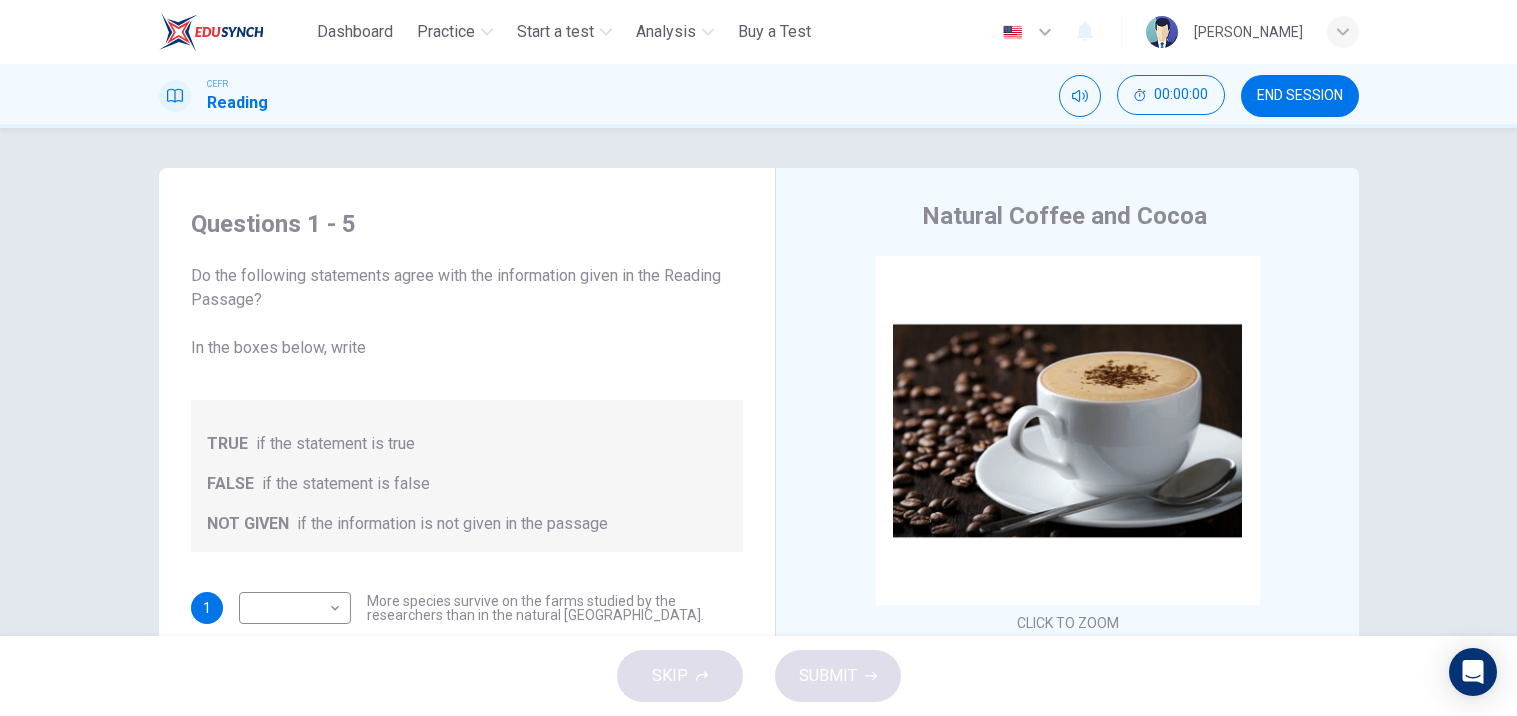 scroll, scrollTop: 0, scrollLeft: 0, axis: both 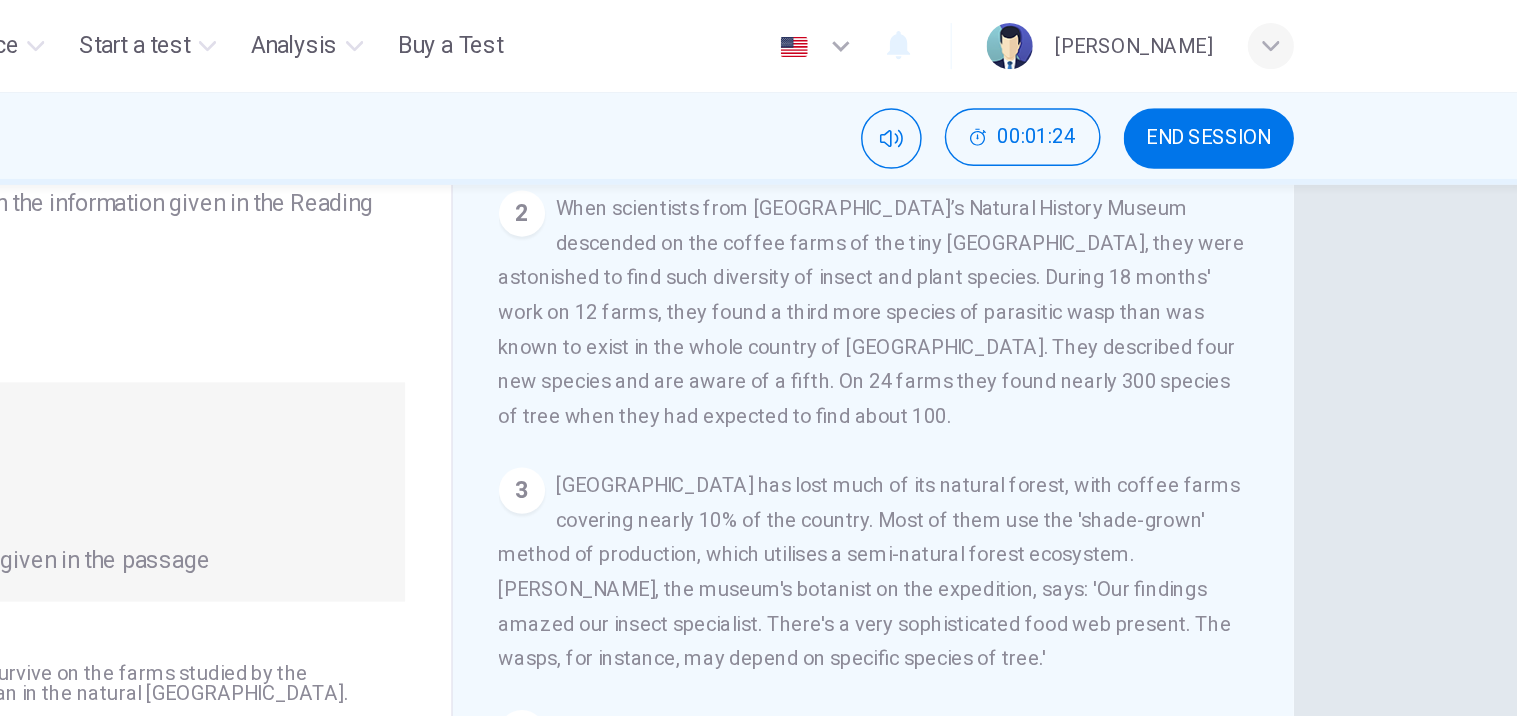 drag, startPoint x: 1337, startPoint y: 289, endPoint x: 1337, endPoint y: 307, distance: 18 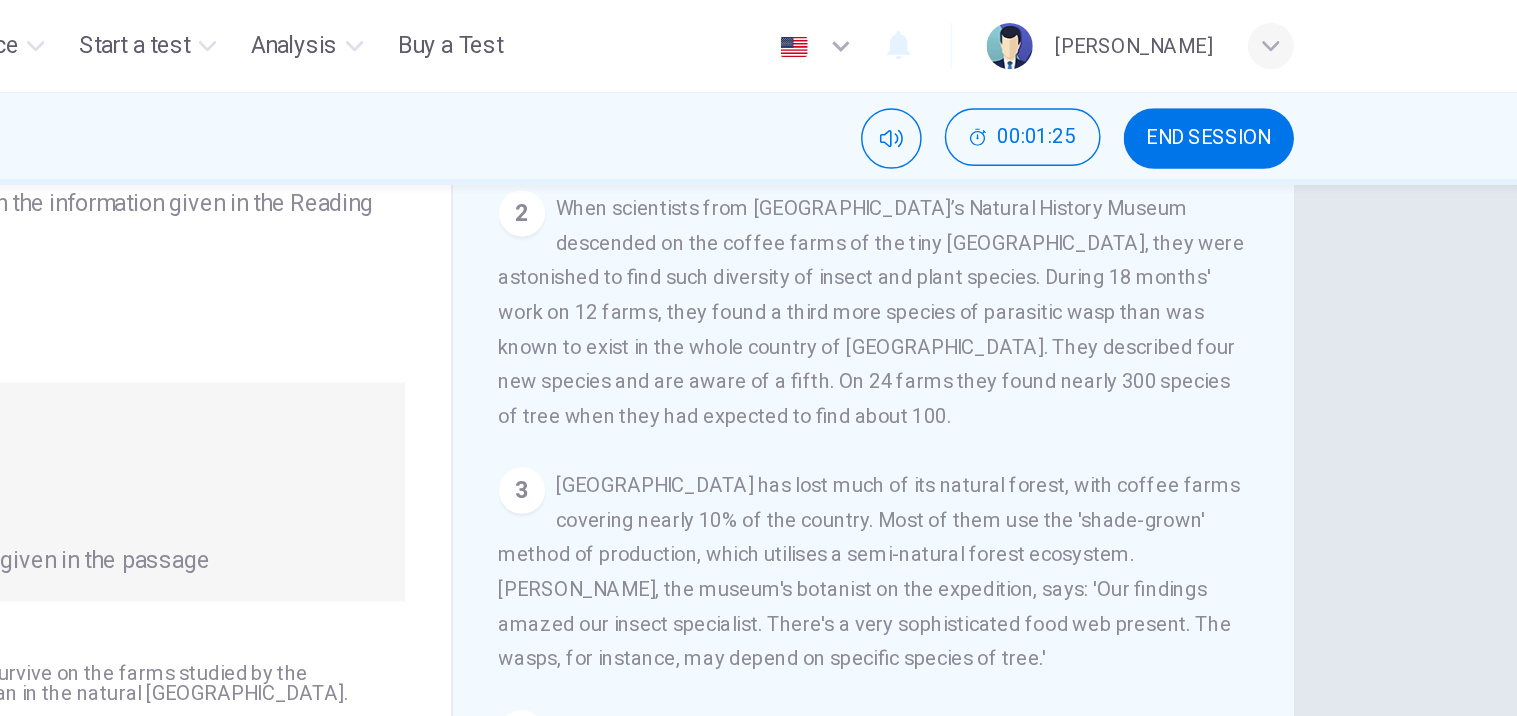 click on "CLICK TO ZOOM Click to Zoom 1 What's the connection between your morning coffee, wintering North American birds and the cool shade of a tree? Actually, quite a lot, says [PERSON_NAME]. 2 When scientists from [GEOGRAPHIC_DATA]’s Natural History Museum descended on the coffee farms of the tiny [GEOGRAPHIC_DATA], they were astonished to find such diversity of insect and plant species. During 18 months' work on 12 farms, they found a third more species of parasitic wasp than was known to exist in the whole country of [GEOGRAPHIC_DATA]. They described four new species and are aware of a fifth. On 24 farms they found nearly 300 species of tree when they had expected to find about 100. 3 4 5 6 7 8 The loggers have been busy in the [GEOGRAPHIC_DATA] too, where nearly 70% of all Colombian coffee is now produced using full-sun production. One study carried out in [GEOGRAPHIC_DATA] and [GEOGRAPHIC_DATA] found that, compared with shade-coffee, full-sun plantations have 95% fewer species of birds. 9 10 11 12" at bounding box center (1081, 424) 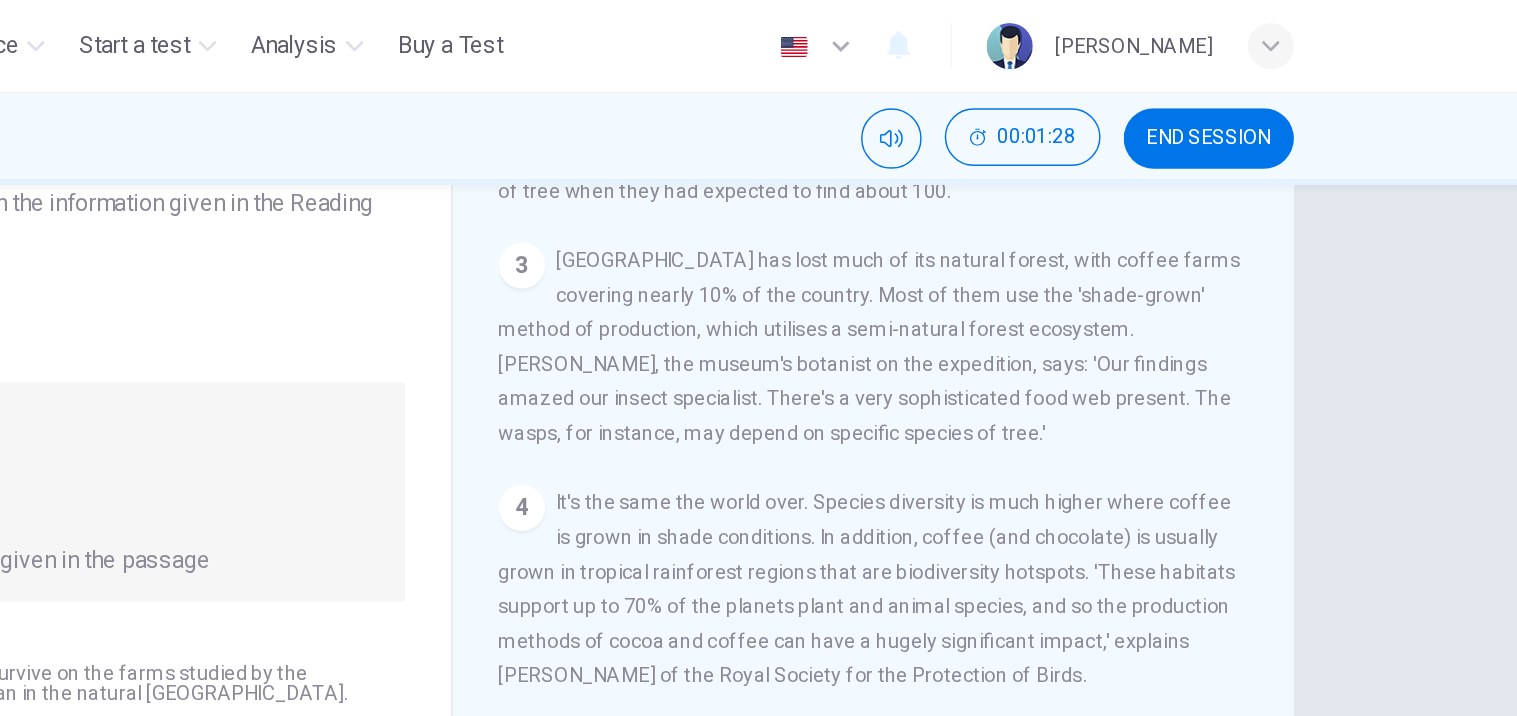 scroll, scrollTop: 675, scrollLeft: 0, axis: vertical 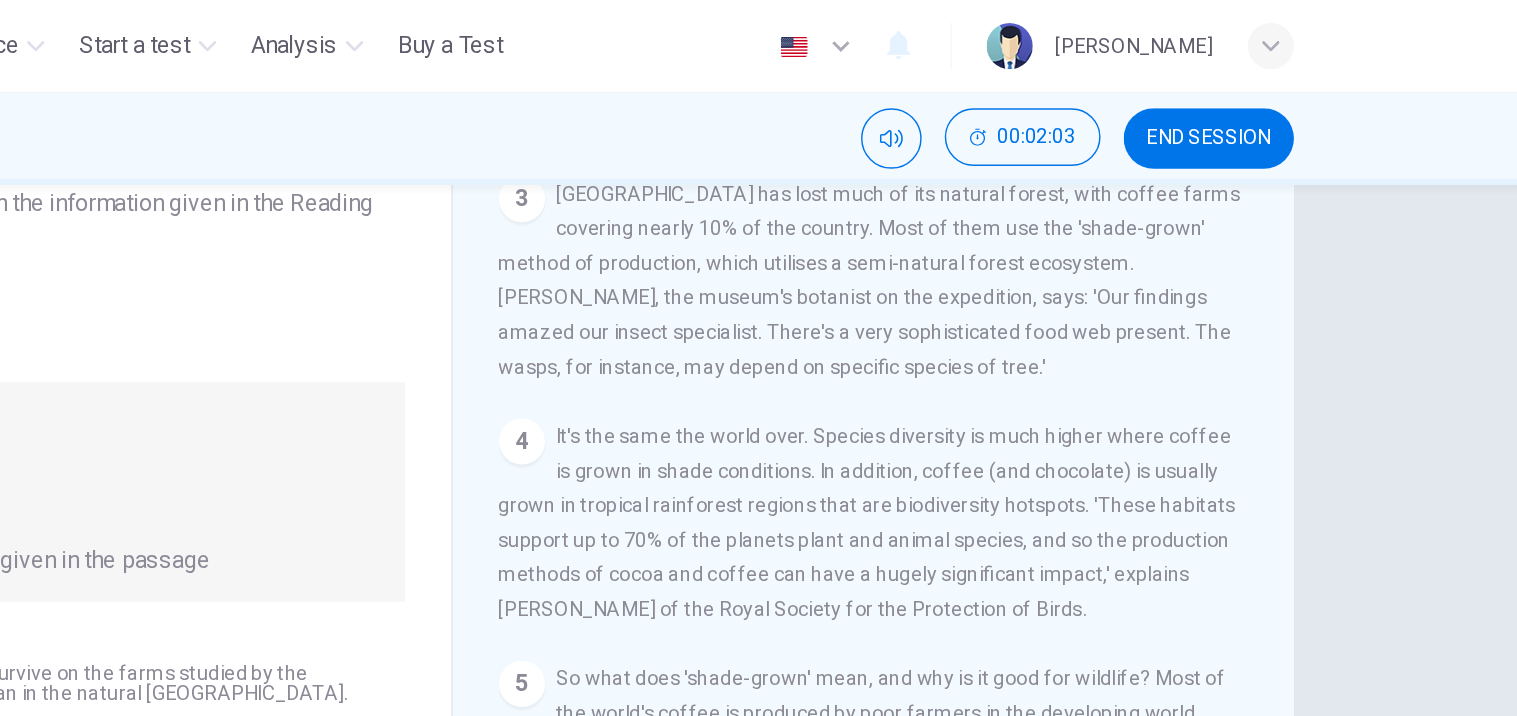drag, startPoint x: 1350, startPoint y: 344, endPoint x: 1350, endPoint y: 361, distance: 17 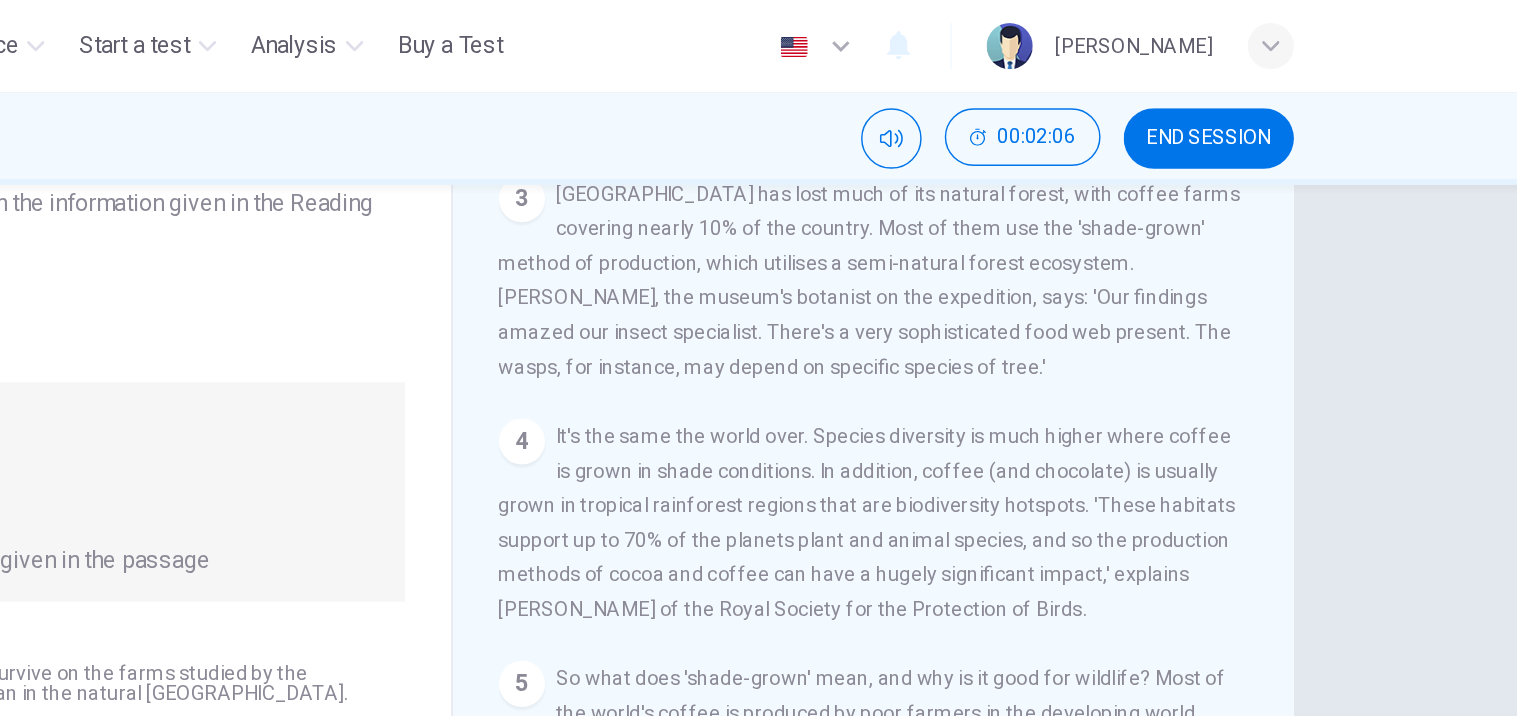 drag, startPoint x: 1337, startPoint y: 368, endPoint x: 1337, endPoint y: 382, distance: 14 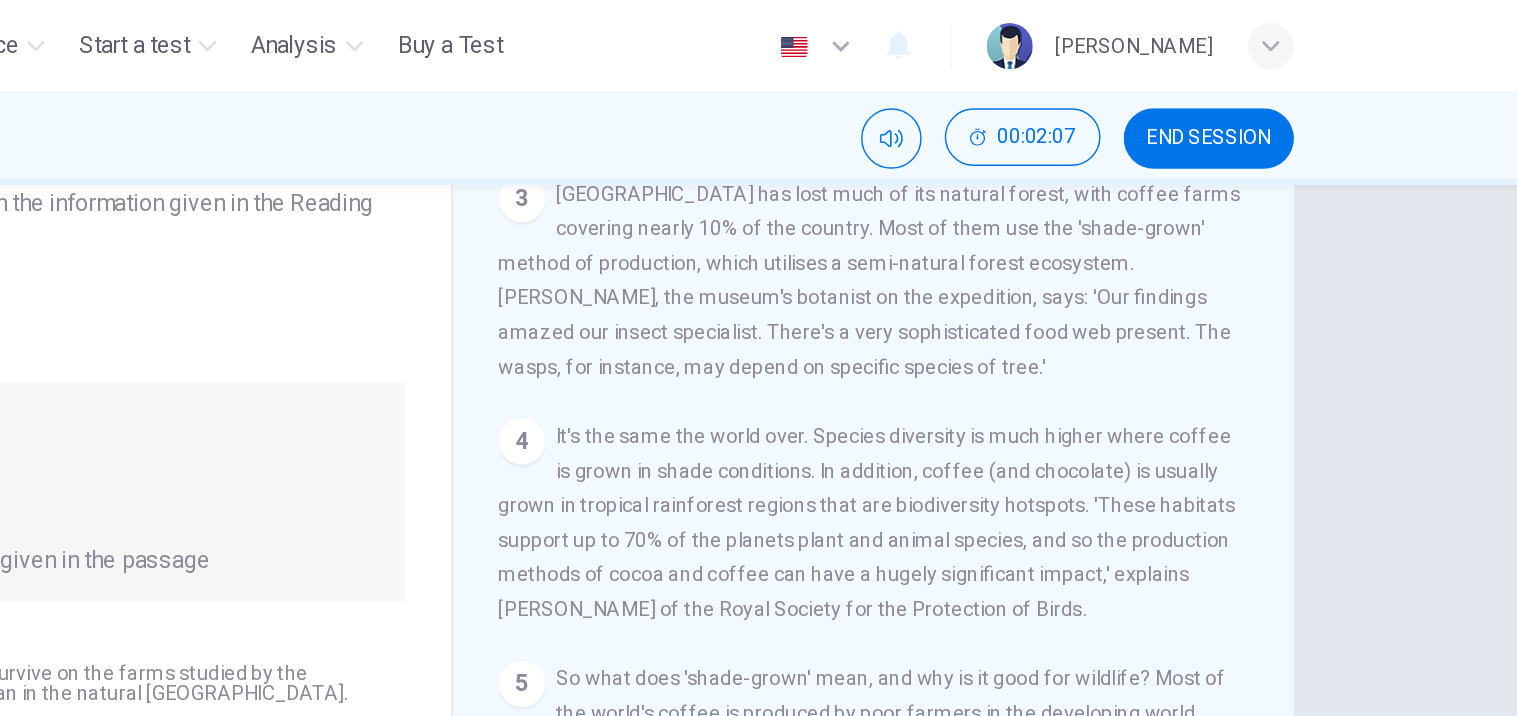 drag, startPoint x: 1337, startPoint y: 382, endPoint x: 1347, endPoint y: 349, distance: 34.48188 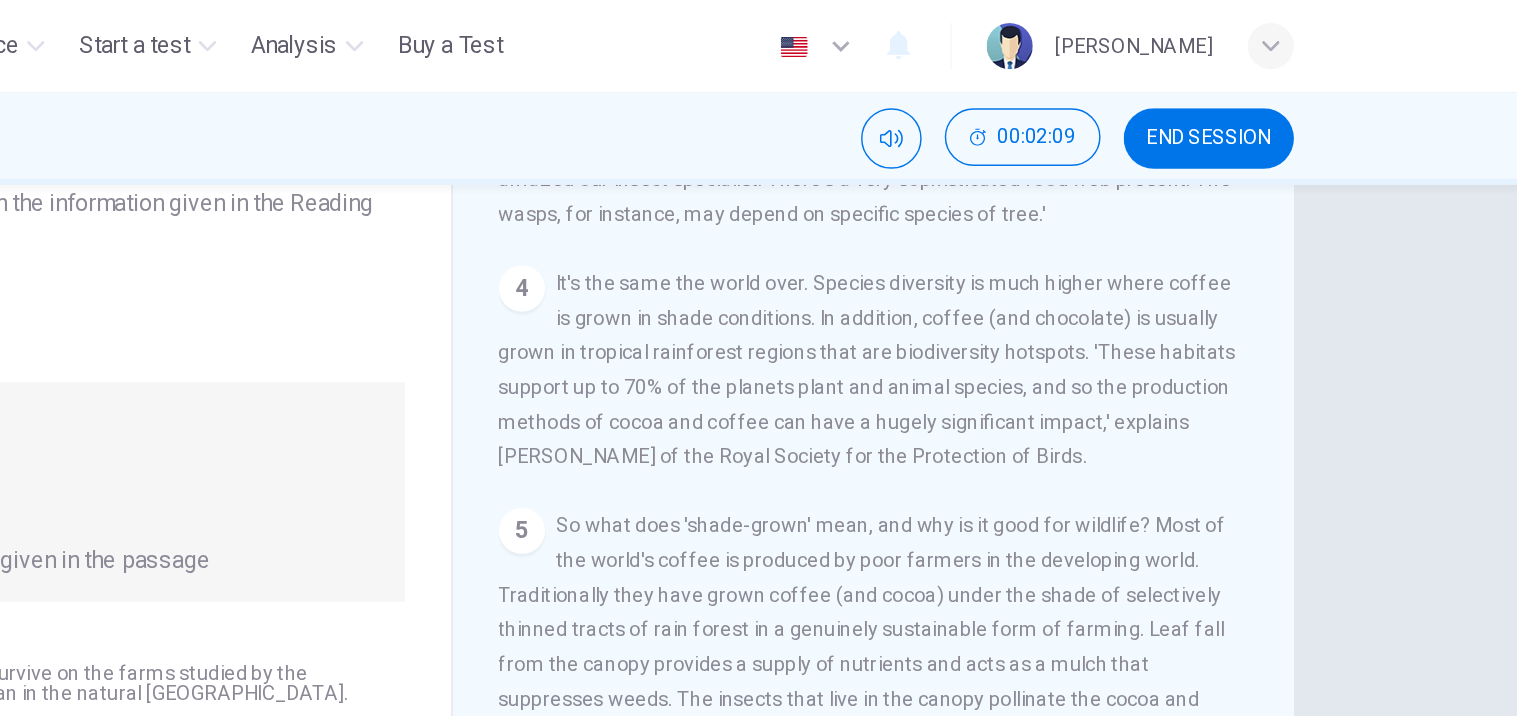 scroll, scrollTop: 834, scrollLeft: 0, axis: vertical 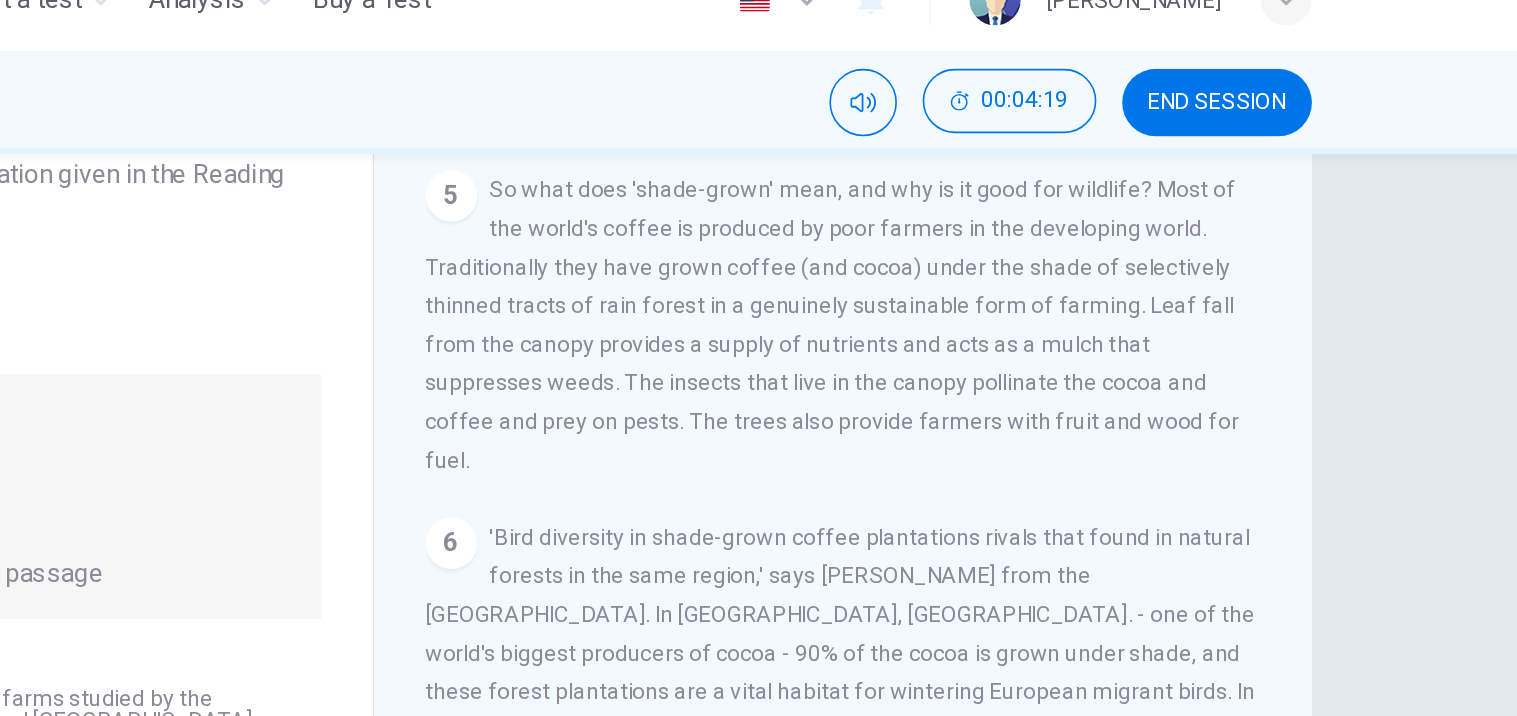 click on "5 So what does 'shade-grown' mean, and why is it good for wildlife? Most of the world's coffee is produced by poor farmers in the developing world. Traditionally they have grown coffee (and cocoa) under the shade of selectively thinned tracts of rain forest in a genuinely sustainable form of farming. Leaf fall from the canopy provides a supply of nutrients and acts as a mulch that suppresses weeds. The insects that live in the canopy pollinate the cocoa and coffee and prey on pests. The trees also provide farmers with fruit and wood for fuel." at bounding box center [1068, 234] 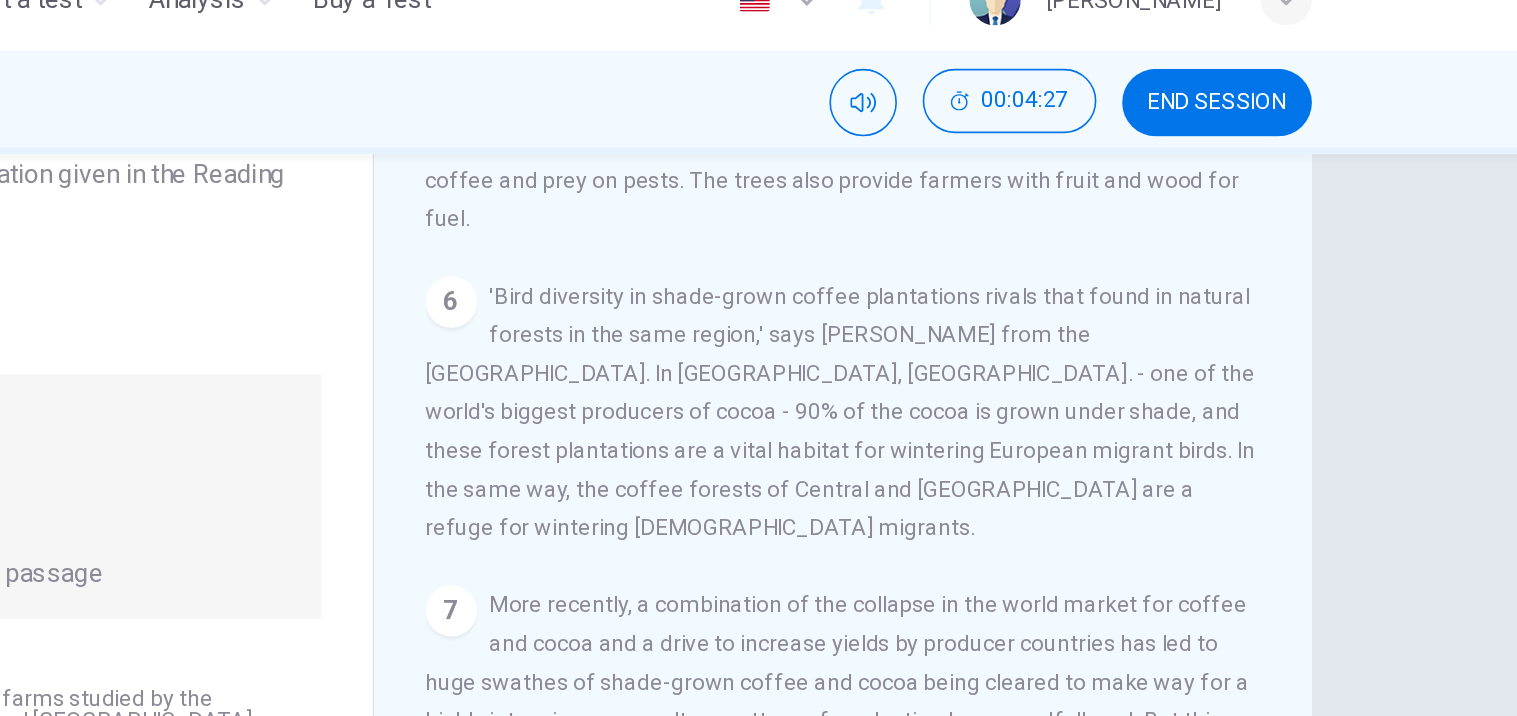 scroll, scrollTop: 1180, scrollLeft: 0, axis: vertical 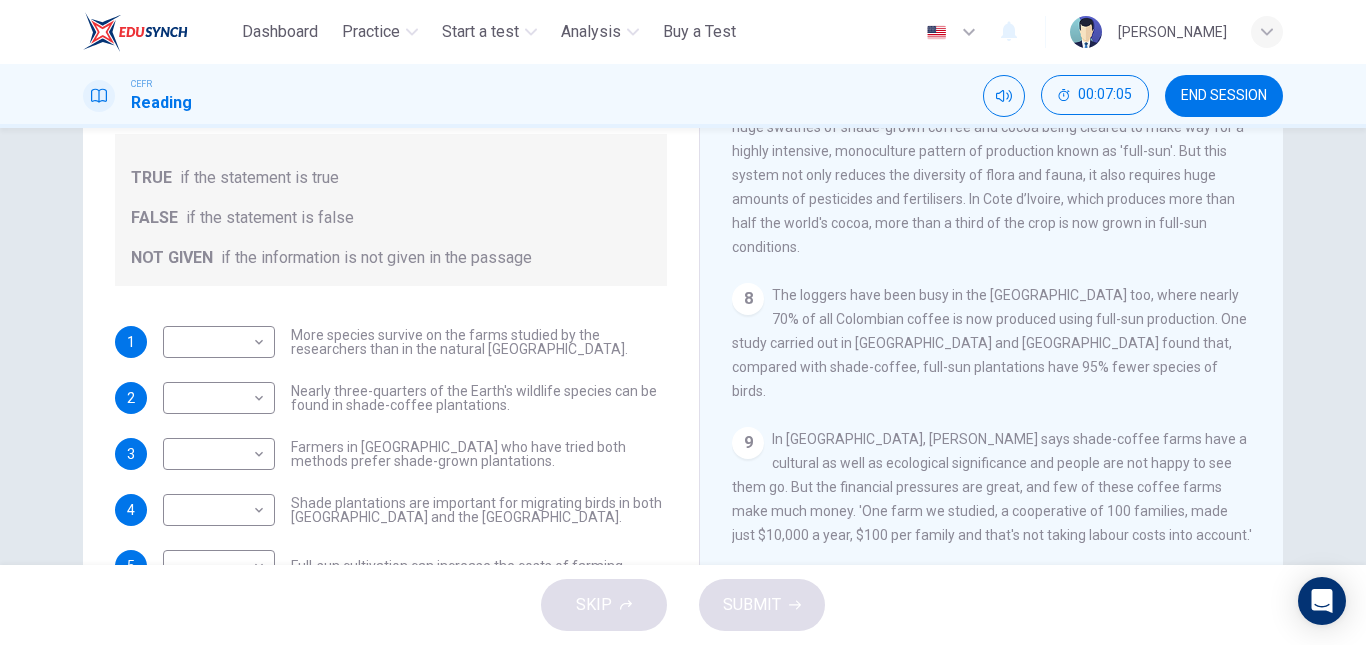 drag, startPoint x: 1513, startPoint y: 24, endPoint x: 722, endPoint y: 321, distance: 844.9201 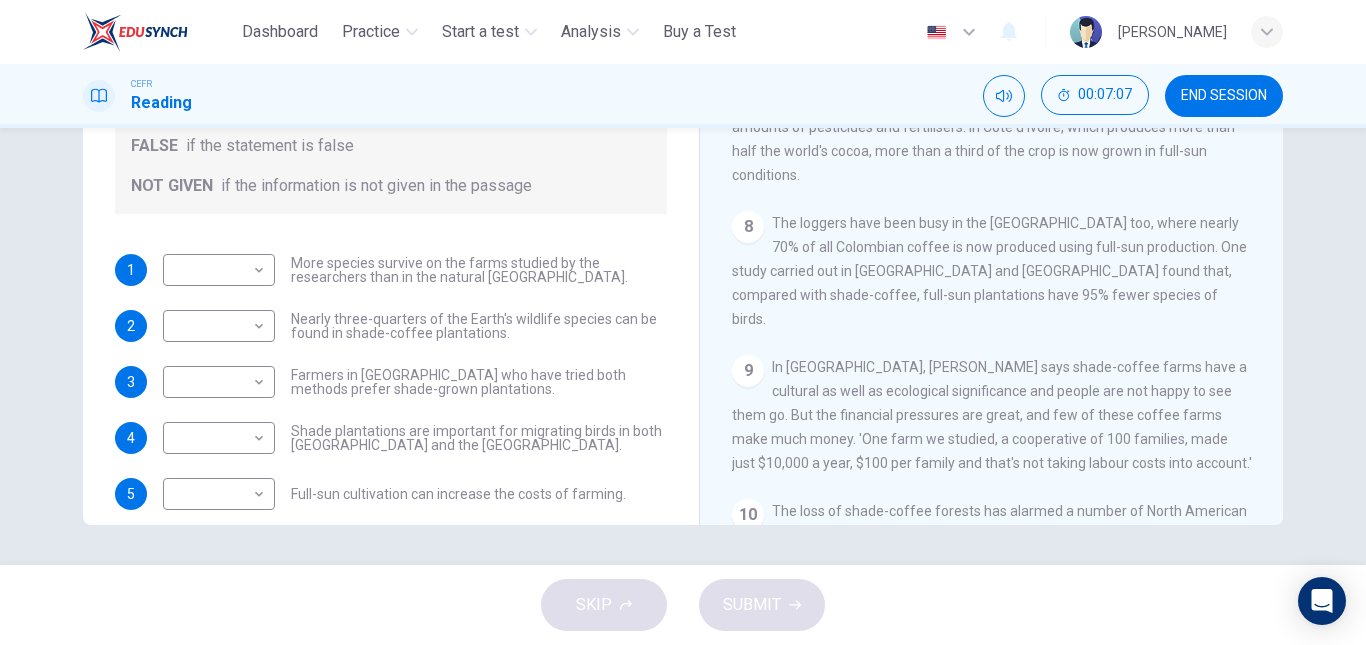 scroll, scrollTop: 337, scrollLeft: 0, axis: vertical 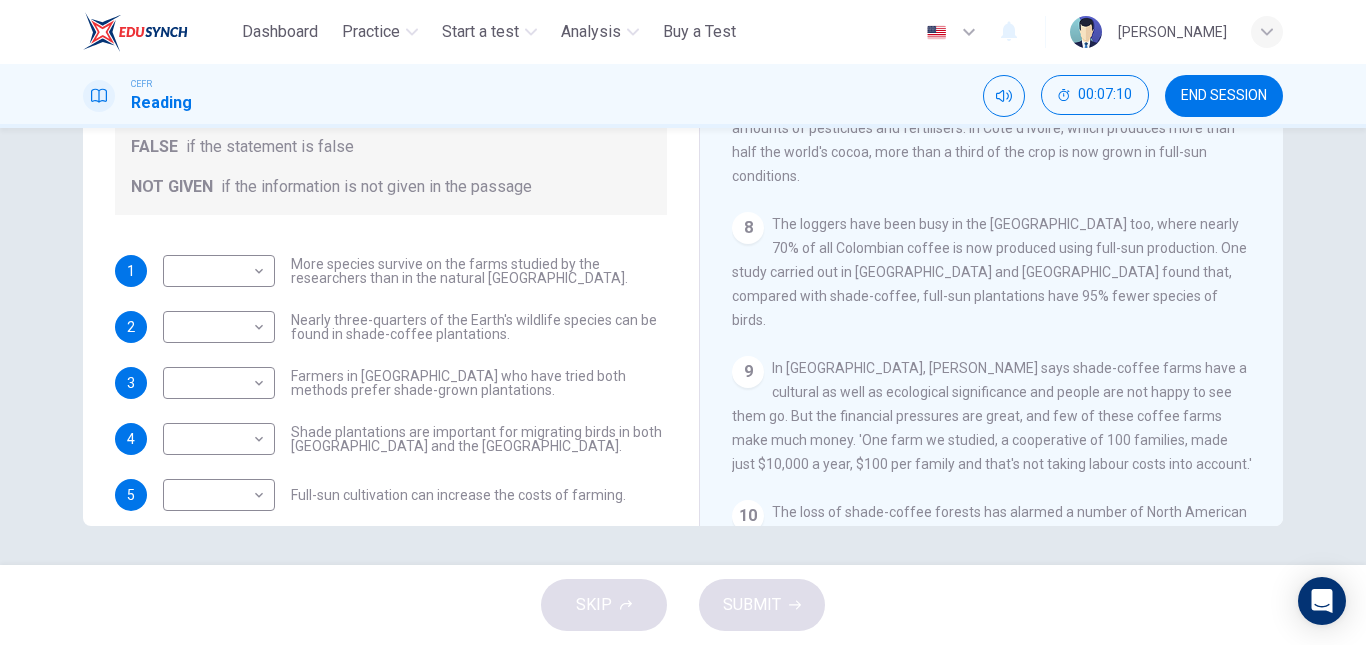 click on "Natural Coffee and Cocoa CLICK TO ZOOM Click to Zoom 1 What's the connection between your morning coffee, wintering North American birds and the cool shade of a tree? Actually, quite a lot, says [PERSON_NAME]. 2 When scientists from [GEOGRAPHIC_DATA]’s Natural History Museum descended on the coffee farms of the tiny [GEOGRAPHIC_DATA], they were astonished to find such diversity of insect and plant species. During 18 months' work on 12 farms, they found a third more species of parasitic wasp than was known to exist in the whole country of [GEOGRAPHIC_DATA]. They described four new species and are aware of a fifth. On 24 farms they found nearly 300 species of tree when they had expected to find about 100. 3 4 5 6 7 8 The loggers have been busy in the [GEOGRAPHIC_DATA] too, where nearly 70% of all Colombian coffee is now produced using full-sun production. One study carried out in [GEOGRAPHIC_DATA] and [GEOGRAPHIC_DATA] found that, compared with shade-coffee, full-sun plantations have 95% fewer species of birds. 9 10 11 12" at bounding box center (991, 194) 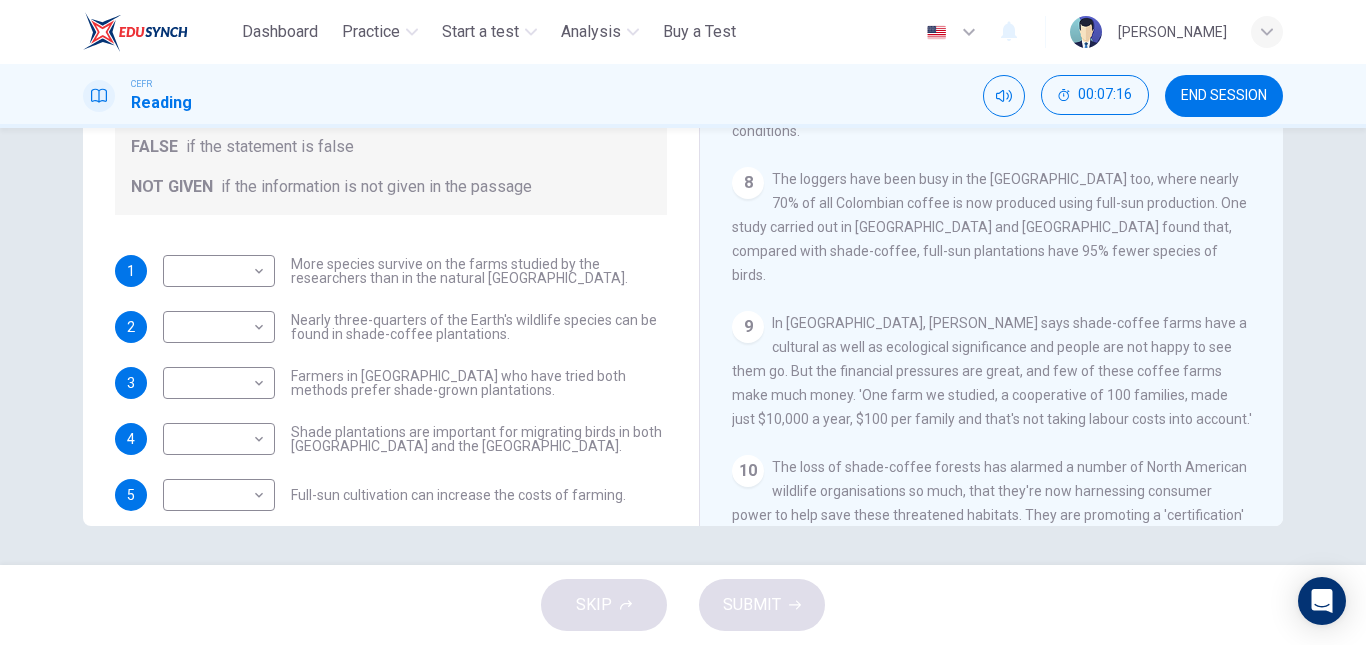 scroll, scrollTop: 1425, scrollLeft: 0, axis: vertical 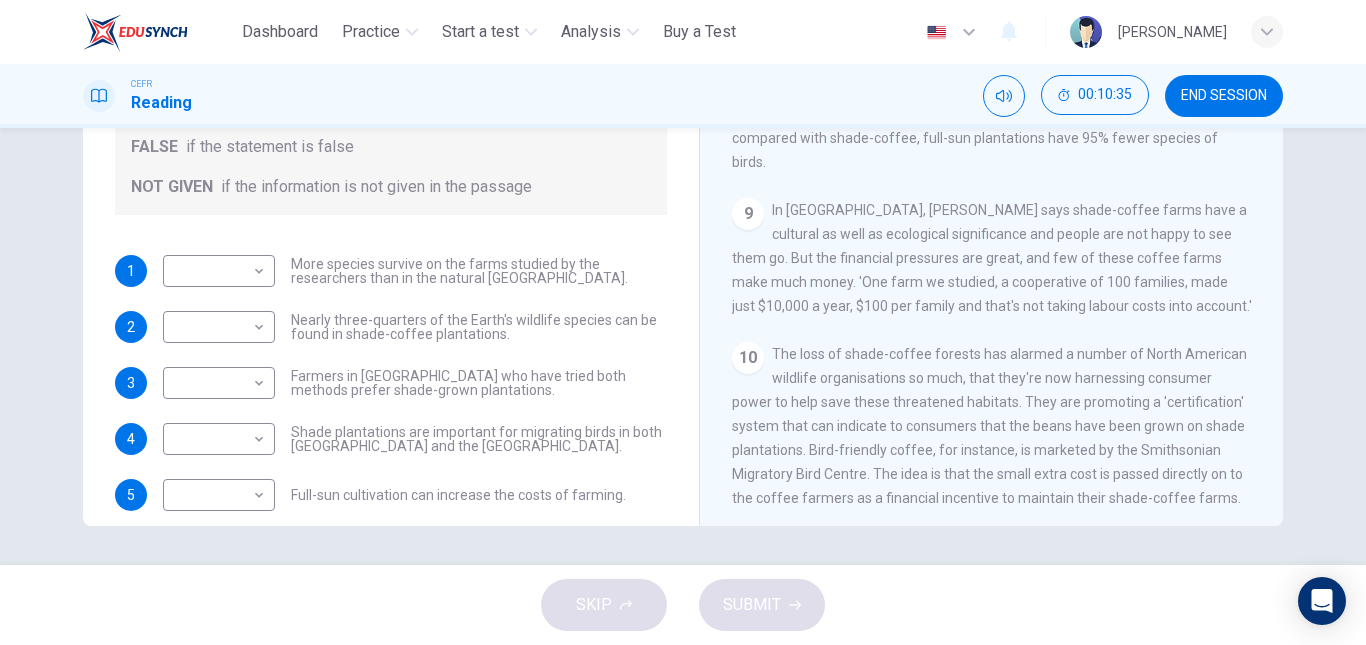 drag, startPoint x: 1280, startPoint y: 317, endPoint x: 1284, endPoint y: 286, distance: 31.257 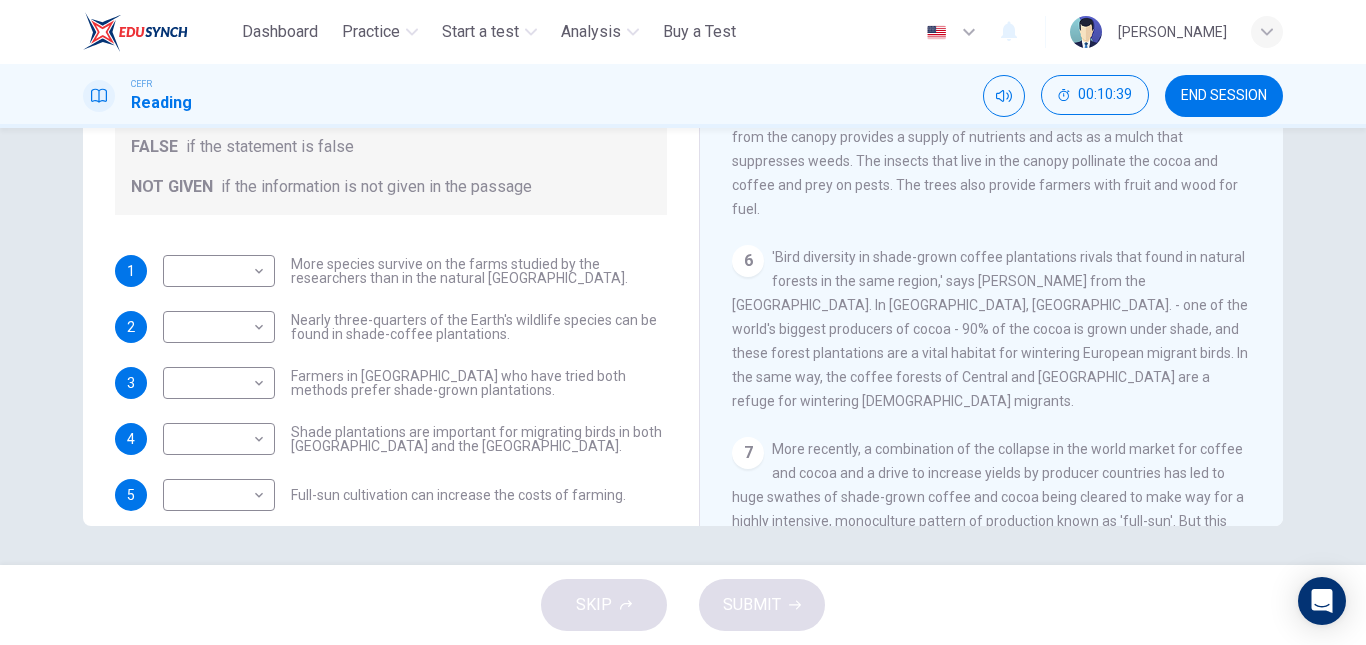 scroll, scrollTop: 926, scrollLeft: 0, axis: vertical 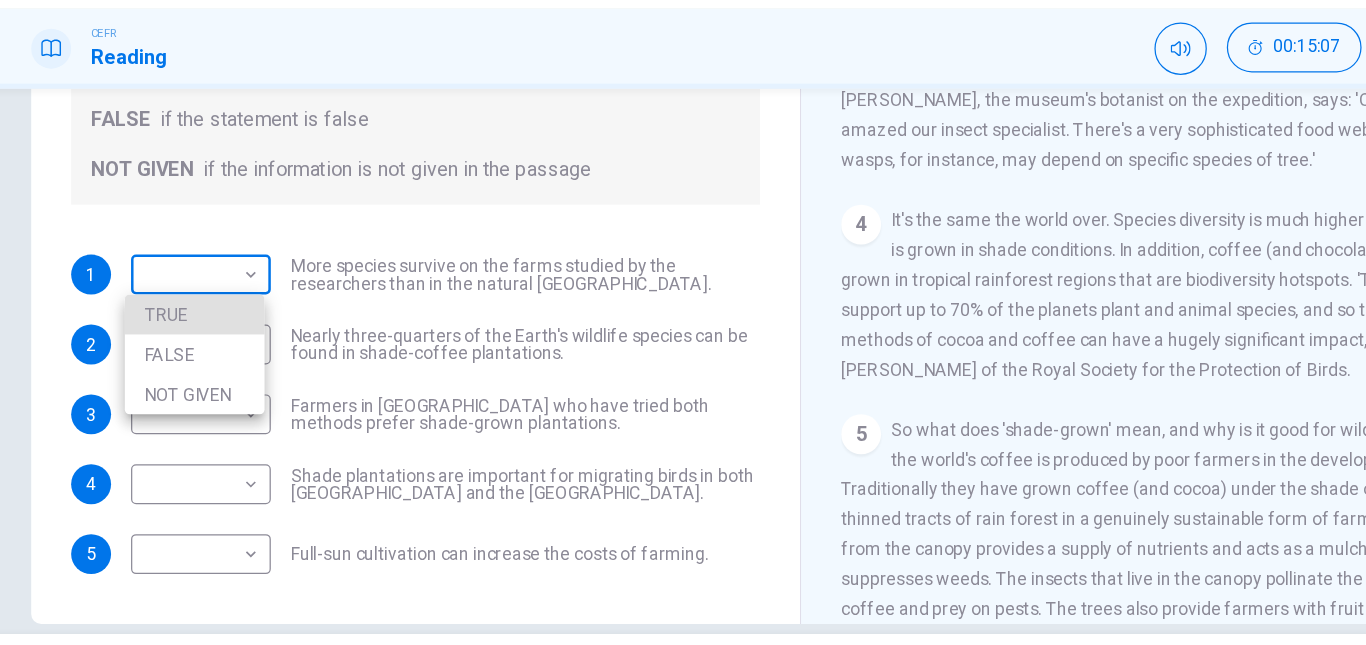click on "This site uses cookies, as explained in our  Privacy Policy . If you agree to the use of cookies, please click the Accept button and continue to browse our site.   Privacy Policy Accept Dashboard Practice Start a test Analysis Buy a Test English ** ​ [PERSON_NAME] CEFR Reading 00:15:07 END SESSION Questions 1 - 5 Do the following statements agree with the information given in the Reading
Passage?
In the boxes below, write TRUE if the statement is true FALSE if the statement is false NOT GIVEN if the information is not given in the passage 1 ​ ​ More species survive on the farms studied by the researchers than in the natural [GEOGRAPHIC_DATA]. 2 ​ ​ Nearly three-quarters of the Earth's wildlife species can be found in shade-coffee plantations. 3 ​ ​ Farmers in [GEOGRAPHIC_DATA] who have tried both methods prefer shade-grown plantations. 4 ​ ​ Shade plantations are important for migrating birds in both [GEOGRAPHIC_DATA] and the [GEOGRAPHIC_DATA]. 5 ​ ​ Natural Coffee and Cocoa CLICK TO ZOOM 1 2 3 4 5 6" at bounding box center [683, 322] 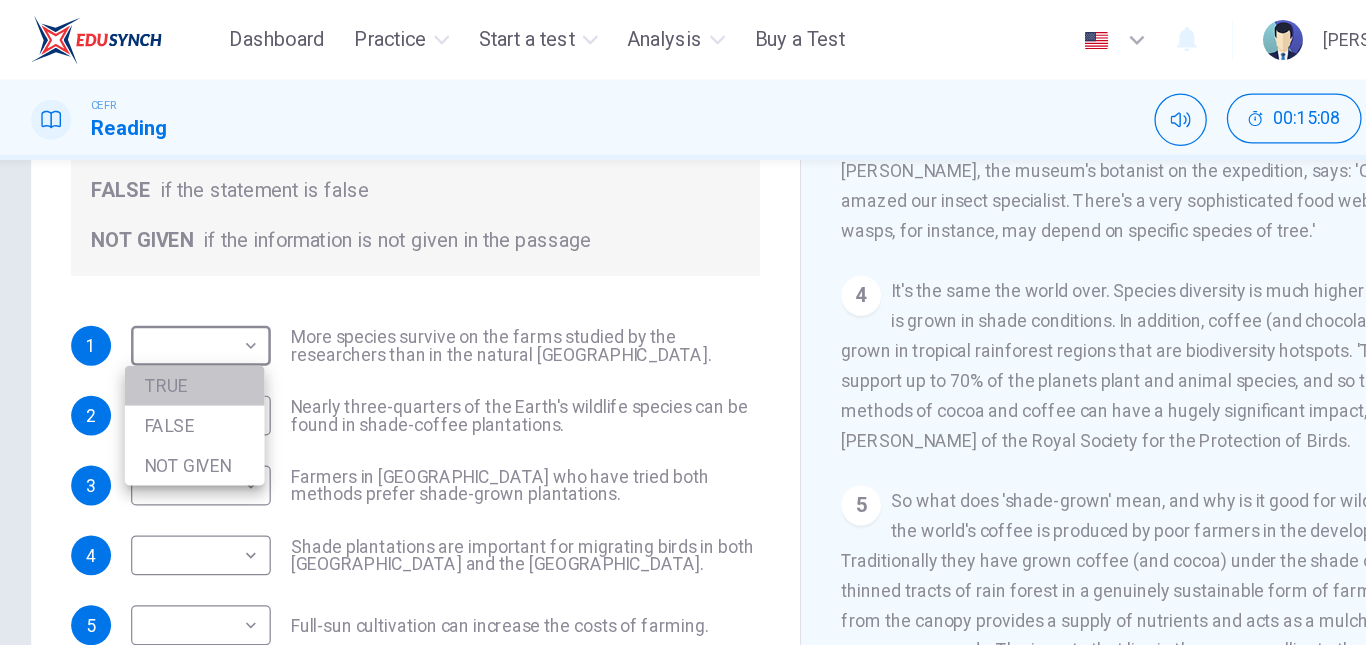click on "TRUE" at bounding box center (214, 309) 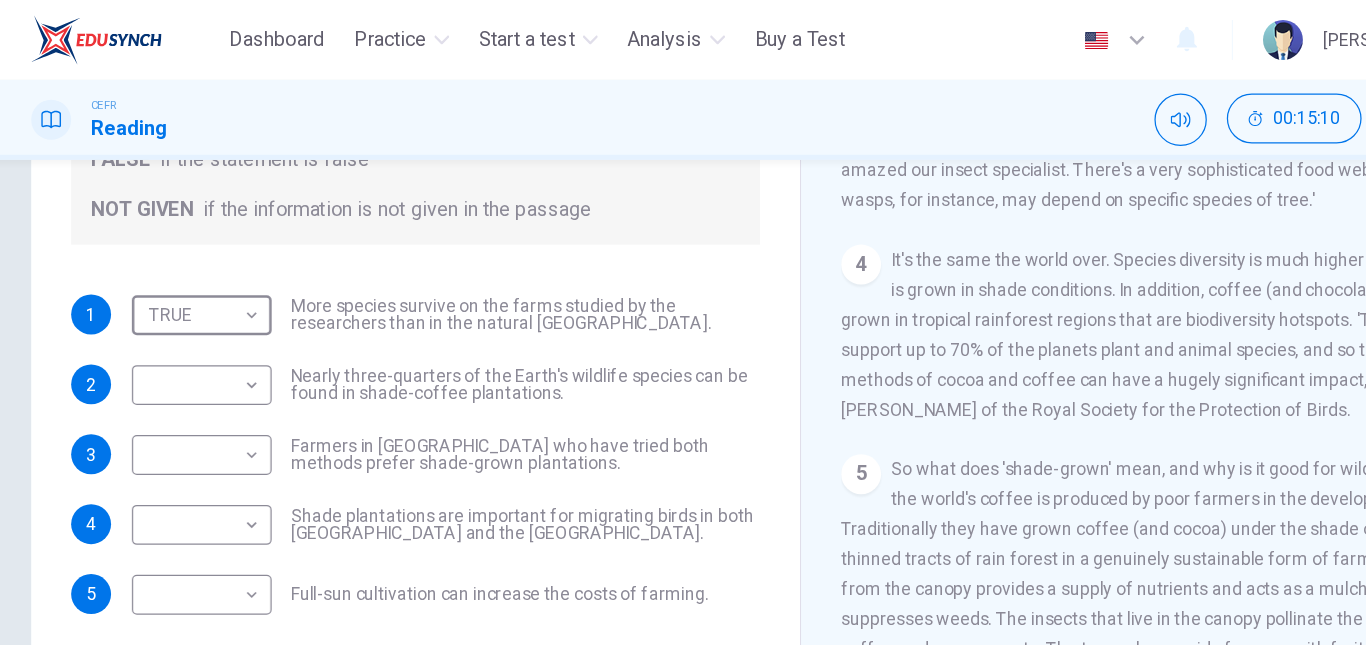 scroll, scrollTop: 338, scrollLeft: 0, axis: vertical 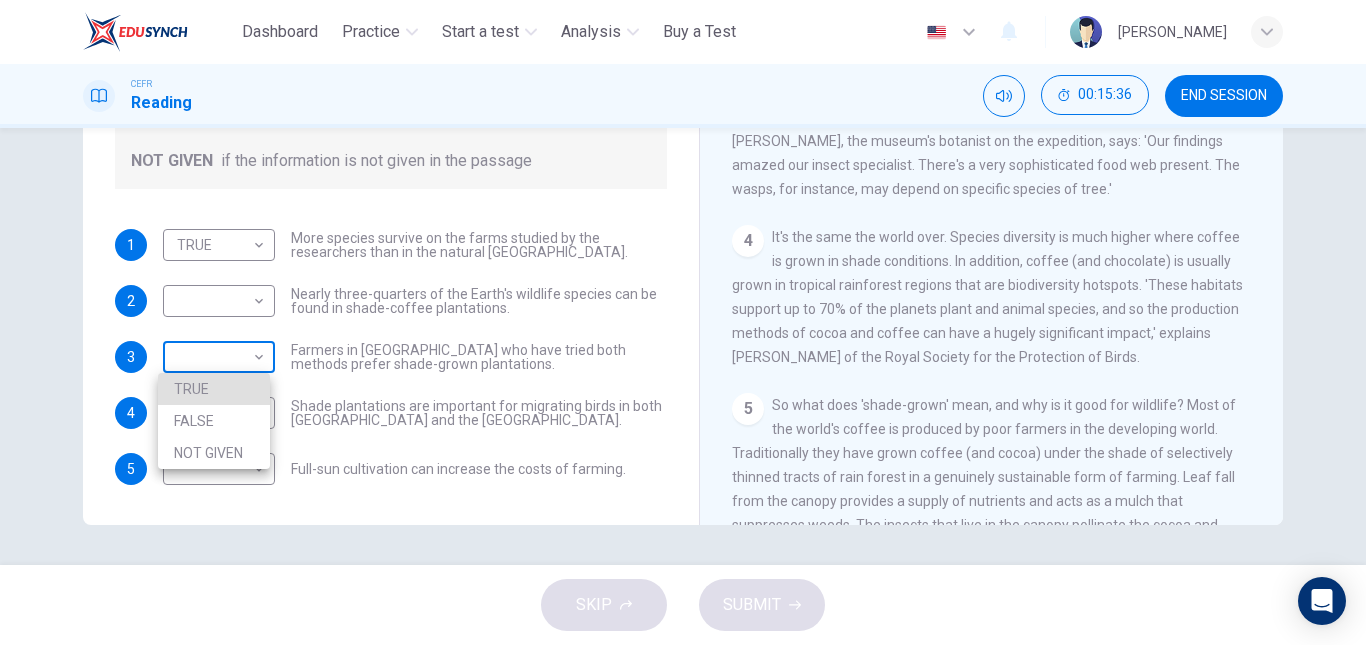click on "This site uses cookies, as explained in our  Privacy Policy . If you agree to the use of cookies, please click the Accept button and continue to browse our site.   Privacy Policy Accept Dashboard Practice Start a test Analysis Buy a Test English ** ​ [PERSON_NAME] CEFR Reading 00:15:36 END SESSION Questions 1 - 5 Do the following statements agree with the information given in the Reading
Passage?
In the boxes below, write TRUE if the statement is true FALSE if the statement is false NOT GIVEN if the information is not given in the passage 1 TRUE **** ​ More species survive on the farms studied by the researchers than in the natural [GEOGRAPHIC_DATA] forests. 2 ​ ​ Nearly three-quarters of the Earth's wildlife species can be found in shade-coffee plantations. 3 ​ ​ Farmers in [GEOGRAPHIC_DATA] who have tried both methods prefer shade-grown plantations. 4 ​ ​ Shade plantations are important for migrating birds in both [GEOGRAPHIC_DATA] and the [GEOGRAPHIC_DATA]. 5 ​ ​ Natural Coffee and Cocoa CLICK TO ZOOM 1 2 3" at bounding box center (683, 322) 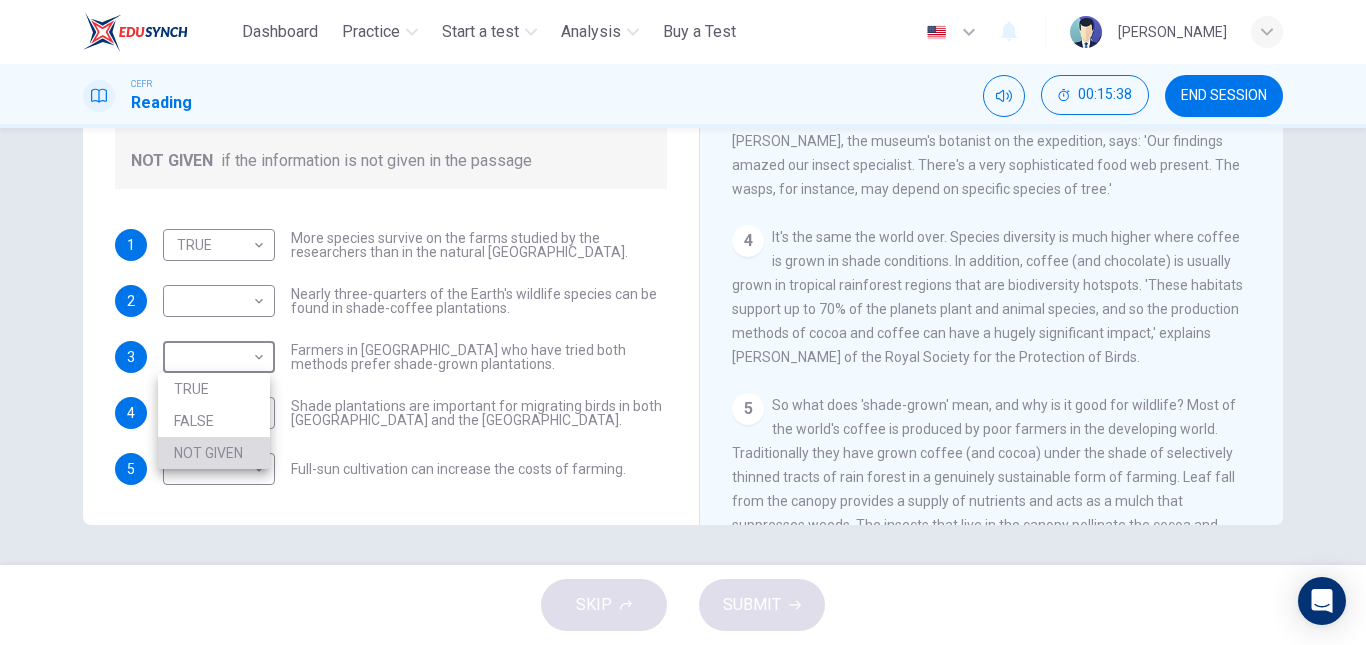 click on "NOT GIVEN" at bounding box center (214, 453) 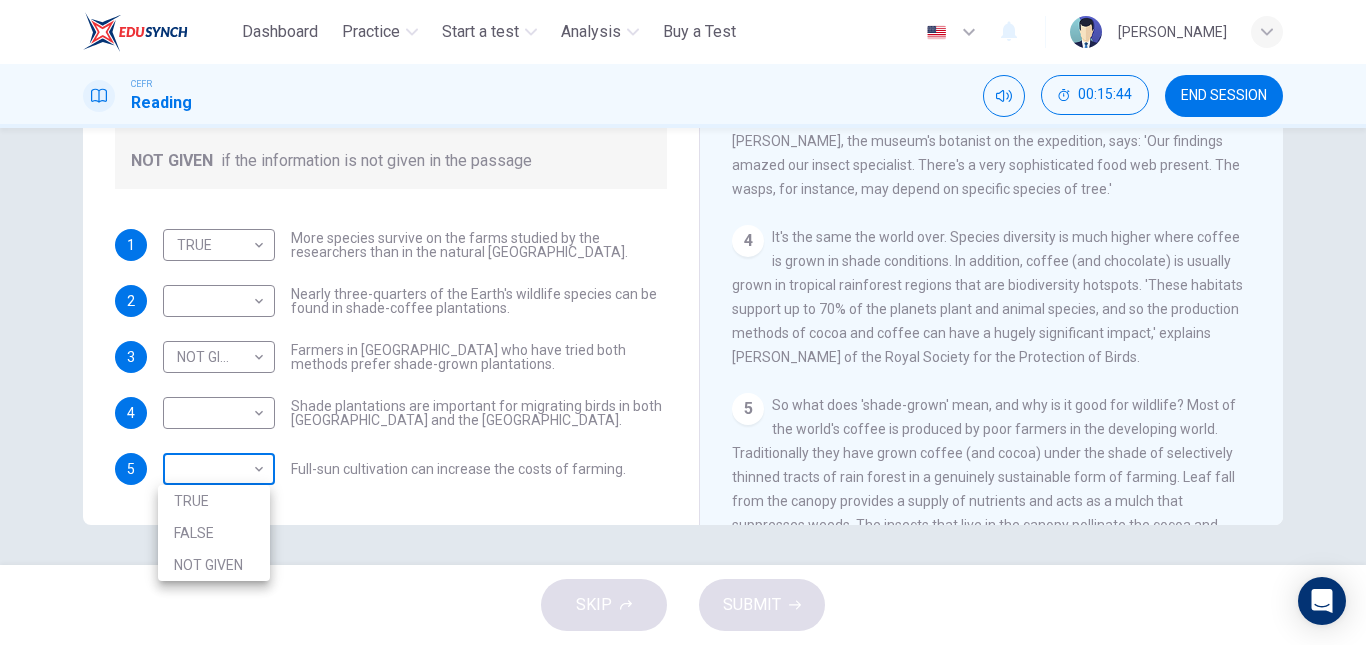 click on "This site uses cookies, as explained in our  Privacy Policy . If you agree to the use of cookies, please click the Accept button and continue to browse our site.   Privacy Policy Accept Dashboard Practice Start a test Analysis Buy a Test English ** ​ [PERSON_NAME] CEFR Reading 00:15:44 END SESSION Questions 1 - 5 Do the following statements agree with the information given in the Reading
Passage?
In the boxes below, write TRUE if the statement is true FALSE if the statement is false NOT GIVEN if the information is not given in the passage 1 TRUE **** ​ More species survive on the farms studied by the researchers than in the natural [GEOGRAPHIC_DATA] forests. 2 ​ ​ Nearly three-quarters of the Earth's wildlife species can be found in shade-coffee plantations. 3 NOT GIVEN ********* ​ Farmers in [GEOGRAPHIC_DATA] who have tried both methods prefer shade-grown plantations. 4 ​ ​ Shade plantations are important for migrating birds in both [GEOGRAPHIC_DATA] and the [GEOGRAPHIC_DATA]. 5 ​ ​ Natural Coffee and Cocoa 1 2" at bounding box center [683, 322] 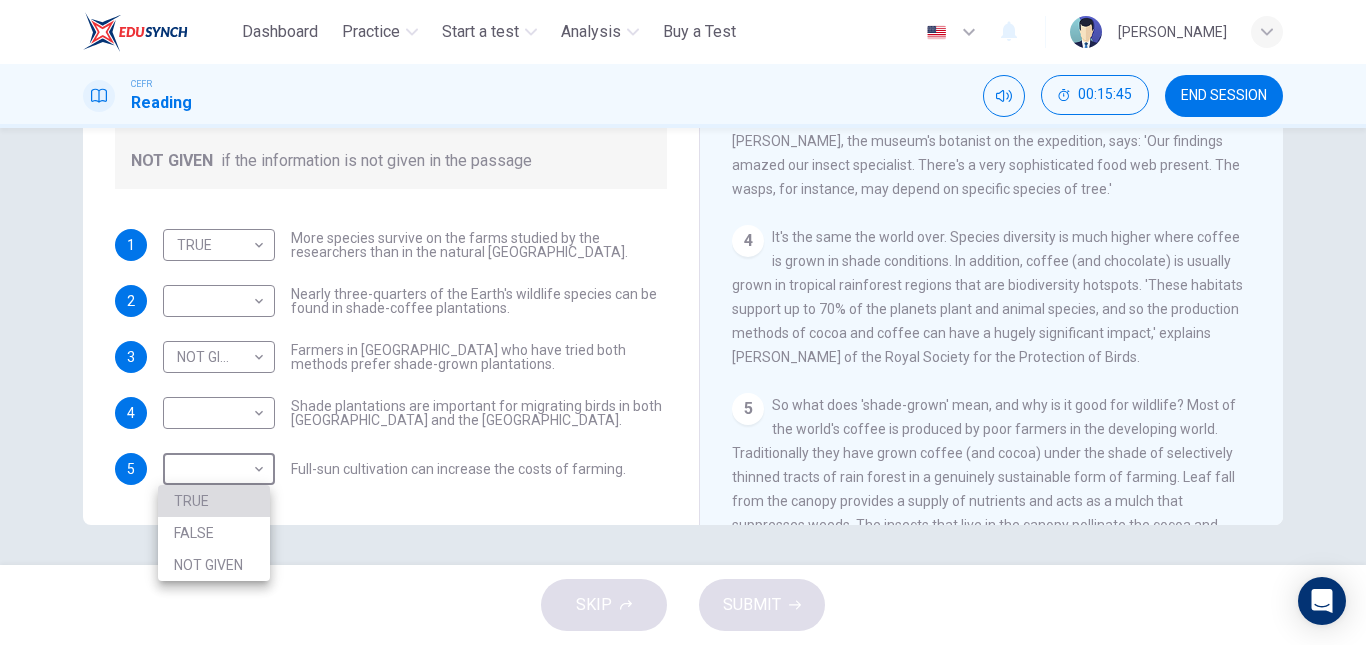 click on "TRUE" at bounding box center (214, 501) 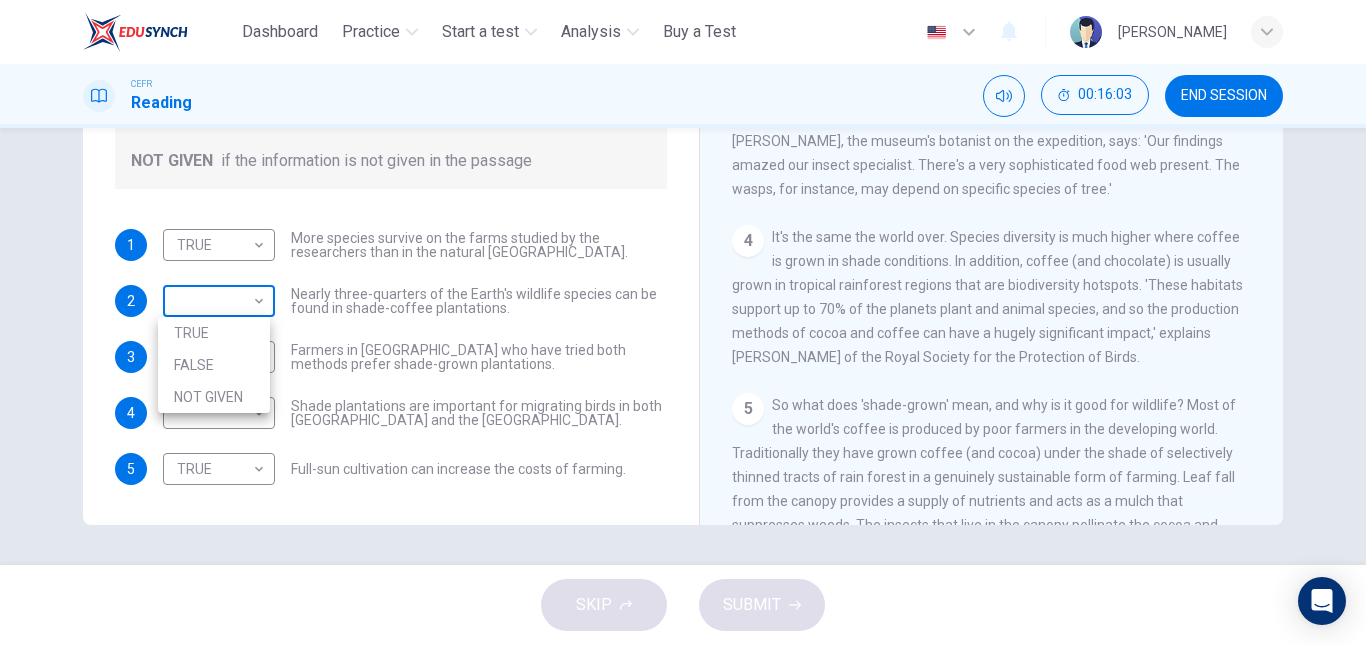 click on "This site uses cookies, as explained in our  Privacy Policy . If you agree to the use of cookies, please click the Accept button and continue to browse our site.   Privacy Policy Accept Dashboard Practice Start a test Analysis Buy a Test English ** ​ [PERSON_NAME] CEFR Reading 00:16:03 END SESSION Questions 1 - 5 Do the following statements agree with the information given in the Reading
Passage?
In the boxes below, write TRUE if the statement is true FALSE if the statement is false NOT GIVEN if the information is not given in the passage 1 TRUE **** ​ More species survive on the farms studied by the researchers than in the natural [GEOGRAPHIC_DATA] forests. 2 ​ ​ Nearly three-quarters of the Earth's wildlife species can be found in shade-coffee plantations. 3 NOT GIVEN ********* ​ Farmers in [GEOGRAPHIC_DATA] who have tried both methods prefer shade-grown plantations. 4 ​ ​ Shade plantations are important for migrating birds in both [GEOGRAPHIC_DATA] and the [GEOGRAPHIC_DATA]. 5 TRUE **** ​ CLICK TO ZOOM 1 2 3 4 5" at bounding box center (683, 322) 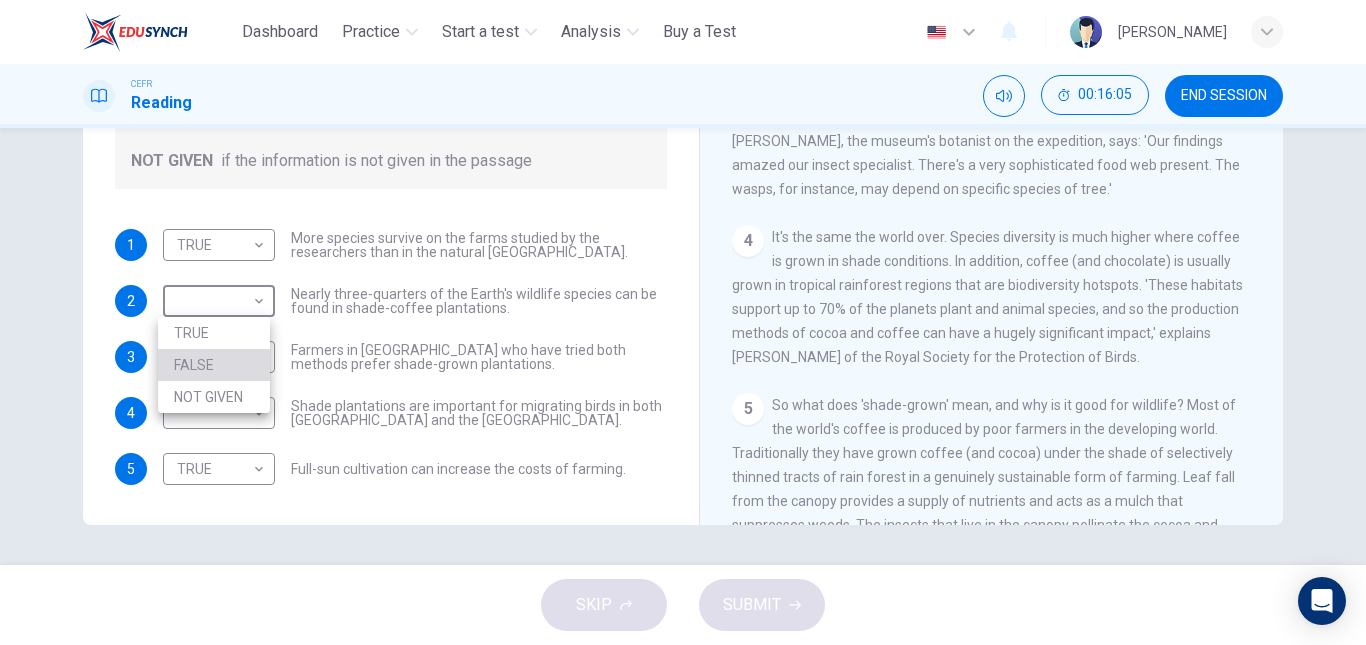 click on "FALSE" at bounding box center (214, 365) 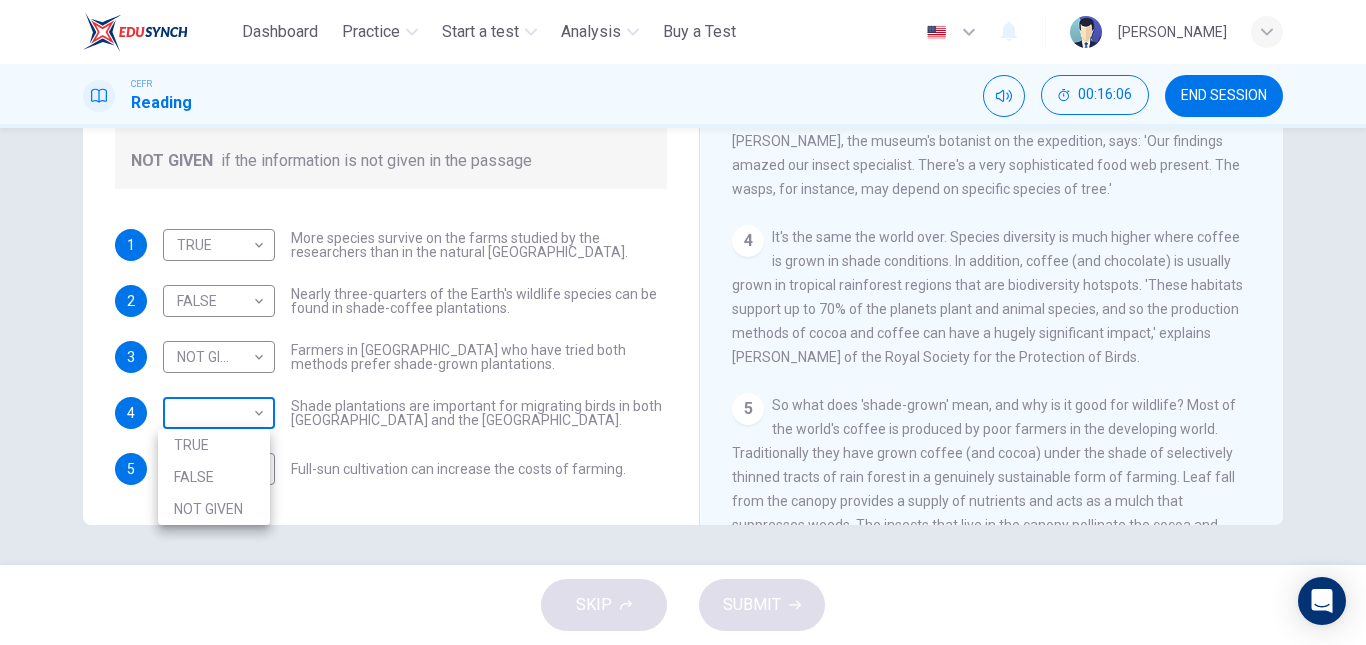 click on "This site uses cookies, as explained in our  Privacy Policy . If you agree to the use of cookies, please click the Accept button and continue to browse our site.   Privacy Policy Accept Dashboard Practice Start a test Analysis Buy a Test English ** ​ [PERSON_NAME] CEFR Reading 00:16:06 END SESSION Questions 1 - 5 Do the following statements agree with the information given in the Reading
Passage?
In the boxes below, write TRUE if the statement is true FALSE if the statement is false NOT GIVEN if the information is not given in the passage 1 TRUE **** ​ More species survive on the farms studied by the researchers than in the natural [GEOGRAPHIC_DATA] forests. 2 FALSE ***** ​ Nearly three-quarters of the Earth's wildlife species can be found in shade-coffee plantations. 3 NOT GIVEN ********* ​ Farmers in [GEOGRAPHIC_DATA] who have tried both methods prefer shade-grown plantations. 4 ​ ​ Shade plantations are important for migrating birds in both [GEOGRAPHIC_DATA] and the [GEOGRAPHIC_DATA]. 5 TRUE **** ​ CLICK TO ZOOM 1" at bounding box center [683, 322] 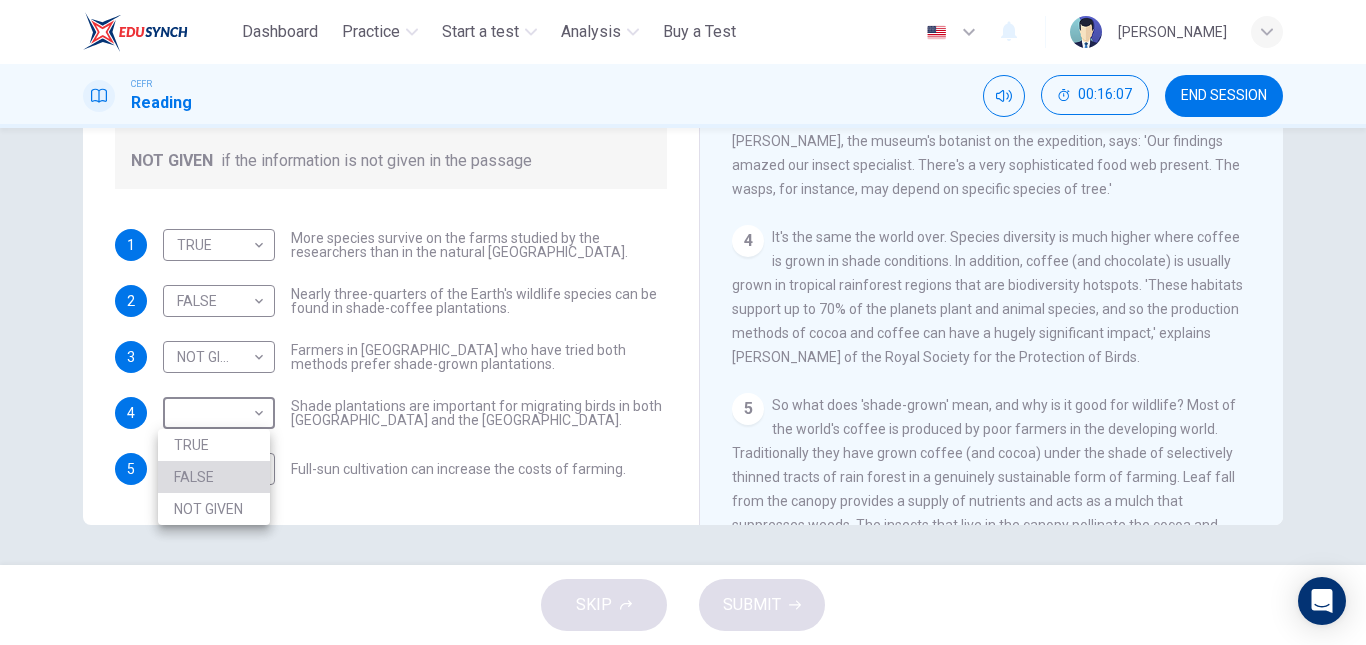 click on "FALSE" at bounding box center (214, 477) 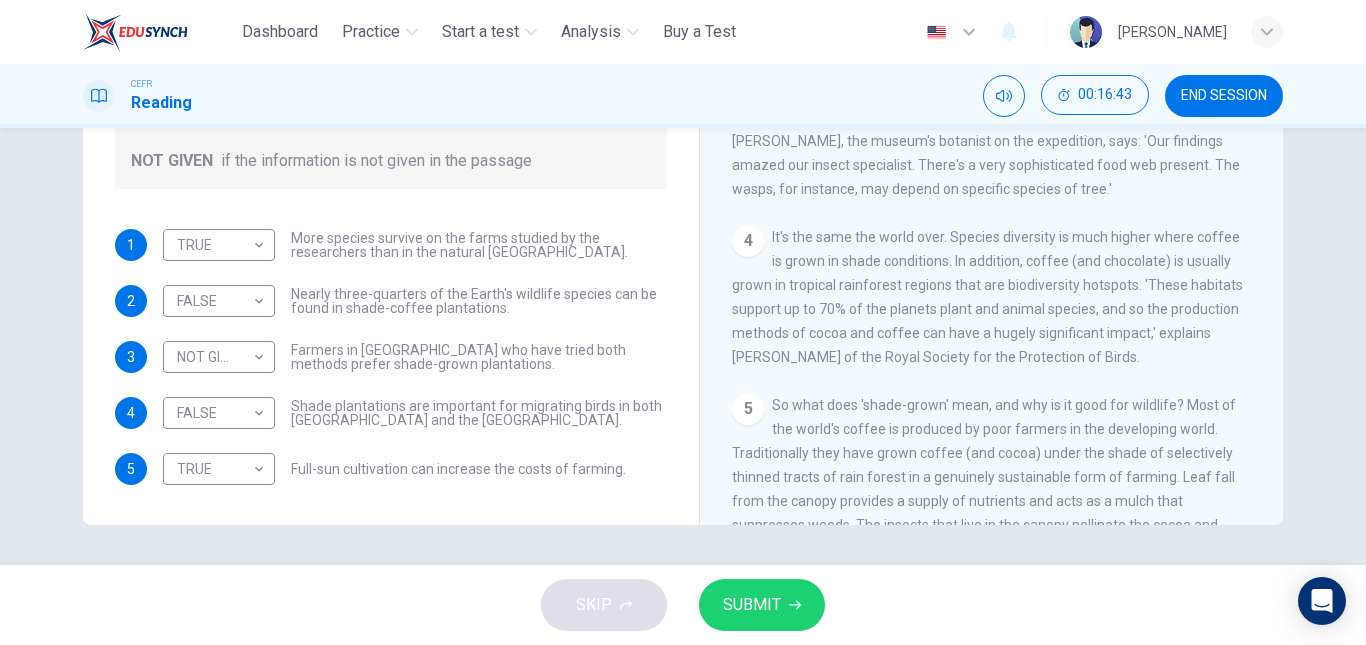 click on "It's the same the world over. Species diversity is much higher where coffee is grown in shade conditions. In addition, coffee (and chocolate) is usually grown in tropical rainforest regions that are biodiversity hotspots. 'These habitats support up to 70% of the planets plant and animal species, and so the production methods of cocoa and coffee can have a hugely significant impact,' explains [PERSON_NAME] of the Royal Society for the Protection of Birds." at bounding box center (987, 297) 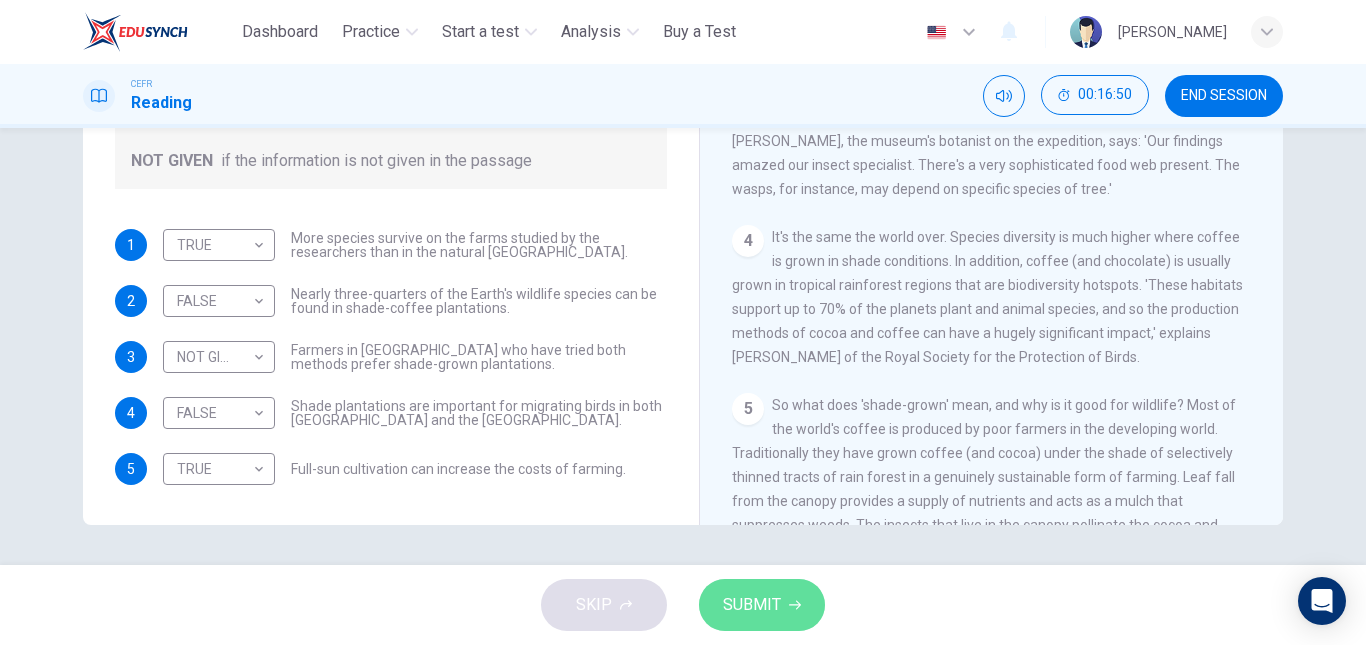 click on "SUBMIT" at bounding box center [762, 605] 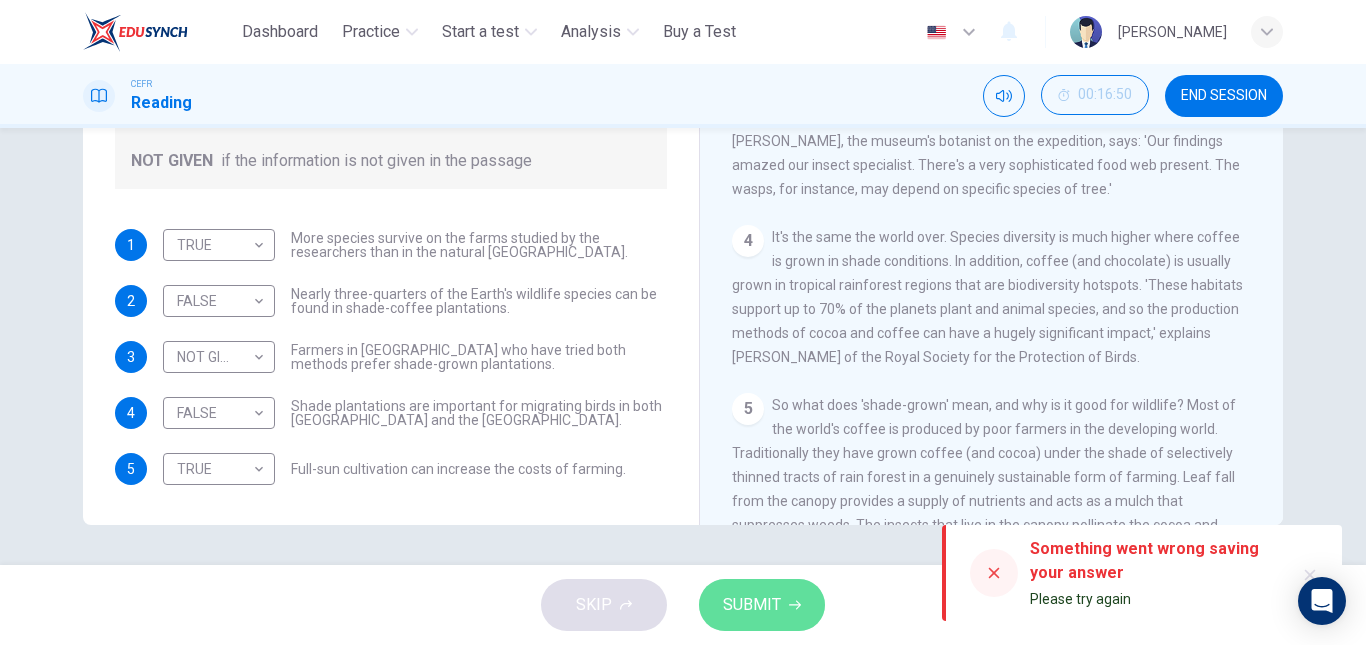 click on "SUBMIT" at bounding box center [762, 605] 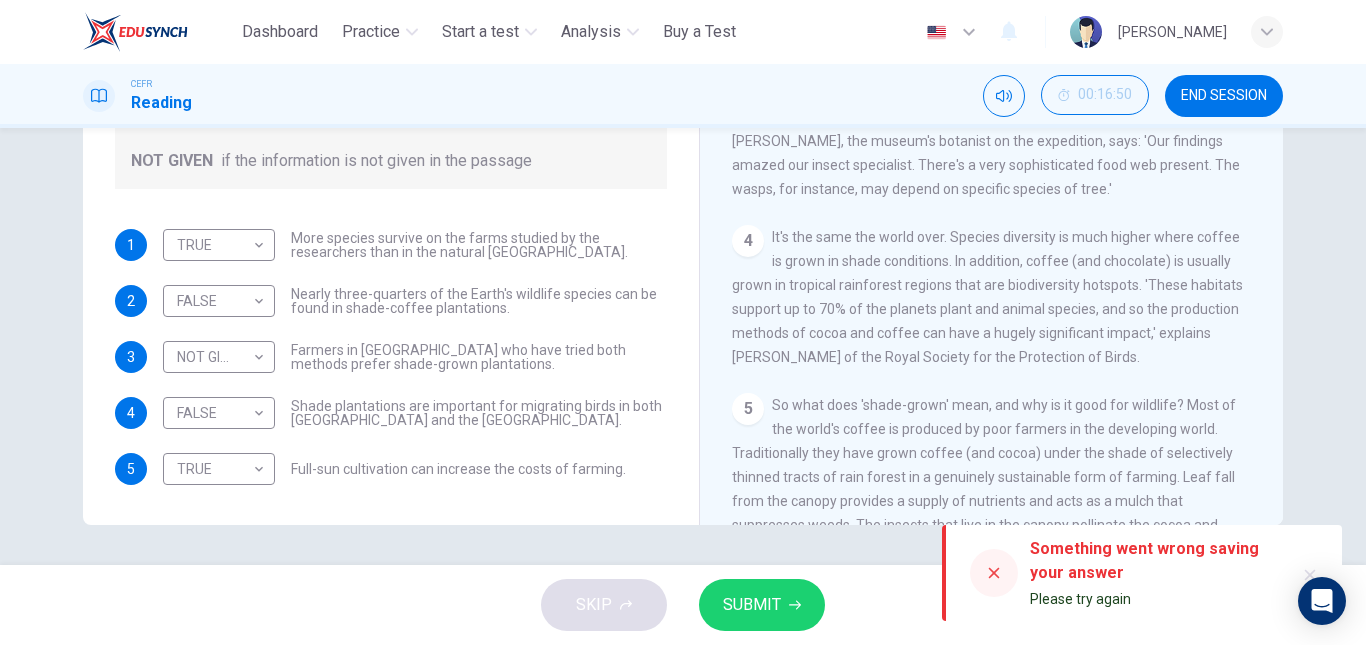 click at bounding box center [994, 573] 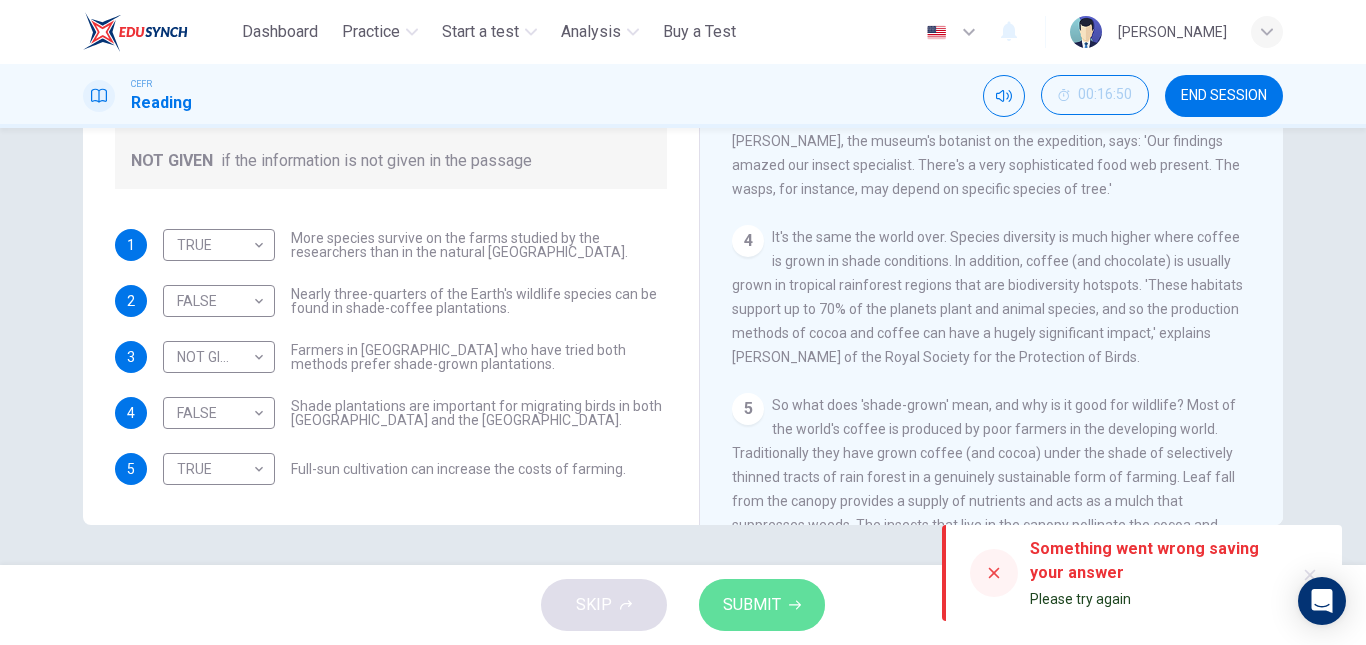 click on "SUBMIT" at bounding box center [762, 605] 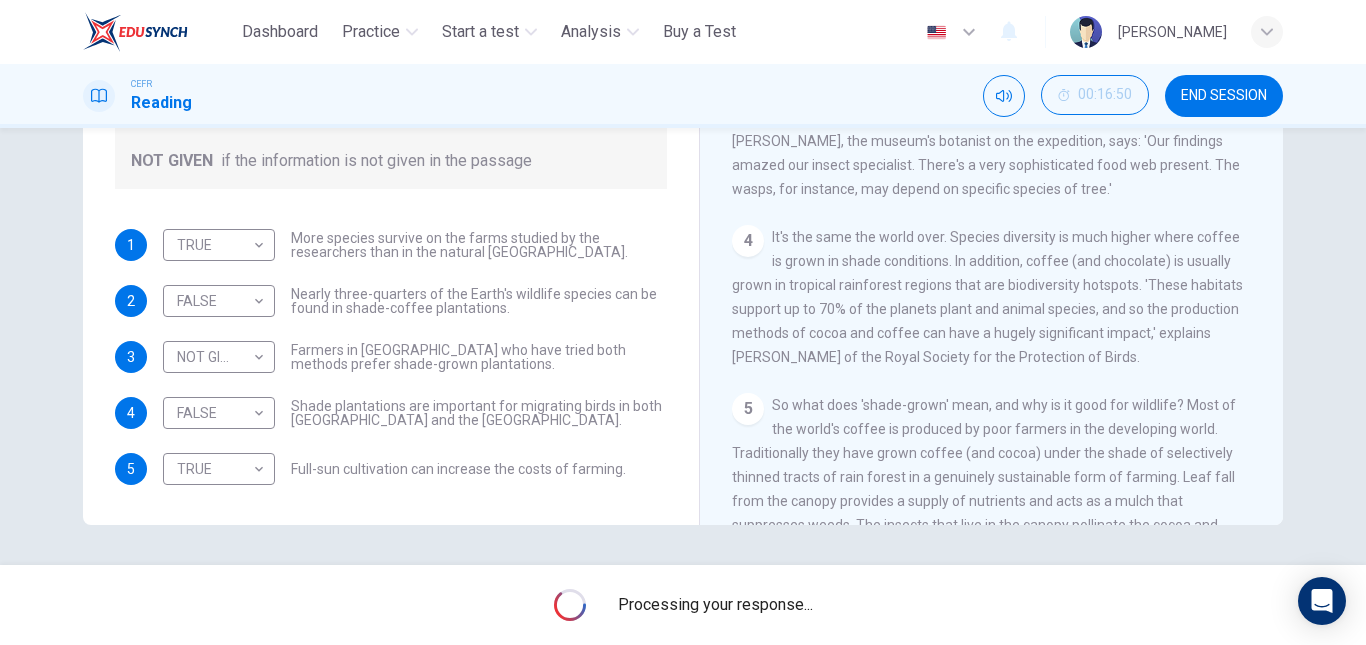 click on "Processing your response..." at bounding box center (683, 605) 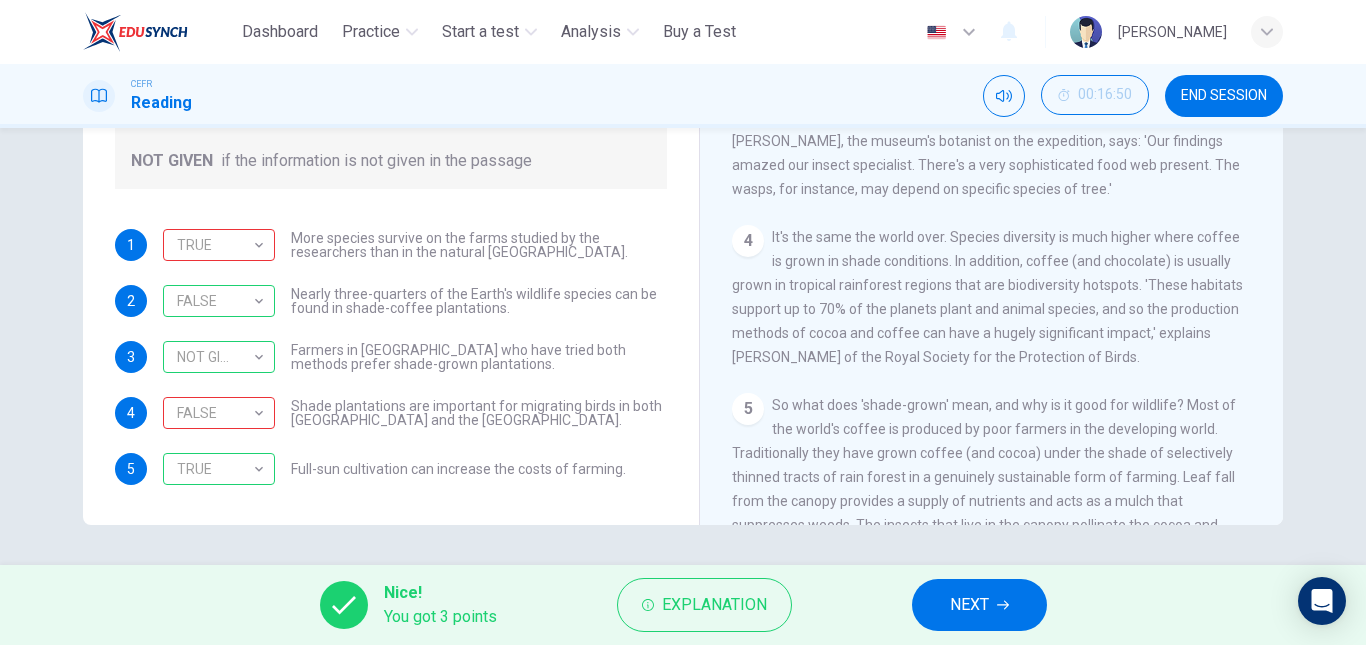 click on "Nice! You got 3
points Explanation NEXT" at bounding box center [683, 605] 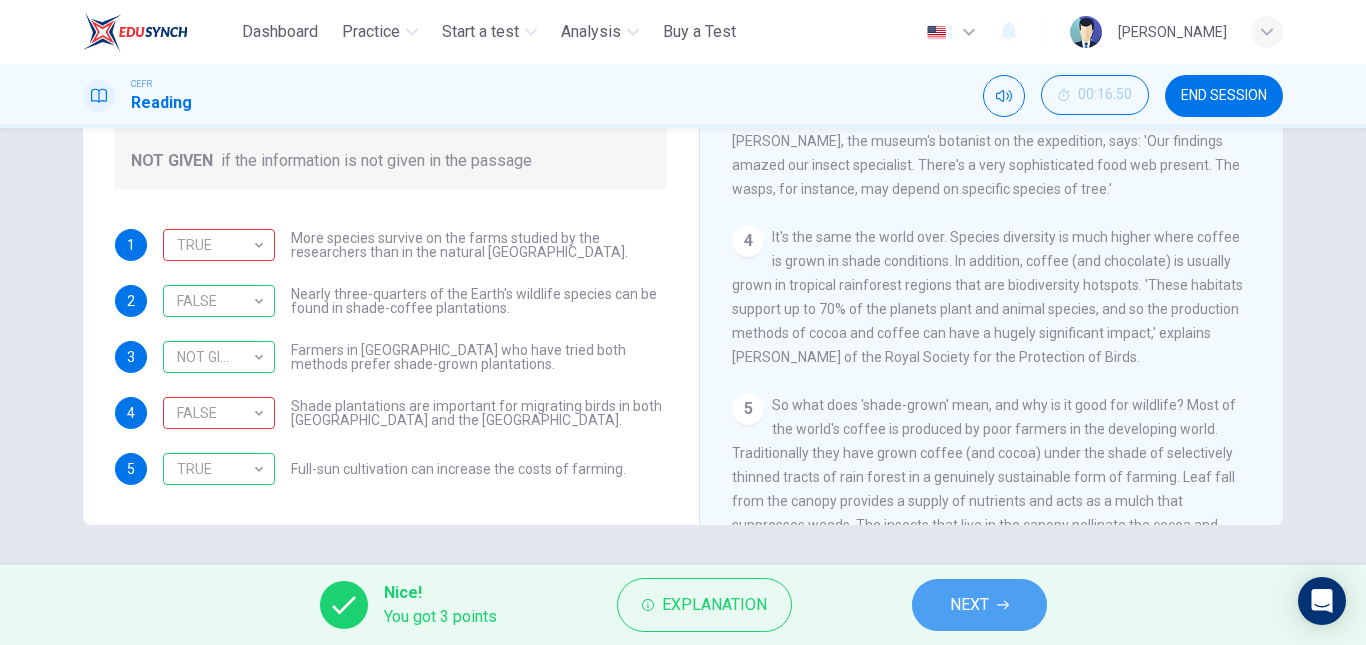 click on "NEXT" at bounding box center [969, 605] 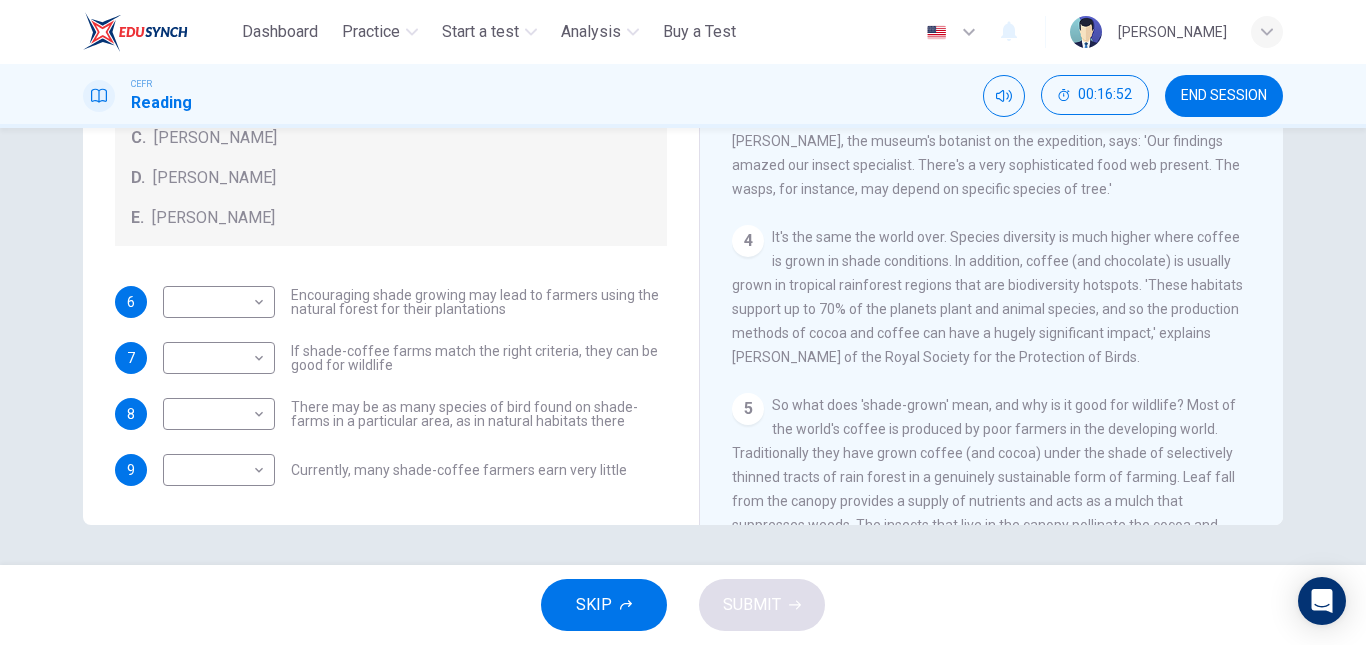 scroll, scrollTop: 121, scrollLeft: 0, axis: vertical 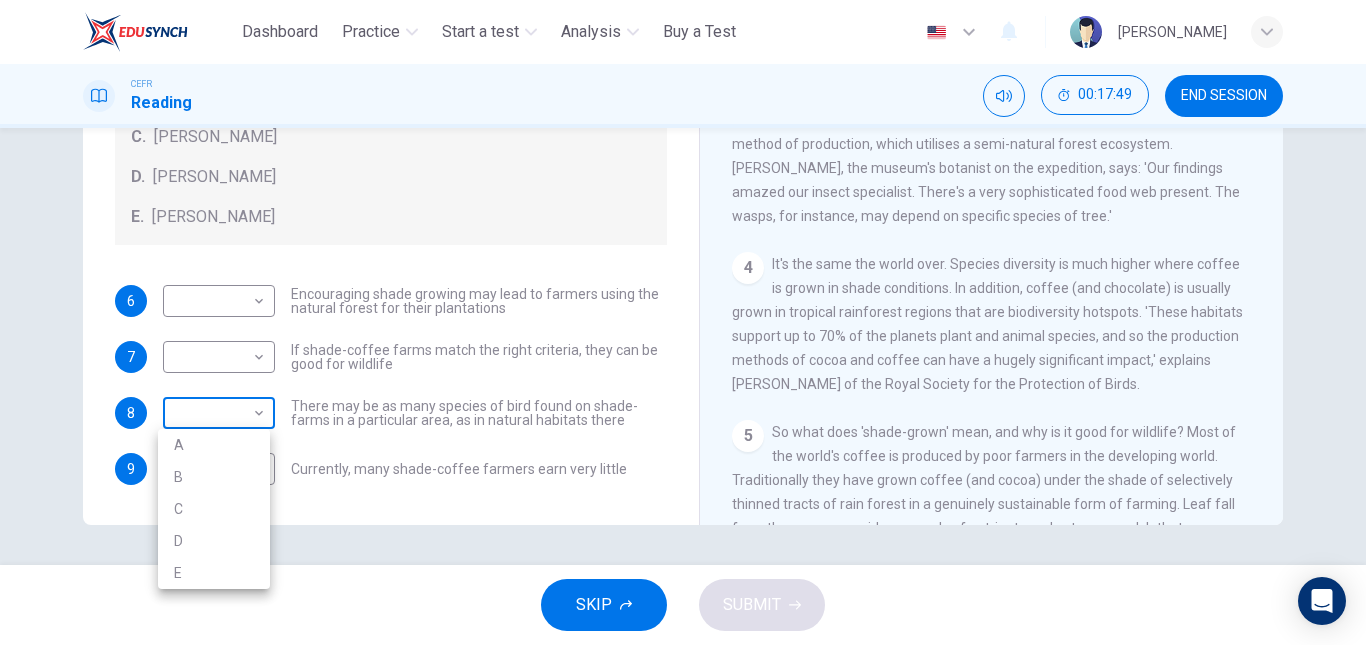 click on "This site uses cookies, as explained in our  Privacy Policy . If you agree to the use of cookies, please click the Accept button and continue to browse our site.   Privacy Policy Accept Dashboard Practice Start a test Analysis Buy a Test English ** ​ [PERSON_NAME] CEFR Reading 00:17:49 END SESSION Questions 6 - 9 Look at the following opinions and the list of people below.
Match each opinion to the person credited with it.
Write the correct letter  A-E  in the boxes below.
NB  You can write any letter  more than once . People A. [PERSON_NAME] [PERSON_NAME] [PERSON_NAME] [PERSON_NAME] [PERSON_NAME] E. [PERSON_NAME] 6 ​ ​ Encouraging shade growing may lead to farmers using the natural forest for their plantations 7 ​ ​ If shade-coffee farms match the right criteria, they can be good for wildlife 8 ​ ​ There may be as many species of bird found on shade-farms in a particular area, as in natural habitats there 9 ​ ​ Currently, many shade-coffee farmers earn very little Natural Coffee and Cocoa" at bounding box center (683, 322) 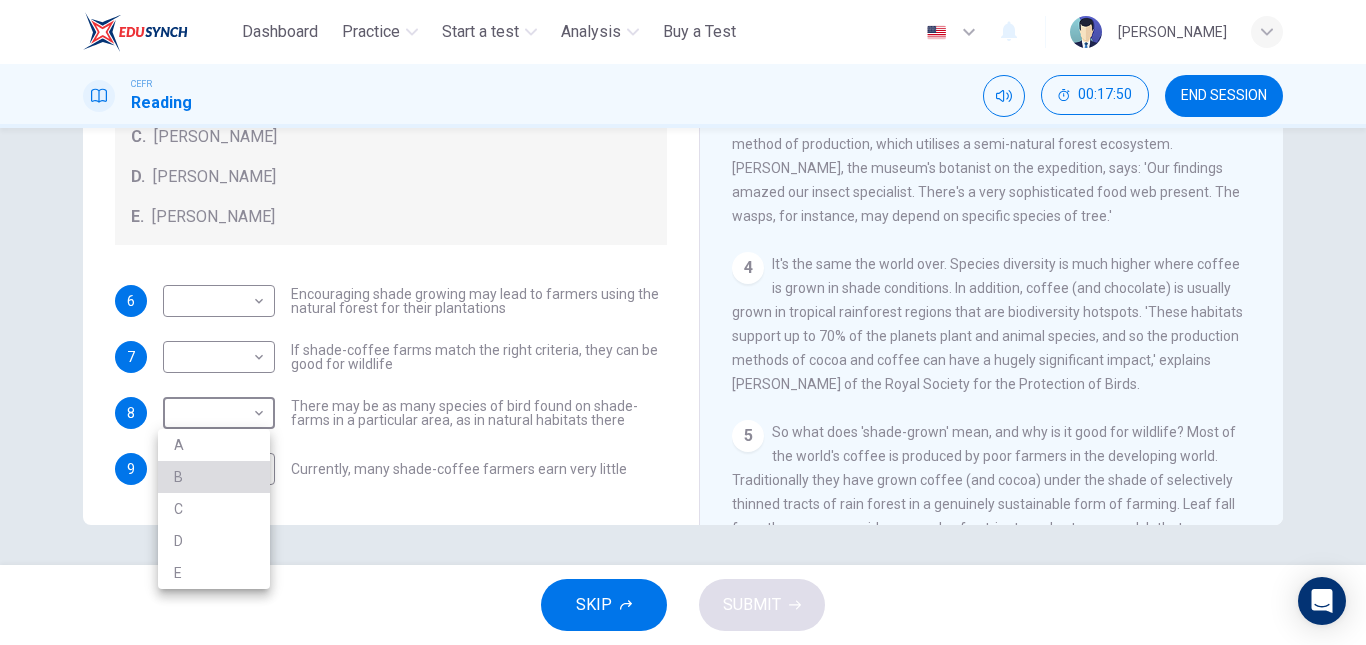 click on "B" at bounding box center (214, 477) 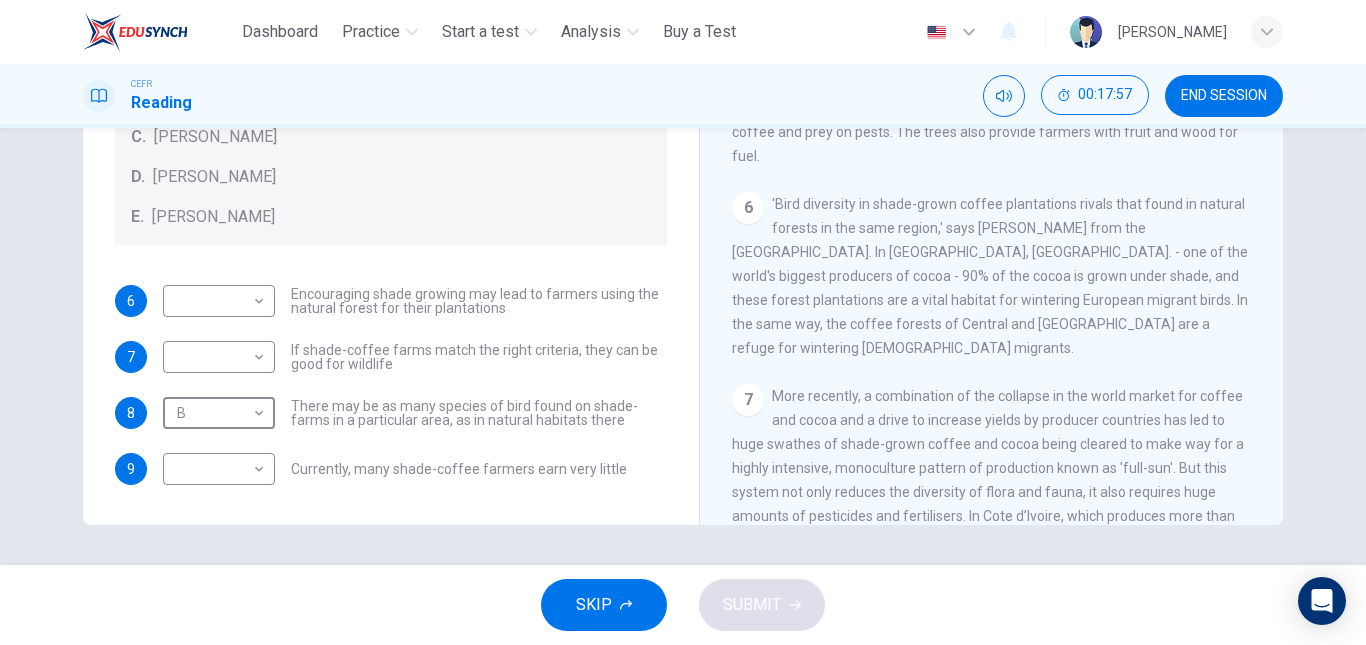 scroll, scrollTop: 988, scrollLeft: 0, axis: vertical 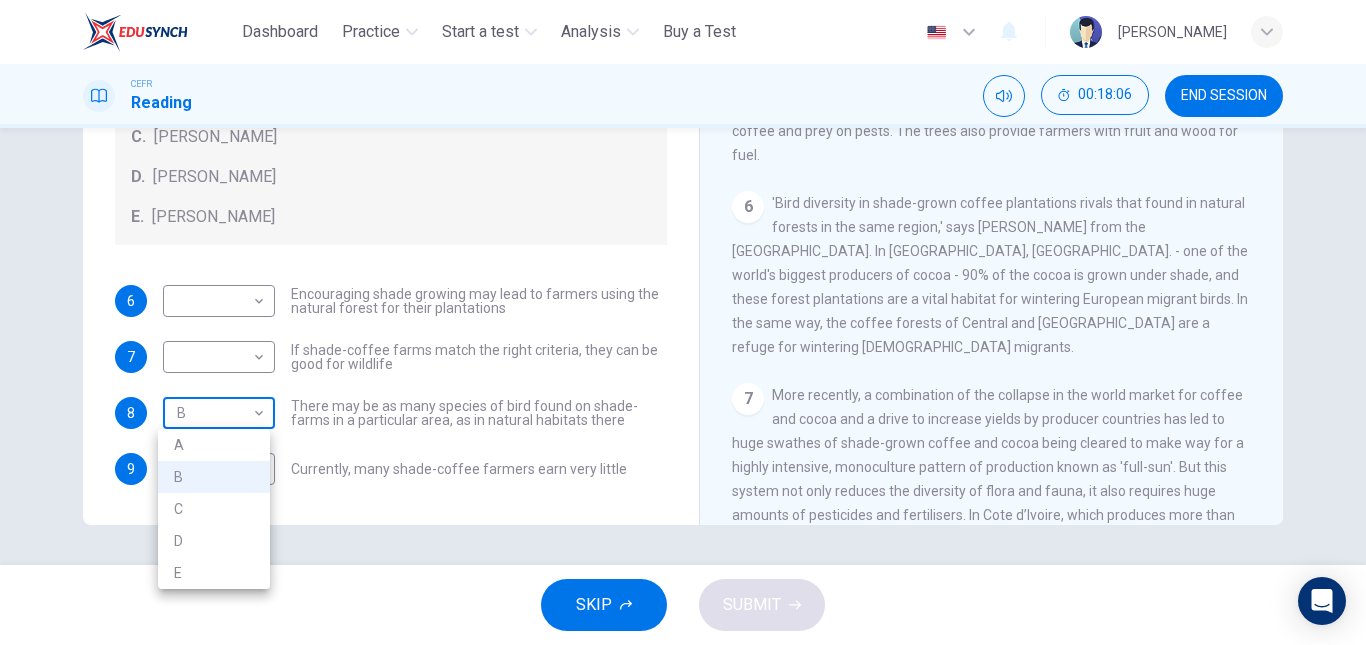 click on "This site uses cookies, as explained in our  Privacy Policy . If you agree to the use of cookies, please click the Accept button and continue to browse our site.   Privacy Policy Accept Dashboard Practice Start a test Analysis Buy a Test English ** ​ [PERSON_NAME] CEFR Reading 00:18:06 END SESSION Questions 6 - 9 Look at the following opinions and the list of people below.
Match each opinion to the person credited with it.
Write the correct letter  A-E  in the boxes below.
NB  You can write any letter  more than once . People A. [PERSON_NAME] [PERSON_NAME] [PERSON_NAME] [PERSON_NAME] [PERSON_NAME] E. [PERSON_NAME] 6 ​ ​ Encouraging shade growing may lead to farmers using the natural forest for their plantations 7 ​ ​ If shade-coffee farms match the right criteria, they can be good for wildlife 8 B * ​ There may be as many species of bird found on shade-farms in a particular area, as in natural habitats there 9 ​ ​ Currently, many shade-coffee farmers earn very little Natural Coffee and Cocoa" at bounding box center [683, 322] 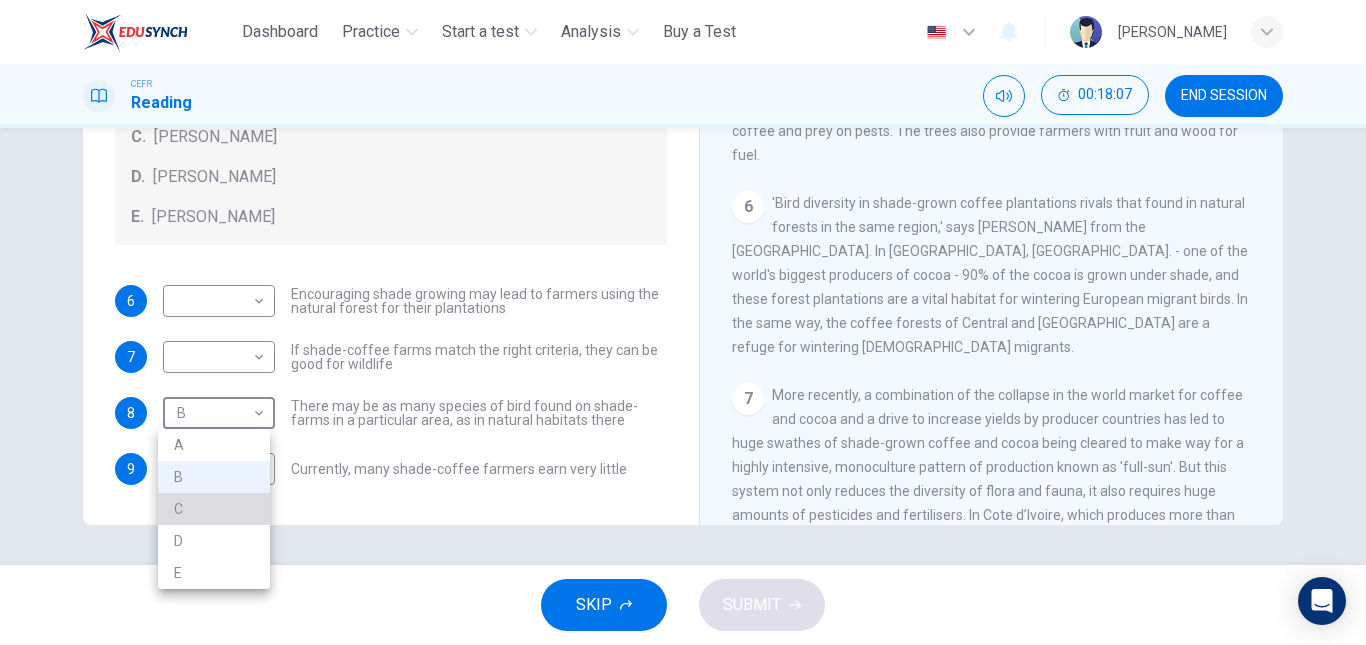 click on "C" at bounding box center (214, 509) 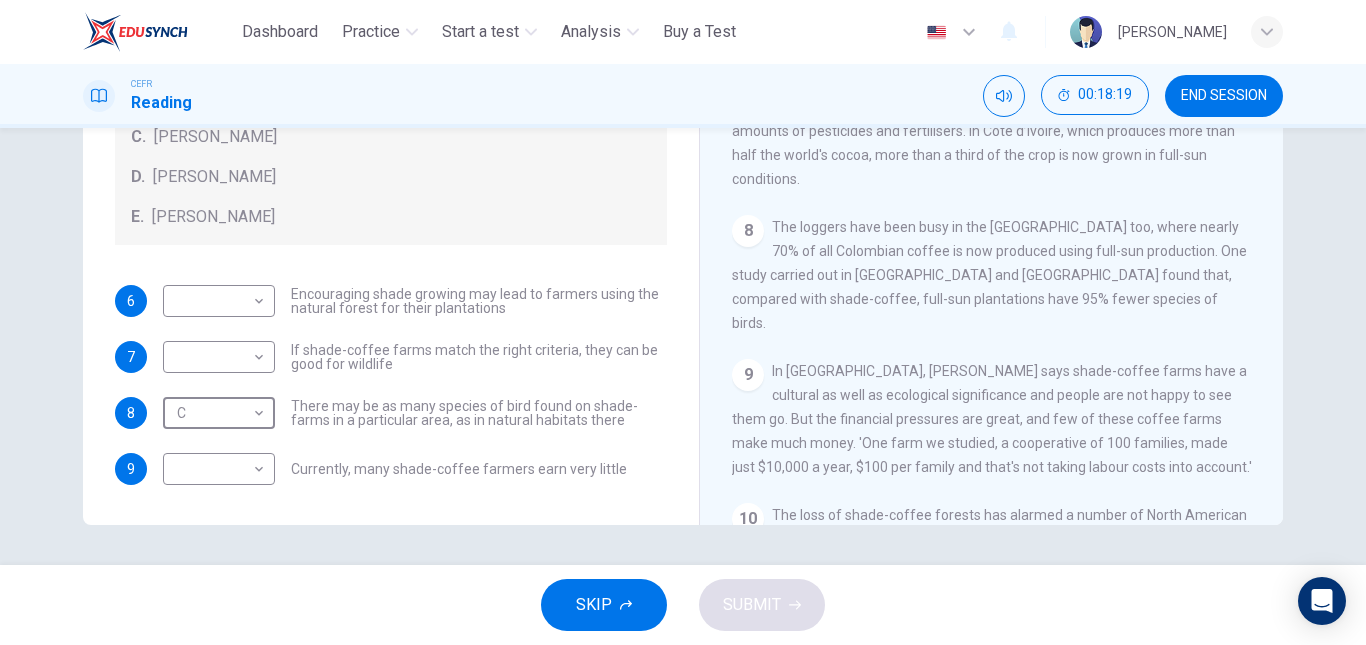 scroll, scrollTop: 1504, scrollLeft: 0, axis: vertical 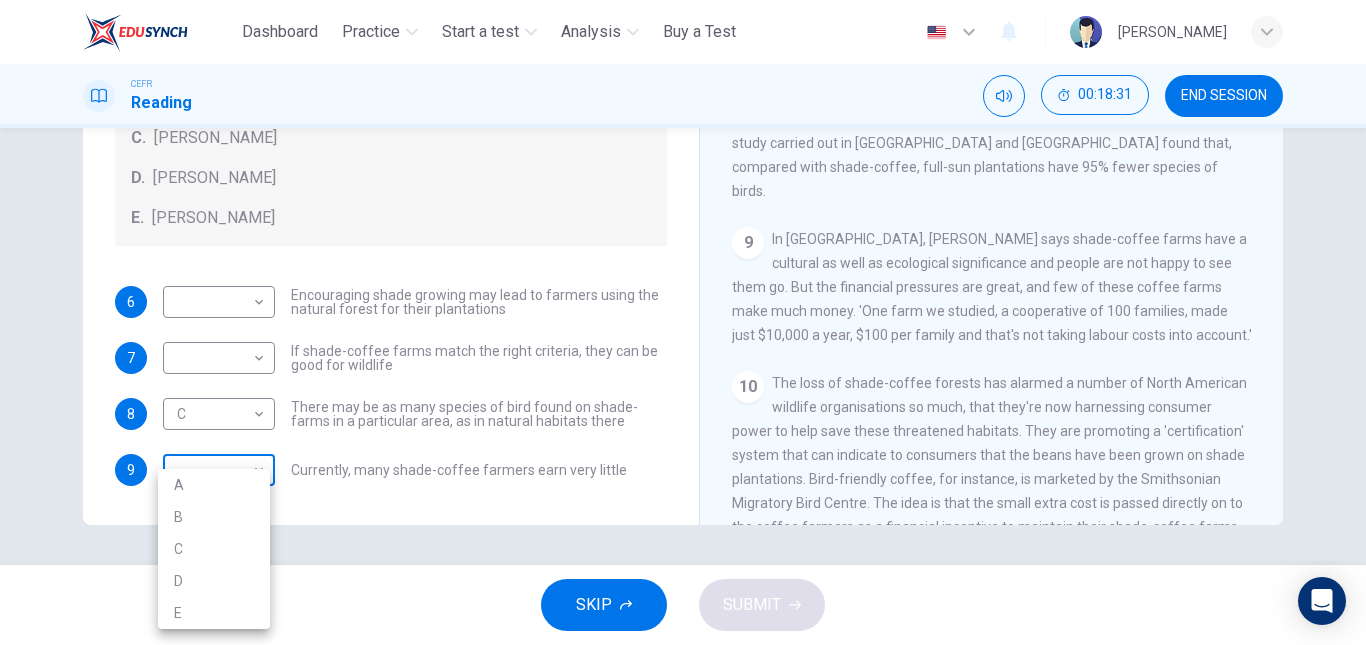 click on "This site uses cookies, as explained in our  Privacy Policy . If you agree to the use of cookies, please click the Accept button and continue to browse our site.   Privacy Policy Accept Dashboard Practice Start a test Analysis Buy a Test English ** ​ [PERSON_NAME] CEFR Reading 00:18:31 END SESSION Questions 6 - 9 Look at the following opinions and the list of people below.
Match each opinion to the person credited with it.
Write the correct letter  A-E  in the boxes below.
NB  You can write any letter  more than once . People A. [PERSON_NAME] [PERSON_NAME] [PERSON_NAME] [PERSON_NAME] [PERSON_NAME] E. [PERSON_NAME] 6 ​ ​ Encouraging shade growing may lead to farmers using the natural forest for their plantations 7 ​ ​ If shade-coffee farms match the right criteria, they can be good for wildlife 8 C * ​ There may be as many species of bird found on shade-farms in a particular area, as in natural habitats there 9 ​ ​ Currently, many shade-coffee farmers earn very little Natural Coffee and Cocoa" at bounding box center [683, 322] 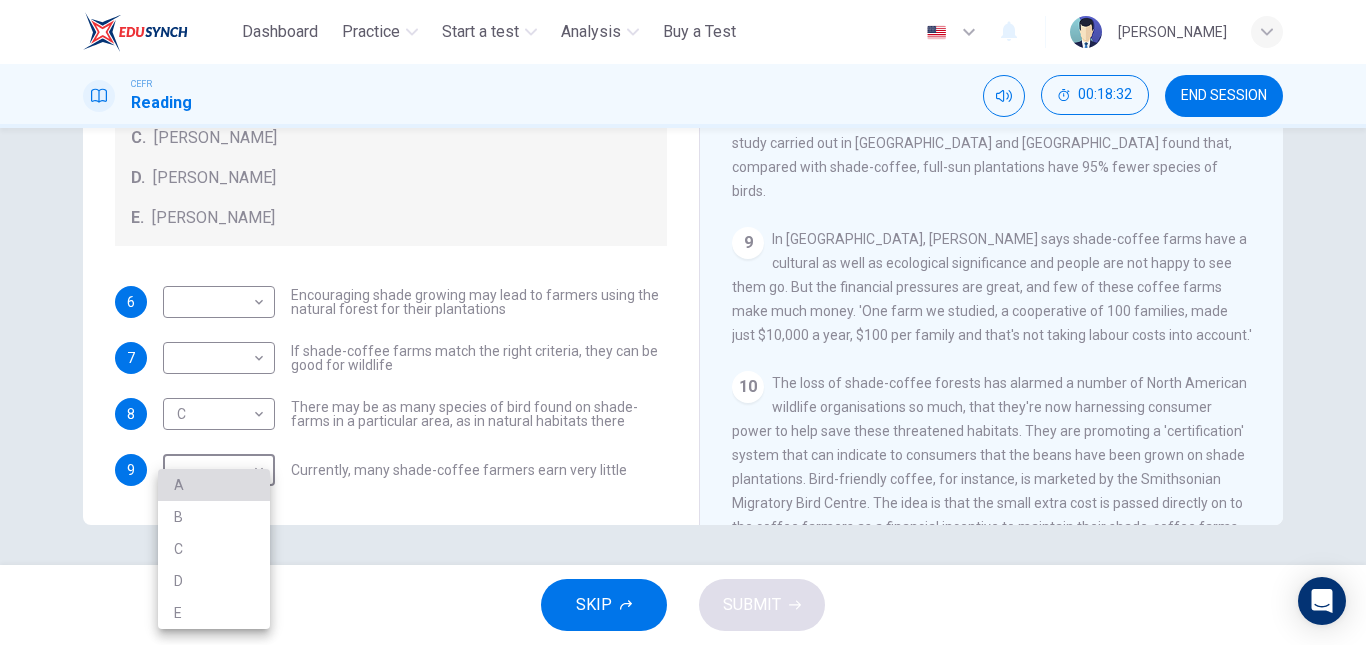 click on "A" at bounding box center (214, 485) 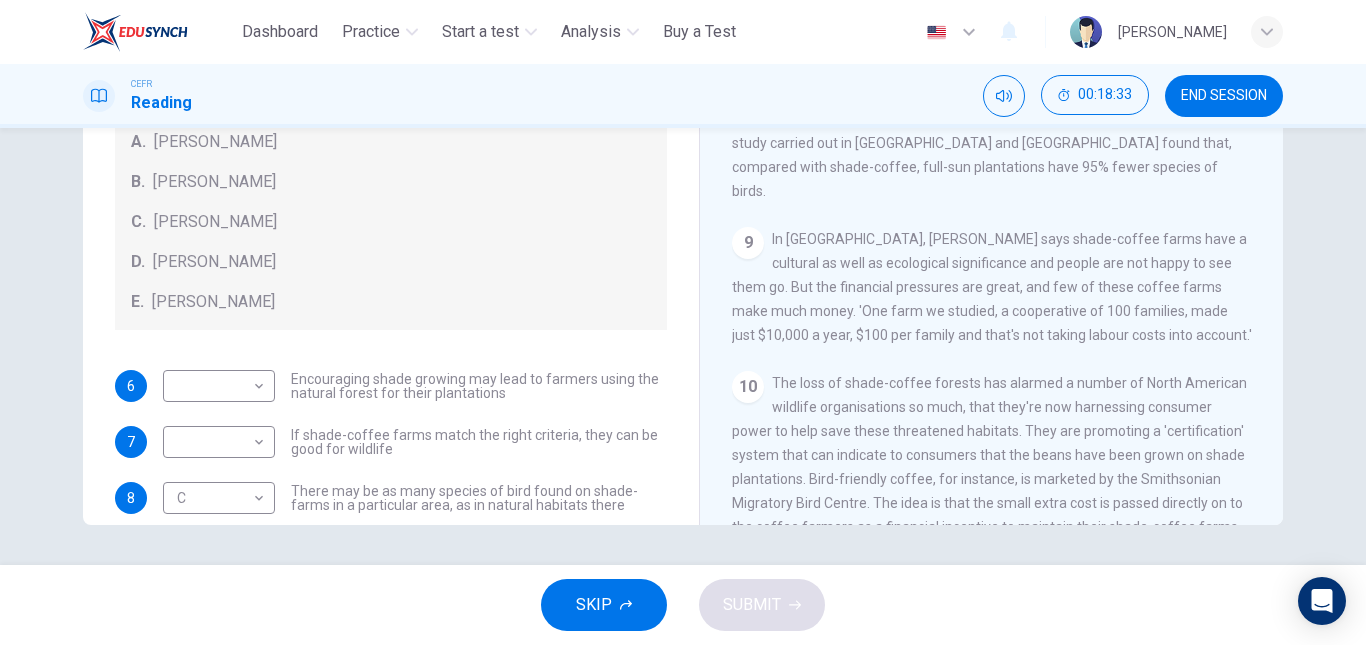 scroll, scrollTop: 121, scrollLeft: 0, axis: vertical 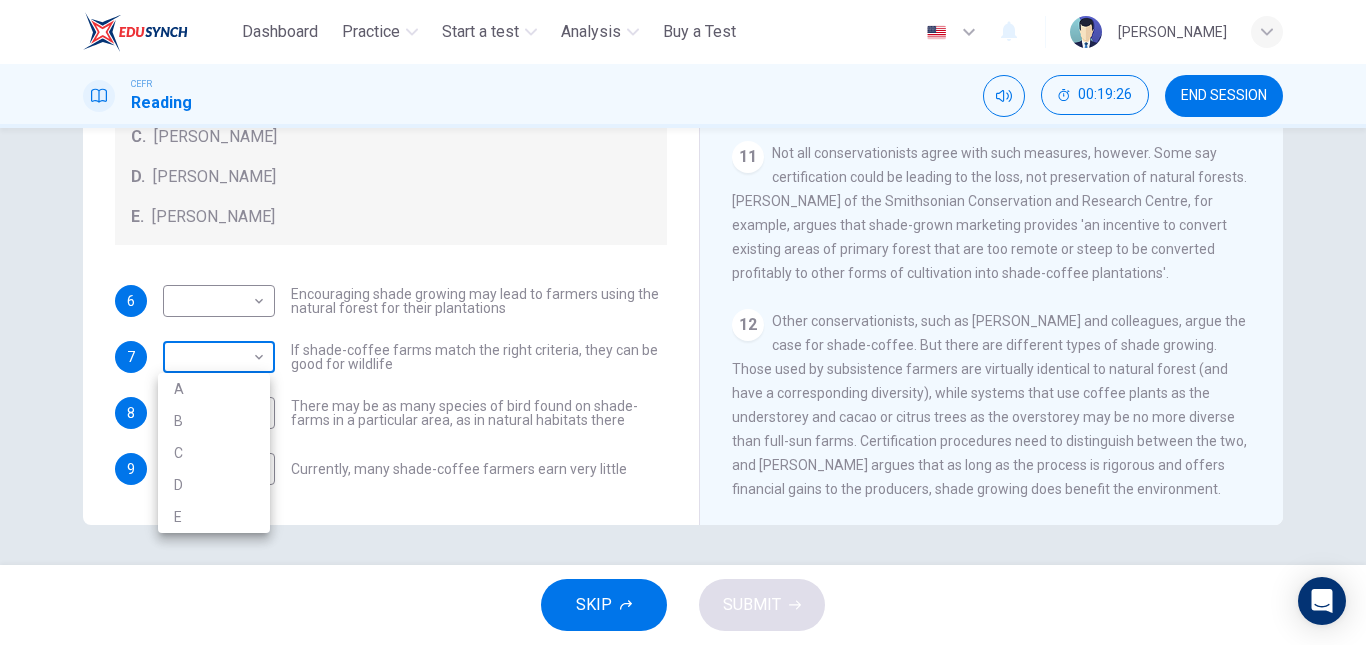 click on "This site uses cookies, as explained in our  Privacy Policy . If you agree to the use of cookies, please click the Accept button and continue to browse our site.   Privacy Policy Accept Dashboard Practice Start a test Analysis Buy a Test English ** ​ [PERSON_NAME] CEFR Reading 00:19:26 END SESSION Questions 6 - 9 Look at the following opinions and the list of people below.
Match each opinion to the person credited with it.
Write the correct letter  A-E  in the boxes below.
NB  You can write any letter  more than once . People A. [PERSON_NAME] [PERSON_NAME] [PERSON_NAME] [PERSON_NAME] [PERSON_NAME] E. [PERSON_NAME] 6 ​ ​ Encouraging shade growing may lead to farmers using the natural forest for their plantations 7 ​ ​ If shade-coffee farms match the right criteria, they can be good for wildlife 8 C * ​ There may be as many species of bird found on shade-farms in a particular area, as in natural habitats there 9 A * ​ Currently, many shade-coffee farmers earn very little Natural Coffee and Cocoa" at bounding box center [683, 322] 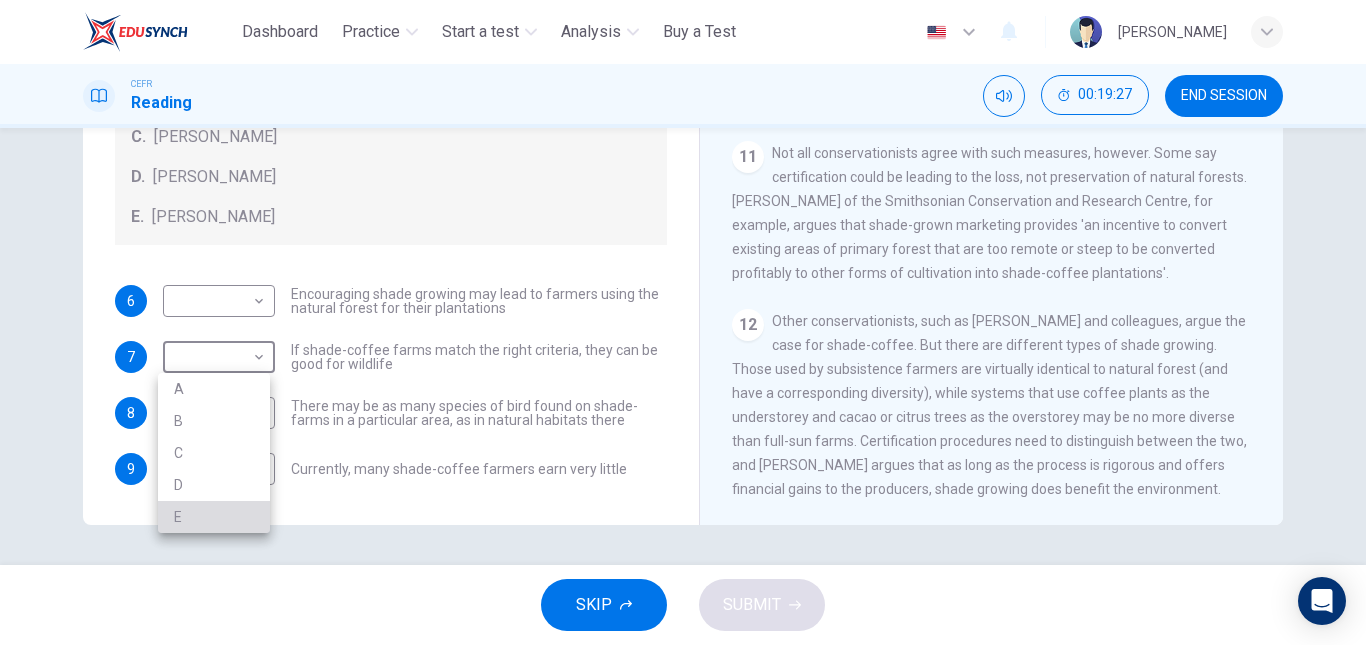 click on "E" at bounding box center (214, 517) 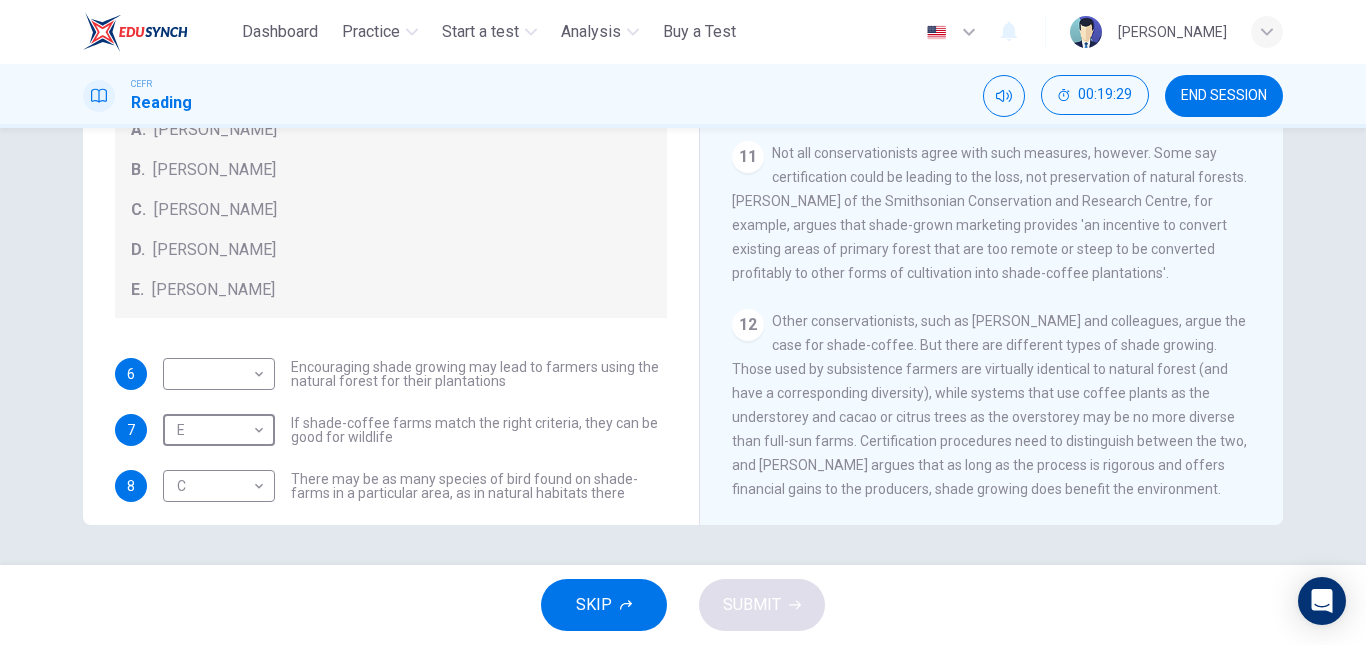 scroll, scrollTop: 47, scrollLeft: 0, axis: vertical 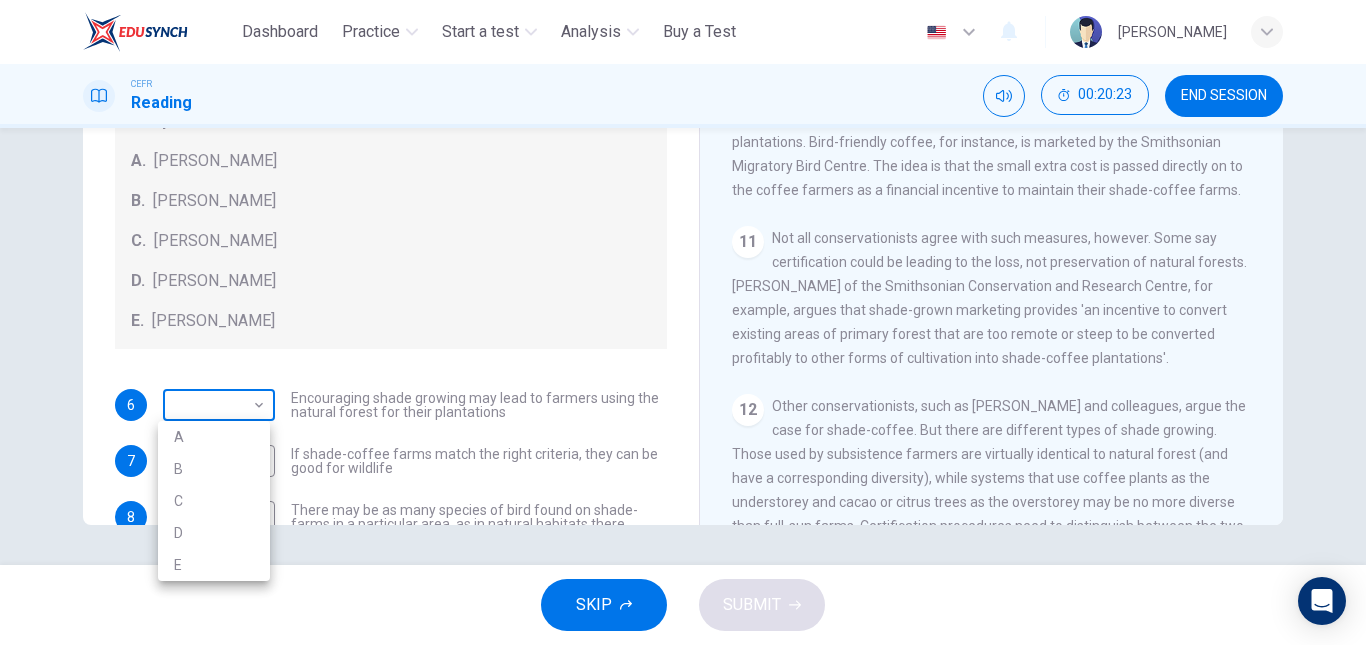 click on "This site uses cookies, as explained in our  Privacy Policy . If you agree to the use of cookies, please click the Accept button and continue to browse our site.   Privacy Policy Accept Dashboard Practice Start a test Analysis Buy a Test English ** ​ [PERSON_NAME] CEFR Reading 00:20:23 END SESSION Questions 6 - 9 Look at the following opinions and the list of people below.
Match each opinion to the person credited with it.
Write the correct letter  A-E  in the boxes below.
NB  You can write any letter  more than once . People A. [PERSON_NAME] [PERSON_NAME] [PERSON_NAME] [PERSON_NAME] [PERSON_NAME] E. [PERSON_NAME] 6 ​ ​ Encouraging shade growing may lead to farmers using the natural forest for their plantations 7 E * ​ If shade-coffee farms match the right criteria, they can be good for wildlife 8 C * ​ There may be as many species of bird found on shade-farms in a particular area, as in natural habitats there 9 A * ​ Currently, many shade-coffee farmers earn very little Natural Coffee and Cocoa" at bounding box center (683, 322) 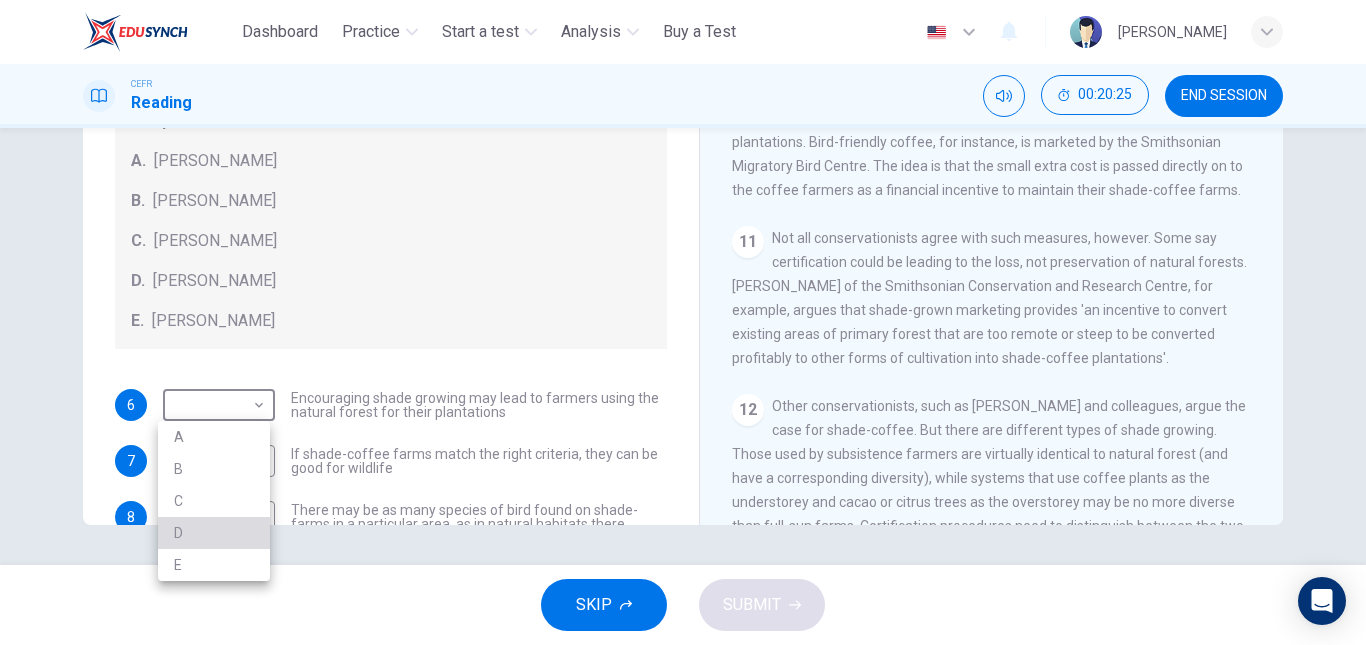 click on "D" at bounding box center [214, 533] 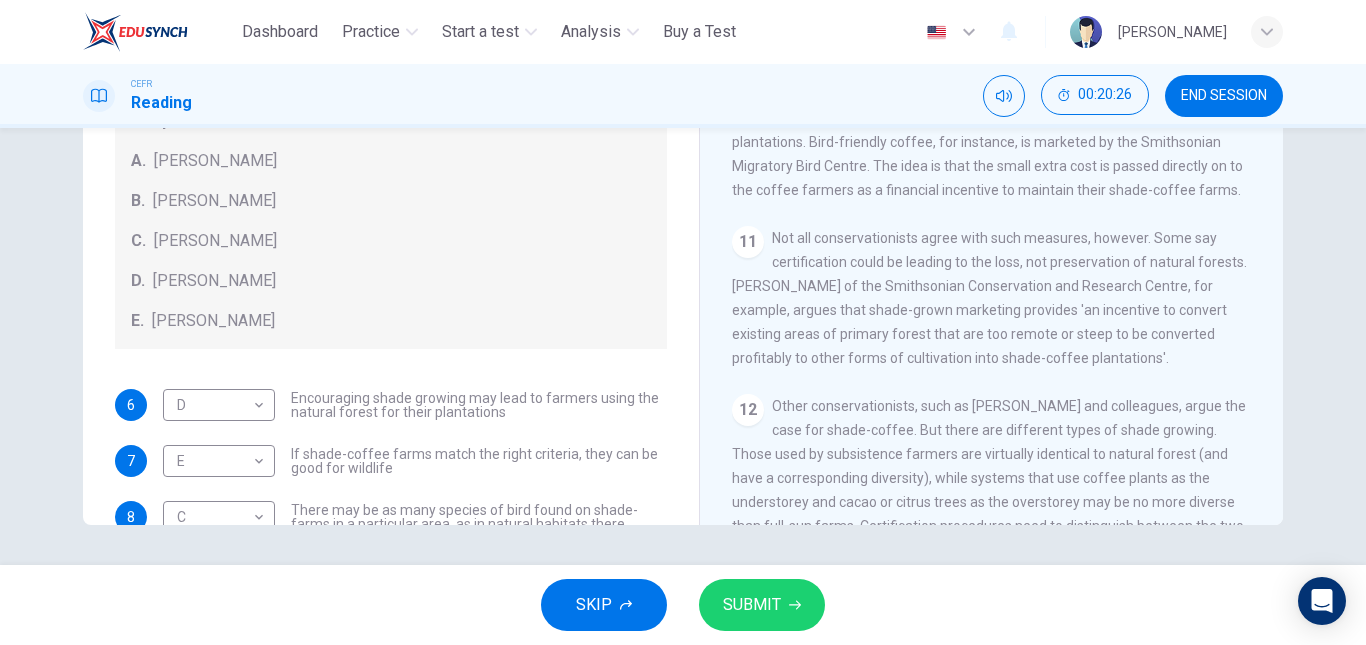 click on "SKIP SUBMIT" at bounding box center (683, 605) 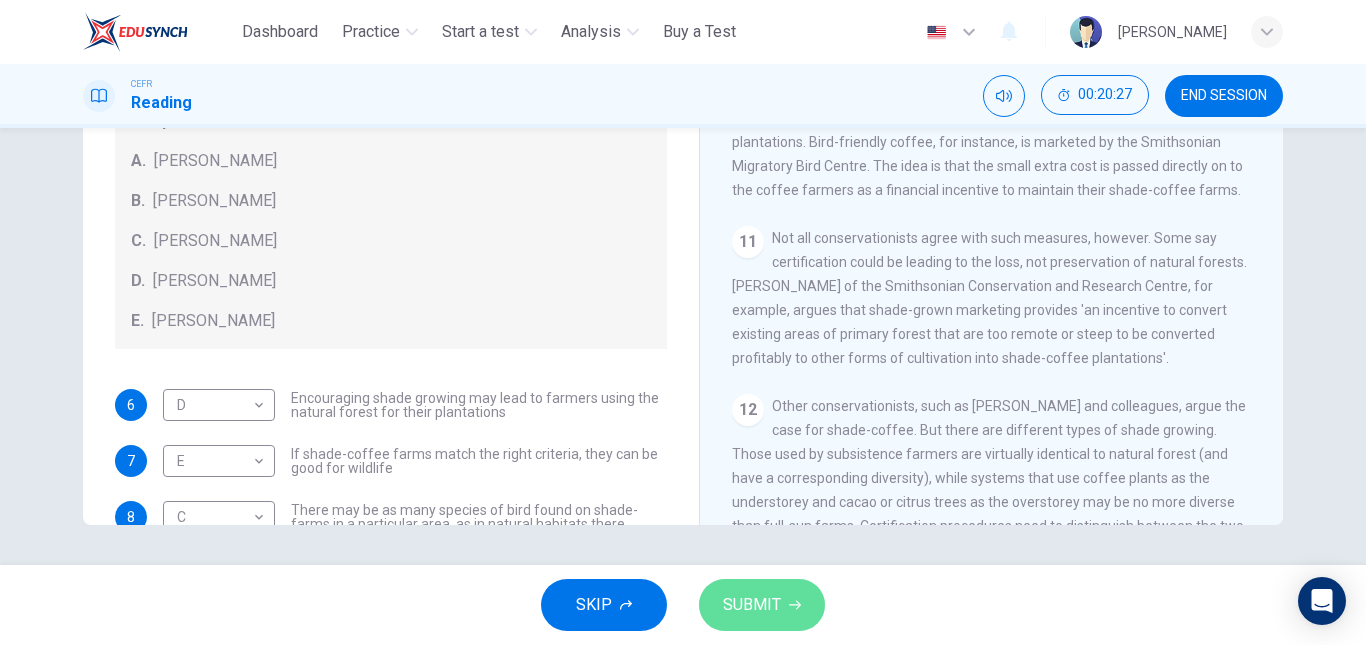 click on "SUBMIT" at bounding box center [752, 605] 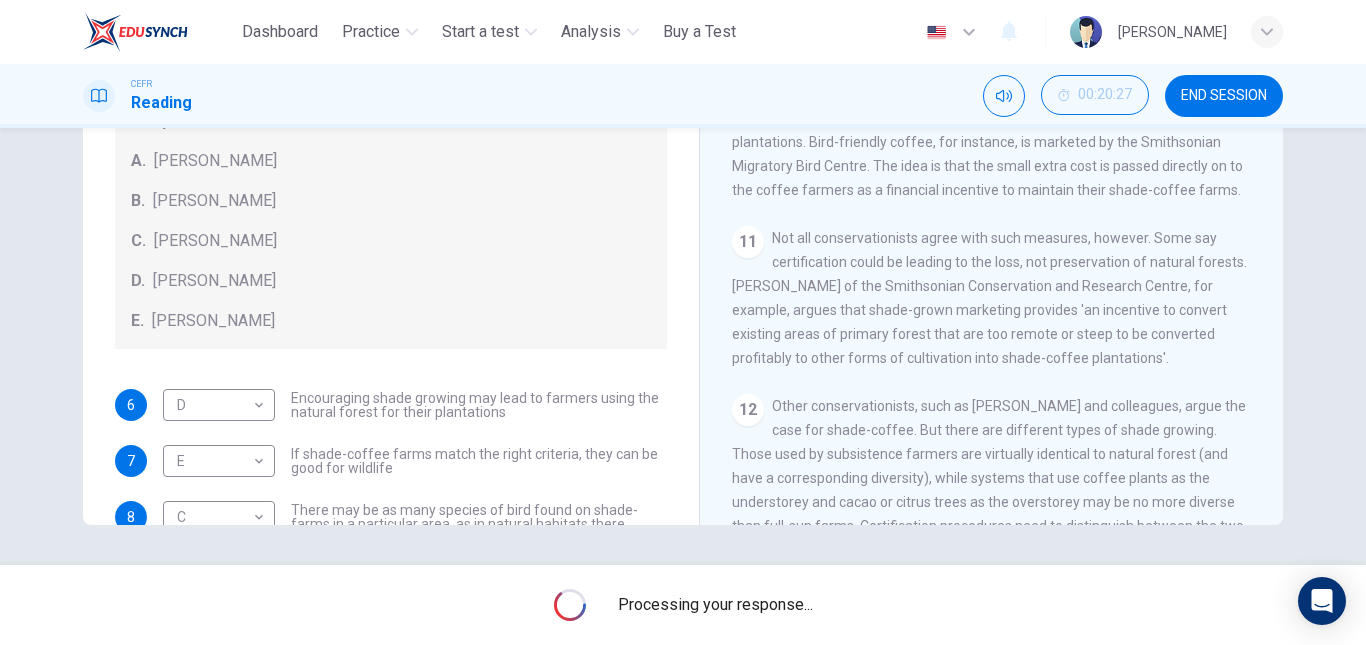scroll, scrollTop: 121, scrollLeft: 0, axis: vertical 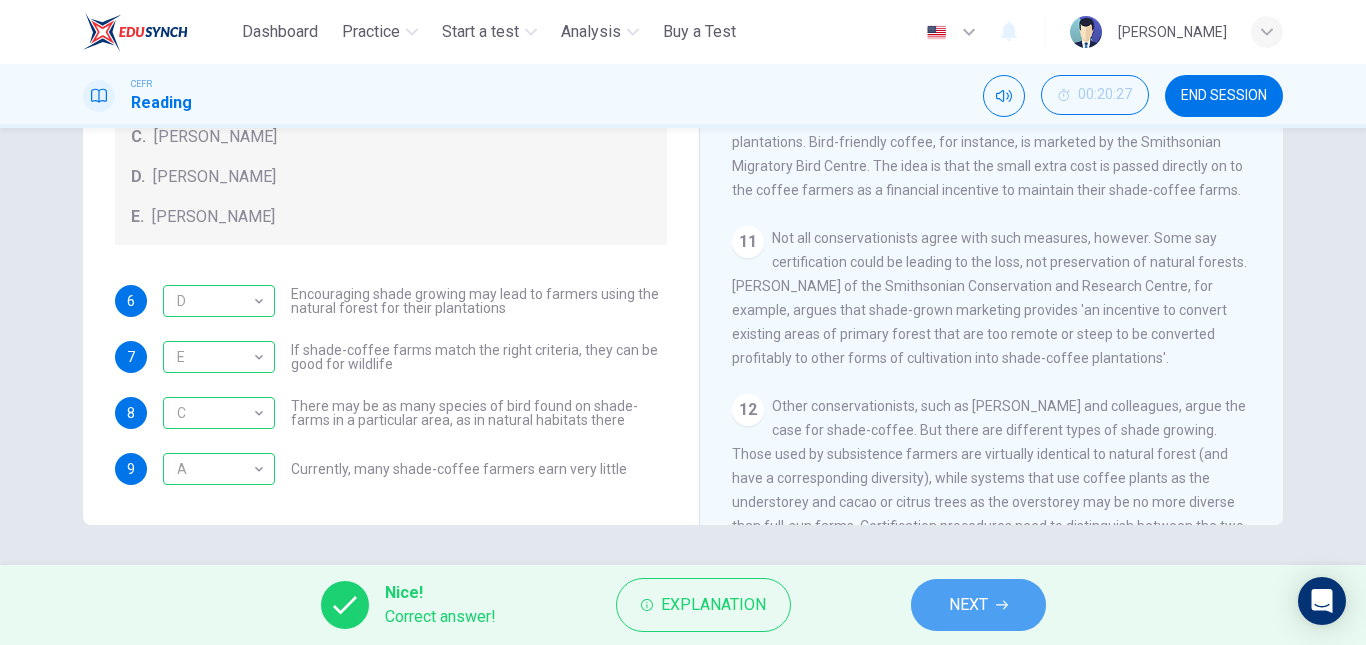 click on "NEXT" at bounding box center [978, 605] 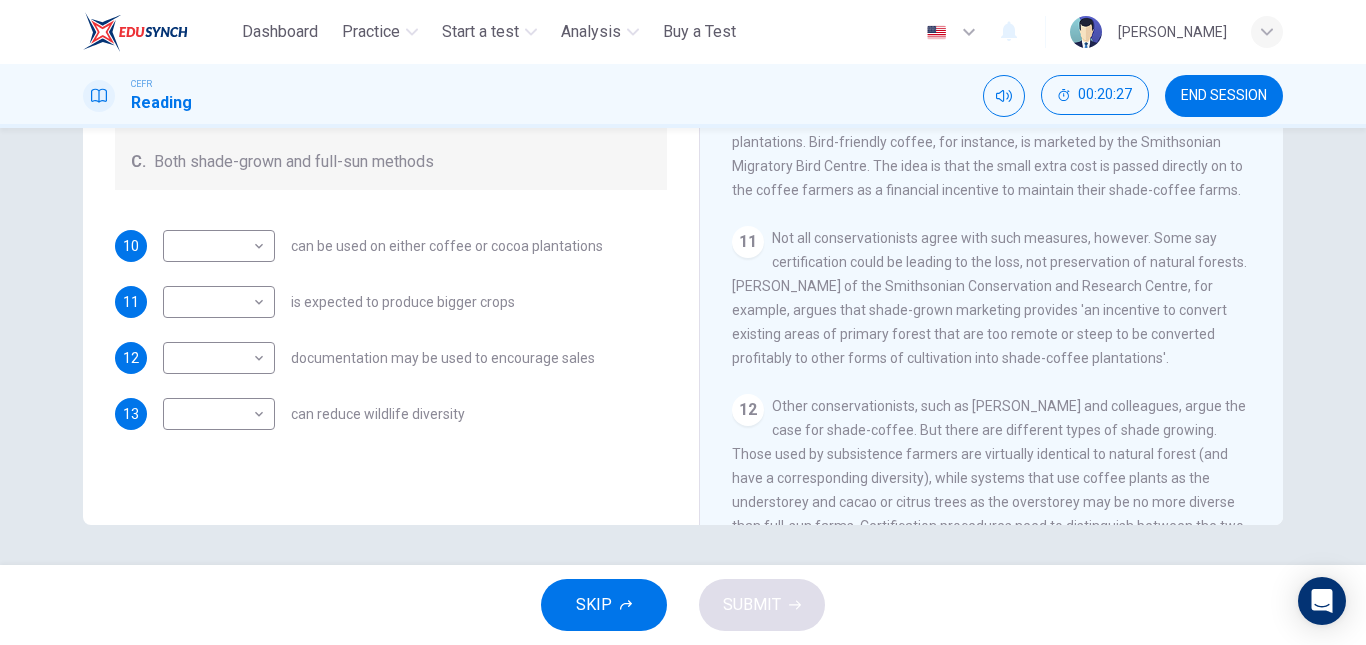 scroll, scrollTop: 0, scrollLeft: 0, axis: both 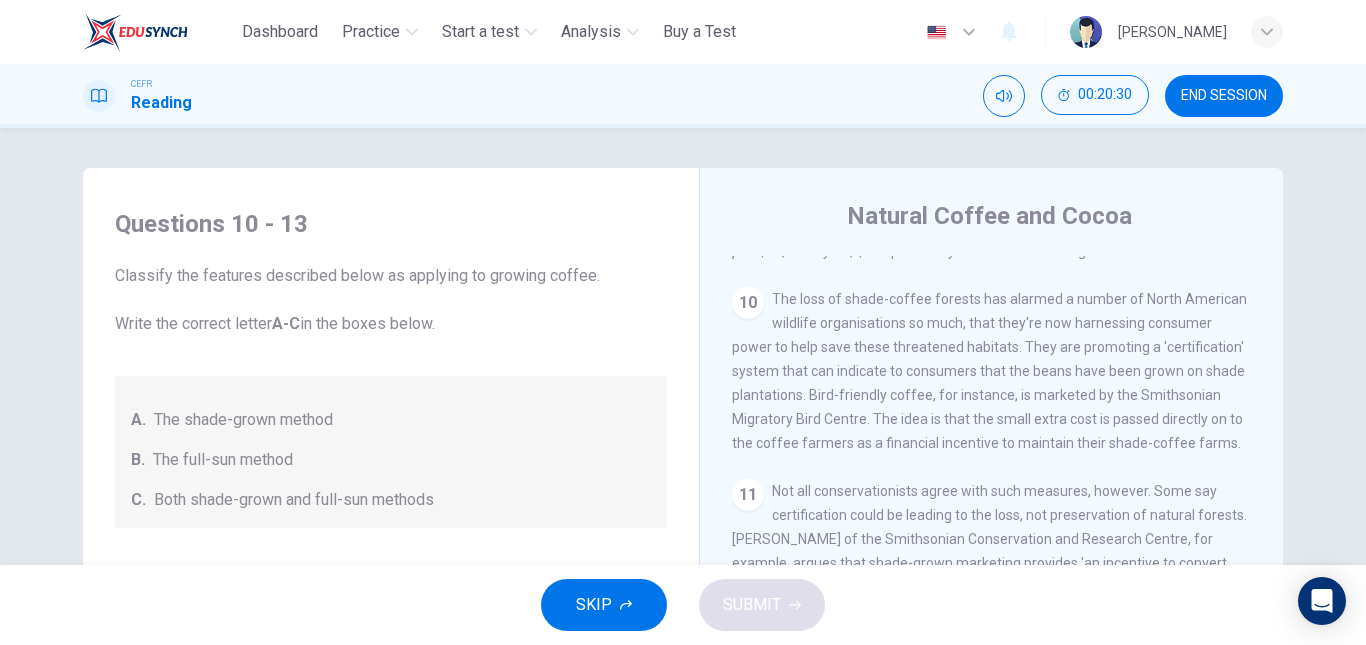 click on "SKIP SUBMIT" at bounding box center [683, 605] 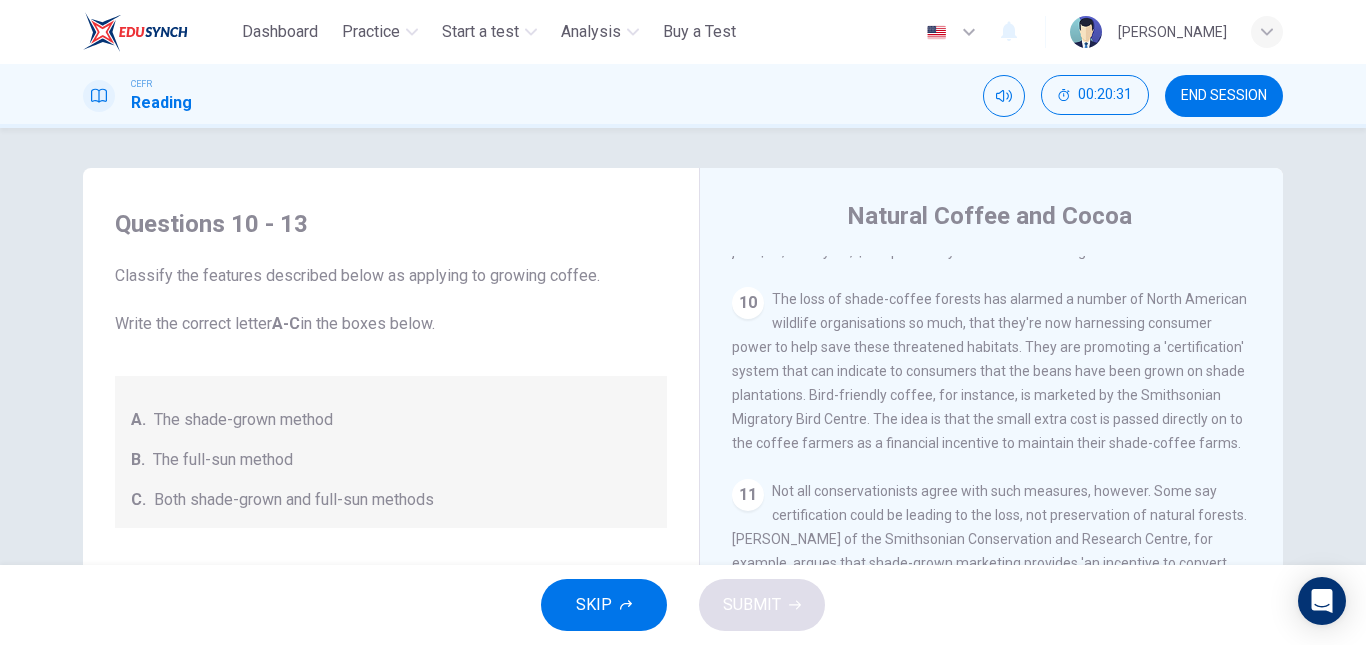 scroll, scrollTop: 1977, scrollLeft: 0, axis: vertical 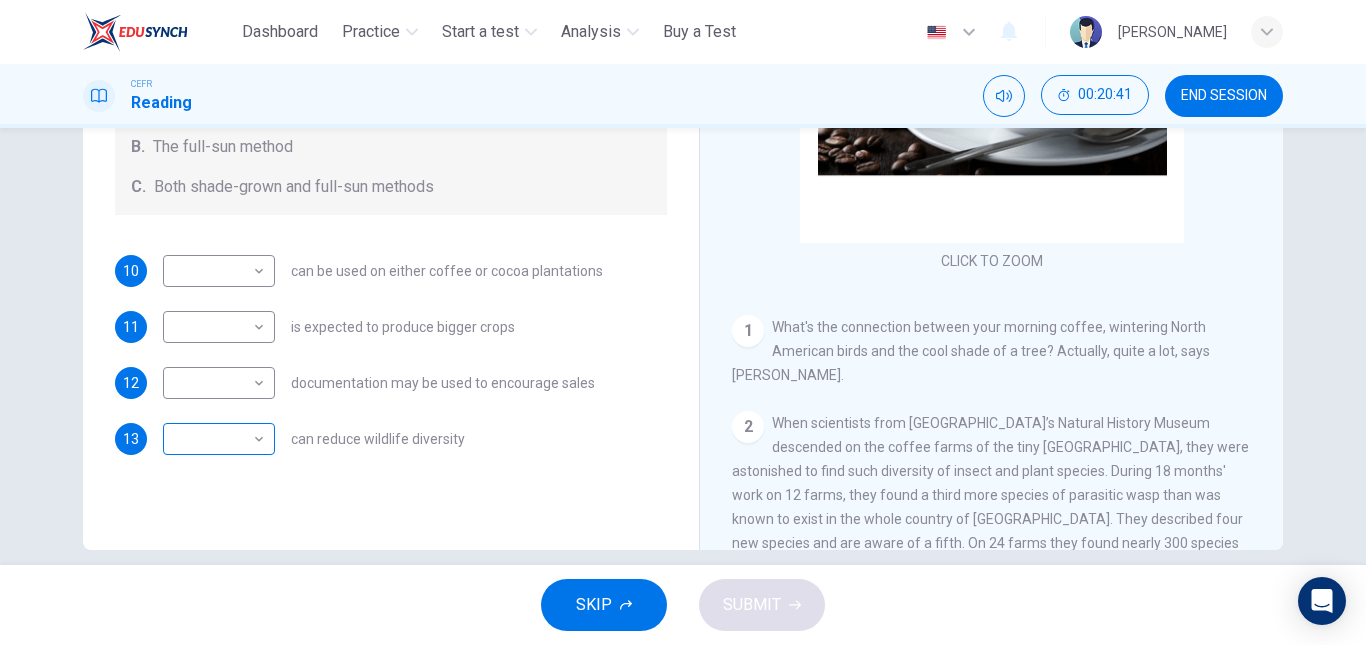 click on "This site uses cookies, as explained in our  Privacy Policy . If you agree to the use of cookies, please click the Accept button and continue to browse our site.   Privacy Policy Accept Dashboard Practice Start a test Analysis Buy a Test English ** ​ [PERSON_NAME] CEFR Reading 00:20:41 END SESSION Questions 10 - 13 Classify the features described below as applying to growing coffee.
Write the correct letter  A-C  in the boxes below. A. The shade-grown method B. The full-sun method C. Both shade-grown and full-sun methods 10 ​ ​ can be used on either coffee or cocoa plantations 11 ​ ​ is expected to produce bigger crops 12 ​ ​ documentation may be used to encourage sales 13 ​ ​ can reduce wildlife diversity Natural Coffee and Cocoa CLICK TO ZOOM Click to Zoom 1 What's the connection between your morning coffee, wintering North American birds and the cool shade of a tree? Actually, quite a lot, says [PERSON_NAME]. 2 3 4 5 6 7 8 9 10 11 12 SKIP SUBMIT
Dashboard Practice Analysis" at bounding box center [683, 322] 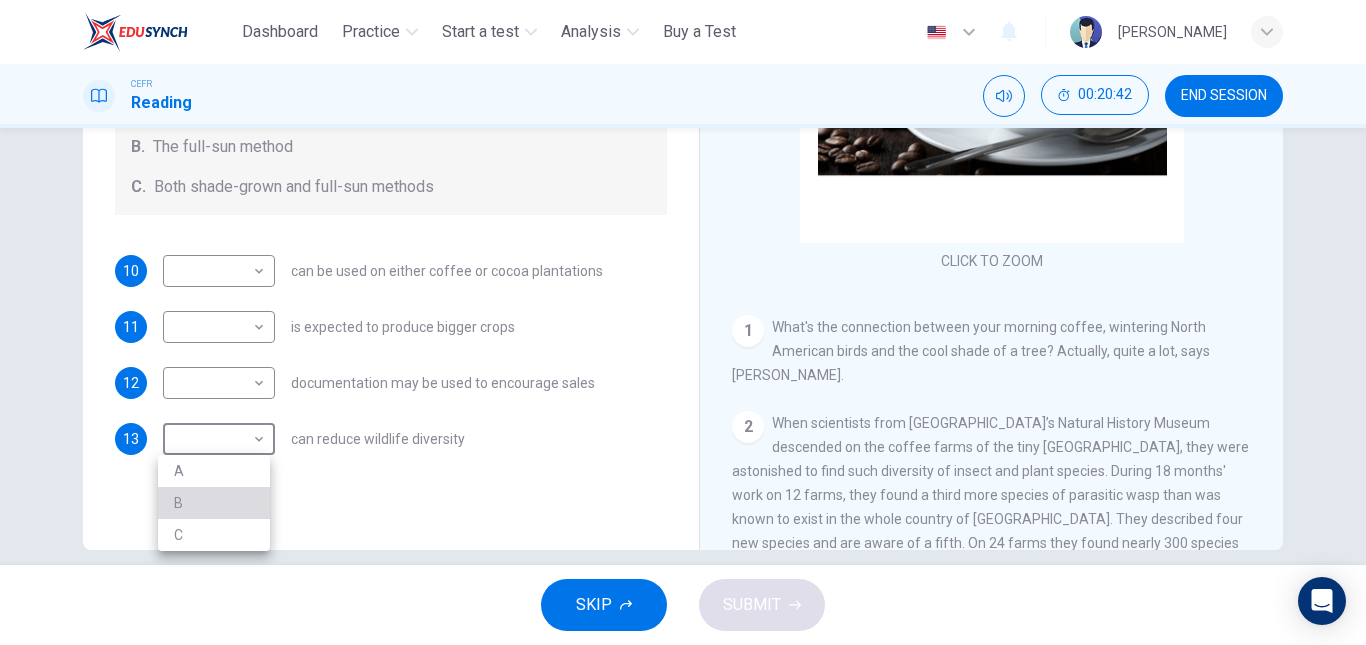 click on "B" at bounding box center (214, 503) 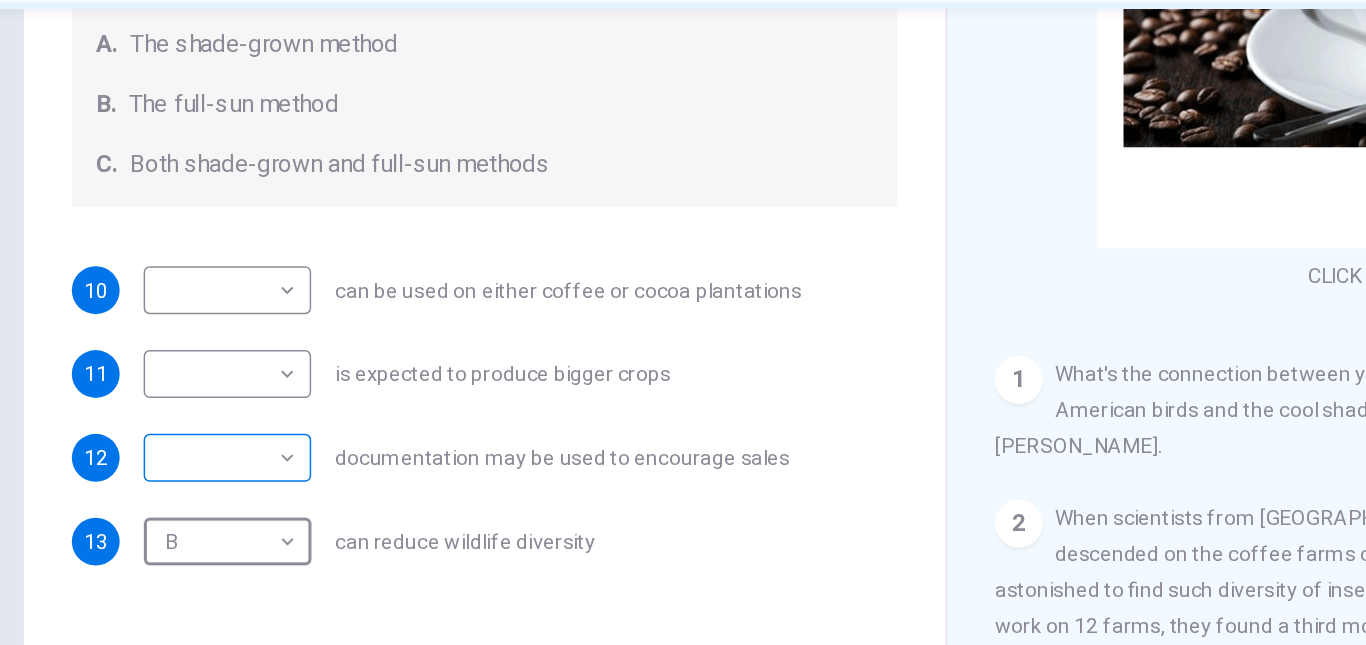scroll, scrollTop: 251, scrollLeft: 0, axis: vertical 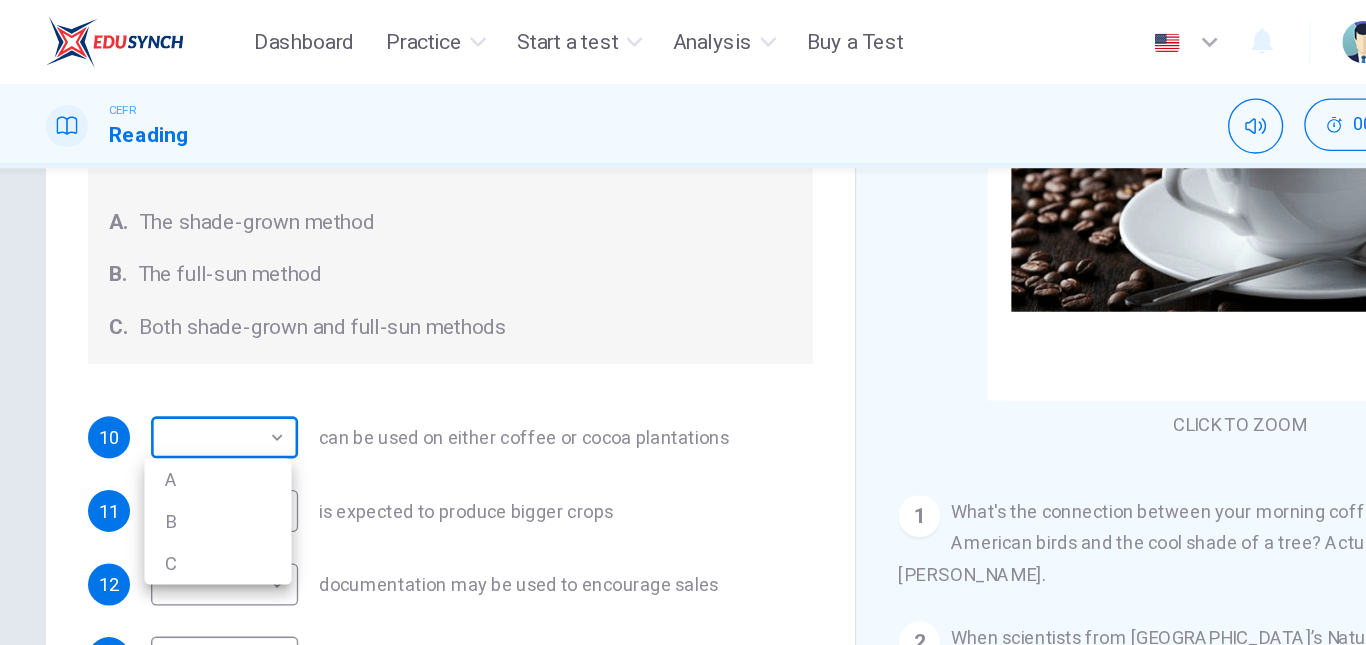 click on "This site uses cookies, as explained in our  Privacy Policy . If you agree to the use of cookies, please click the Accept button and continue to browse our site.   Privacy Policy Accept Dashboard Practice Start a test Analysis Buy a Test English ** ​ [PERSON_NAME] CEFR Reading 00:20:48 END SESSION Questions 10 - 13 Classify the features described below as applying to growing coffee.
Write the correct letter  A-C  in the boxes below. A. The shade-grown method B. The full-sun method C. Both shade-grown and full-sun methods 10 ​ ​ can be used on either coffee or cocoa plantations 11 ​ ​ is expected to produce bigger crops 12 ​ ​ documentation may be used to encourage sales 13 B * ​ can reduce wildlife diversity Natural Coffee and Cocoa CLICK TO ZOOM Click to Zoom 1 What's the connection between your morning coffee, wintering North American birds and the cool shade of a tree? Actually, quite a lot, says [PERSON_NAME]. 2 3 4 5 6 7 8 9 10 11 12 SKIP SUBMIT
Dashboard Practice Analysis" at bounding box center [683, 322] 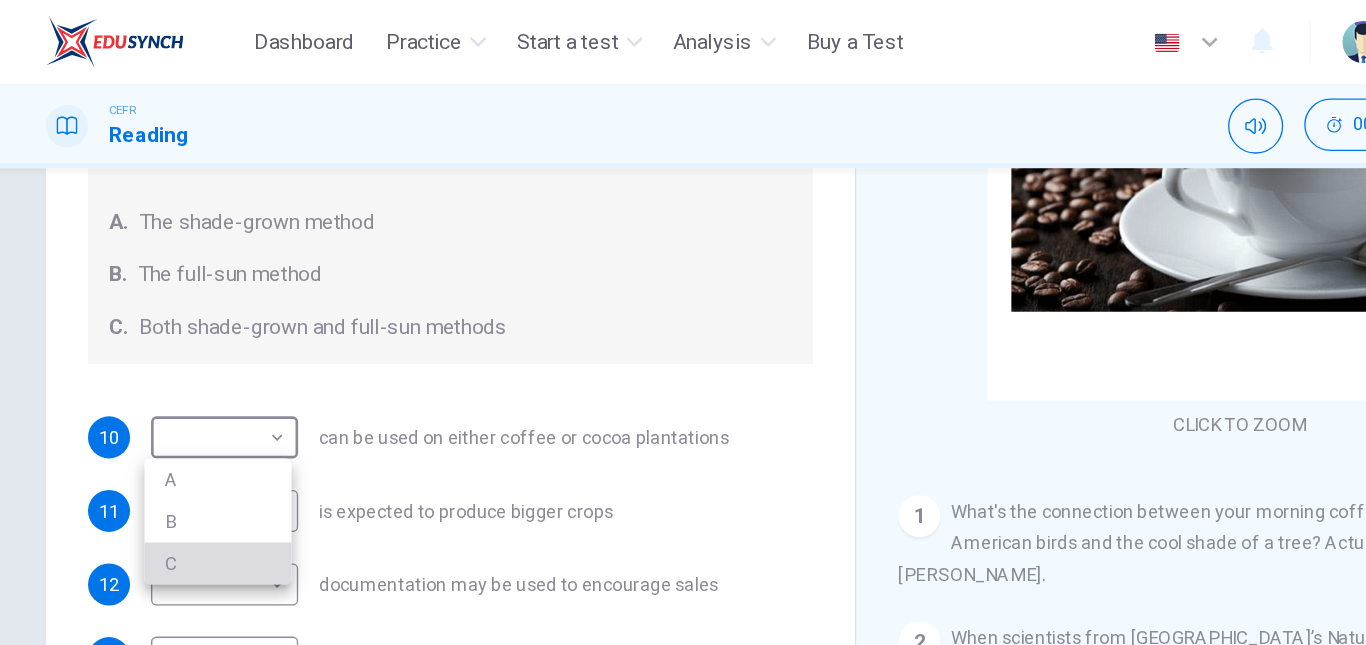 click on "C" at bounding box center (214, 429) 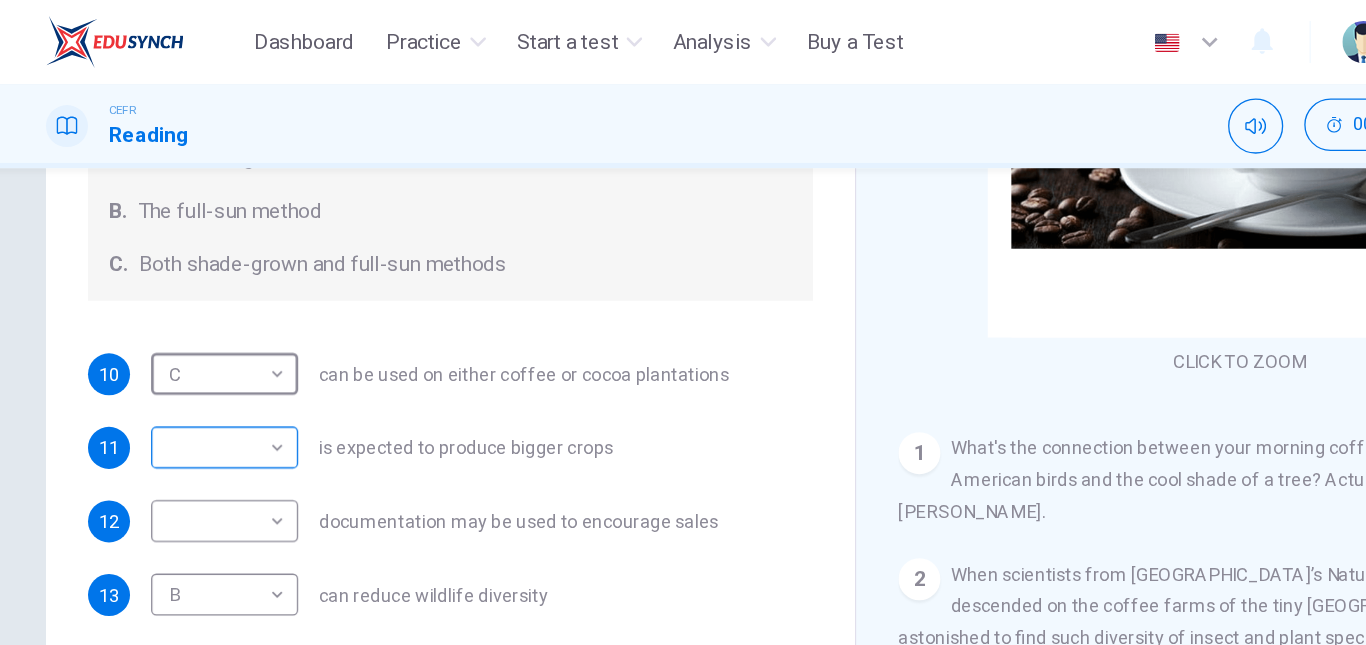 scroll, scrollTop: 251, scrollLeft: 0, axis: vertical 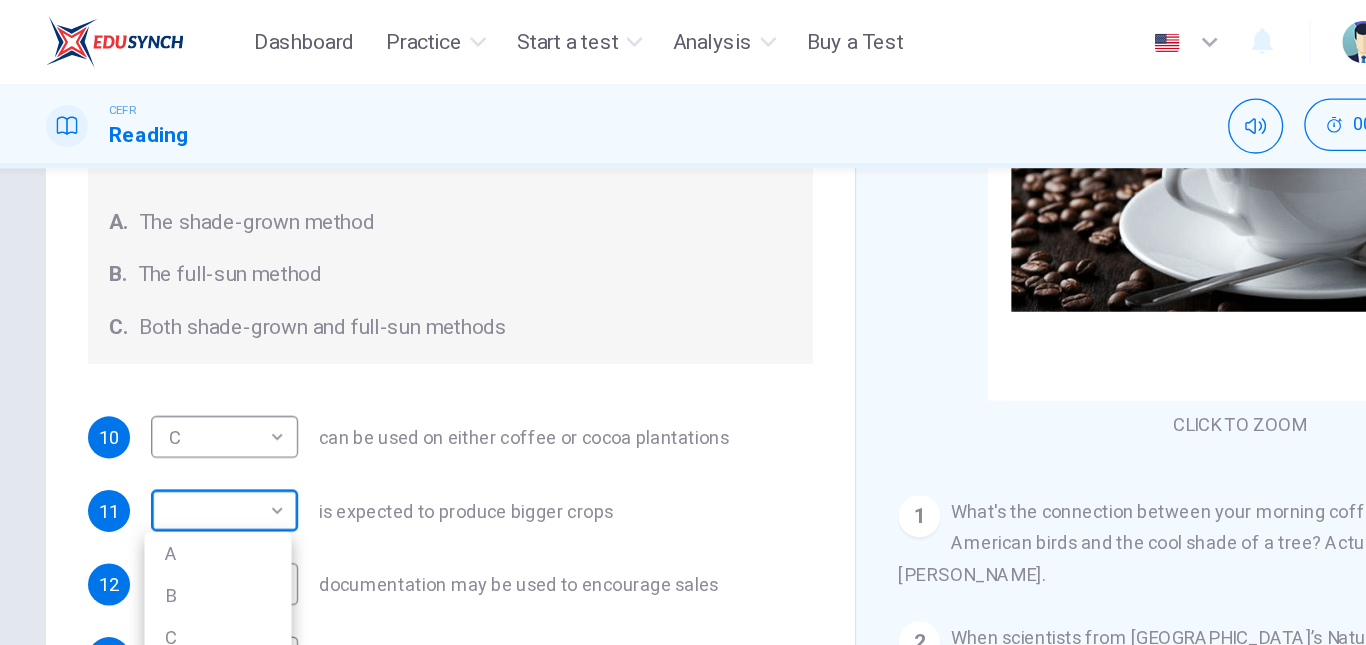 click on "This site uses cookies, as explained in our  Privacy Policy . If you agree to the use of cookies, please click the Accept button and continue to browse our site.   Privacy Policy Accept Dashboard Practice Start a test Analysis Buy a Test English ** ​ [PERSON_NAME] CEFR Reading 00:20:59 END SESSION Questions 10 - 13 Classify the features described below as applying to growing coffee.
Write the correct letter  A-C  in the boxes below. A. The shade-grown method B. The full-sun method C. Both shade-grown and full-sun methods 10 C * ​ can be used on either coffee or cocoa plantations 11 ​ ​ is expected to produce bigger crops 12 ​ ​ documentation may be used to encourage sales 13 B * ​ can reduce wildlife diversity Natural Coffee and Cocoa CLICK TO ZOOM Click to Zoom 1 What's the connection between your morning coffee, wintering North American birds and the cool shade of a tree? Actually, quite a lot, says [PERSON_NAME]. 2 3 4 5 6 7 8 9 10 11 12 SKIP SUBMIT
Dashboard Practice Analysis" at bounding box center [683, 322] 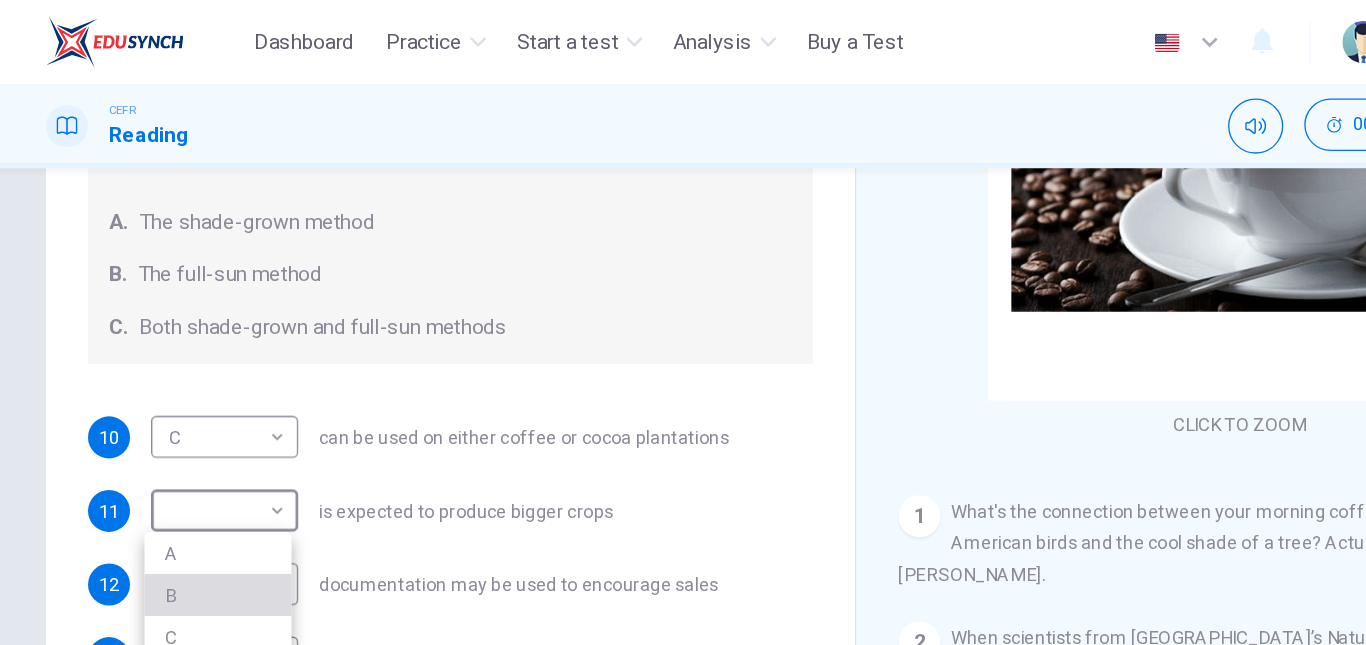click on "B" at bounding box center (214, 453) 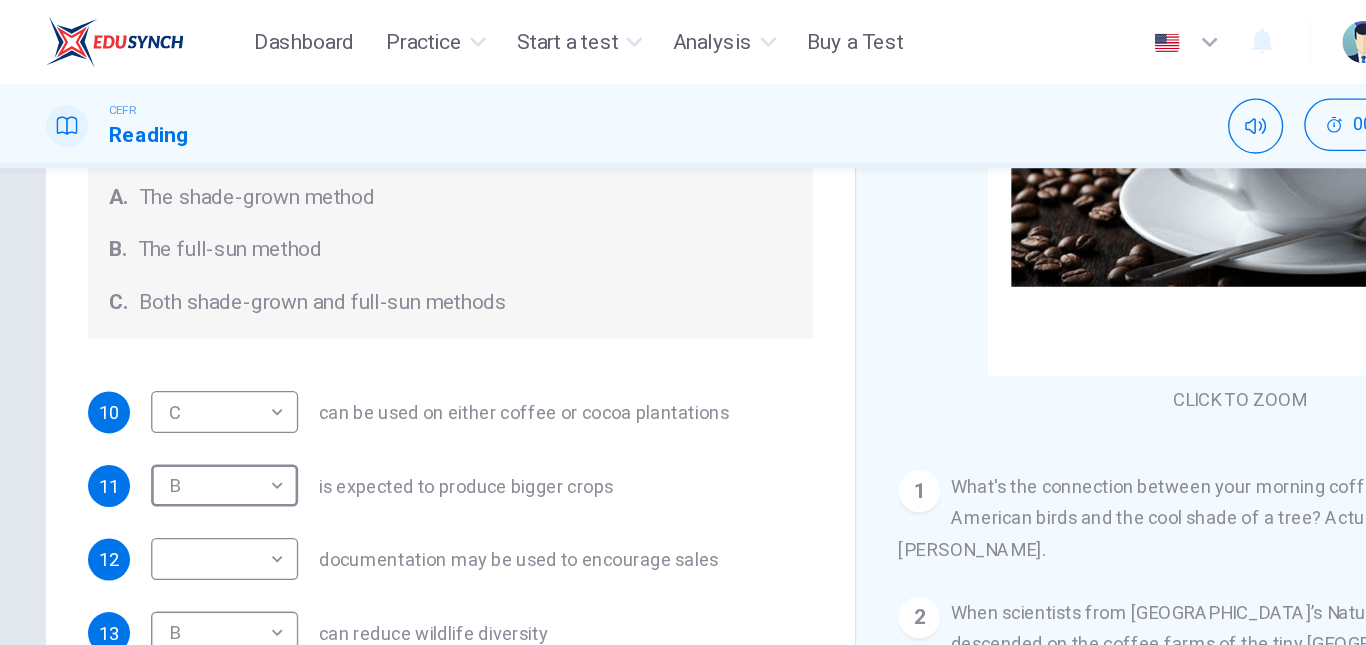 scroll, scrollTop: 271, scrollLeft: 0, axis: vertical 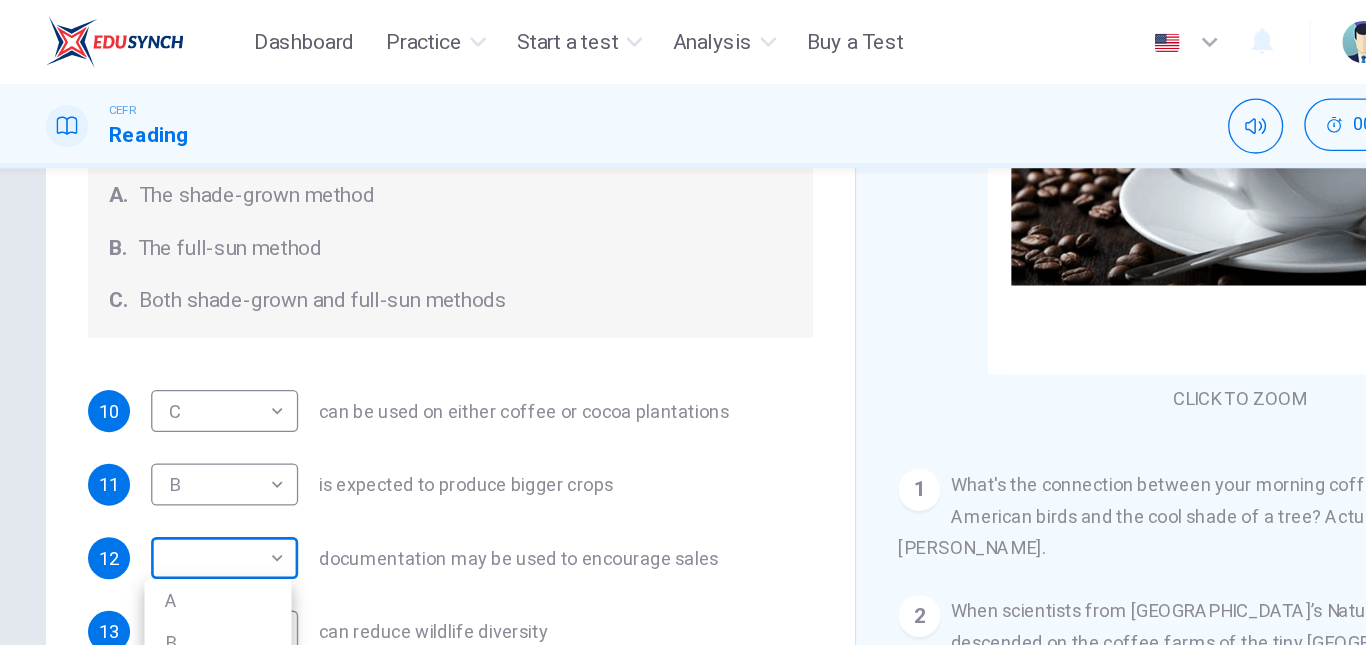 click on "This site uses cookies, as explained in our  Privacy Policy . If you agree to the use of cookies, please click the Accept button and continue to browse our site.   Privacy Policy Accept Dashboard Practice Start a test Analysis Buy a Test English ** ​ [PERSON_NAME] CEFR Reading 00:21:02 END SESSION Questions 10 - 13 Classify the features described below as applying to growing coffee.
Write the correct letter  A-C  in the boxes below. A. The shade-grown method B. The full-sun method C. Both shade-grown and full-sun methods 10 C * ​ can be used on either coffee or cocoa plantations 11 B * ​ is expected to produce bigger crops 12 ​ ​ documentation may be used to encourage sales 13 B * ​ can reduce wildlife diversity Natural Coffee and Cocoa CLICK TO ZOOM Click to Zoom 1 What's the connection between your morning coffee, wintering North American birds and the cool shade of a tree? Actually, quite a lot, says [PERSON_NAME]. 2 3 4 5 6 7 8 9 10 11 12 SKIP SUBMIT
Dashboard Practice Analysis" at bounding box center (683, 322) 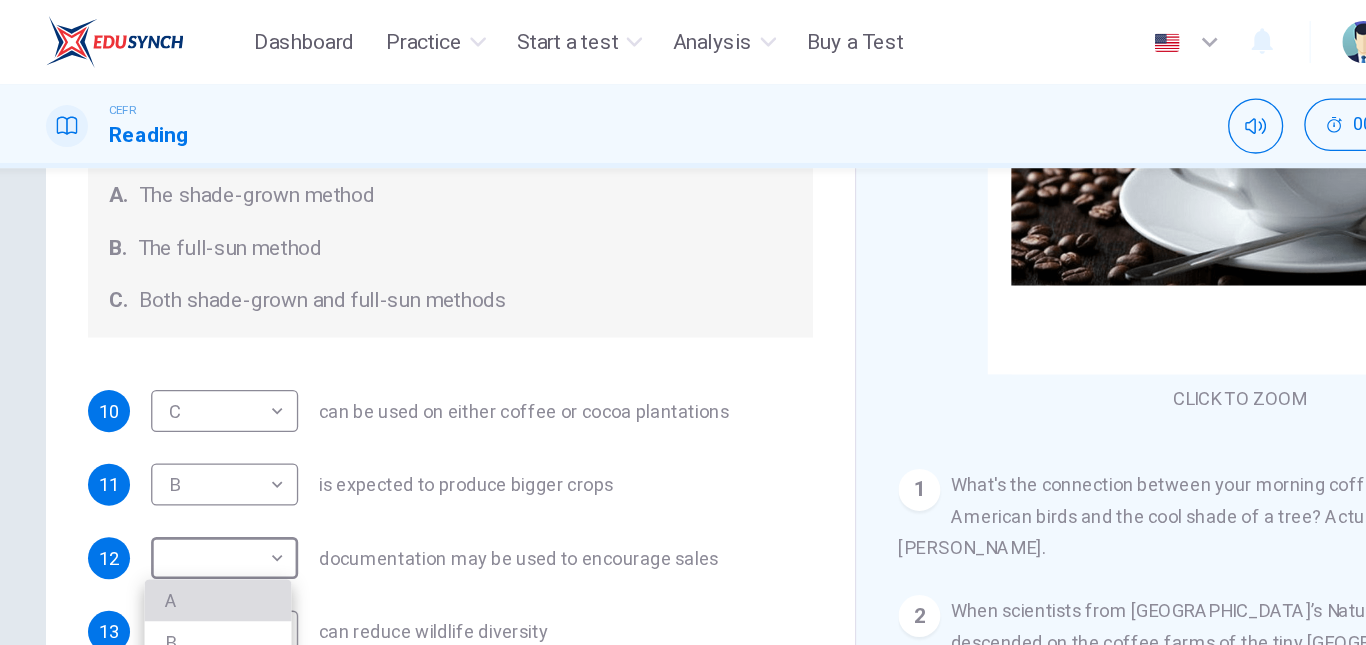 click on "A" at bounding box center (214, 457) 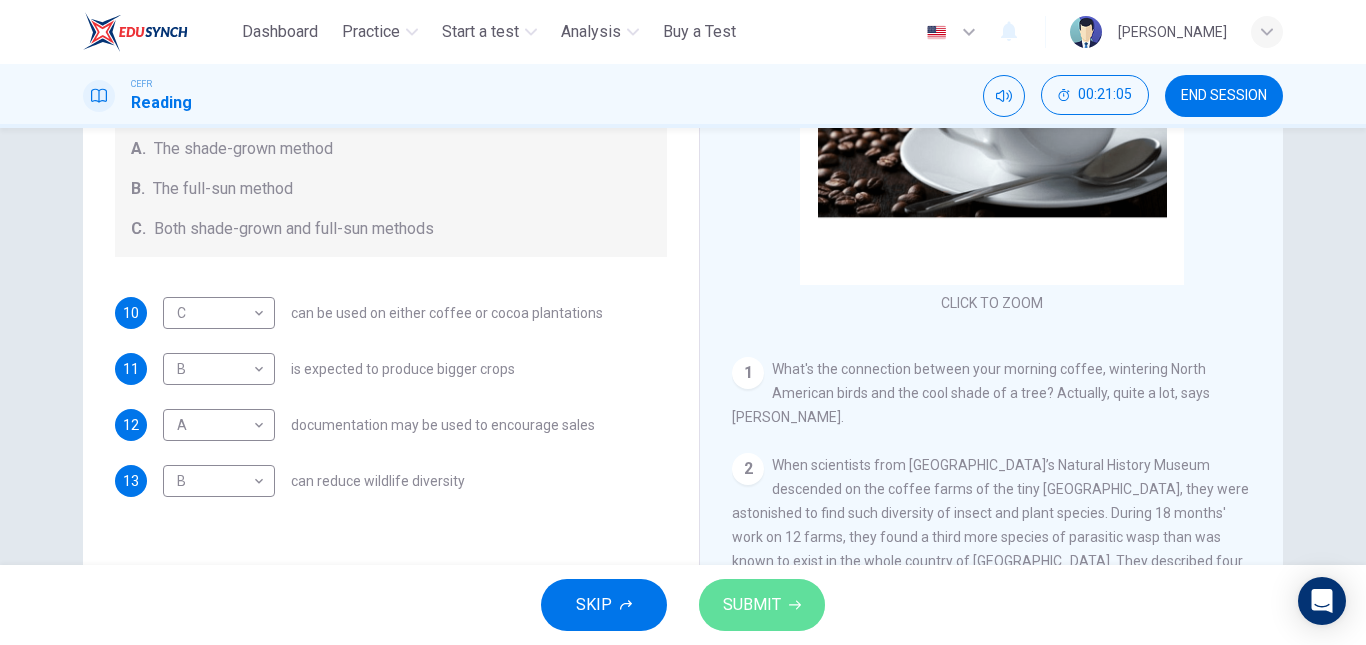 click on "SUBMIT" at bounding box center [752, 605] 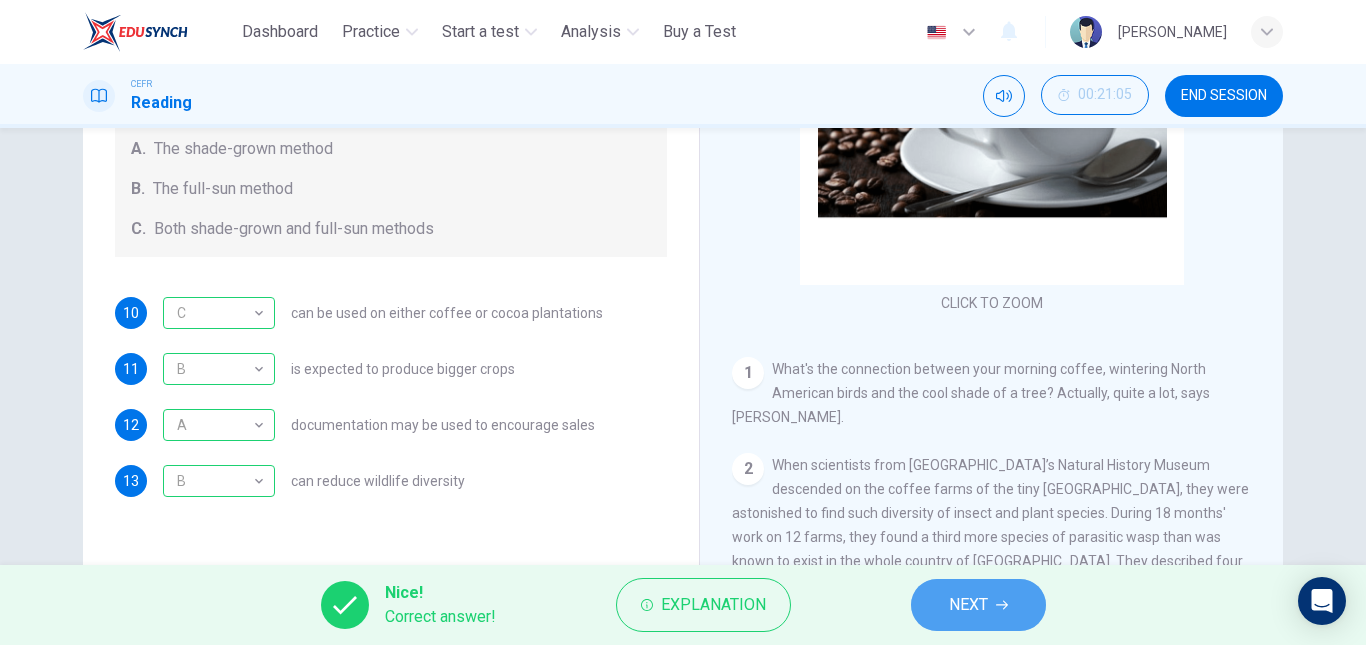 click on "NEXT" at bounding box center [978, 605] 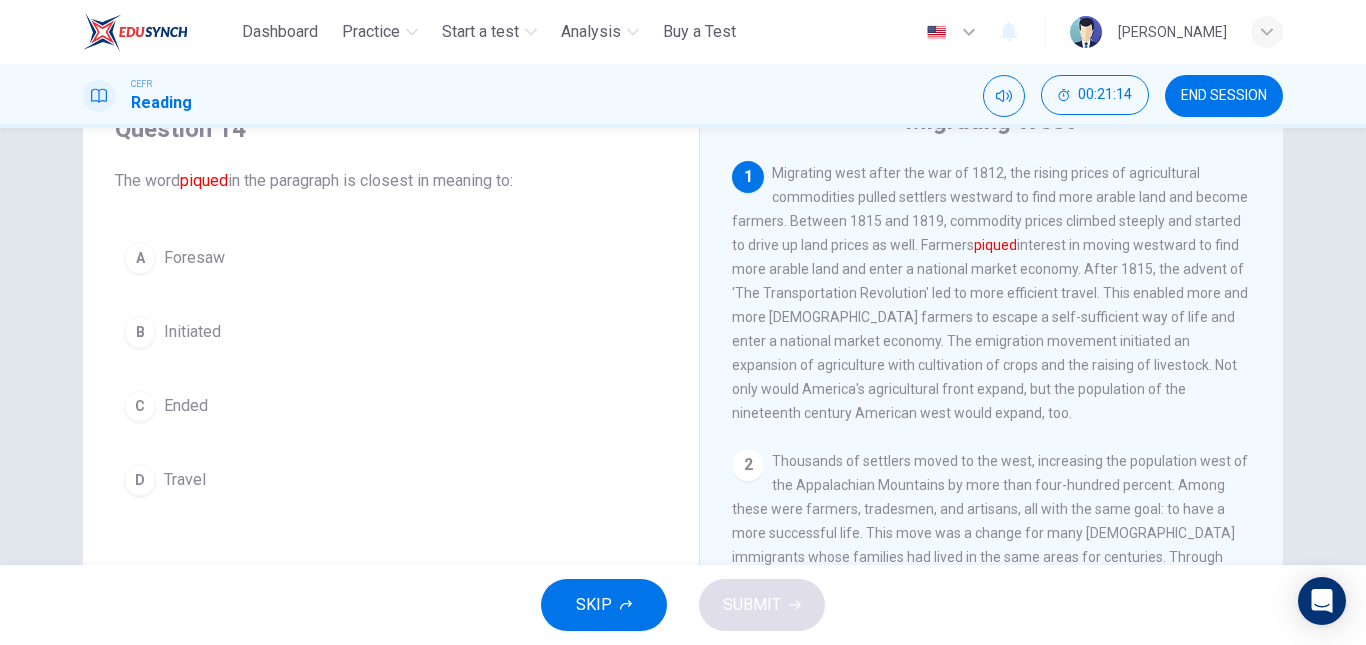 scroll, scrollTop: 95, scrollLeft: 0, axis: vertical 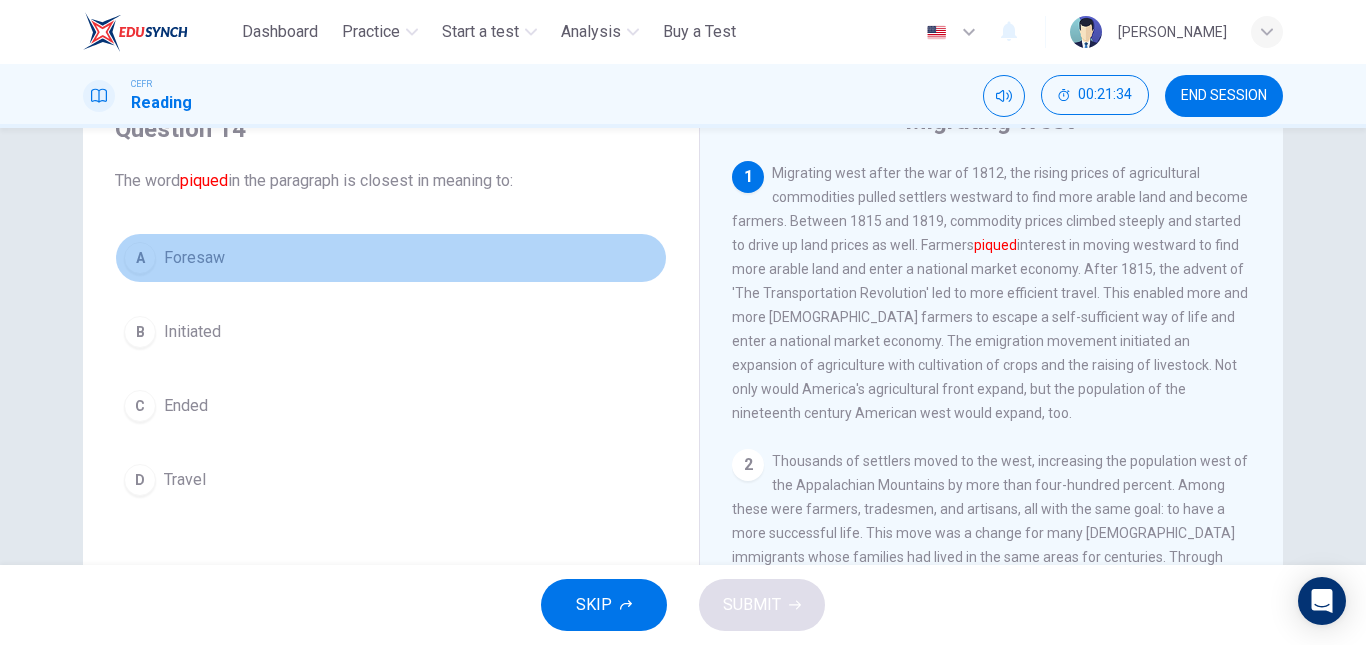 click on "A Foresaw" at bounding box center [391, 258] 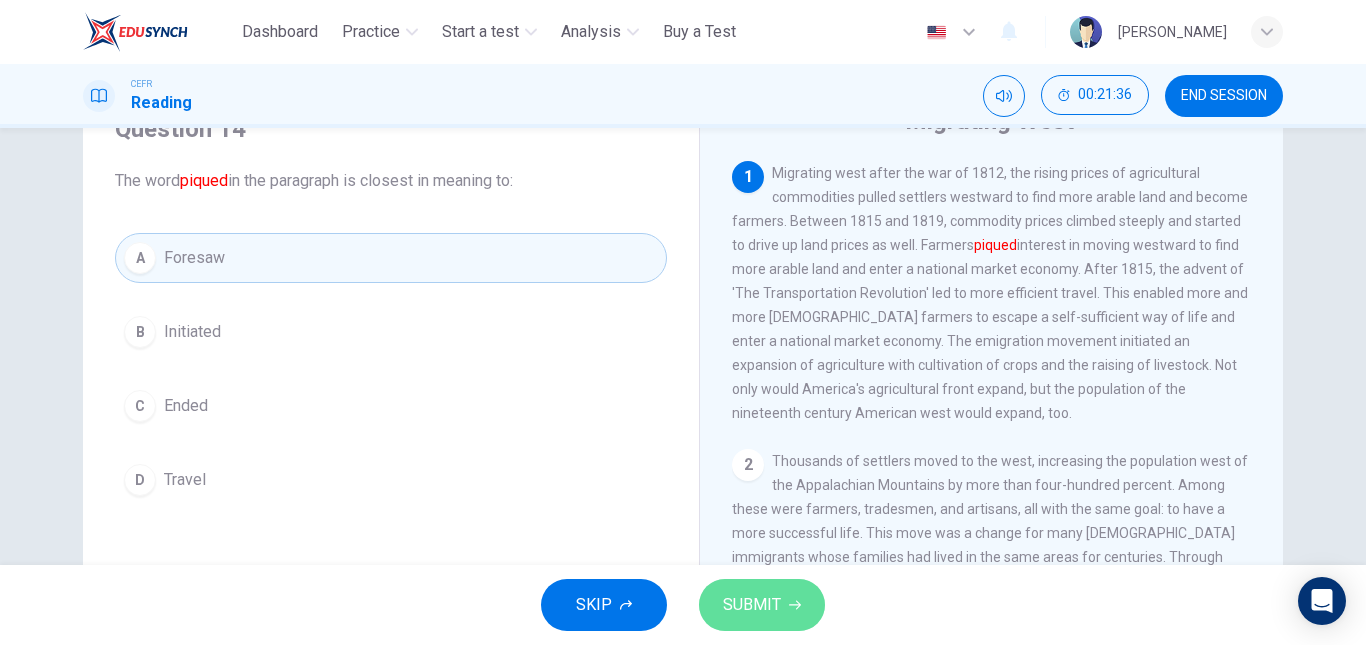 click on "SUBMIT" at bounding box center [762, 605] 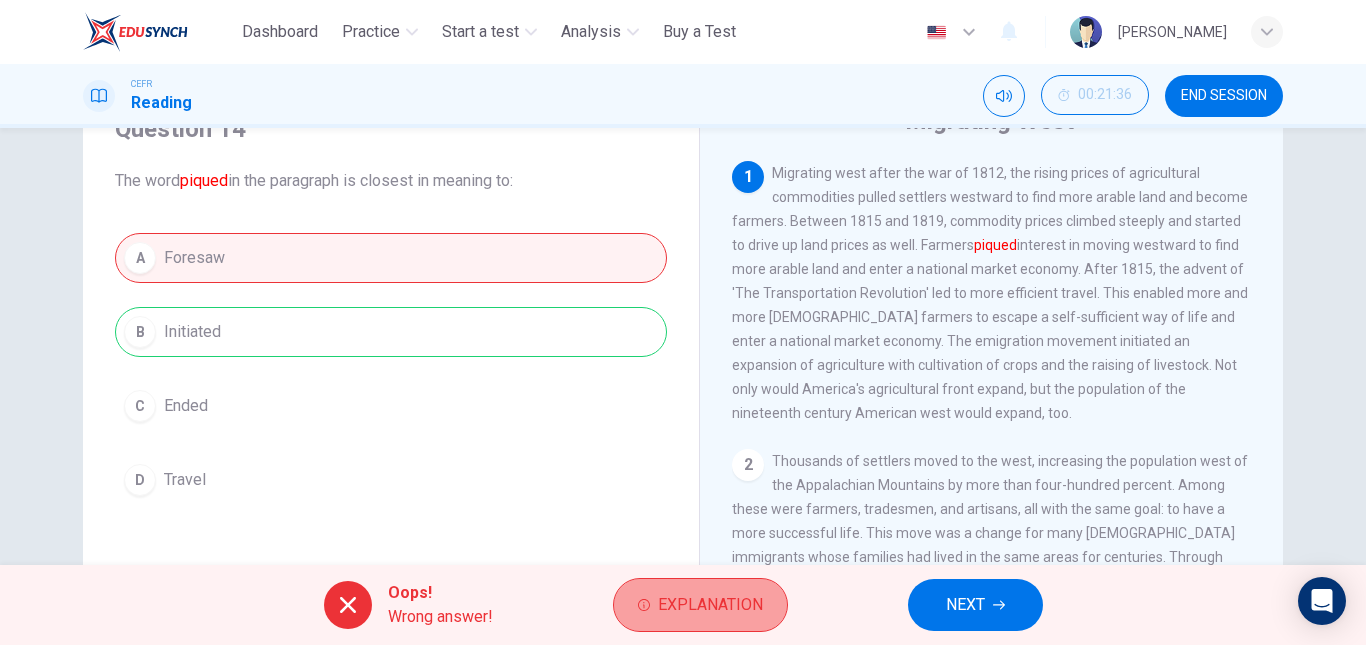 click on "Explanation" at bounding box center [710, 605] 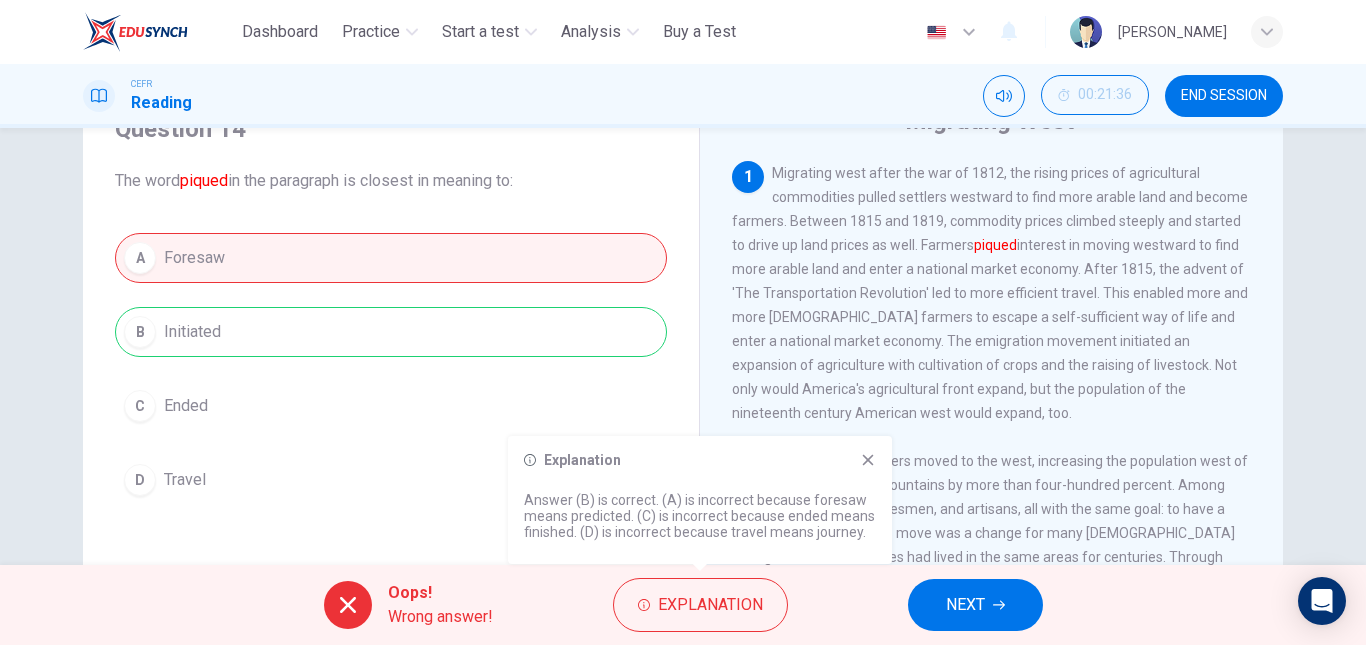 click 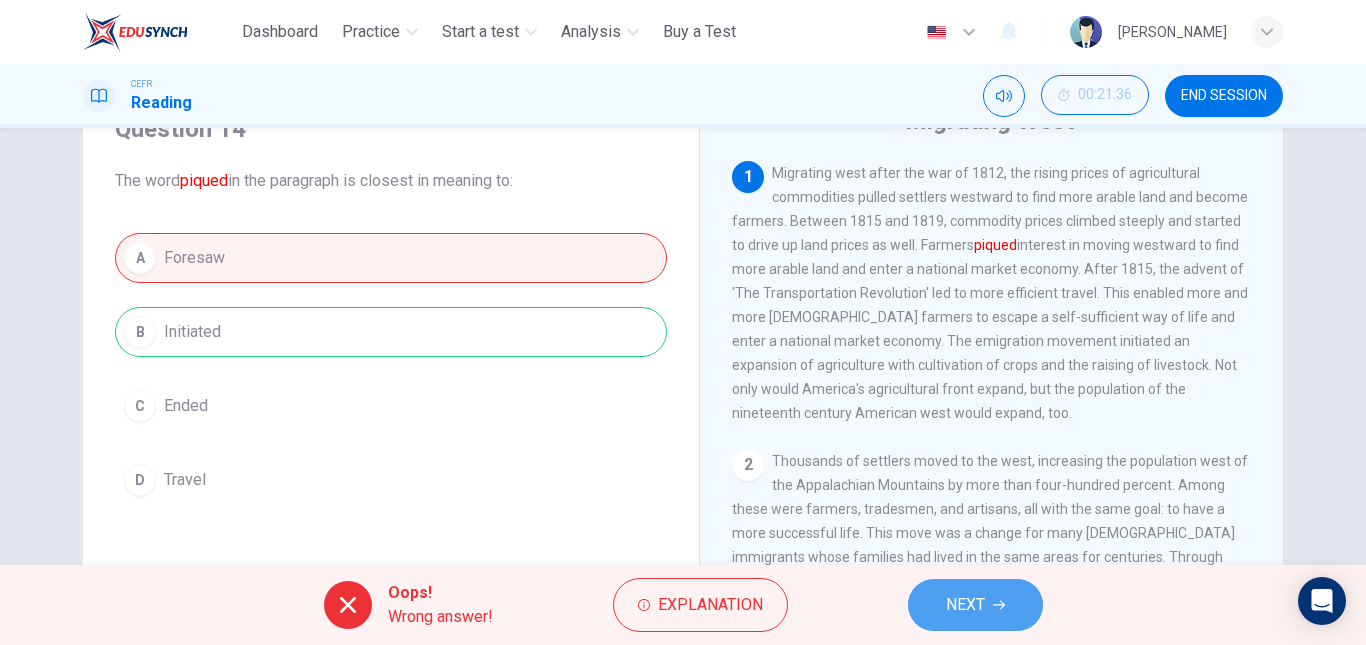 click on "NEXT" at bounding box center (975, 605) 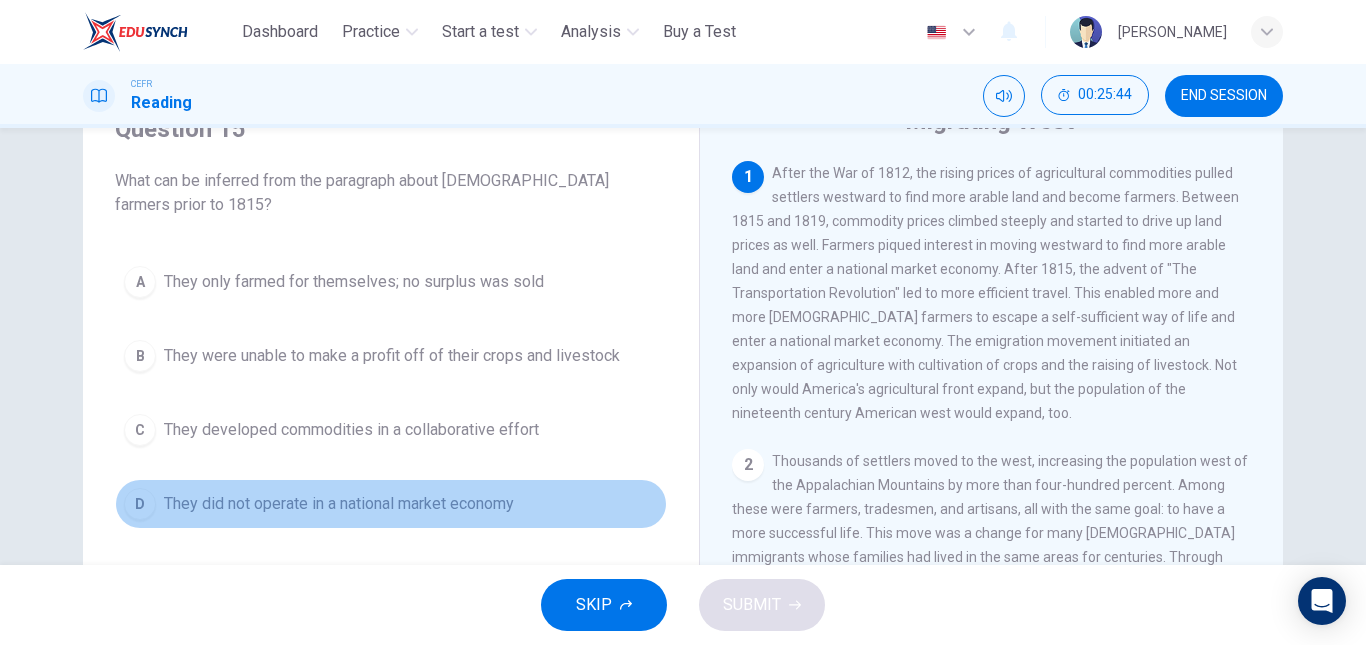 click on "D They did not operate in a national market economy" at bounding box center (391, 504) 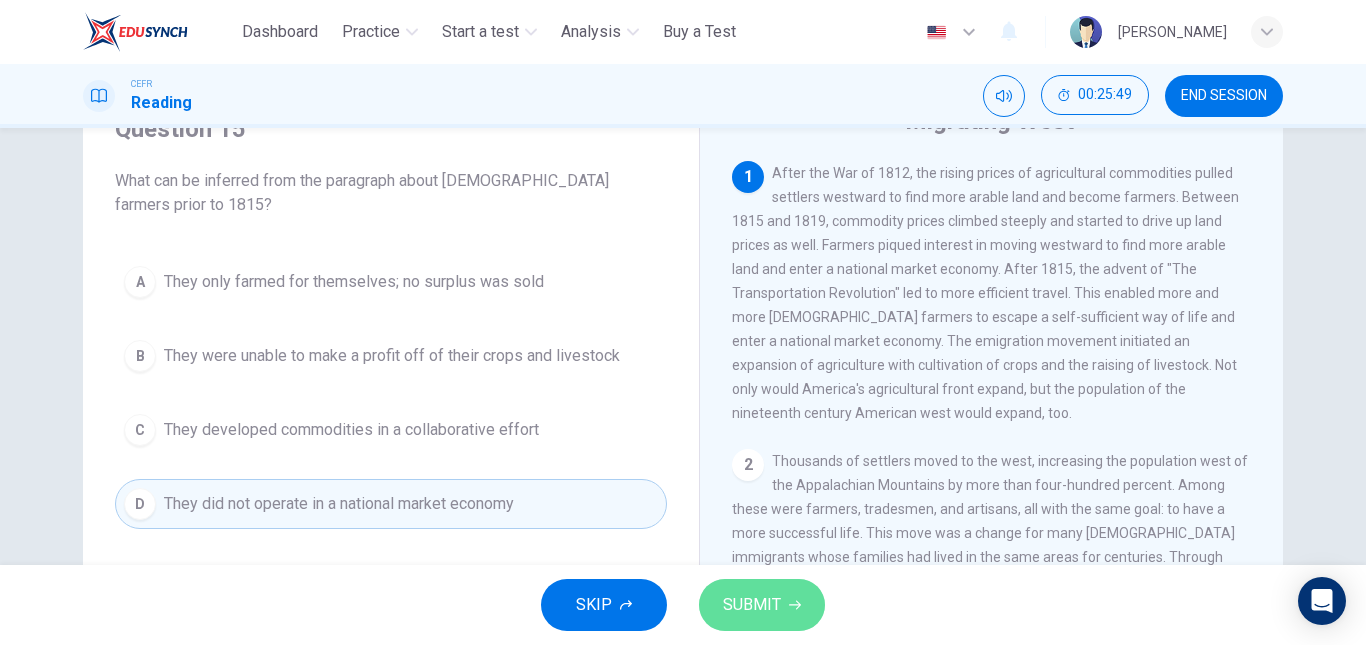 click on "SUBMIT" at bounding box center (762, 605) 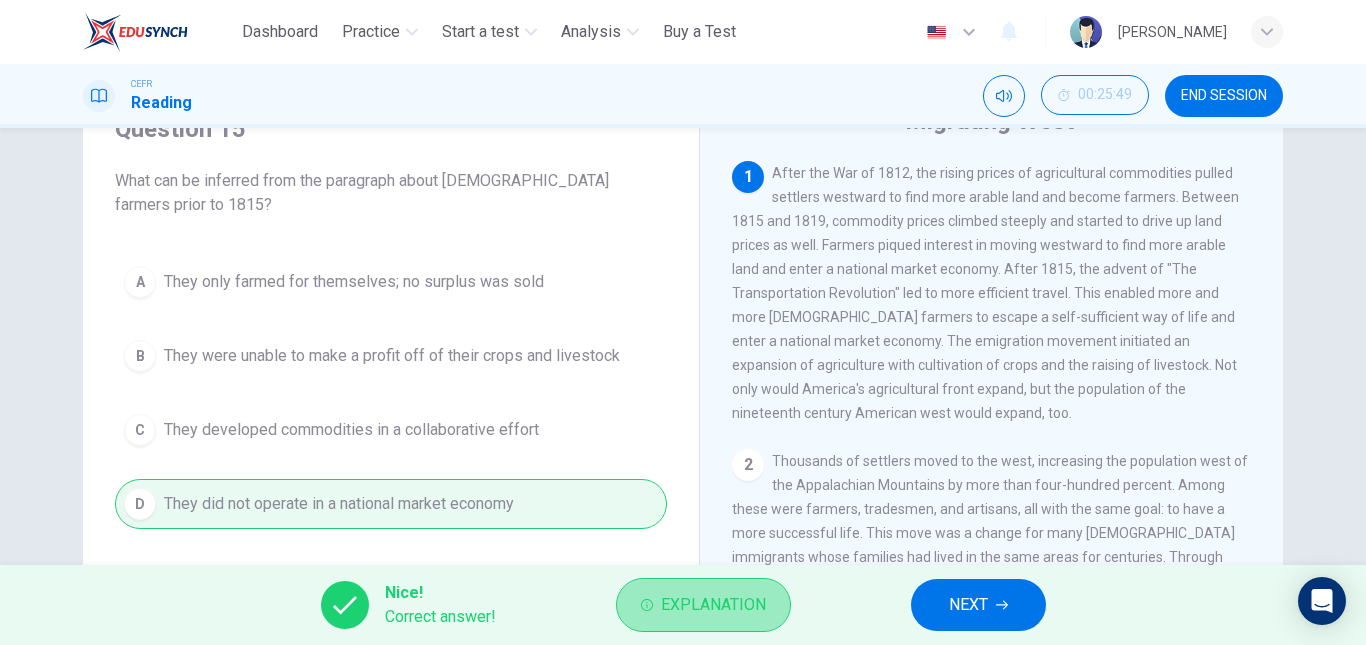 click on "Explanation" at bounding box center (703, 605) 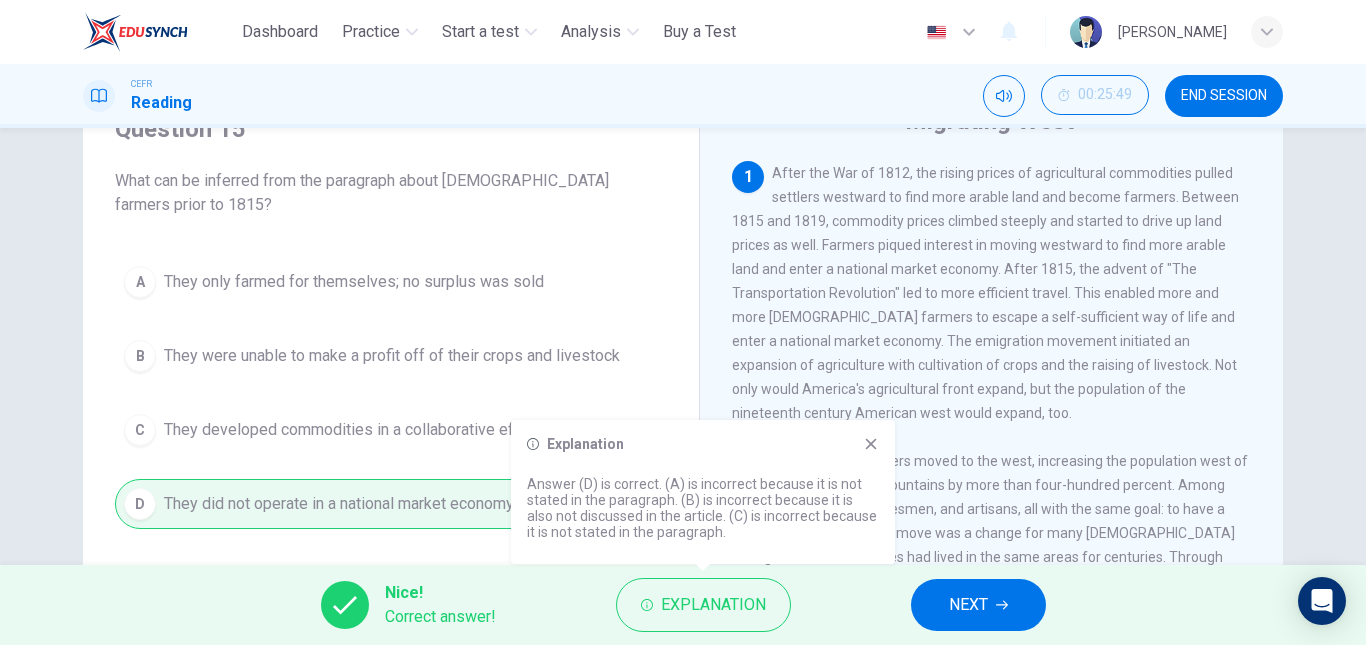 click 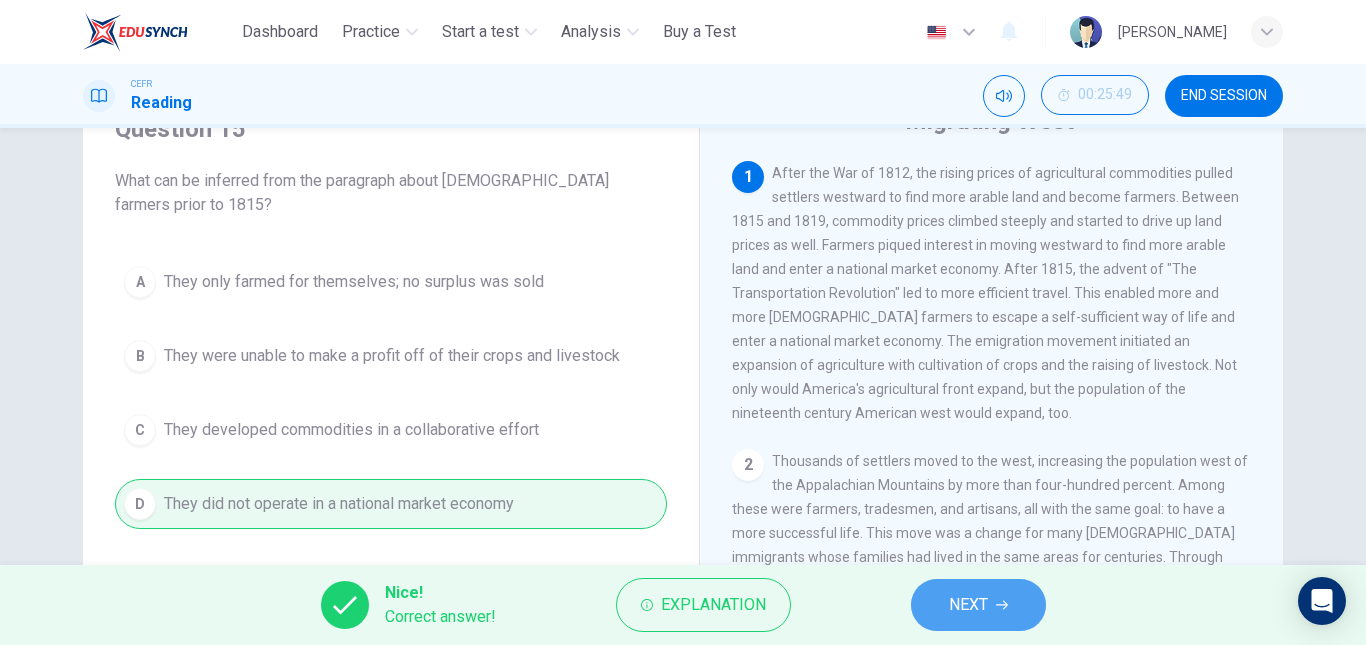 click on "NEXT" at bounding box center [978, 605] 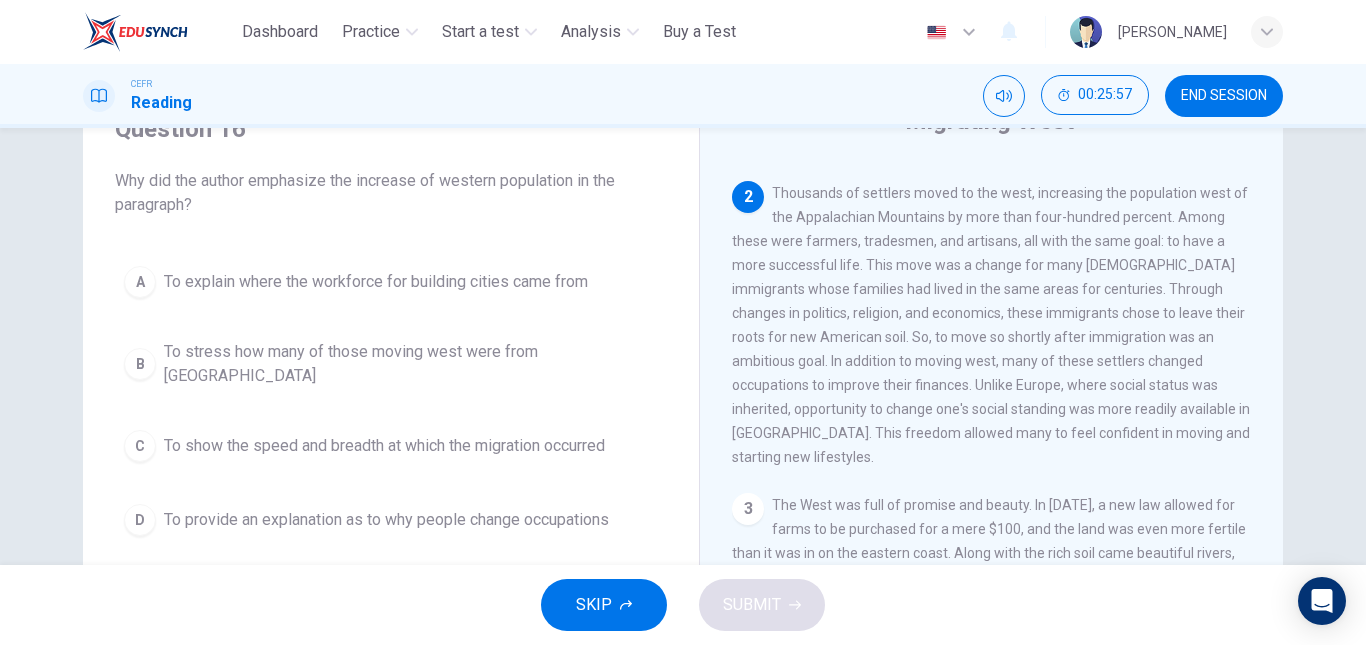 scroll, scrollTop: 267, scrollLeft: 0, axis: vertical 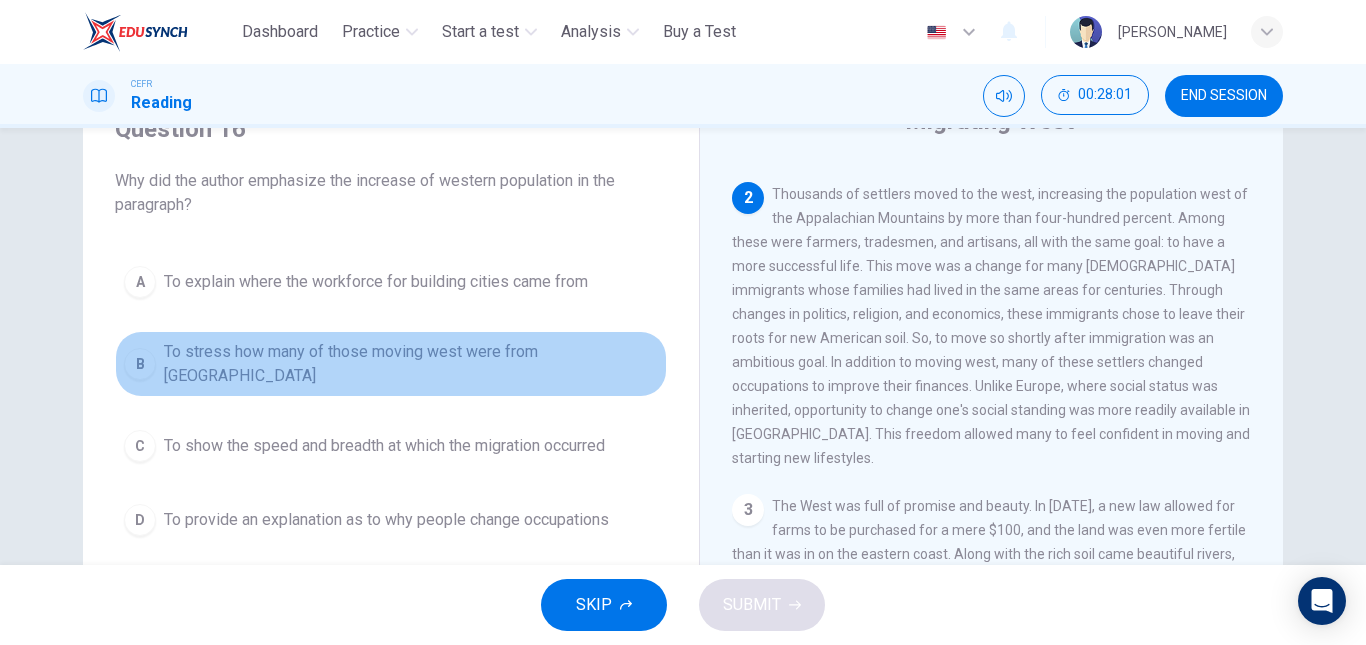 click on "B To stress how many of those moving west were from [GEOGRAPHIC_DATA]" at bounding box center [391, 364] 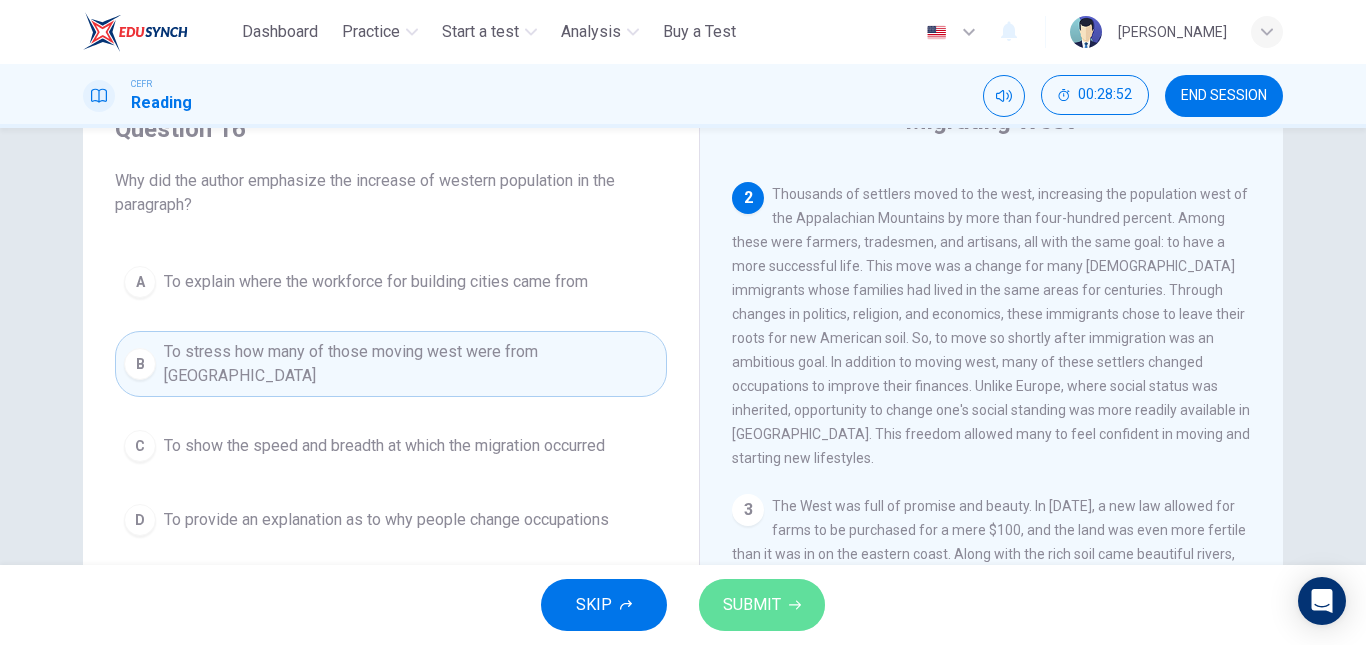 click on "SUBMIT" at bounding box center (762, 605) 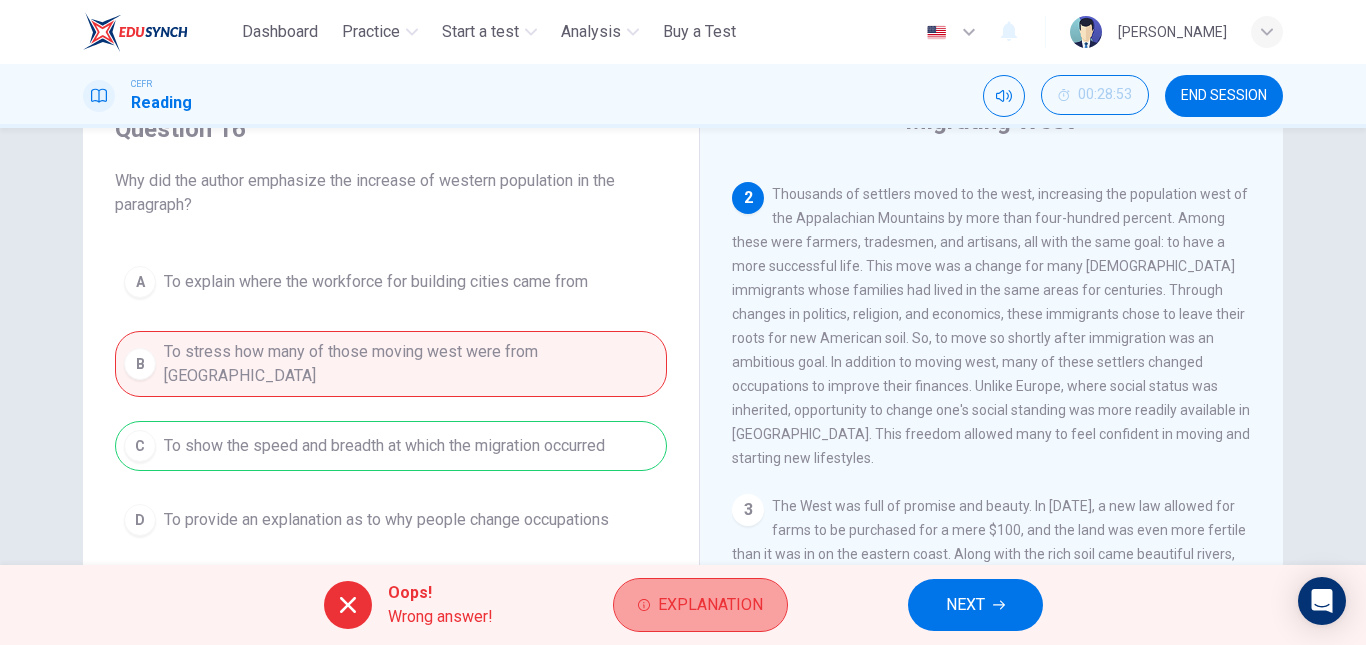 click on "Explanation" at bounding box center [710, 605] 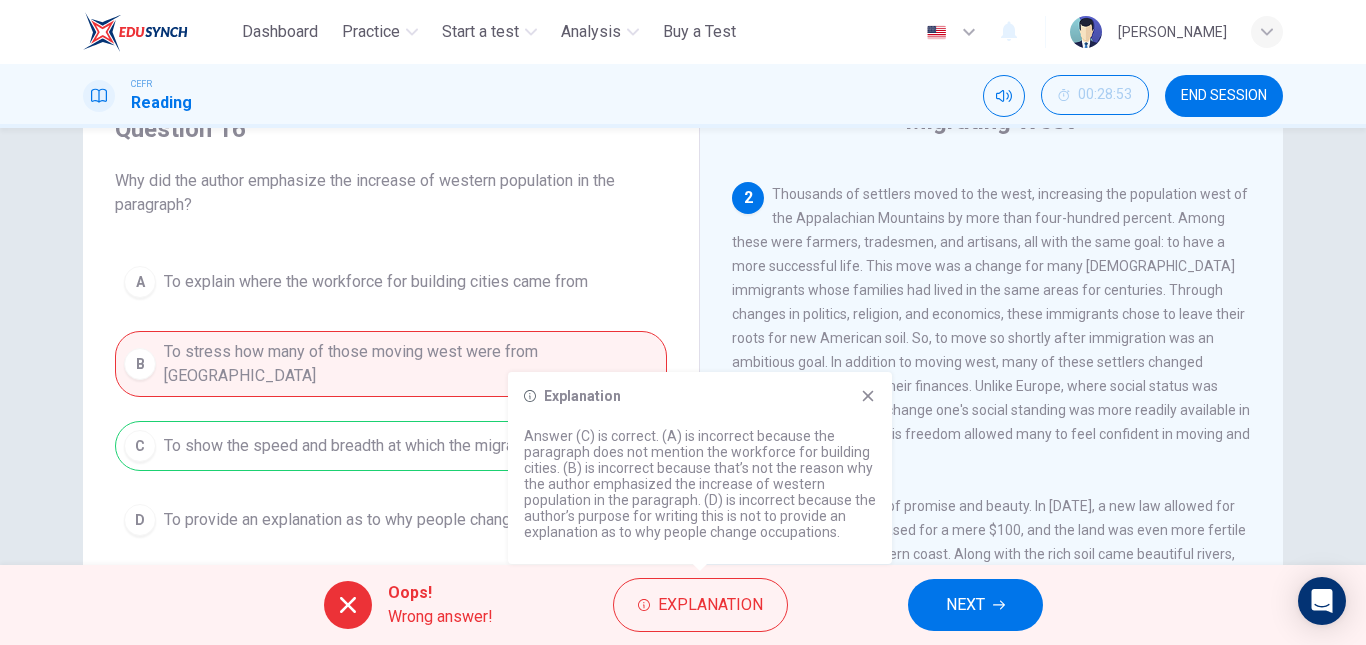 click on "Explanation Answer (C) is correct. (A) is incorrect because the paragraph does not mention the workforce for building cities. (B) is incorrect because that’s not the reason why the author emphasized the increase of western population in the paragraph. (D) is incorrect because the author’s purpose for writing this is not to provide an explanation as to why people change occupations." at bounding box center (700, 468) 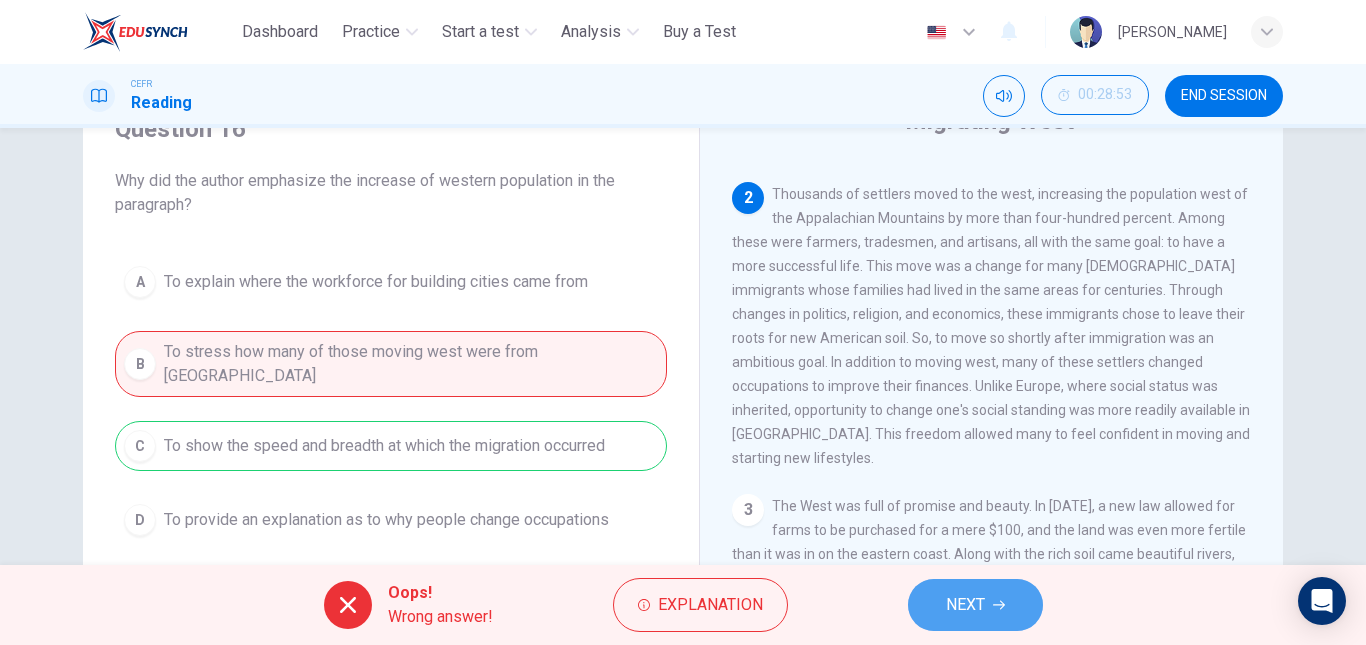 click on "NEXT" at bounding box center (975, 605) 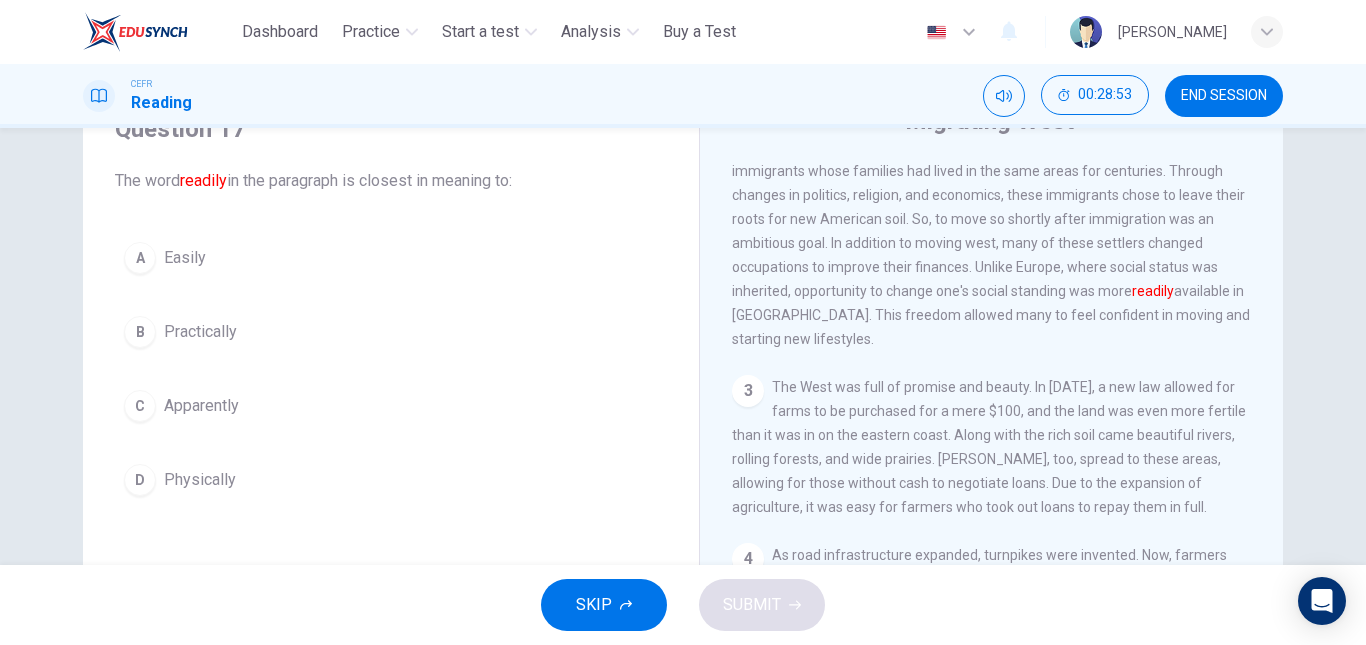 scroll, scrollTop: 387, scrollLeft: 0, axis: vertical 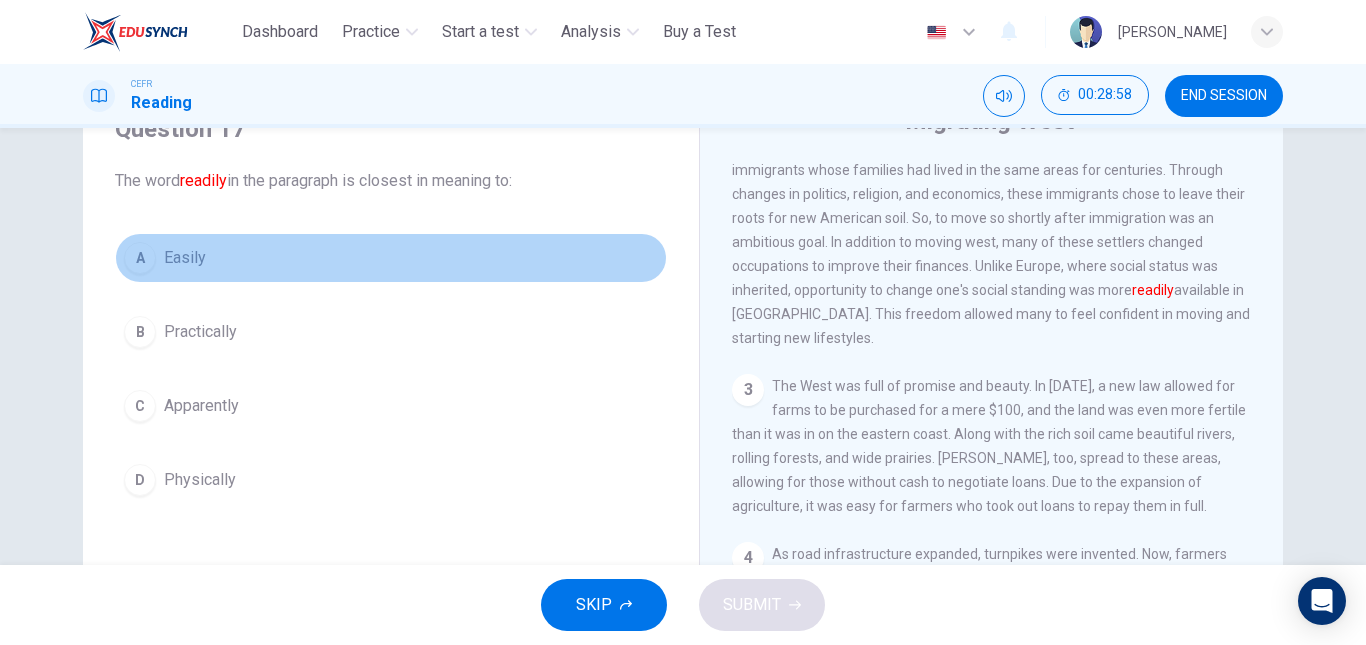 click on "A Easily" at bounding box center [391, 258] 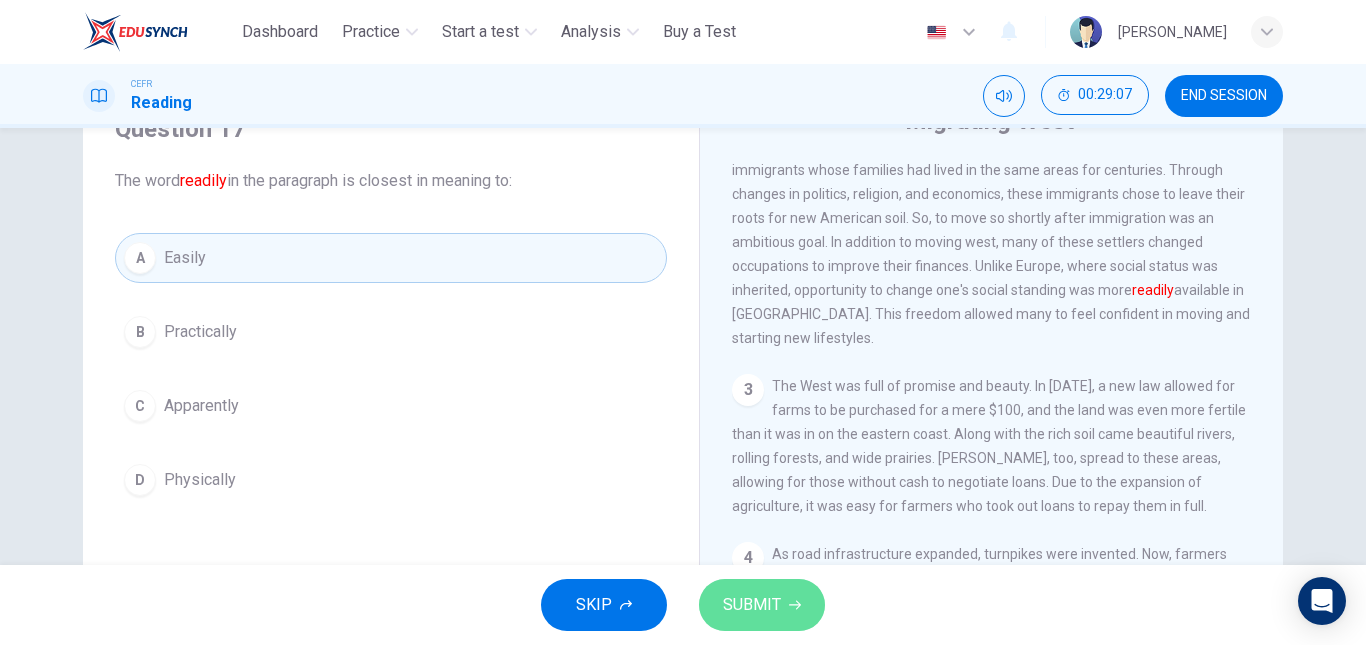 click on "SUBMIT" at bounding box center (762, 605) 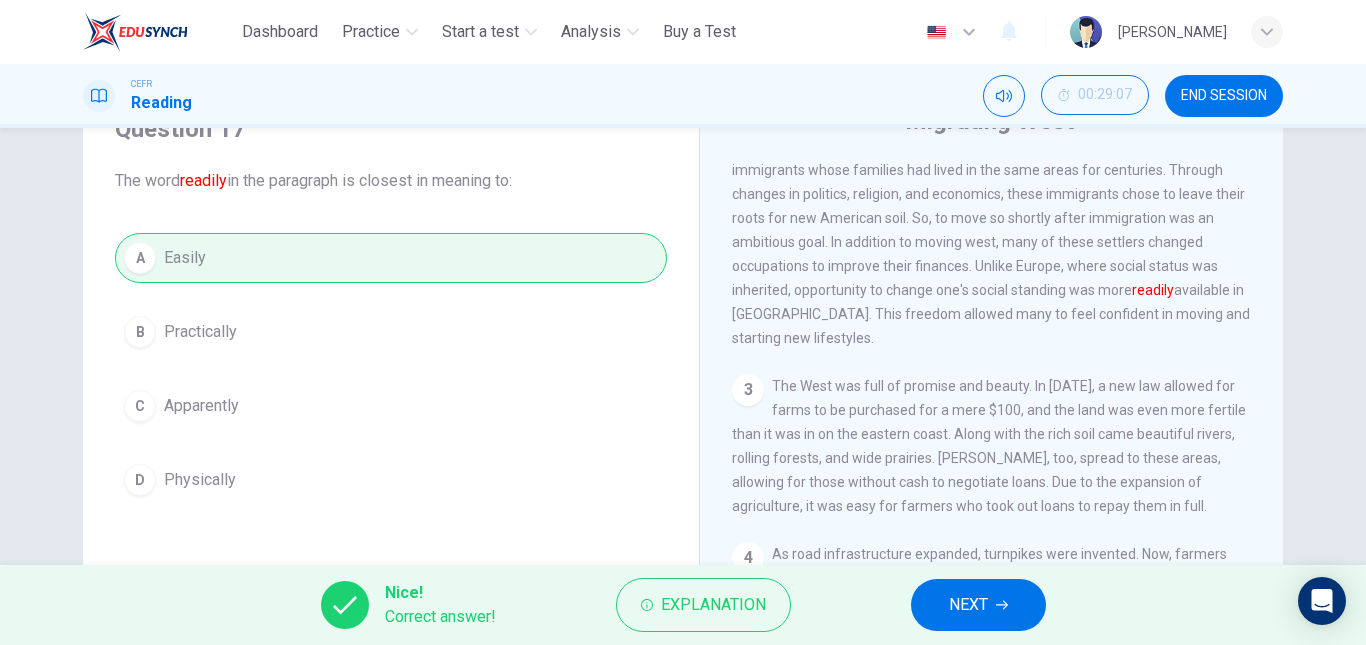 click on "NEXT" at bounding box center (978, 605) 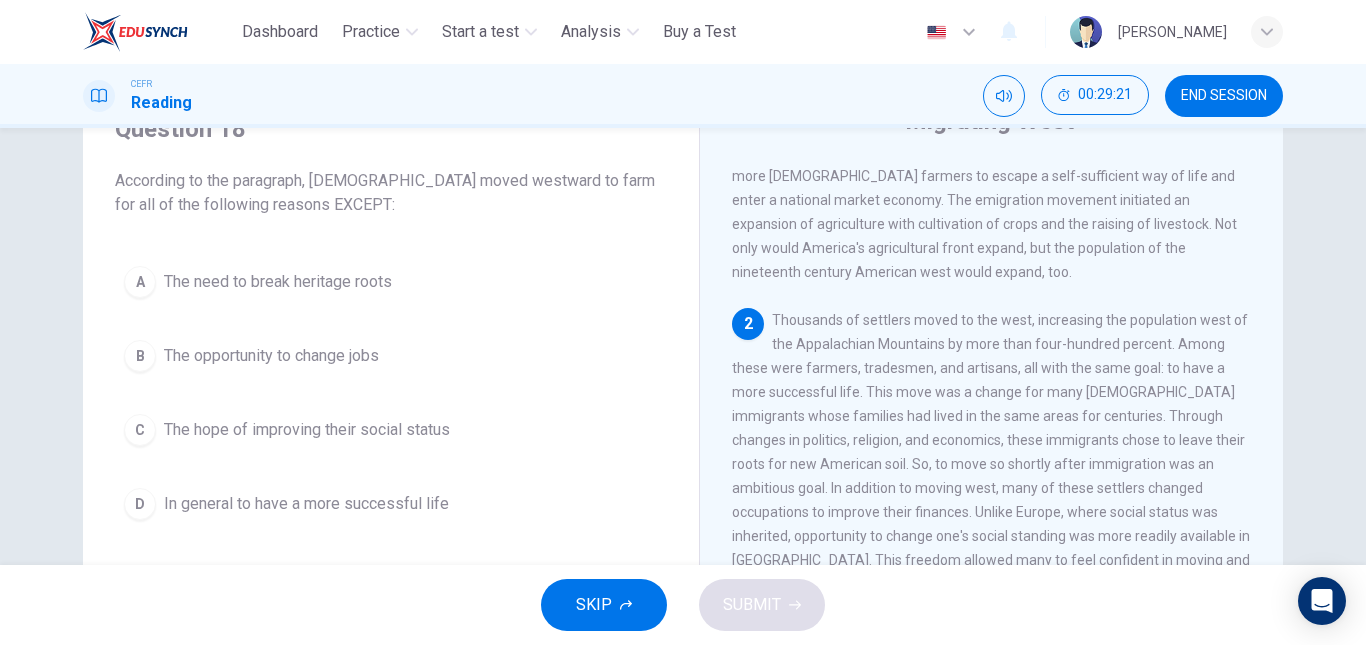 scroll, scrollTop: 267, scrollLeft: 0, axis: vertical 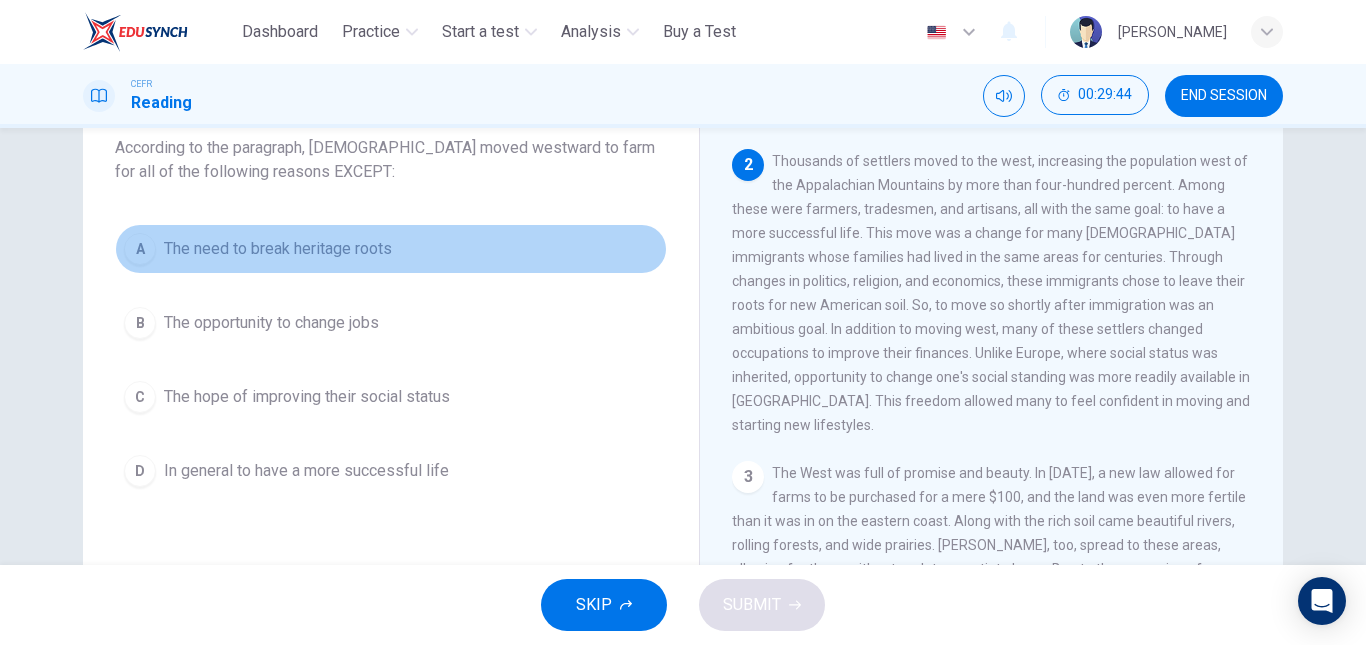 click on "The need to break heritage roots" at bounding box center (278, 249) 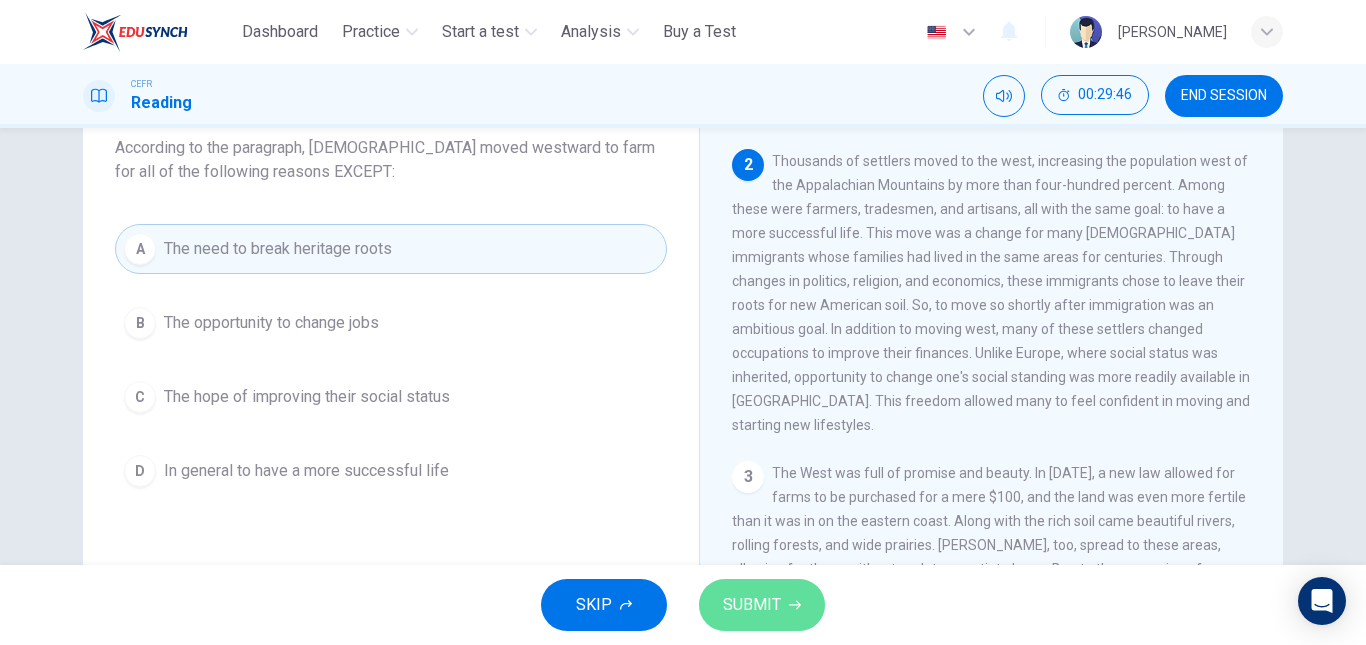 click on "SUBMIT" at bounding box center [752, 605] 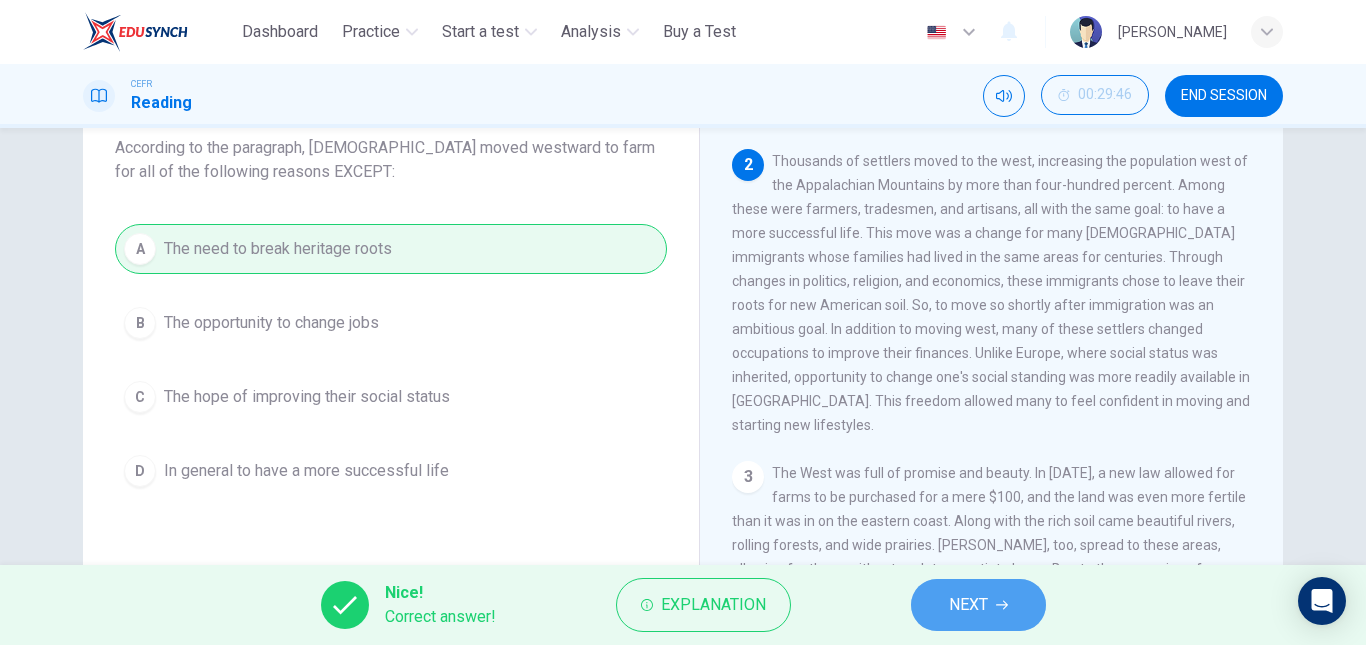 click on "NEXT" at bounding box center [968, 605] 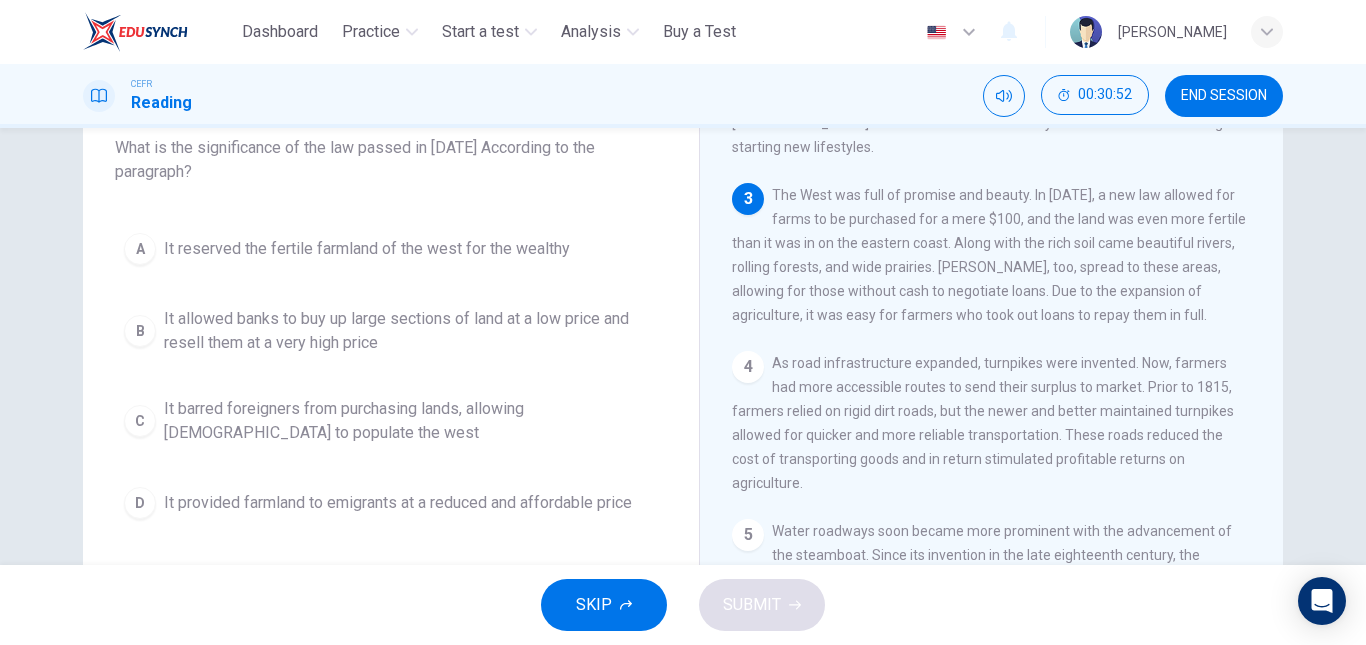 scroll, scrollTop: 550, scrollLeft: 0, axis: vertical 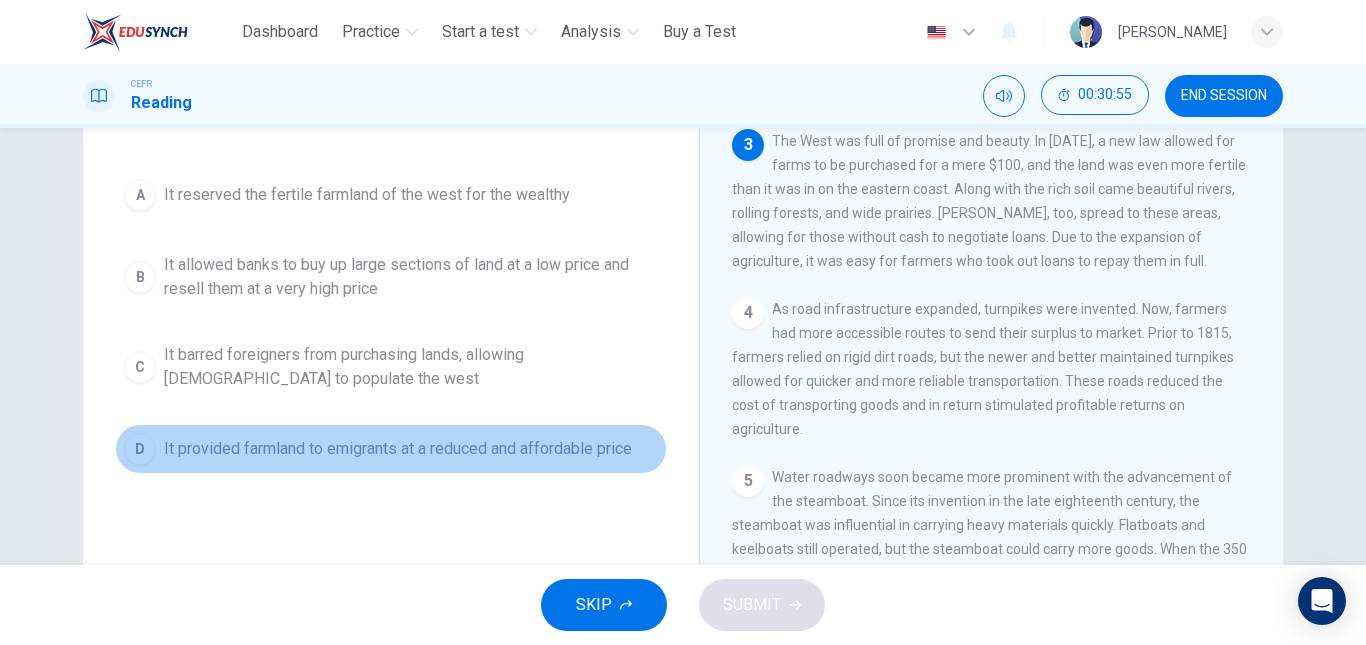 click on "D It provided farmland to emigrants at a reduced and affordable price" at bounding box center [391, 449] 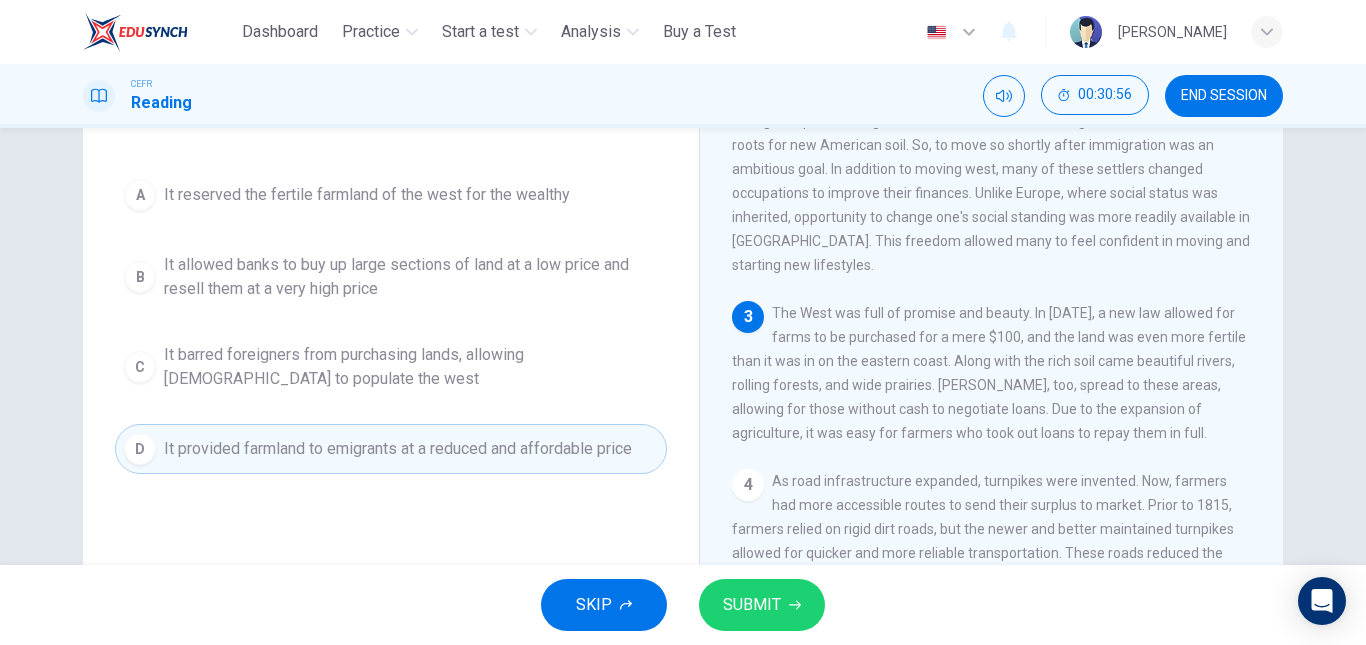 scroll, scrollTop: 367, scrollLeft: 0, axis: vertical 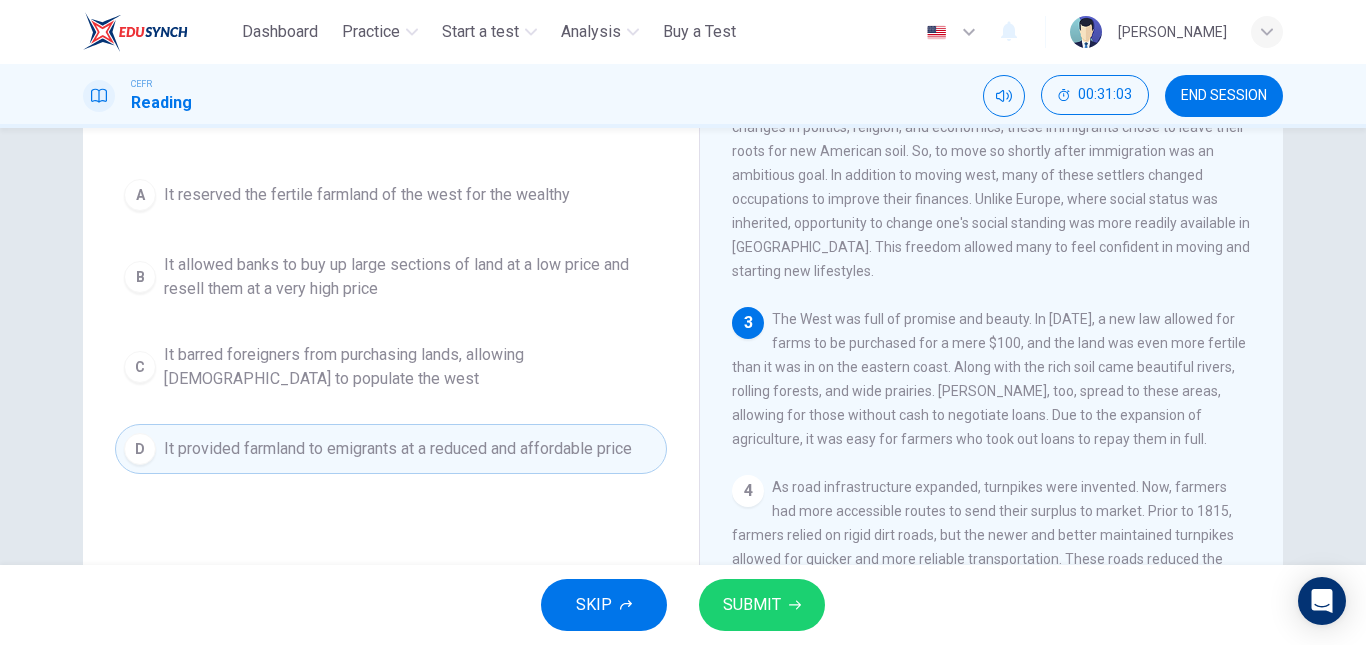 click on "SUBMIT" at bounding box center (762, 605) 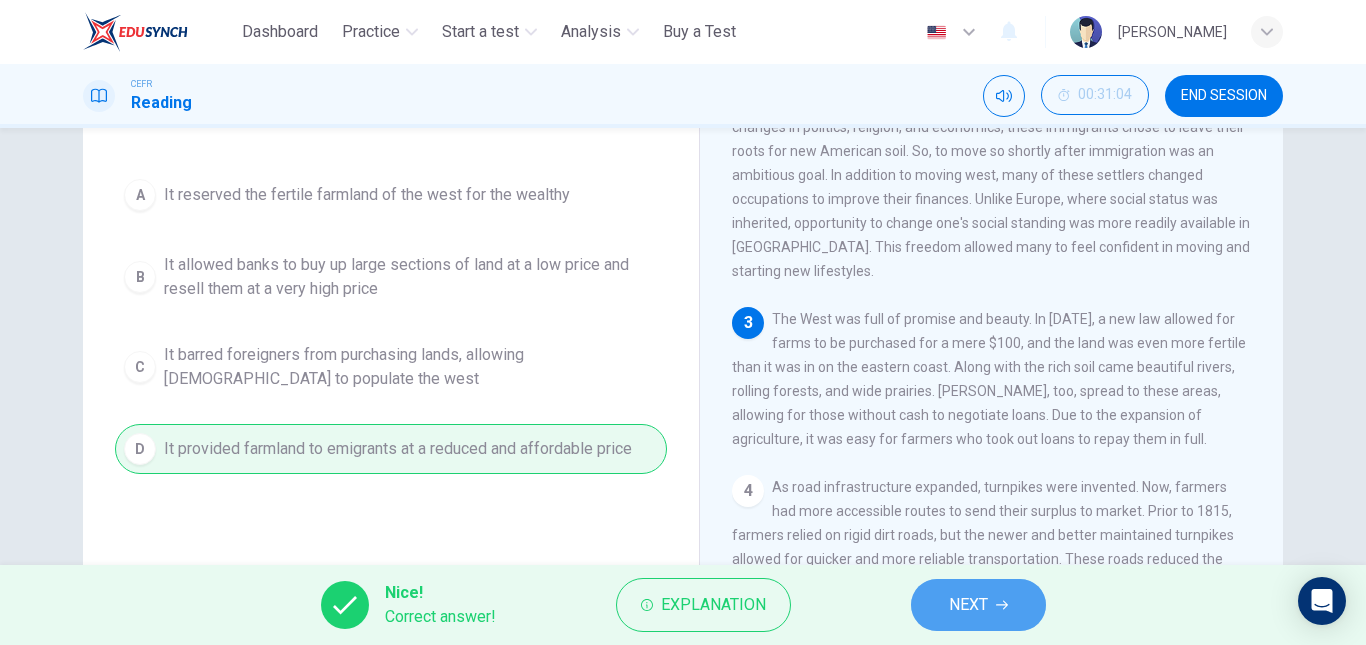 click on "NEXT" at bounding box center (978, 605) 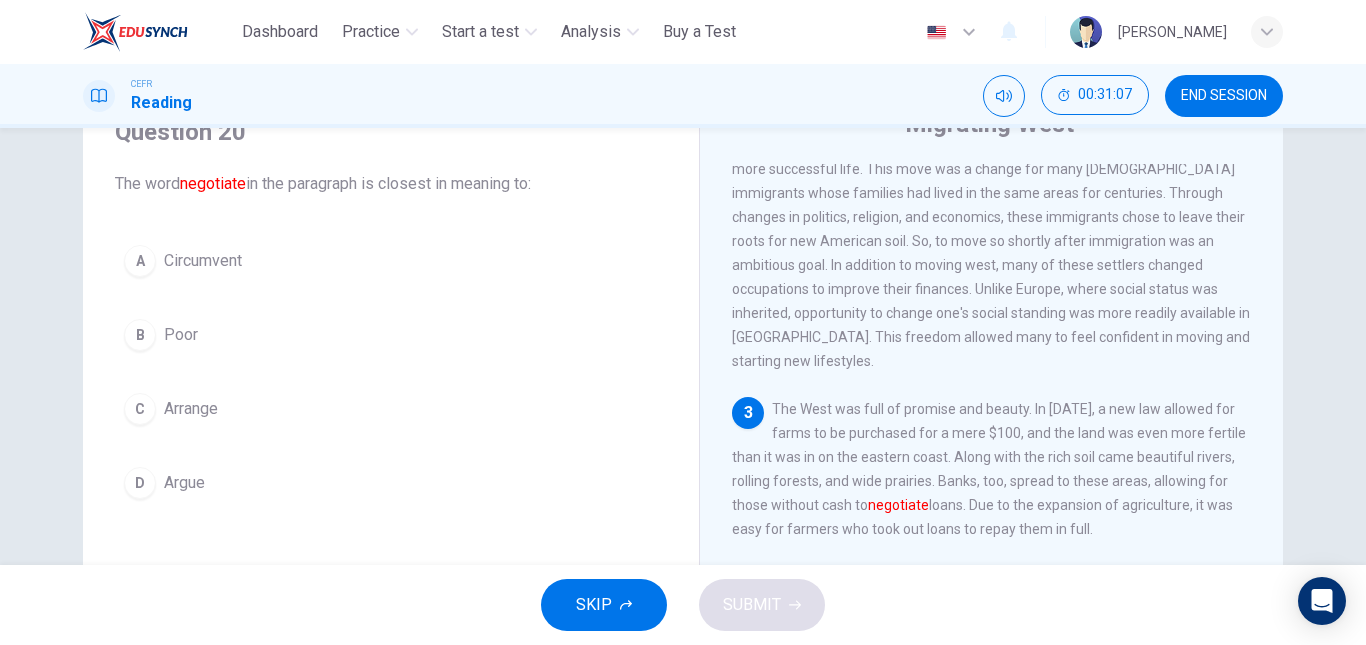 scroll, scrollTop: 125, scrollLeft: 0, axis: vertical 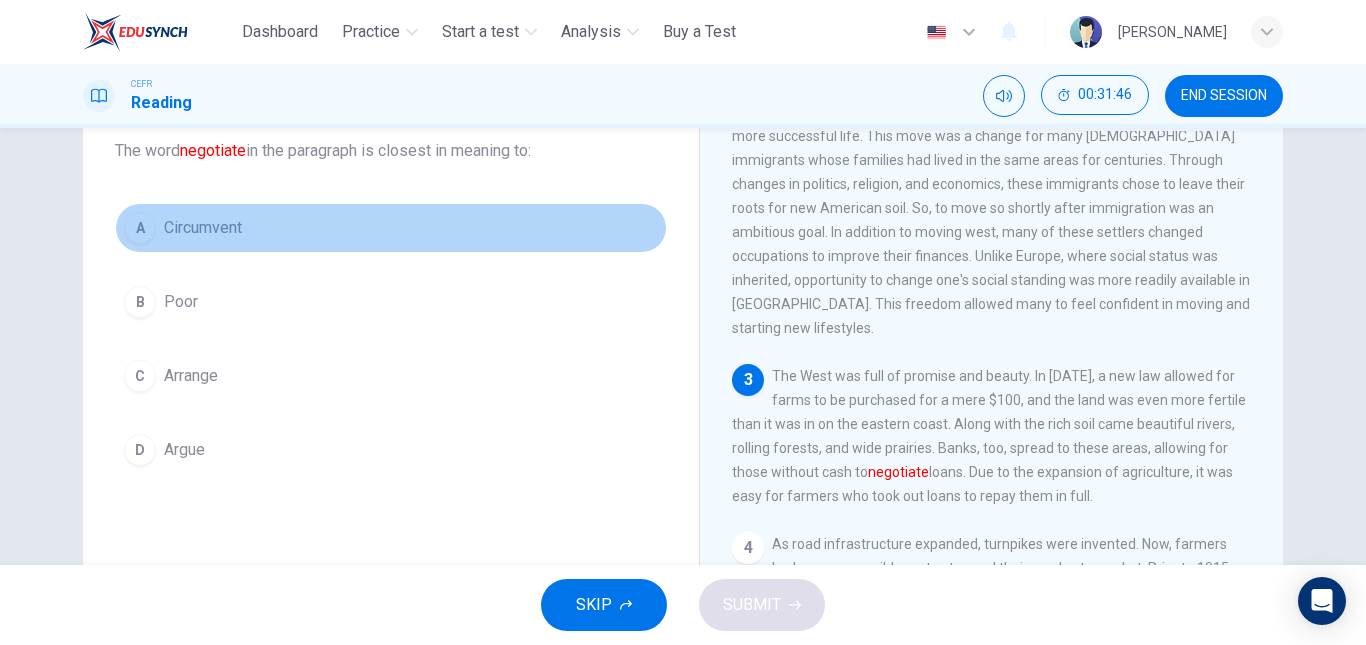 click on "A Circumvent" at bounding box center (391, 228) 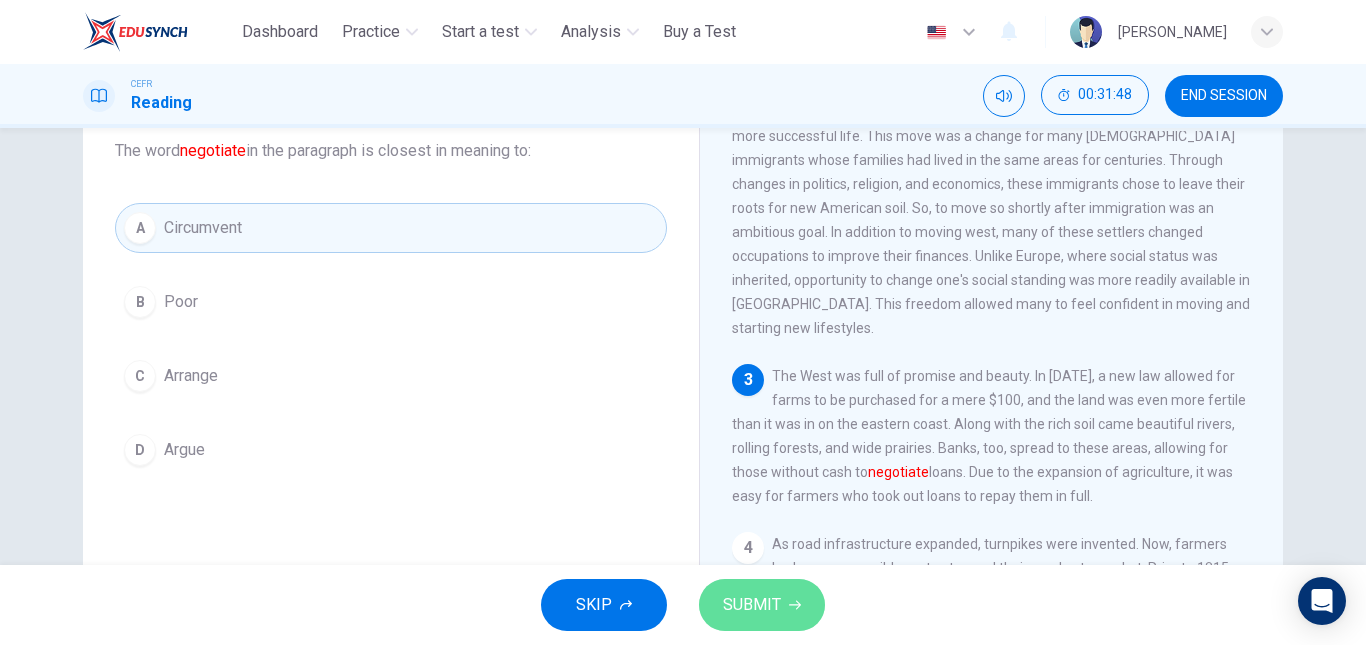 click on "SUBMIT" at bounding box center (752, 605) 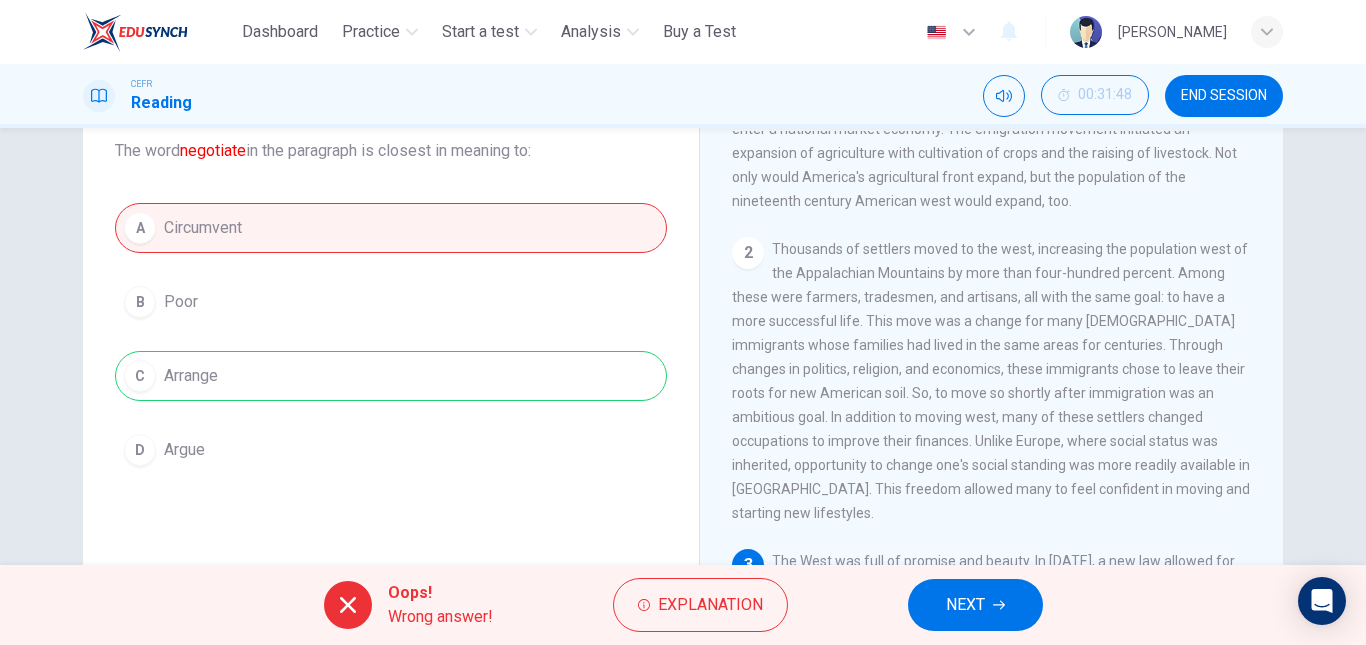 scroll, scrollTop: 0, scrollLeft: 0, axis: both 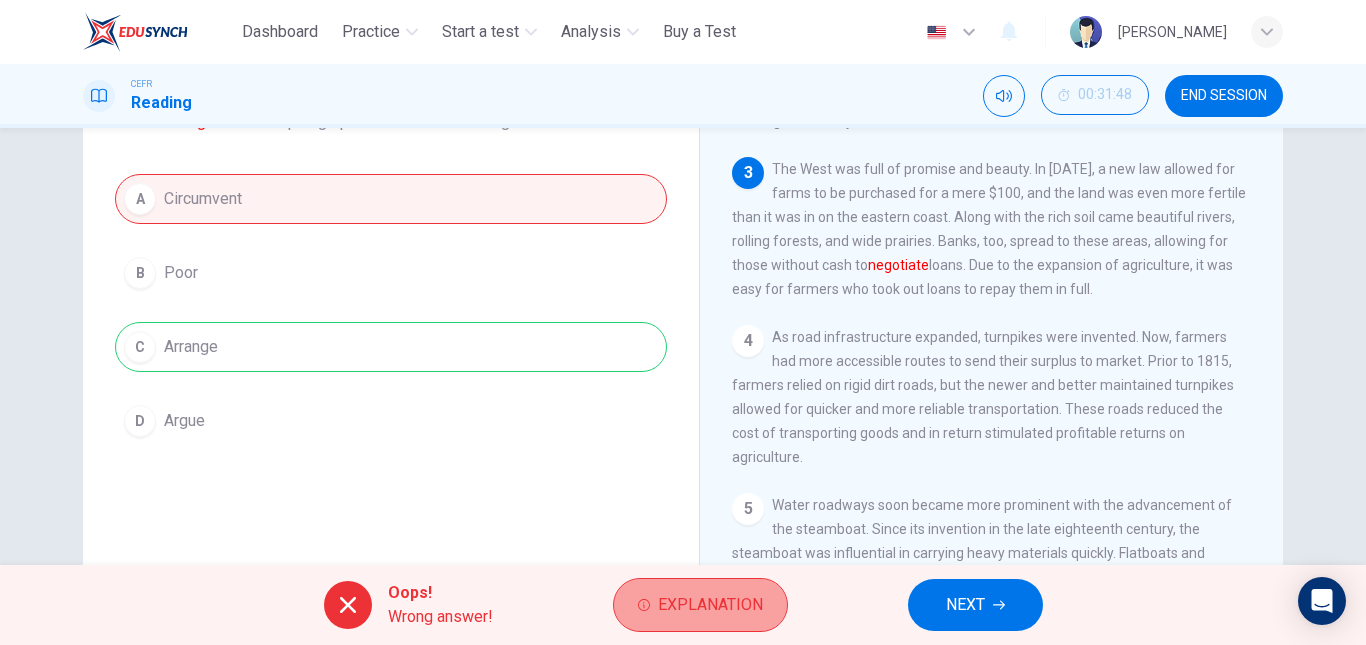 click on "Explanation" at bounding box center (710, 605) 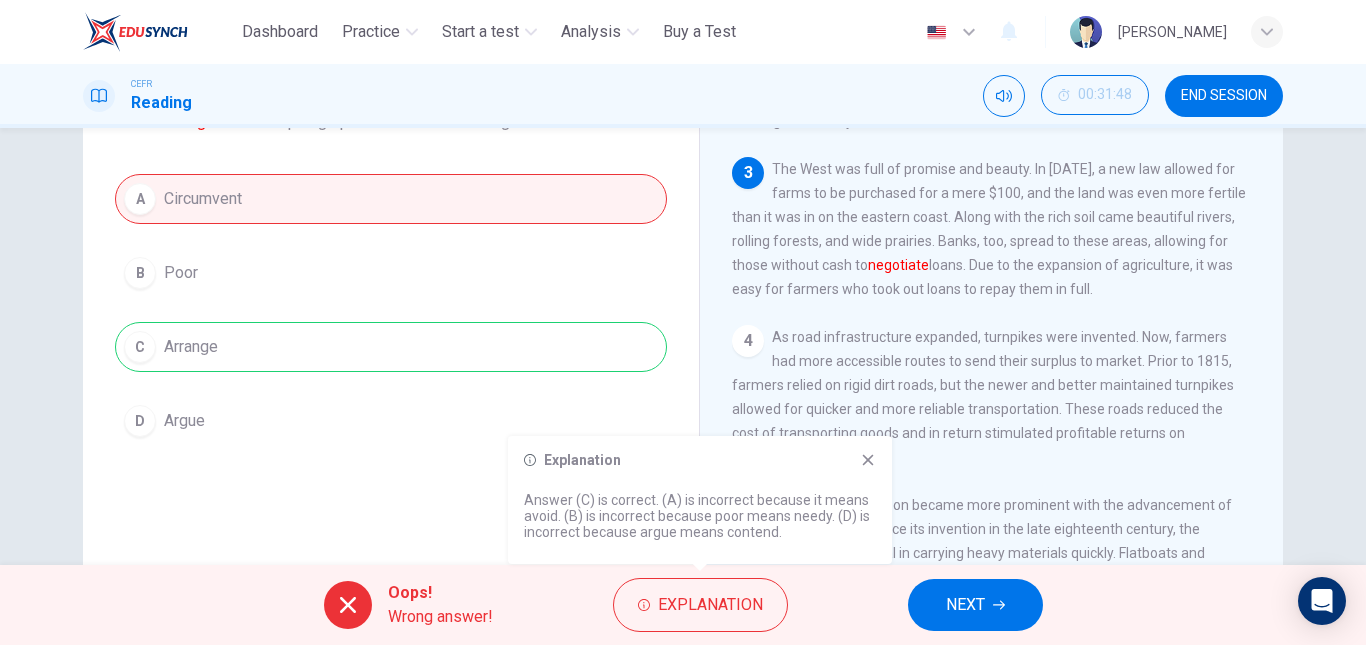 click 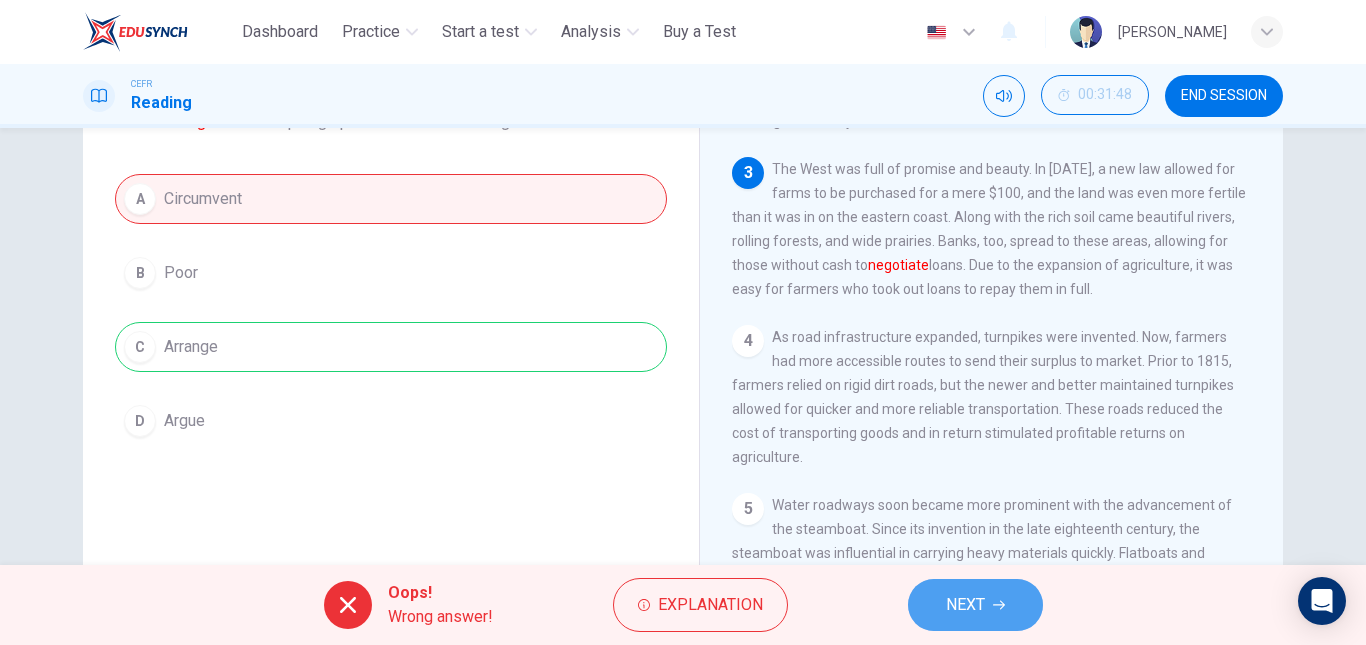 click on "NEXT" at bounding box center (965, 605) 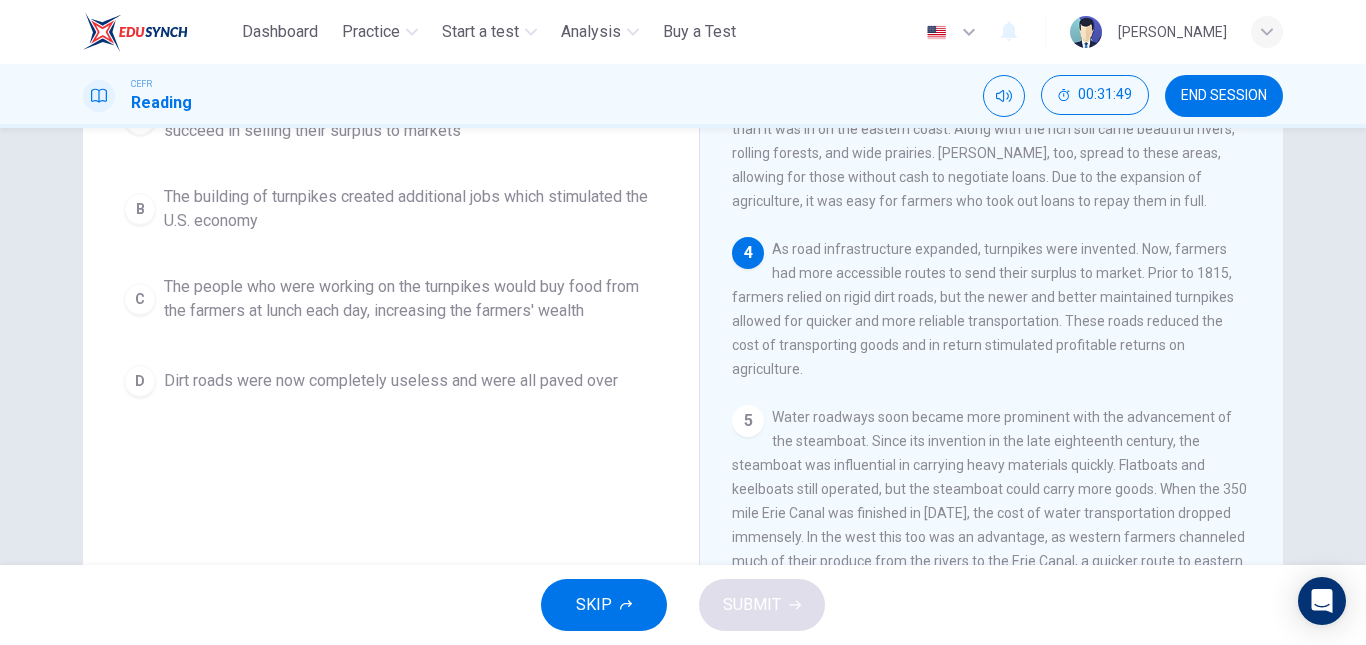 scroll, scrollTop: 243, scrollLeft: 0, axis: vertical 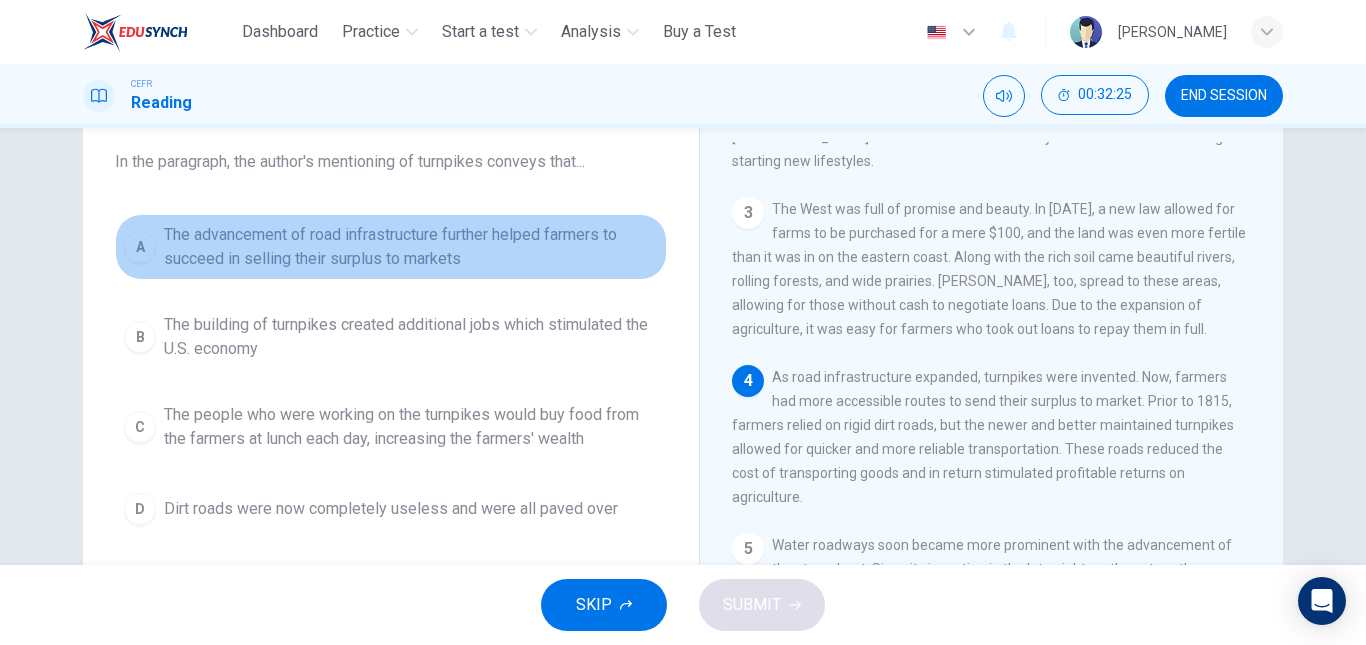 click on "The advancement of road infrastructure further helped farmers to succeed in selling their surplus to markets" at bounding box center (411, 247) 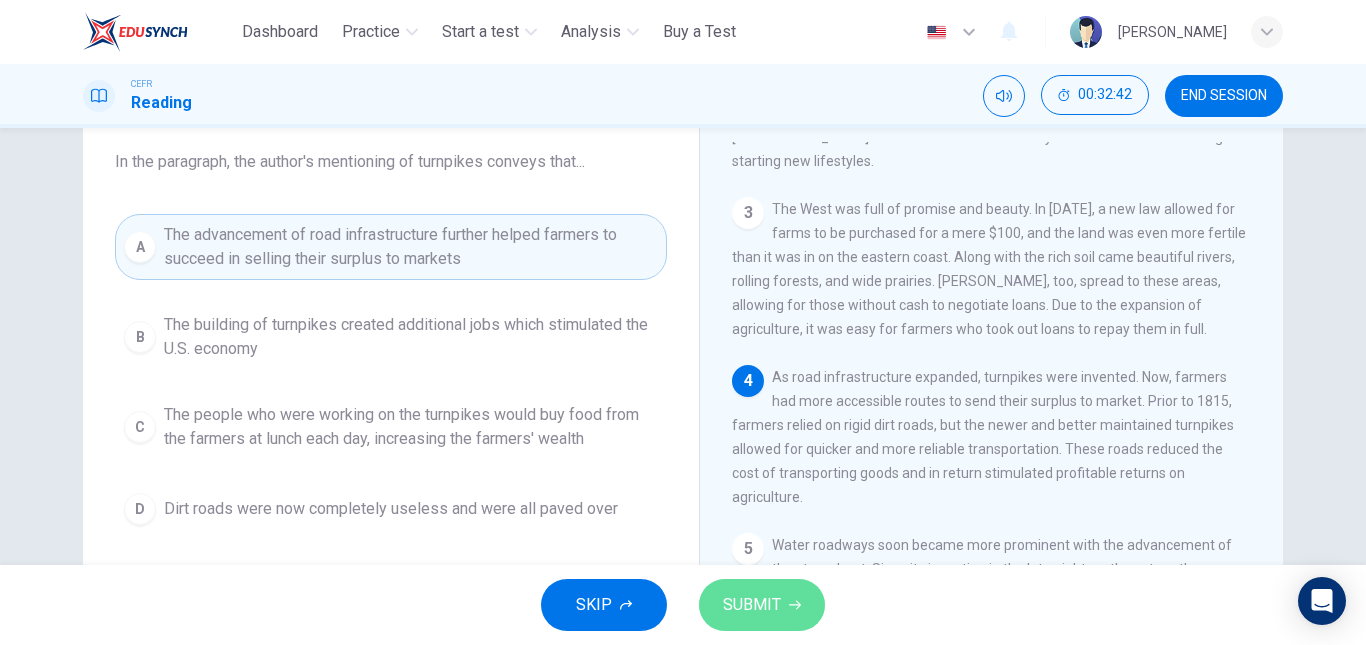 click on "SUBMIT" at bounding box center (762, 605) 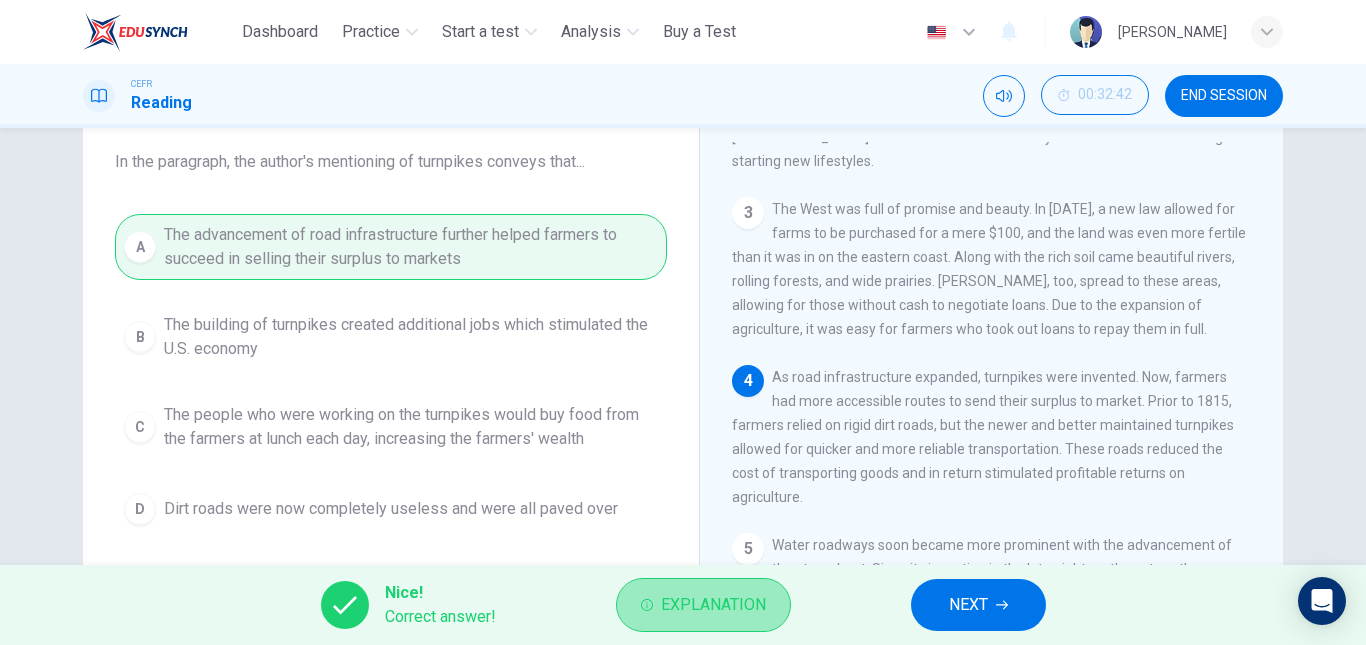 click on "Explanation" at bounding box center (703, 605) 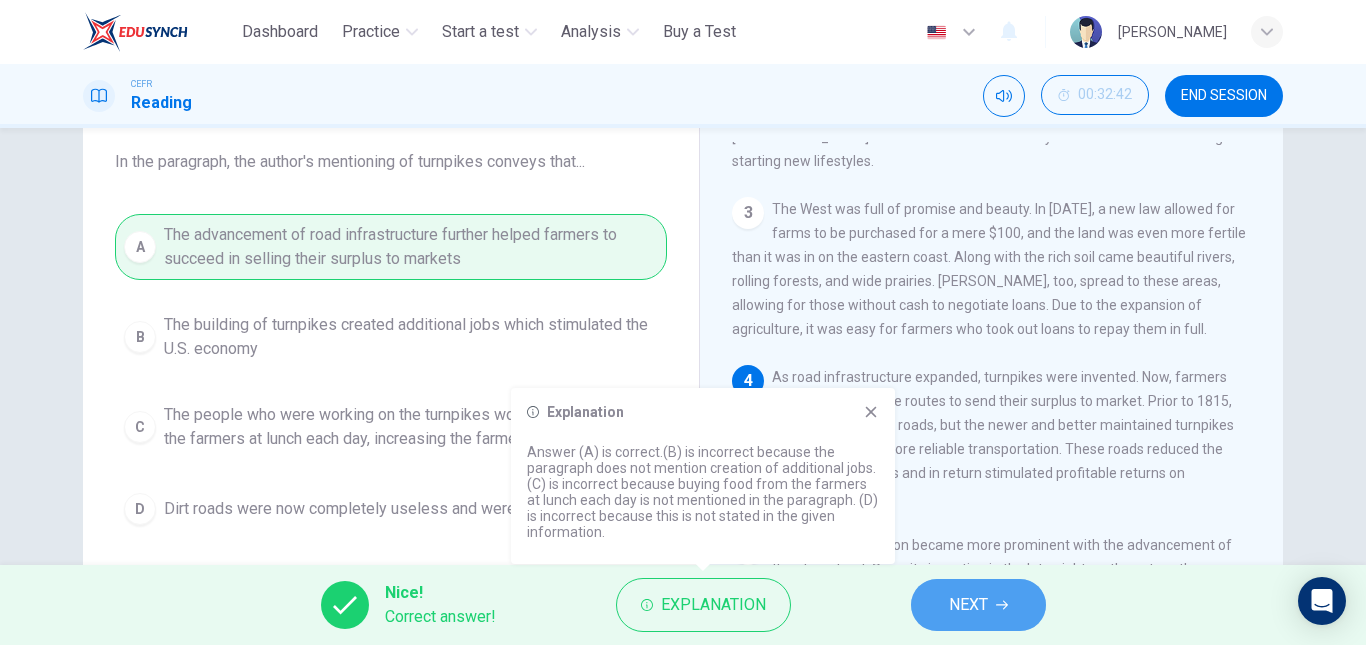click on "NEXT" at bounding box center [978, 605] 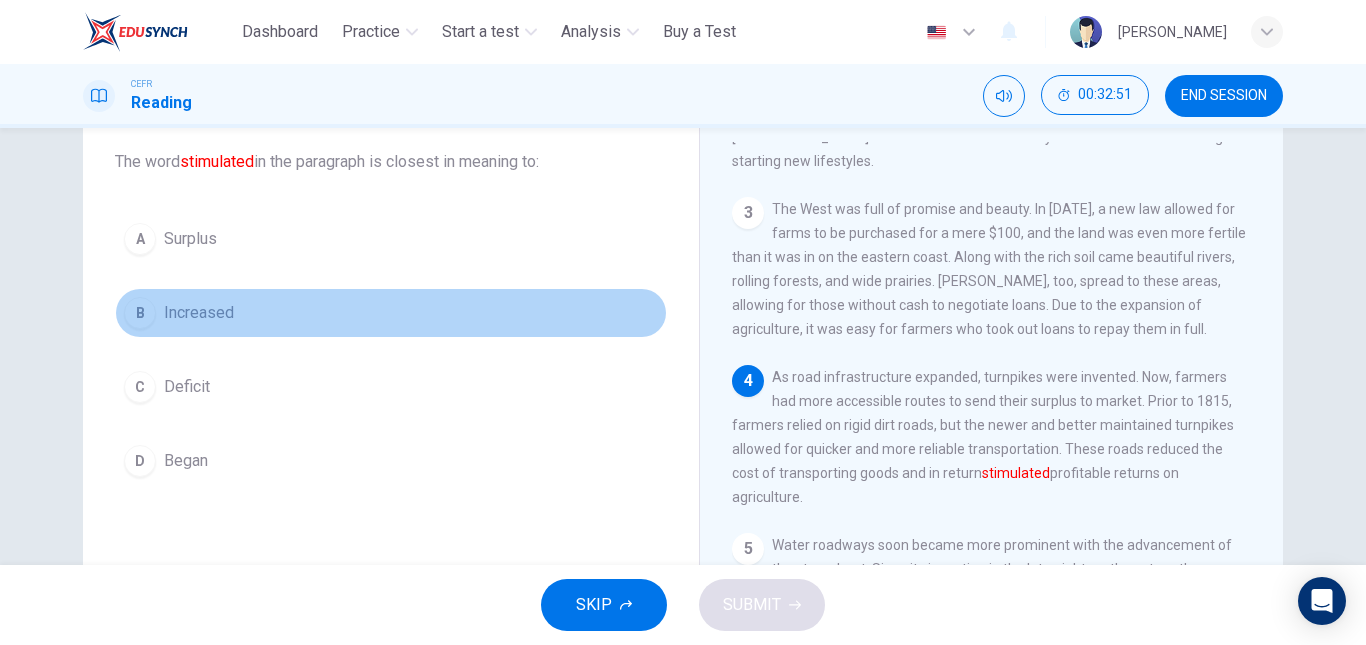 click on "B Increased" at bounding box center (391, 313) 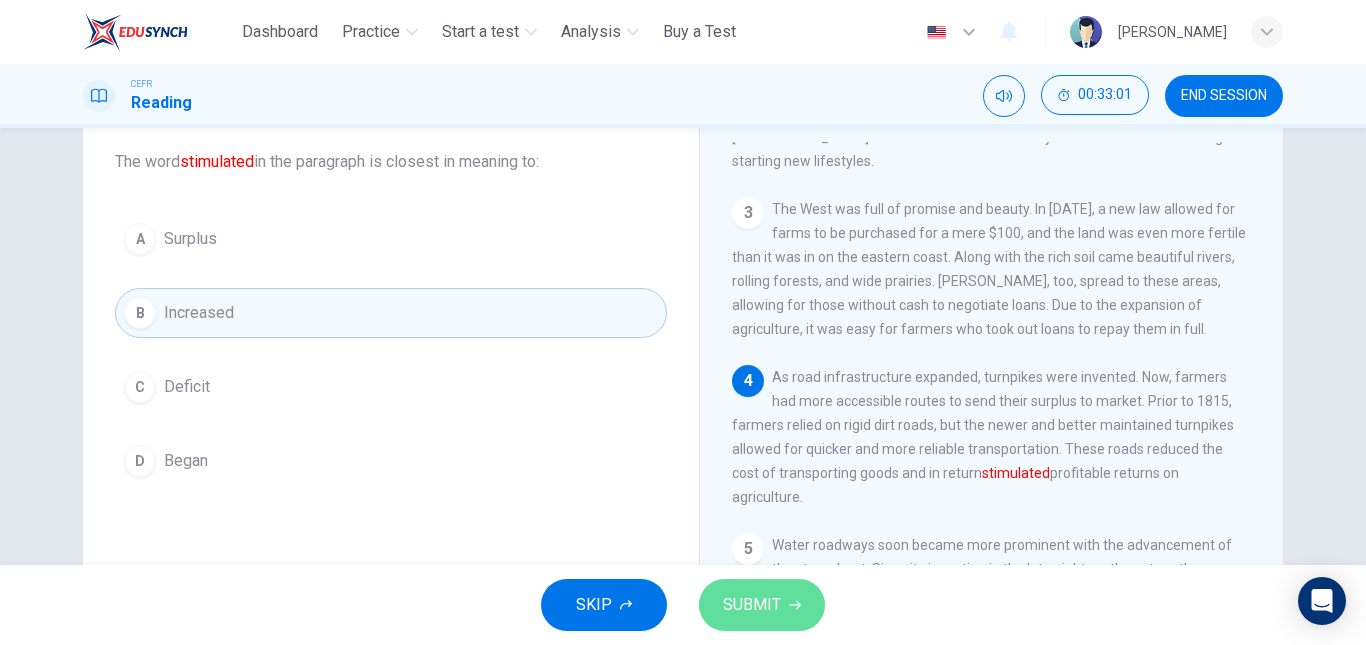 click on "SUBMIT" at bounding box center (762, 605) 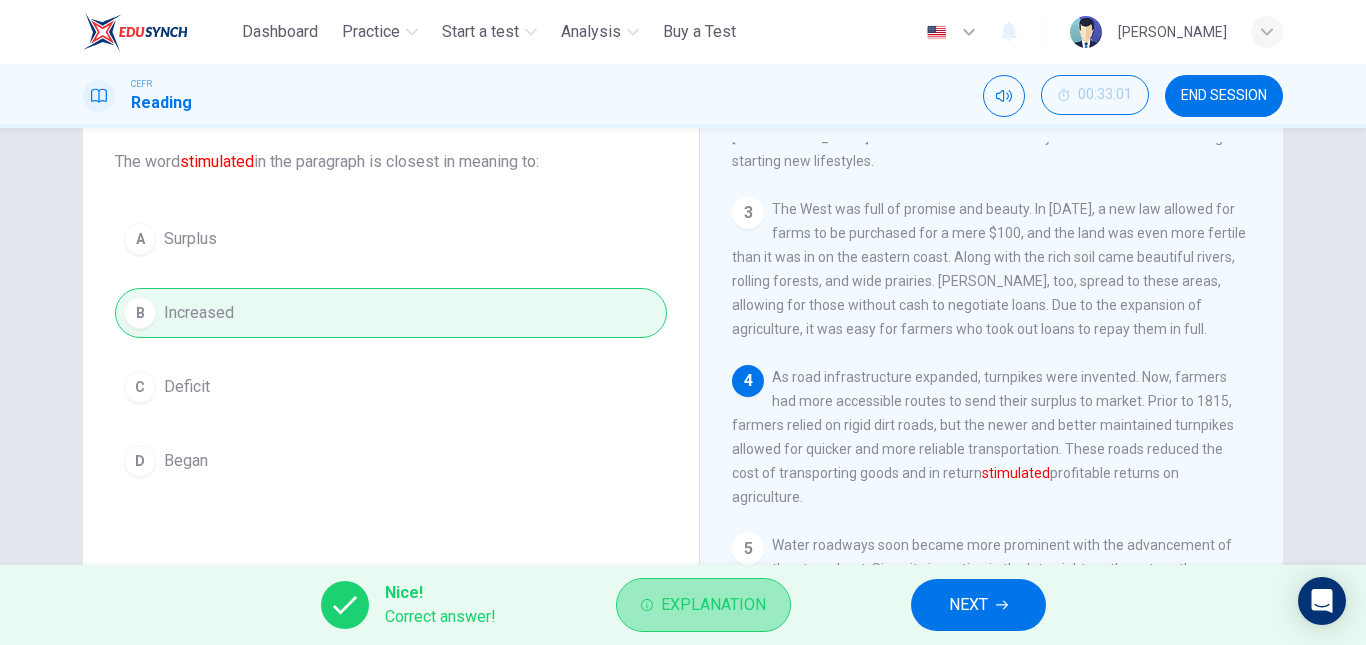 click on "Explanation" at bounding box center (713, 605) 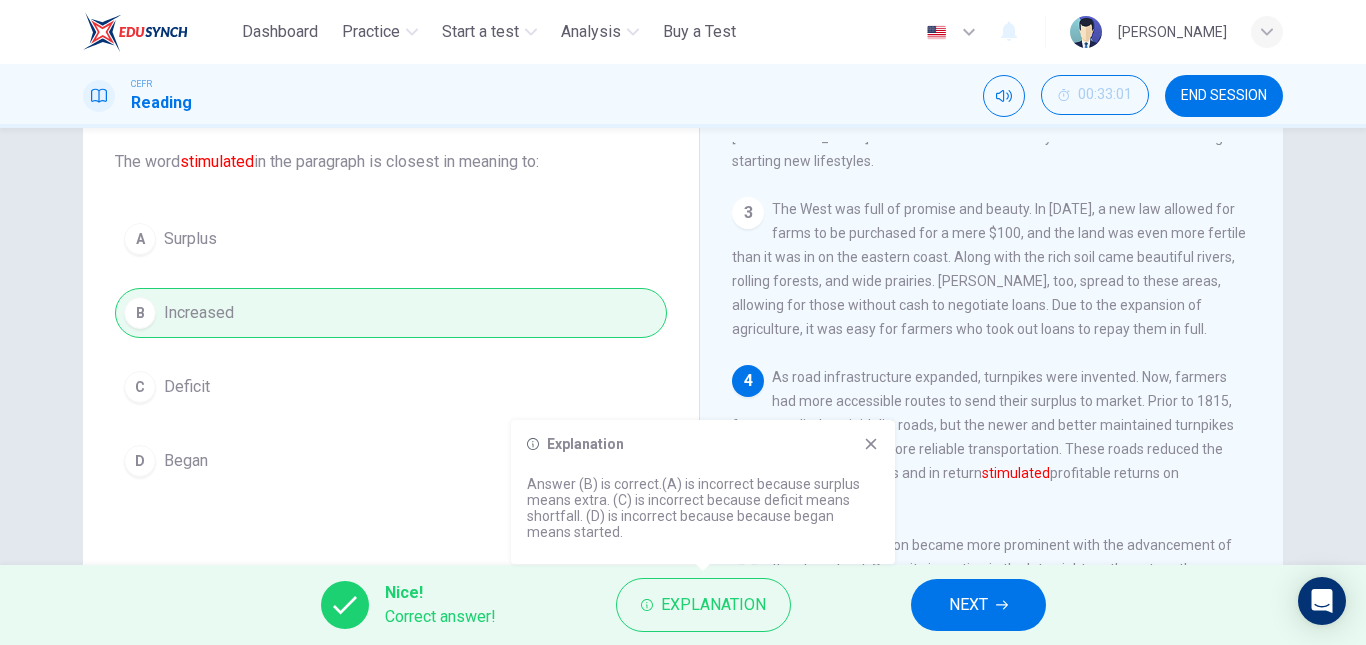 click 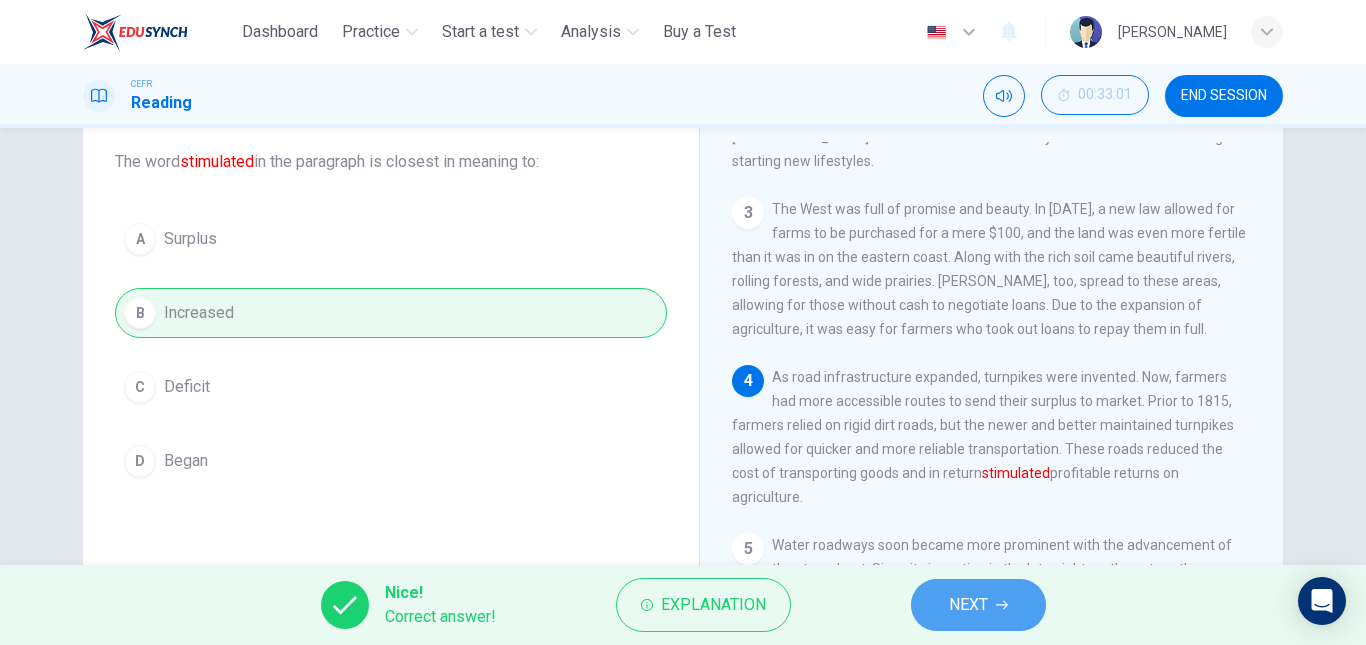 click on "NEXT" at bounding box center (968, 605) 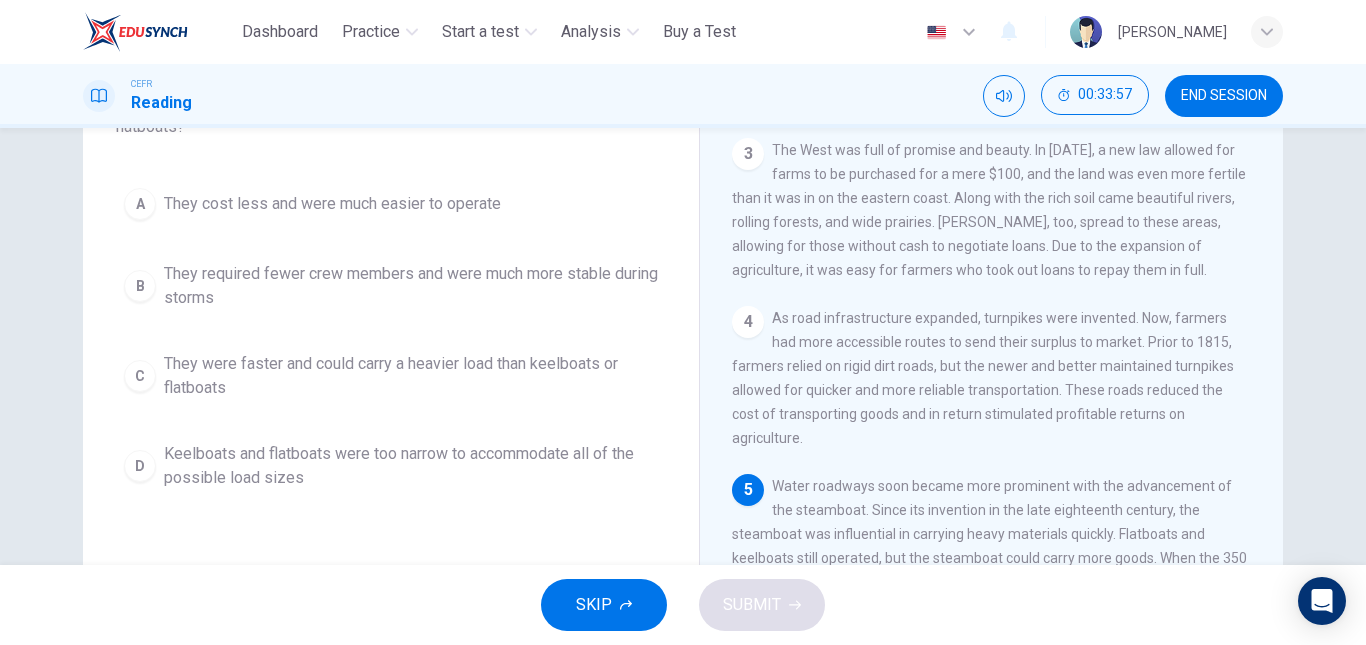scroll, scrollTop: 172, scrollLeft: 0, axis: vertical 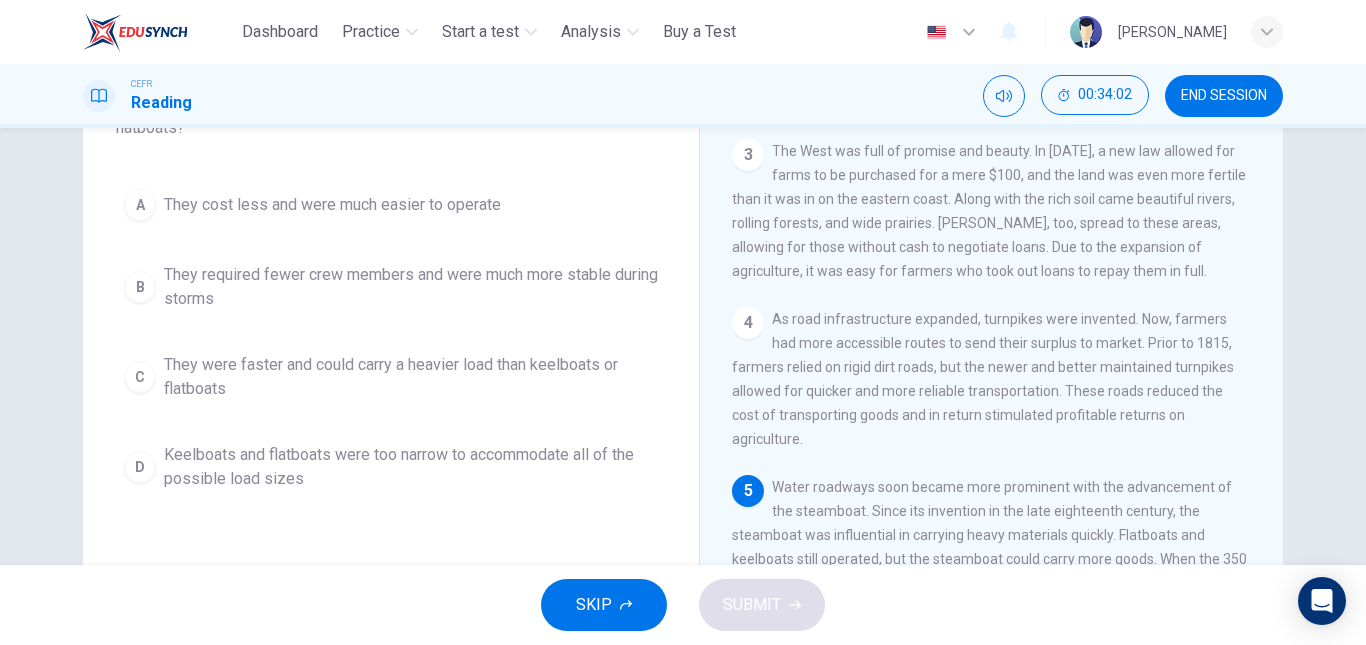 click on "They were faster and could carry a heavier load than keelboats or flatboats" at bounding box center (411, 377) 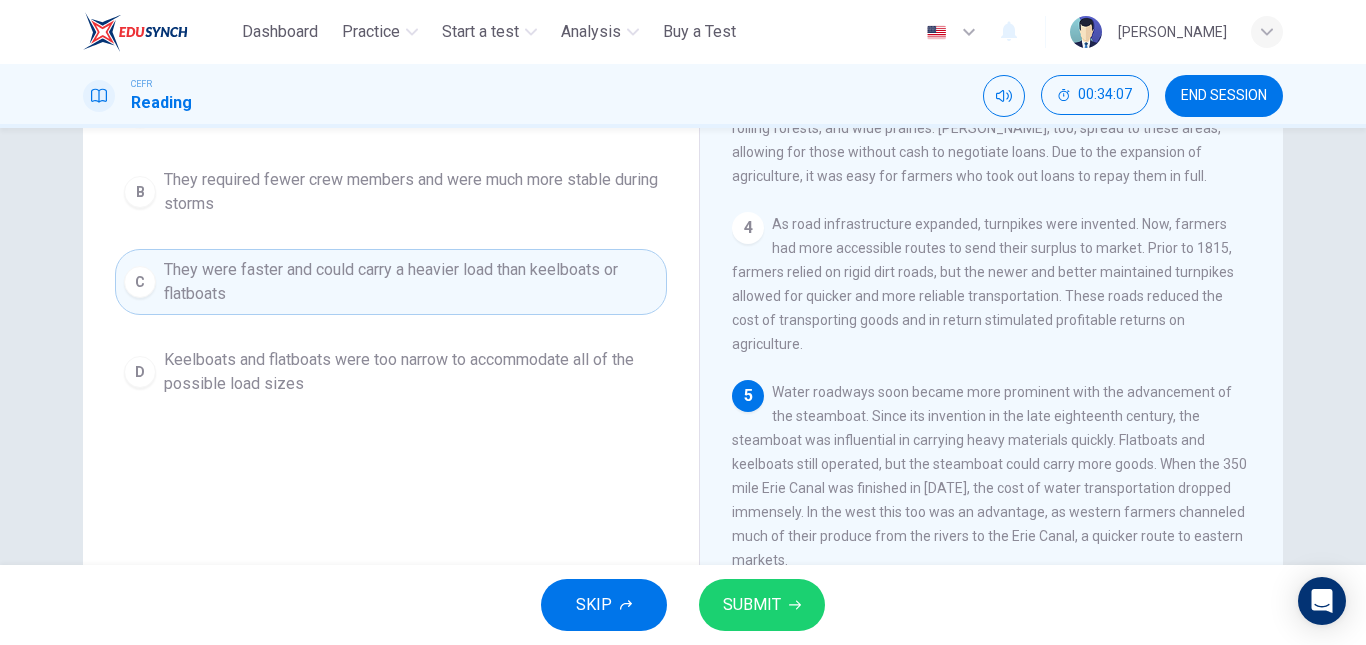 scroll, scrollTop: 268, scrollLeft: 0, axis: vertical 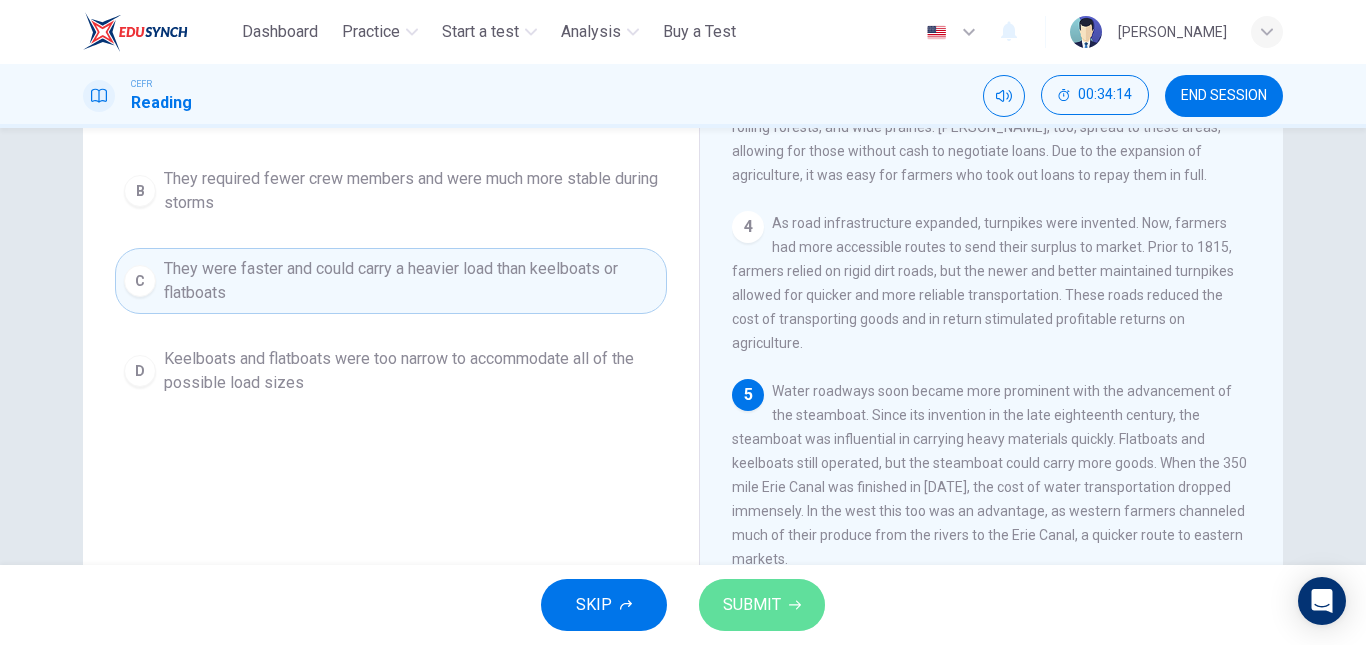 click on "SUBMIT" at bounding box center (762, 605) 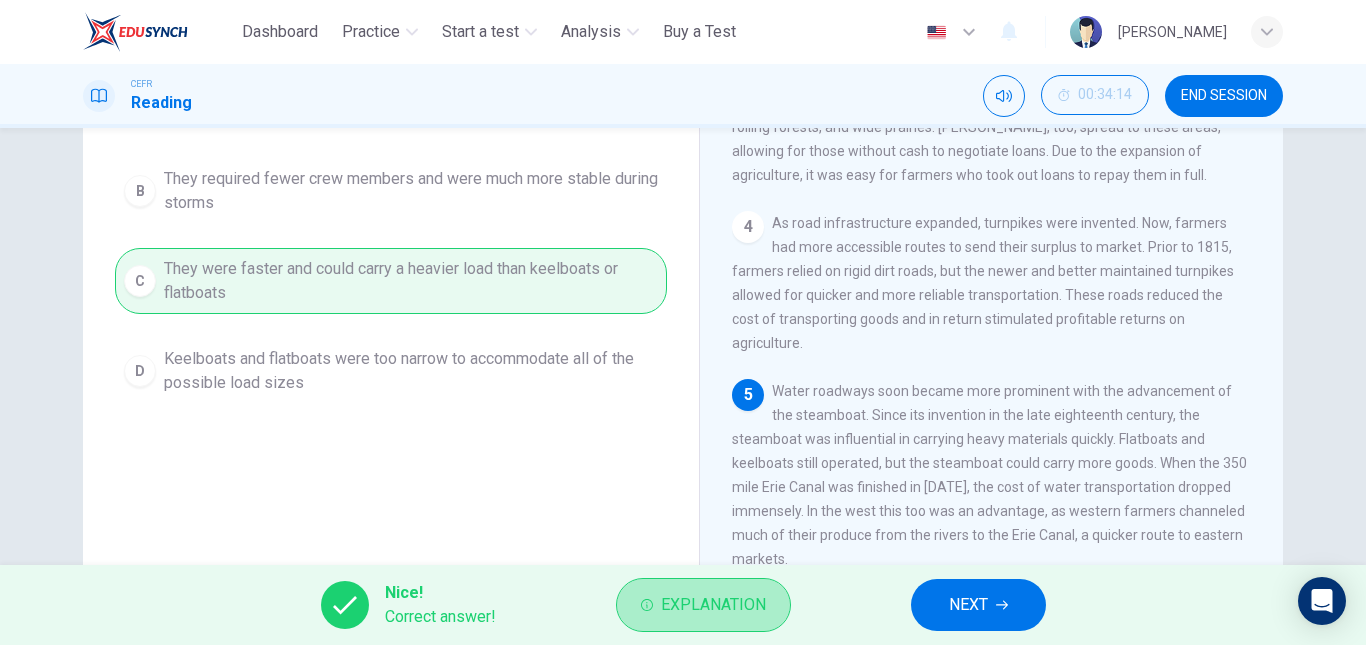 click on "Explanation" at bounding box center (703, 605) 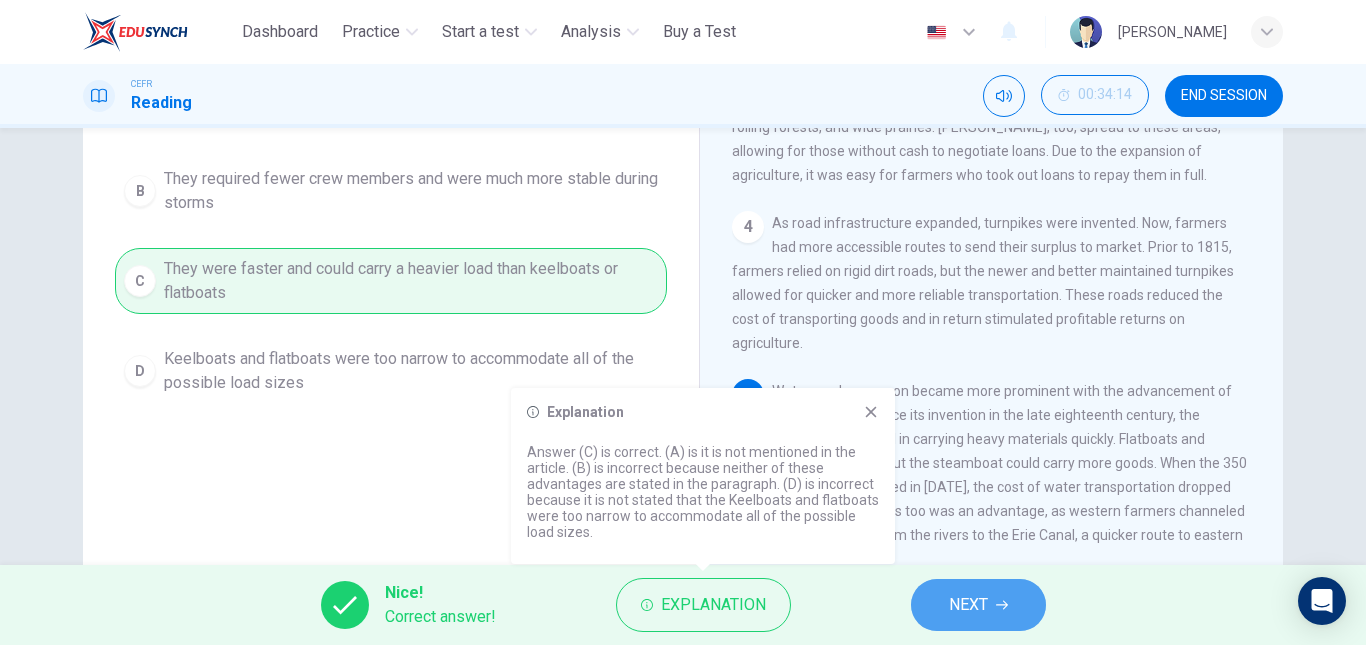 click on "NEXT" at bounding box center [978, 605] 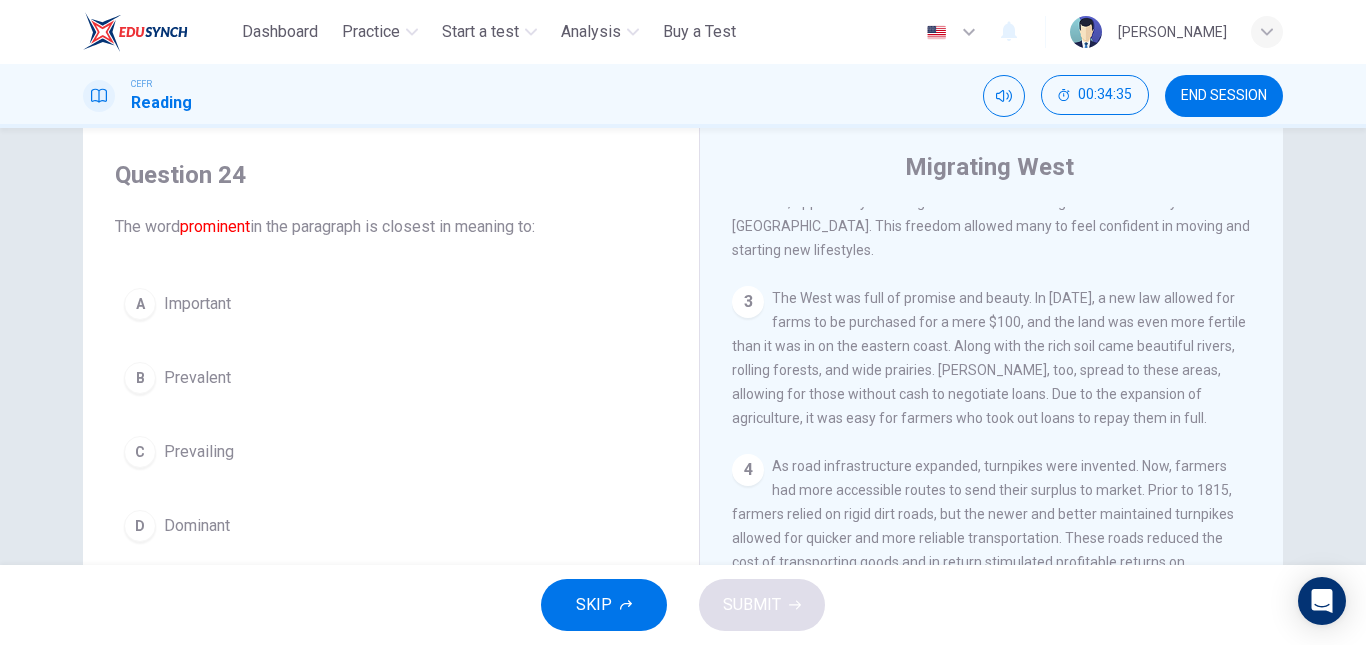scroll, scrollTop: 48, scrollLeft: 0, axis: vertical 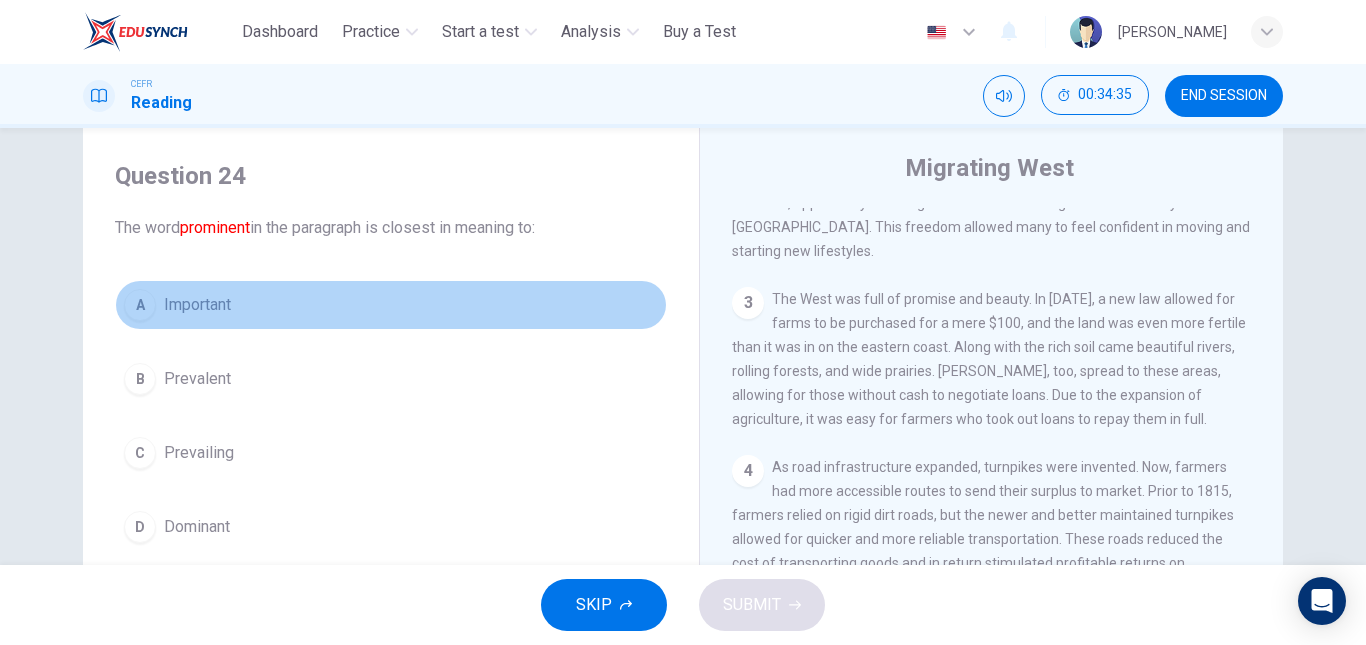 click on "A Important" at bounding box center [391, 305] 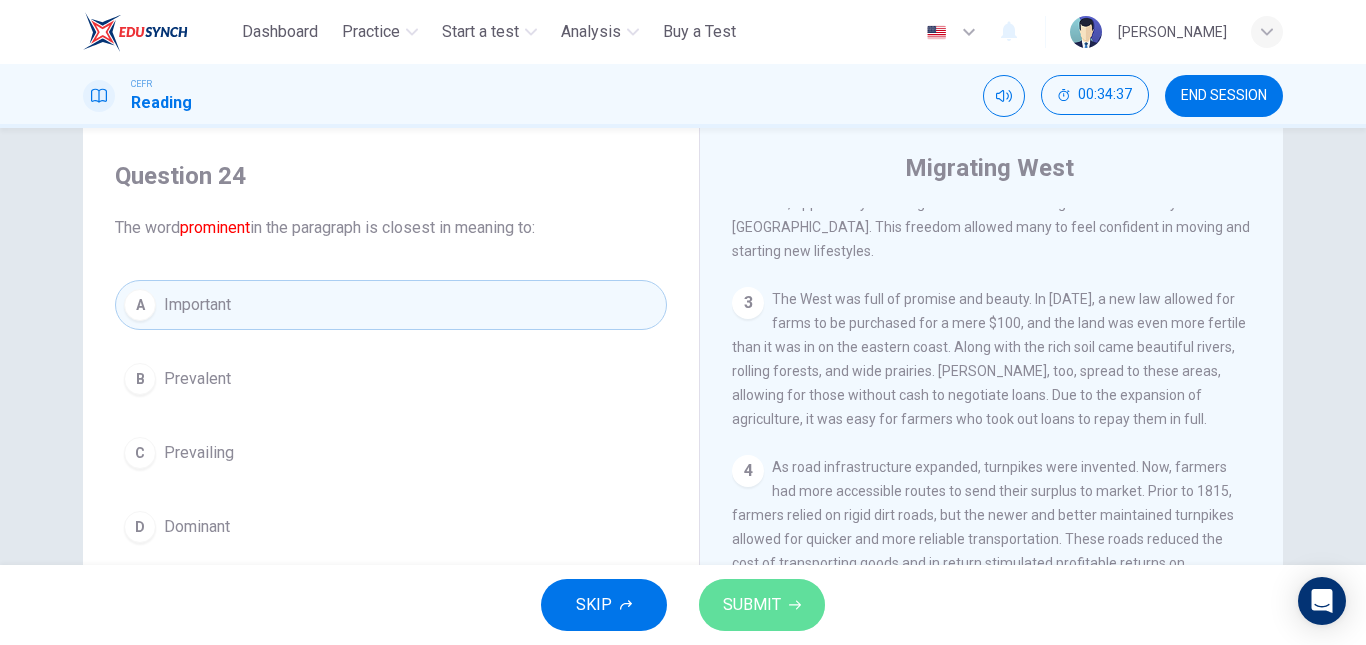 click on "SUBMIT" at bounding box center (762, 605) 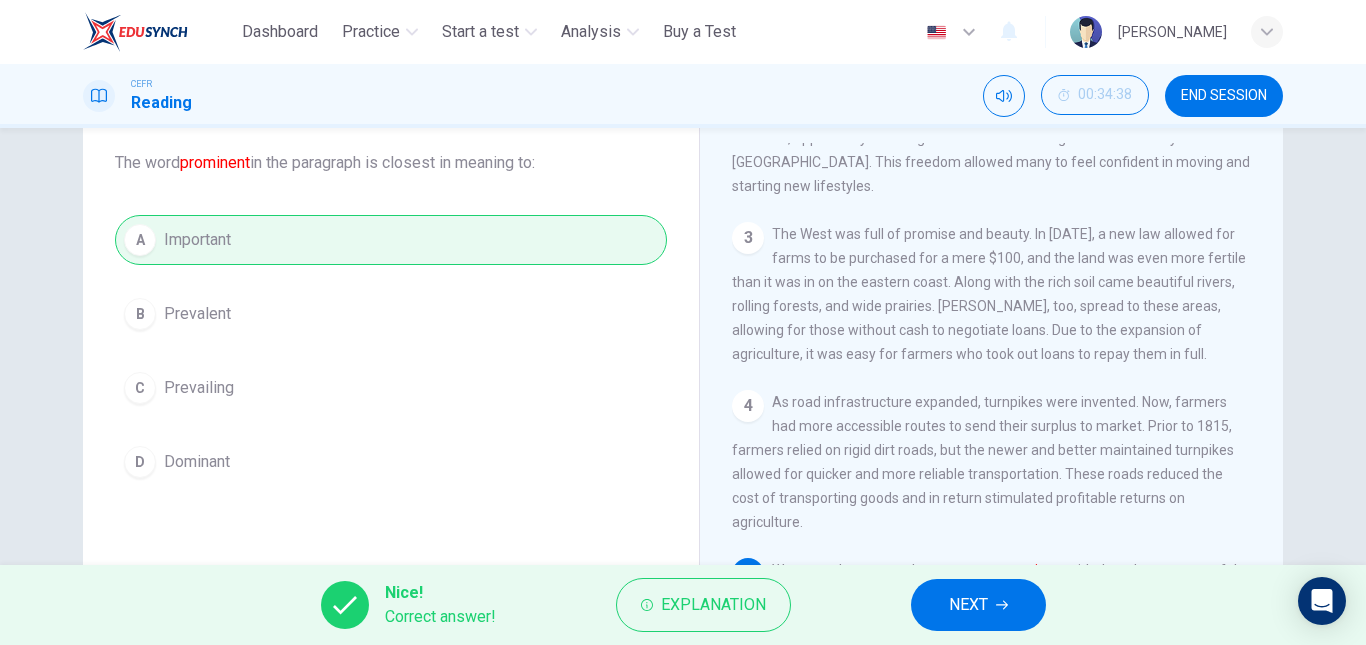 scroll, scrollTop: 116, scrollLeft: 0, axis: vertical 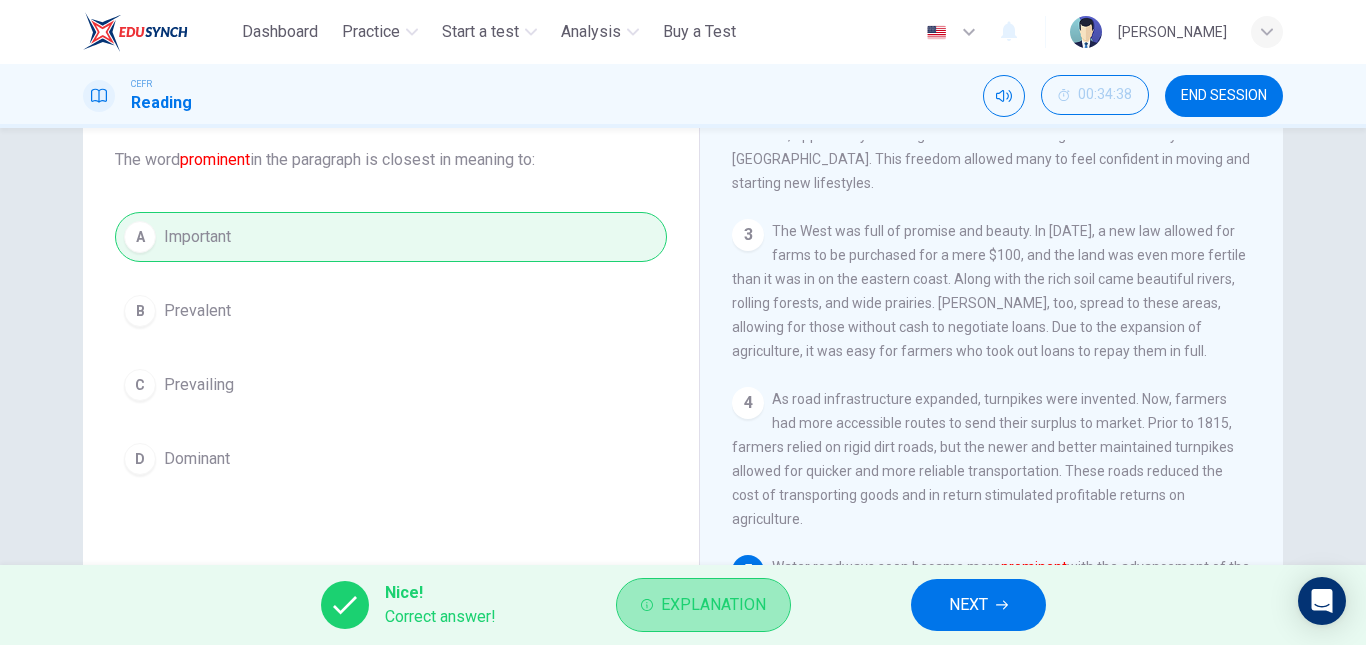 click on "Explanation" at bounding box center [713, 605] 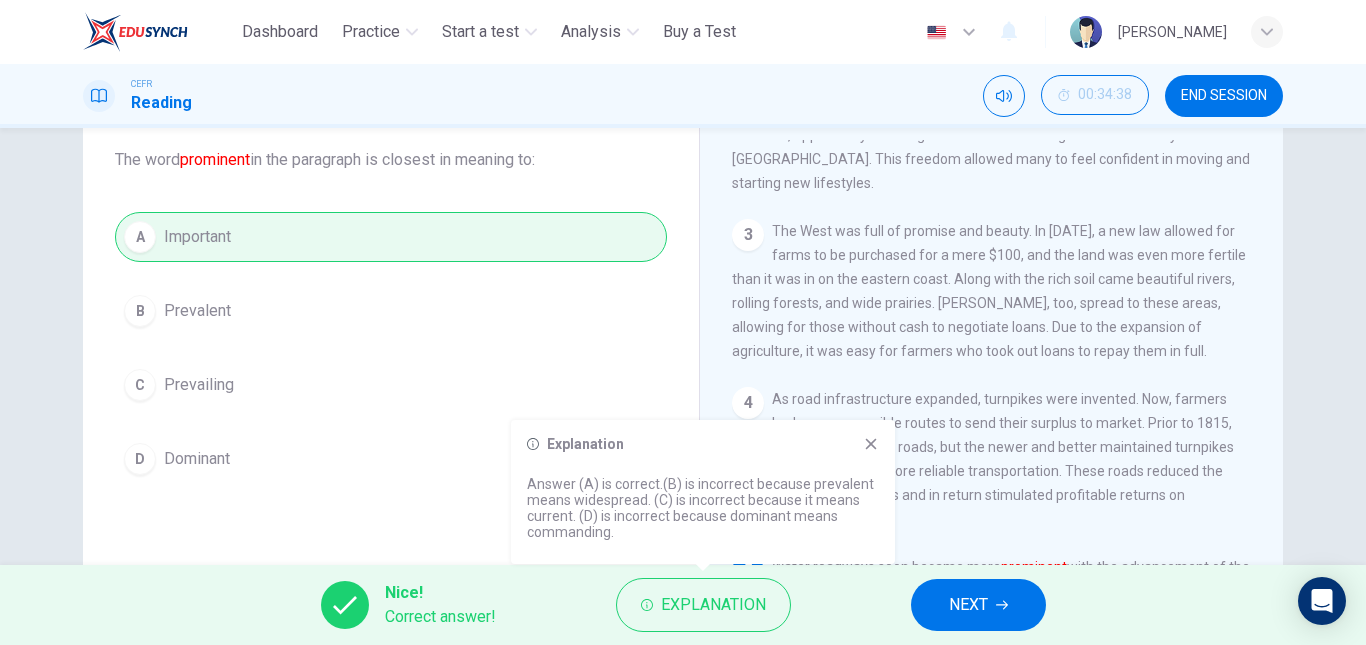 click on "Explanation Answer (A) is correct.(B) is incorrect because prevalent means widespread. (C) is incorrect because it means current. (D) is incorrect because dominant means commanding." at bounding box center (703, 492) 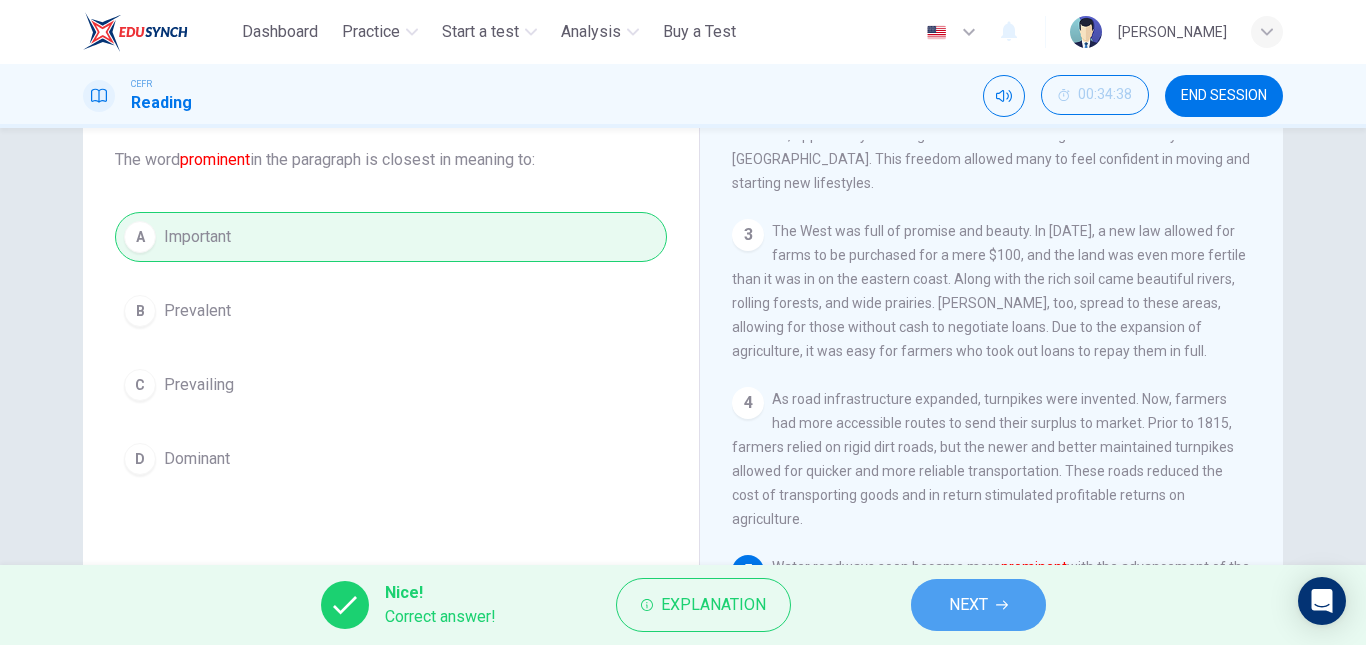 click on "NEXT" at bounding box center (978, 605) 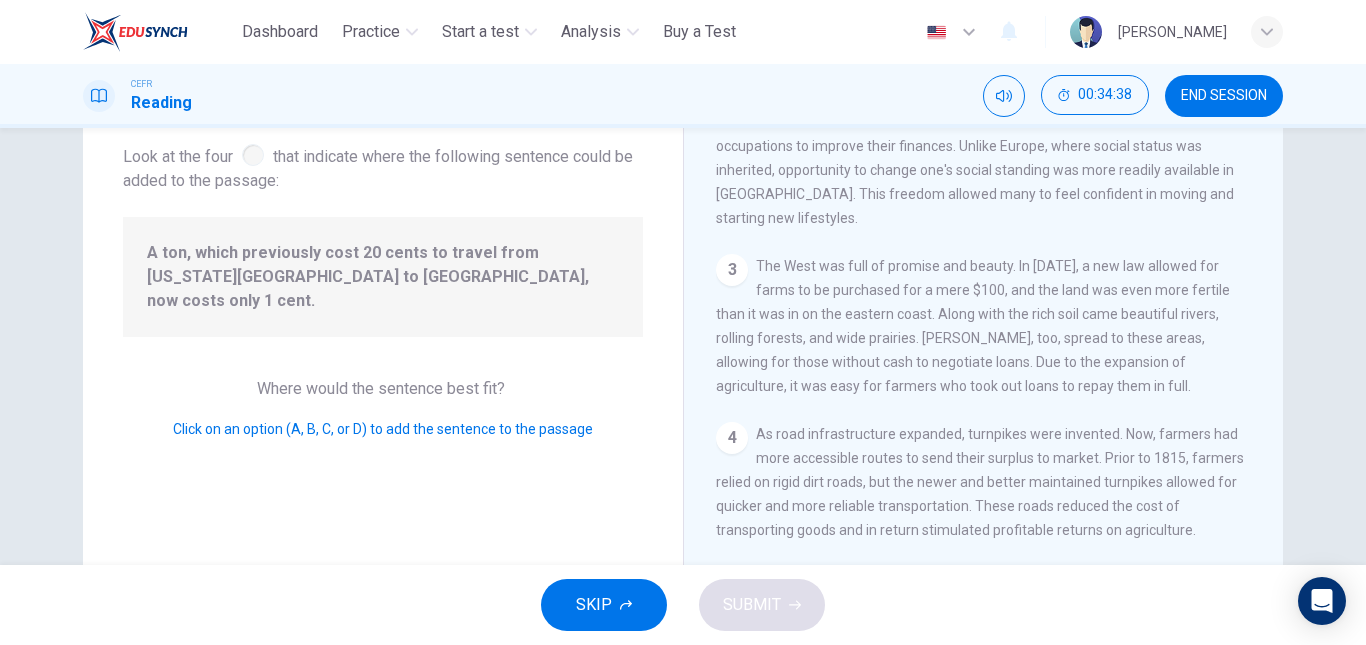 scroll, scrollTop: 545, scrollLeft: 0, axis: vertical 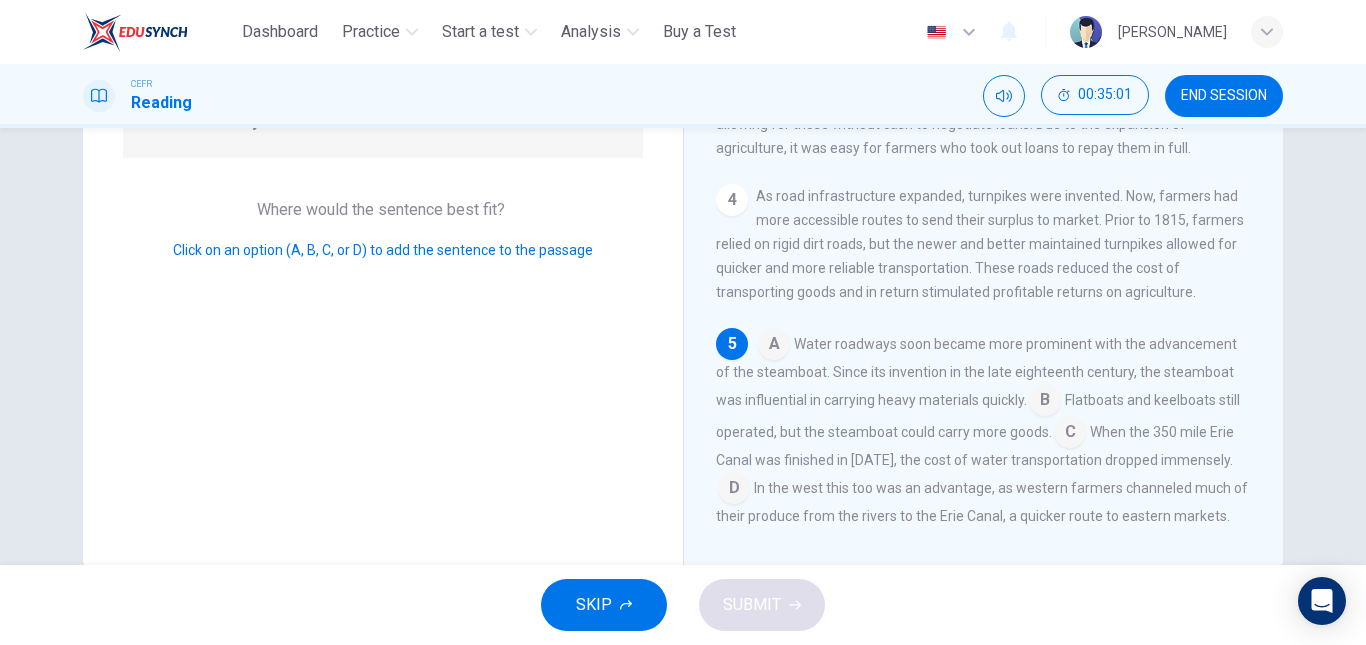click at bounding box center (734, 490) 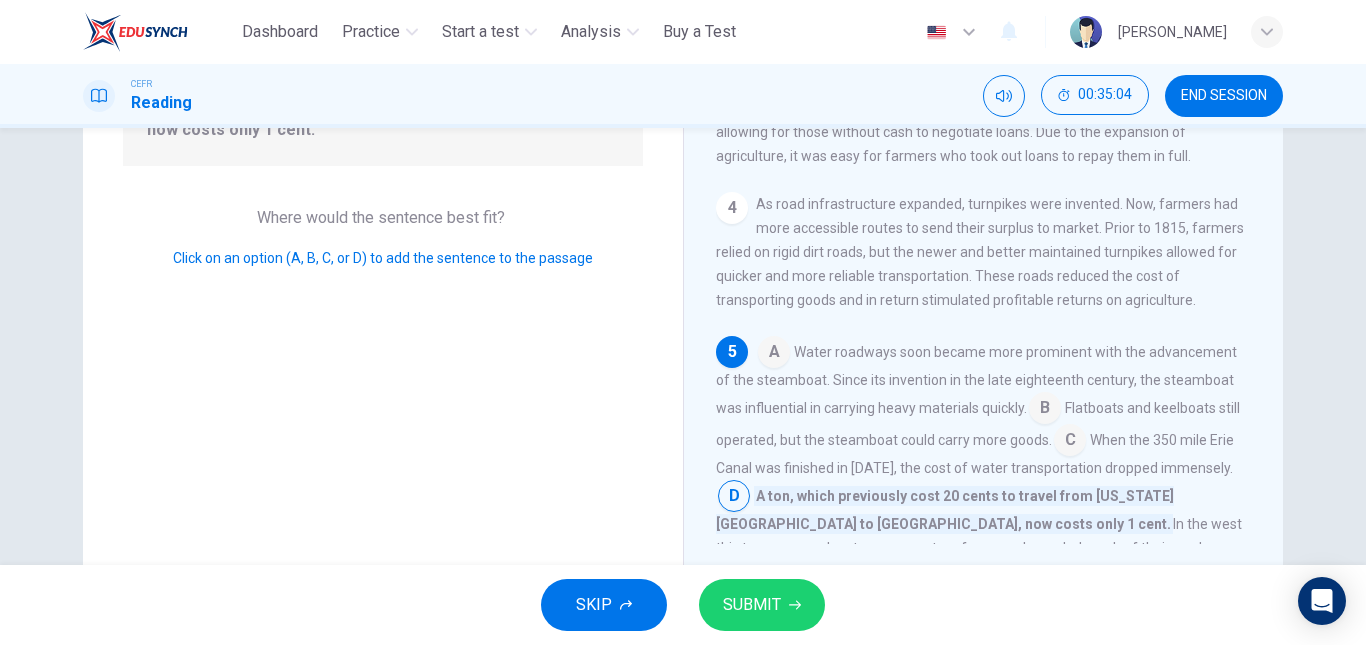 scroll, scrollTop: 313, scrollLeft: 0, axis: vertical 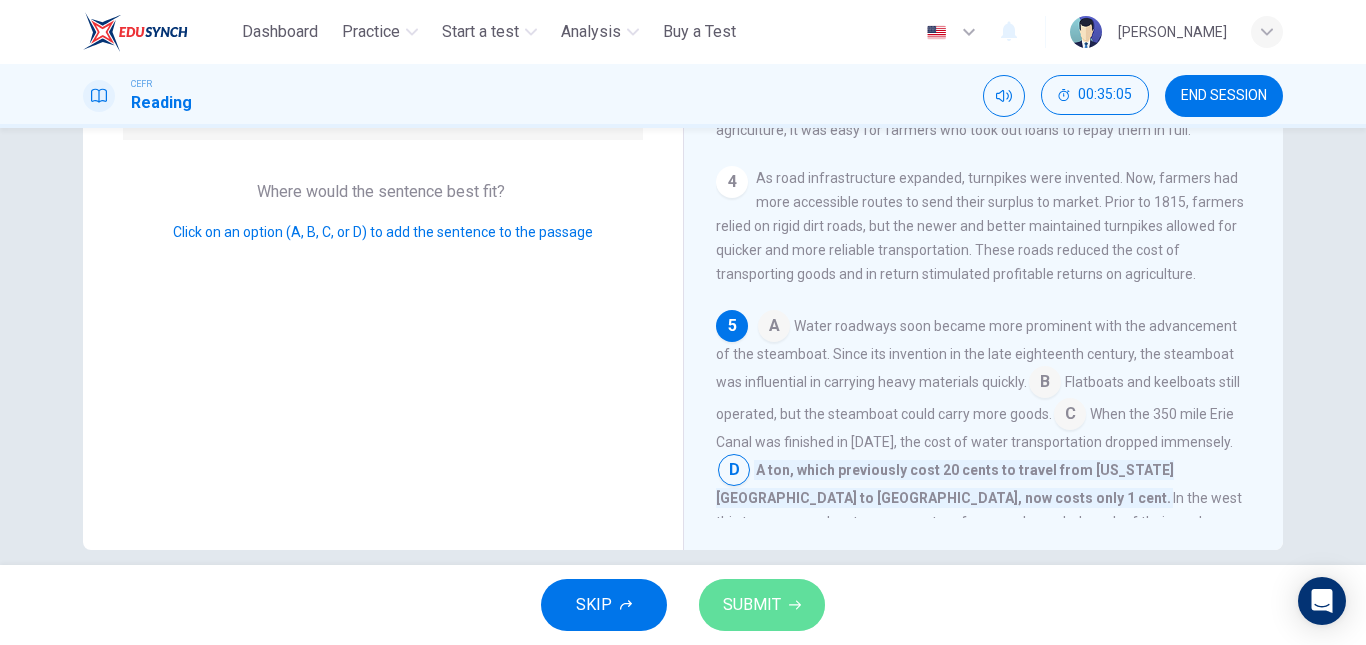 click on "SUBMIT" at bounding box center [762, 605] 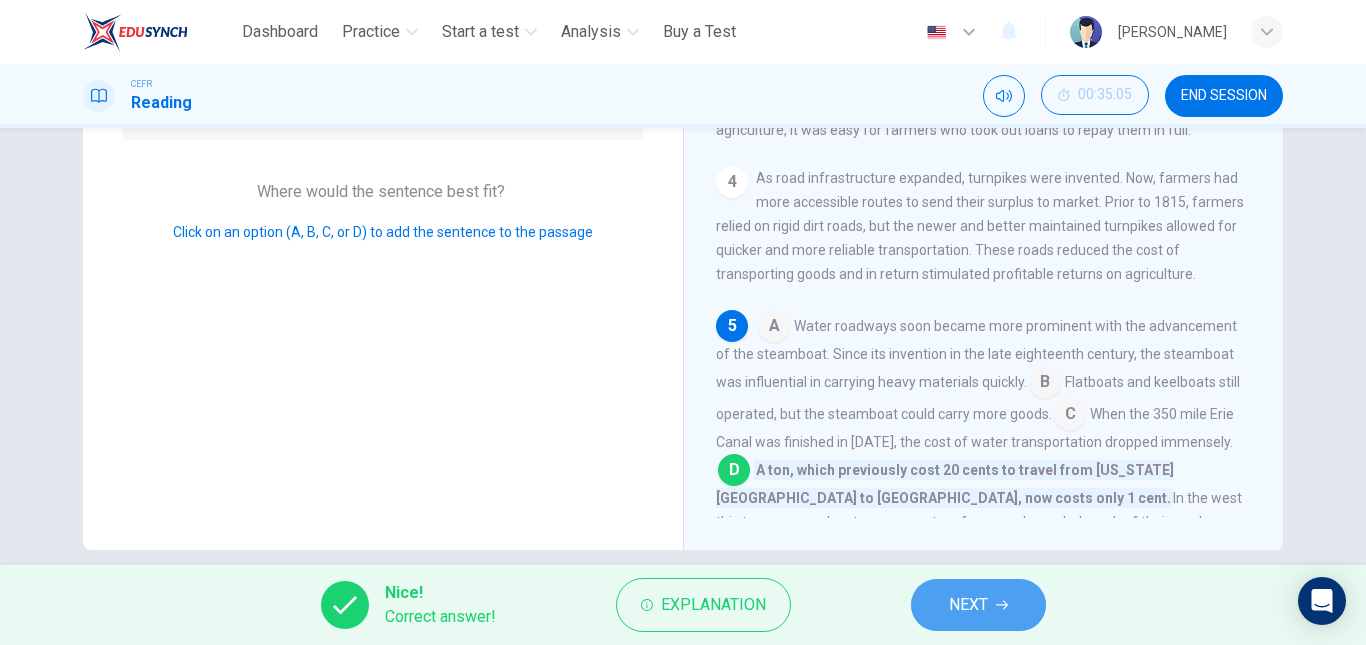 click on "NEXT" at bounding box center (968, 605) 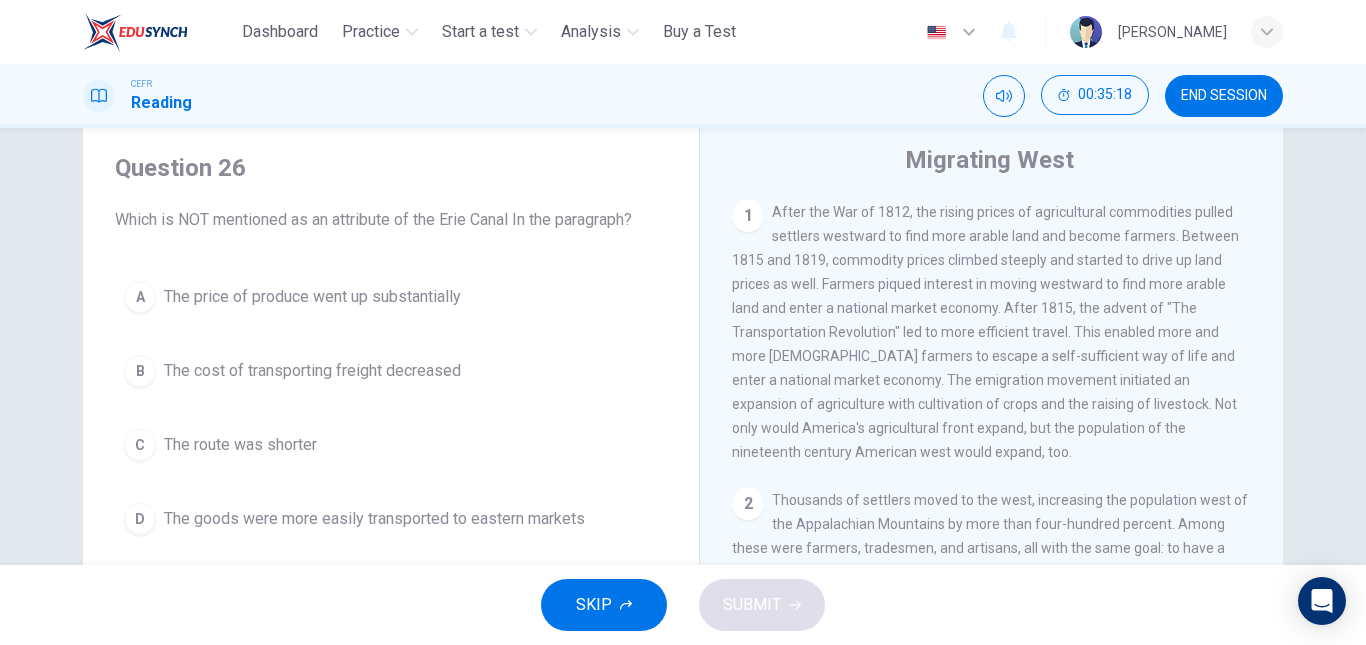 scroll, scrollTop: 111, scrollLeft: 0, axis: vertical 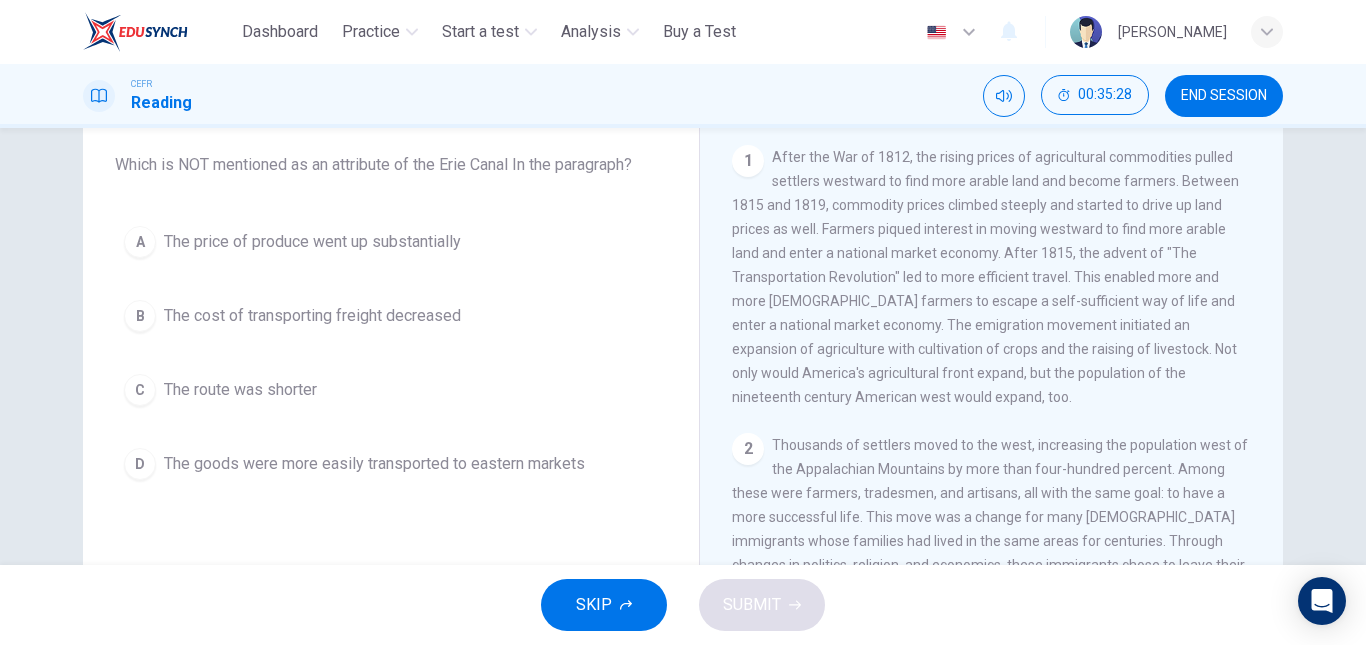 drag, startPoint x: 547, startPoint y: 342, endPoint x: 558, endPoint y: 244, distance: 98.61542 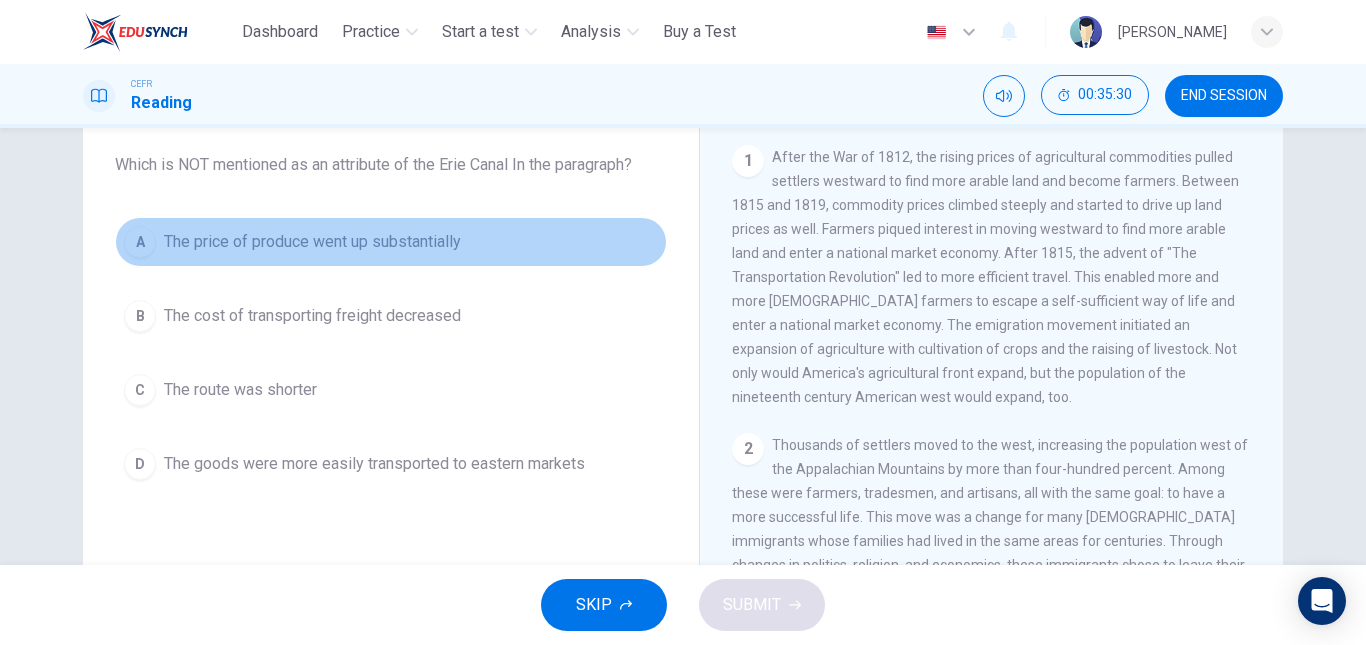 click on "A The price of produce went up substantially" at bounding box center [391, 242] 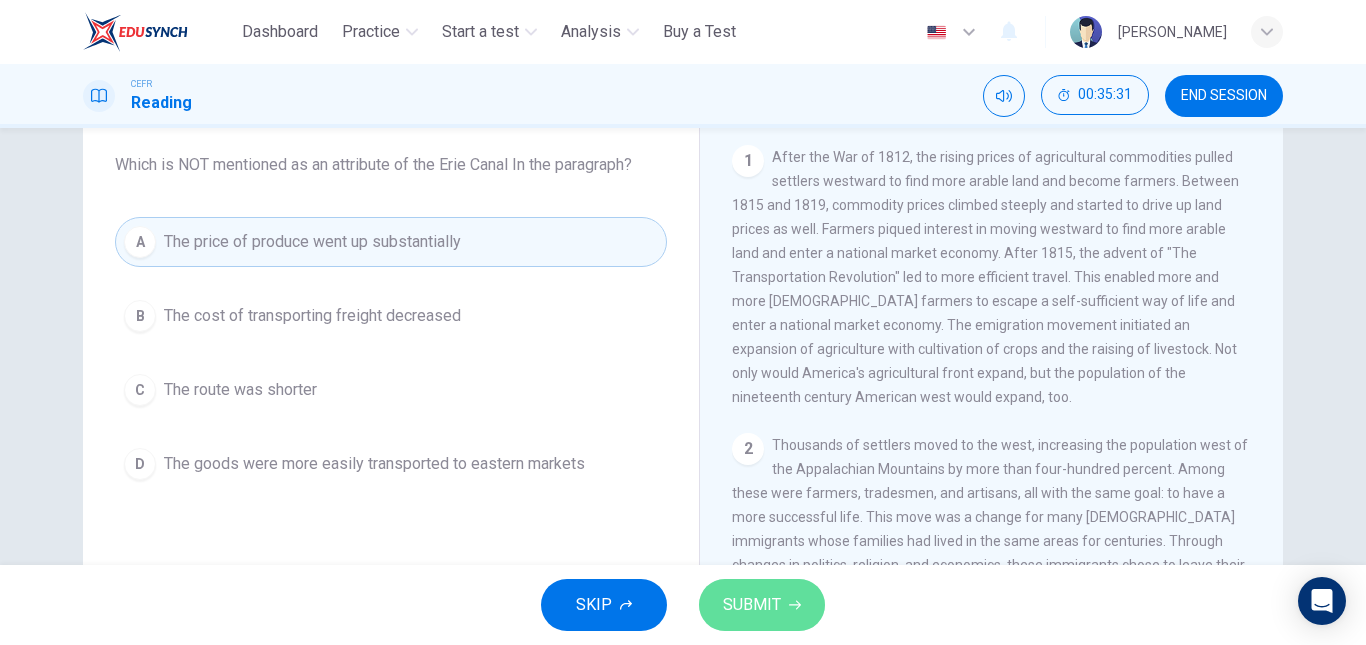 click on "SUBMIT" at bounding box center [762, 605] 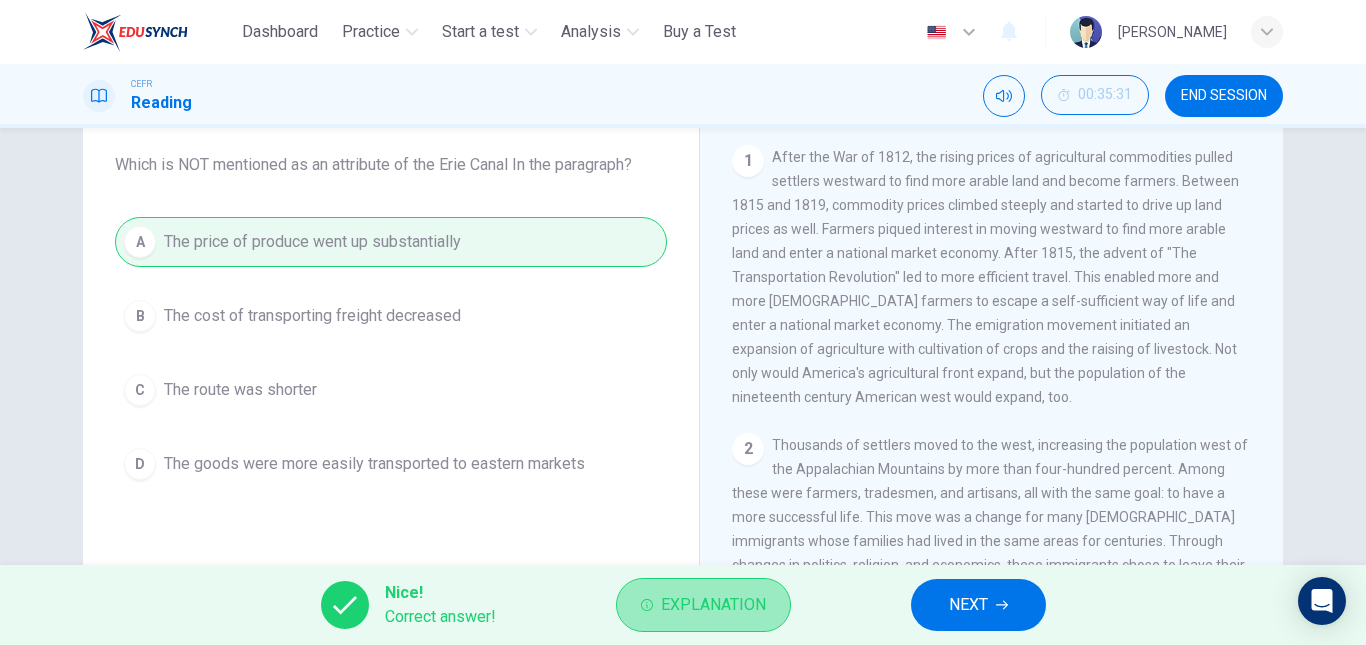 click on "Explanation" at bounding box center [713, 605] 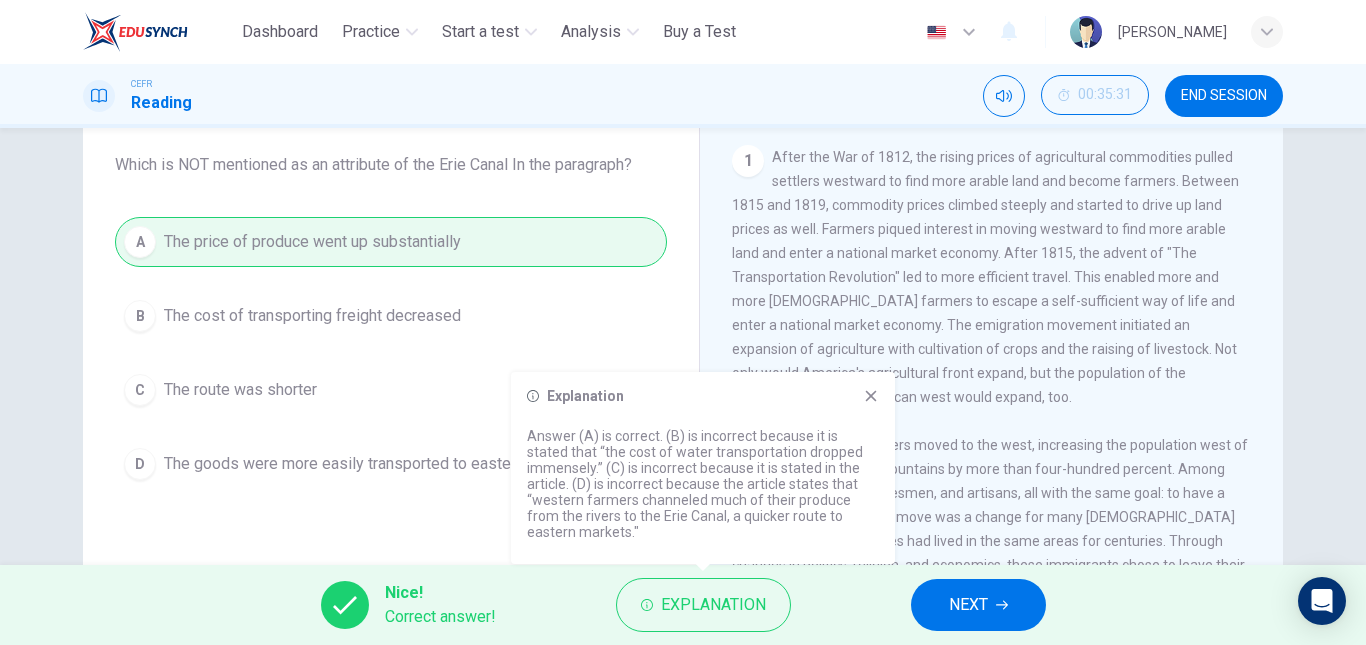 click 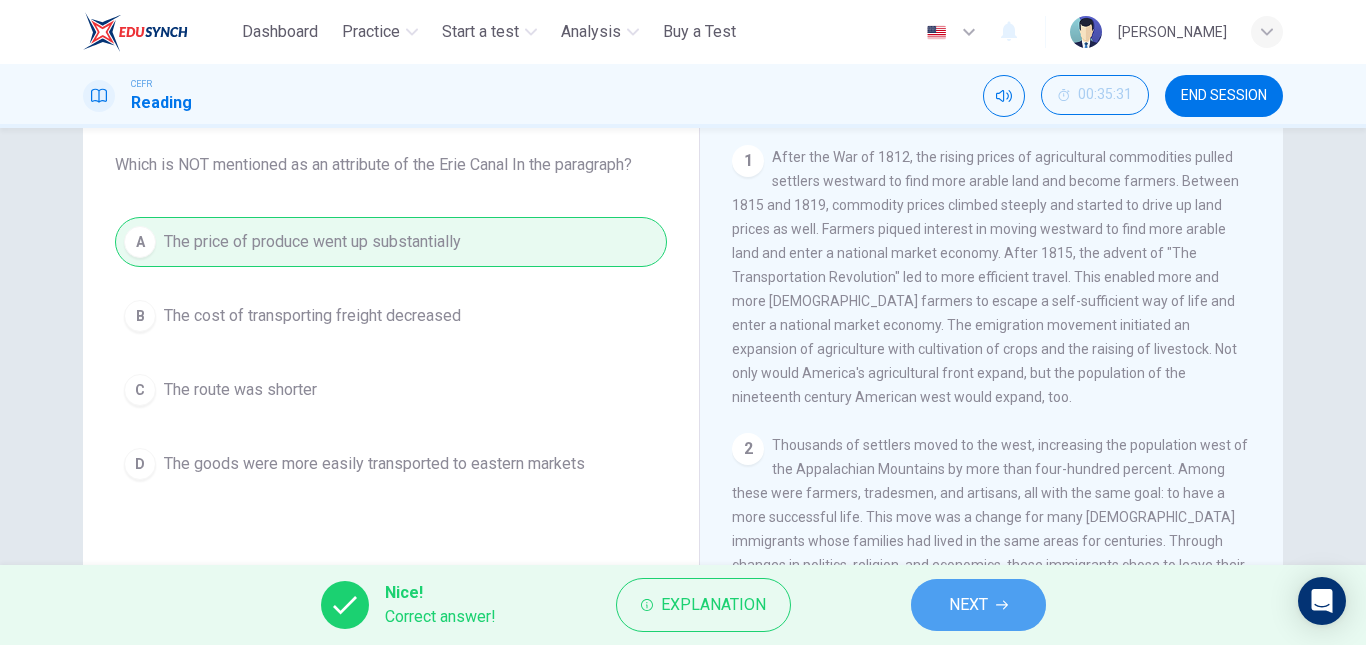 click on "NEXT" at bounding box center (978, 605) 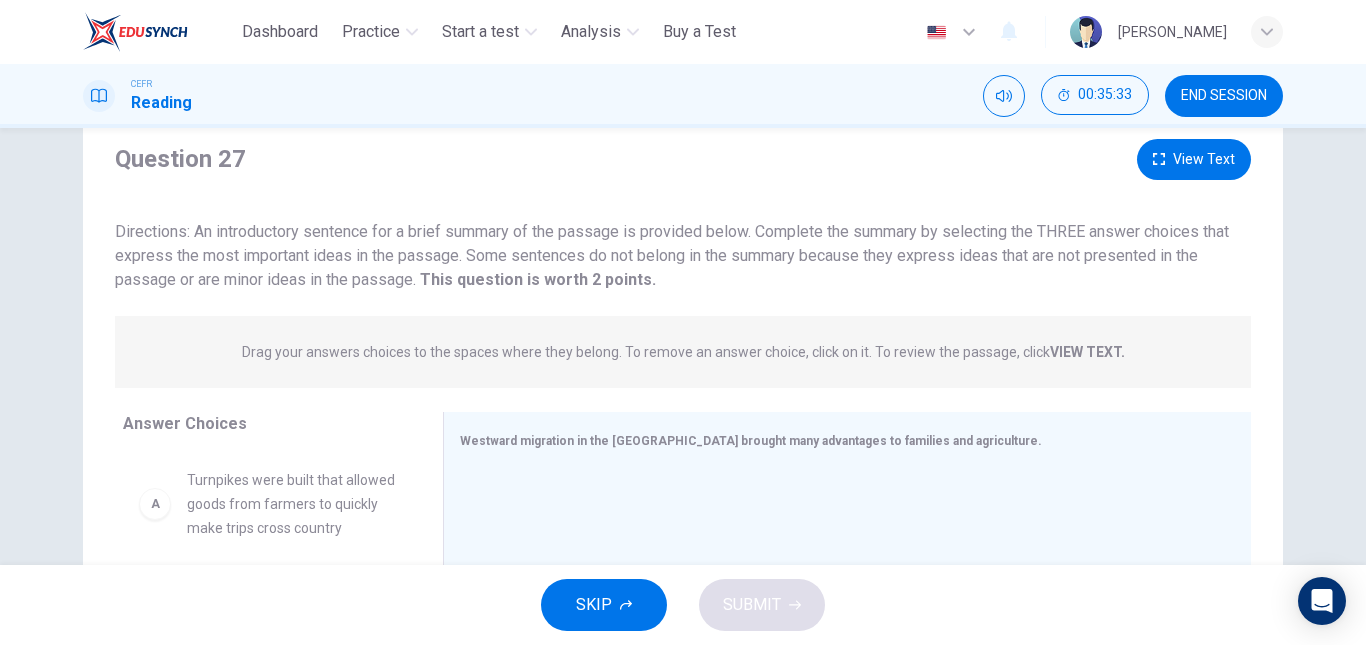 scroll, scrollTop: 57, scrollLeft: 0, axis: vertical 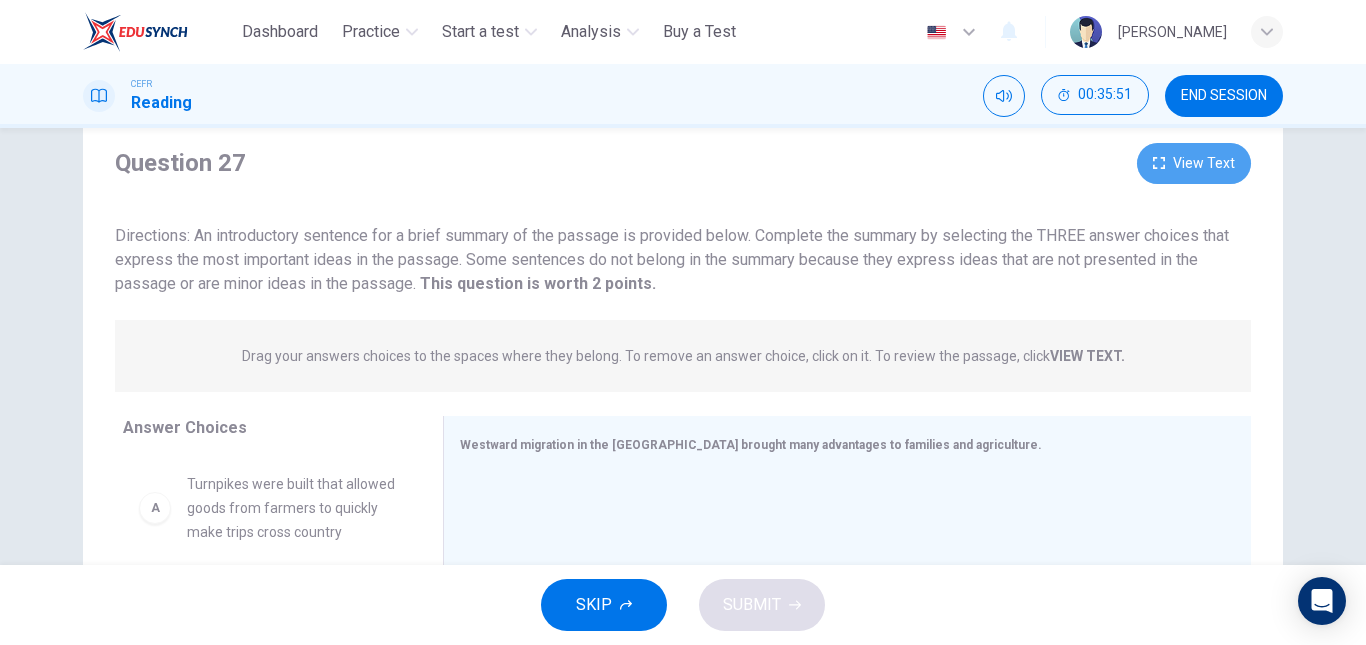 click 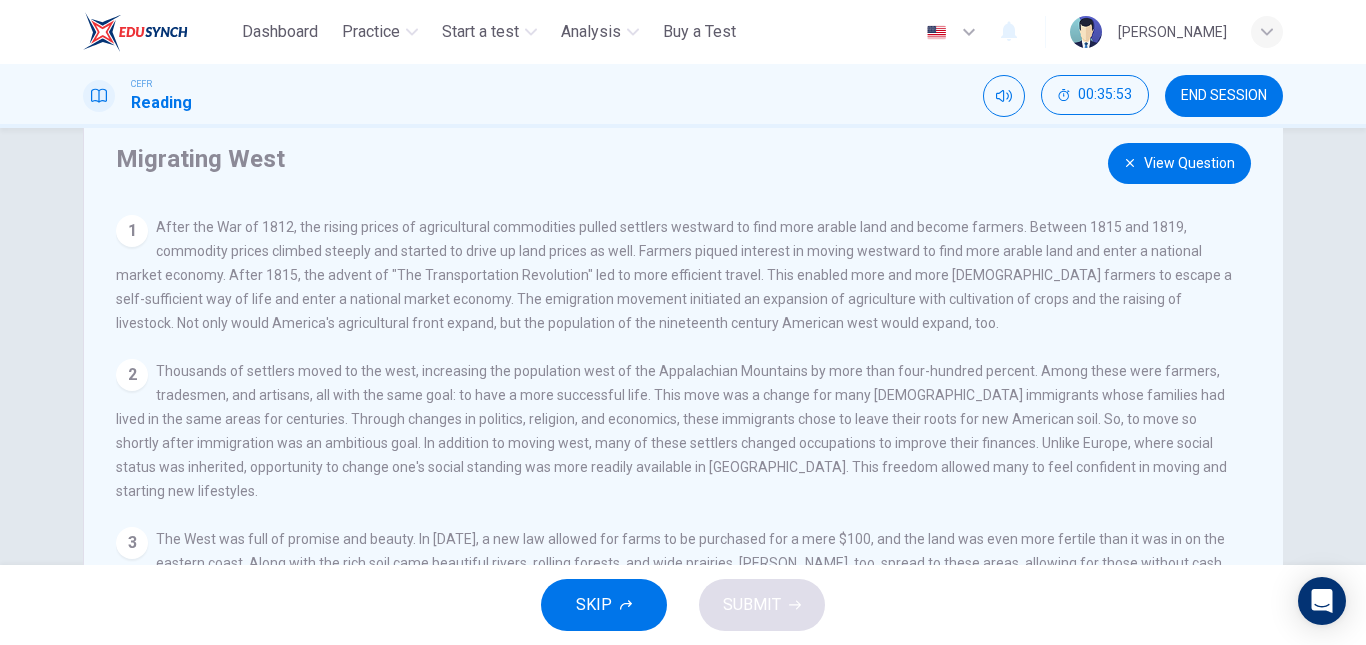 click on "Migrating West View Question 1 After the War of 1812, the rising prices of agricultural commodities pulled settlers westward to find more arable land and become farmers. Between 1815 and 1819, commodity prices climbed steeply and started to drive up land prices as well. Farmers piqued interest in moving westward to find more arable land and enter a national market economy. After 1815, the advent of "The Transportation Revolution" led to more efficient travel. This enabled more and more [DEMOGRAPHIC_DATA] farmers to escape a self-sufficient way of life and enter a national market economy. The emigration movement initiated an expansion of agriculture with cultivation of crops and the raising of livestock. Not only would America's agricultural front expand, but the population of the nineteenth century American west would expand, too. 2 3 4 5 Question 27 View Text   This question is worth 2 points. This question is worth 2 points.  VIEW TEXT. Choices Answers A B C D E F Answer Choices A B C D E F Migrating West 1 2 3" at bounding box center (683, 346) 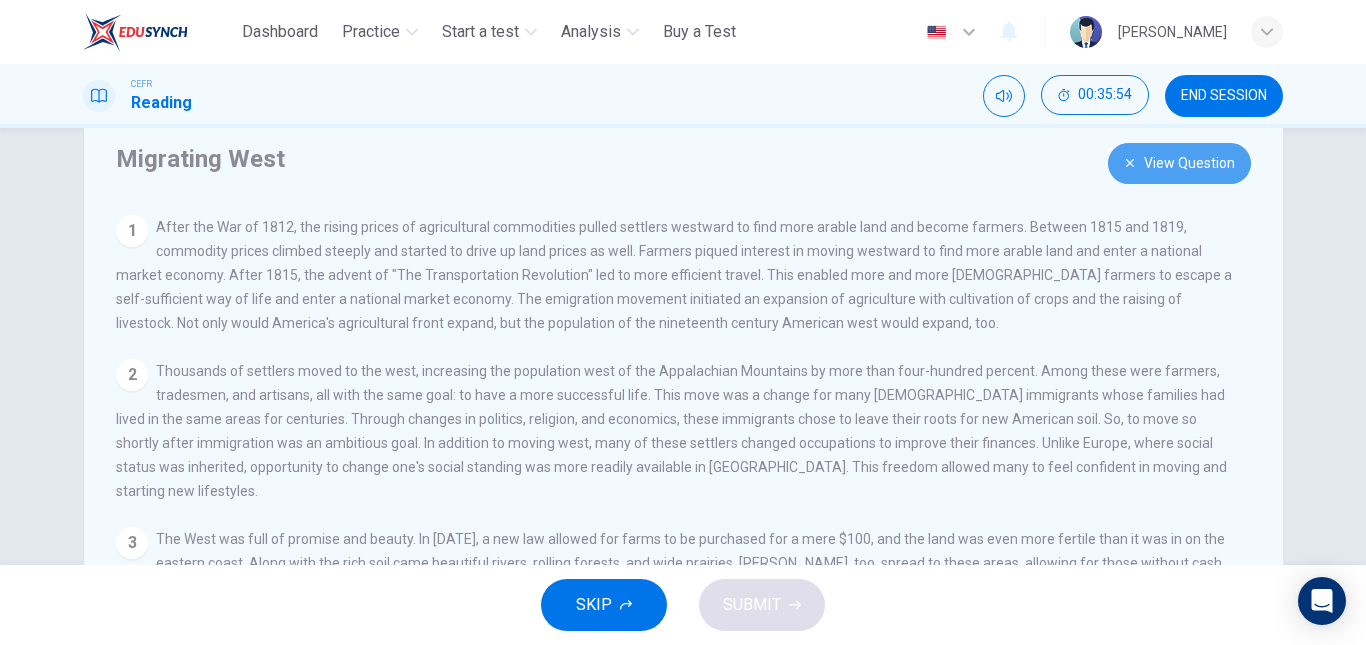 click on "View Question" at bounding box center [1179, 163] 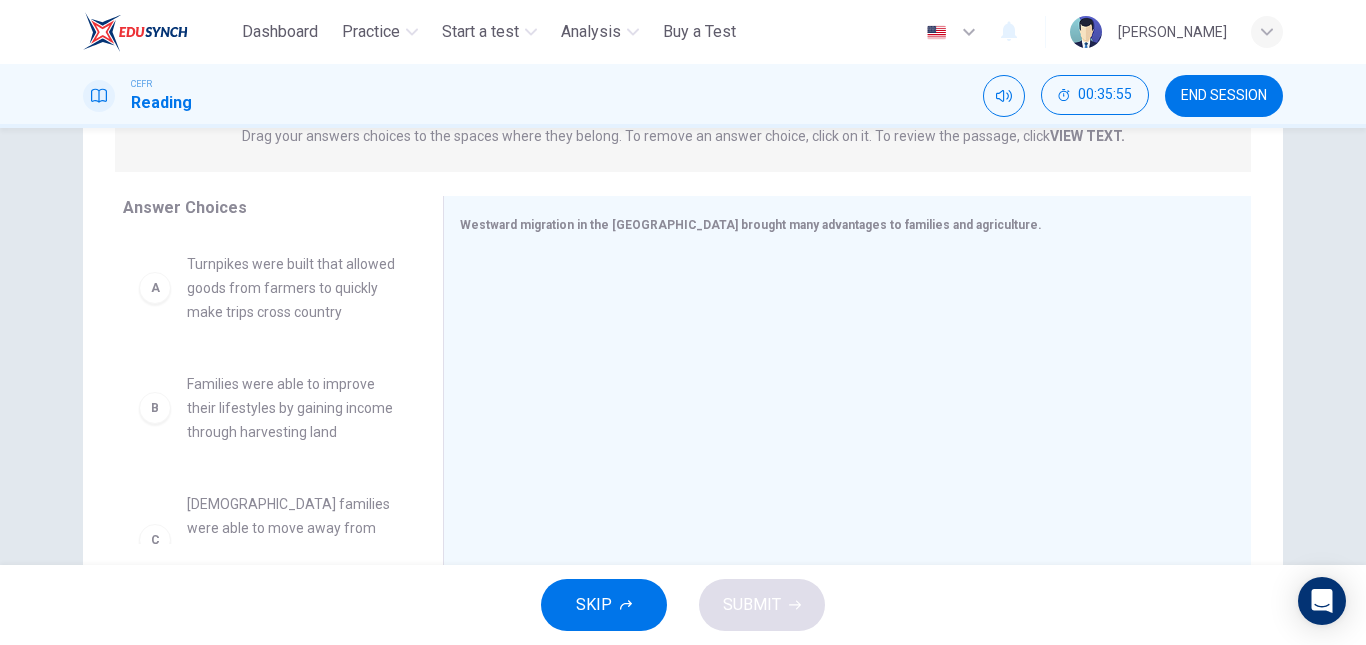 scroll, scrollTop: 278, scrollLeft: 0, axis: vertical 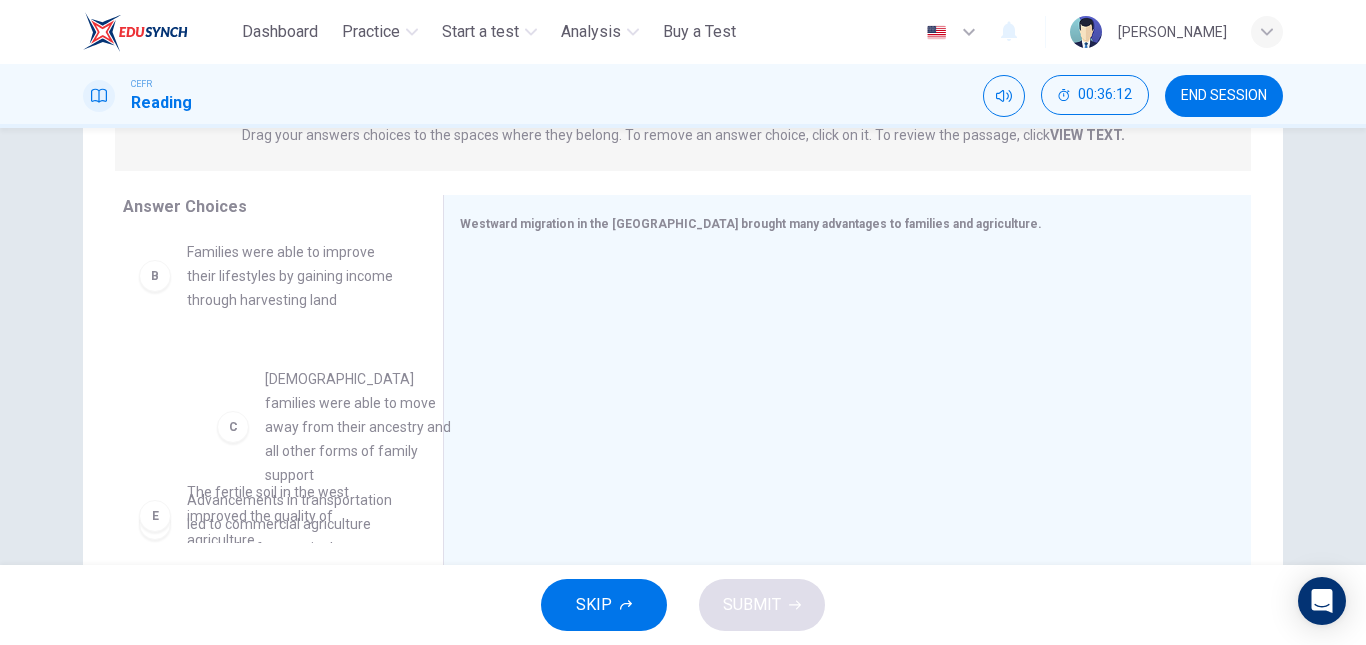 drag, startPoint x: 273, startPoint y: 410, endPoint x: 326, endPoint y: 400, distance: 53.935146 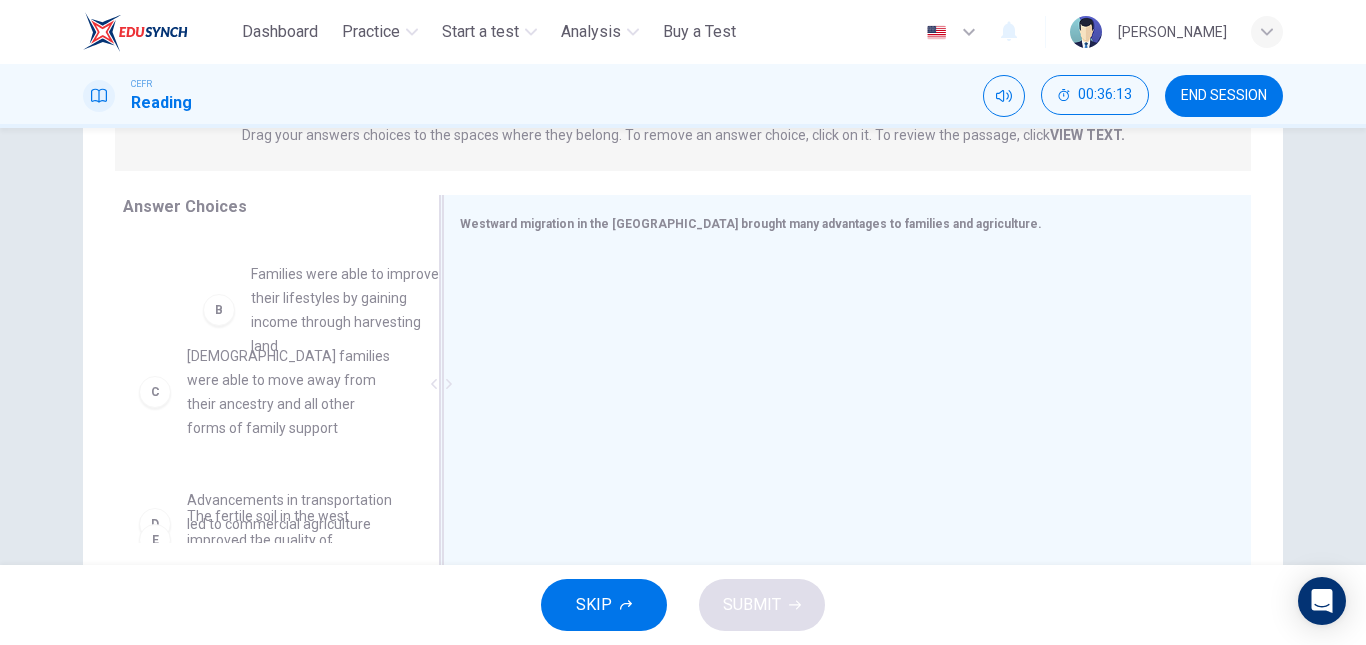 scroll, scrollTop: 127, scrollLeft: 0, axis: vertical 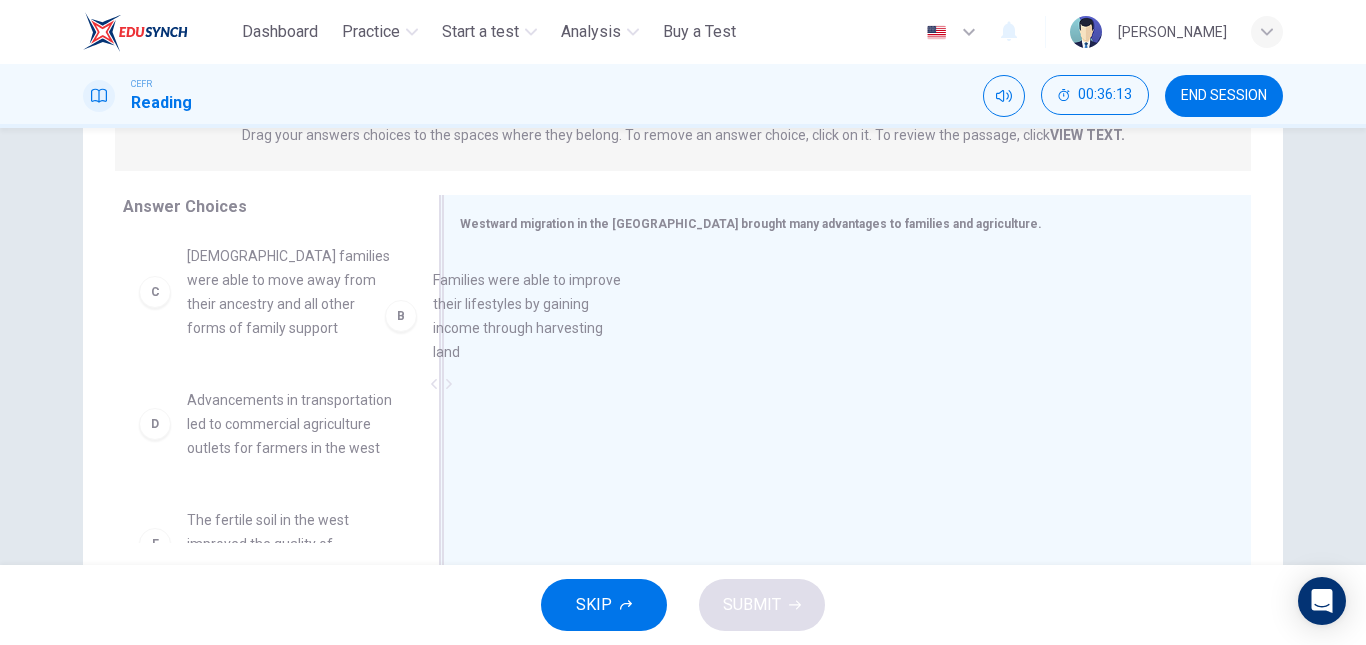 drag, startPoint x: 328, startPoint y: 337, endPoint x: 589, endPoint y: 340, distance: 261.01724 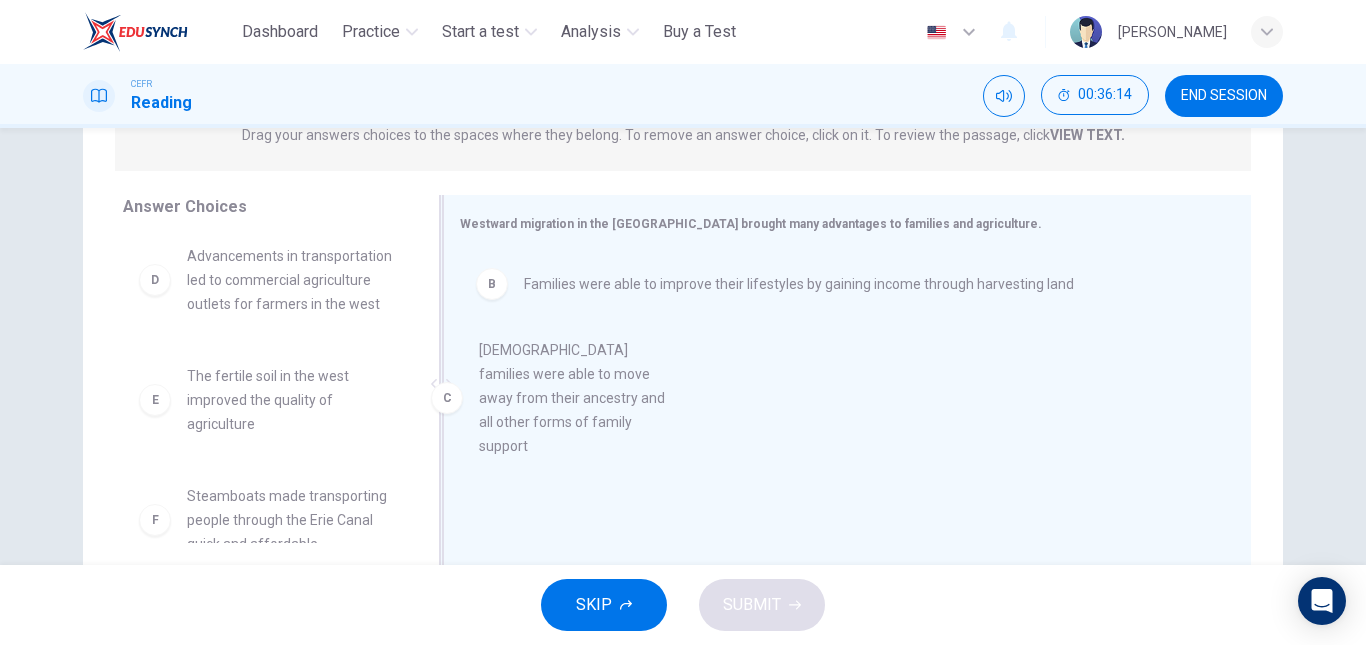 drag, startPoint x: 282, startPoint y: 332, endPoint x: 631, endPoint y: 399, distance: 355.37305 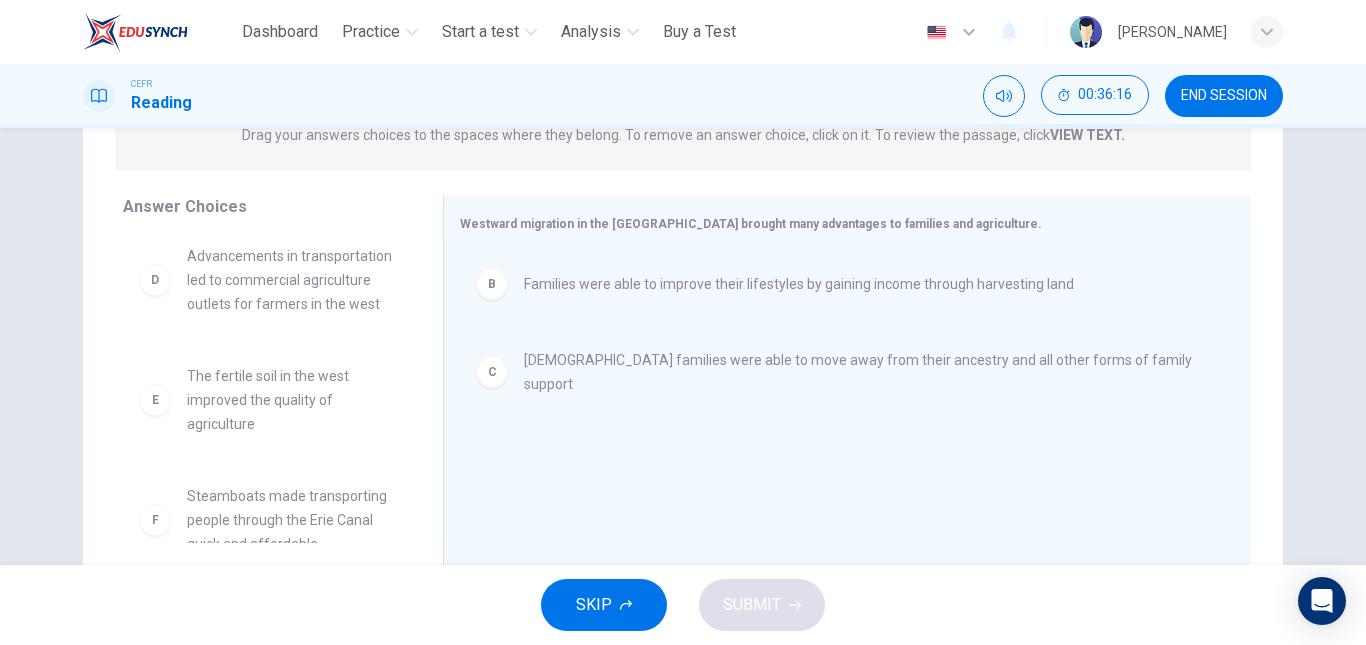 scroll, scrollTop: 204, scrollLeft: 0, axis: vertical 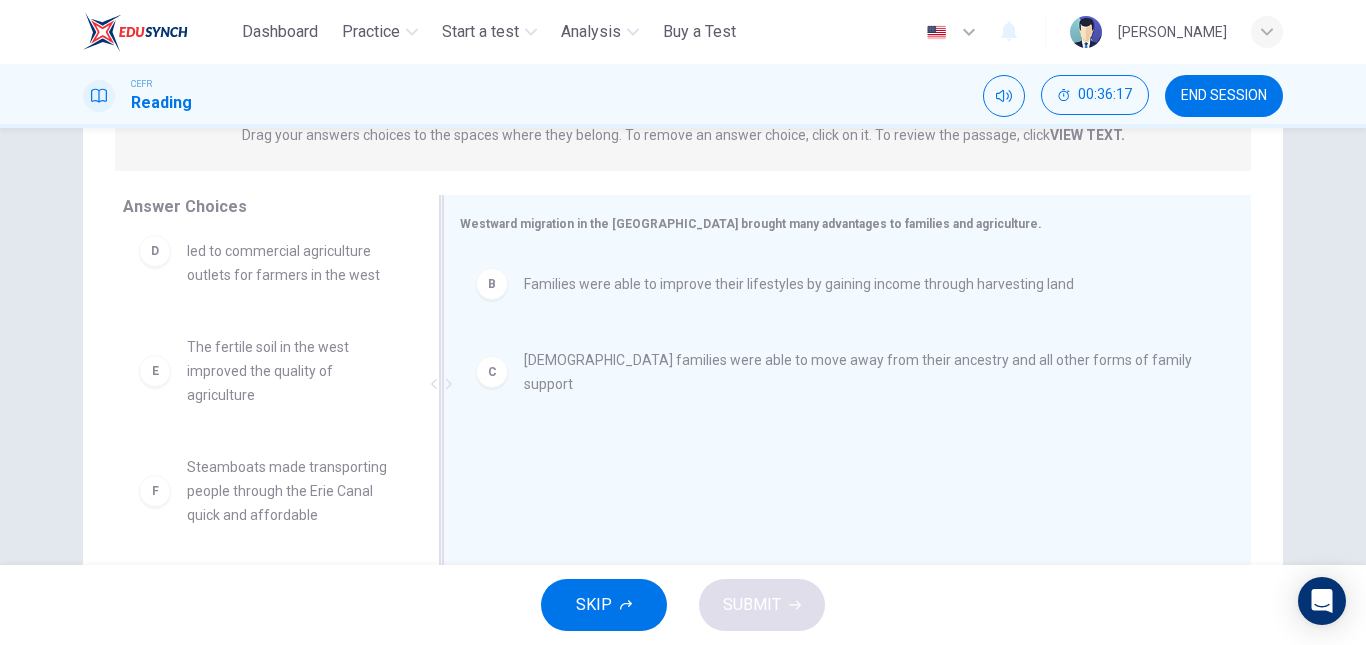 drag, startPoint x: 294, startPoint y: 369, endPoint x: 689, endPoint y: 447, distance: 402.62762 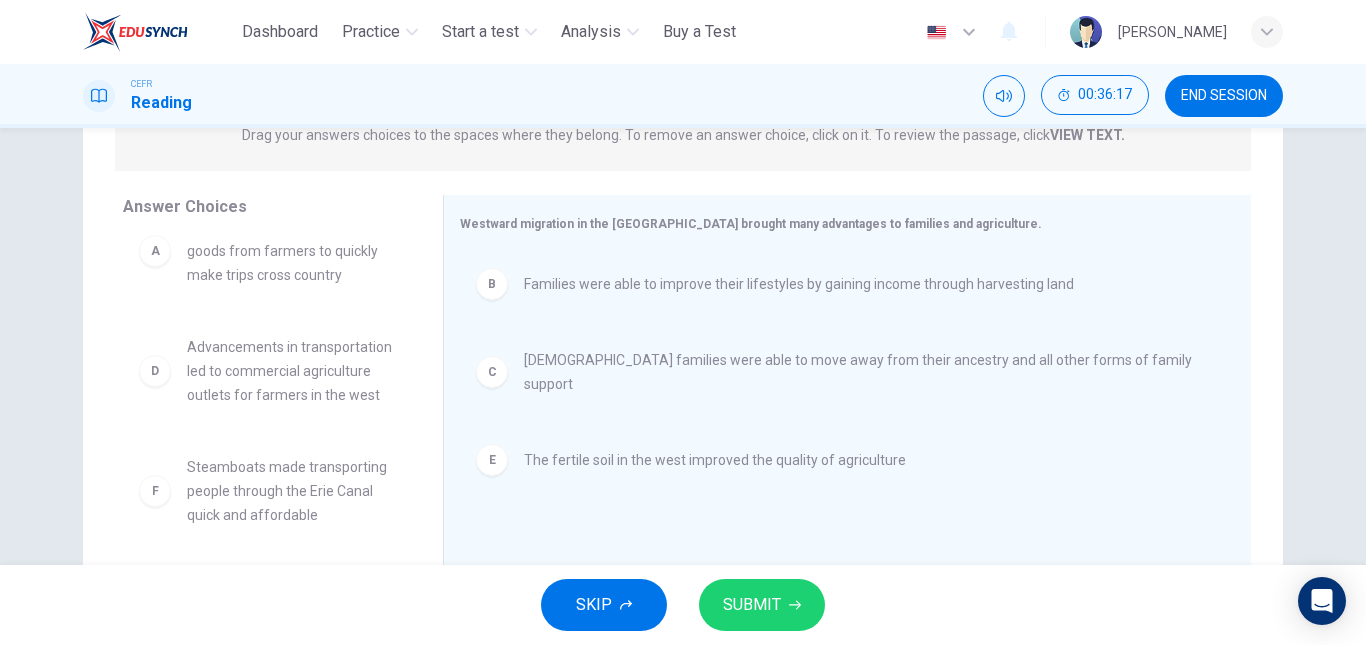 scroll, scrollTop: 84, scrollLeft: 0, axis: vertical 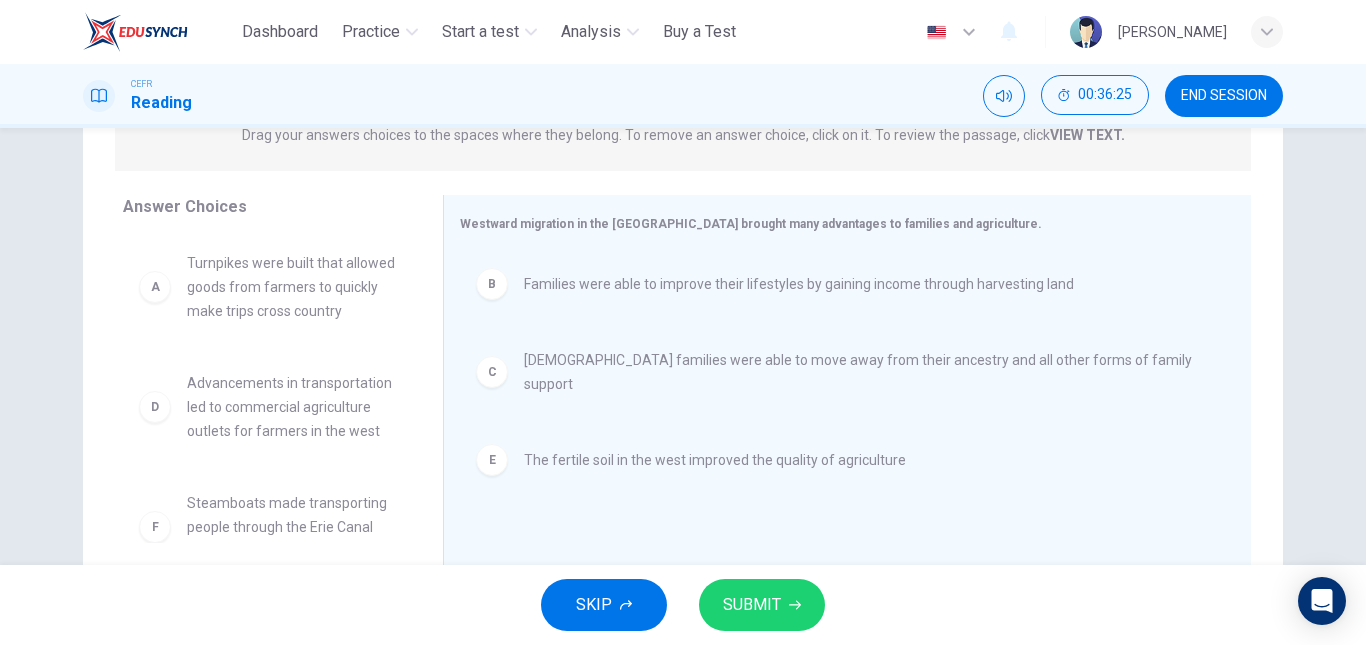 click on "SUBMIT" at bounding box center [762, 605] 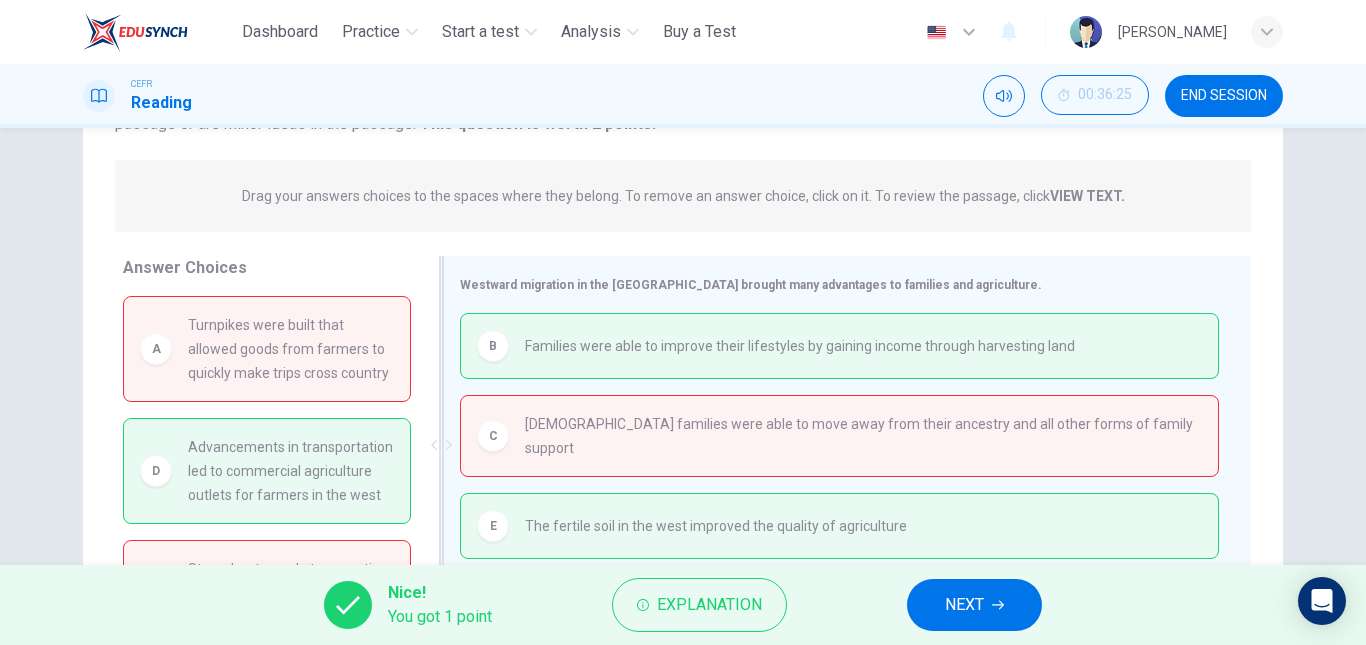 scroll, scrollTop: 216, scrollLeft: 0, axis: vertical 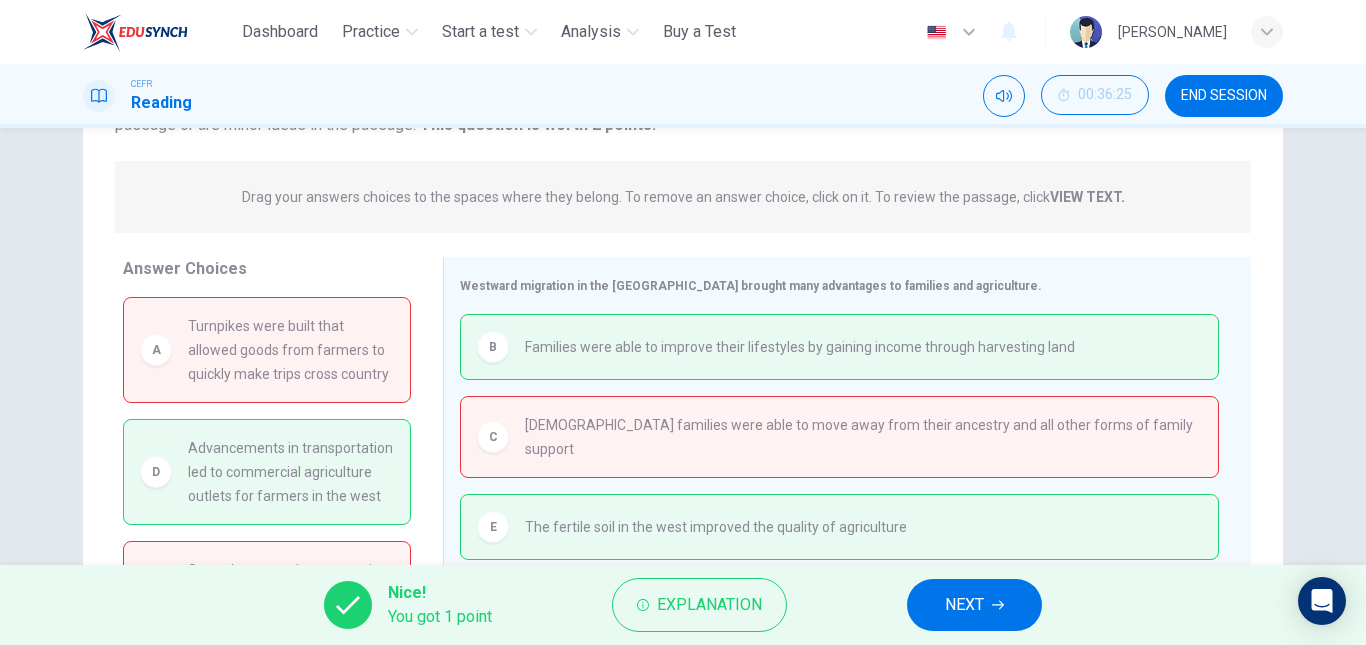click on "NEXT" at bounding box center [974, 605] 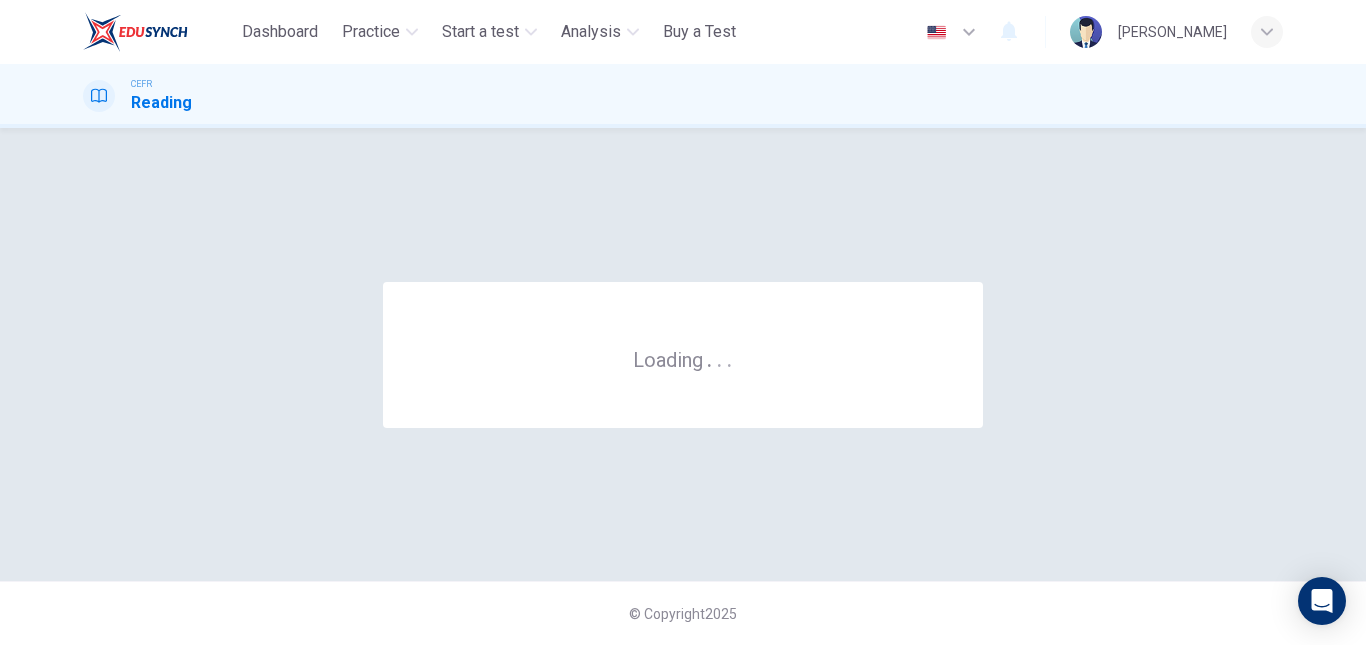 scroll, scrollTop: 0, scrollLeft: 0, axis: both 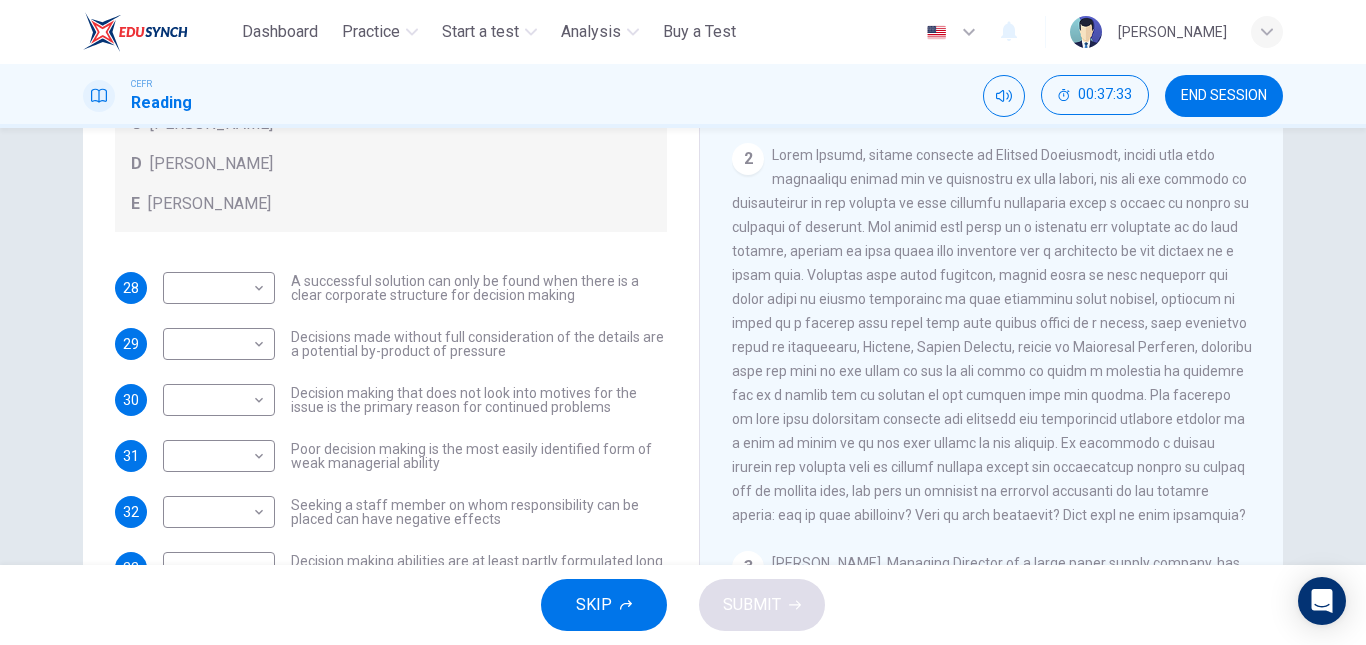 drag, startPoint x: 843, startPoint y: 206, endPoint x: 1081, endPoint y: 213, distance: 238.10292 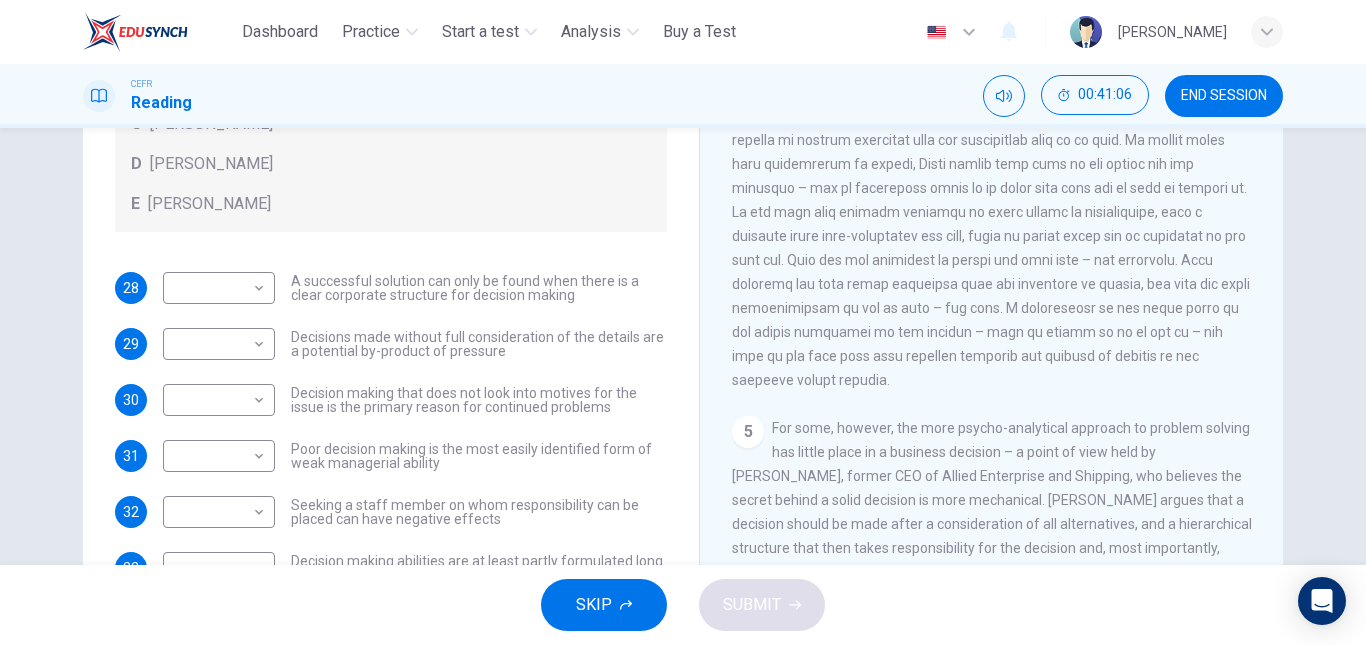 scroll, scrollTop: 1432, scrollLeft: 0, axis: vertical 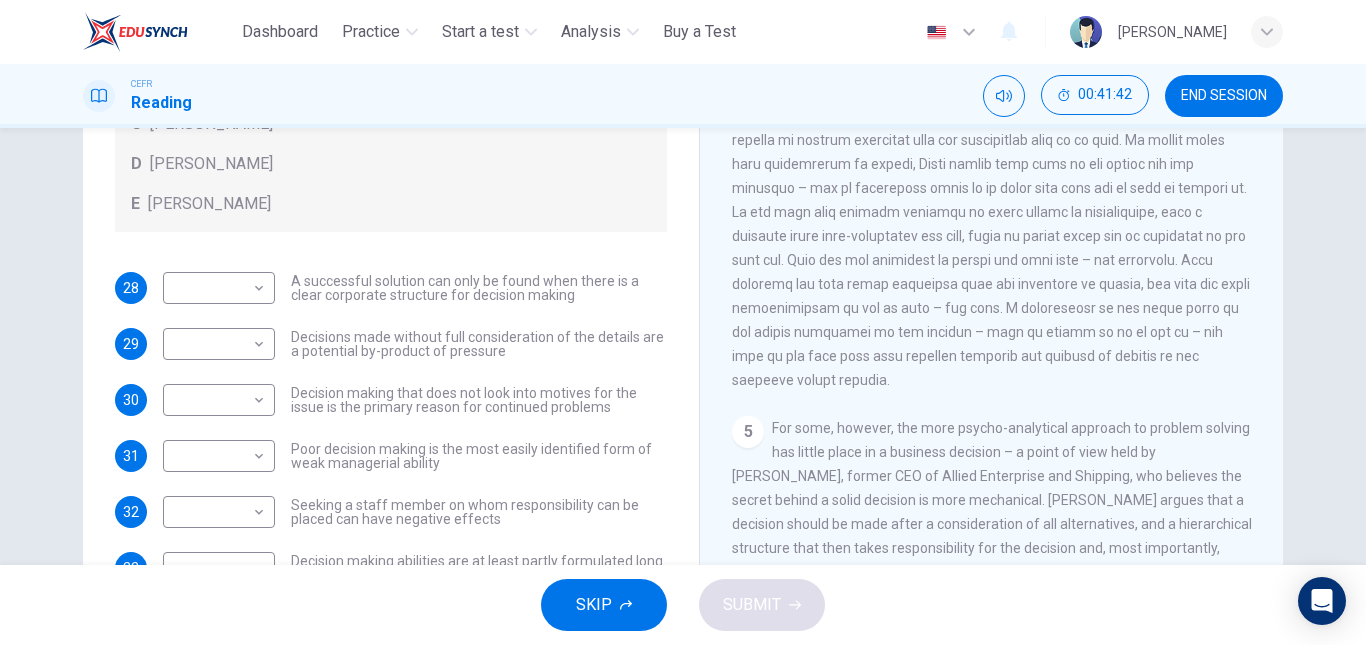 click on "For some, however, the more psycho-analytical approach to problem solving has little place in a business decision – a point of view held by [PERSON_NAME], former CEO of Allied Enterprise and Shipping, who believes the secret behind a solid decision is more mechanical. [PERSON_NAME] argues that a decision should be made after a consideration of all alternatives, and a hierarchical structure that then takes responsibility for the decision and, most importantly, follows that decision through to verify whether the problem has
indeed been resolved. From his point of view, a flawed decision is not one that did not work, but one that was decided on by too many people leaving no single person with sufficient accountability to ensure its success." at bounding box center (992, 536) 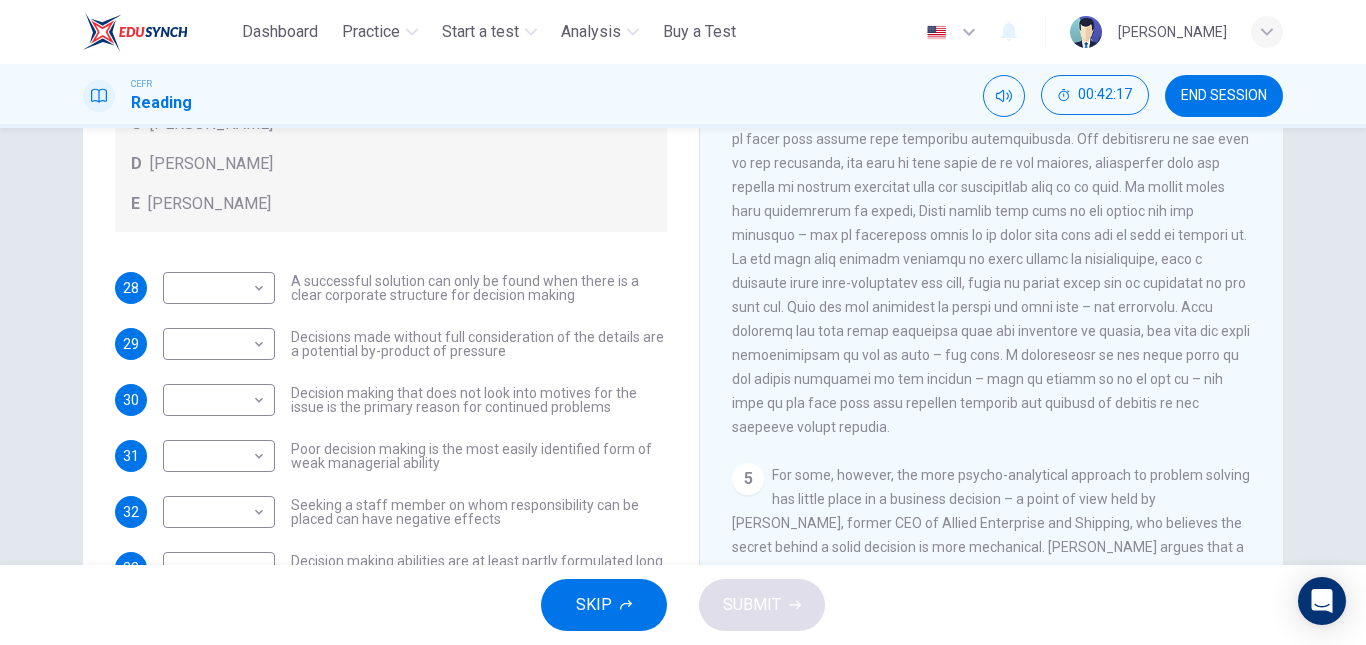 scroll, scrollTop: 1459, scrollLeft: 0, axis: vertical 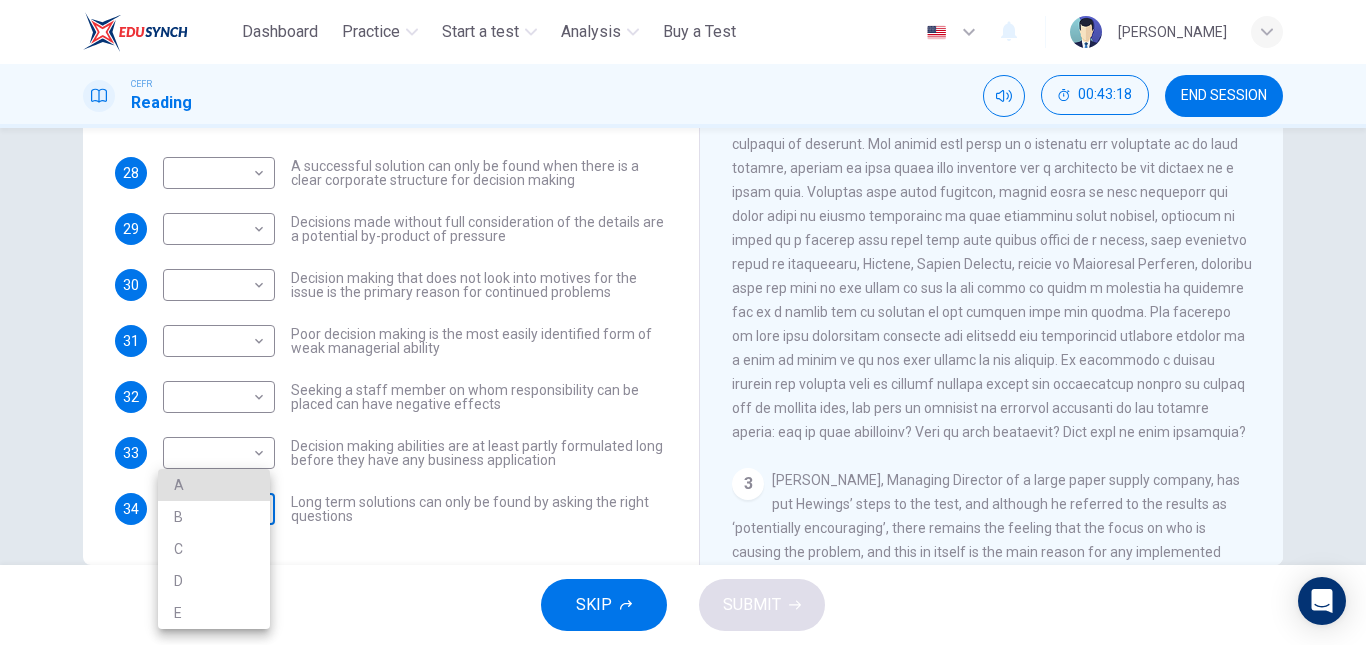 click on "This site uses cookies, as explained in our  Privacy Policy . If you agree to the use of cookies, please click the Accept button and continue to browse our site.   Privacy Policy Accept Dashboard Practice Start a test Analysis Buy a Test English ** ​ [PERSON_NAME] CEFR Reading 00:43:18 END SESSION Questions 28 - 34 Match each statement with the correct person.
Write the correct answer  A-D  in the boxes below. List of People A [PERSON_NAME] Scrive B [PERSON_NAME] C [PERSON_NAME] D [PERSON_NAME] E [PERSON_NAME] 28 ​ ​ A successful solution can only be found when there is a clear corporate structure for decision making 29 ​ ​ Decisions made without full consideration of the details are a potential by-product of pressure 30 ​ ​ Decision making that does not look into motives for the issue is the primary reason for continued problems 31 ​ ​ Poor decision making is the most easily identified form of weak managerial ability 32 ​ ​ 33 ​ ​ 34 ​ ​ Problem Solving and Decision Making 1 2 3 4 5" at bounding box center [683, 322] 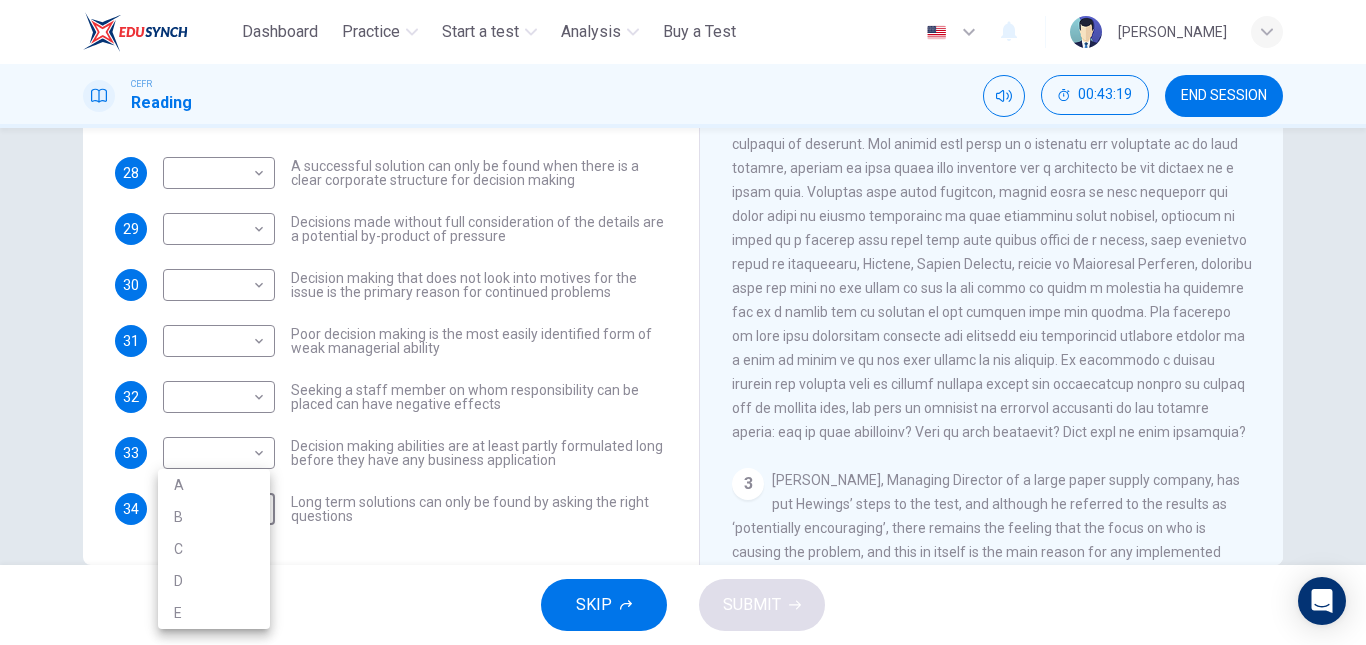 click at bounding box center (683, 322) 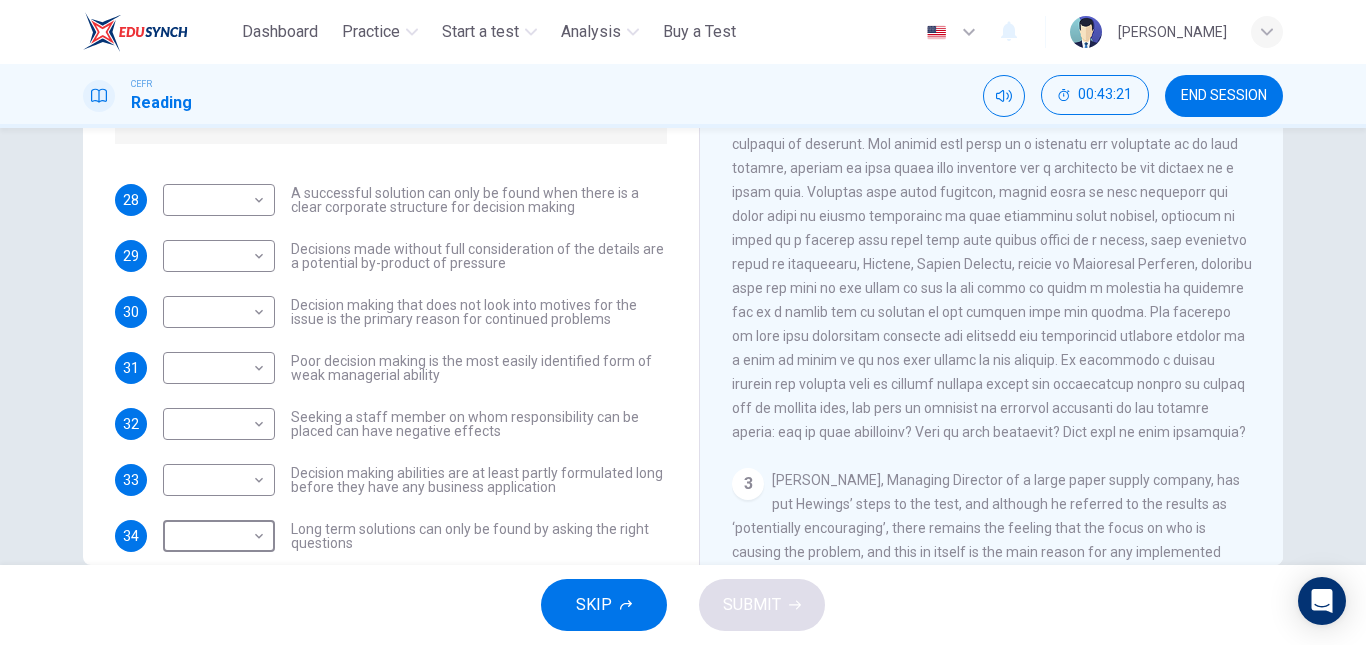 scroll, scrollTop: 217, scrollLeft: 0, axis: vertical 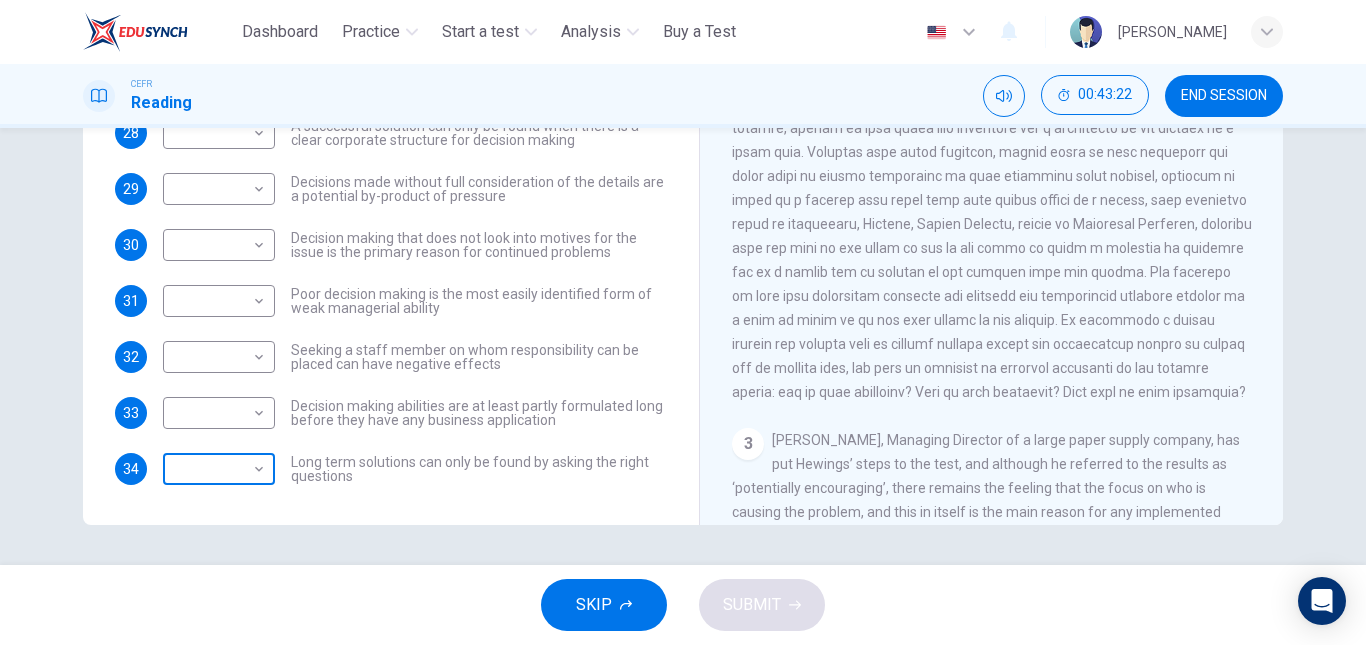 click on "This site uses cookies, as explained in our  Privacy Policy . If you agree to the use of cookies, please click the Accept button and continue to browse our site.   Privacy Policy Accept Dashboard Practice Start a test Analysis Buy a Test English ** ​ [PERSON_NAME] CEFR Reading 00:43:22 END SESSION Questions 28 - 34 Match each statement with the correct person.
Write the correct answer  A-D  in the boxes below. List of People A [PERSON_NAME] Scrive B [PERSON_NAME] C [PERSON_NAME] D [PERSON_NAME] E [PERSON_NAME] 28 ​ ​ A successful solution can only be found when there is a clear corporate structure for decision making 29 ​ ​ Decisions made without full consideration of the details are a potential by-product of pressure 30 ​ ​ Decision making that does not look into motives for the issue is the primary reason for continued problems 31 ​ ​ Poor decision making is the most easily identified form of weak managerial ability 32 ​ ​ 33 ​ ​ 34 ​ ​ Problem Solving and Decision Making 1 2 3 4 5" at bounding box center (683, 322) 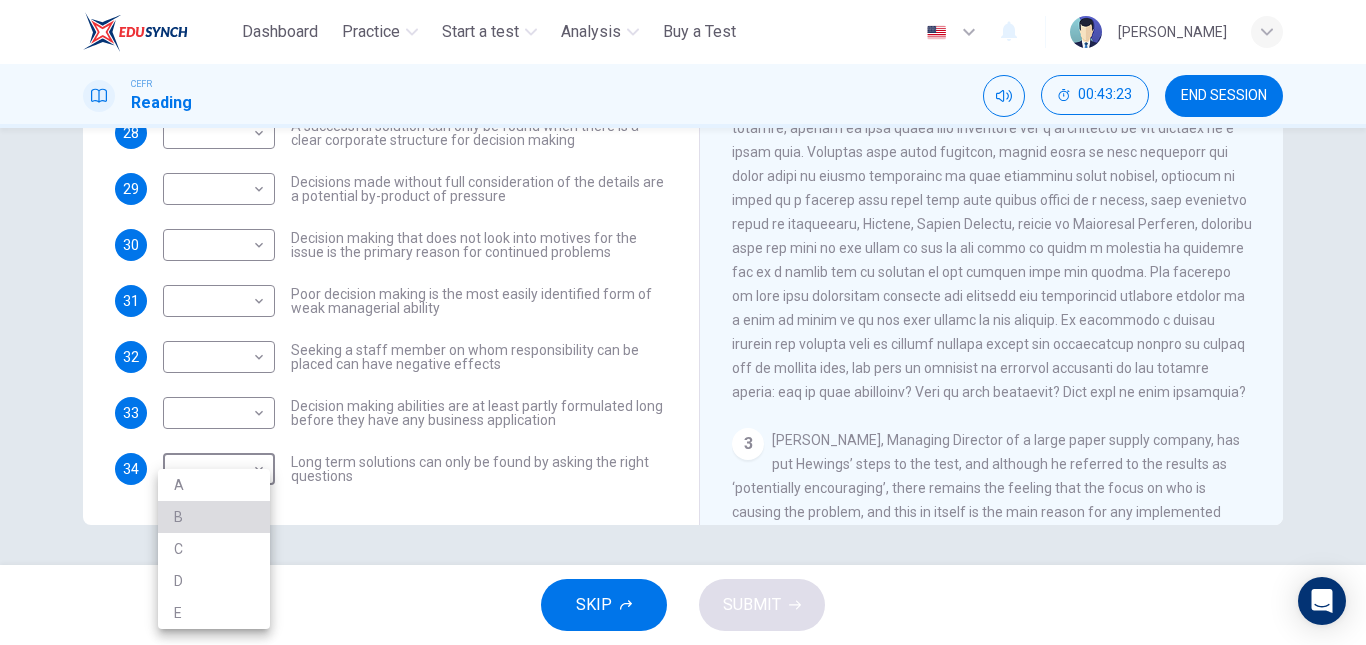 click on "B" at bounding box center [214, 517] 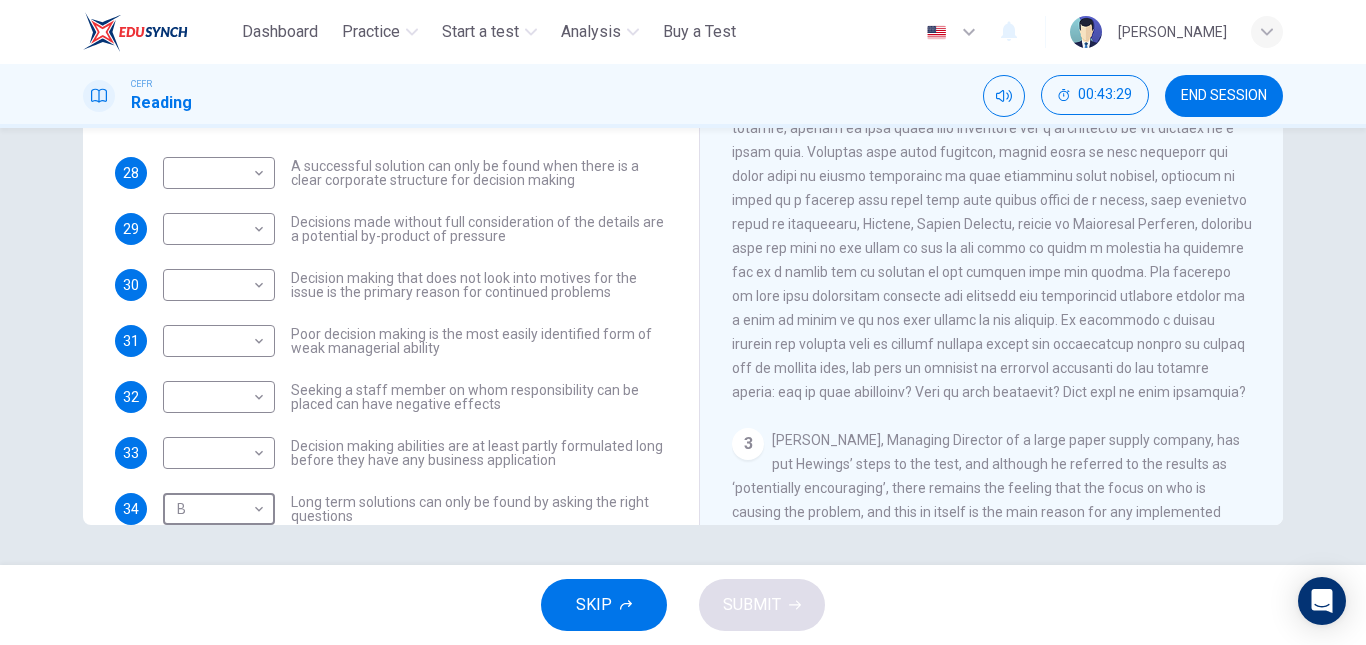 scroll, scrollTop: 169, scrollLeft: 0, axis: vertical 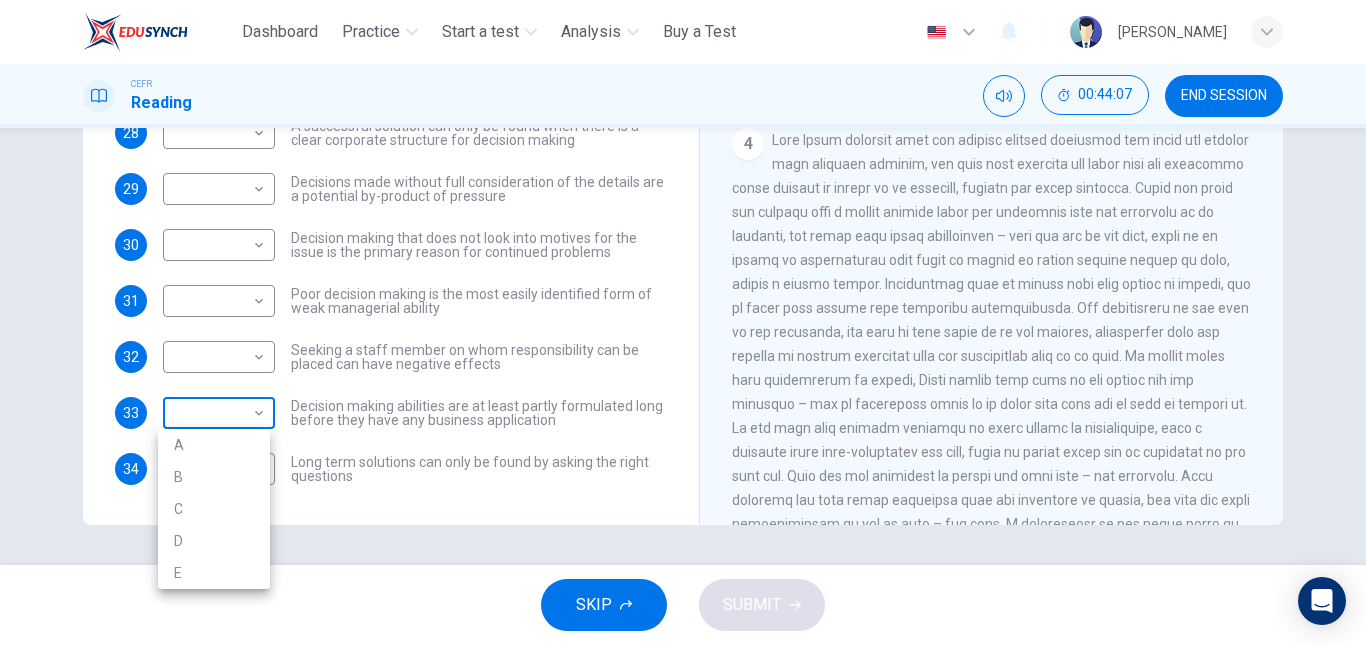 click on "This site uses cookies, as explained in our  Privacy Policy . If you agree to the use of cookies, please click the Accept button and continue to browse our site.   Privacy Policy Accept Dashboard Practice Start a test Analysis Buy a Test English ** ​ [PERSON_NAME] CEFR Reading 00:44:07 END SESSION Questions 28 - 34 Match each statement with the correct person.
Write the correct answer  A-D  in the boxes below. List of People A [PERSON_NAME] Scrive B [PERSON_NAME] C [PERSON_NAME] D [PERSON_NAME] E [PERSON_NAME] 28 ​ ​ A successful solution can only be found when there is a clear corporate structure for decision making 29 ​ ​ Decisions made without full consideration of the details are a potential by-product of pressure 30 ​ ​ Decision making that does not look into motives for the issue is the primary reason for continued problems 31 ​ ​ Poor decision making is the most easily identified form of weak managerial ability 32 ​ ​ 33 ​ ​ 34 B * ​ Problem Solving and Decision Making 1 2 3 4 5" at bounding box center (683, 322) 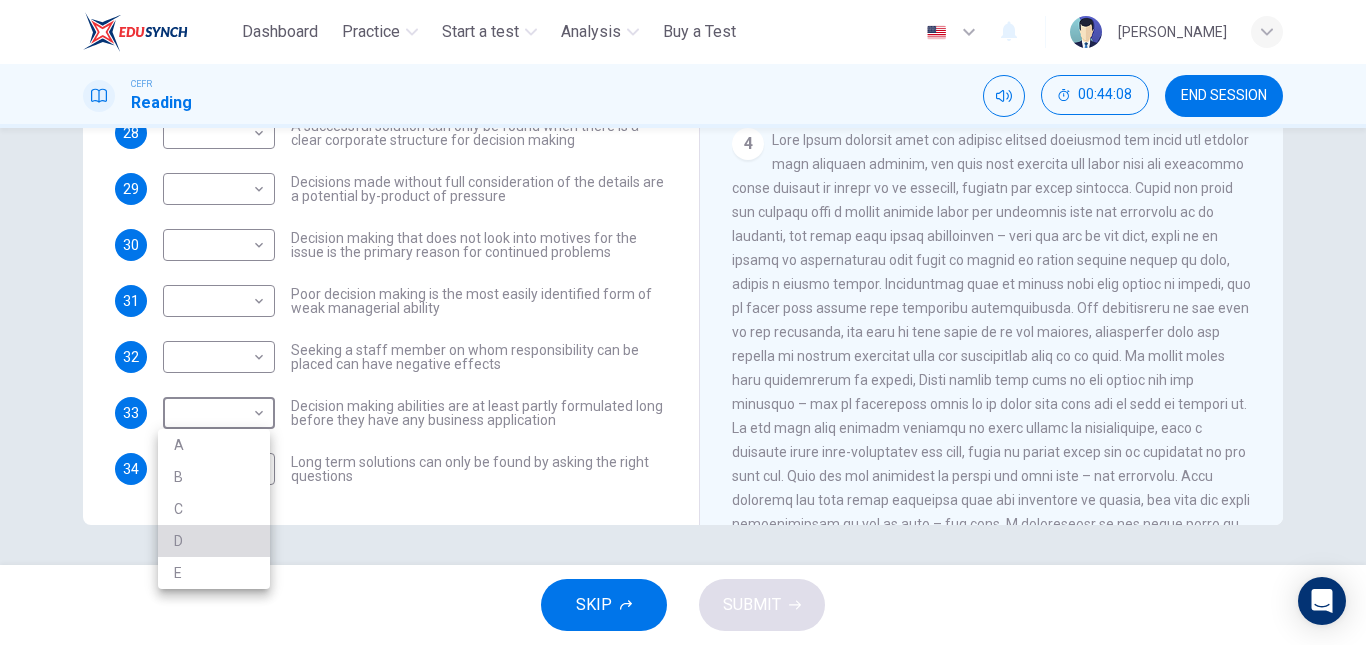 click on "D" at bounding box center (214, 541) 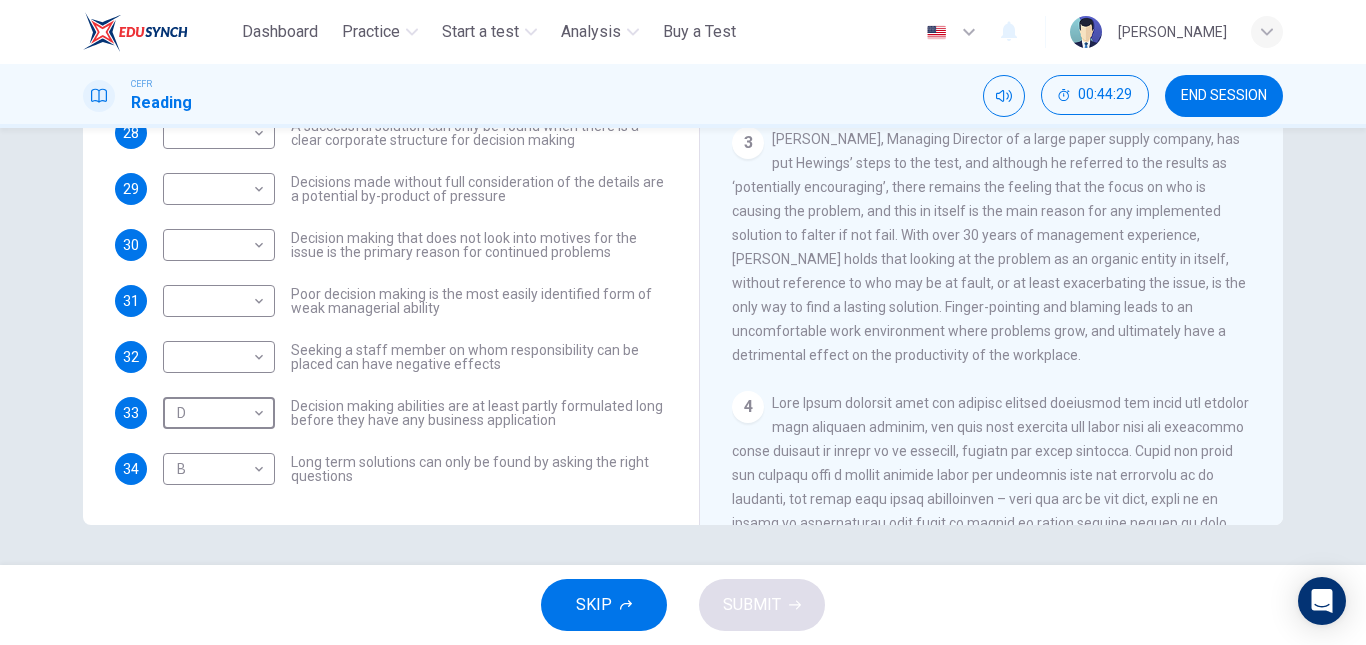 scroll, scrollTop: 750, scrollLeft: 0, axis: vertical 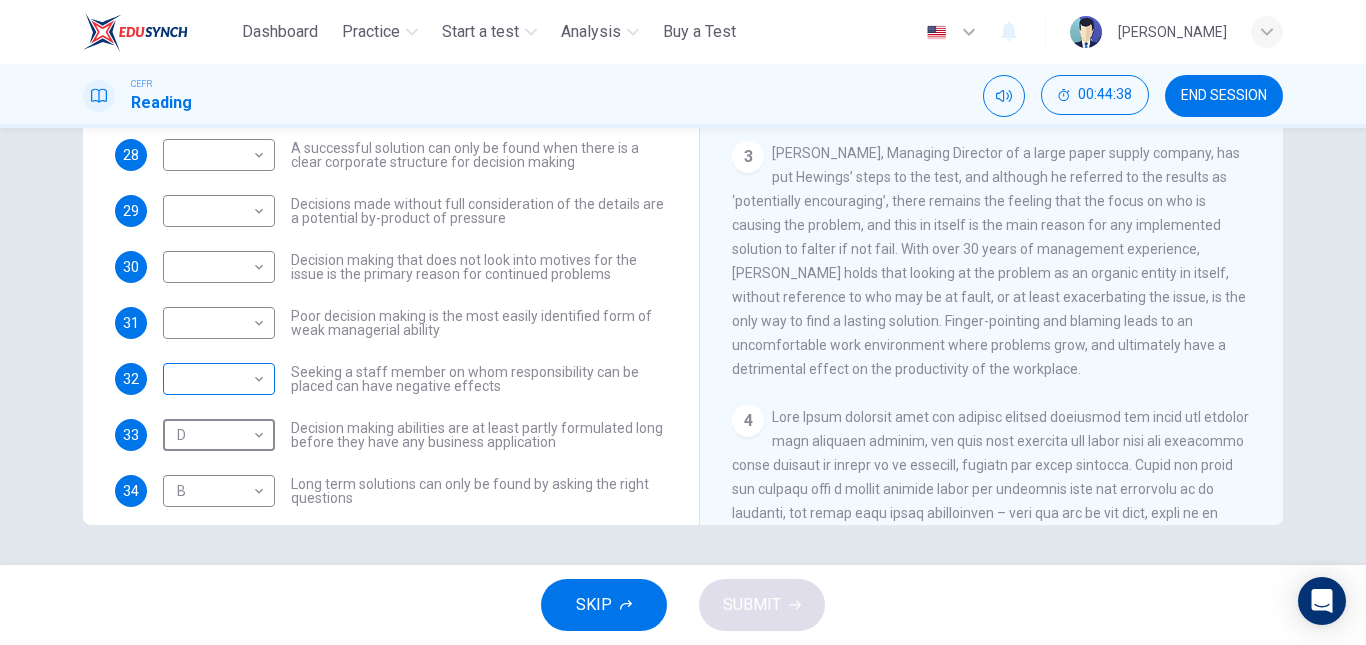 click on "This site uses cookies, as explained in our  Privacy Policy . If you agree to the use of cookies, please click the Accept button and continue to browse our site.   Privacy Policy Accept Dashboard Practice Start a test Analysis Buy a Test English ** ​ [PERSON_NAME] CEFR Reading 00:44:38 END SESSION Questions 28 - 34 Match each statement with the correct person.
Write the correct answer  A-D  in the boxes below. List of People A [PERSON_NAME] B [PERSON_NAME] C [PERSON_NAME] D [PERSON_NAME] E [PERSON_NAME] 28 ​ ​ A successful solution can only be found when there is a clear corporate structure for decision making 29 ​ ​ Decisions made without full consideration of the details are a potential by-product of pressure 30 ​ ​ Decision making that does not look into motives for the issue is the primary reason for continued problems 31 ​ ​ Poor decision making is the most easily identified form of weak managerial ability 32 ​ ​ 33 D * ​ 34 B * ​ Problem Solving and Decision Making 1 2 3 4 5" at bounding box center (683, 322) 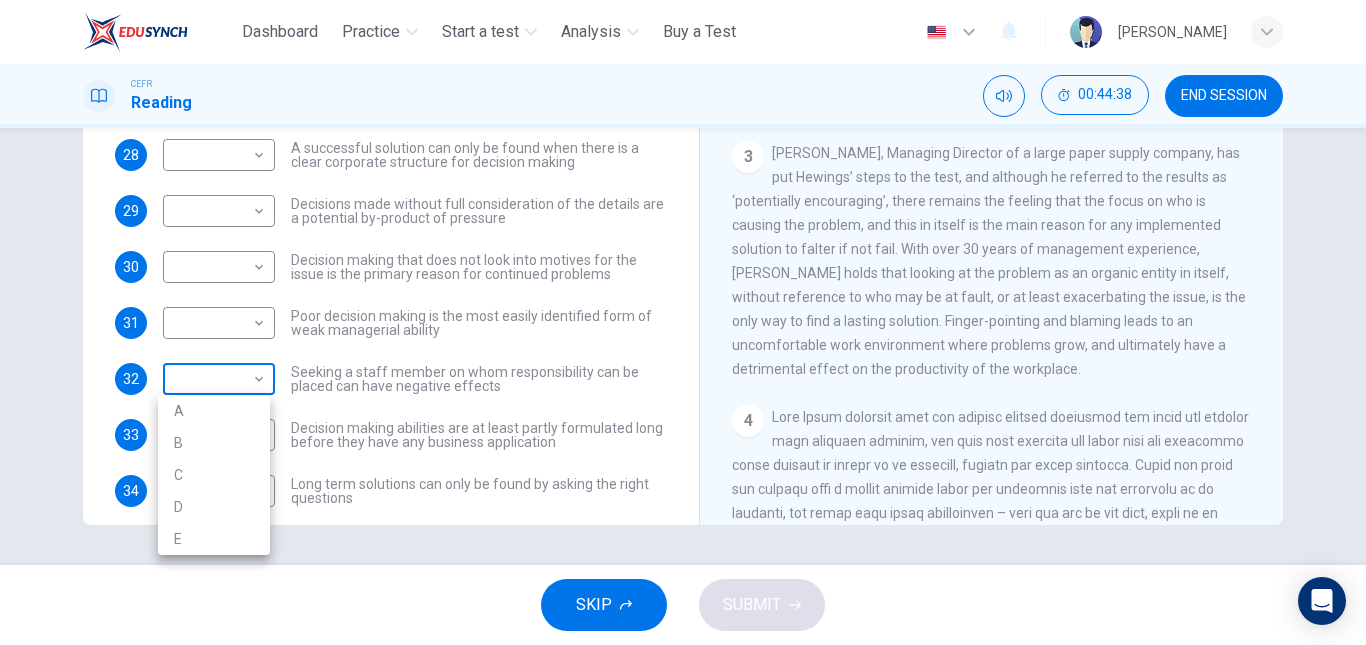 click at bounding box center (683, 322) 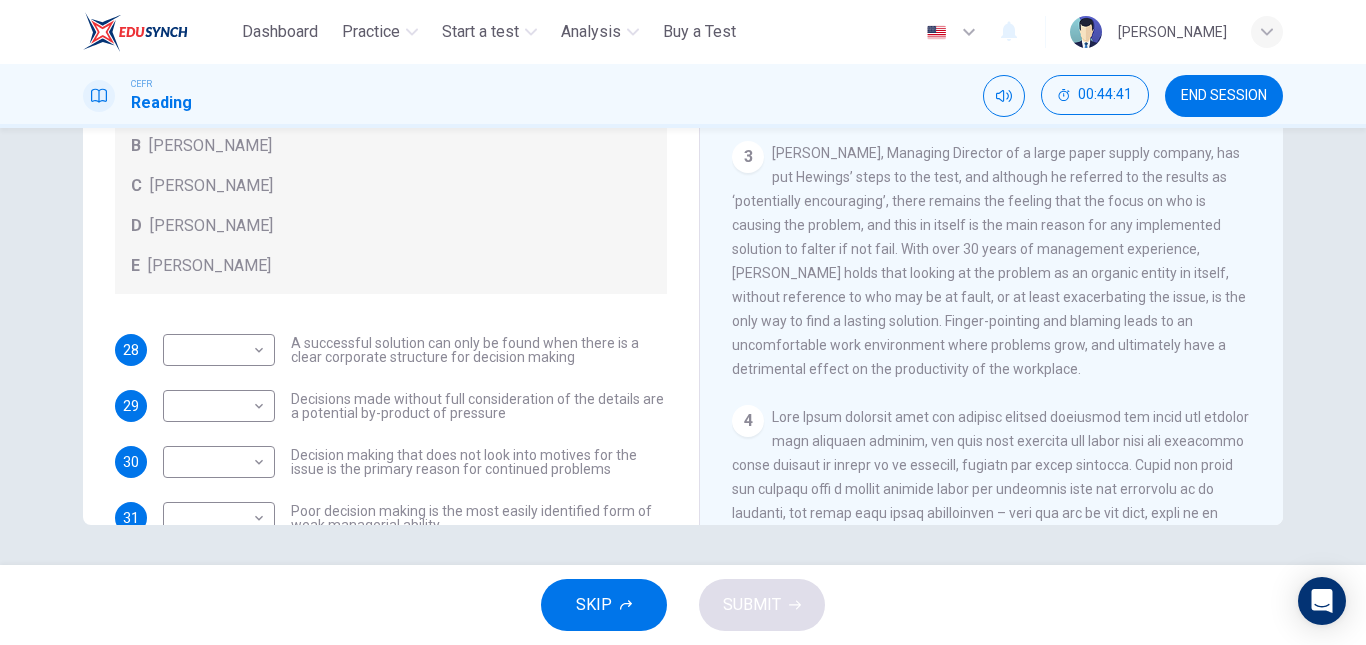 scroll, scrollTop: 217, scrollLeft: 0, axis: vertical 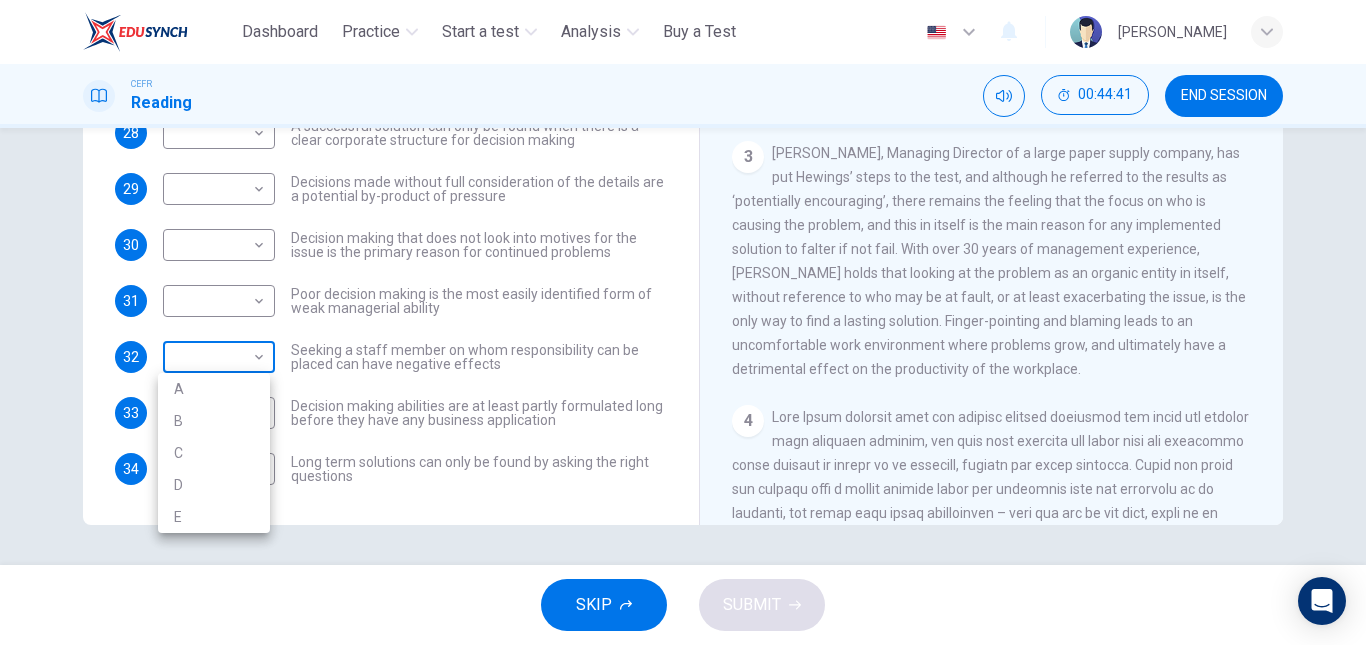 click on "This site uses cookies, as explained in our  Privacy Policy . If you agree to the use of cookies, please click the Accept button and continue to browse our site.   Privacy Policy Accept Dashboard Practice Start a test Analysis Buy a Test English ** ​ [PERSON_NAME] CEFR Reading 00:44:41 END SESSION Questions 28 - 34 Match each statement with the correct person.
Write the correct answer  A-D  in the boxes below. List of People A [PERSON_NAME] B [PERSON_NAME] C [PERSON_NAME] D [PERSON_NAME] E [PERSON_NAME] 28 ​ ​ A successful solution can only be found when there is a clear corporate structure for decision making 29 ​ ​ Decisions made without full consideration of the details are a potential by-product of pressure 30 ​ ​ Decision making that does not look into motives for the issue is the primary reason for continued problems 31 ​ ​ Poor decision making is the most easily identified form of weak managerial ability 32 ​ ​ 33 D * ​ 34 B * ​ Problem Solving and Decision Making 1 2 3 4 5" at bounding box center (683, 322) 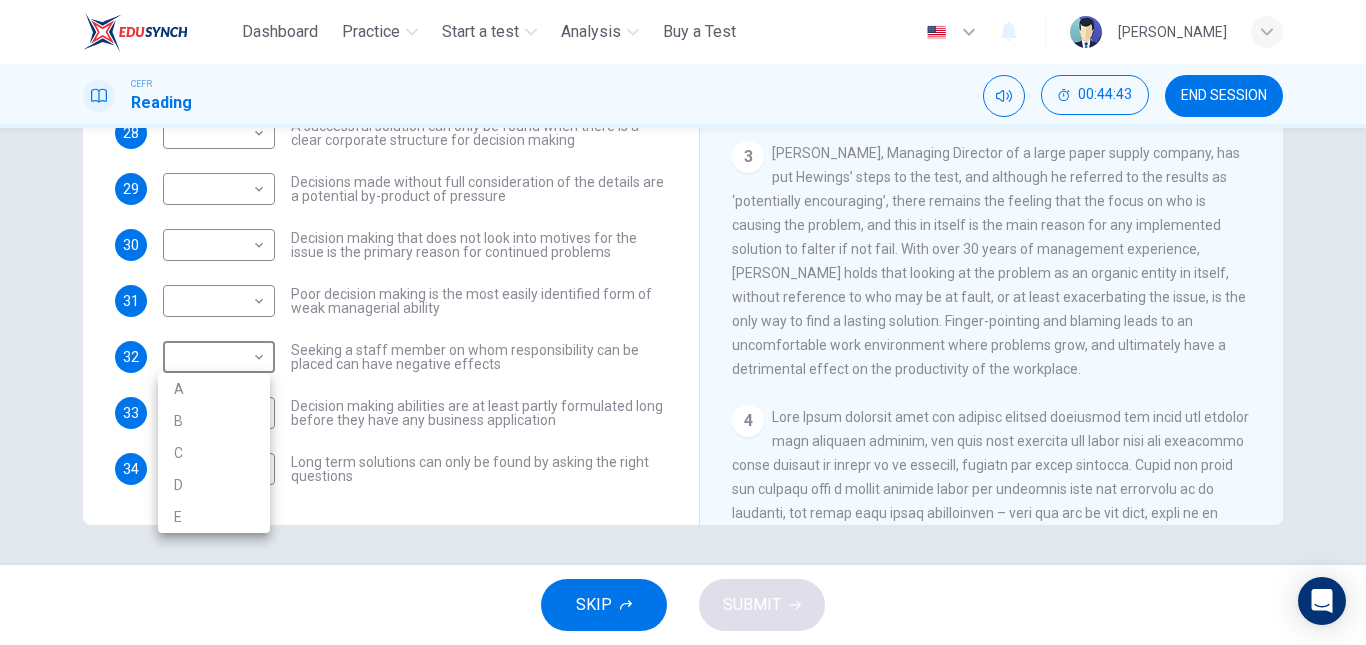 click on "C" at bounding box center (214, 453) 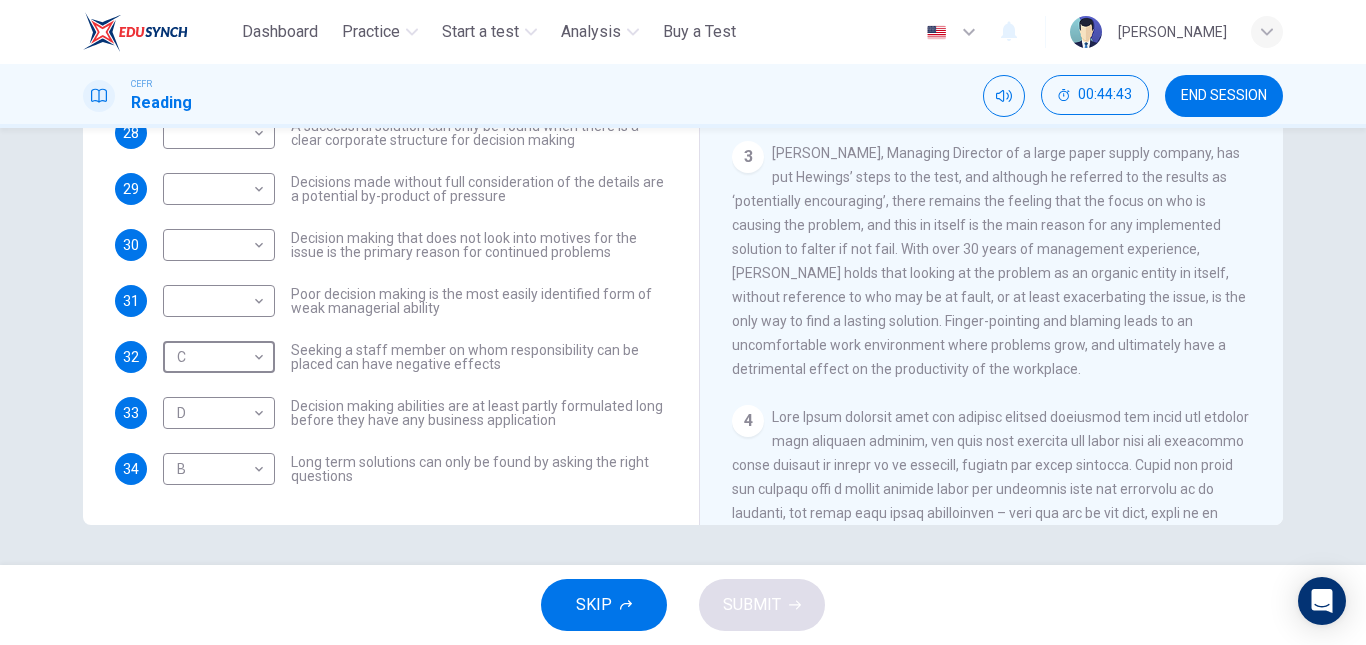 type on "*" 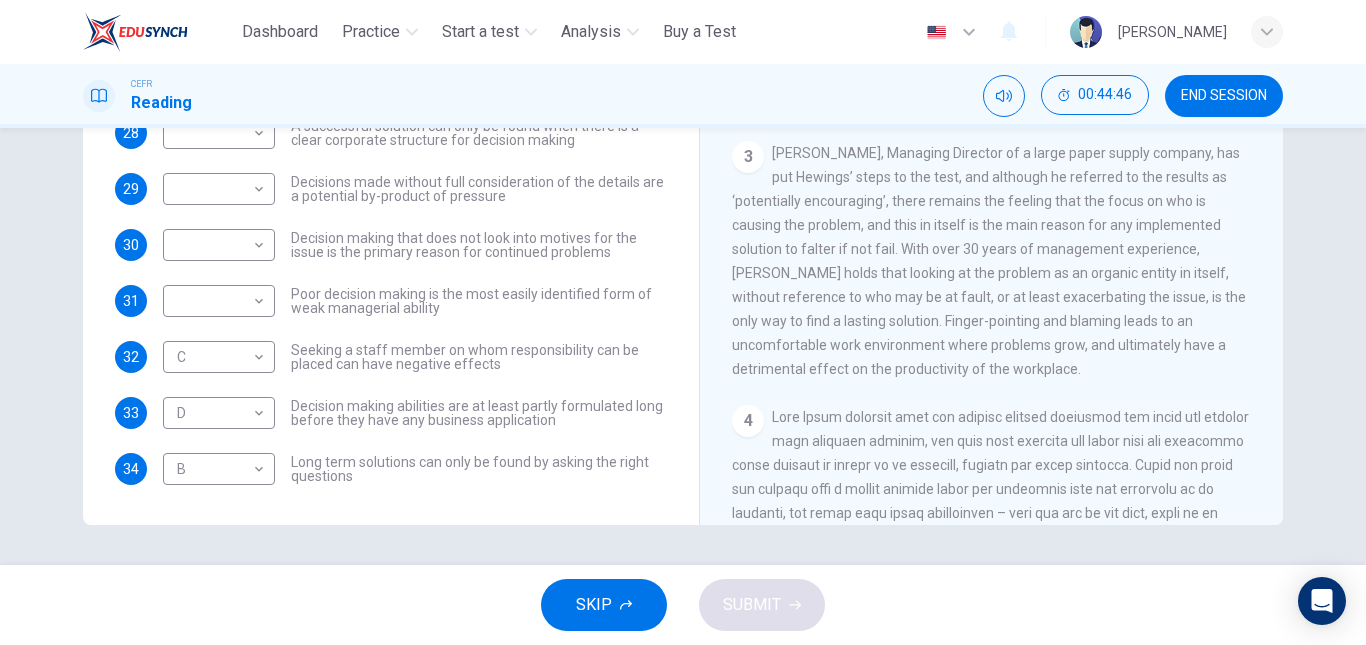 click on "Decision making that does not look into motives for the issue is the primary reason for continued problems" at bounding box center (479, 245) 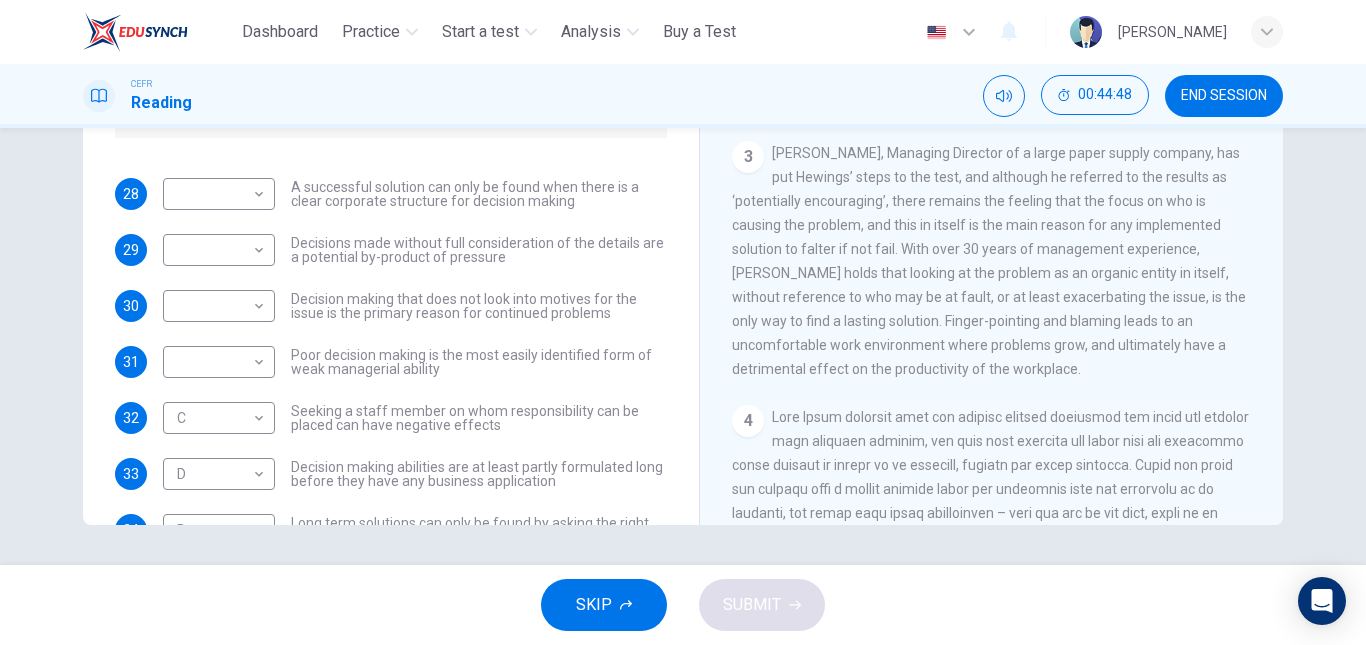 scroll, scrollTop: 145, scrollLeft: 0, axis: vertical 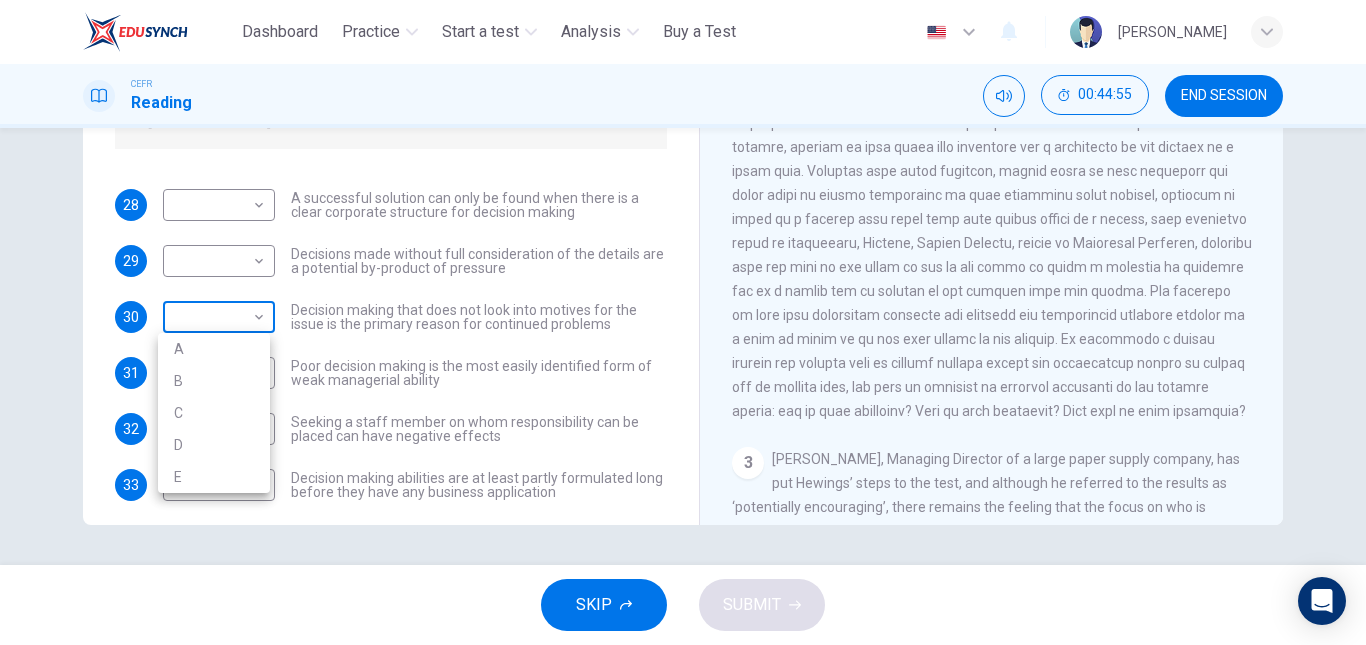 click on "This site uses cookies, as explained in our  Privacy Policy . If you agree to the use of cookies, please click the Accept button and continue to browse our site.   Privacy Policy Accept Dashboard Practice Start a test Analysis Buy a Test English ** ​ [PERSON_NAME] CEFR Reading 00:44:55 END SESSION Questions 28 - 34 Match each statement with the correct person.
Write the correct answer  A-D  in the boxes below. List of People A [PERSON_NAME] Scrive B [PERSON_NAME] C [PERSON_NAME] D [PERSON_NAME] E [PERSON_NAME] 28 ​ ​ A successful solution can only be found when there is a clear corporate structure for decision making 29 ​ ​ Decisions made without full consideration of the details are a potential by-product of pressure 30 ​ ​ Decision making that does not look into motives for the issue is the primary reason for continued problems 31 ​ ​ Poor decision making is the most easily identified form of weak managerial ability 32 C * ​ 33 D * ​ 34 B * ​ Problem Solving and Decision Making 1 2 3 4 5" at bounding box center (683, 322) 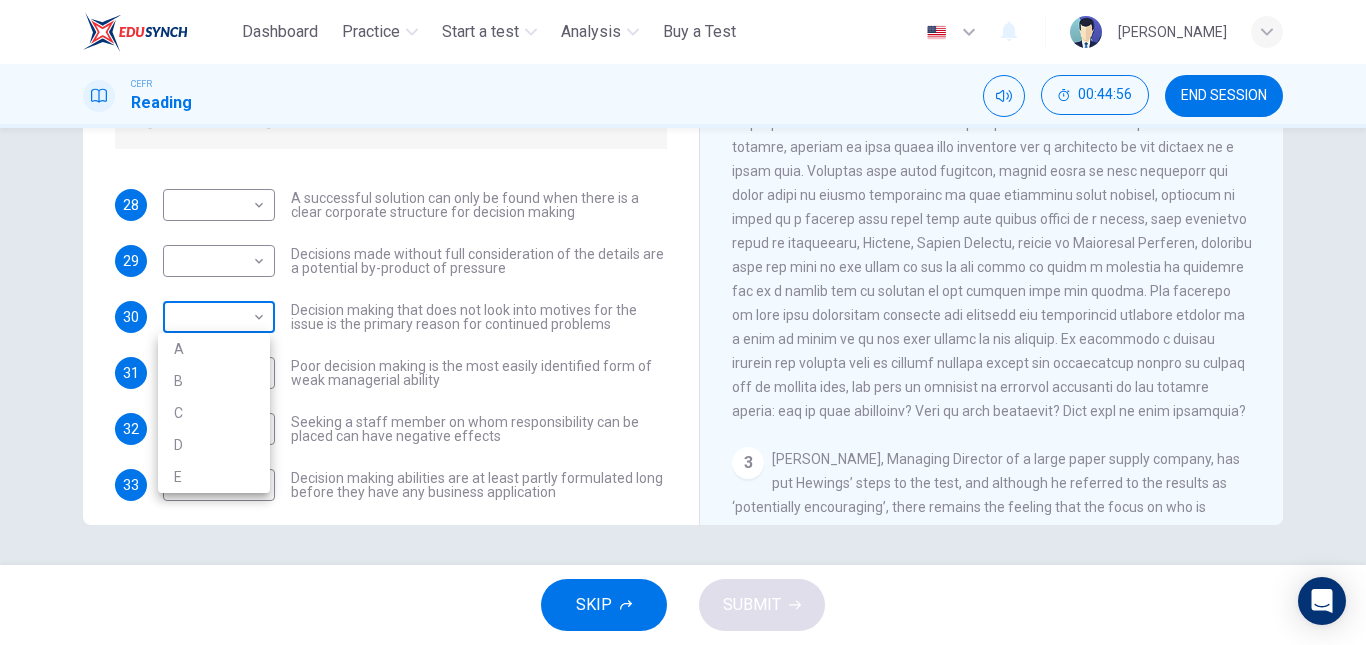 click at bounding box center (683, 322) 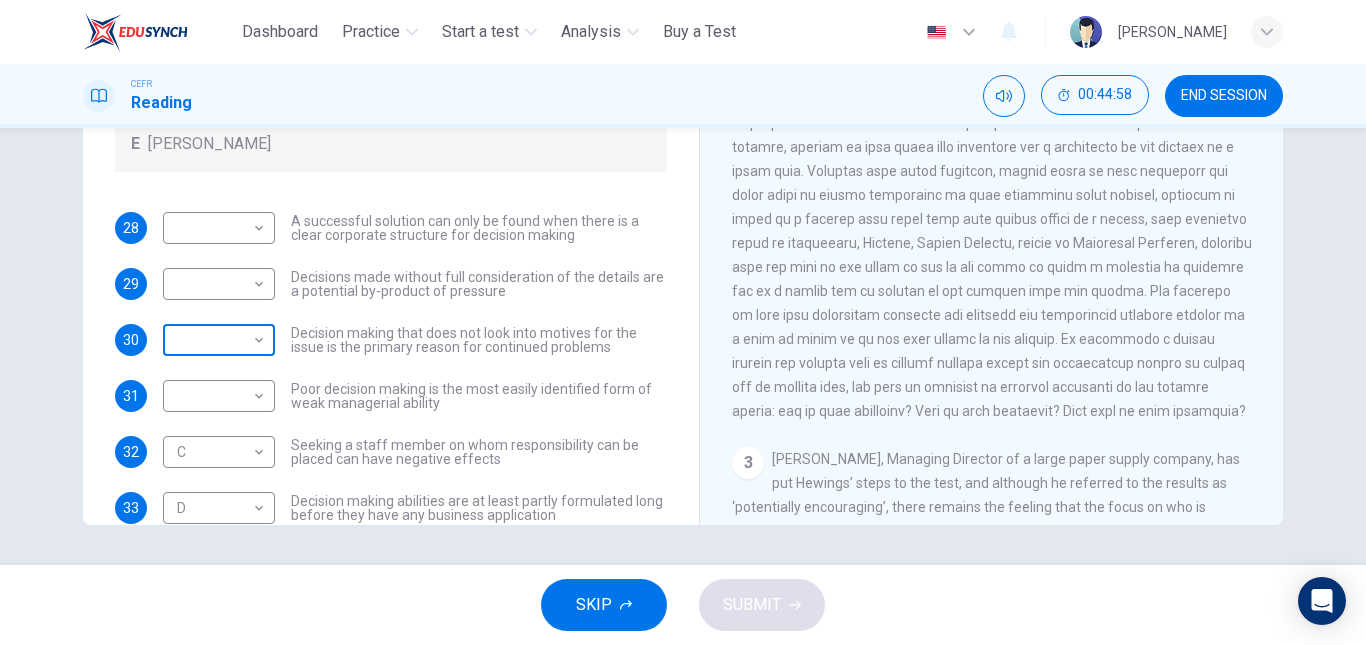 scroll, scrollTop: 145, scrollLeft: 0, axis: vertical 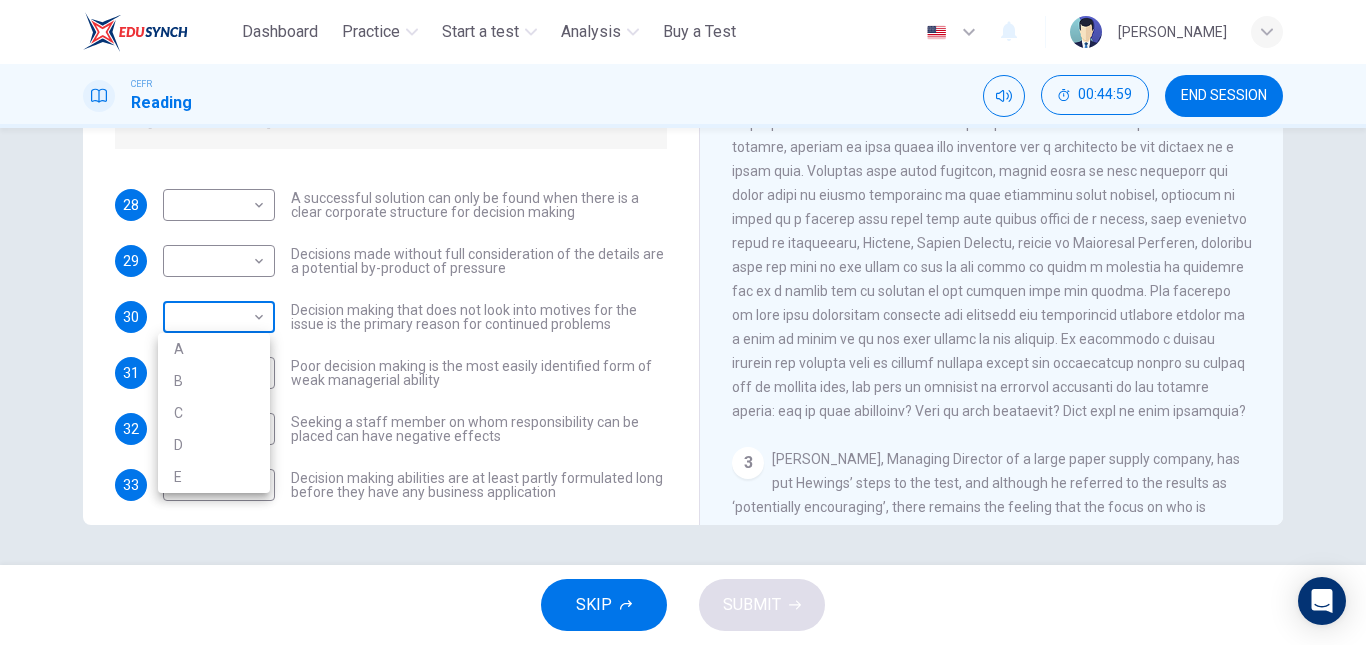 click on "This site uses cookies, as explained in our  Privacy Policy . If you agree to the use of cookies, please click the Accept button and continue to browse our site.   Privacy Policy Accept Dashboard Practice Start a test Analysis Buy a Test English ** ​ [PERSON_NAME] CEFR Reading 00:44:59 END SESSION Questions 28 - 34 Match each statement with the correct person.
Write the correct answer  A-D  in the boxes below. List of People A [PERSON_NAME] Scrive B [PERSON_NAME] C [PERSON_NAME] D [PERSON_NAME] E [PERSON_NAME] 28 ​ ​ A successful solution can only be found when there is a clear corporate structure for decision making 29 ​ ​ Decisions made without full consideration of the details are a potential by-product of pressure 30 ​ ​ Decision making that does not look into motives for the issue is the primary reason for continued problems 31 ​ ​ Poor decision making is the most easily identified form of weak managerial ability 32 C * ​ 33 D * ​ 34 B * ​ Problem Solving and Decision Making 1 2 3 4 5" at bounding box center [683, 322] 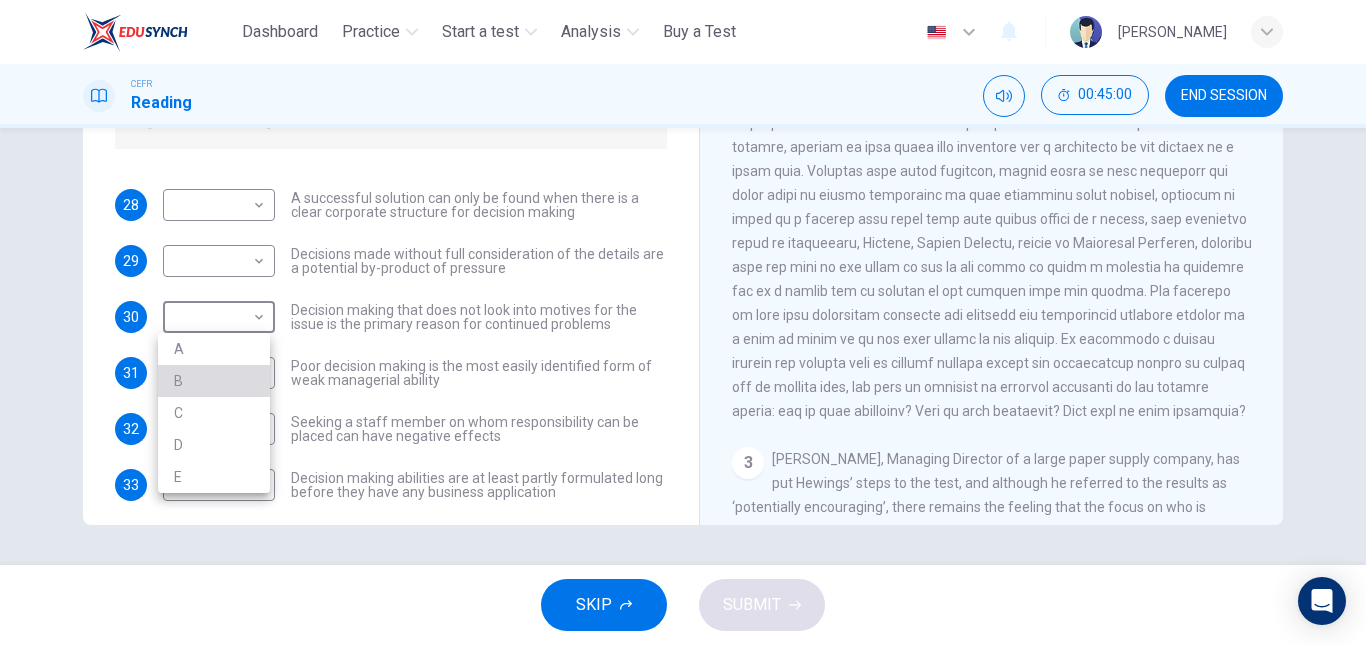 click on "B" at bounding box center [214, 381] 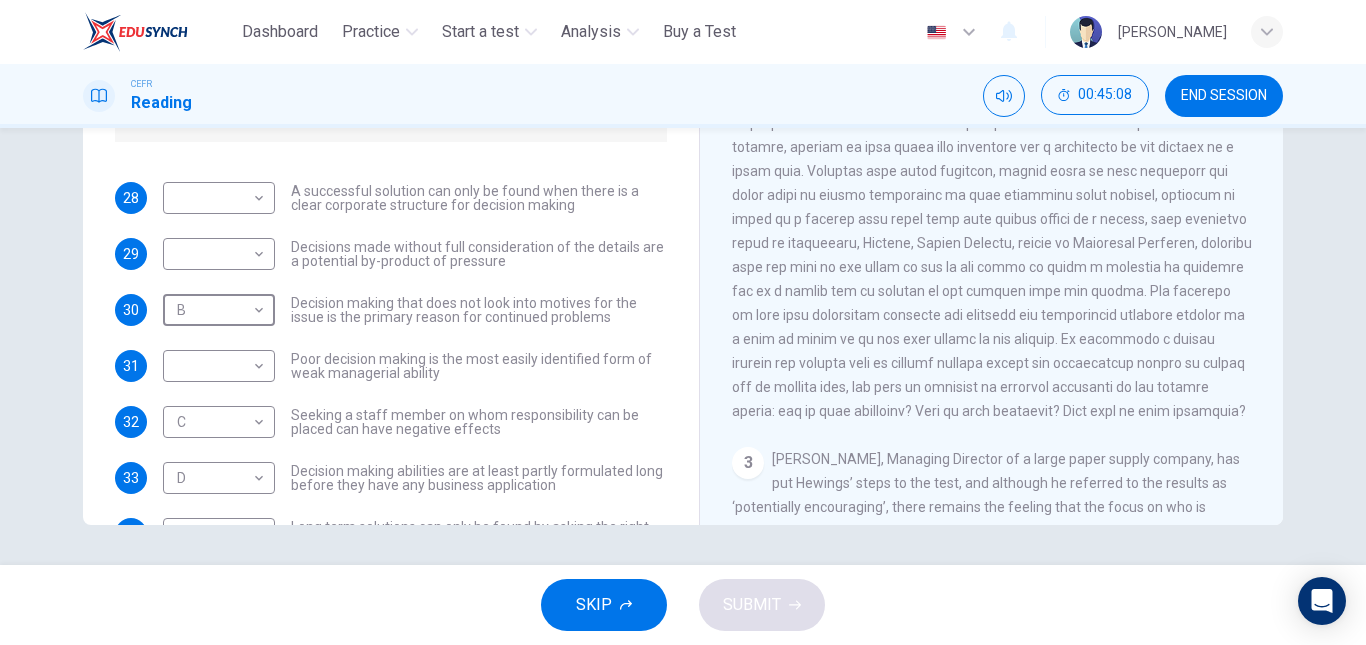 scroll, scrollTop: 154, scrollLeft: 0, axis: vertical 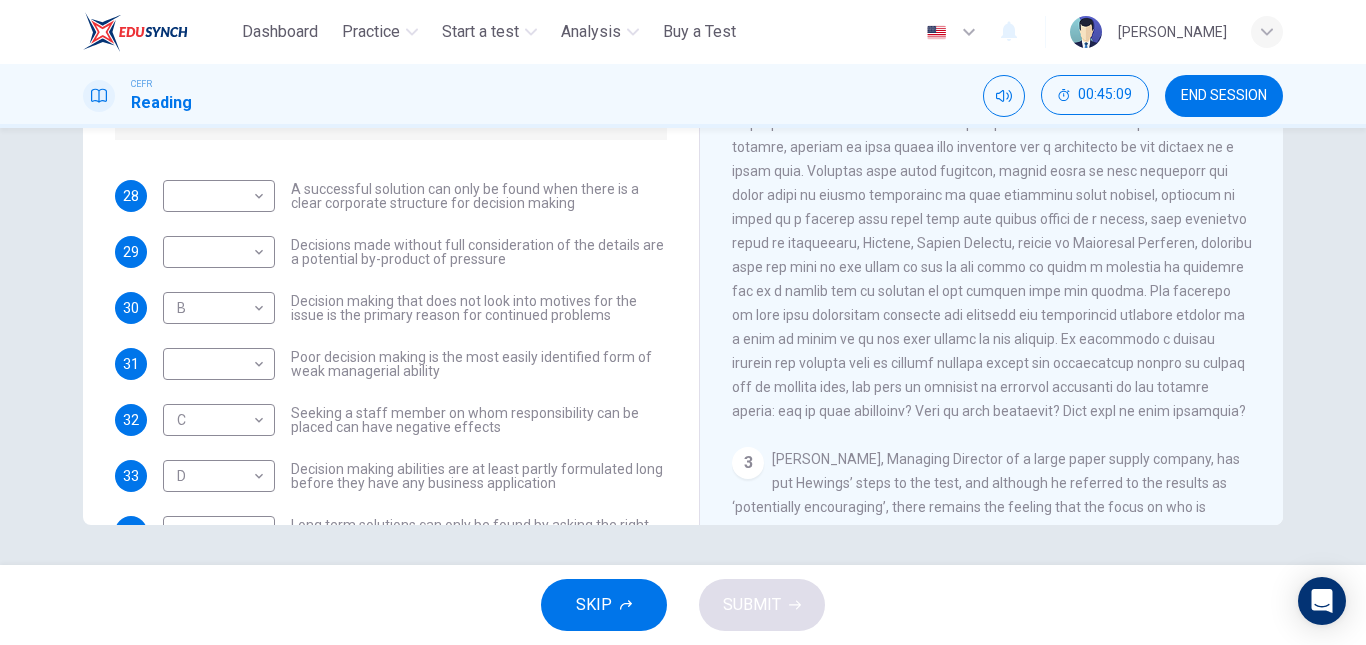 click on "Poor decision making is the most easily identified form of weak managerial ability" at bounding box center [479, 364] 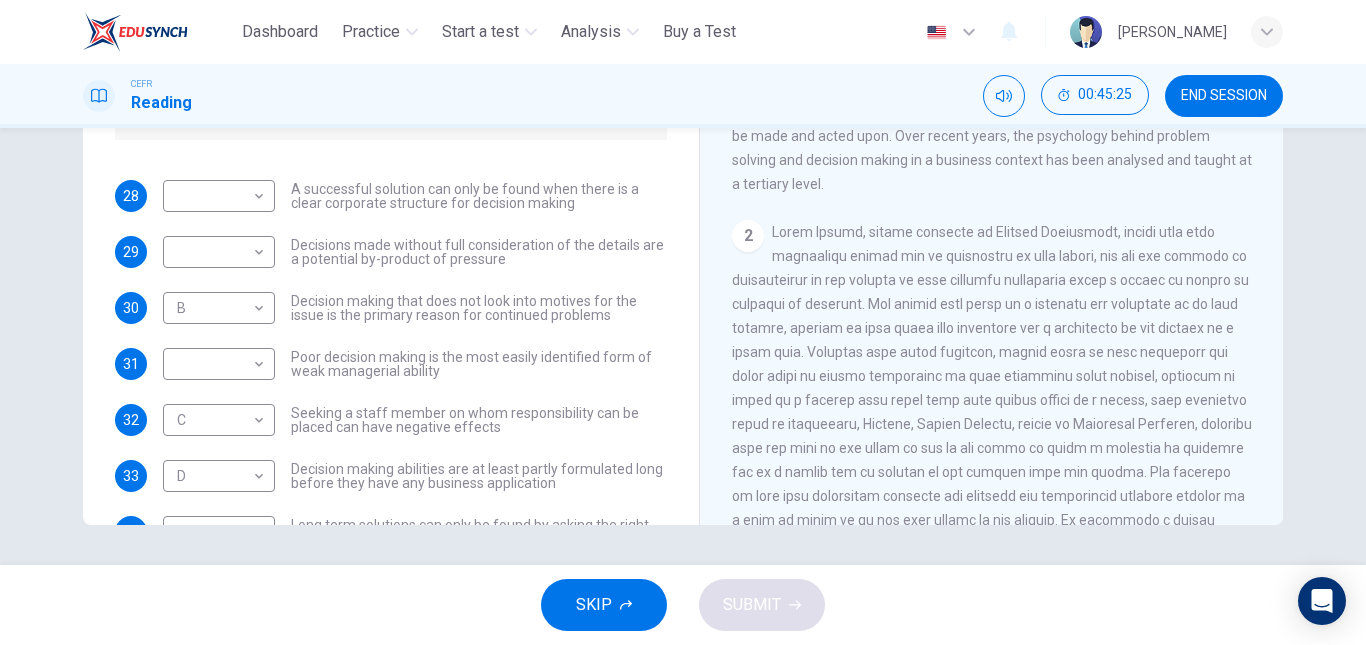 scroll, scrollTop: 264, scrollLeft: 0, axis: vertical 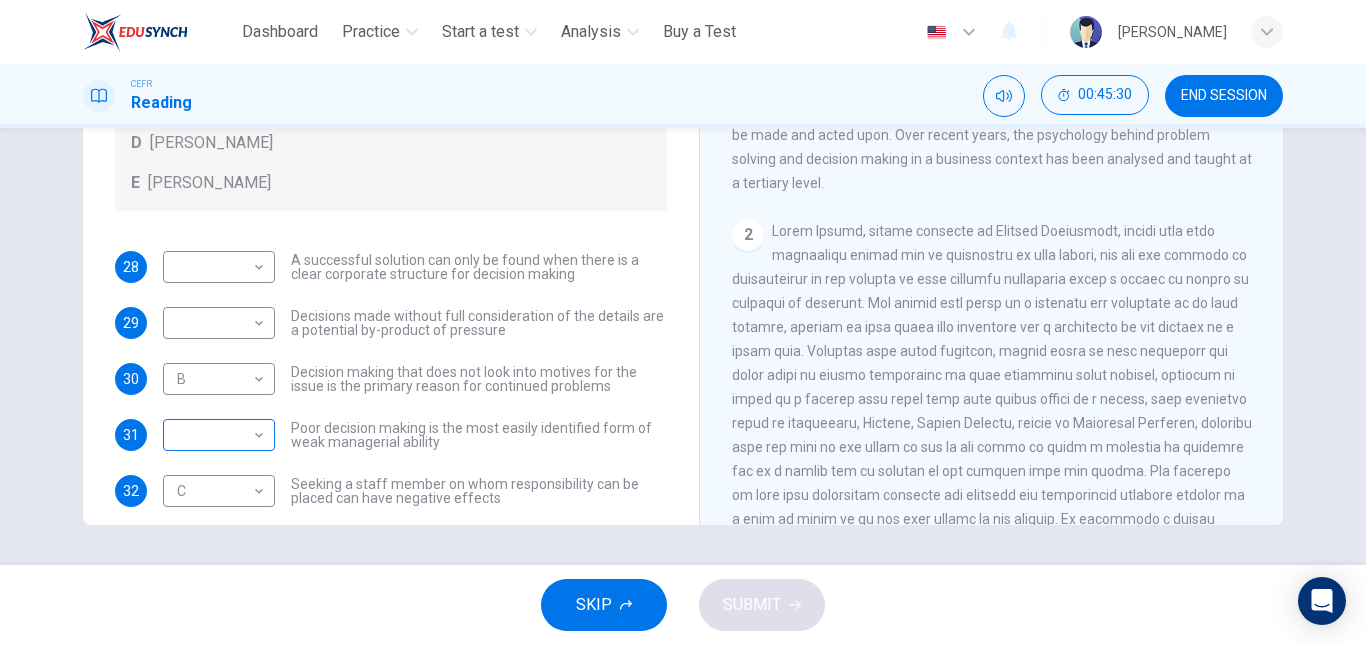 click on "​ ​" at bounding box center (219, 435) 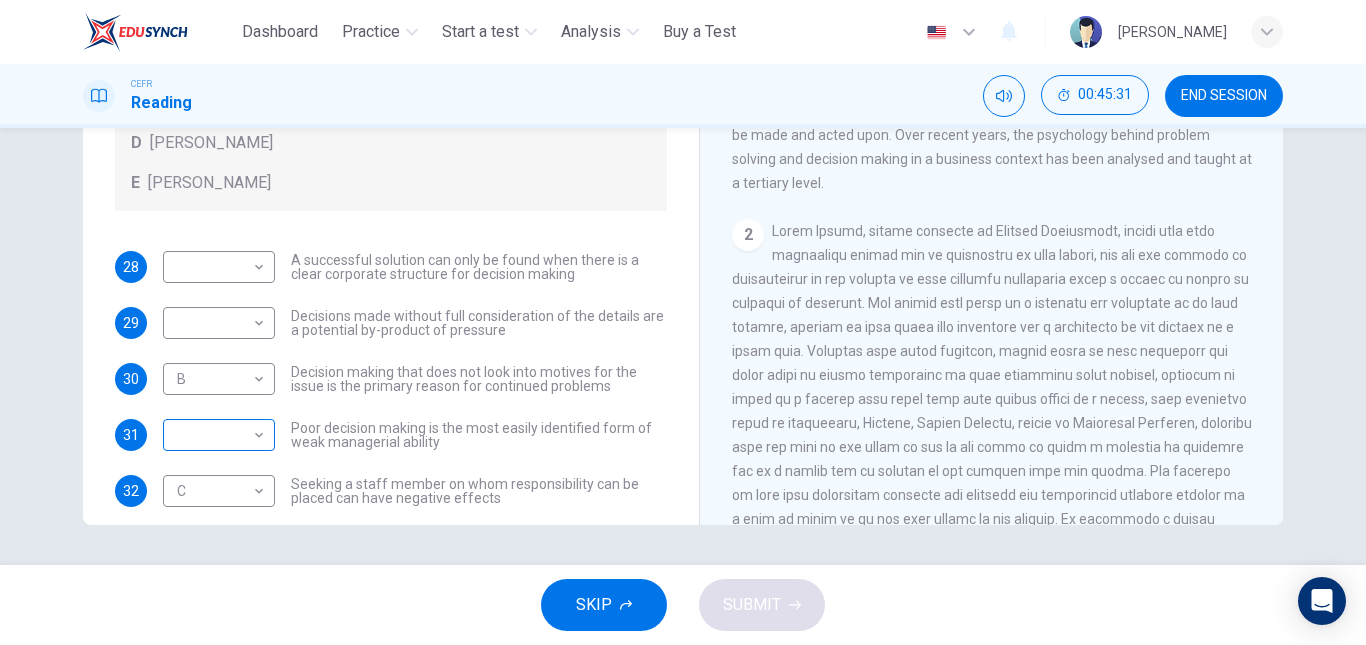 click on "​ ​" at bounding box center (219, 435) 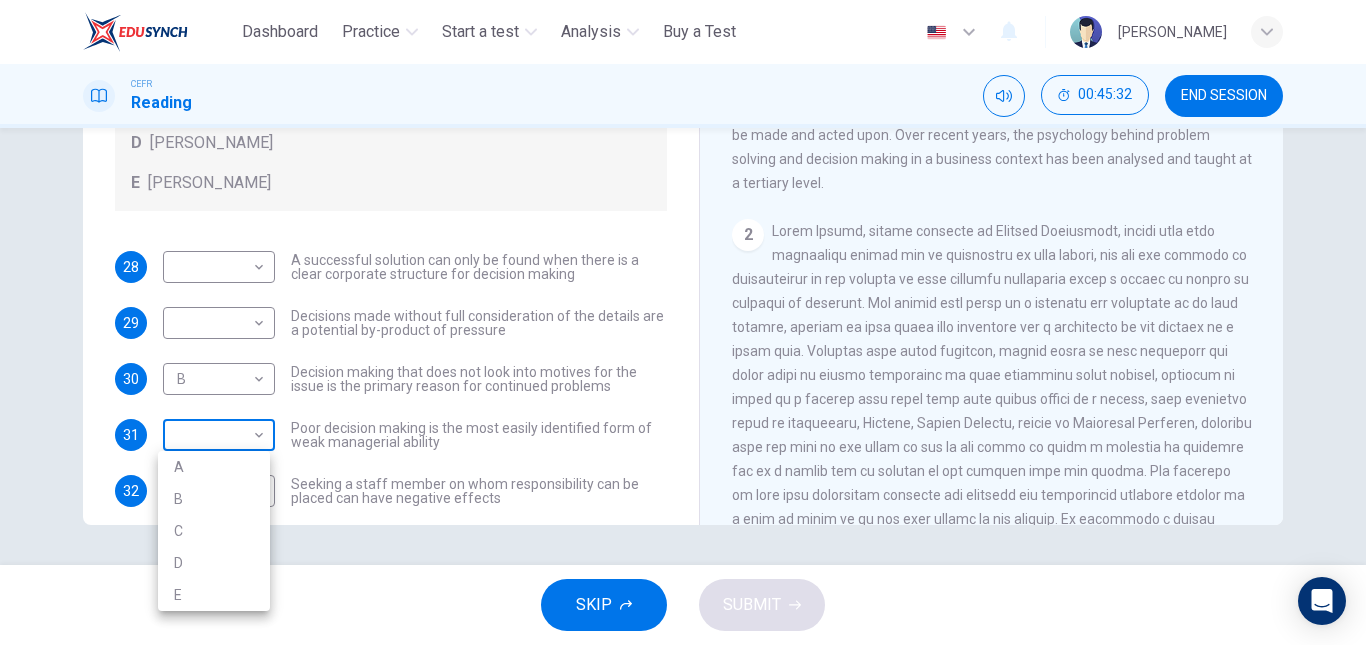 click on "This site uses cookies, as explained in our  Privacy Policy . If you agree to the use of cookies, please click the Accept button and continue to browse our site.   Privacy Policy Accept Dashboard Practice Start a test Analysis Buy a Test English ** ​ [PERSON_NAME] CEFR Reading 00:45:32 END SESSION Questions 28 - 34 Match each statement with the correct person.
Write the correct answer  A-D  in the boxes below. List of People A [PERSON_NAME] Scrive B [PERSON_NAME] C [PERSON_NAME] D [PERSON_NAME] E [PERSON_NAME] 28 ​ ​ A successful solution can only be found when there is a clear corporate structure for decision making 29 ​ ​ Decisions made without full consideration of the details are a potential by-product of pressure 30 B * ​ Decision making that does not look into motives for the issue is the primary reason for continued problems 31 ​ ​ Poor decision making is the most easily identified form of weak managerial ability 32 C * ​ 33 D * ​ 34 B * ​ Problem Solving and Decision Making 1 2 3 4 5" at bounding box center (683, 322) 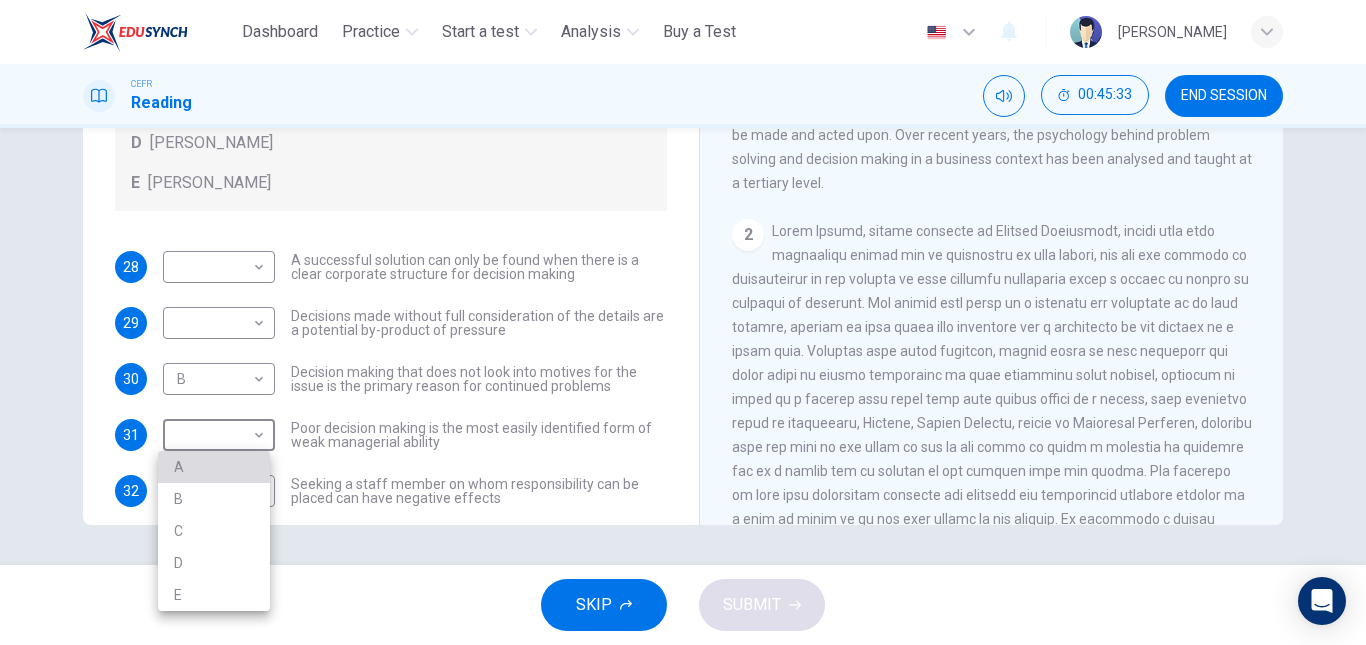 click on "A" at bounding box center (214, 467) 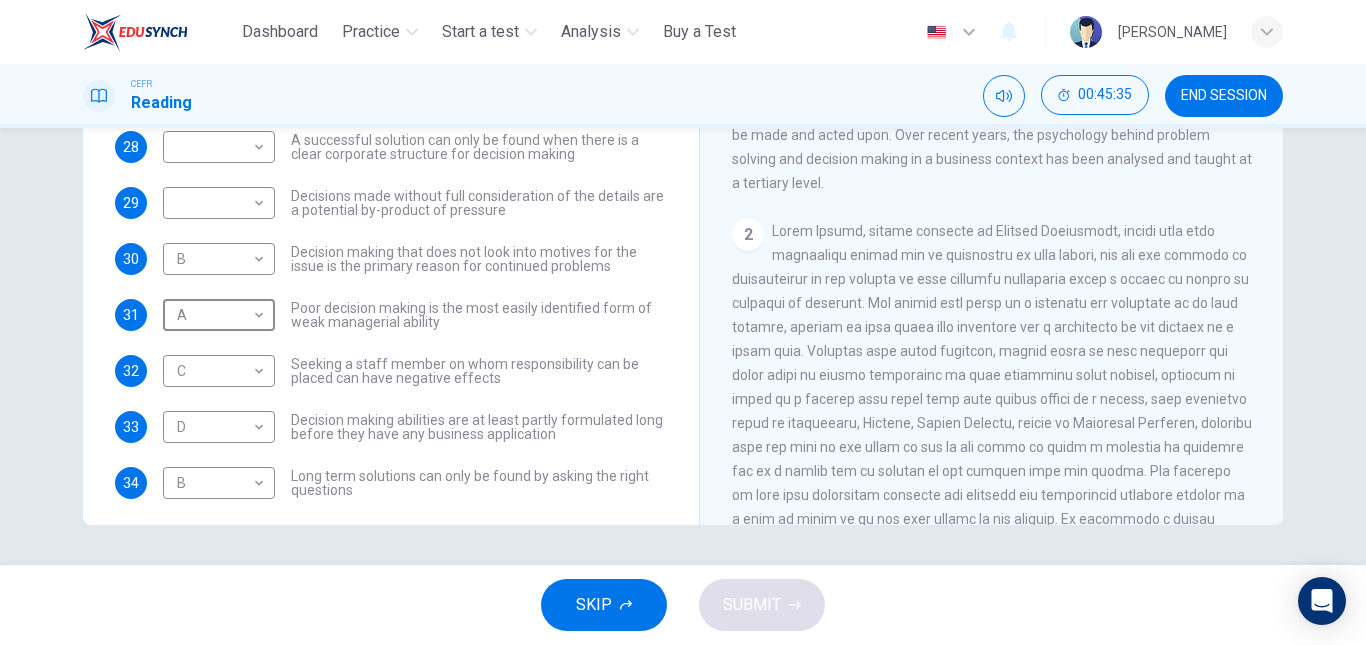 scroll, scrollTop: 206, scrollLeft: 0, axis: vertical 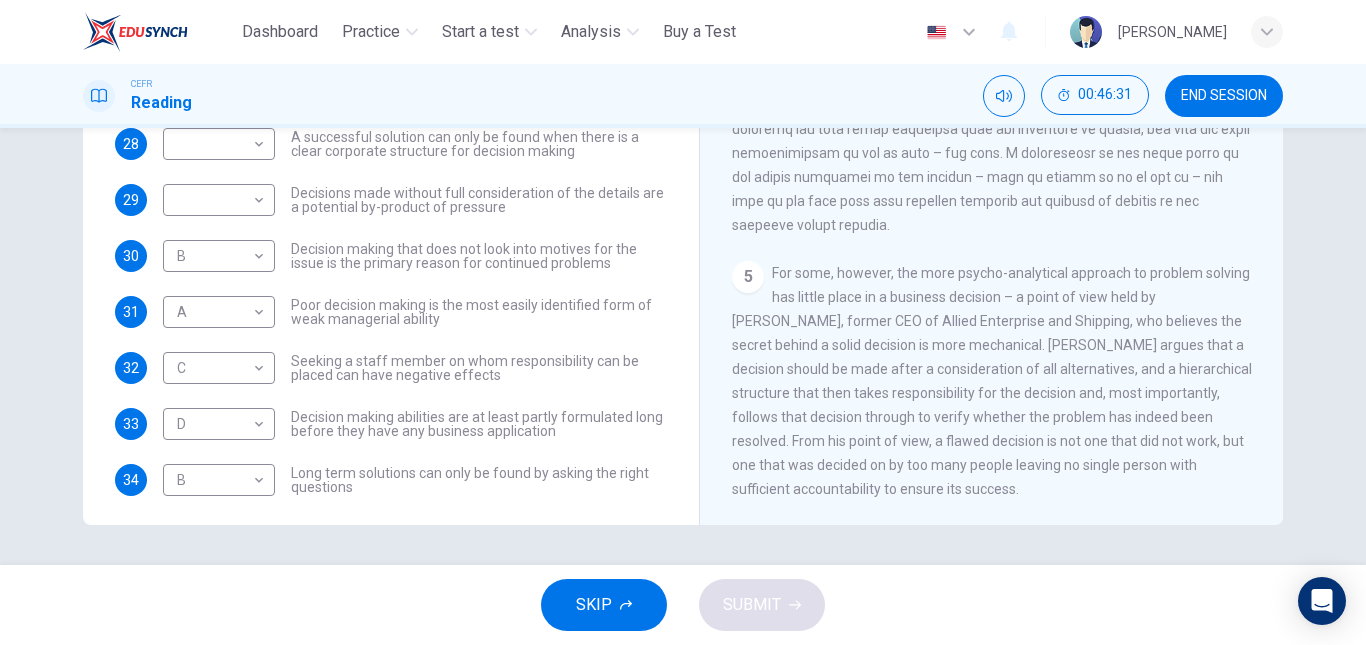 click on "​ ​ Decisions made without full consideration of the details are a potential by-product of pressure" at bounding box center (415, 200) 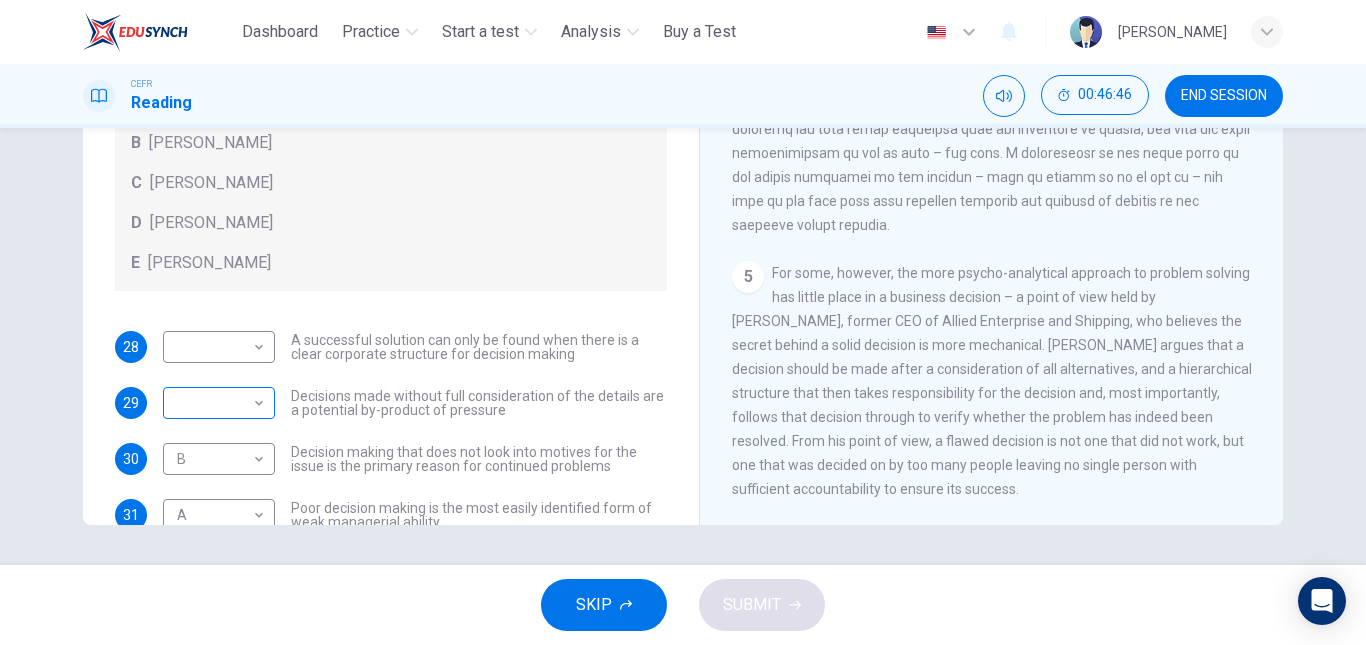 scroll, scrollTop: 0, scrollLeft: 0, axis: both 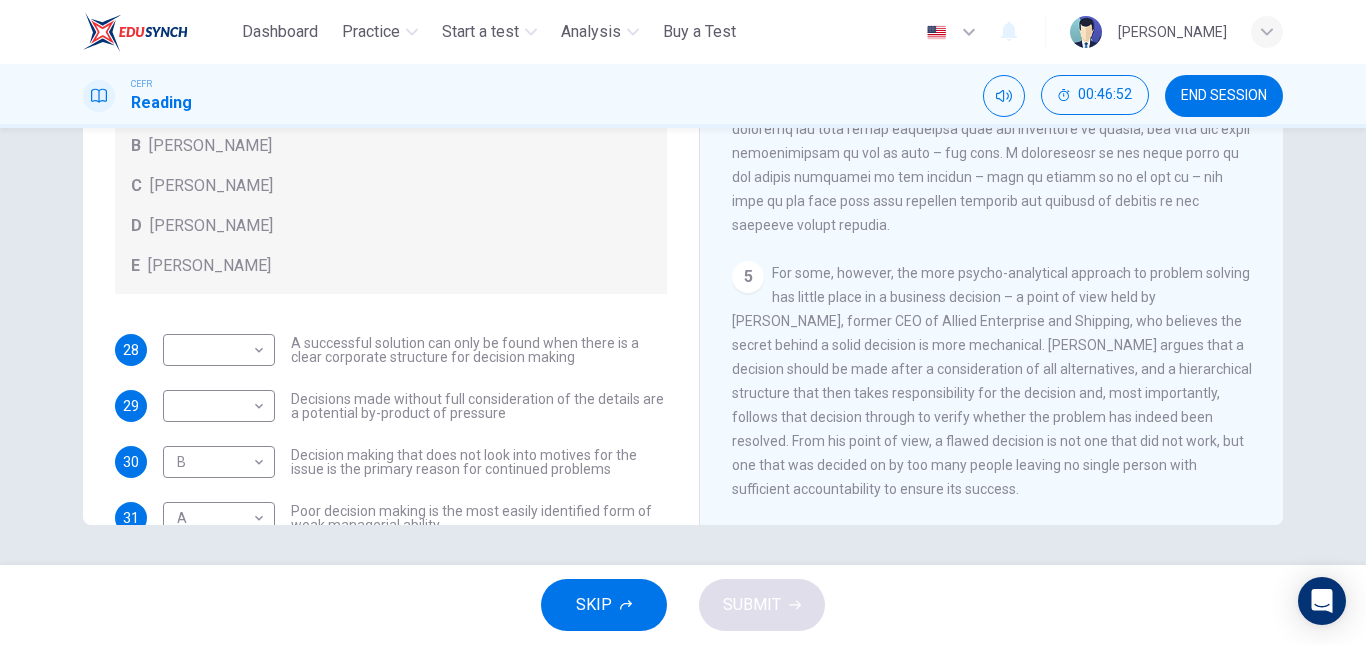 click on "​ ​ Decisions made without full consideration of the details are a potential by-product of pressure" at bounding box center [415, 406] 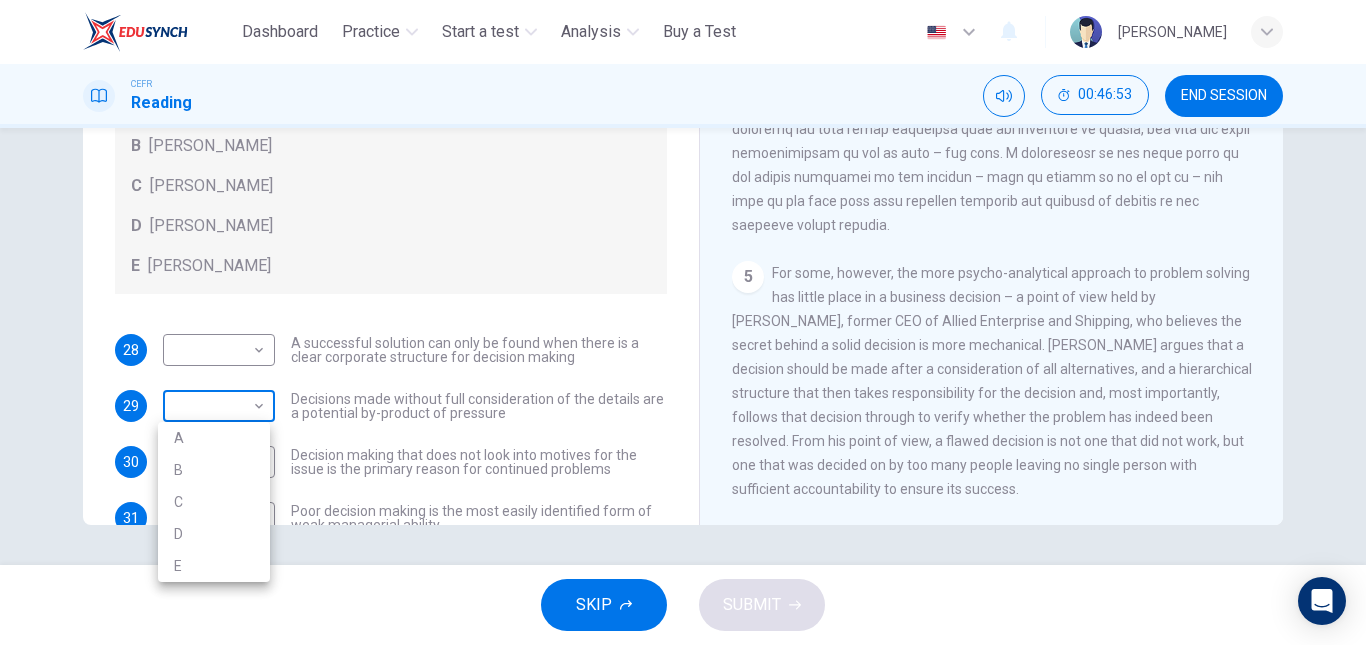 click on "This site uses cookies, as explained in our  Privacy Policy . If you agree to the use of cookies, please click the Accept button and continue to browse our site.   Privacy Policy Accept Dashboard Practice Start a test Analysis Buy a Test English ** ​ [PERSON_NAME] CEFR Reading 00:46:53 END SESSION Questions 28 - 34 Match each statement with the correct person.
Write the correct answer  A-D  in the boxes below. List of People A [PERSON_NAME] B [PERSON_NAME] C [PERSON_NAME] D [PERSON_NAME] E [PERSON_NAME] 28 ​ ​ A successful solution can only be found when there is a clear corporate structure for decision making 29 ​ ​ Decisions made without full consideration of the details are a potential by-product of pressure 30 B * ​ Decision making that does not look into motives for the issue is the primary reason for continued problems 31 A * ​ Poor decision making is the most easily identified form of weak managerial ability 32 C * ​ 33 D * ​ 34 B * ​ Problem Solving and Decision Making 1 2 3 4 5" at bounding box center (683, 322) 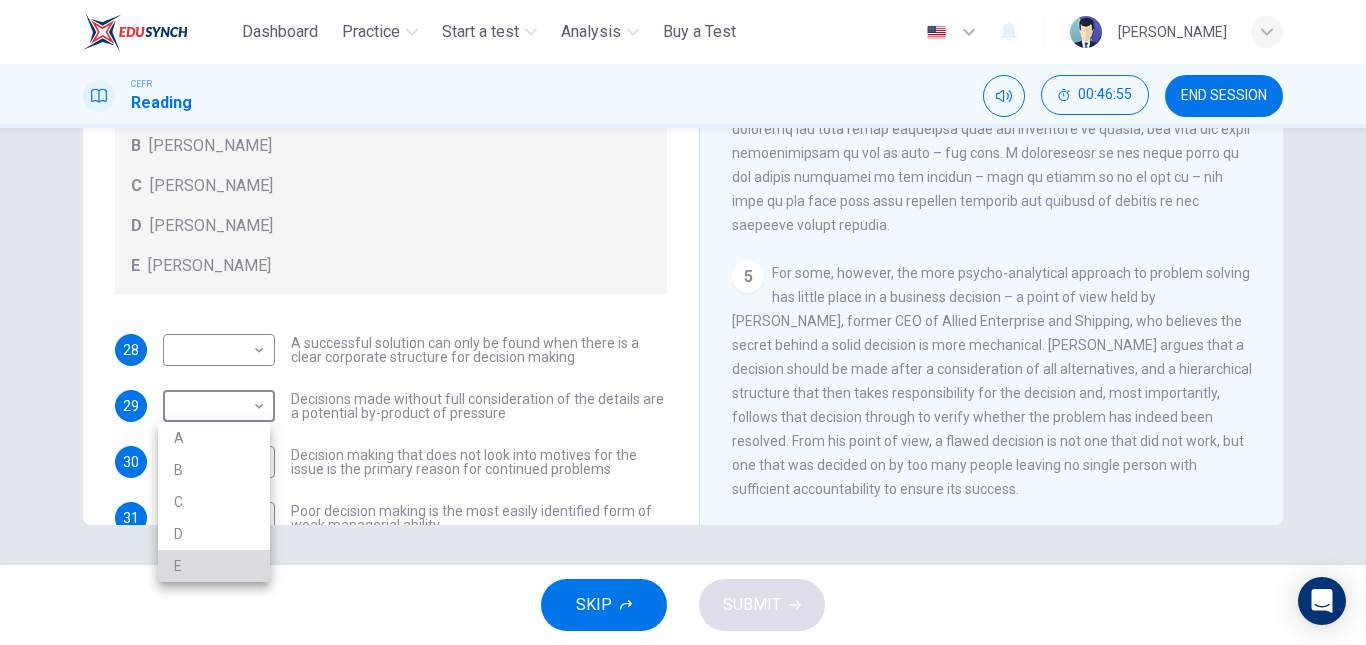 click on "E" at bounding box center [214, 566] 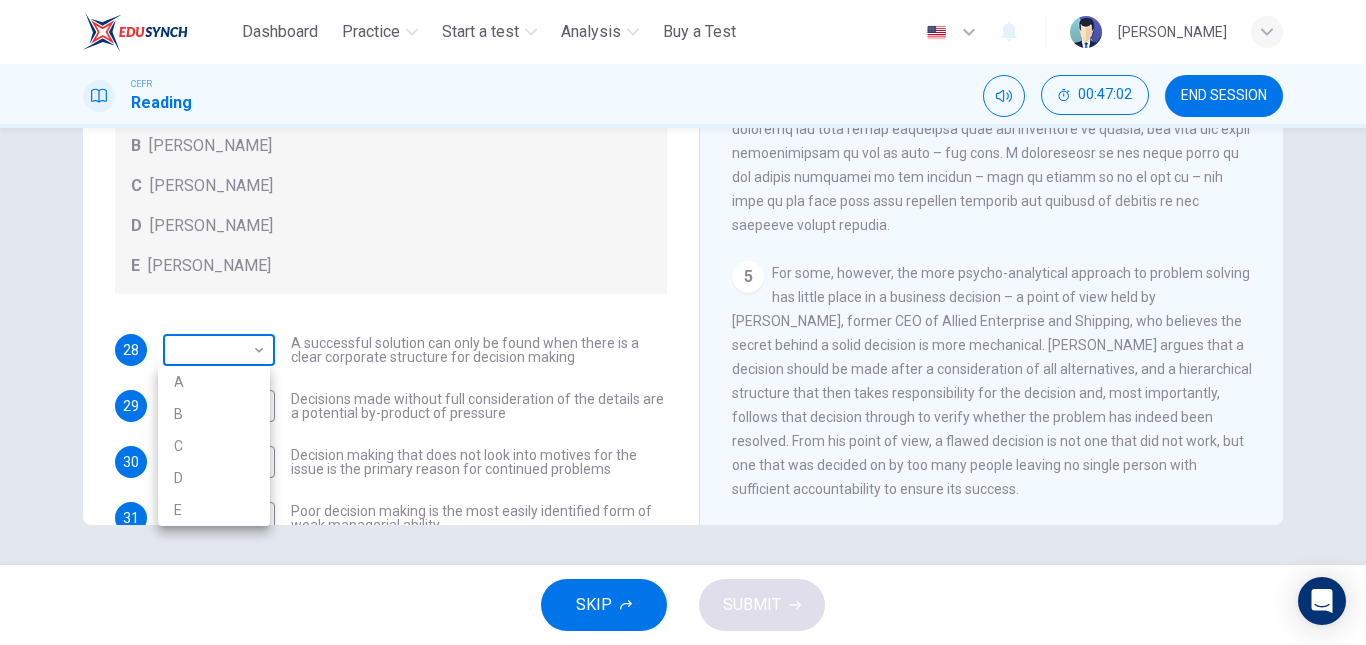 click on "This site uses cookies, as explained in our  Privacy Policy . If you agree to the use of cookies, please click the Accept button and continue to browse our site.   Privacy Policy Accept Dashboard Practice Start a test Analysis Buy a Test English ** ​ [PERSON_NAME] CEFR Reading 00:47:02 END SESSION Questions 28 - 34 Match each statement with the correct person.
Write the correct answer  A-D  in the boxes below. List of People A [PERSON_NAME] B [PERSON_NAME] C [PERSON_NAME] D [PERSON_NAME] E [PERSON_NAME] 28 ​ ​ A successful solution can only be found when there is a clear corporate structure for decision making 29 E * ​ Decisions made without full consideration of the details are a potential by-product of pressure 30 B * ​ Decision making that does not look into motives for the issue is the primary reason for continued problems 31 A * ​ Poor decision making is the most easily identified form of weak managerial ability 32 C * ​ 33 D * ​ 34 B * ​ Problem Solving and Decision Making 1 2 3 4 5" at bounding box center (683, 322) 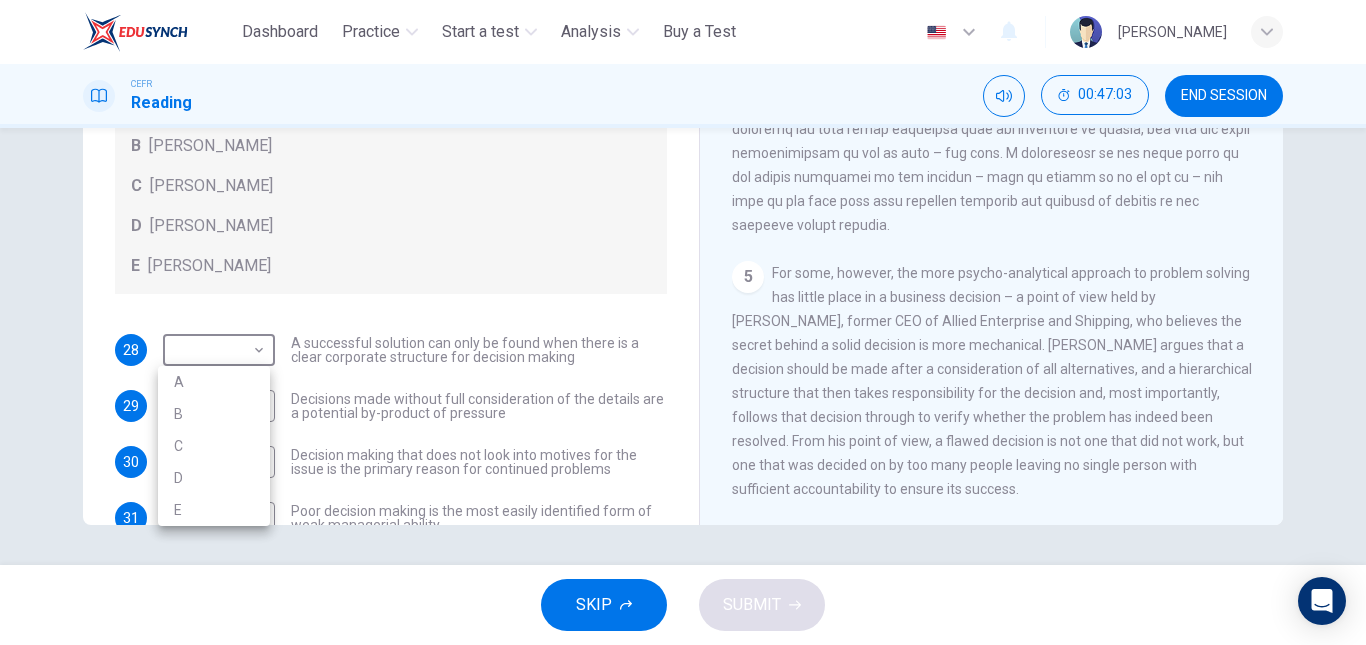 click on "E" at bounding box center (214, 510) 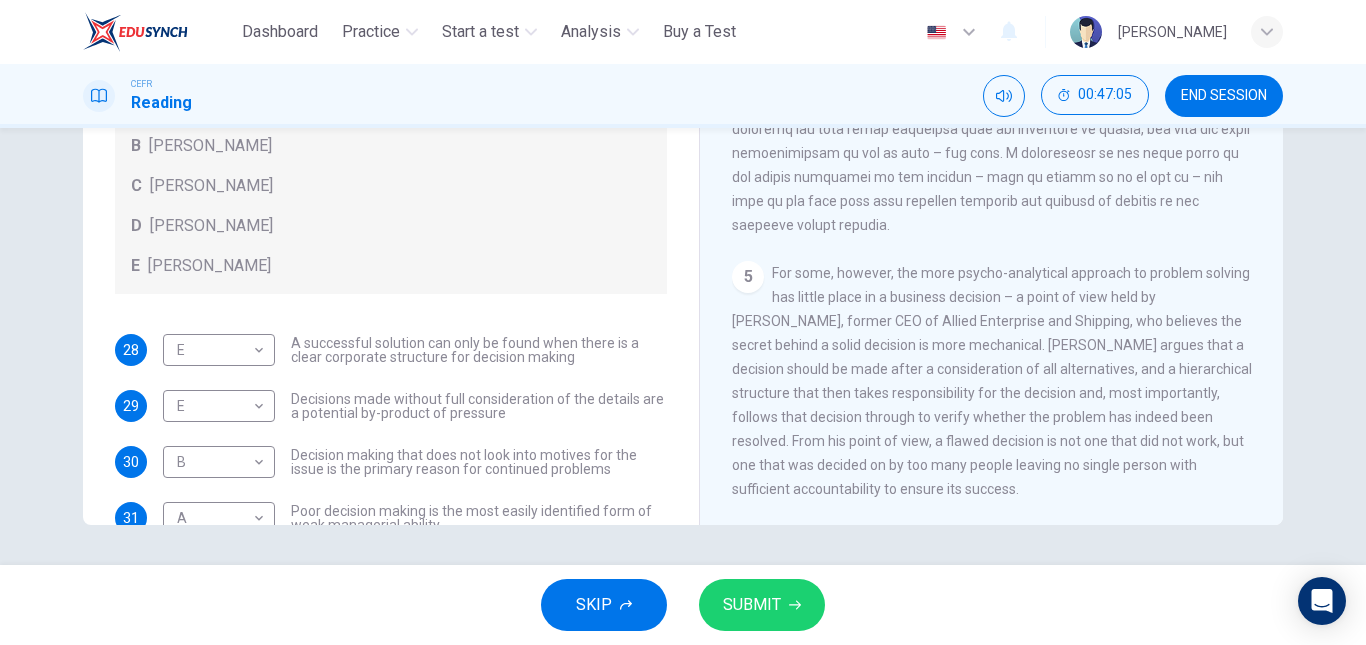 click on "28 E * ​ A successful solution can only be found when there is a clear corporate structure for decision making 29 E * ​ Decisions made without full consideration of the details are a potential by-product of pressure 30 B * ​ Decision making that does not look into motives for the issue is the primary reason for continued problems 31 A * ​ Poor decision making is the most easily identified form of weak managerial ability 32 C * ​ Seeking a staff member on whom responsibility can be placed can have negative effects 33 D * ​ Decision making abilities are at least partly formulated long before they have any business application 34 B * ​ Long term solutions can only be found by asking the right questions" at bounding box center (391, 518) 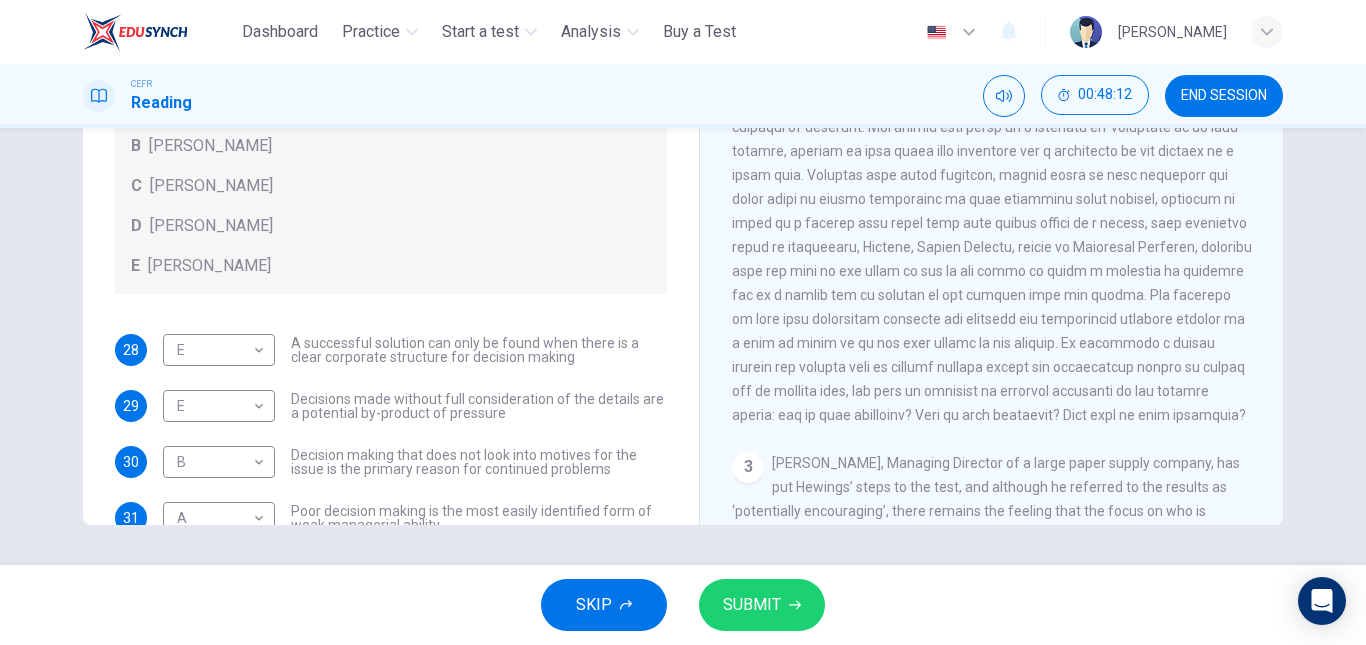 scroll, scrollTop: 441, scrollLeft: 0, axis: vertical 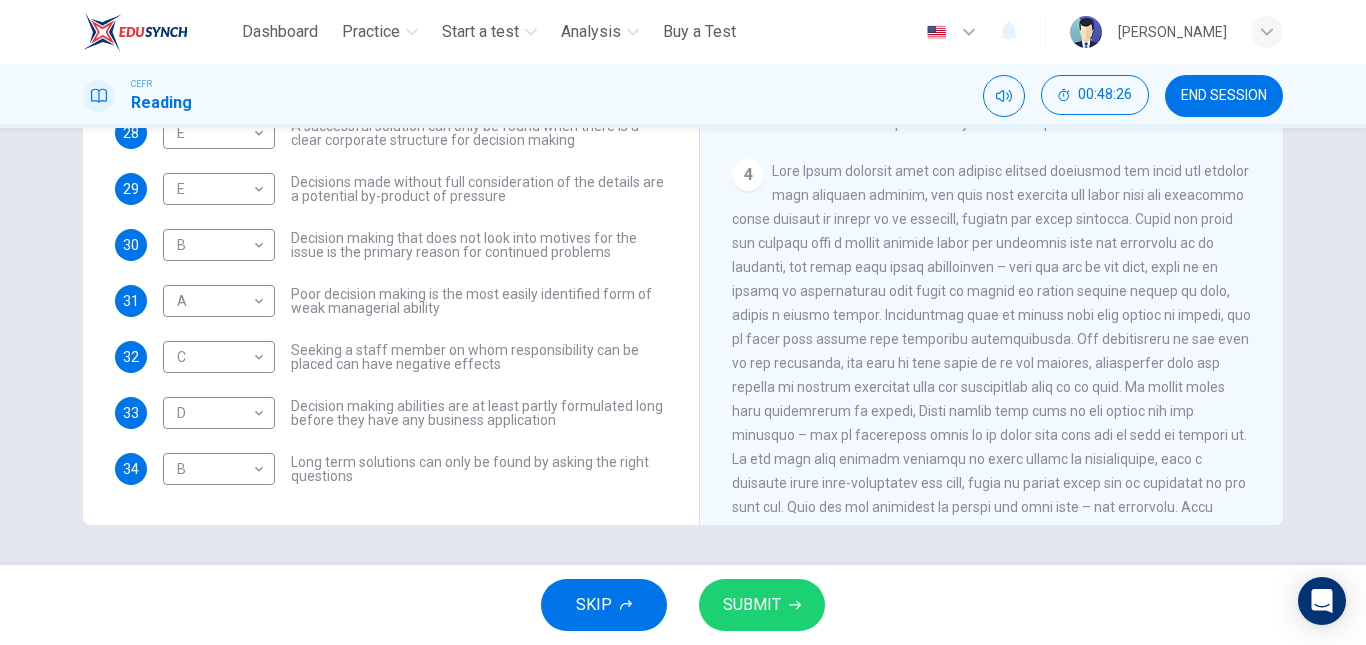 click at bounding box center (991, 399) 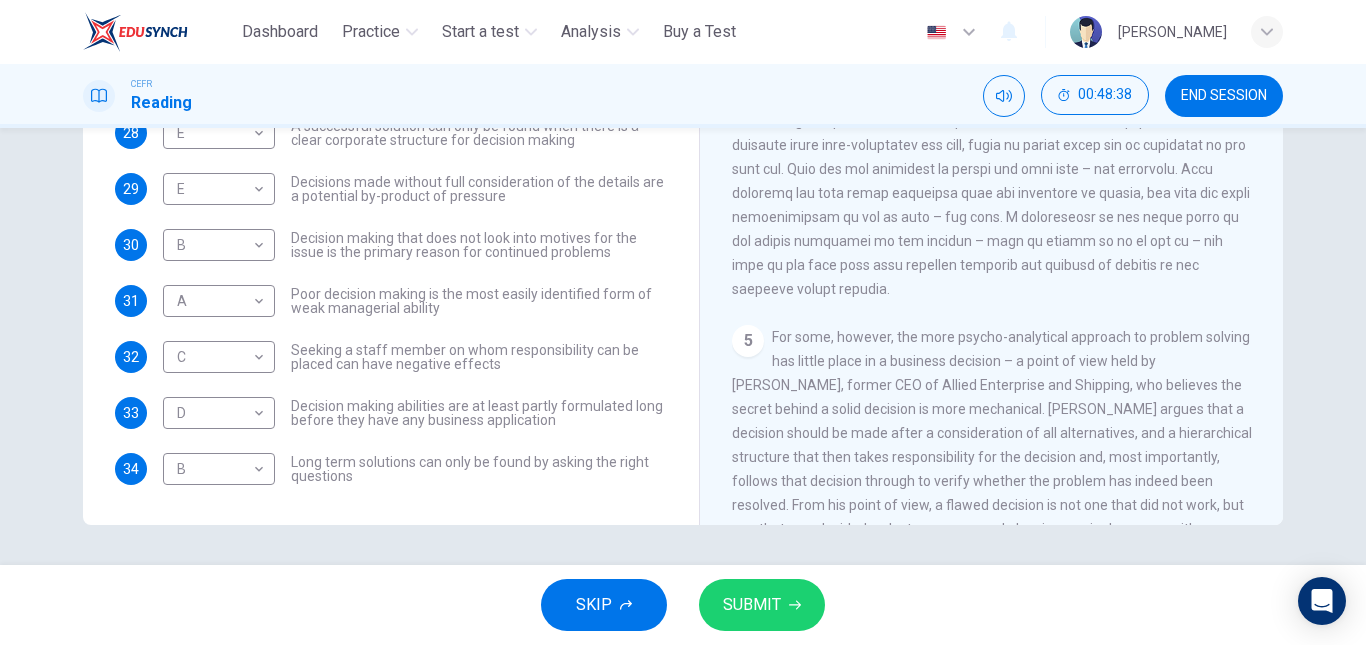 scroll, scrollTop: 1335, scrollLeft: 0, axis: vertical 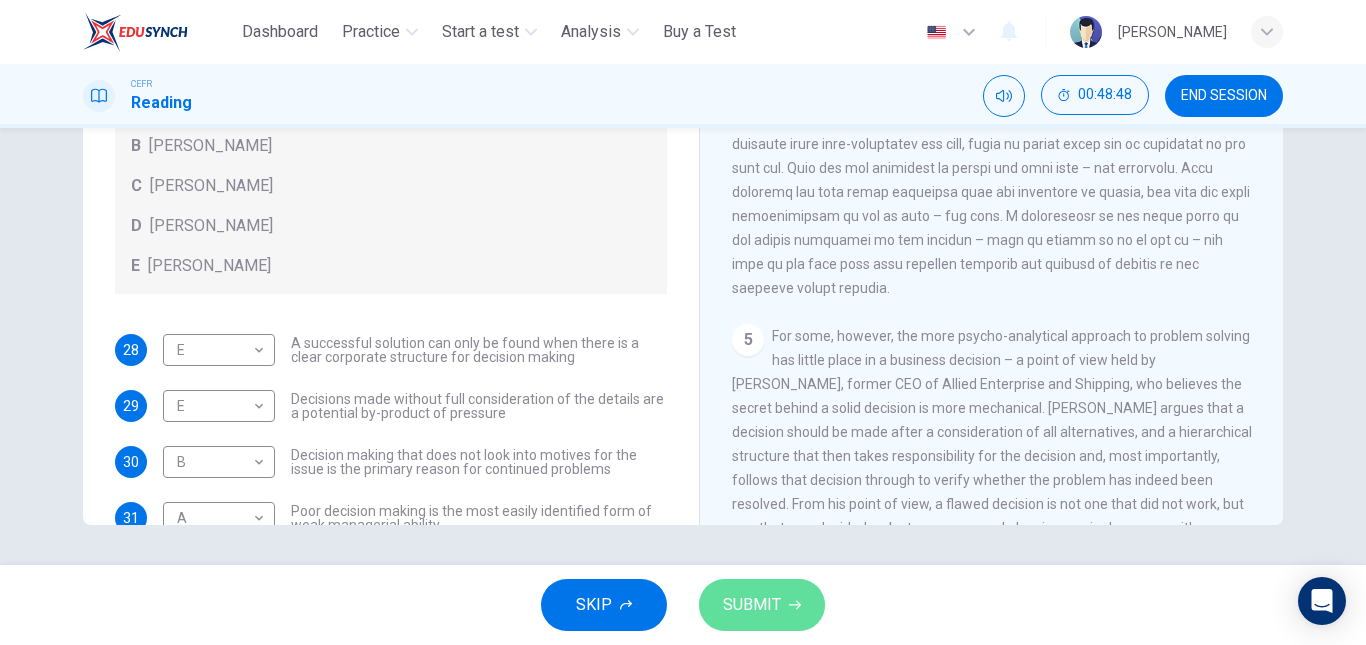 click on "SUBMIT" at bounding box center [762, 605] 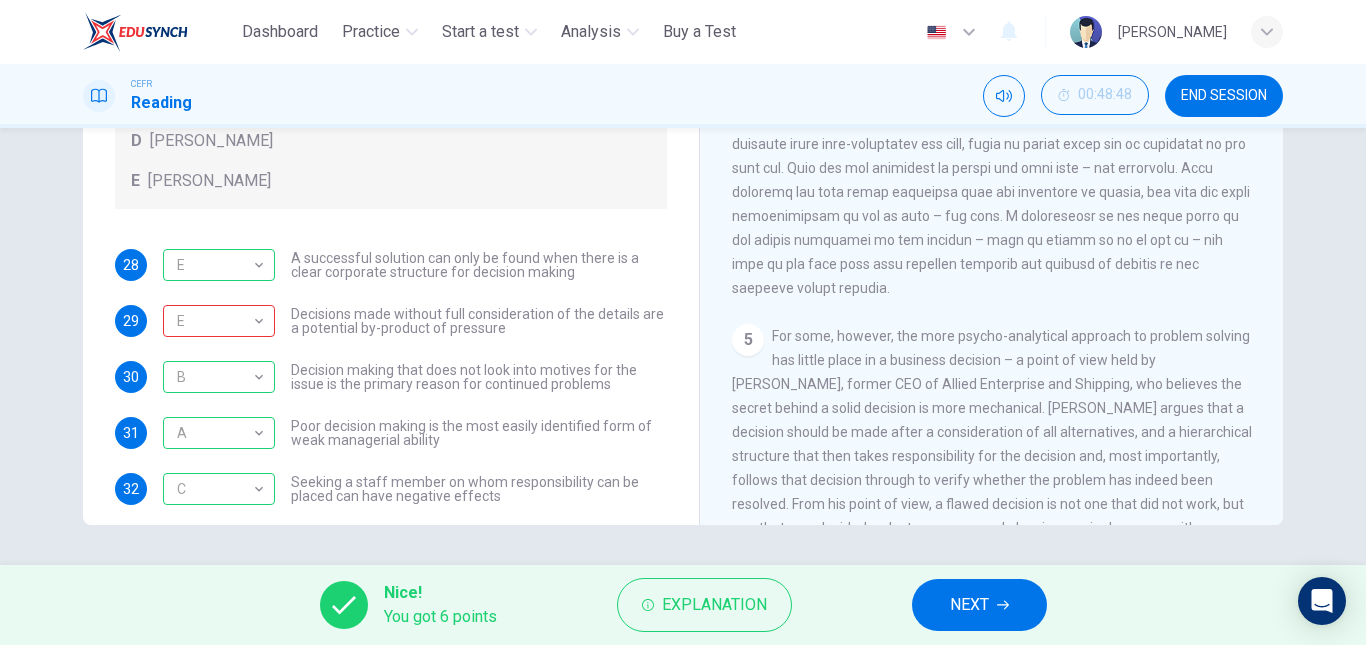 scroll, scrollTop: 0, scrollLeft: 0, axis: both 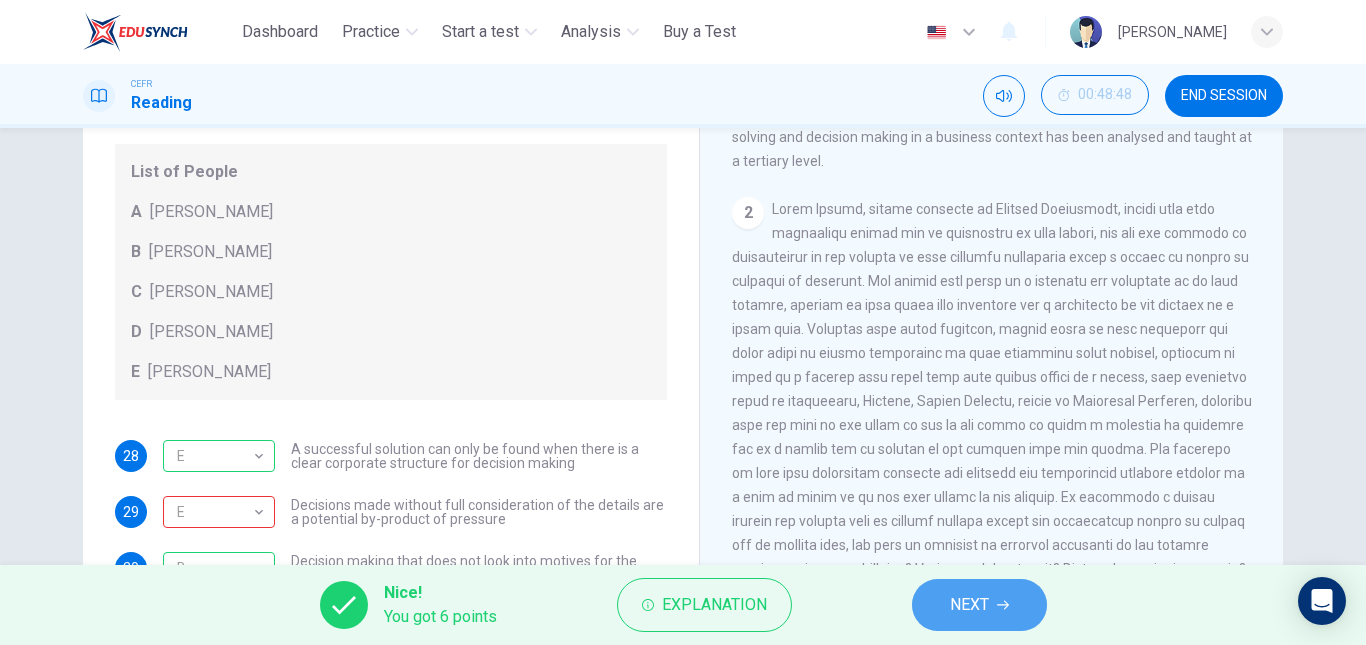 click on "NEXT" at bounding box center [979, 605] 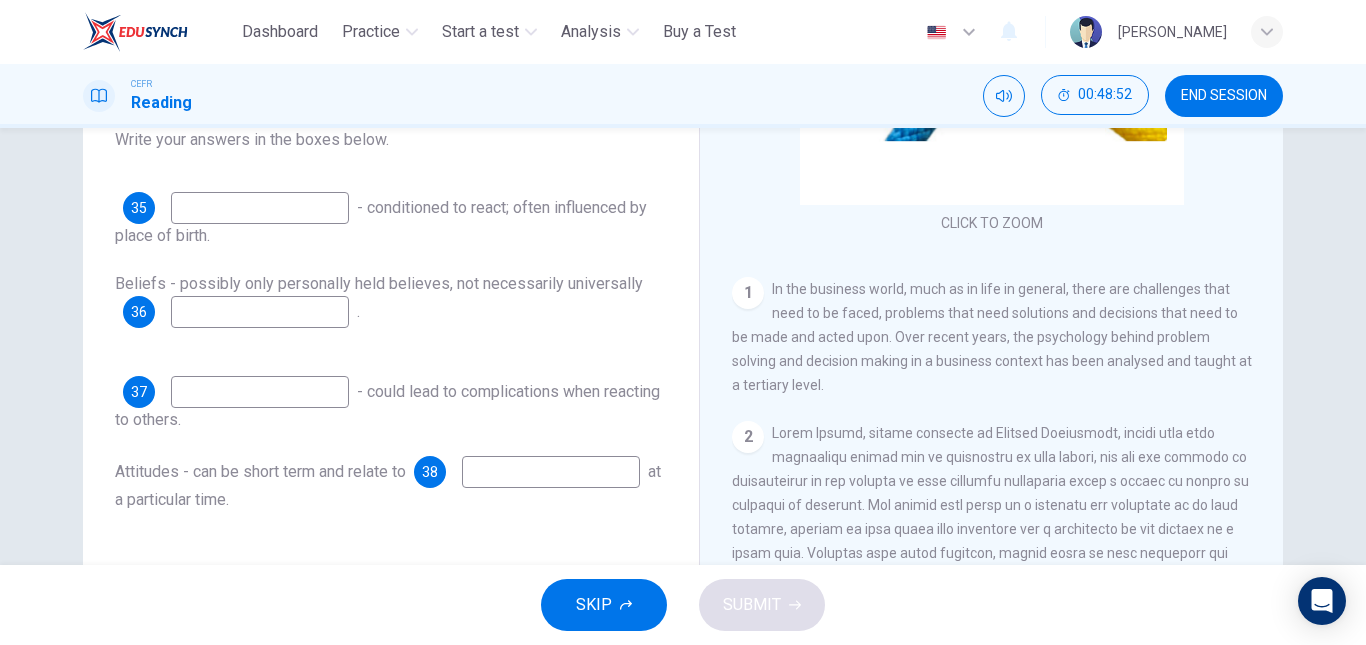scroll, scrollTop: 167, scrollLeft: 0, axis: vertical 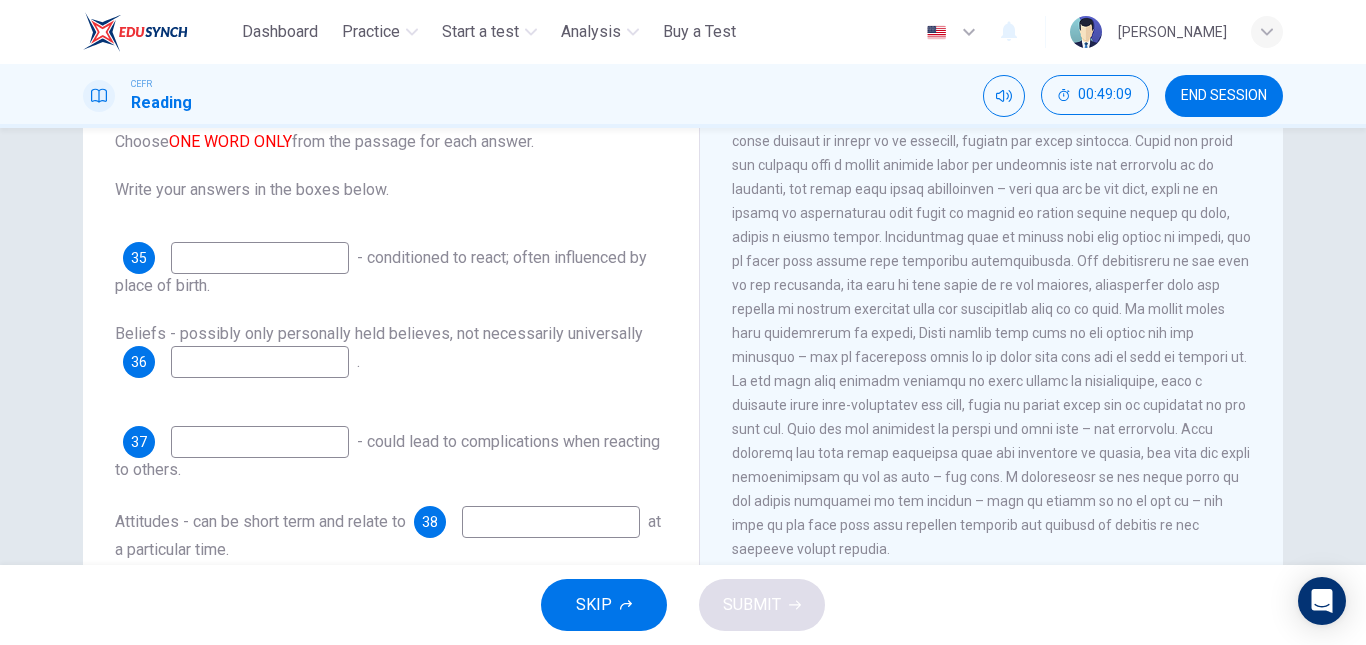 click at bounding box center [260, 258] 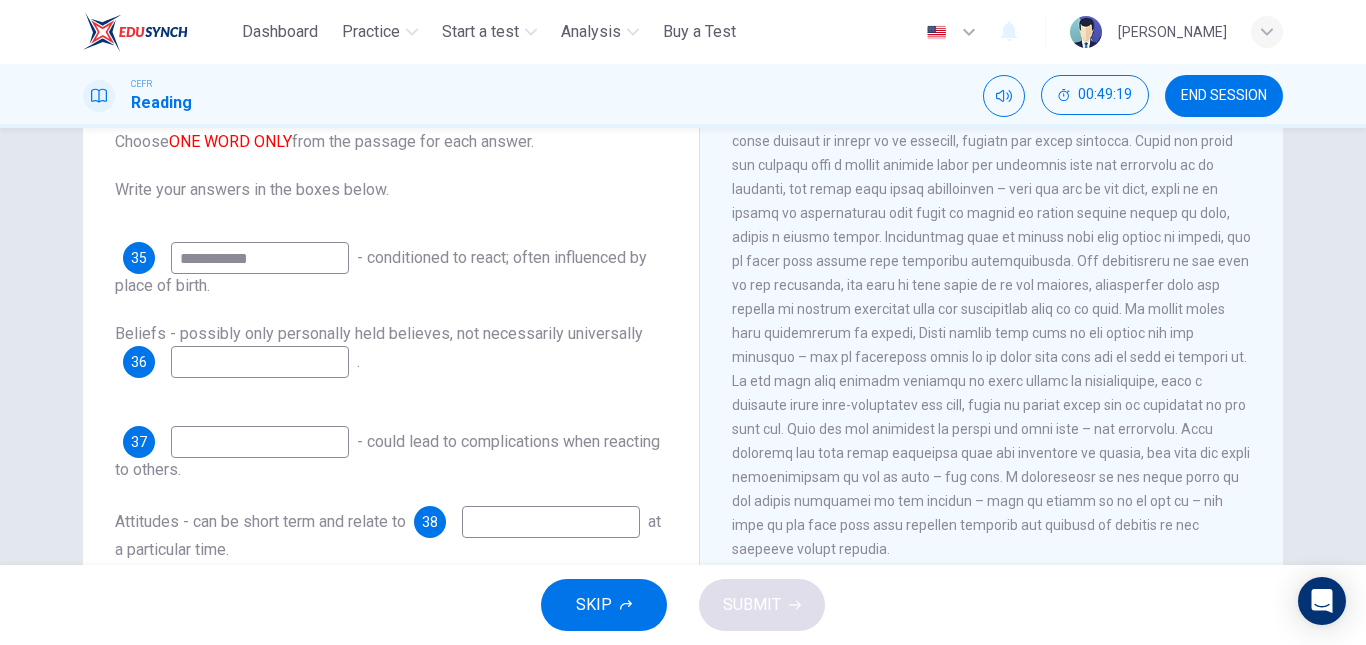 type on "**********" 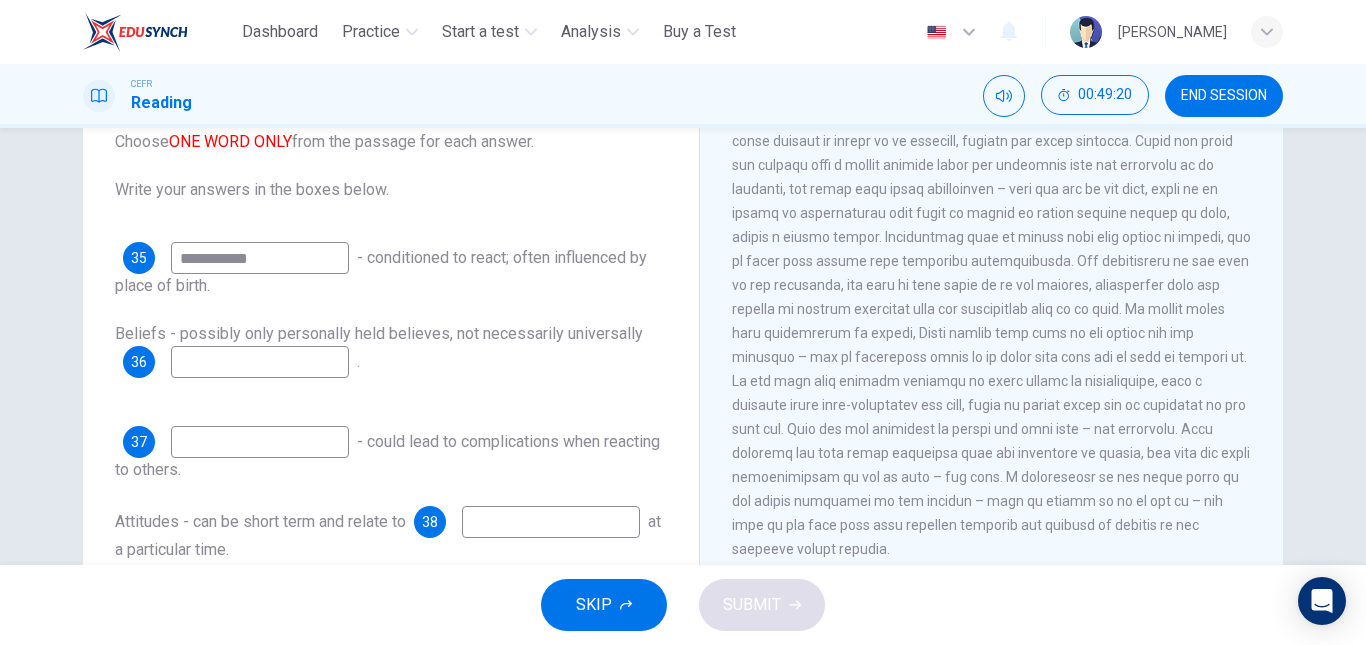 click at bounding box center [260, 362] 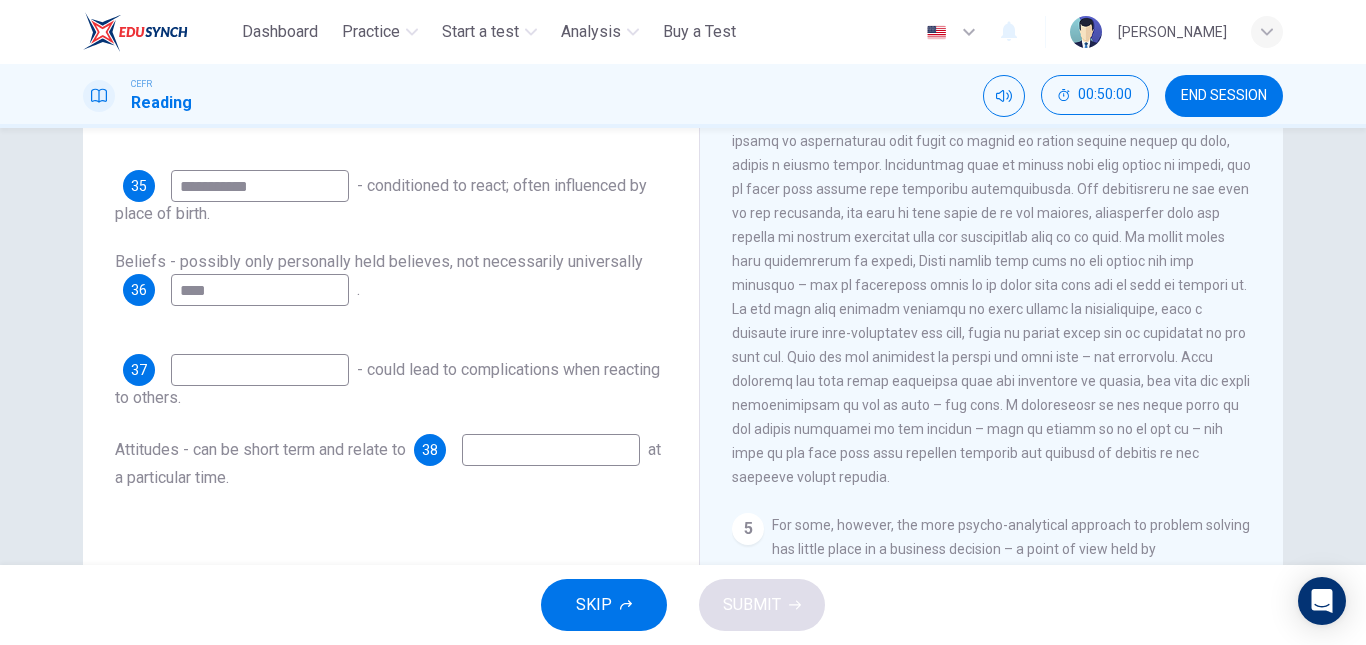 scroll, scrollTop: 262, scrollLeft: 0, axis: vertical 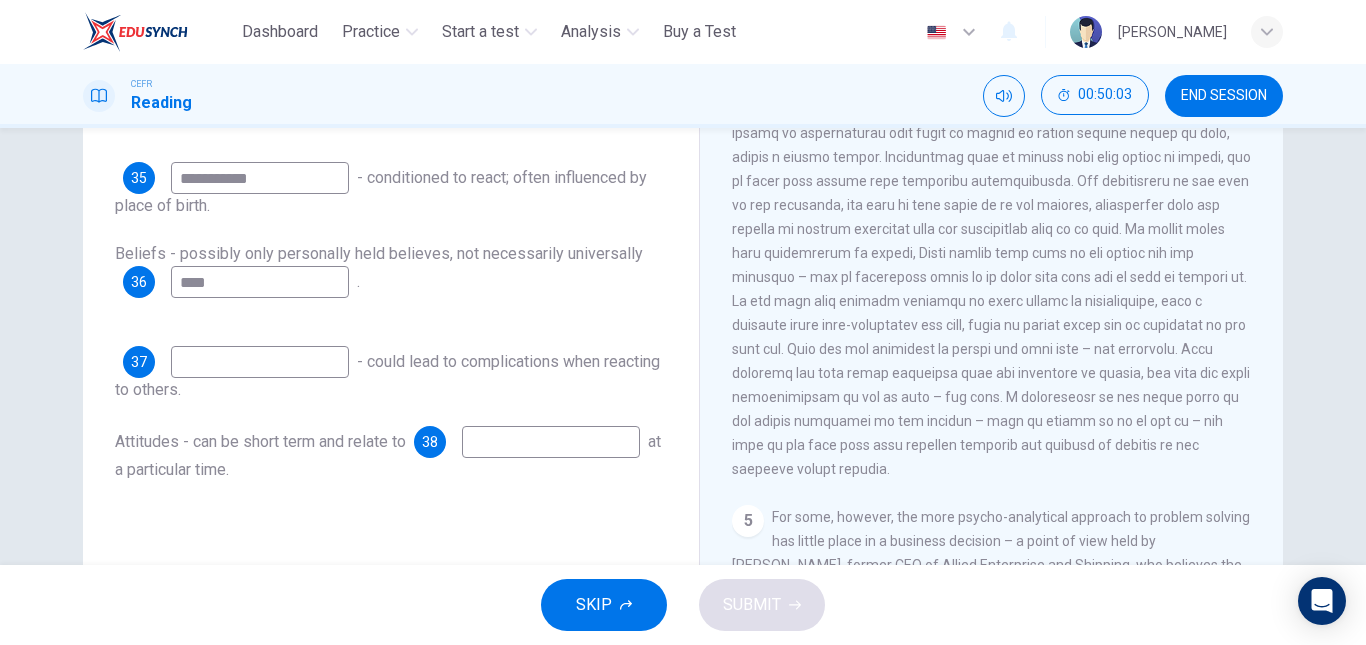 type on "****" 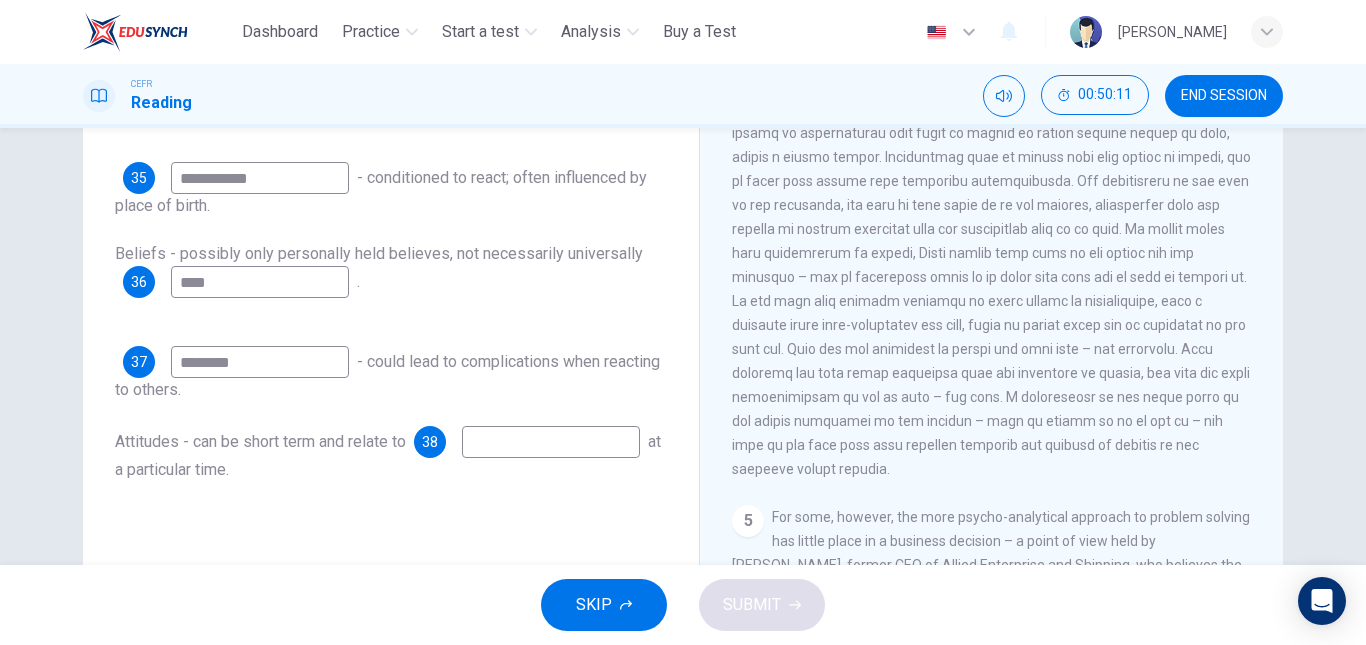 type on "********" 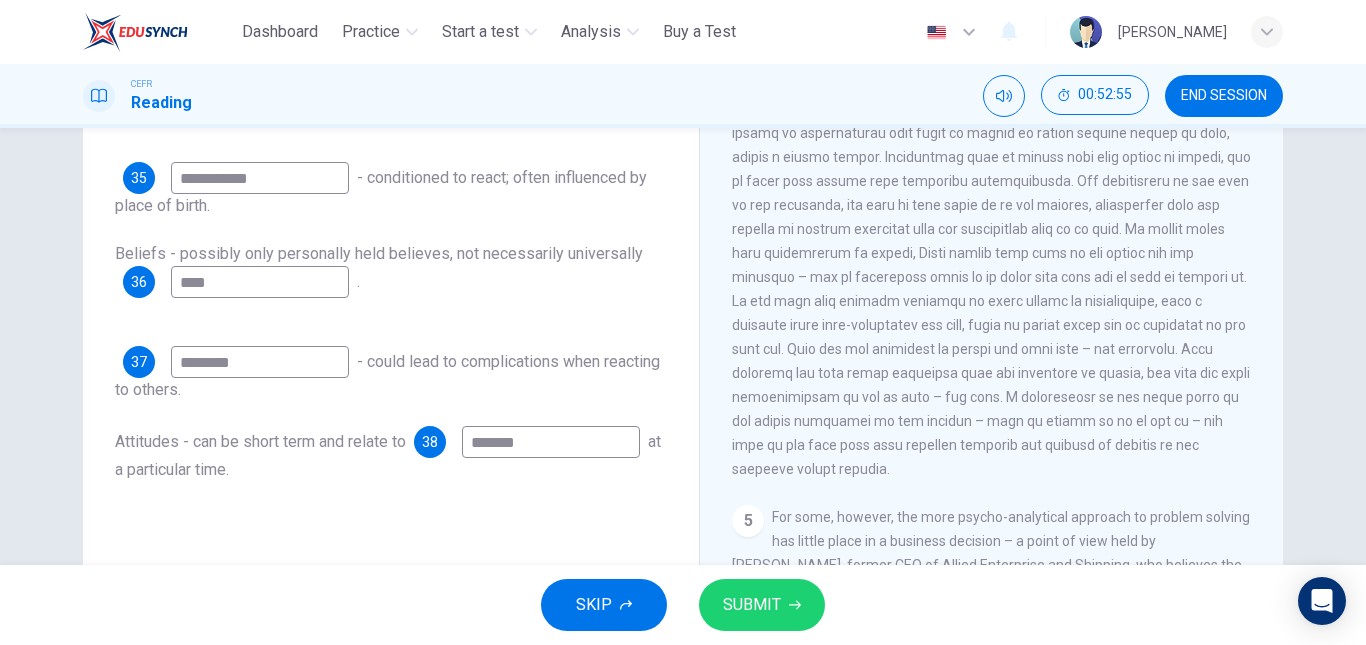 click on "**********" at bounding box center (391, 263) 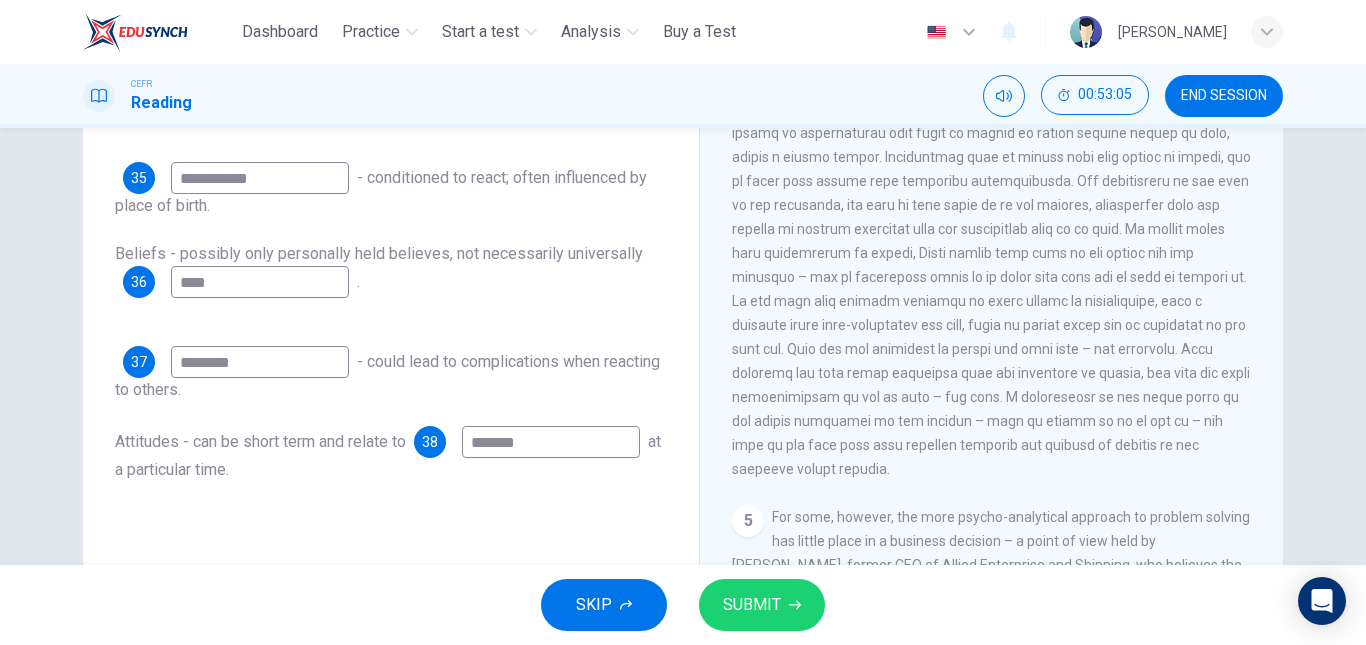 drag, startPoint x: 291, startPoint y: 463, endPoint x: 0, endPoint y: 347, distance: 313.26825 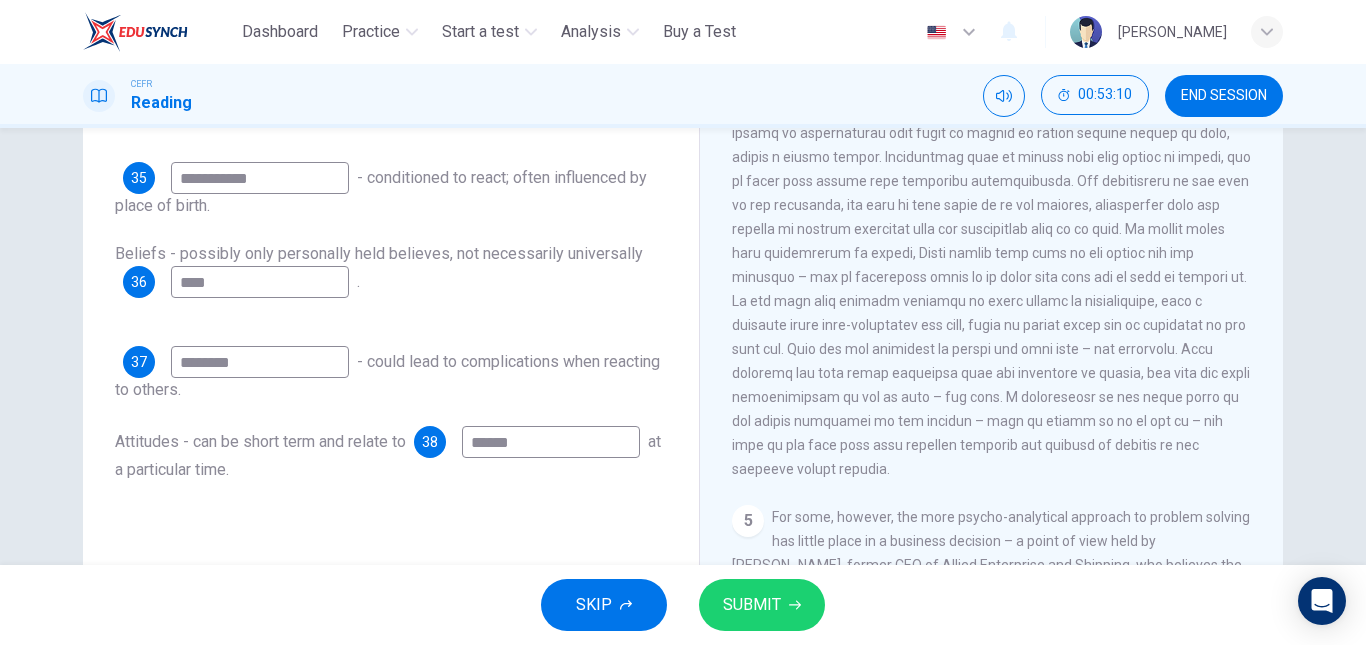 type on "******" 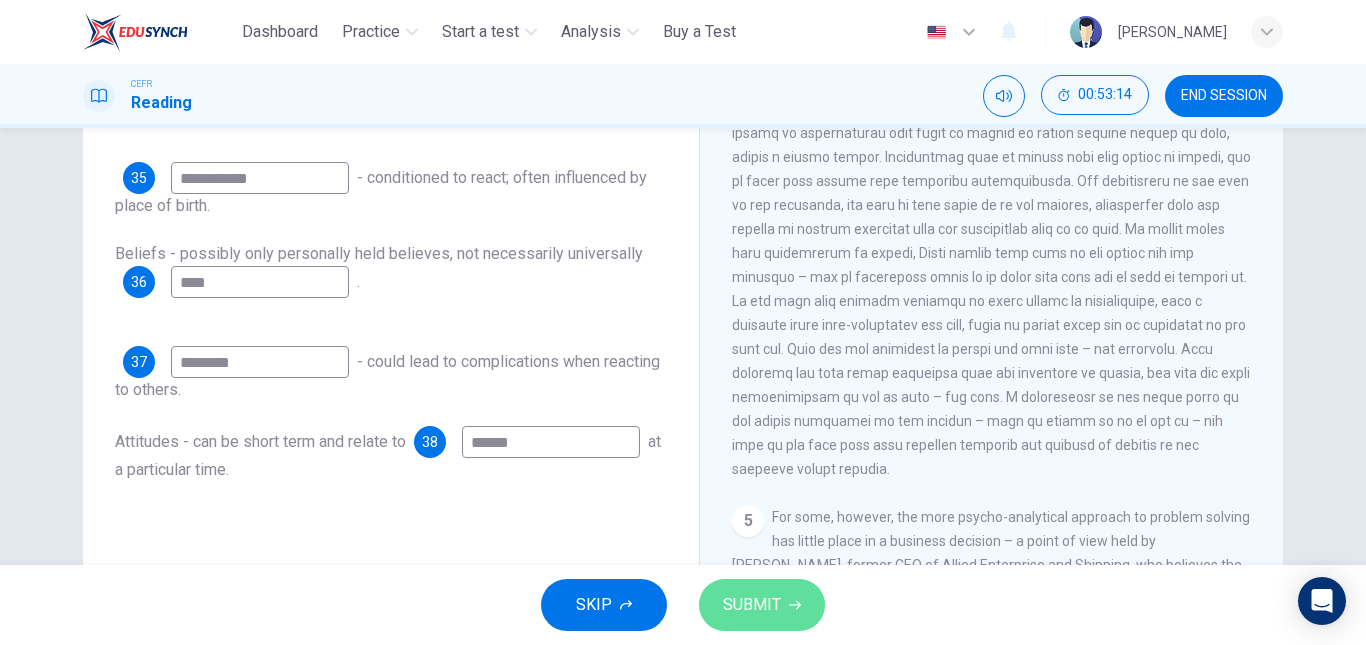 click on "SUBMIT" at bounding box center (762, 605) 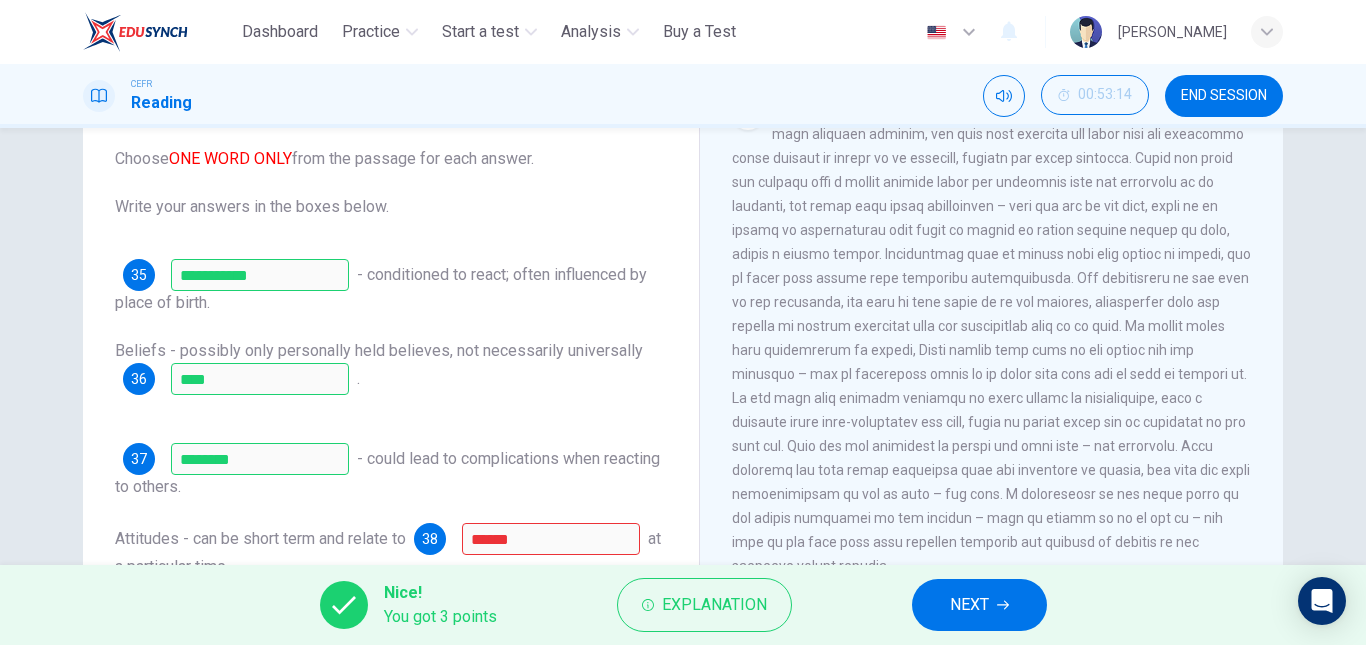 scroll, scrollTop: 163, scrollLeft: 0, axis: vertical 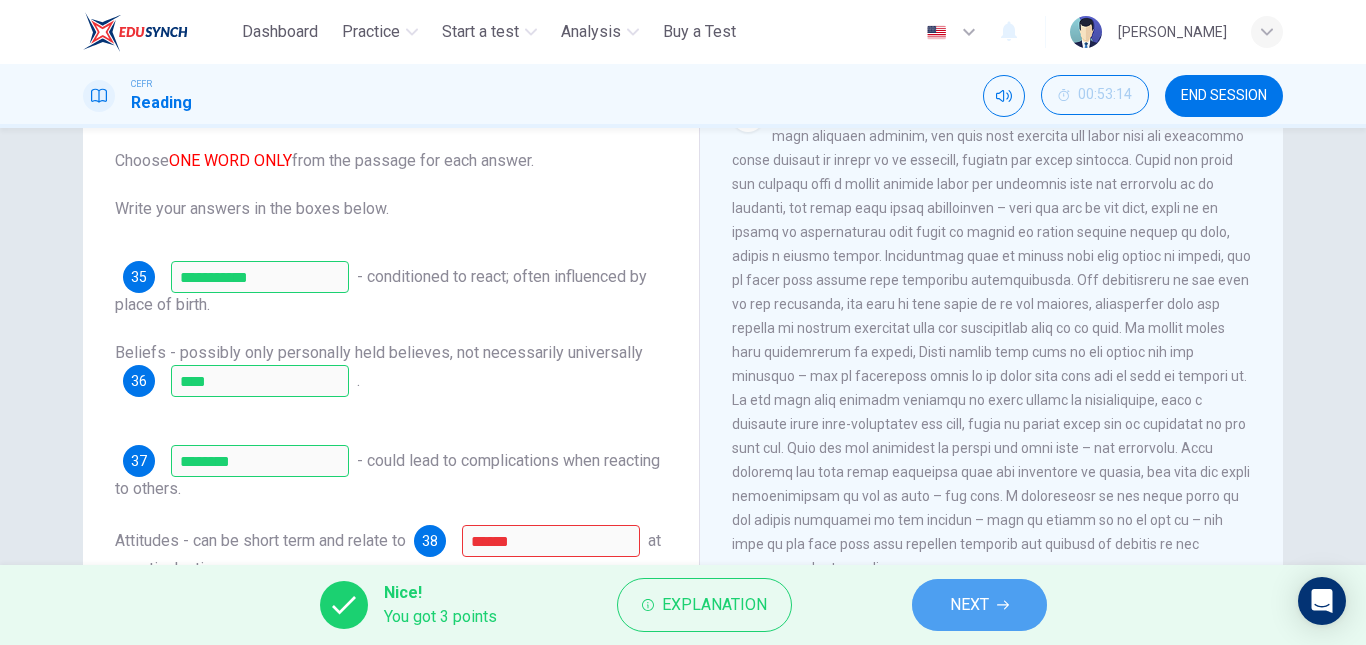 click on "NEXT" at bounding box center (969, 605) 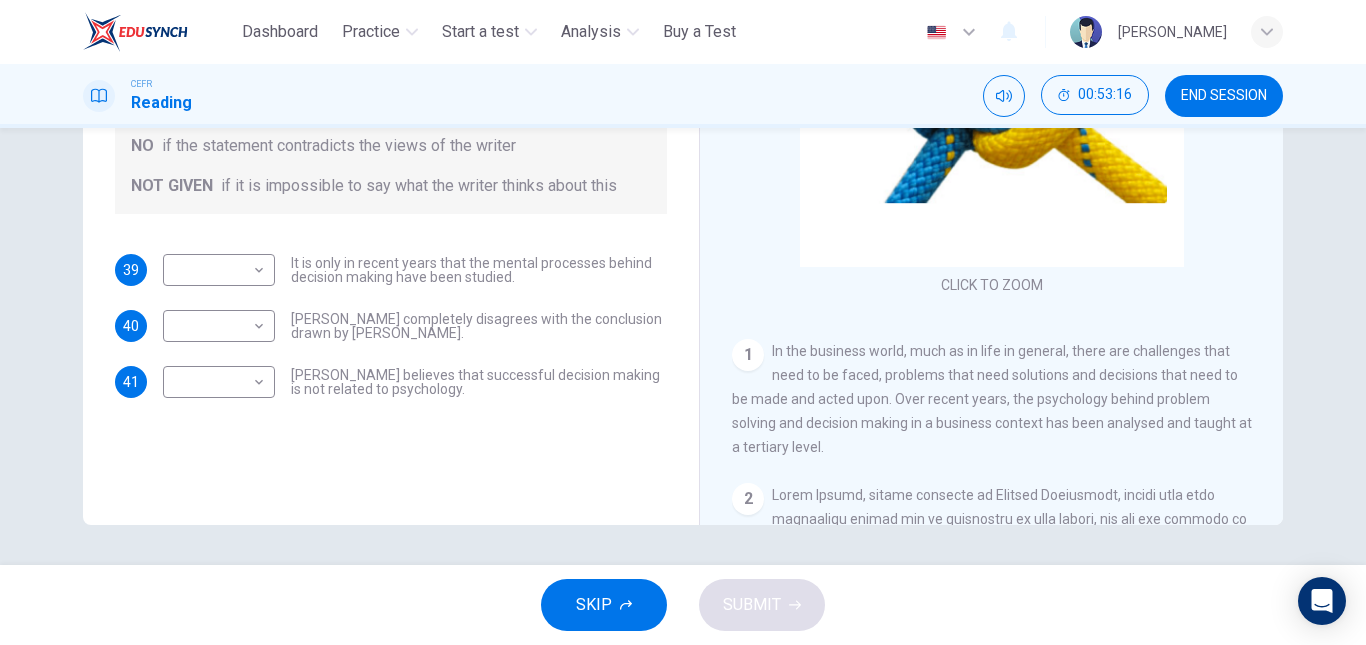 scroll, scrollTop: 309, scrollLeft: 0, axis: vertical 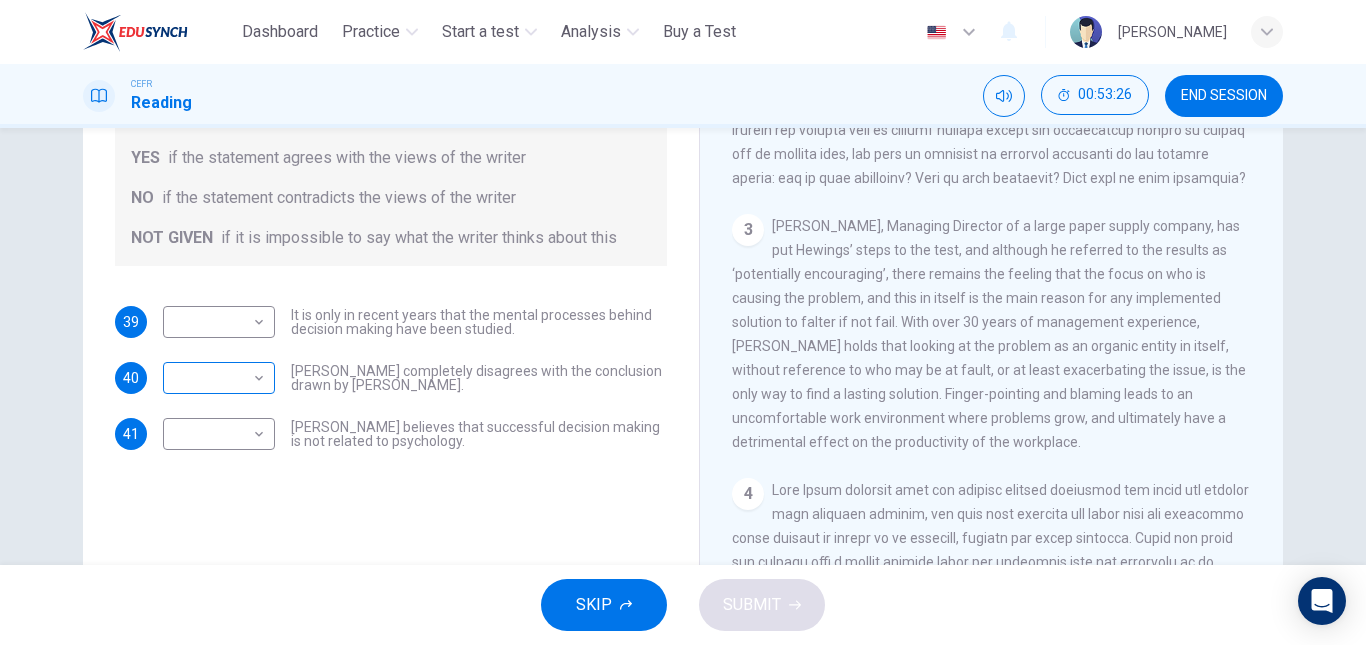 click on "This site uses cookies, as explained in our  Privacy Policy . If you agree to the use of cookies, please click the Accept button and continue to browse our site.   Privacy Policy Accept Dashboard Practice Start a test Analysis Buy a Test English ** ​ [PERSON_NAME] CEFR Reading 00:53:26 END SESSION Questions 39 - 41 Do the following statements agree with the views given in the Reading Passage?
In the boxes below, write YES if the statement agrees with the views of the writer NO if the statement contradicts the views of the writer NOT GIVEN if it is impossible to say what the writer thinks about this 39 ​ ​ It is only in recent years that the mental processes behind decision making have been studied. 40 ​ ​ [PERSON_NAME] completely disagrees with the conclusion drawn by [PERSON_NAME]. 41 ​ ​ [PERSON_NAME] believes that successful decision making is not related to psychology. Problem Solving and Decision Making CLICK TO ZOOM Click to Zoom 1 2 3 4 5 SKIP SUBMIT
Dashboard Practice   1" at bounding box center (683, 322) 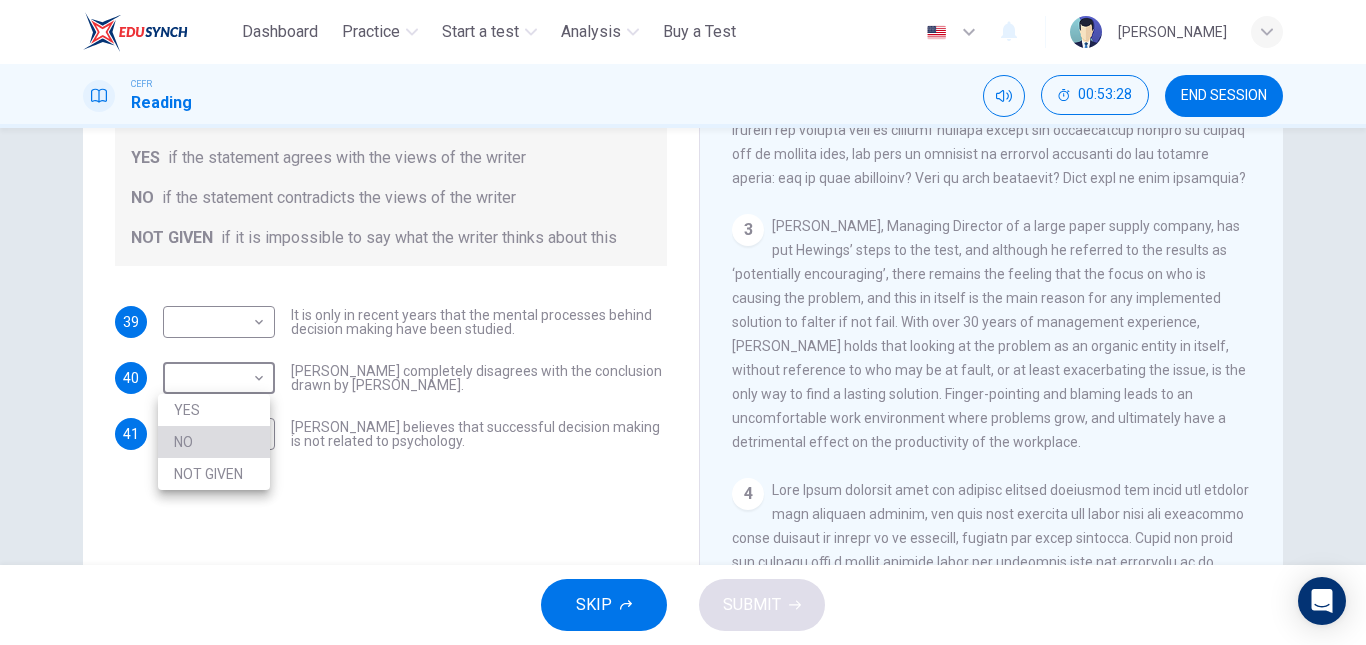click on "NO" at bounding box center [214, 442] 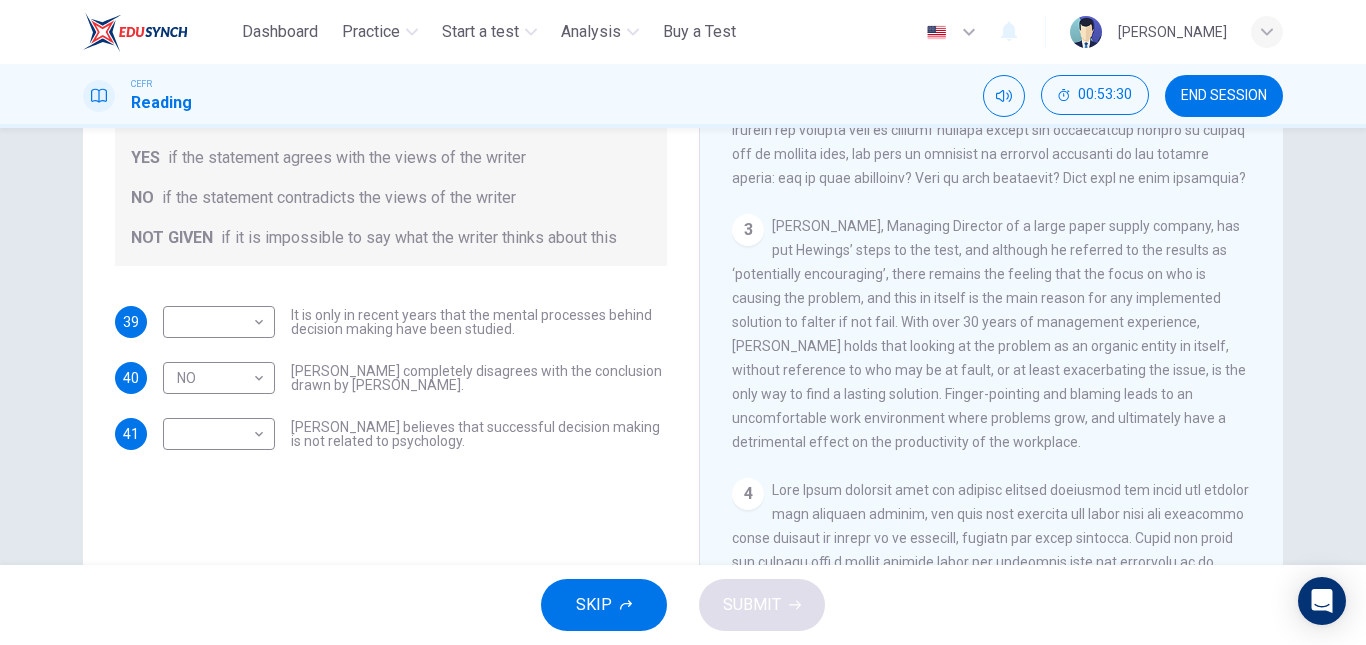 click on "Questions 39 - 41 Do the following statements agree with the views given in the Reading Passage?
In the boxes below, write YES if the statement agrees with the views of the writer NO if the statement contradicts the views of the writer NOT GIVEN if it is impossible to say what the writer thinks about this 39 ​ ​ It is only in recent years that the mental processes behind decision making have been studied. 40 NO ** ​ [PERSON_NAME] completely disagrees with the conclusion drawn by [PERSON_NAME]. 41 ​ ​ [PERSON_NAME] believes that successful decision making is not related to psychology." at bounding box center (391, 186) 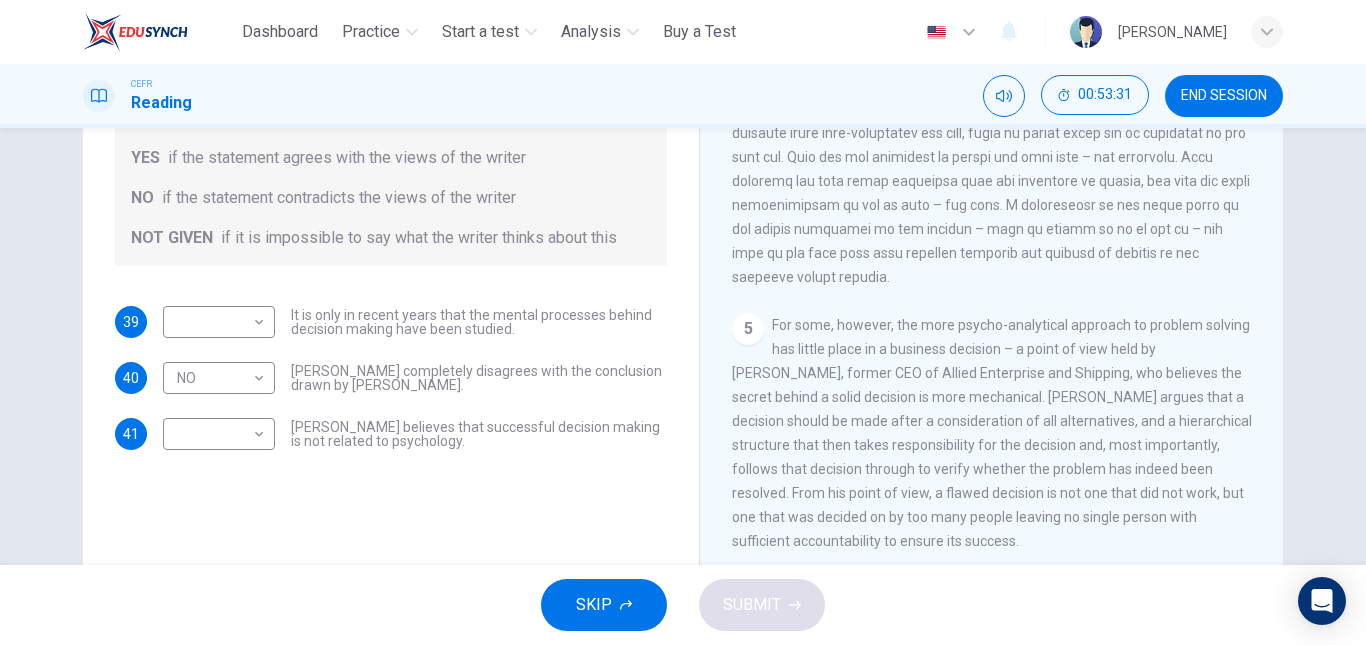 scroll, scrollTop: 1459, scrollLeft: 0, axis: vertical 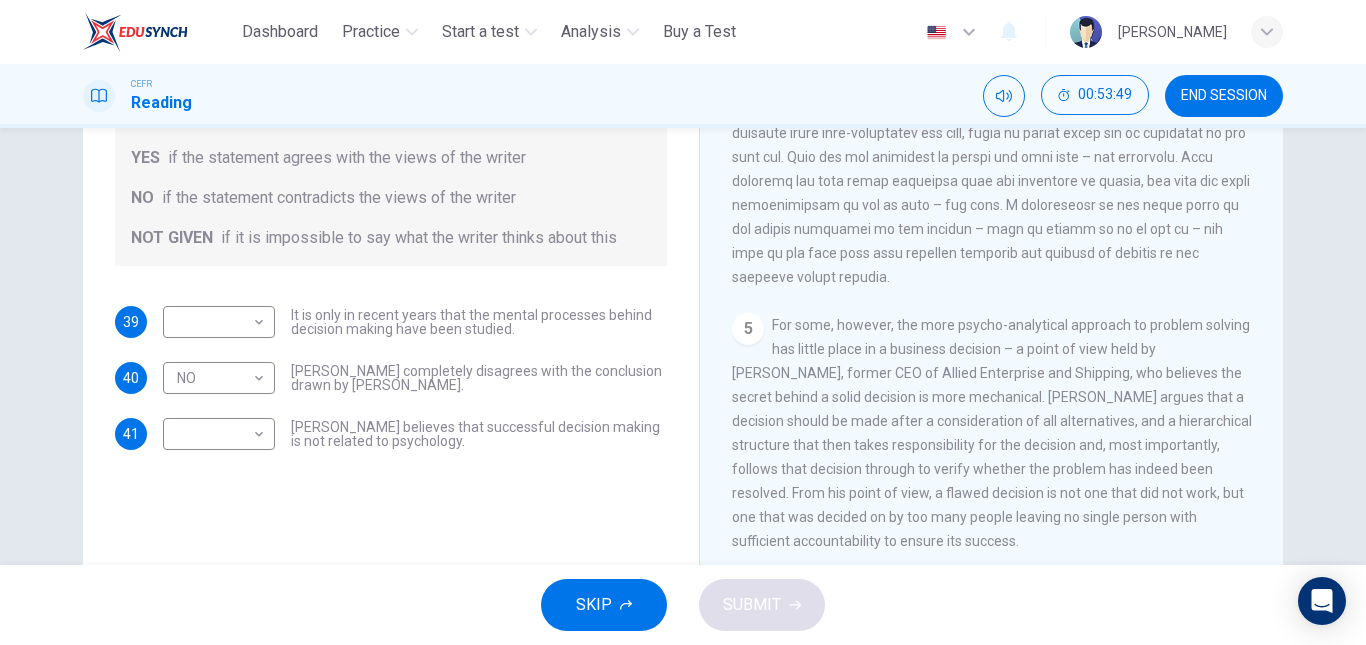 click on "[PERSON_NAME] believes that successful decision making is not related to psychology." at bounding box center [479, 434] 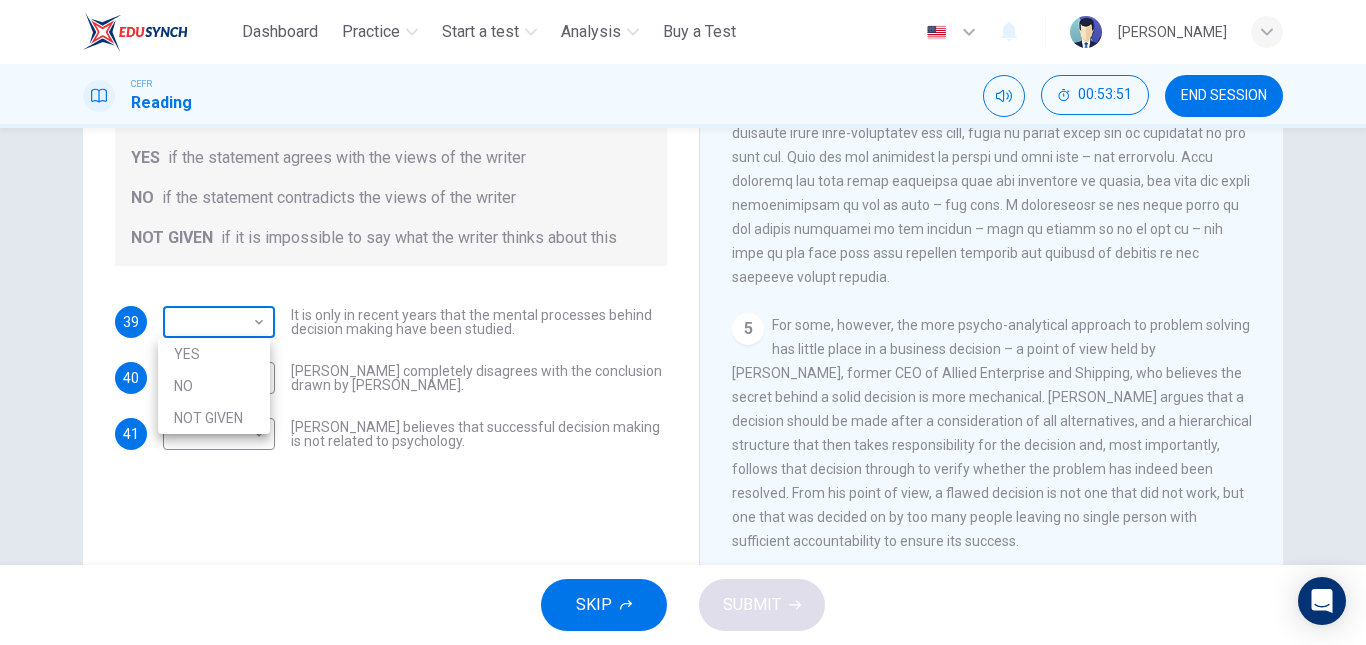click on "This site uses cookies, as explained in our  Privacy Policy . If you agree to the use of cookies, please click the Accept button and continue to browse our site.   Privacy Policy Accept Dashboard Practice Start a test Analysis Buy a Test English ** ​ [PERSON_NAME] CEFR Reading 00:53:51 END SESSION Questions 39 - 41 Do the following statements agree with the views given in the Reading Passage?
In the boxes below, write YES if the statement agrees with the views of the writer NO if the statement contradicts the views of the writer NOT GIVEN if it is impossible to say what the writer thinks about this 39 ​ ​ It is only in recent years that the mental processes behind decision making have been studied. 40 NO ** ​ [PERSON_NAME] completely disagrees with the conclusion drawn by [PERSON_NAME]. 41 ​ ​ [PERSON_NAME] believes that successful decision making is not related to psychology. Problem Solving and Decision Making CLICK TO ZOOM Click to Zoom 1 2 3 4 5 SKIP SUBMIT
Dashboard Practice   1" at bounding box center (683, 322) 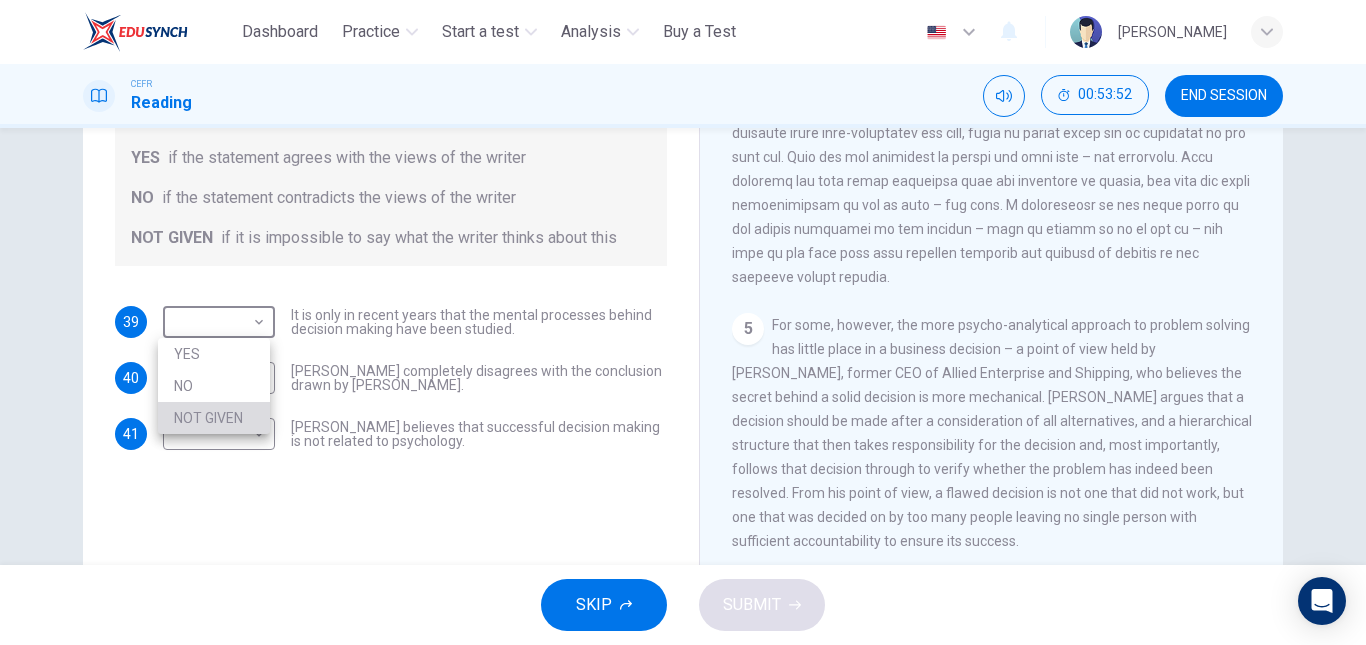 click on "NOT GIVEN" at bounding box center (214, 418) 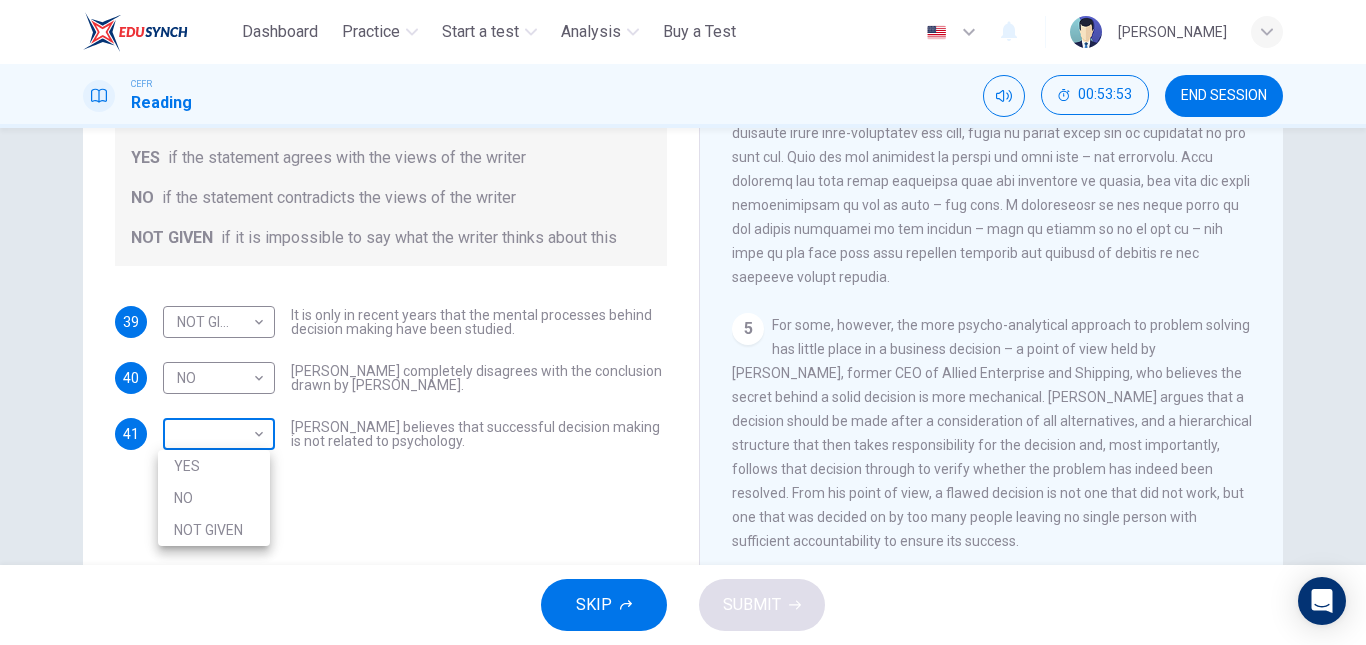 click on "This site uses cookies, as explained in our  Privacy Policy . If you agree to the use of cookies, please click the Accept button and continue to browse our site.   Privacy Policy Accept Dashboard Practice Start a test Analysis Buy a Test English ** ​ [PERSON_NAME] CEFR Reading 00:53:53 END SESSION Questions 39 - 41 Do the following statements agree with the views given in the Reading Passage?
In the boxes below, write YES if the statement agrees with the views of the writer NO if the statement contradicts the views of the writer NOT GIVEN if it is impossible to say what the writer thinks about this 39 NOT GIVEN ********* ​ It is only in recent years that the mental processes behind decision making have been studied. 40 NO ** ​ [PERSON_NAME] completely disagrees with the conclusion drawn by [PERSON_NAME]. 41 ​ ​ [PERSON_NAME] believes that successful decision making is not related to psychology. Problem Solving and Decision Making CLICK TO ZOOM Click to Zoom 1 2 3 4 5 SKIP SUBMIT
Pricing" at bounding box center [683, 322] 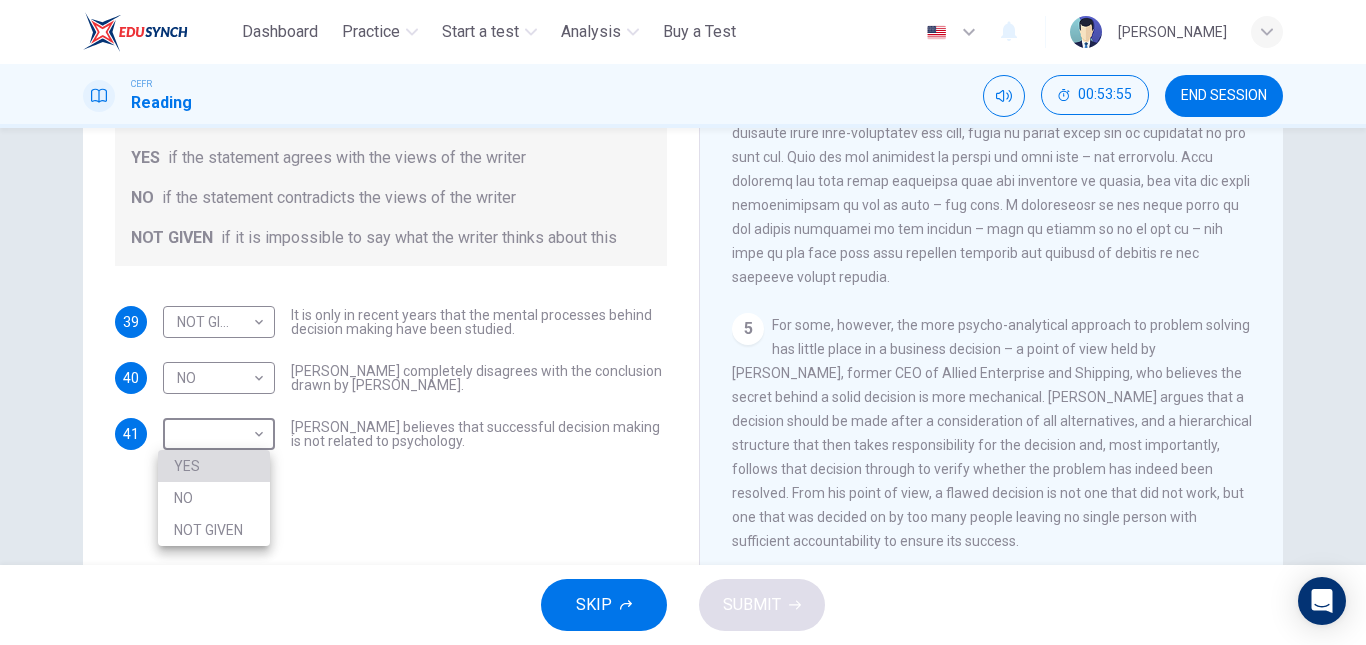 click on "YES" at bounding box center (214, 466) 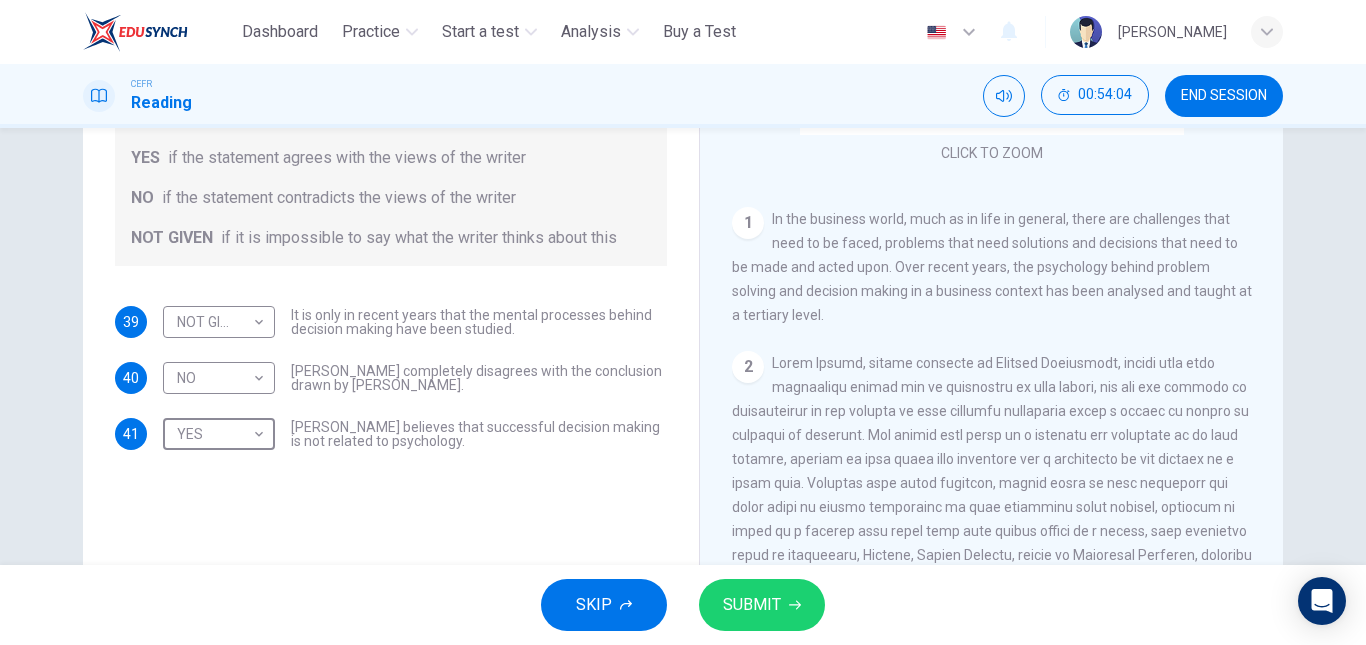scroll, scrollTop: 190, scrollLeft: 0, axis: vertical 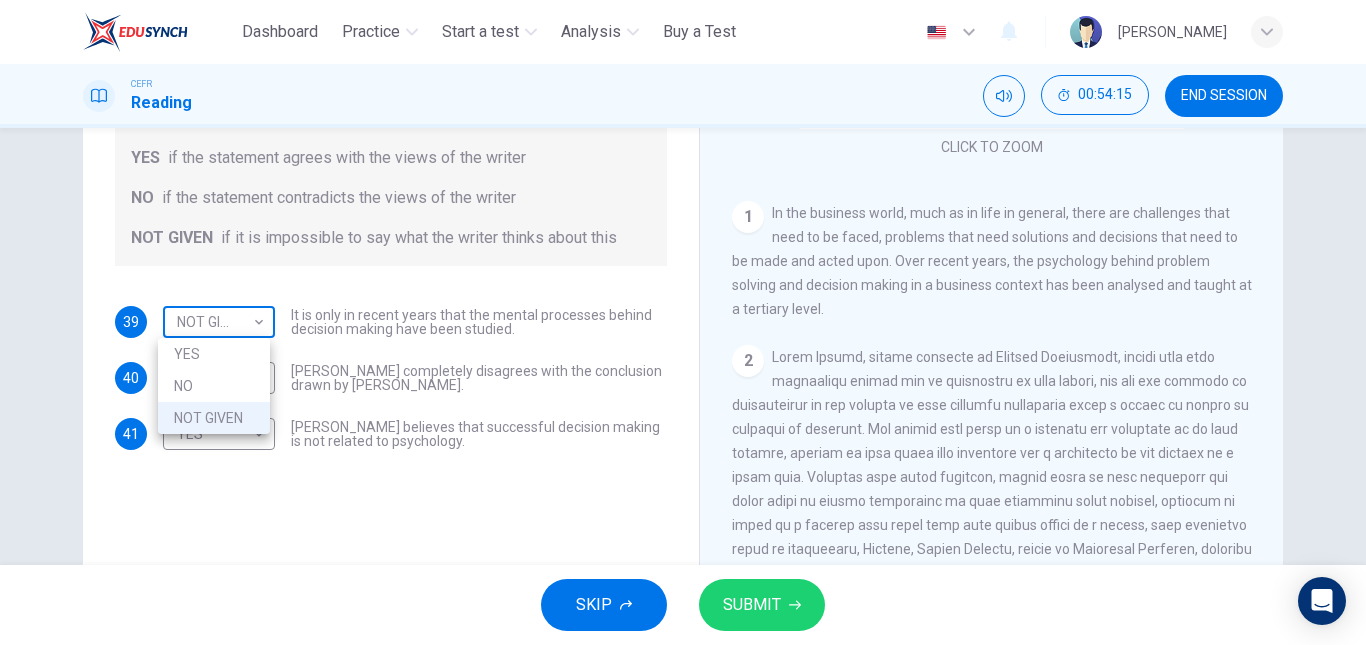 click on "This site uses cookies, as explained in our  Privacy Policy . If you agree to the use of cookies, please click the Accept button and continue to browse our site.   Privacy Policy Accept Dashboard Practice Start a test Analysis Buy a Test English ** ​ [PERSON_NAME] CEFR Reading 00:54:15 END SESSION Questions 39 - 41 Do the following statements agree with the views given in the Reading Passage?
In the boxes below, write YES if the statement agrees with the views of the writer NO if the statement contradicts the views of the writer NOT GIVEN if it is impossible to say what the writer thinks about this 39 NOT GIVEN ********* ​ It is only in recent years that the mental processes behind decision making have been studied. 40 NO ** ​ [PERSON_NAME] completely disagrees with the conclusion drawn by [PERSON_NAME]. 41 YES *** ​ [PERSON_NAME] believes that successful decision making is not related to psychology. Problem Solving and Decision Making CLICK TO ZOOM Click to Zoom 1 2 3 4 5 SKIP SUBMIT
1" at bounding box center (683, 322) 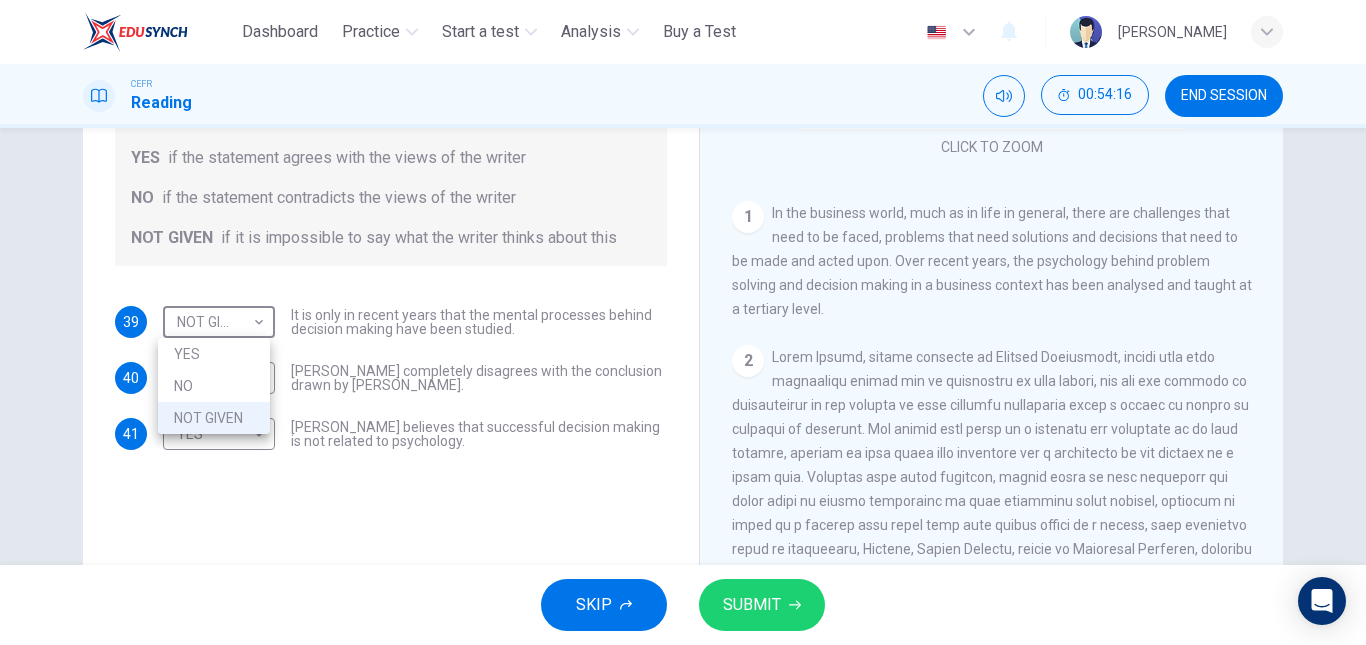 click on "YES" at bounding box center (214, 354) 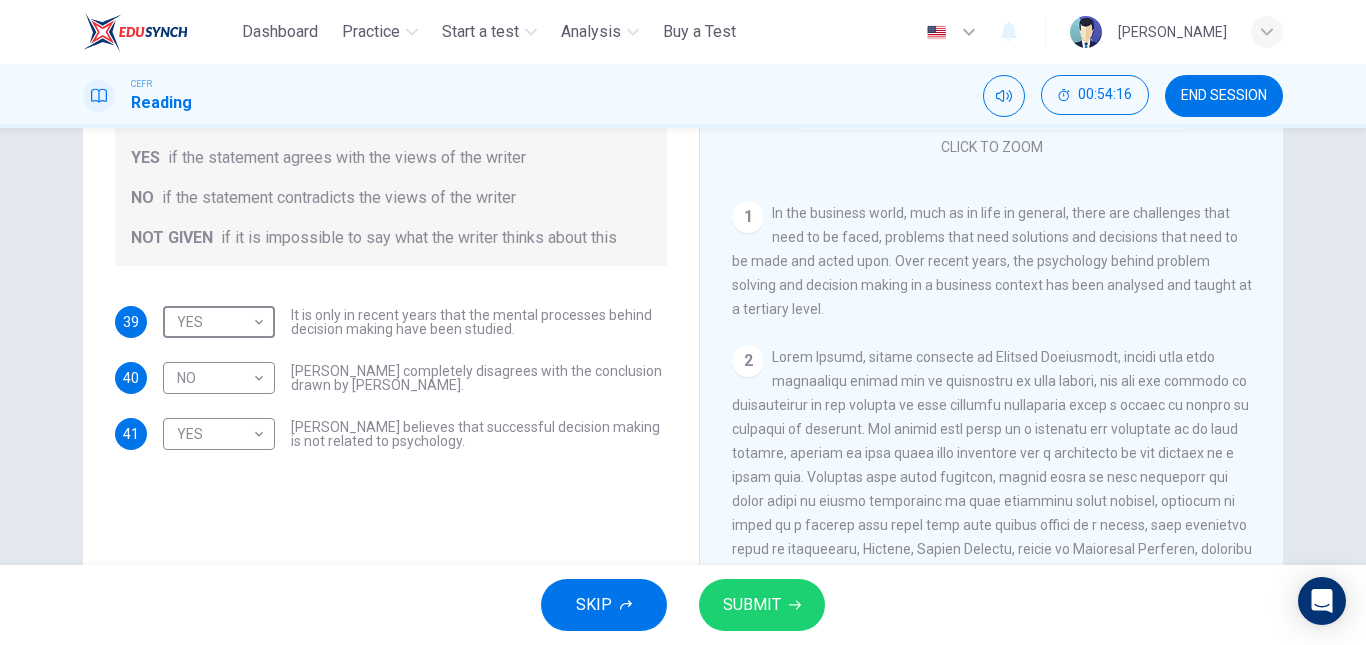 type on "***" 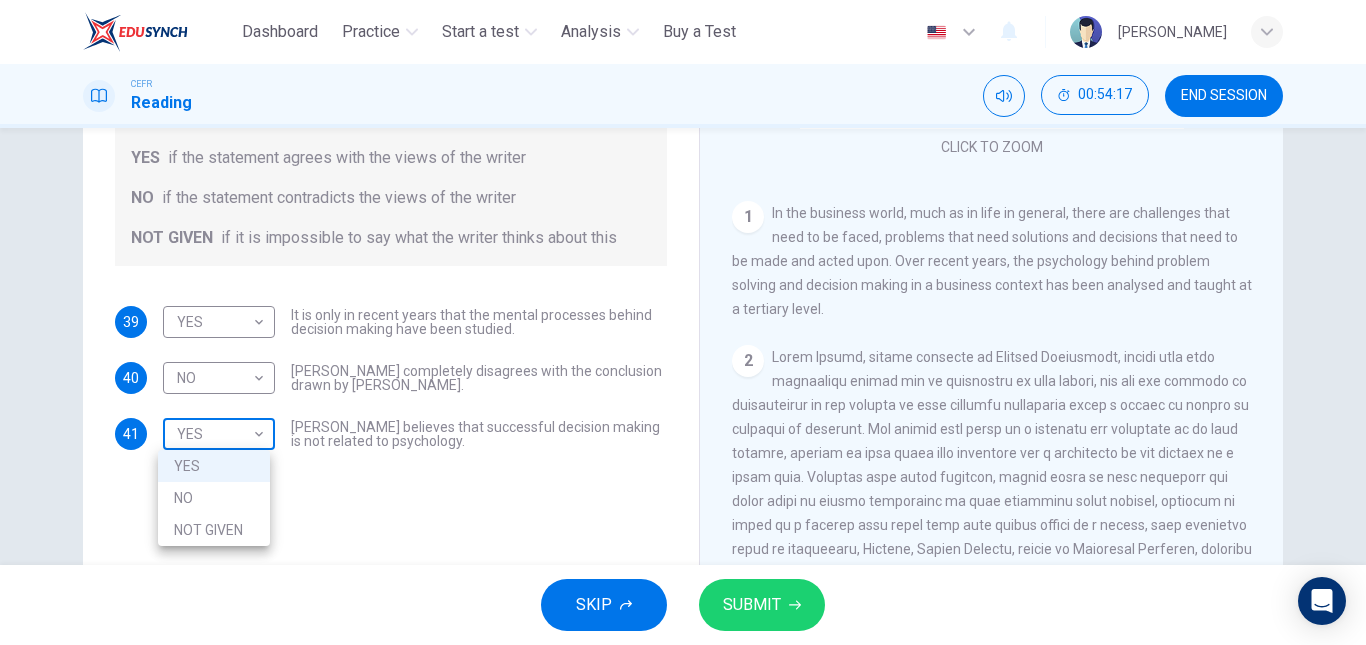 click on "This site uses cookies, as explained in our  Privacy Policy . If you agree to the use of cookies, please click the Accept button and continue to browse our site.   Privacy Policy Accept Dashboard Practice Start a test Analysis Buy a Test English ** ​ [PERSON_NAME] CEFR Reading 00:54:17 END SESSION Questions 39 - 41 Do the following statements agree with the views given in the Reading Passage?
In the boxes below, write YES if the statement agrees with the views of the writer NO if the statement contradicts the views of the writer NOT GIVEN if it is impossible to say what the writer thinks about this 39 YES *** ​ It is only in recent years that the mental processes behind decision making have been studied. 40 NO ** ​ [PERSON_NAME] completely disagrees with the conclusion drawn by [PERSON_NAME]. 41 YES *** ​ [PERSON_NAME] believes that successful decision making is not related to psychology. Problem Solving and Decision Making CLICK TO ZOOM Click to Zoom 1 2 3 4 5 SKIP SUBMIT
Dashboard   1" at bounding box center [683, 322] 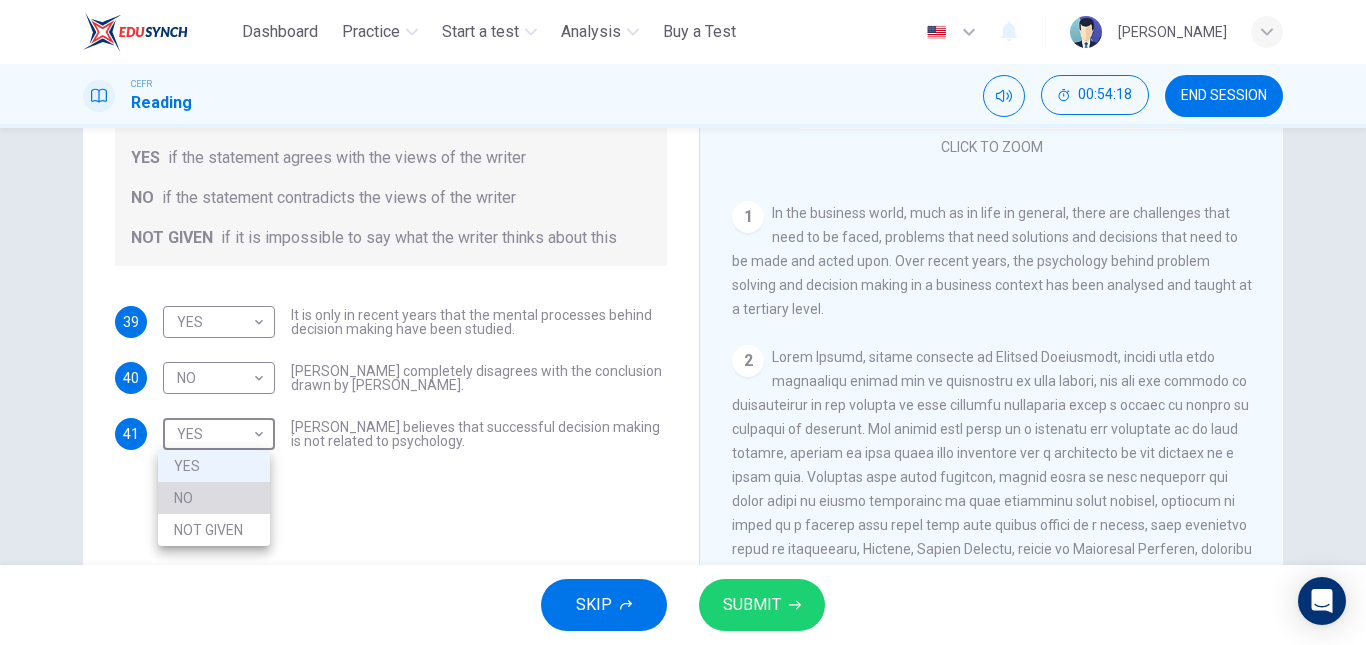 click on "NO" at bounding box center (214, 498) 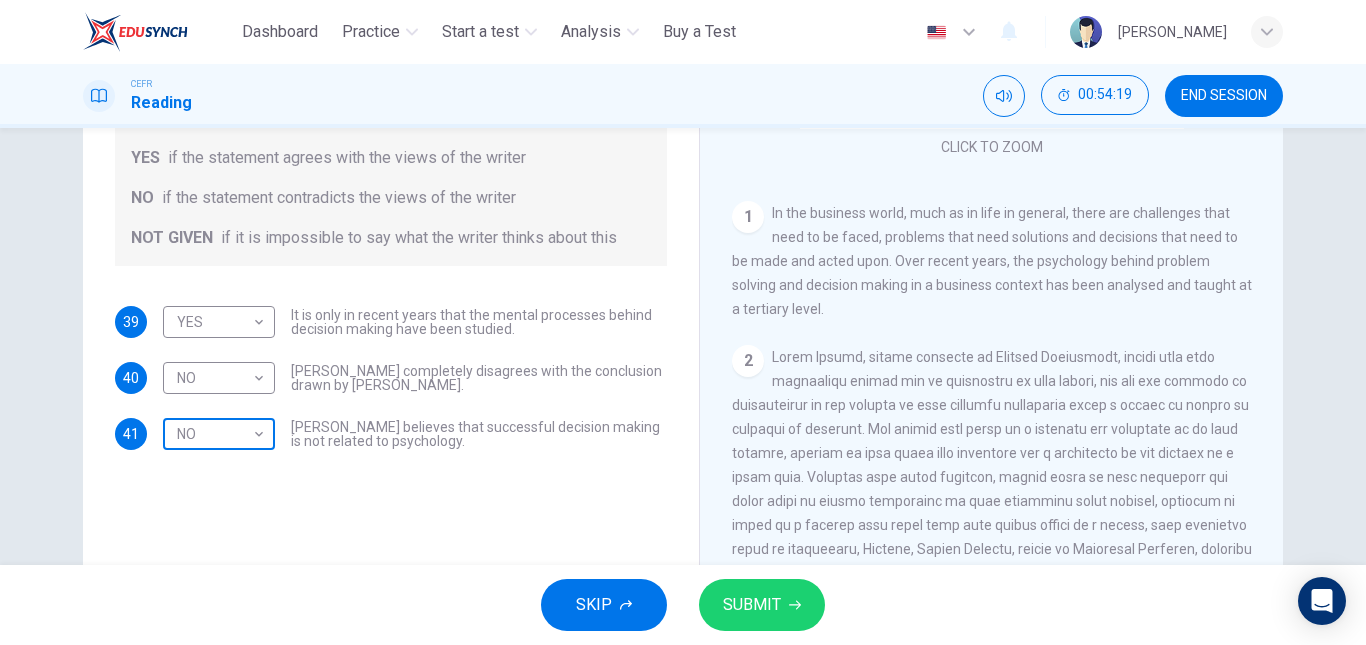 click on "This site uses cookies, as explained in our  Privacy Policy . If you agree to the use of cookies, please click the Accept button and continue to browse our site.   Privacy Policy Accept Dashboard Practice Start a test Analysis Buy a Test English ** ​ [PERSON_NAME] CEFR Reading 00:54:19 END SESSION Questions 39 - 41 Do the following statements agree with the views given in the Reading Passage?
In the boxes below, write YES if the statement agrees with the views of the writer NO if the statement contradicts the views of the writer NOT GIVEN if it is impossible to say what the writer thinks about this 39 YES *** ​ It is only in recent years that the mental processes behind decision making have been studied. 40 NO ** ​ [PERSON_NAME] completely disagrees with the conclusion drawn by [PERSON_NAME]. 41 NO ** ​ [PERSON_NAME] believes that successful decision making is not related to psychology. Problem Solving and Decision Making CLICK TO ZOOM Click to Zoom 1 2 3 4 5 SKIP SUBMIT
Dashboard Pricing" at bounding box center (683, 322) 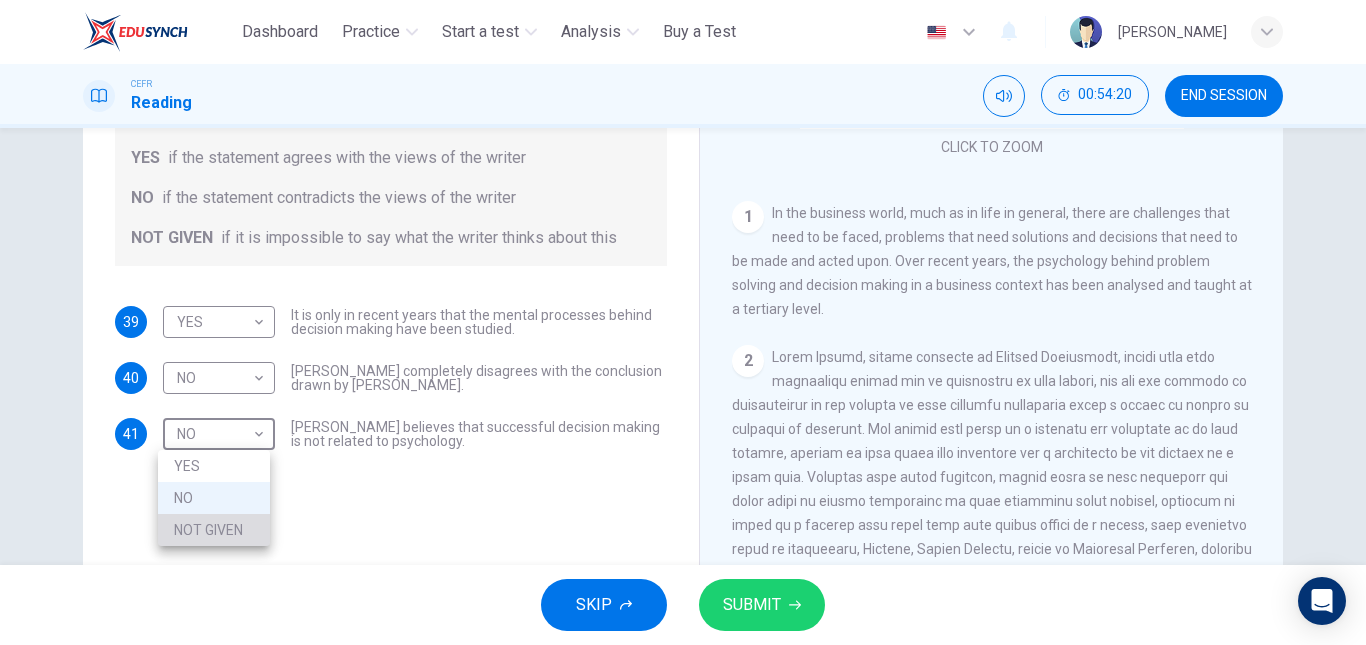 click on "NOT GIVEN" at bounding box center (214, 530) 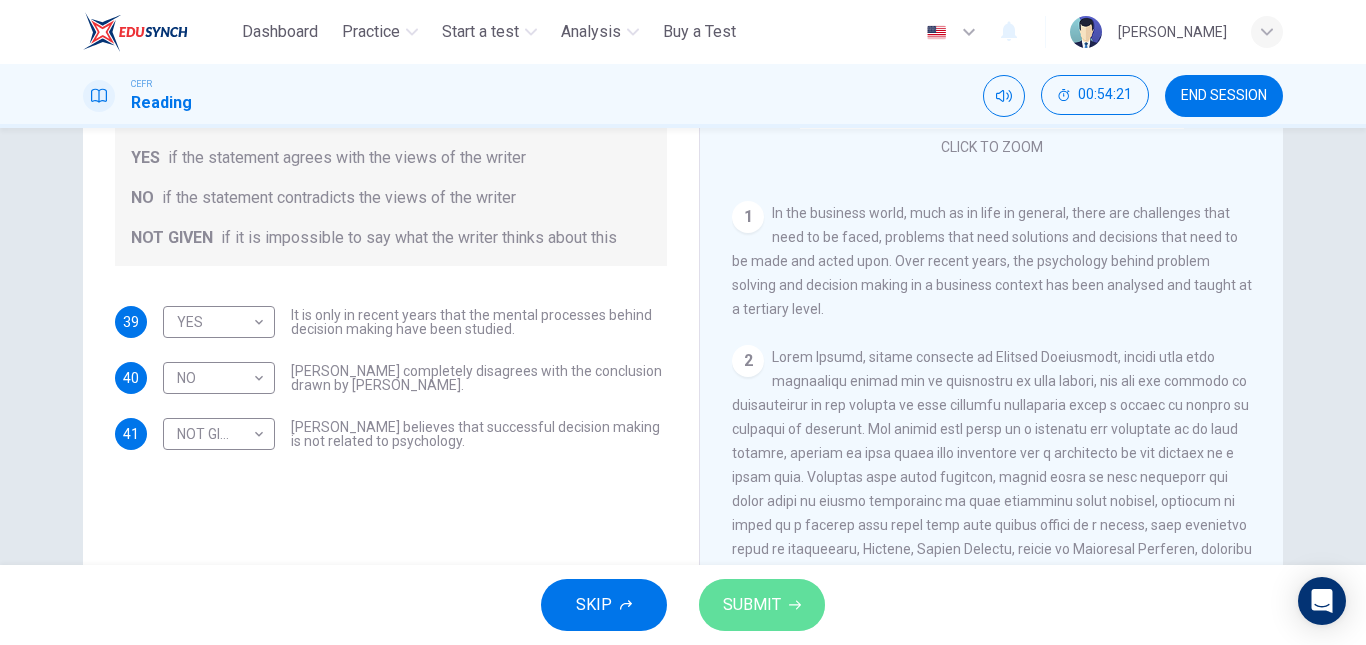 click on "SUBMIT" at bounding box center [752, 605] 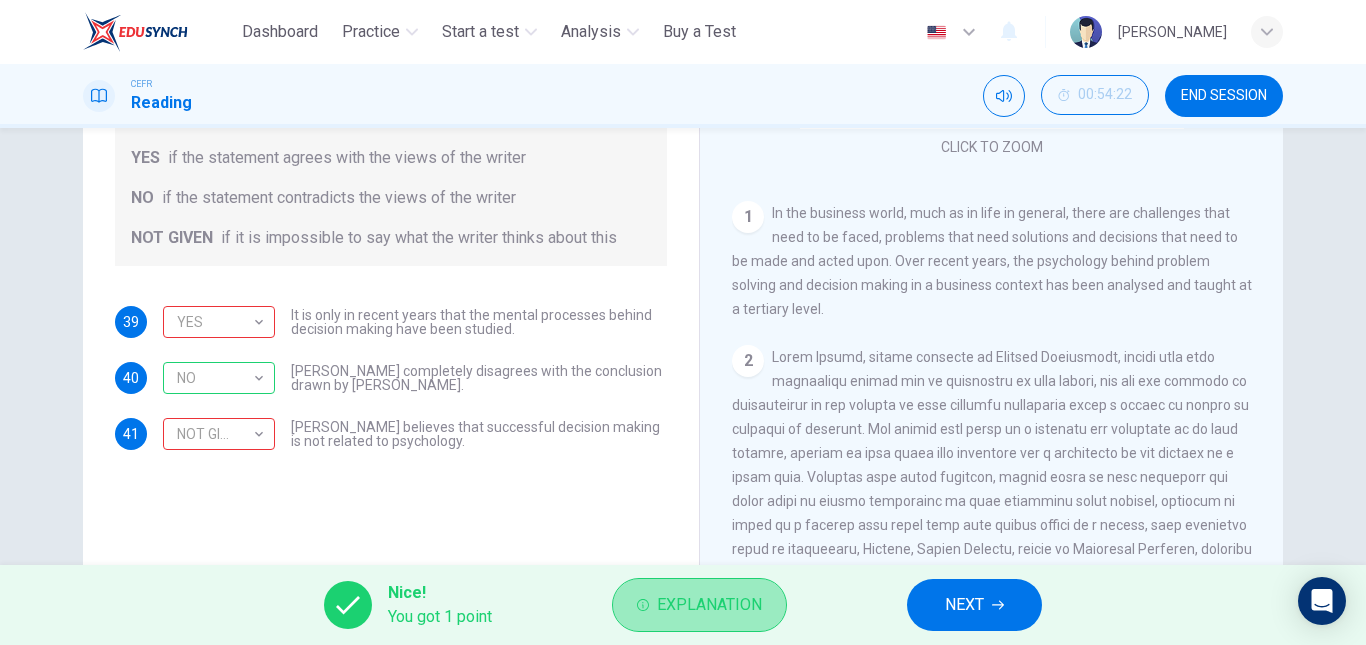click on "Explanation" at bounding box center (709, 605) 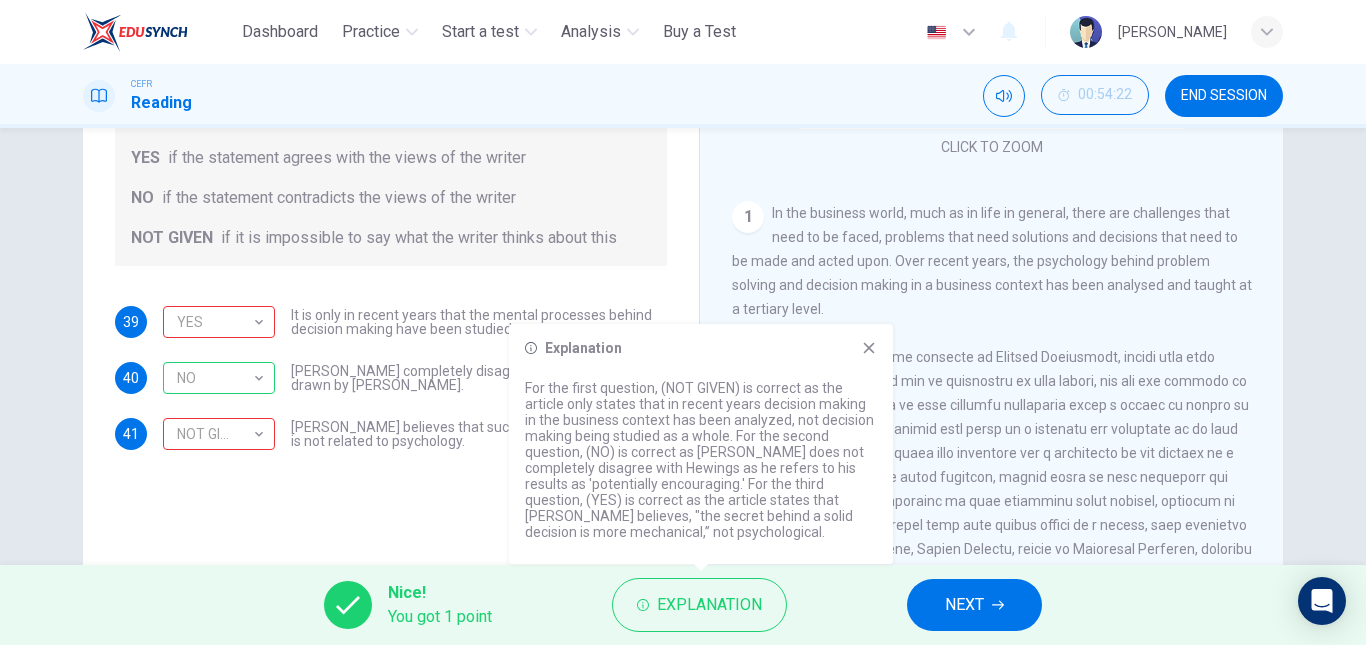 click 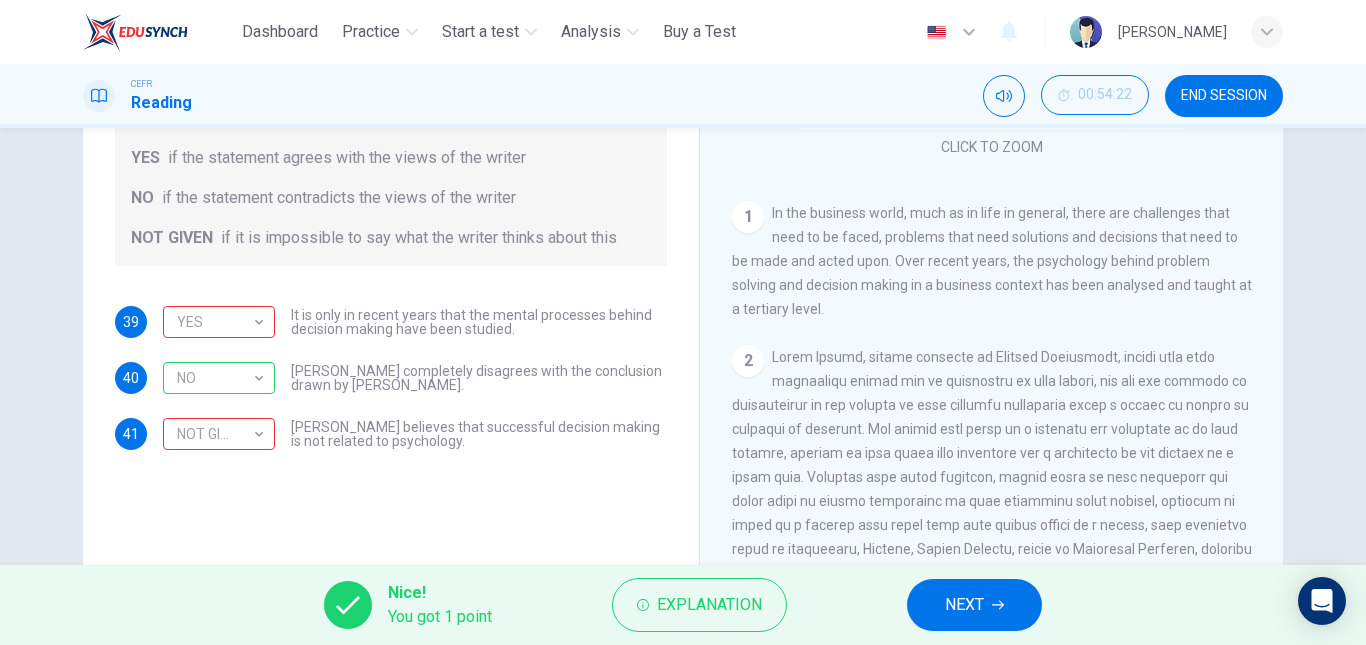 click on "Nice! You got 1
point Explanation NEXT" at bounding box center (683, 605) 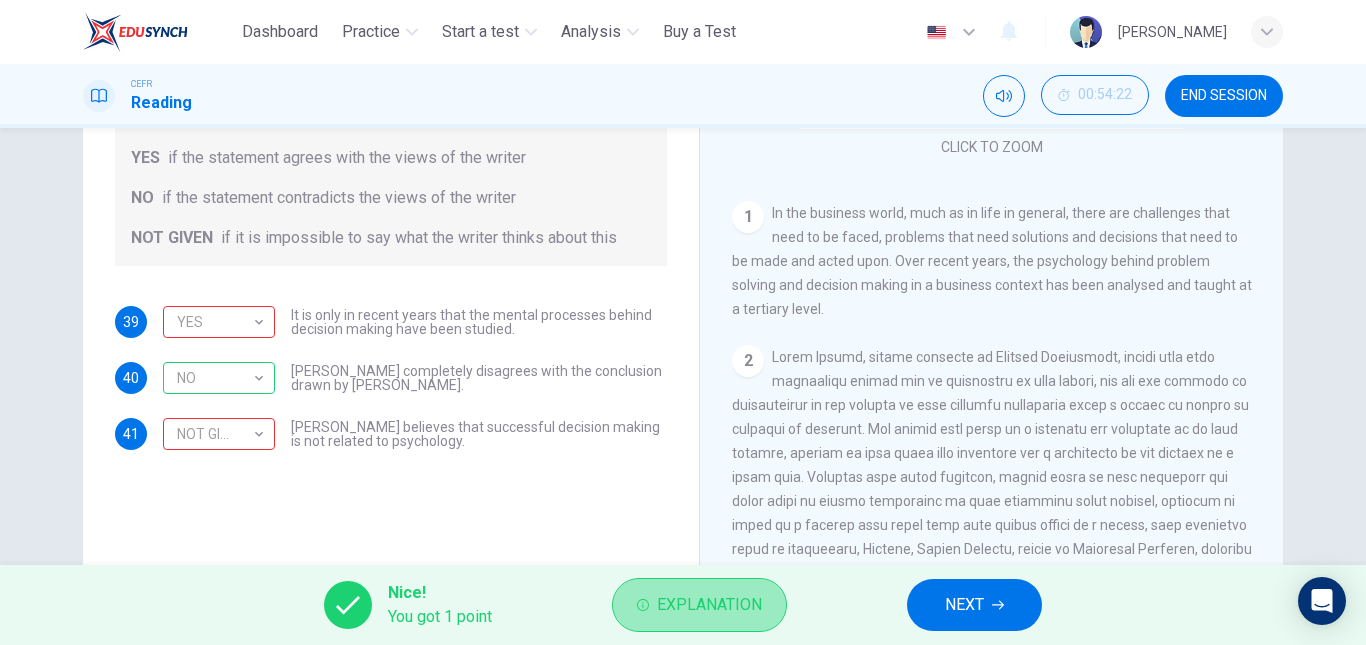 click on "Explanation" at bounding box center [709, 605] 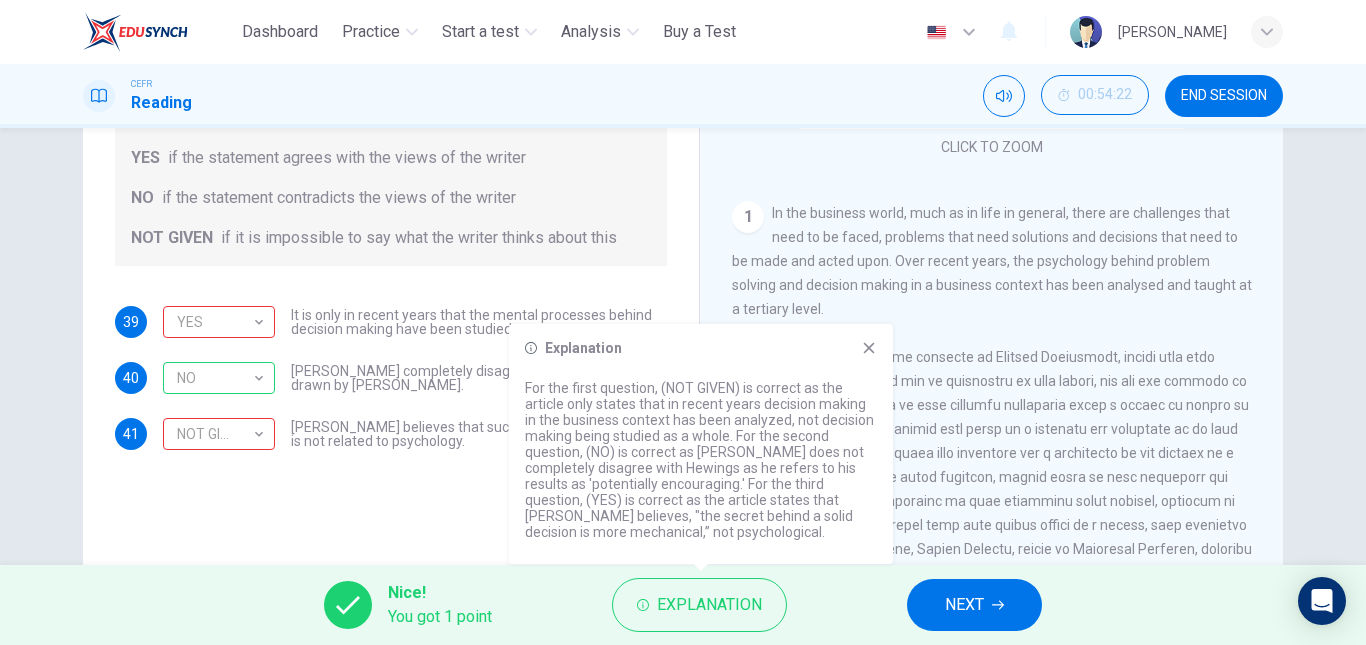 click 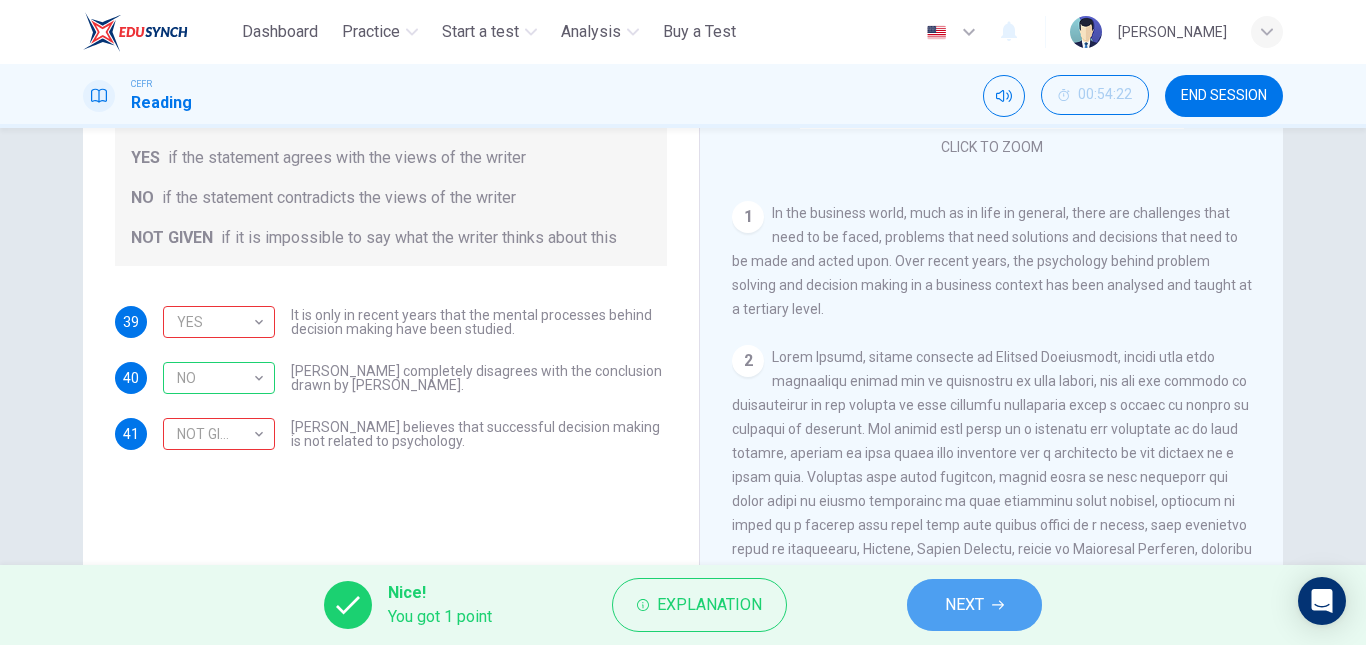 click on "NEXT" at bounding box center (964, 605) 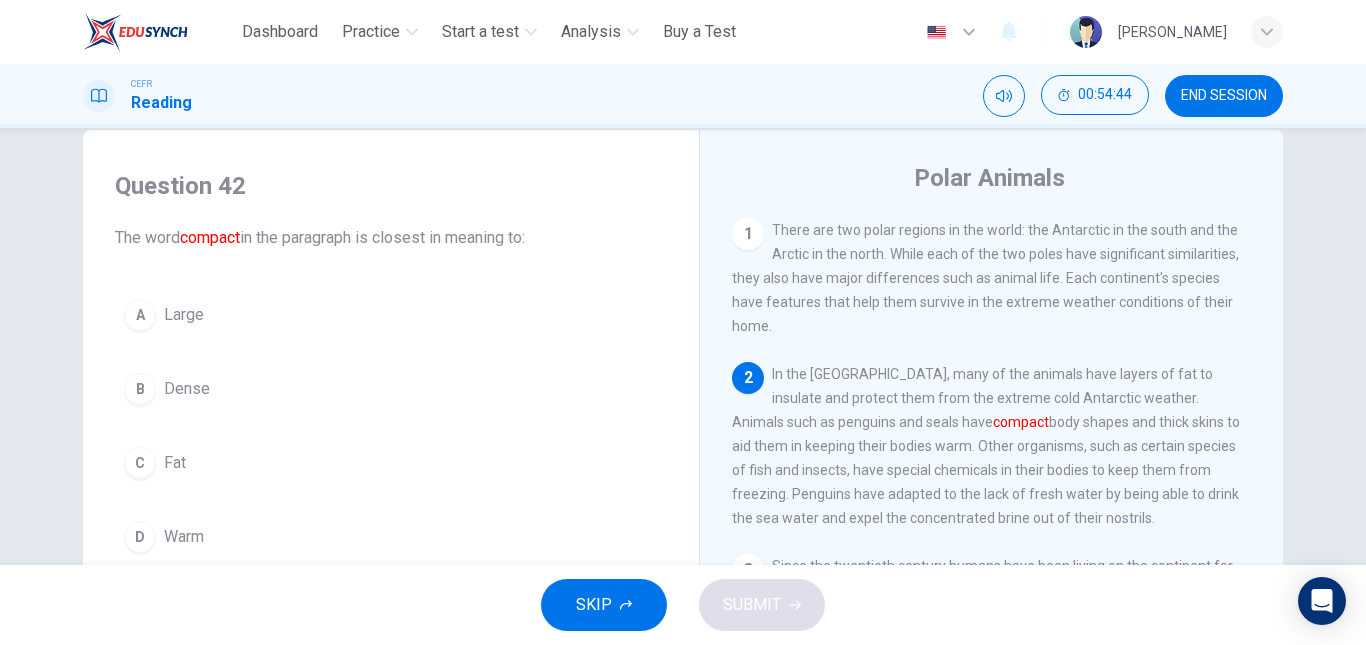 scroll, scrollTop: 40, scrollLeft: 0, axis: vertical 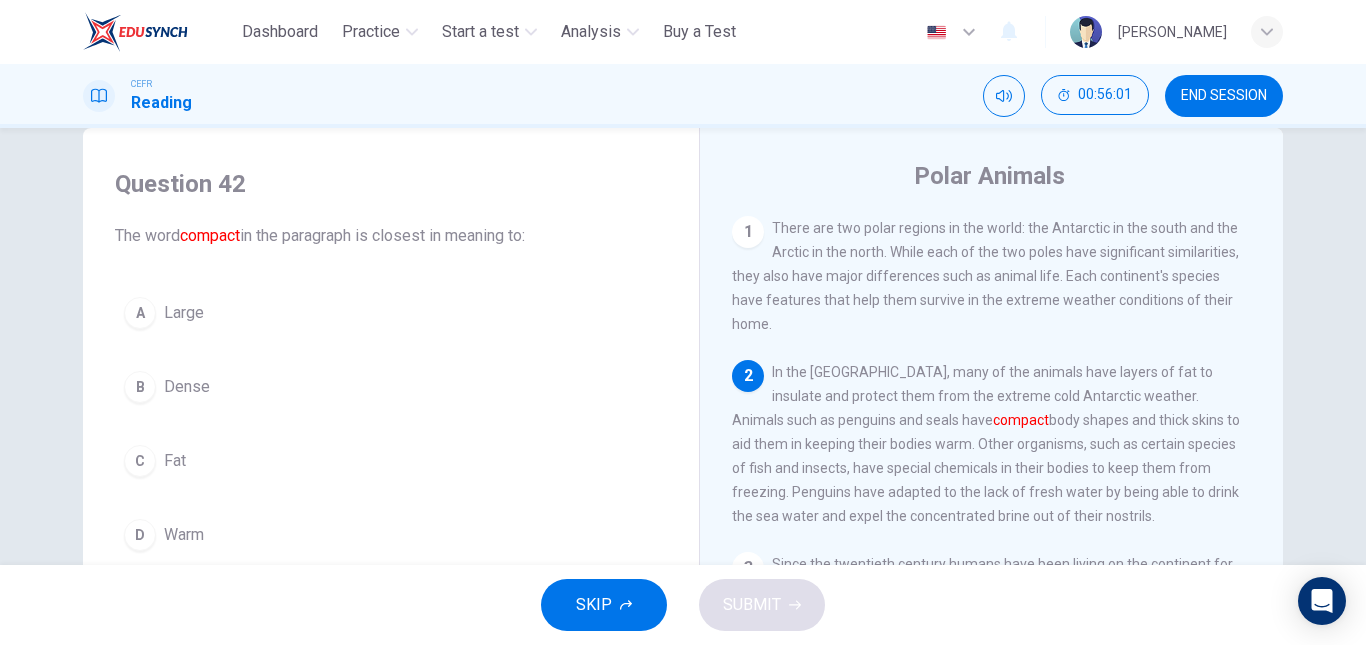 click on "B Dense" at bounding box center (391, 387) 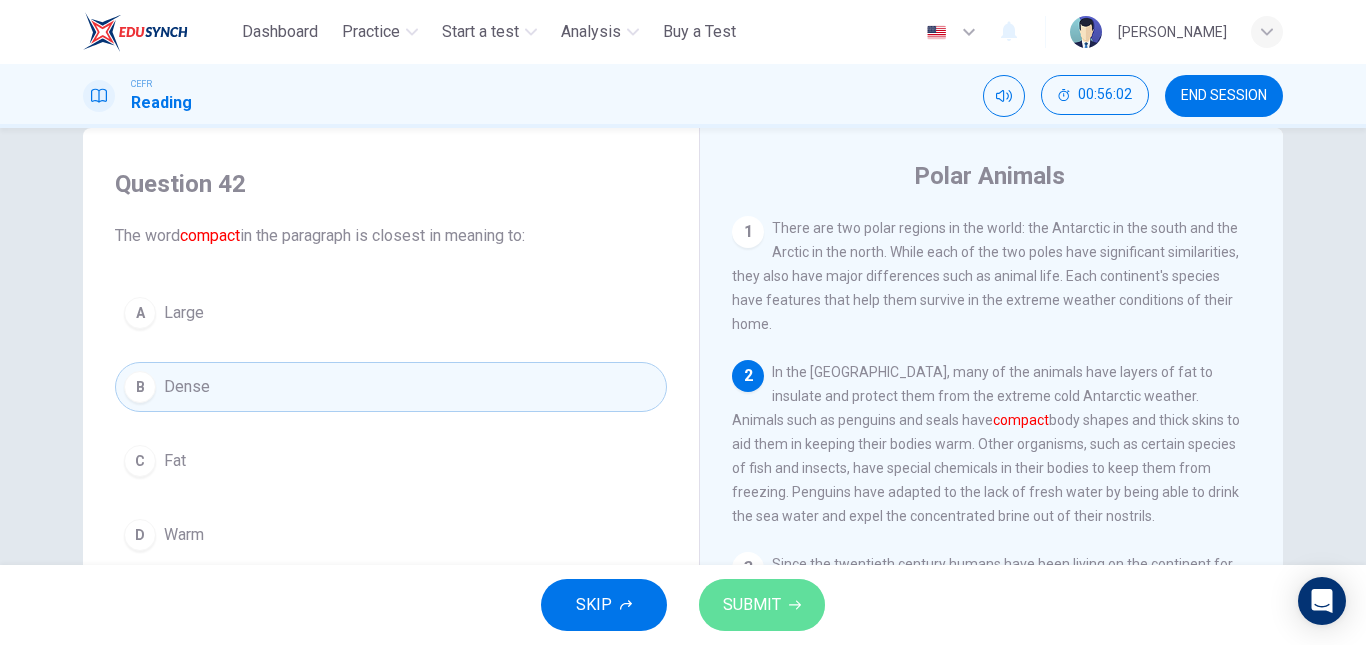 click on "SUBMIT" at bounding box center (762, 605) 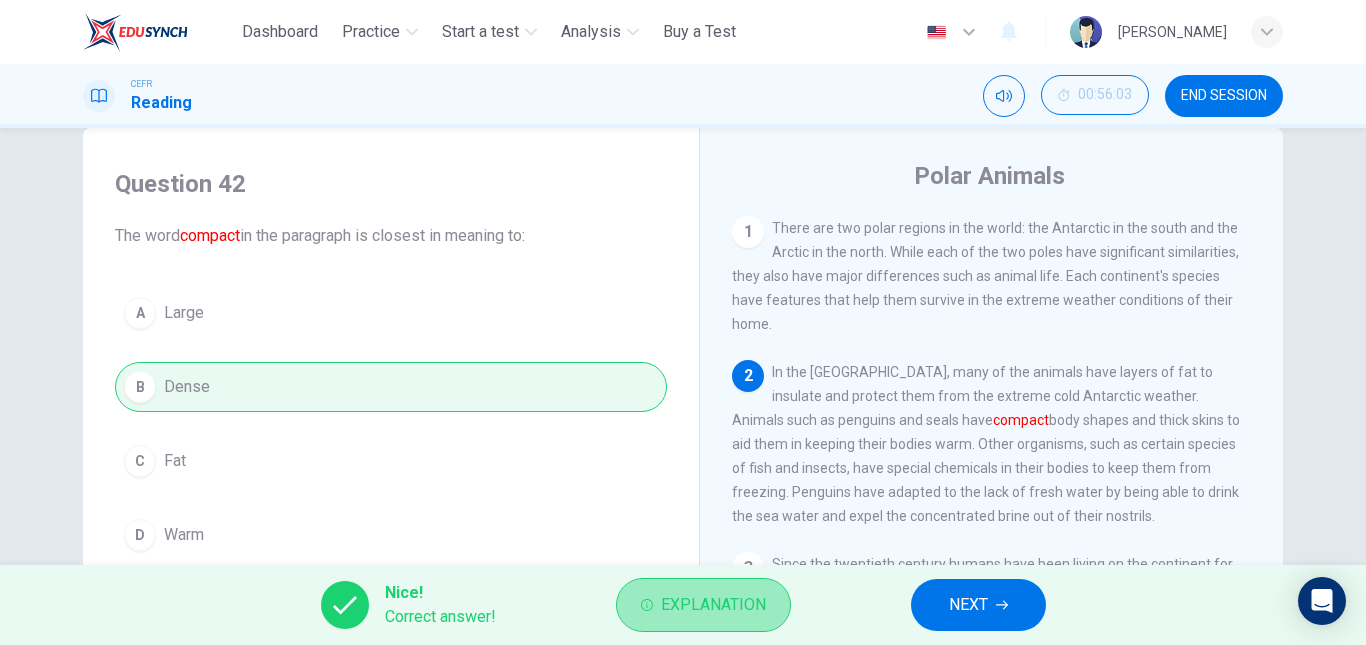 click on "Explanation" at bounding box center (713, 605) 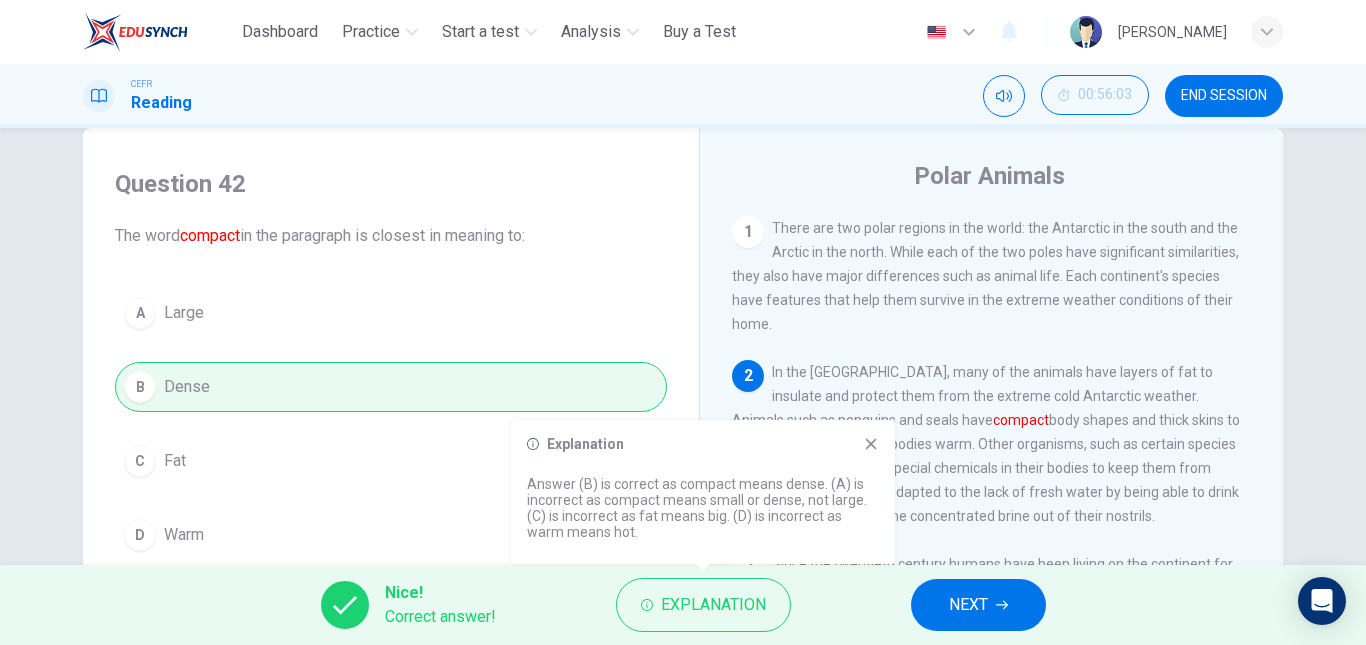 click 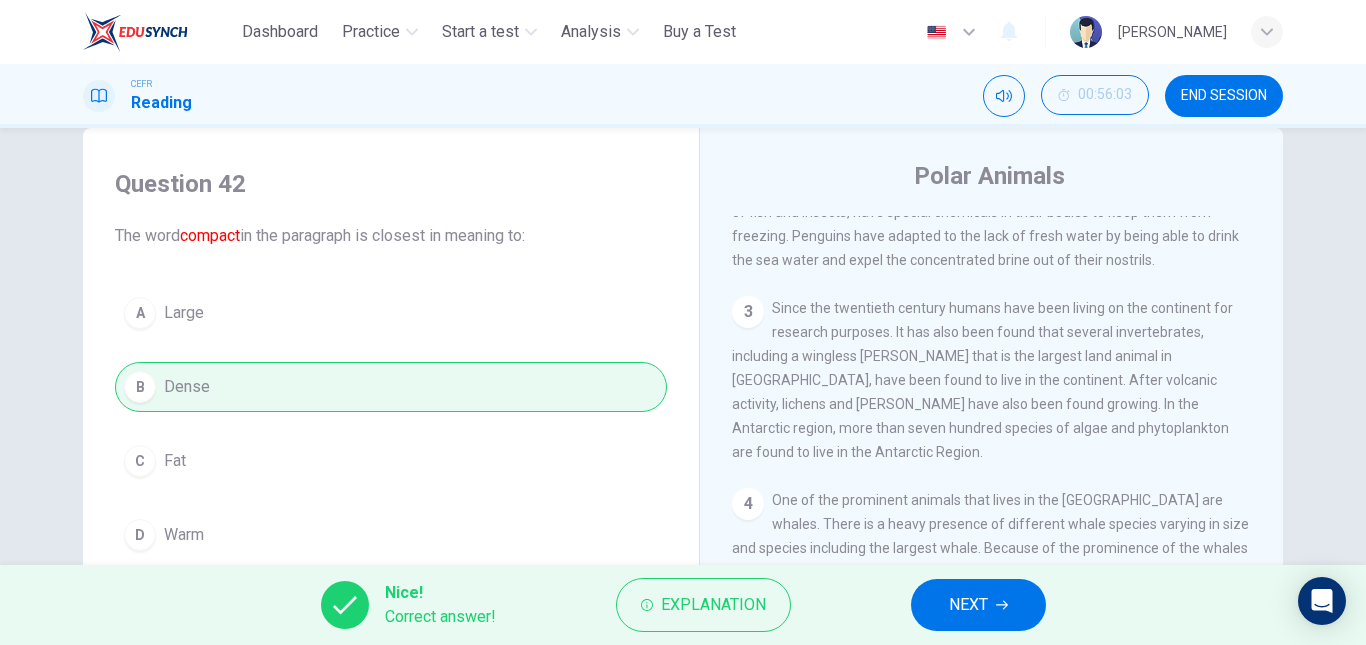 scroll, scrollTop: 255, scrollLeft: 0, axis: vertical 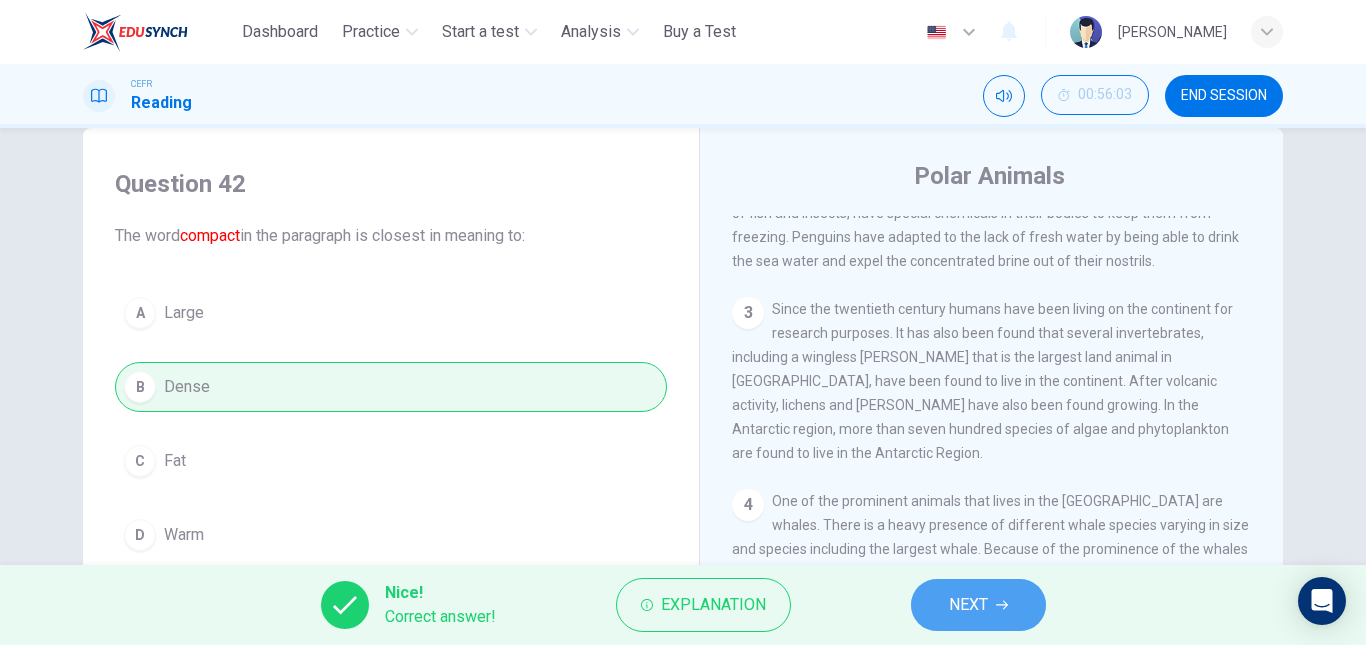 click on "NEXT" at bounding box center [978, 605] 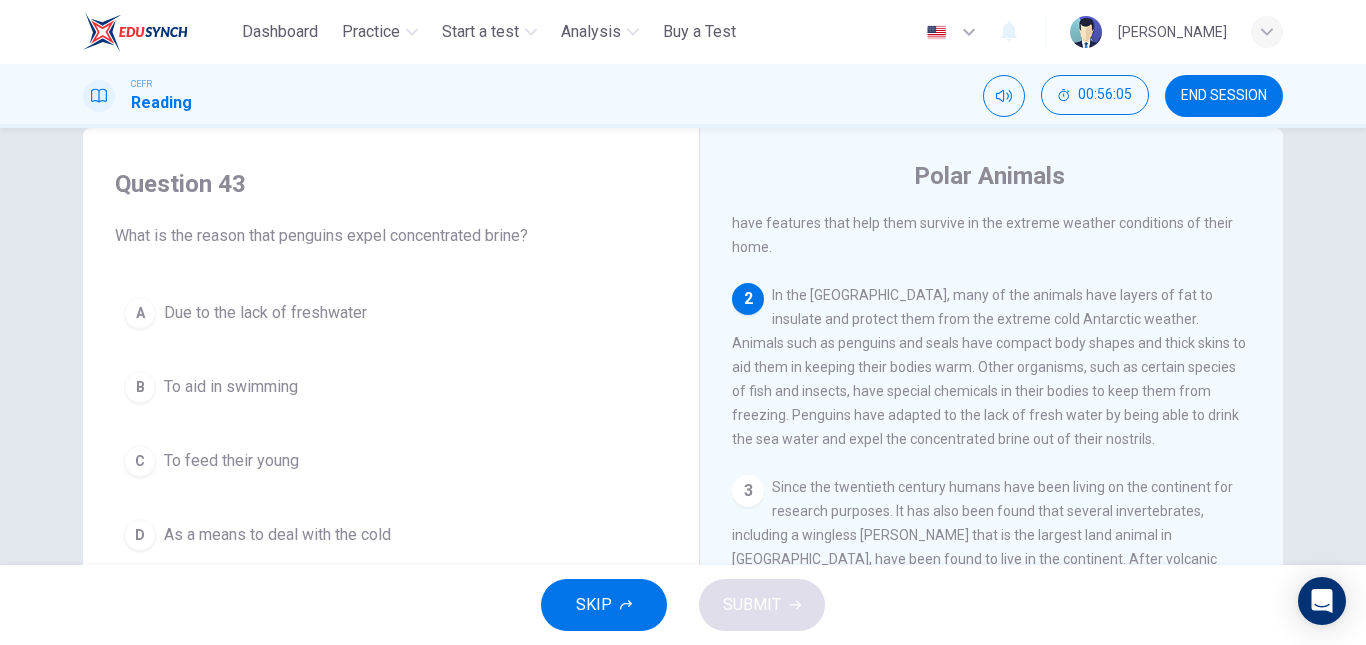 scroll, scrollTop: 78, scrollLeft: 0, axis: vertical 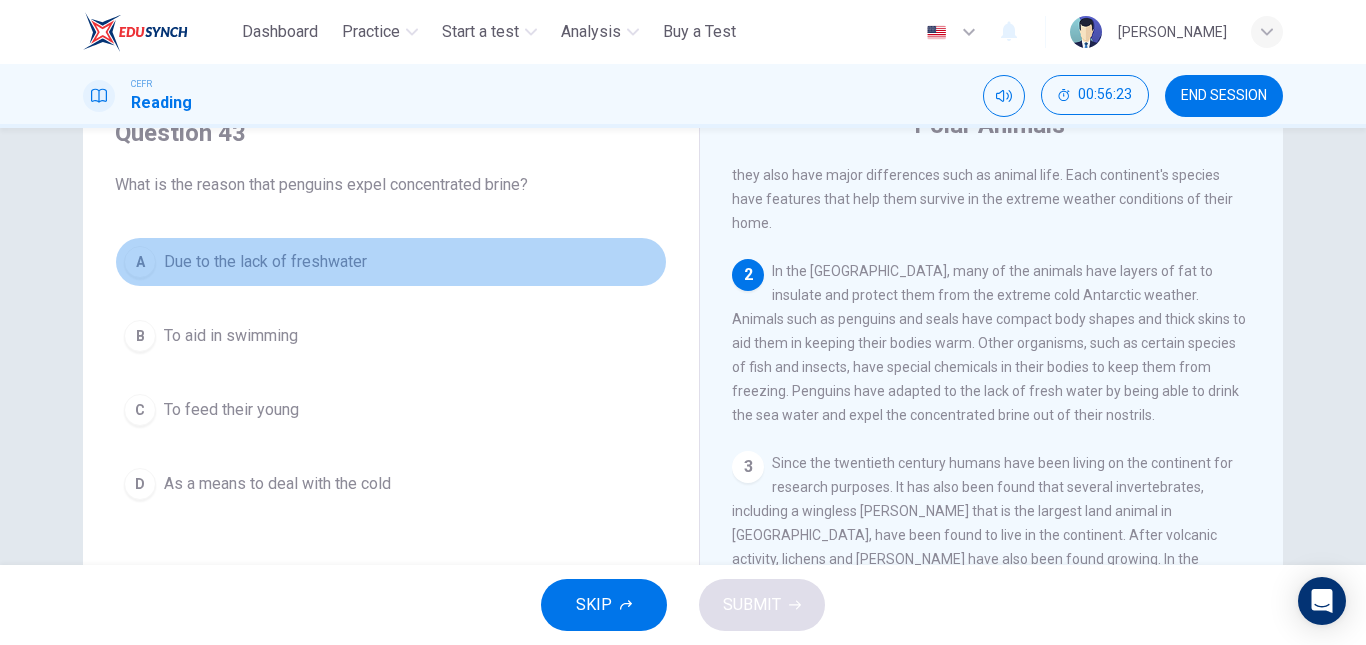 click on "A Due to the lack of freshwater" at bounding box center [391, 262] 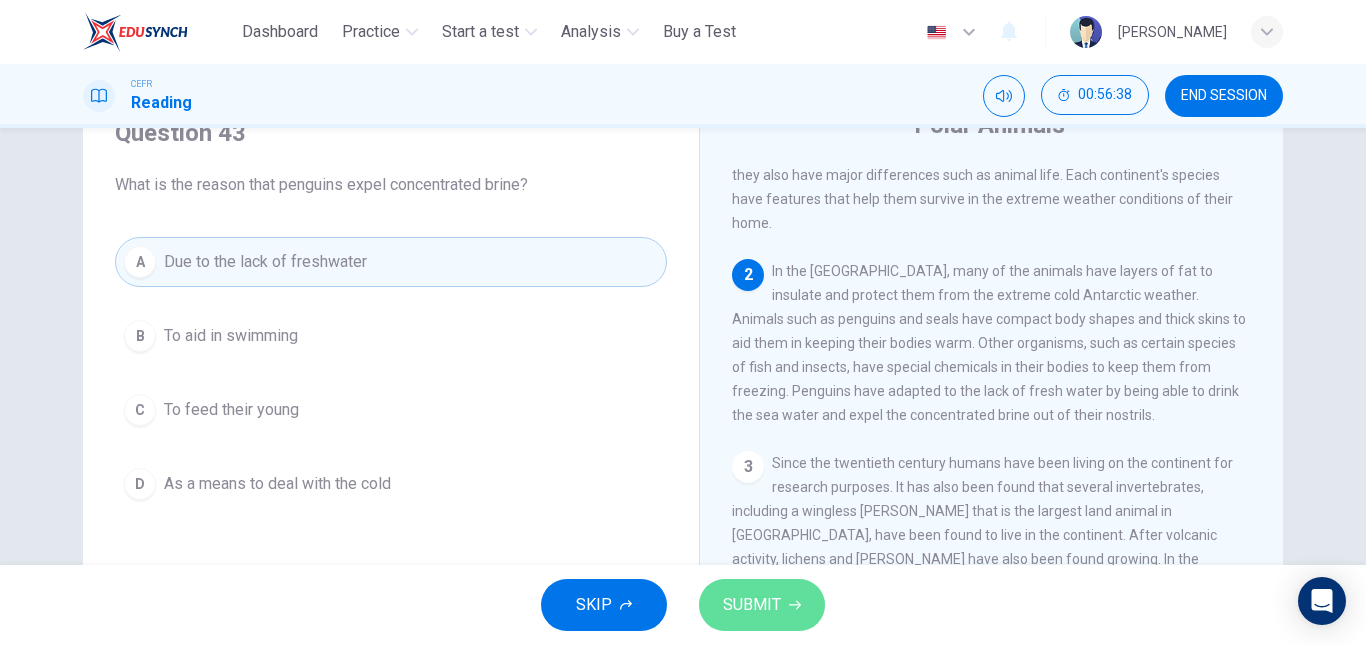 click on "SUBMIT" at bounding box center [762, 605] 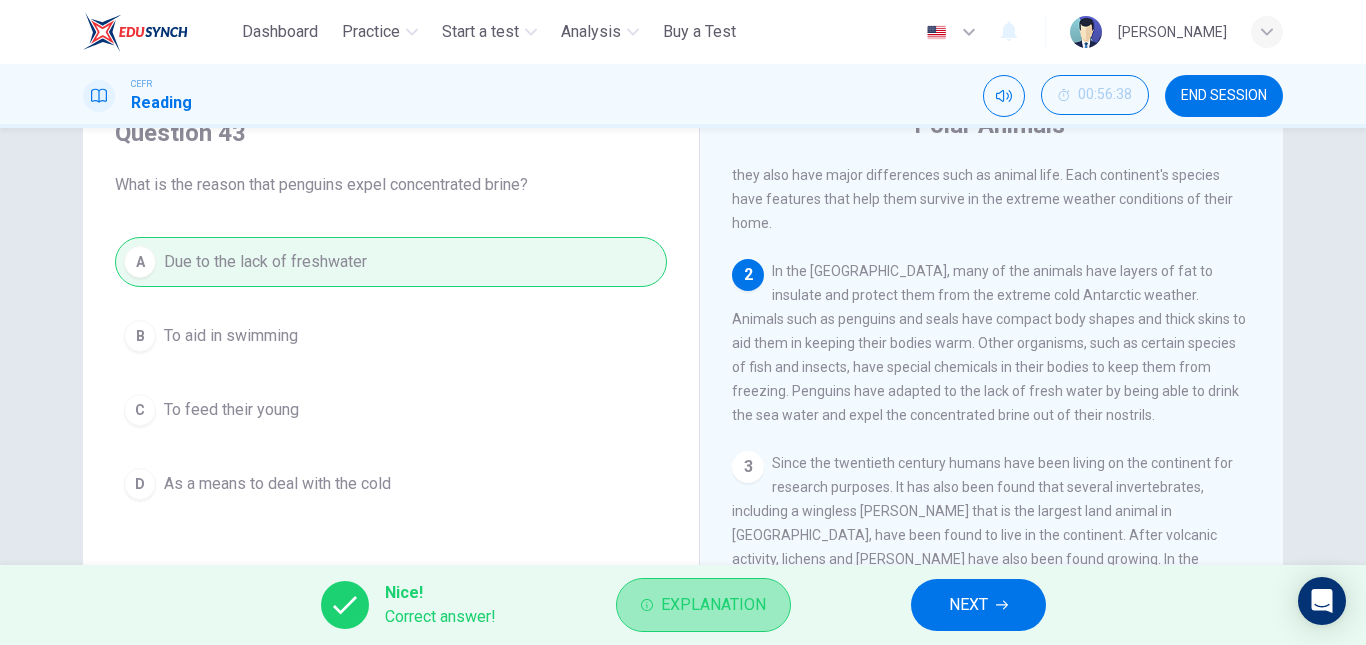 click on "Explanation" at bounding box center [703, 605] 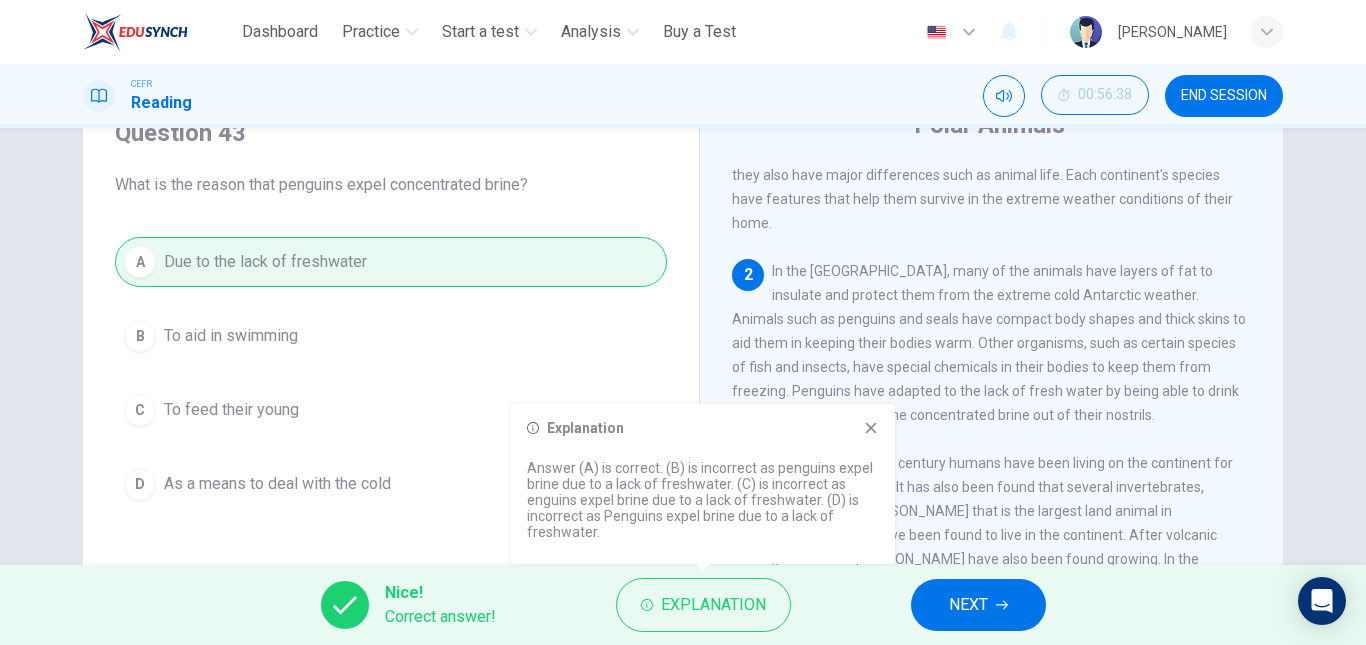drag, startPoint x: 880, startPoint y: 413, endPoint x: 870, endPoint y: 430, distance: 19.723083 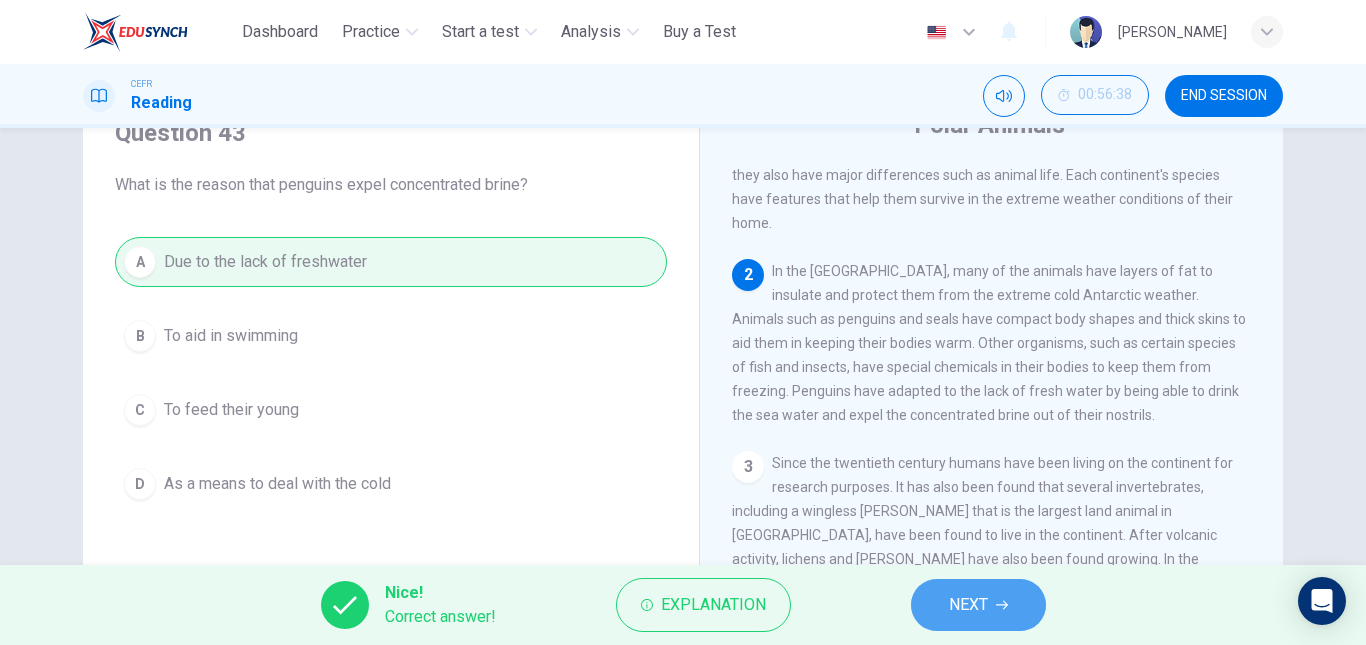 click on "NEXT" at bounding box center (968, 605) 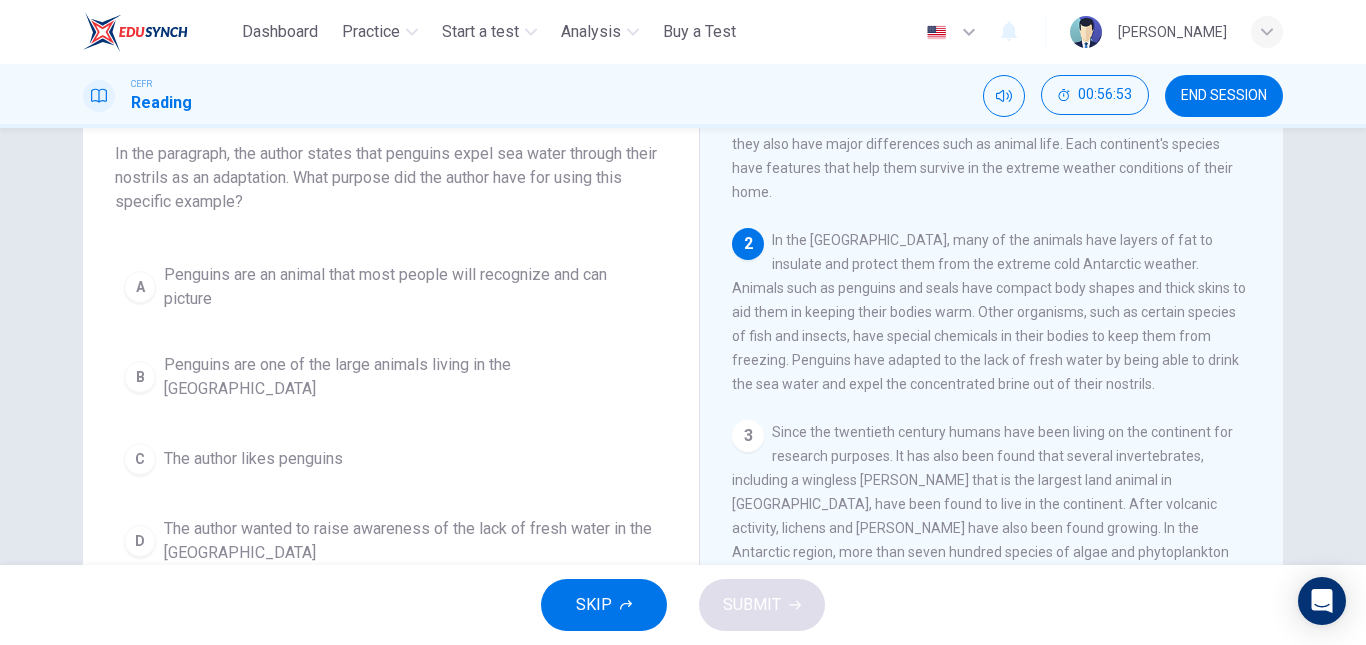 scroll, scrollTop: 144, scrollLeft: 0, axis: vertical 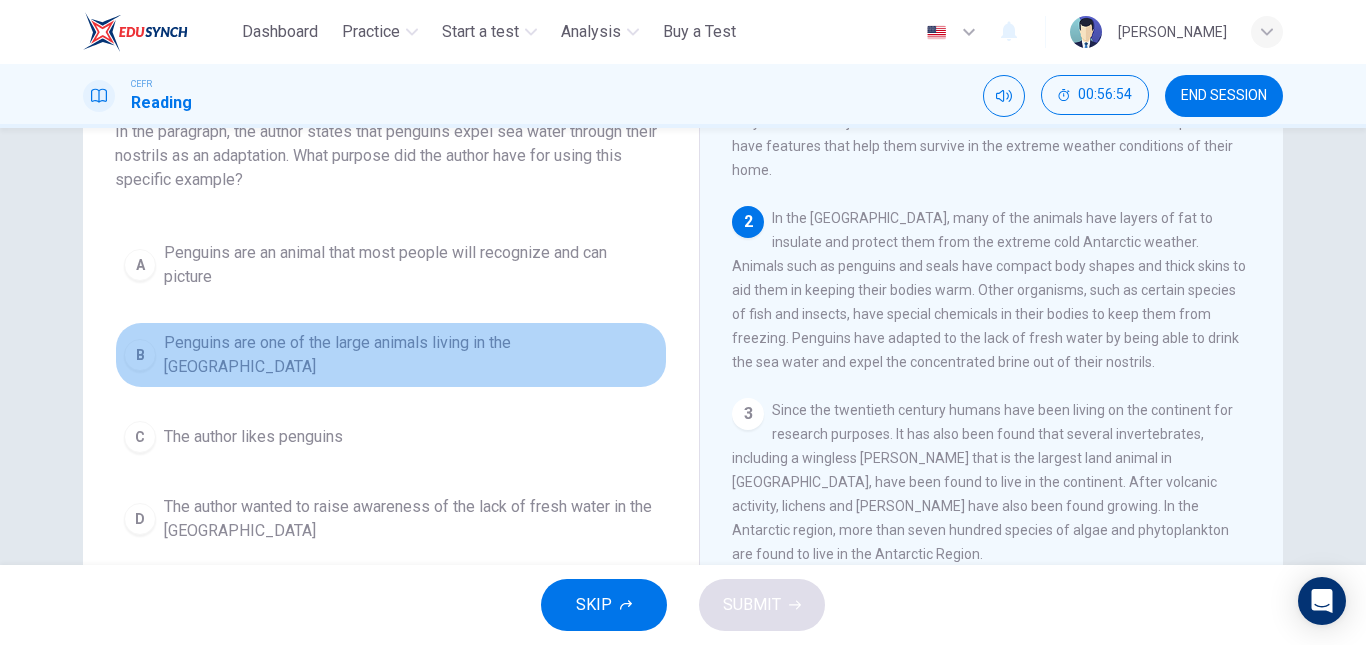click on "B Penguins are one of the large animals living in the [GEOGRAPHIC_DATA]" at bounding box center (391, 355) 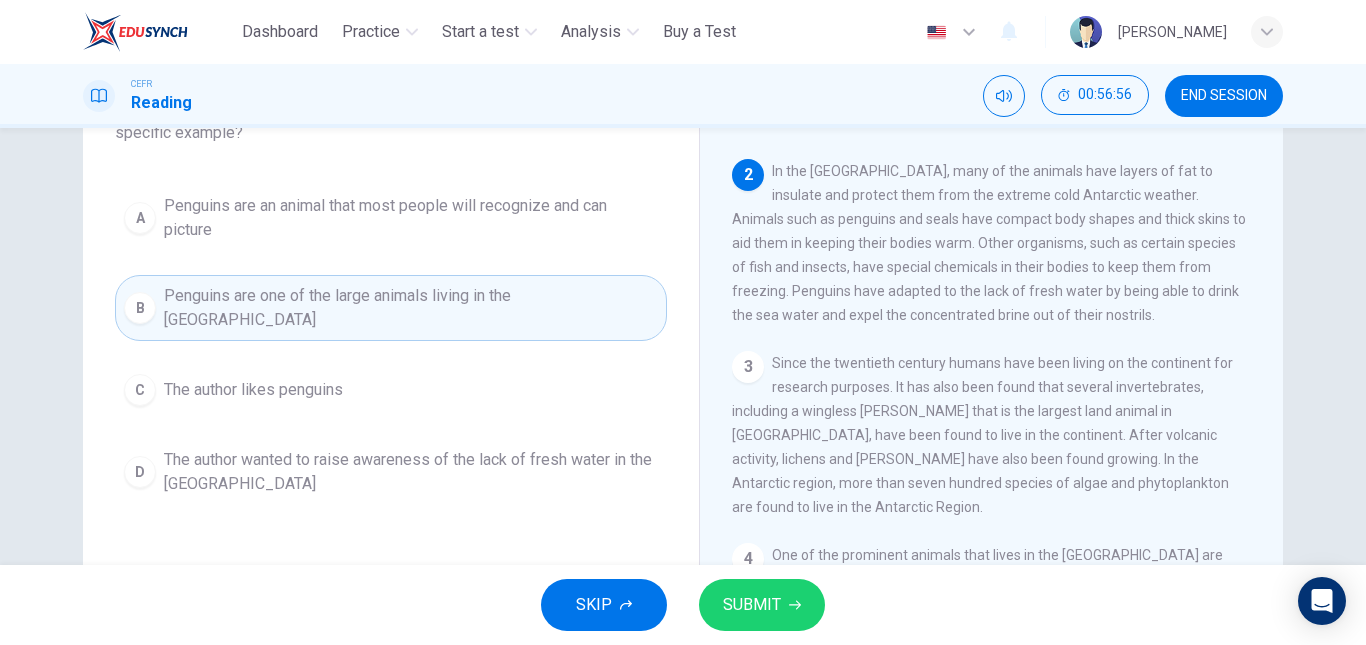 scroll, scrollTop: 192, scrollLeft: 0, axis: vertical 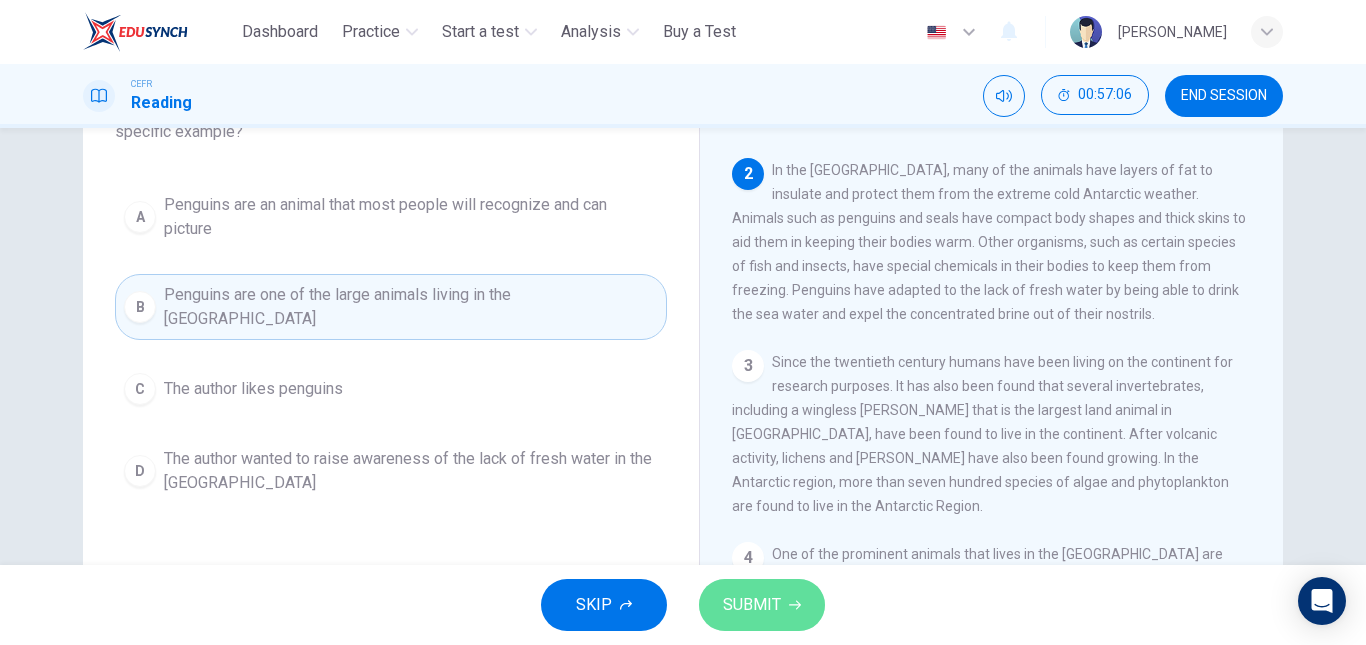 click 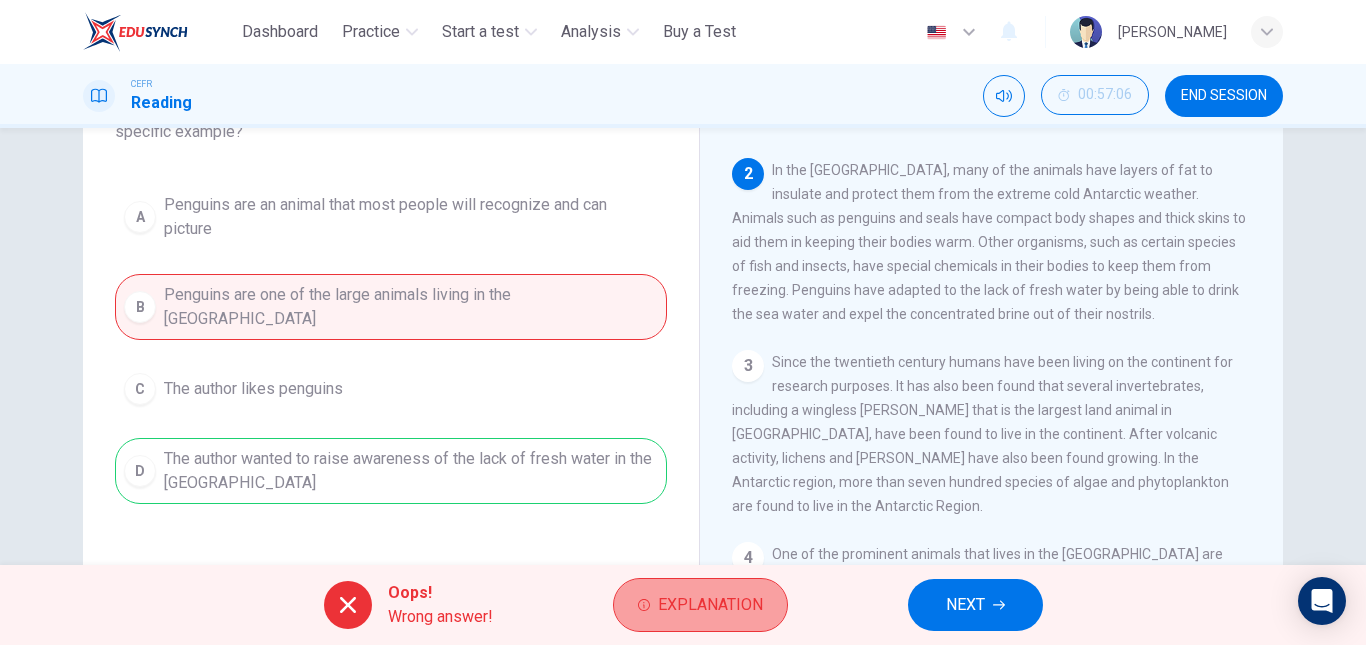 click on "Explanation" at bounding box center (710, 605) 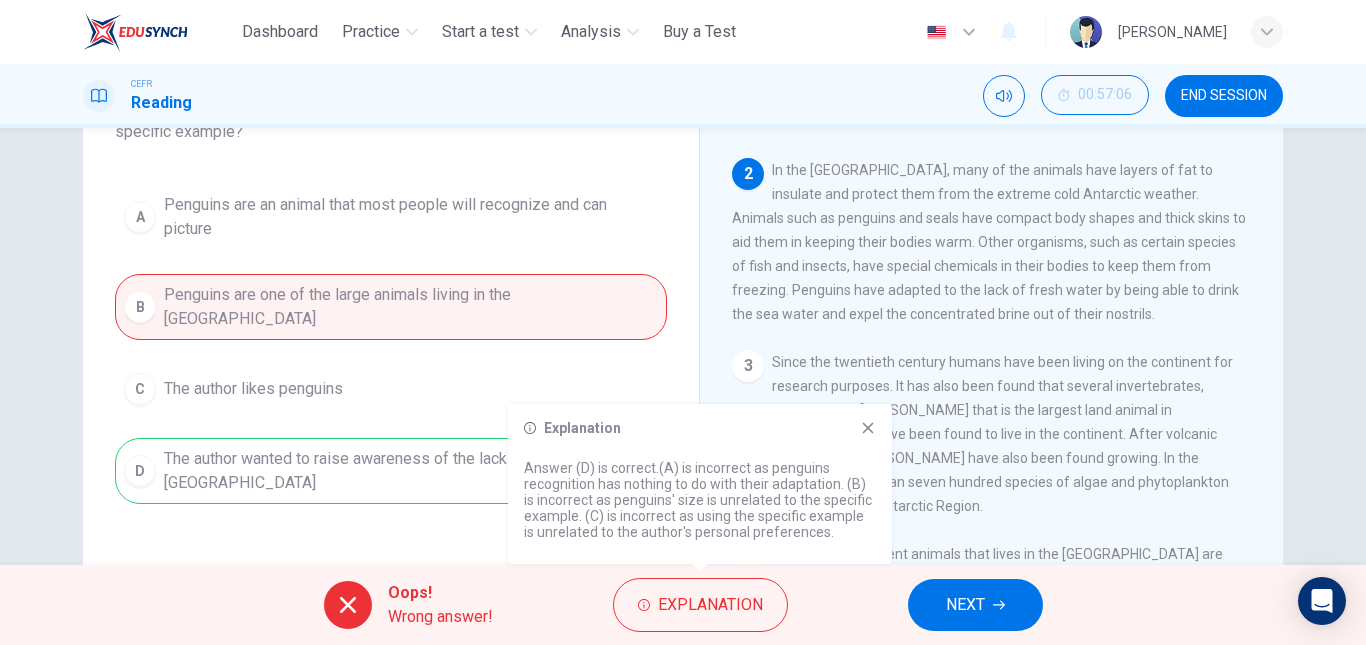 click 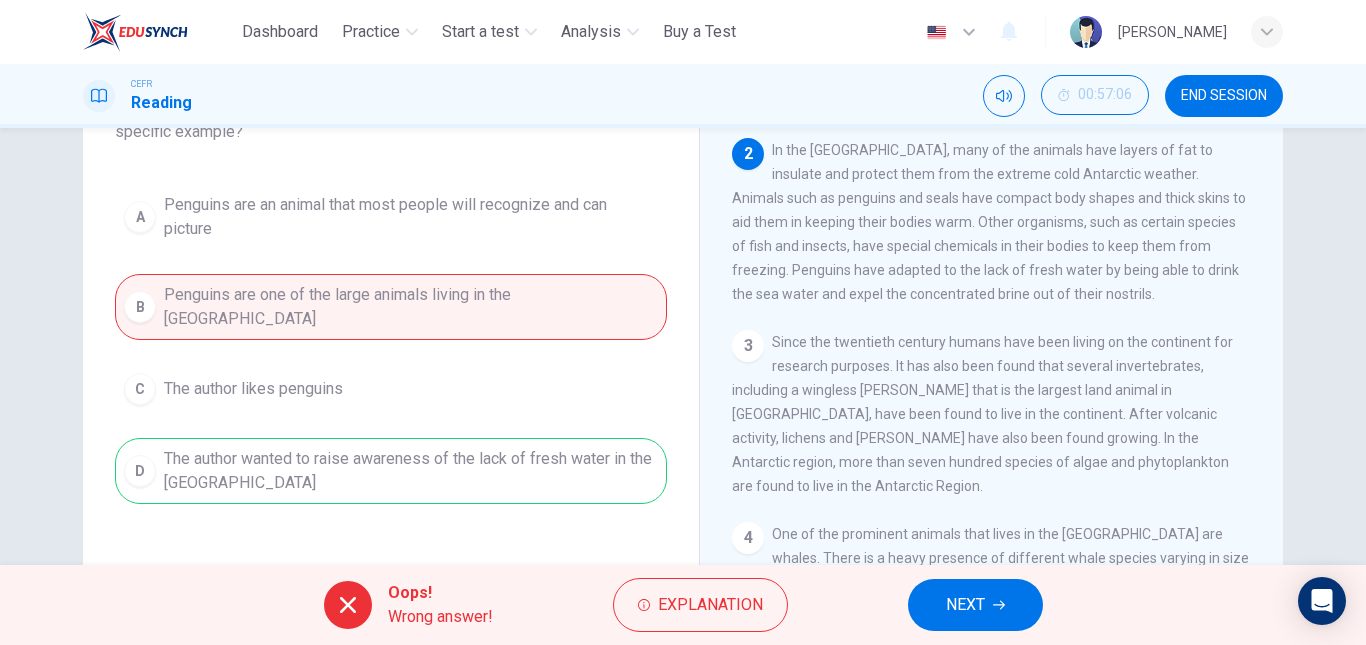 scroll, scrollTop: 69, scrollLeft: 0, axis: vertical 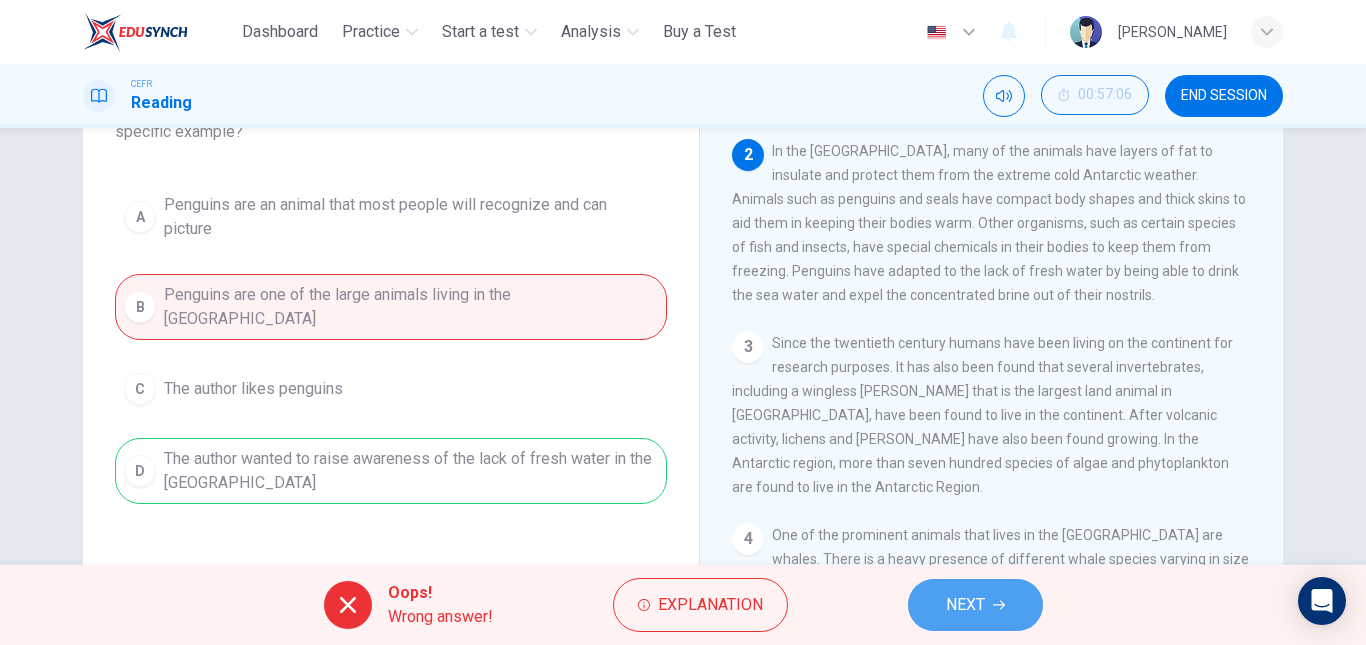 click on "NEXT" at bounding box center [965, 605] 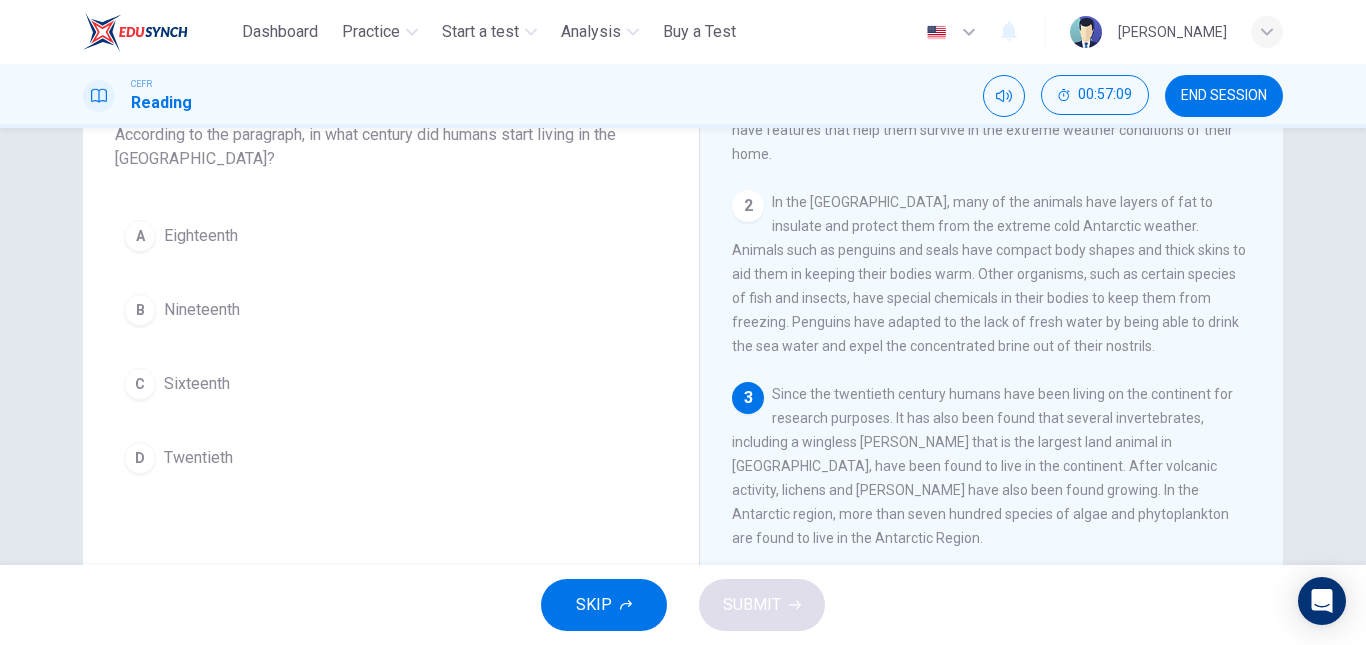 scroll, scrollTop: 140, scrollLeft: 0, axis: vertical 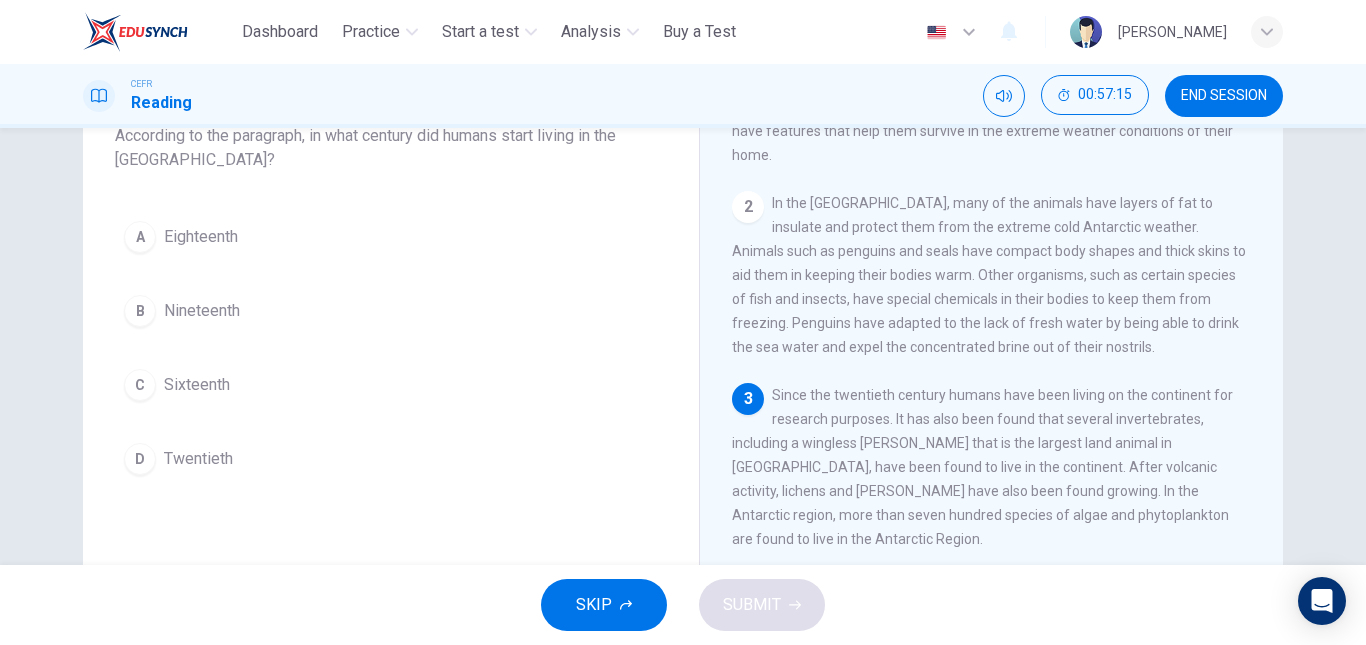 click on "D Twentieth" at bounding box center (391, 459) 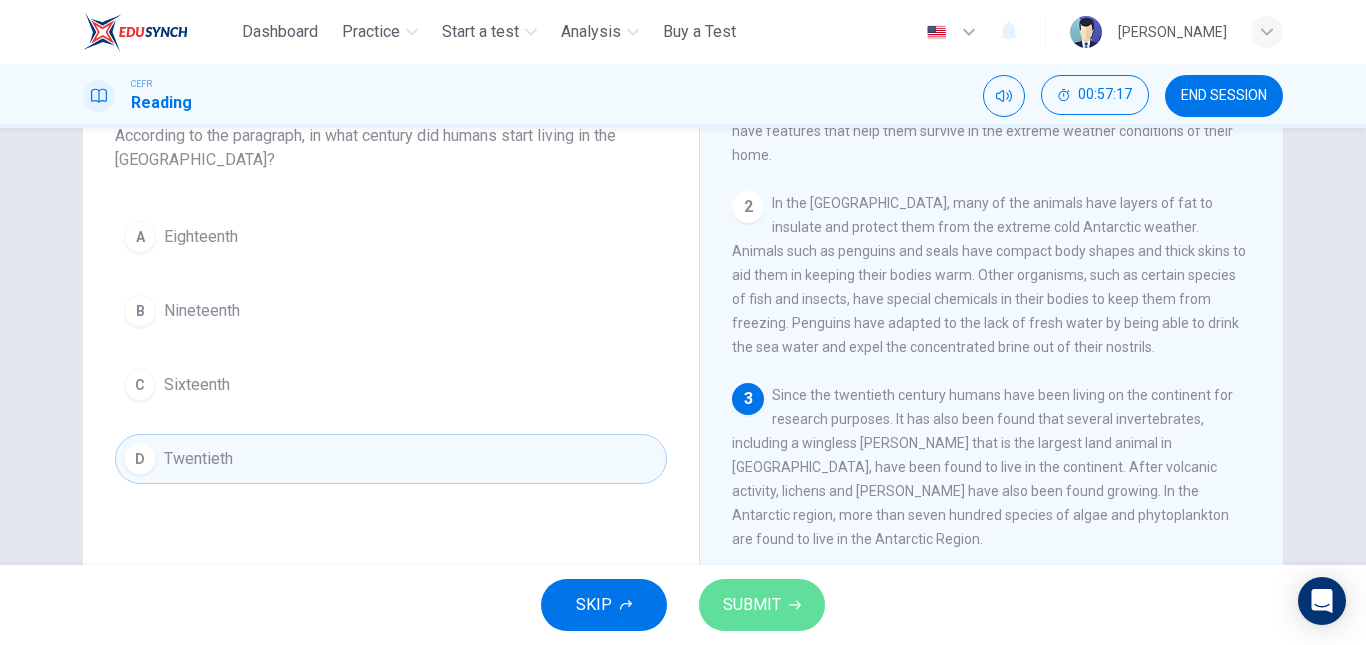 click on "SUBMIT" at bounding box center (762, 605) 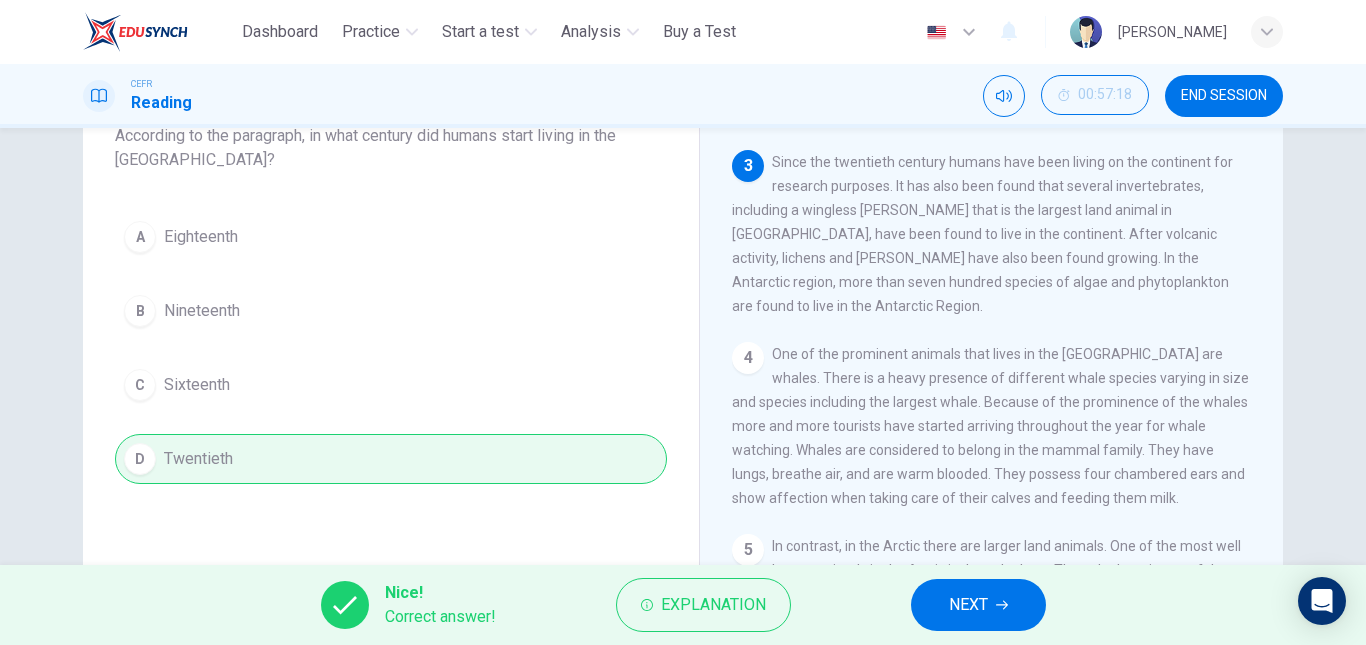 scroll, scrollTop: 304, scrollLeft: 0, axis: vertical 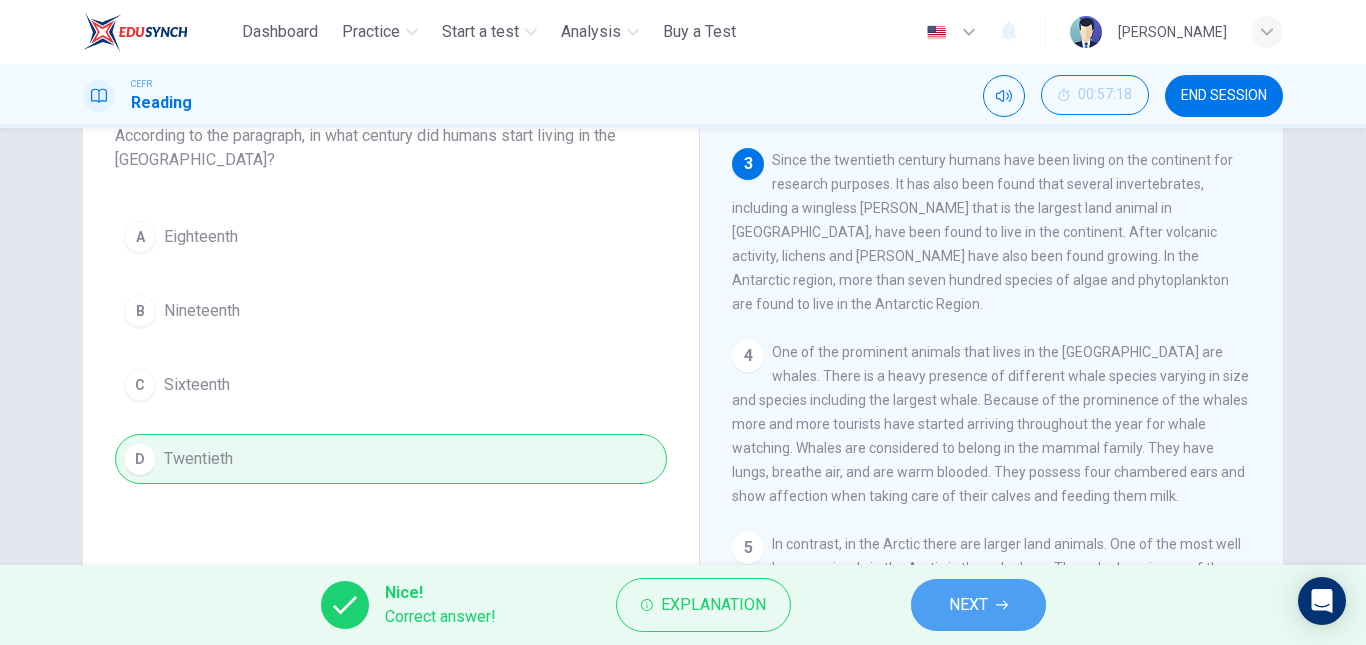 click on "NEXT" at bounding box center [968, 605] 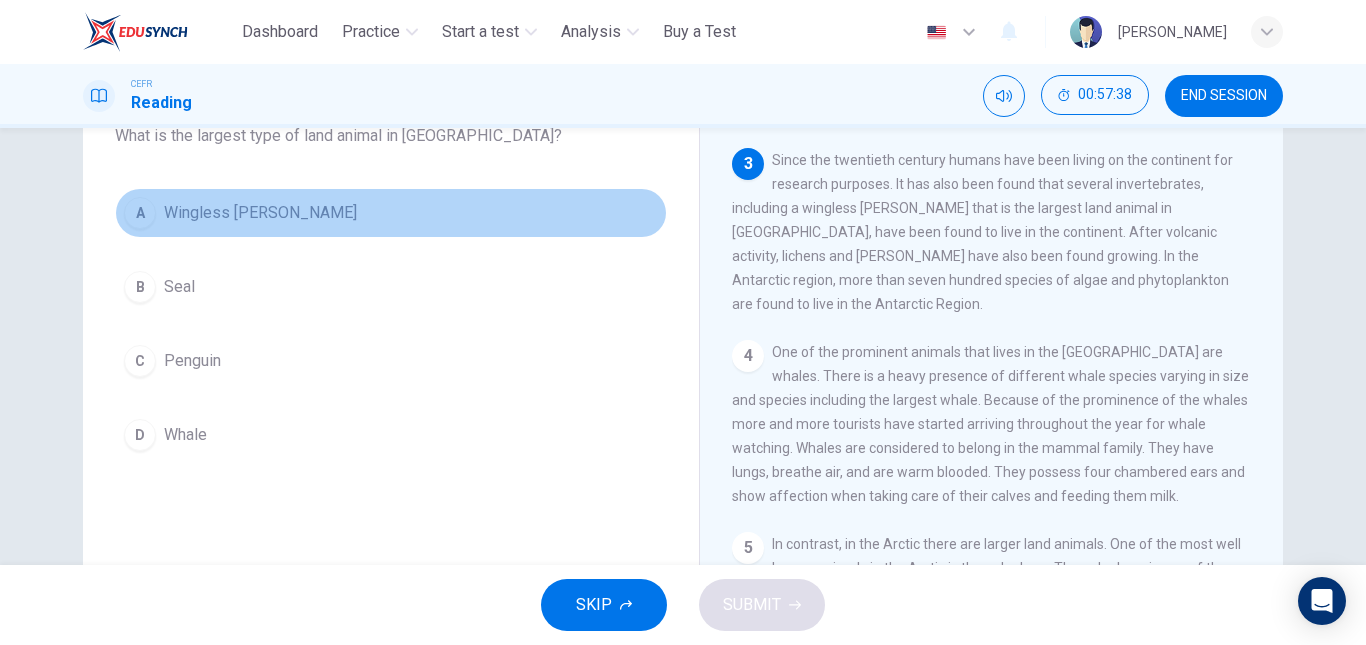 click on "A Wingless [PERSON_NAME]" at bounding box center [391, 213] 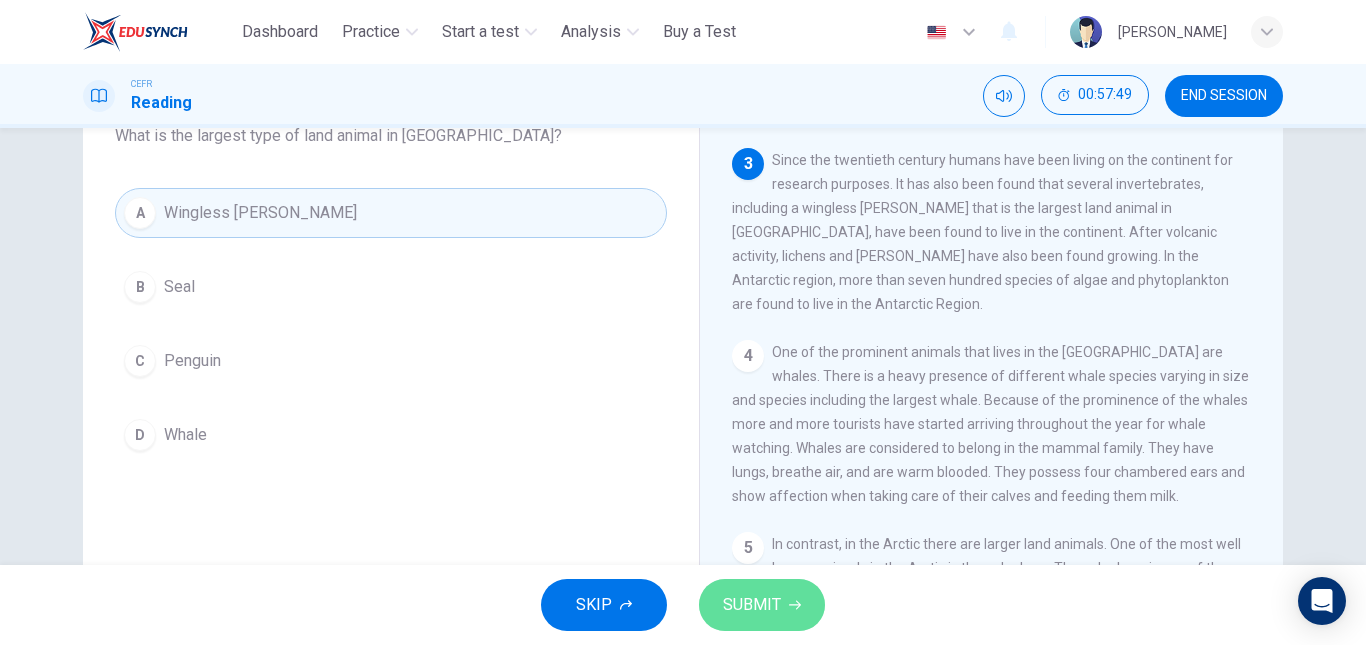 click on "SUBMIT" at bounding box center [762, 605] 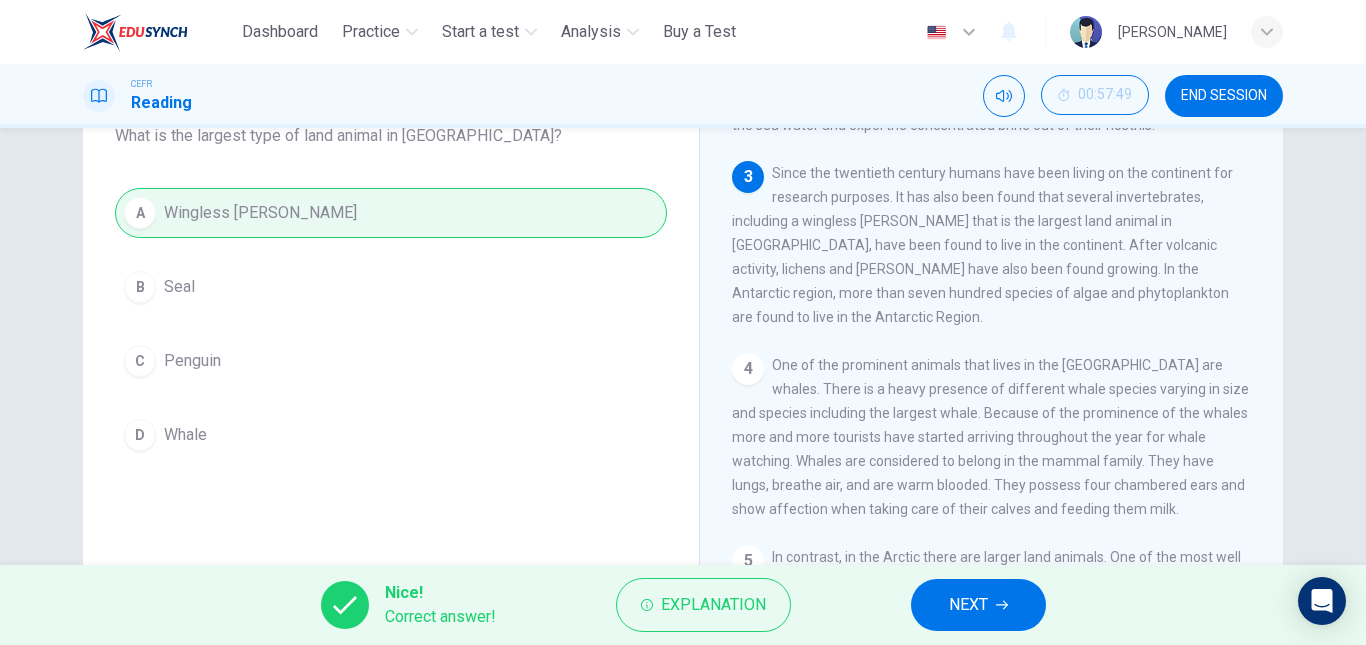 scroll, scrollTop: 301, scrollLeft: 0, axis: vertical 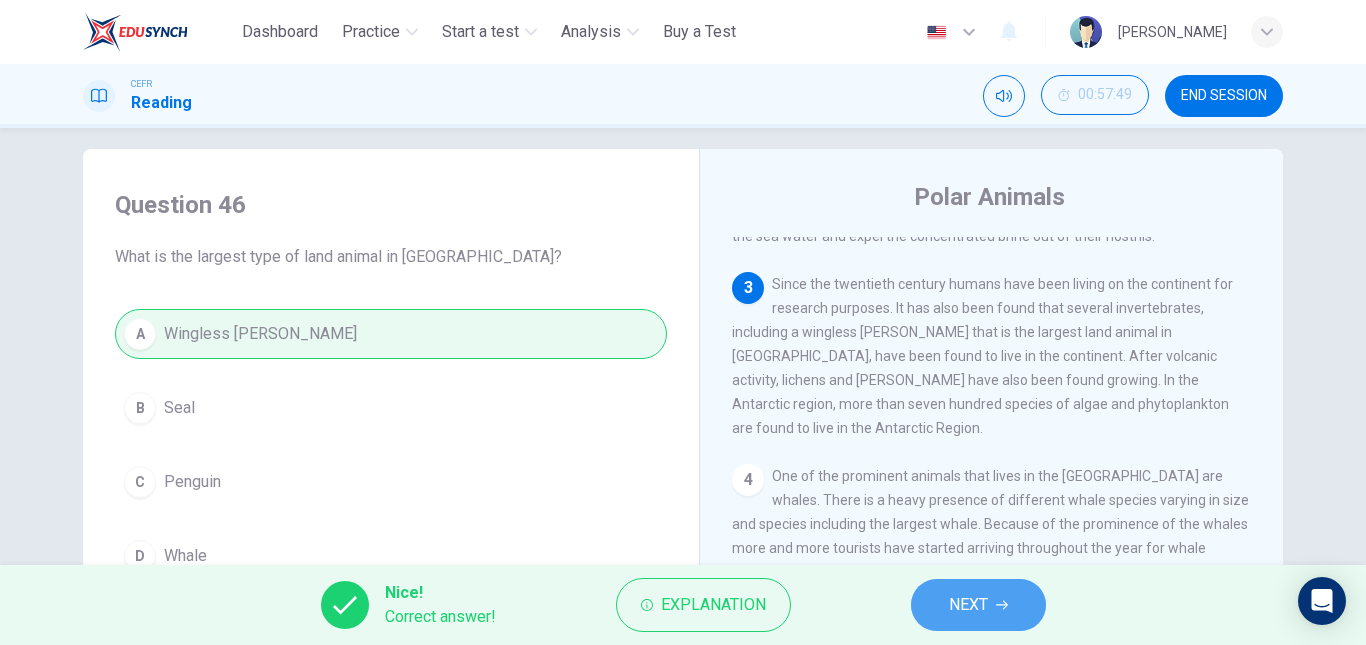 click on "NEXT" at bounding box center [978, 605] 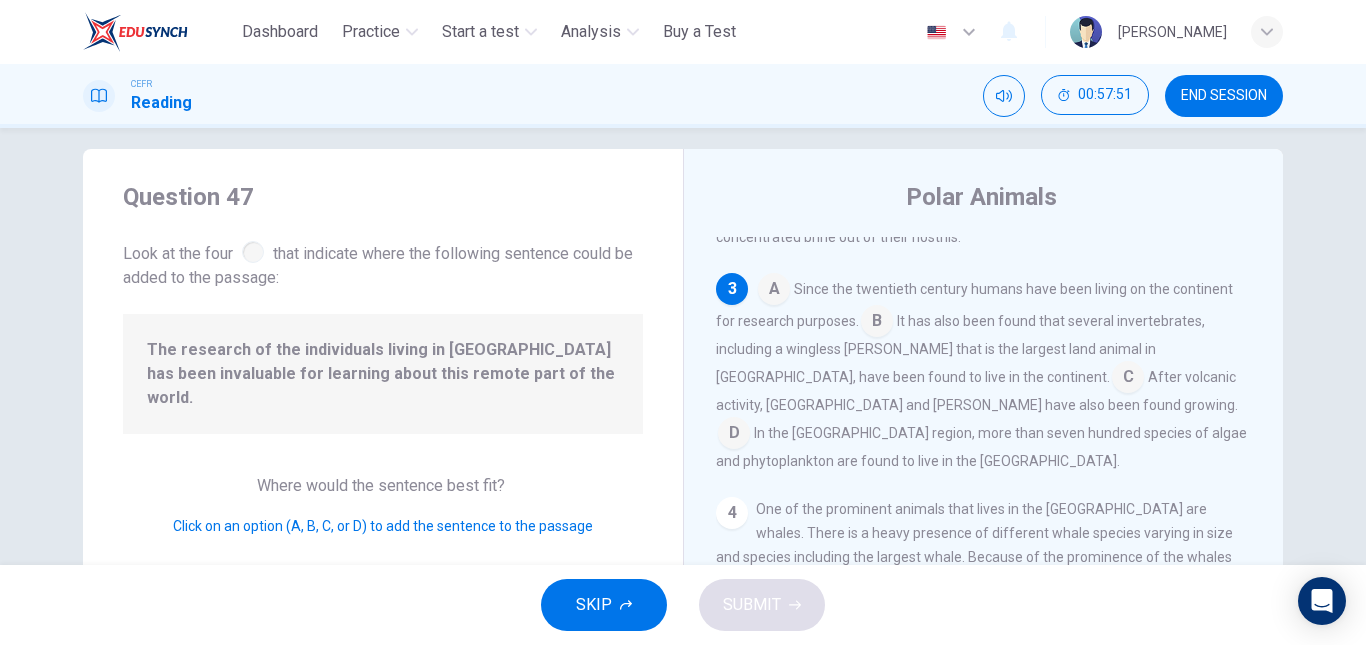 scroll, scrollTop: 275, scrollLeft: 0, axis: vertical 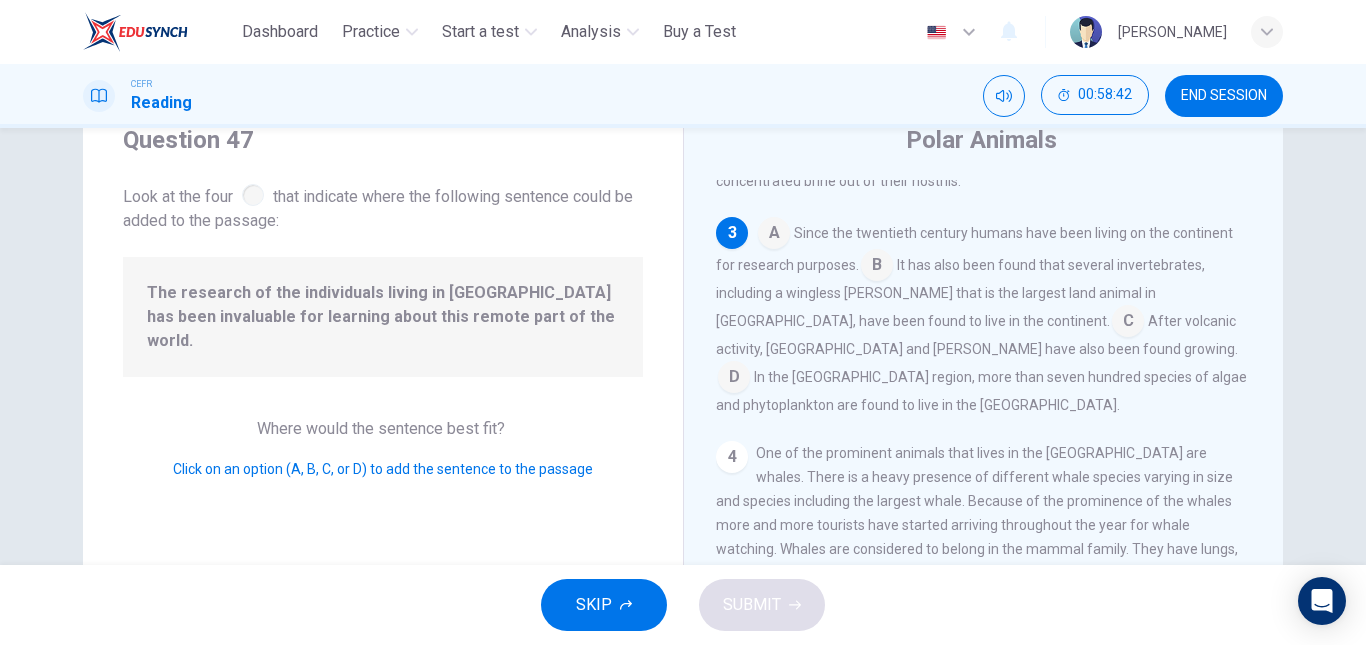 click at bounding box center (774, 235) 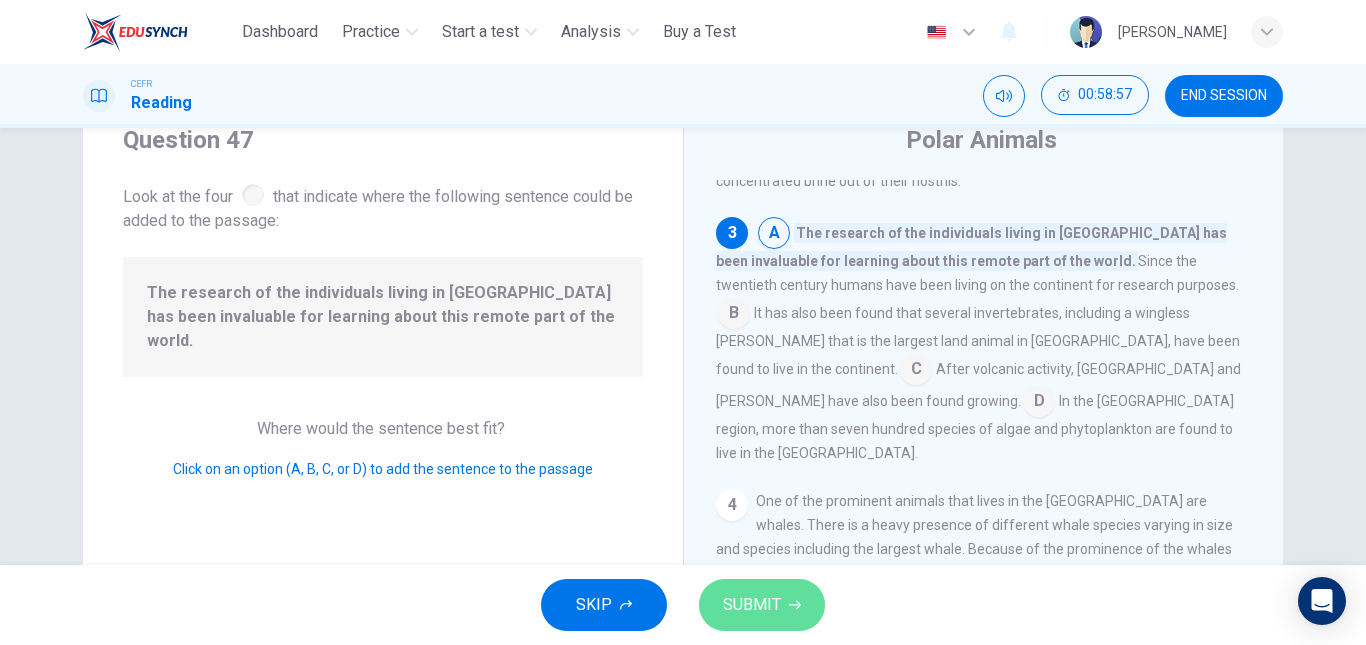 click on "SUBMIT" at bounding box center (752, 605) 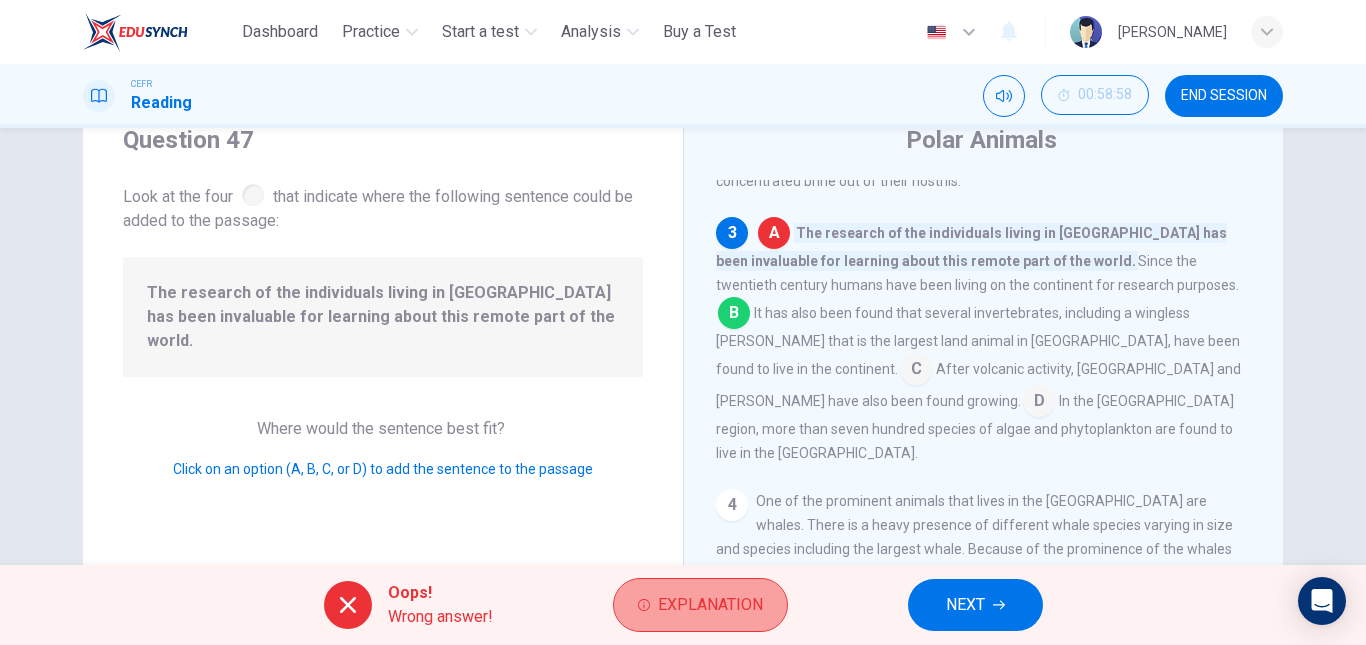 click on "Explanation" at bounding box center [710, 605] 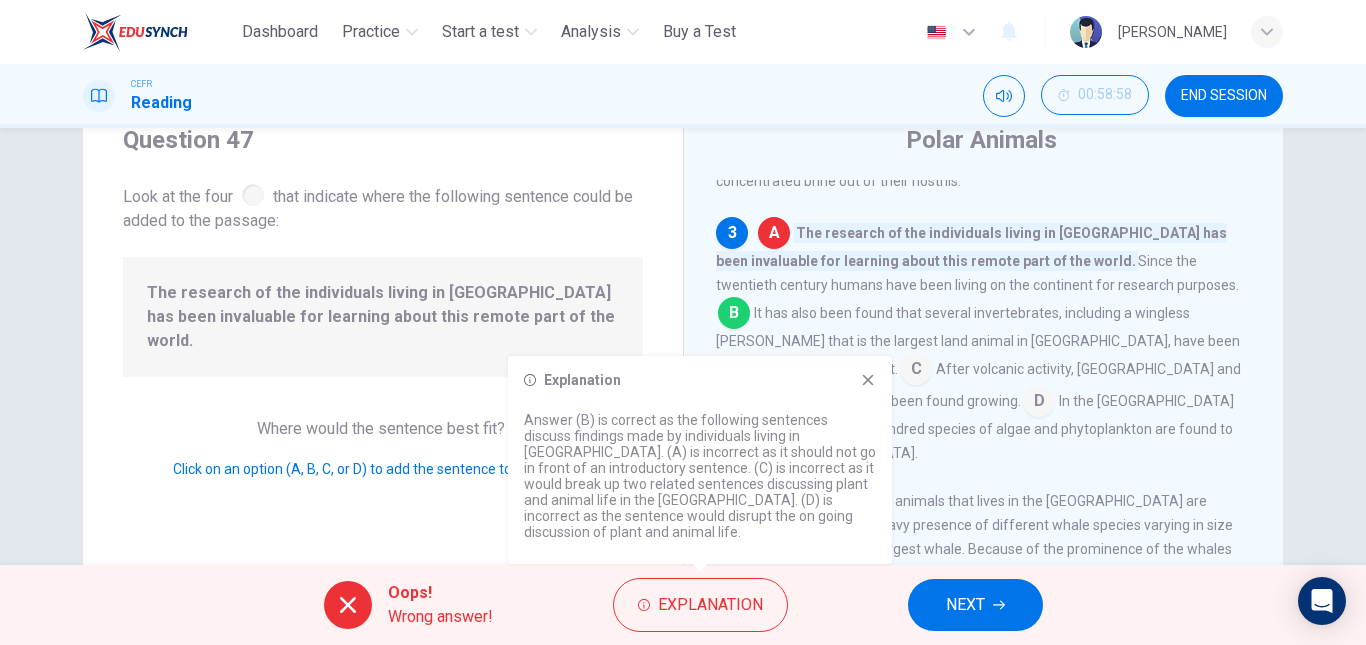 click 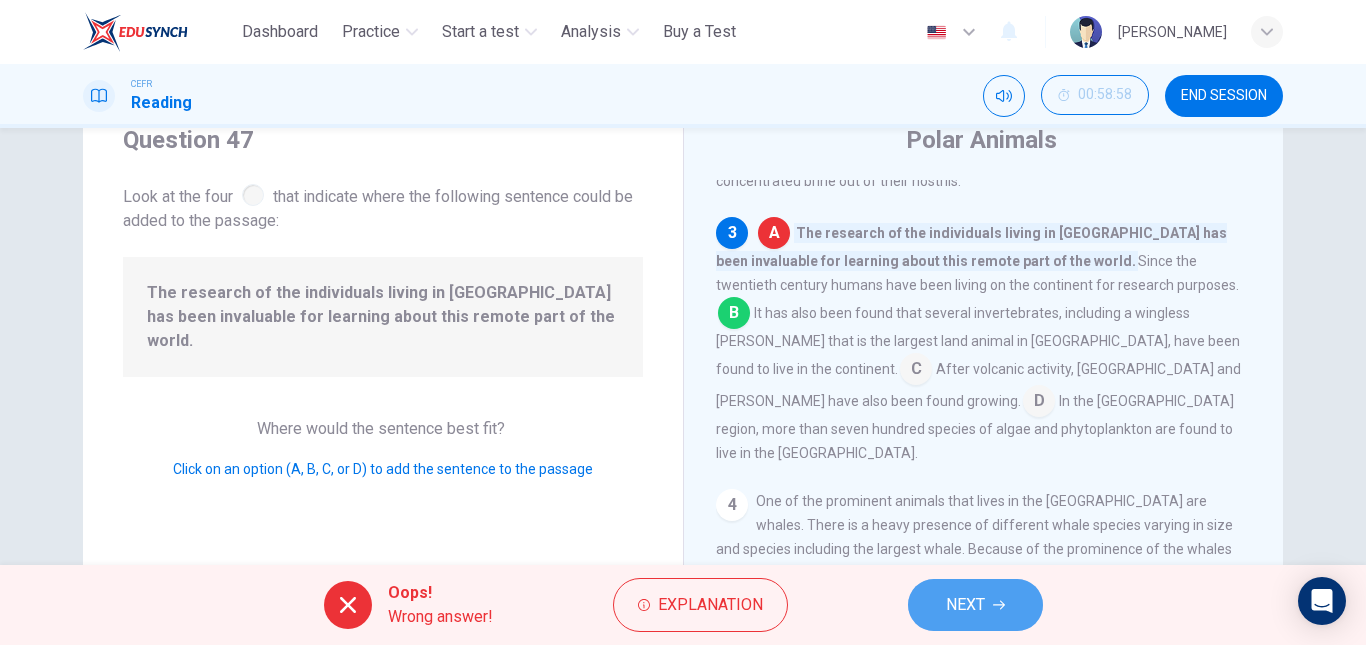 click on "NEXT" at bounding box center (975, 605) 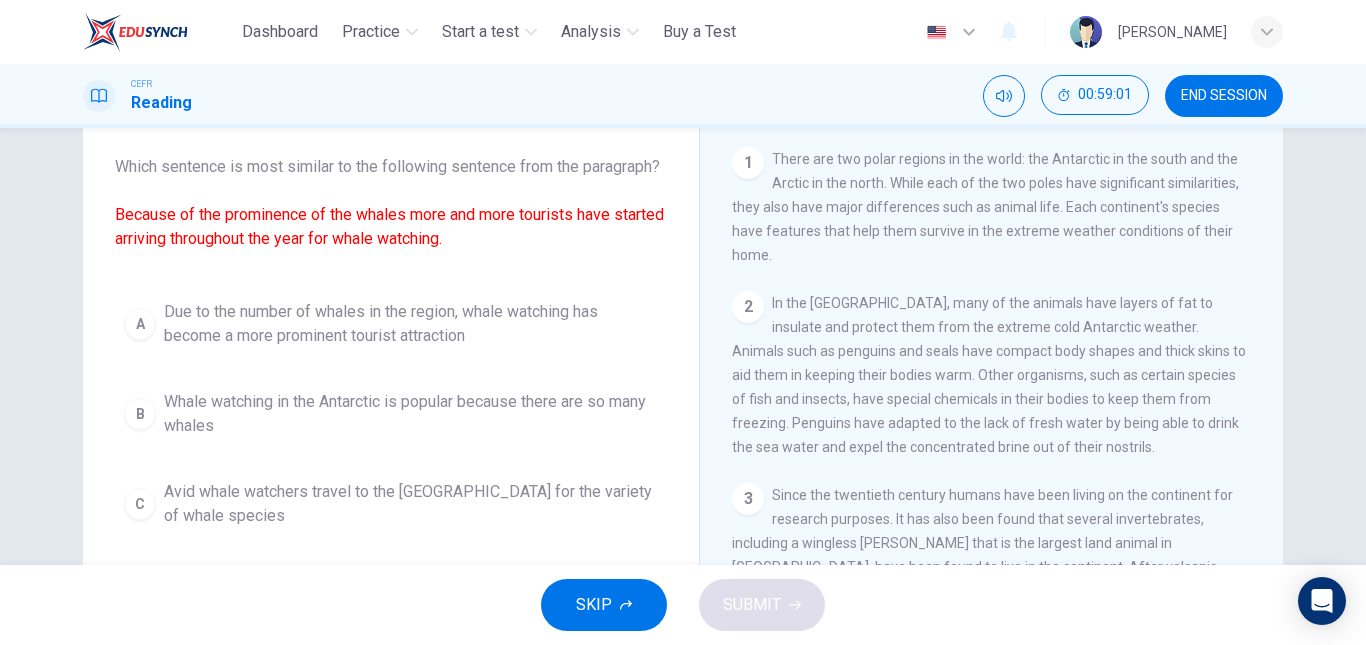 scroll, scrollTop: 113, scrollLeft: 0, axis: vertical 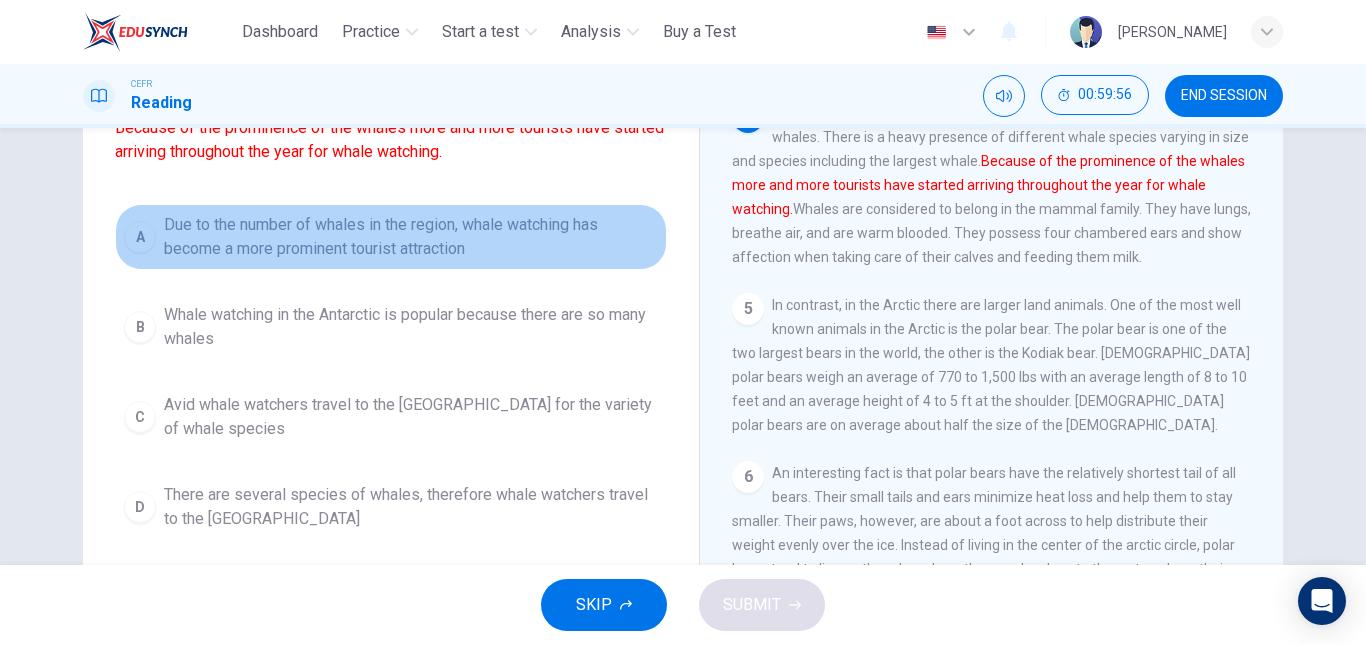 click on "Due to the number of whales in the region, whale watching has become a more prominent tourist attraction" at bounding box center (411, 237) 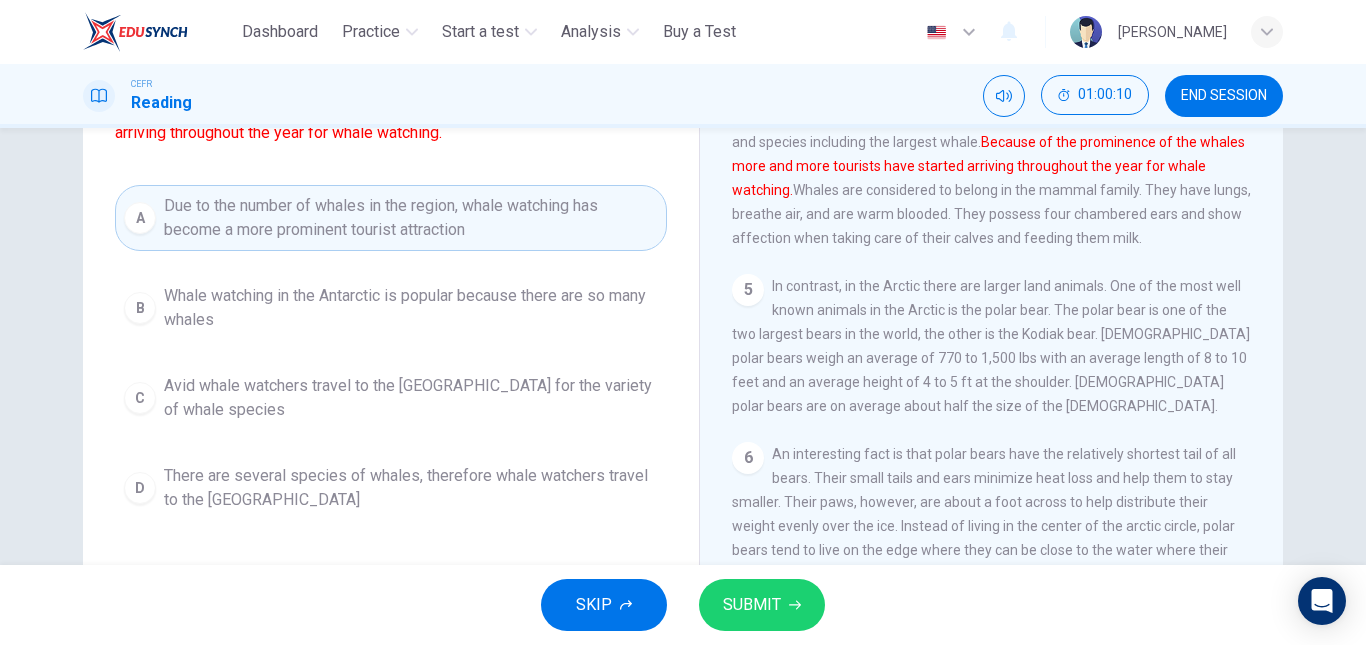scroll, scrollTop: 214, scrollLeft: 0, axis: vertical 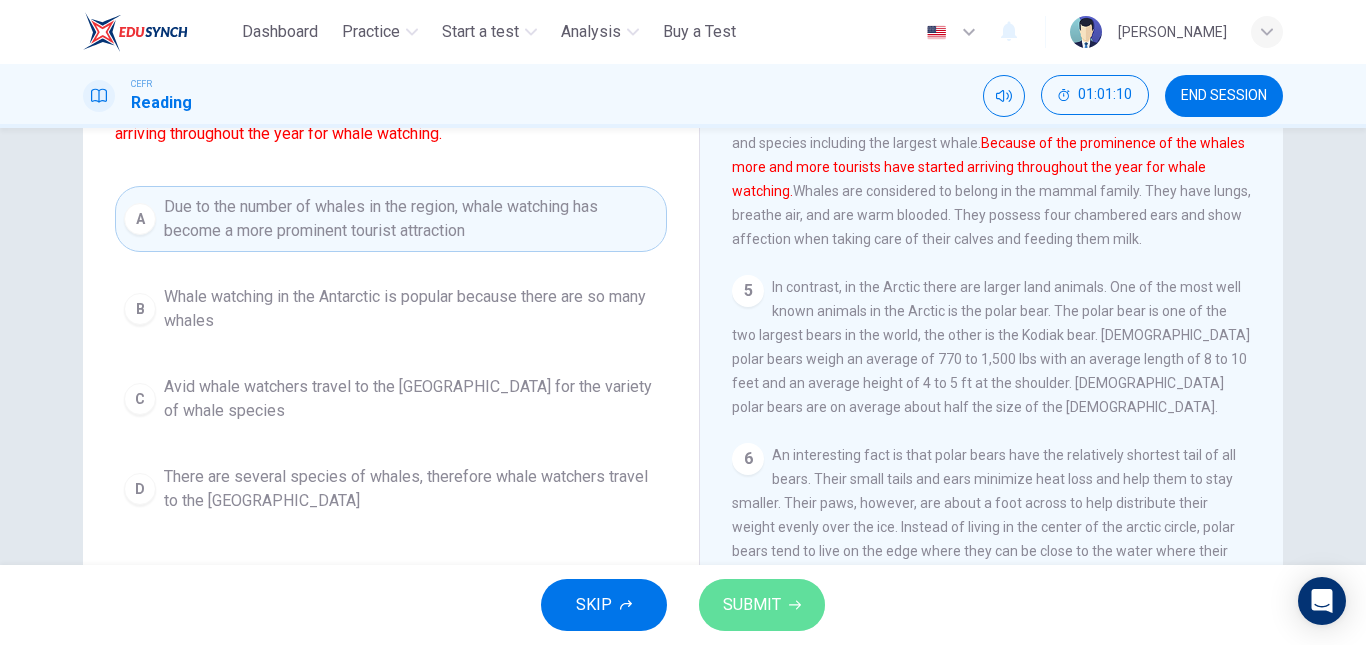 click on "SUBMIT" at bounding box center (762, 605) 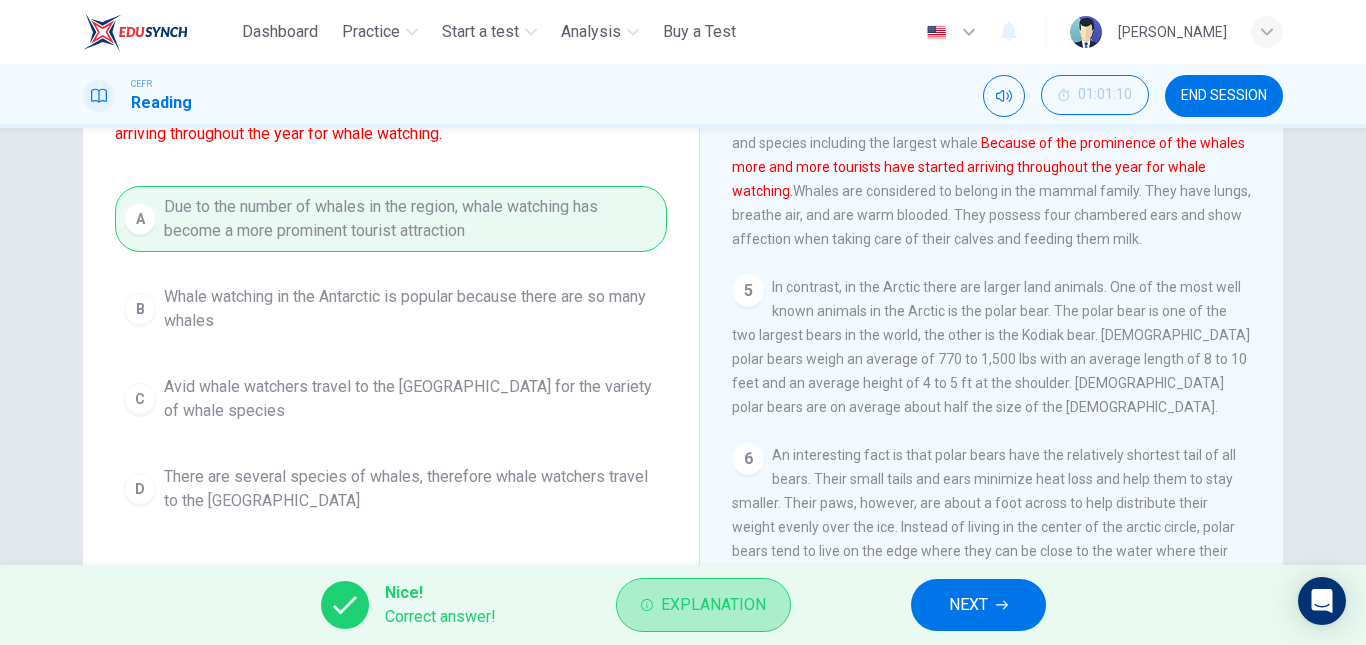 click on "Explanation" at bounding box center [703, 605] 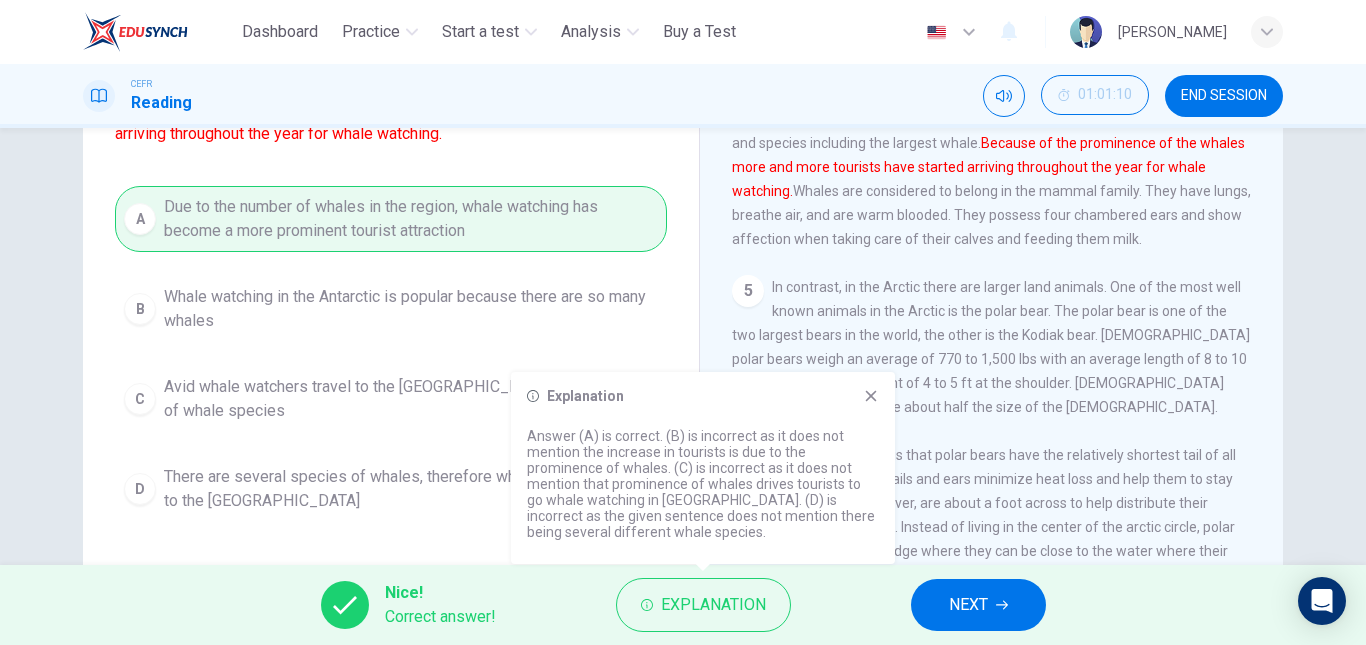 click 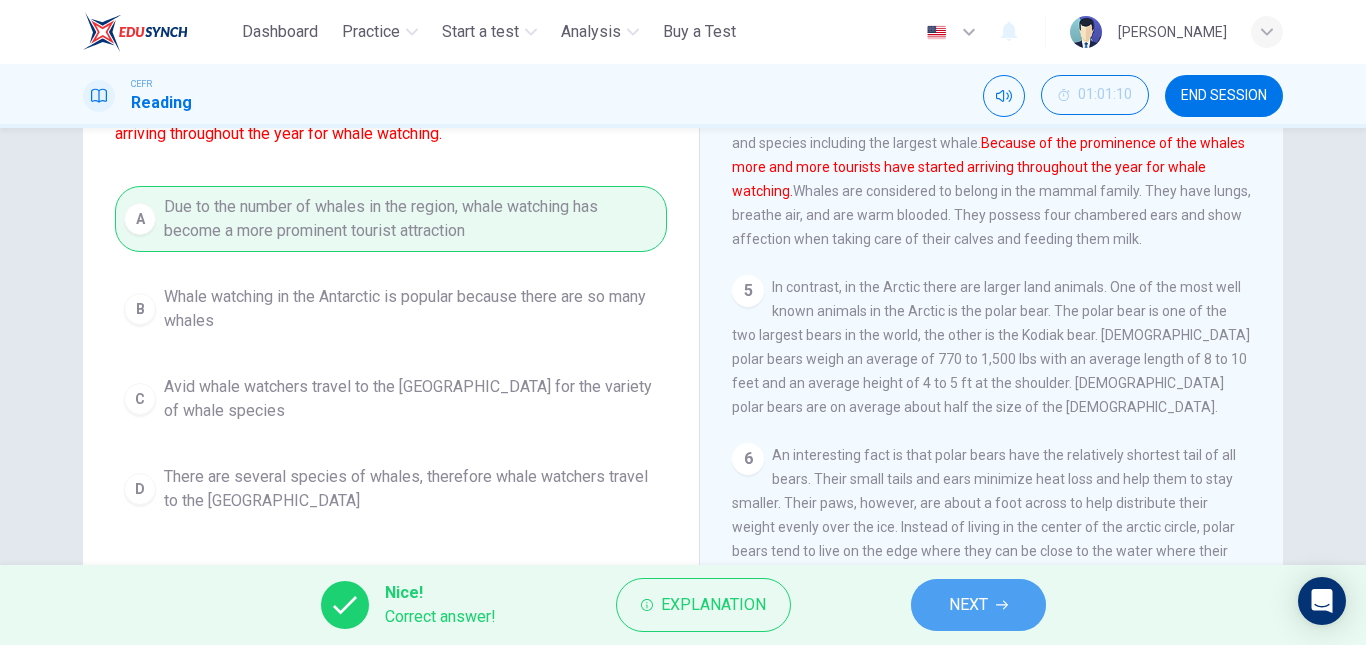click on "NEXT" at bounding box center [978, 605] 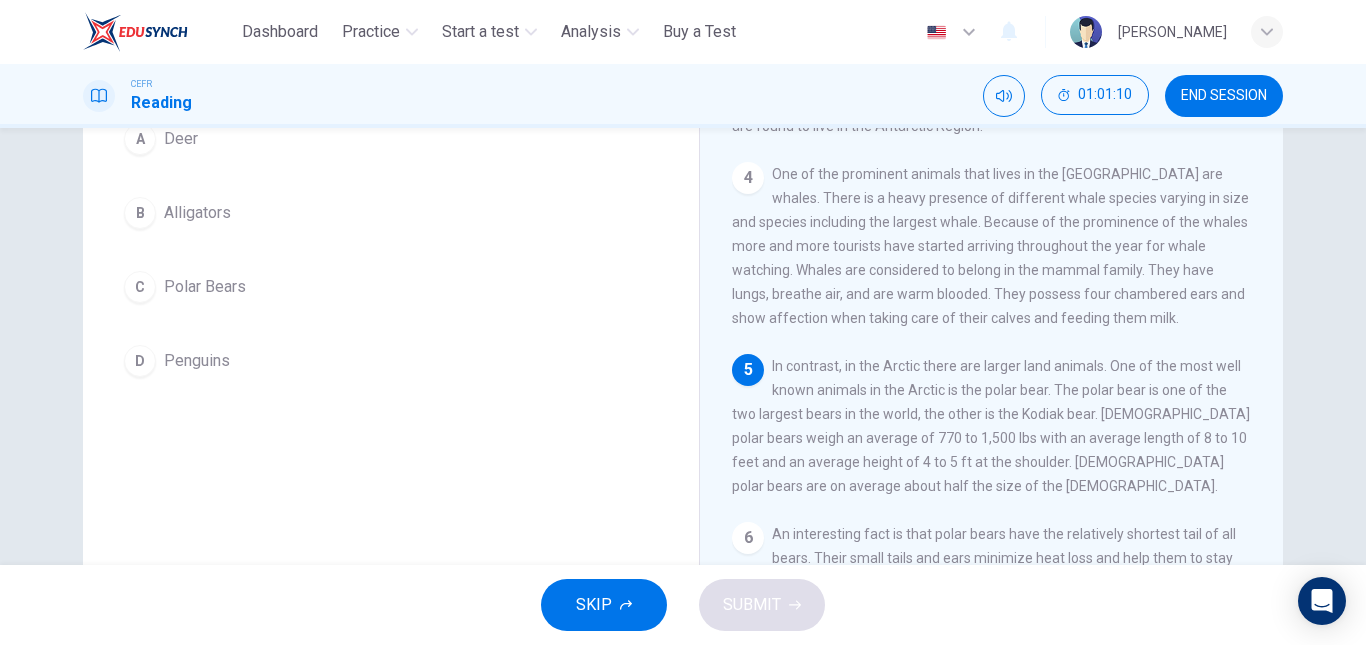 scroll, scrollTop: 376, scrollLeft: 0, axis: vertical 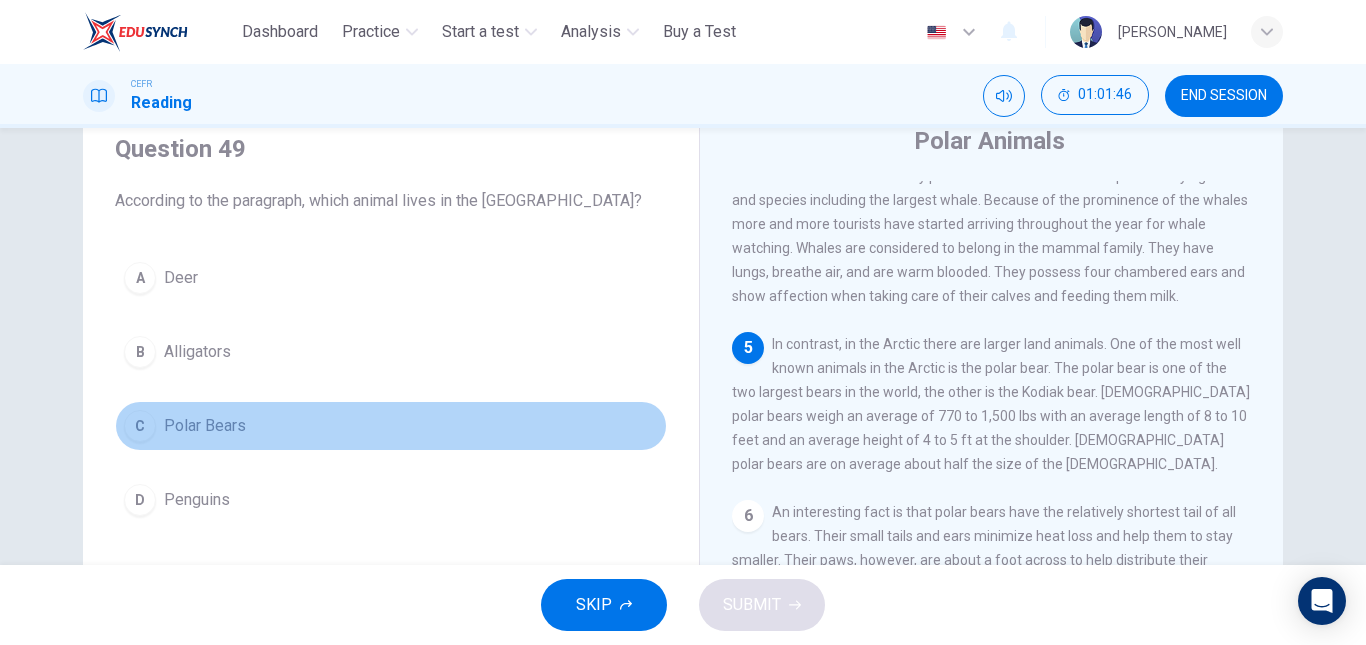 click on "C Polar Bears" at bounding box center [391, 426] 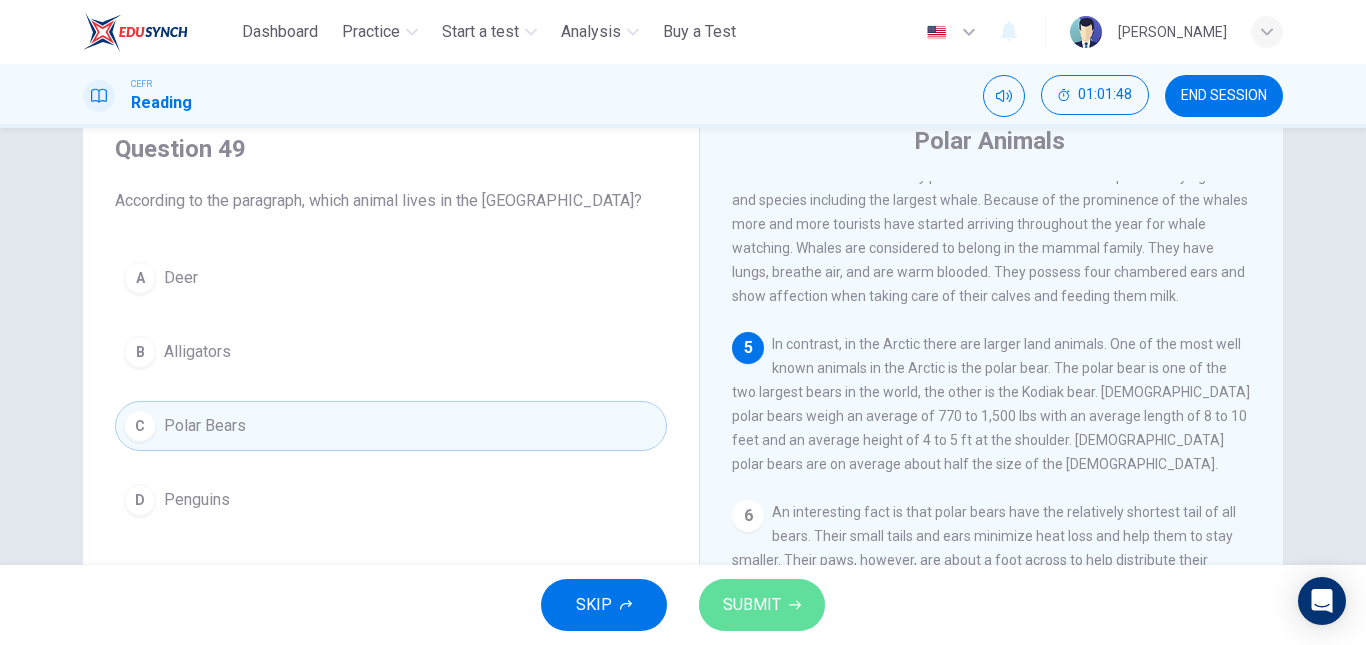 click on "SUBMIT" at bounding box center (752, 605) 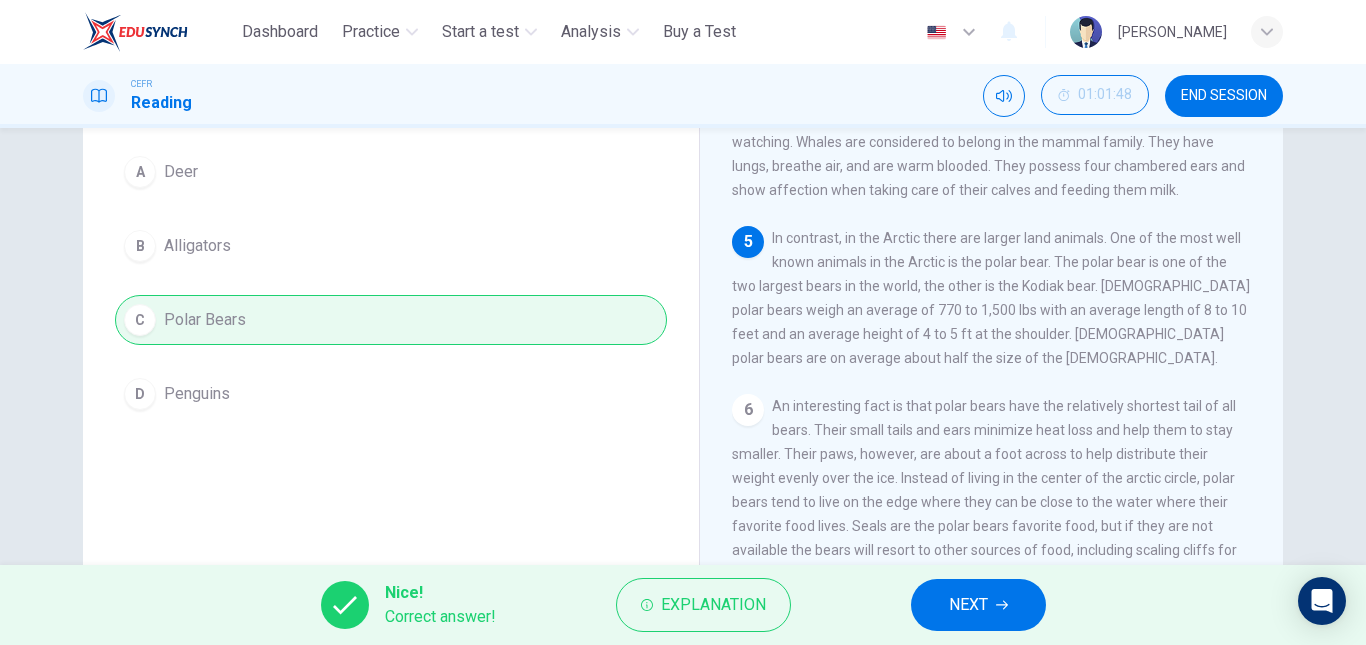 scroll, scrollTop: 182, scrollLeft: 0, axis: vertical 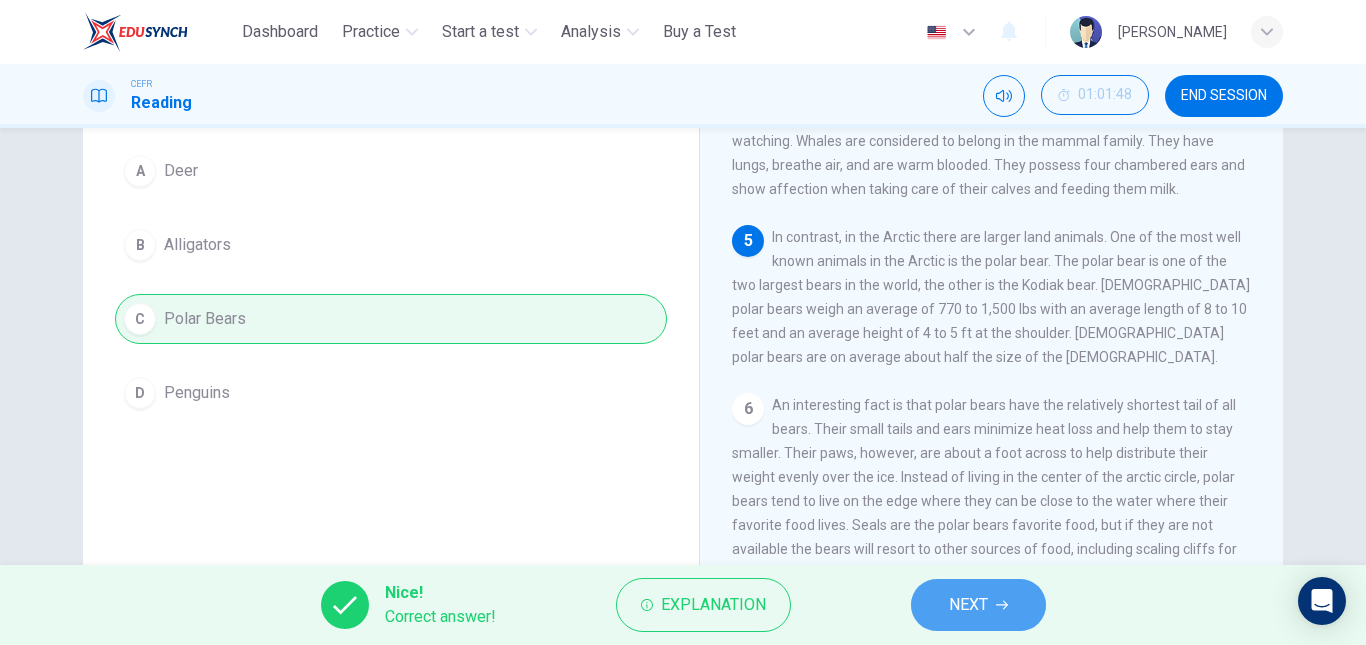 click on "NEXT" at bounding box center (978, 605) 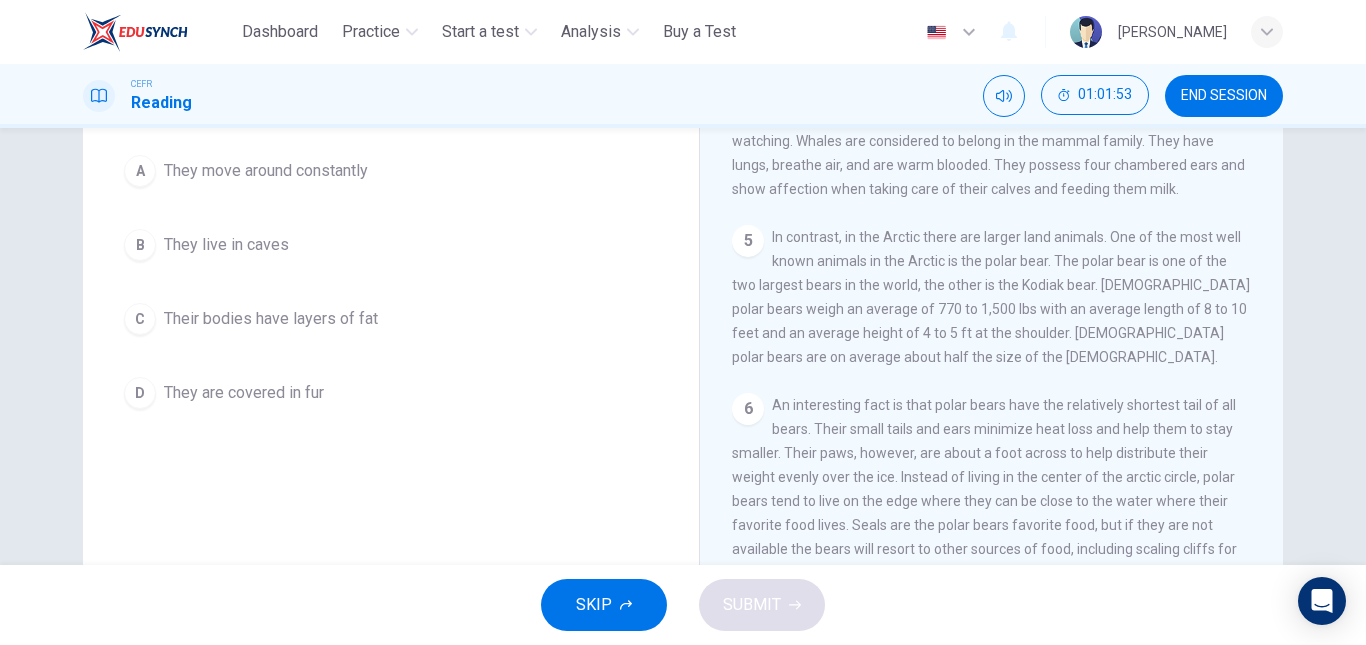 scroll, scrollTop: 338, scrollLeft: 0, axis: vertical 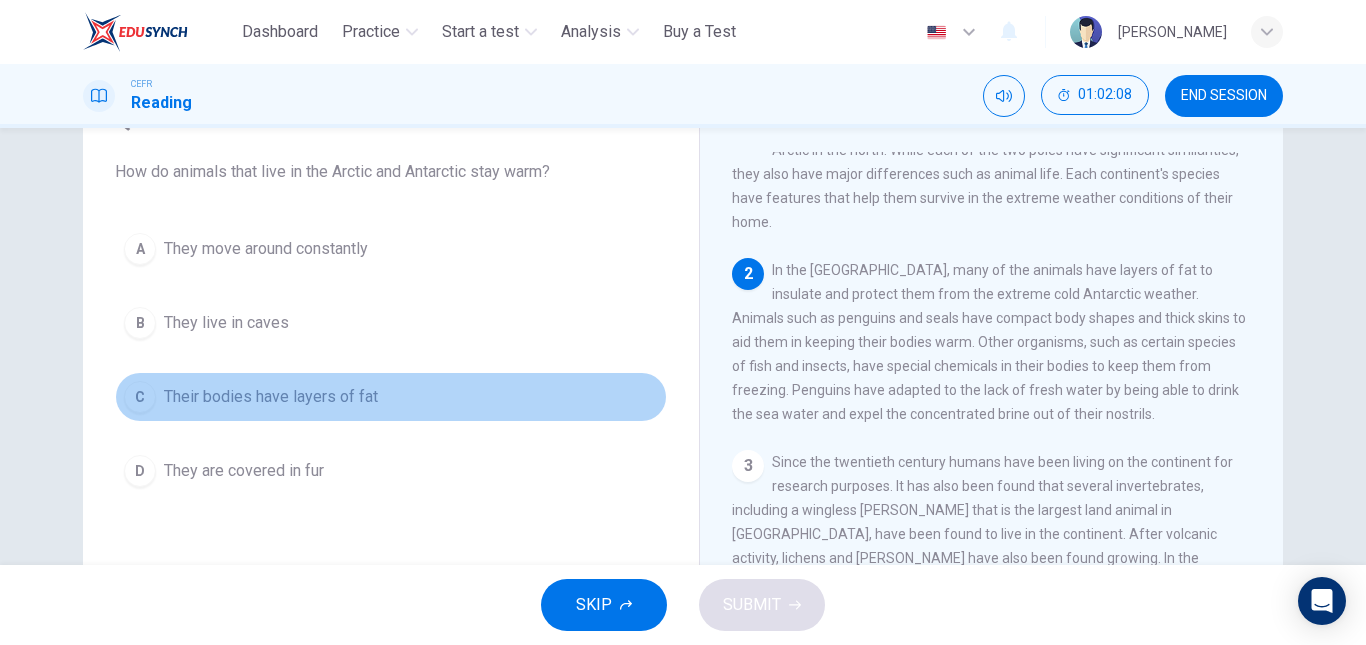 click on "C Their bodies have layers of fat" at bounding box center (391, 397) 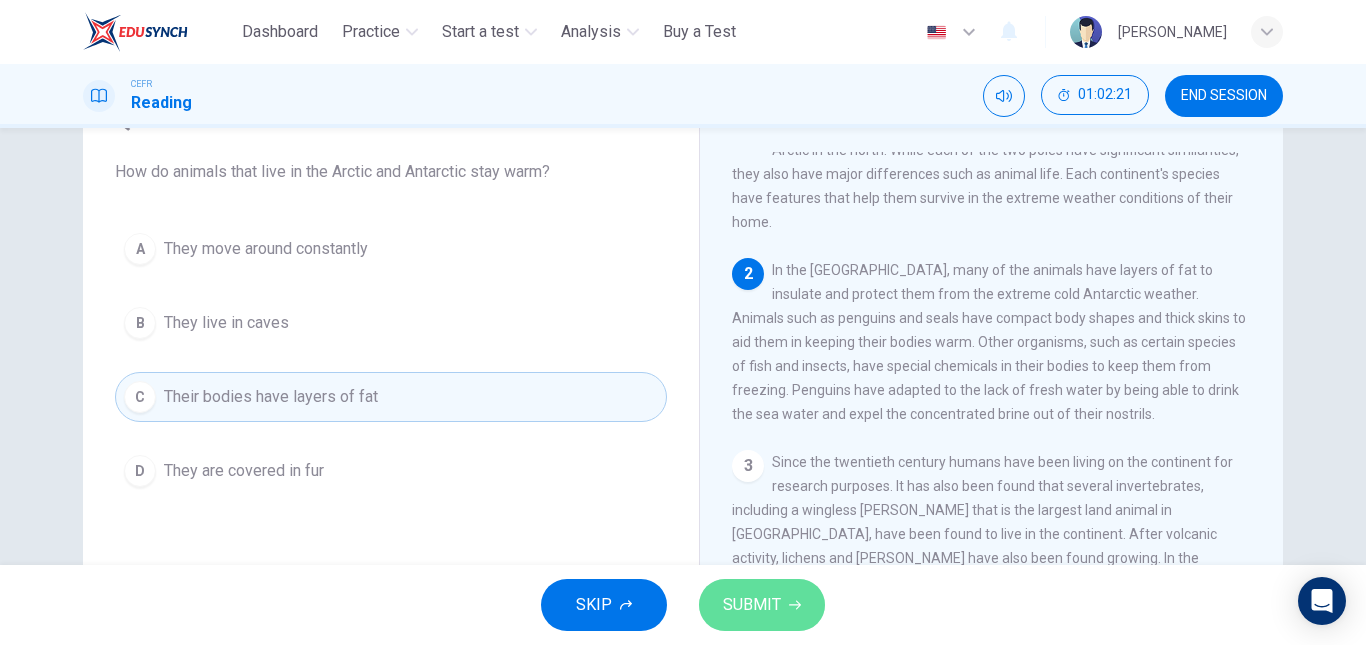 click on "SUBMIT" at bounding box center (752, 605) 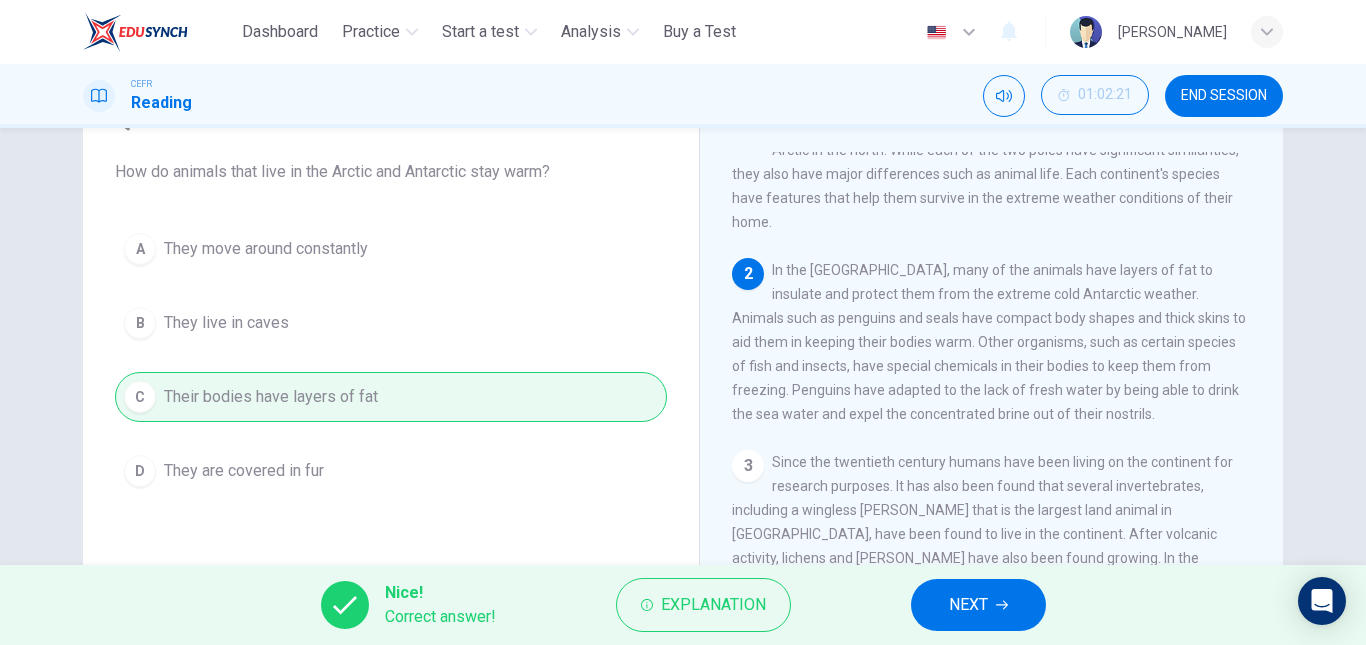 click on "Nice! Correct answer! Explanation NEXT" at bounding box center (683, 605) 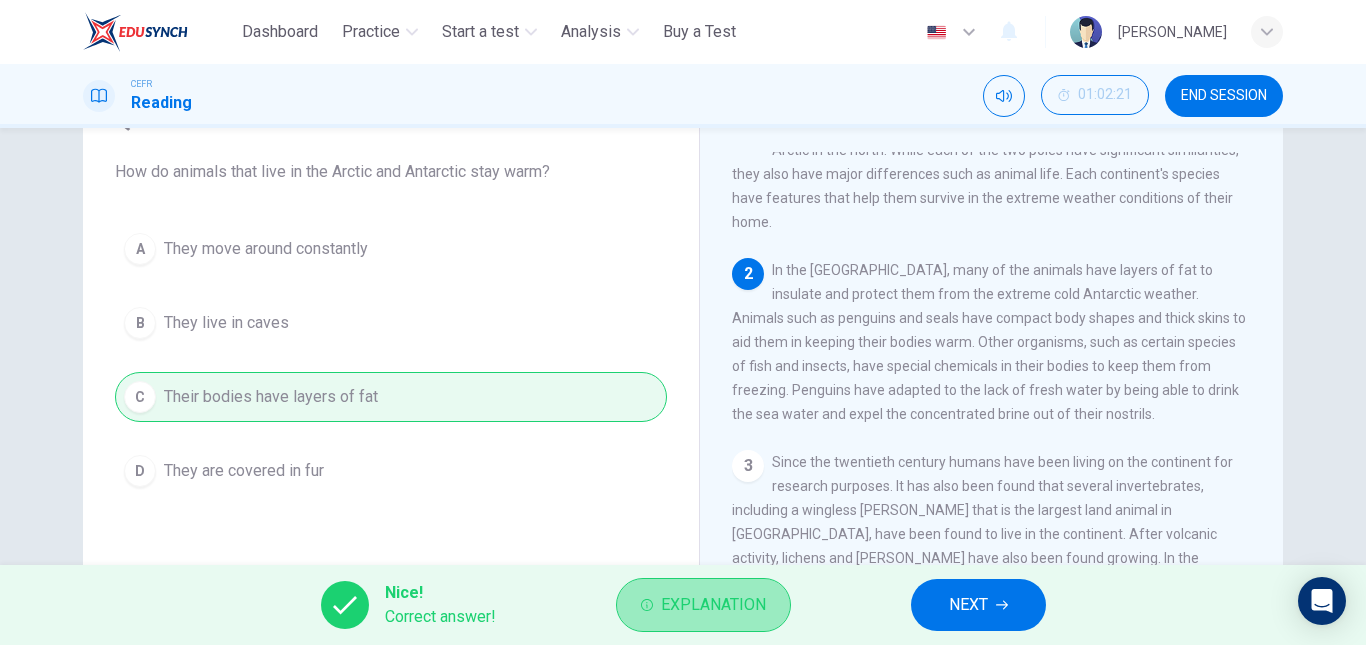 click on "Explanation" at bounding box center [713, 605] 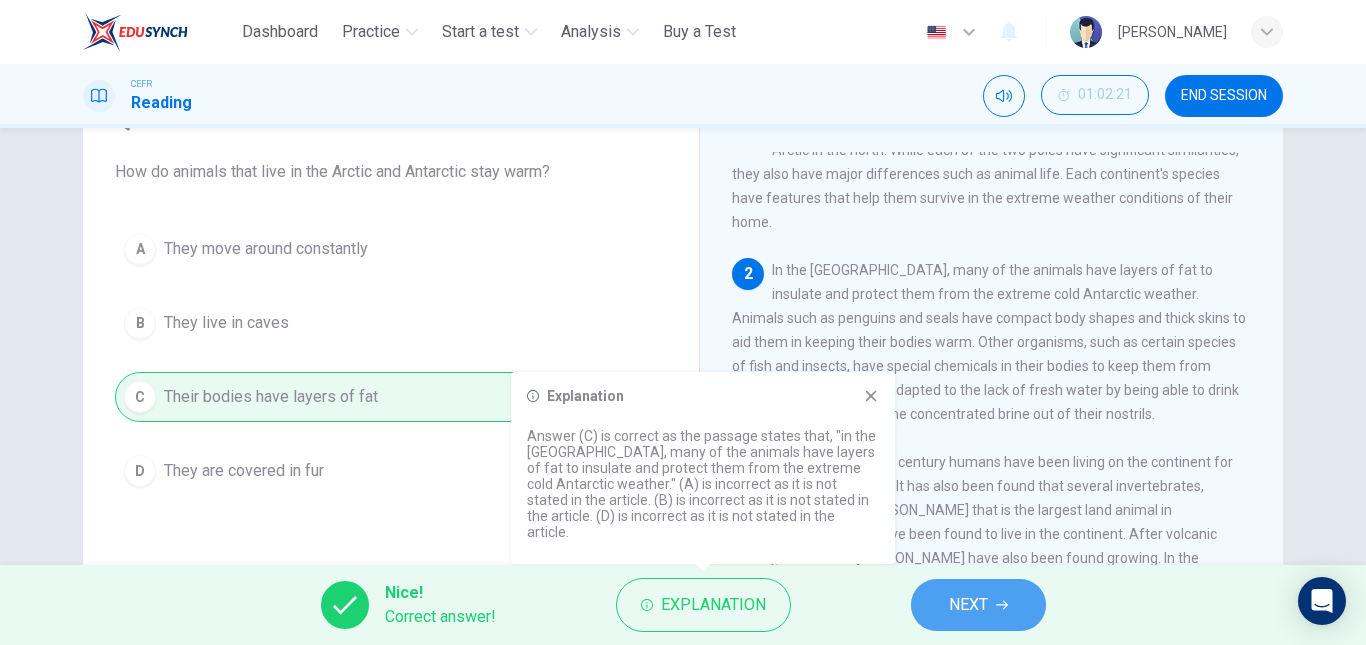 click on "NEXT" at bounding box center (978, 605) 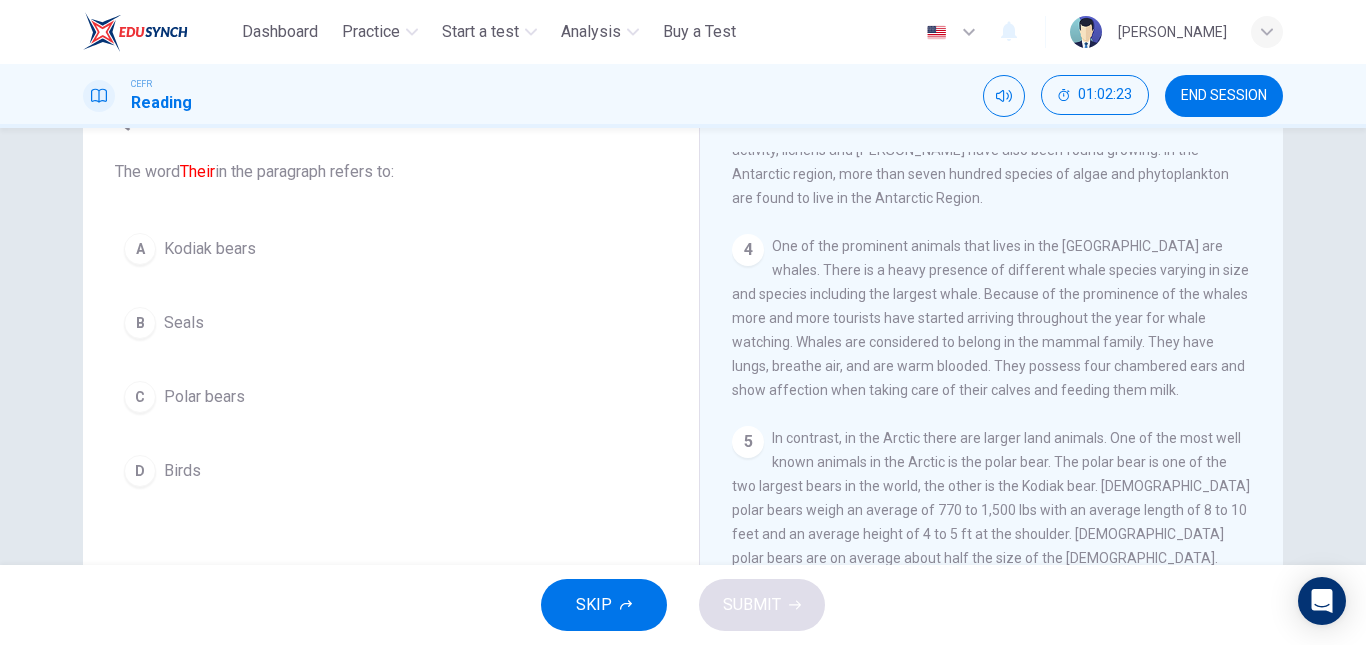 scroll, scrollTop: 587, scrollLeft: 0, axis: vertical 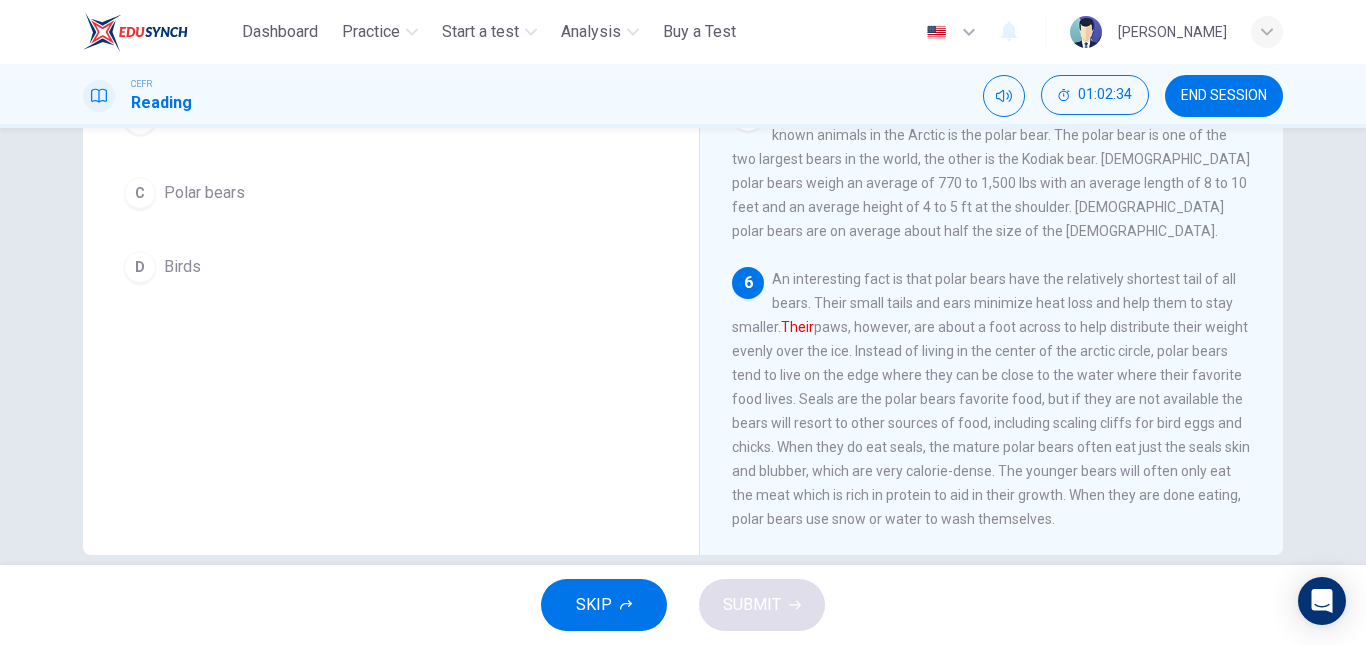click on "C Polar bears" at bounding box center (391, 193) 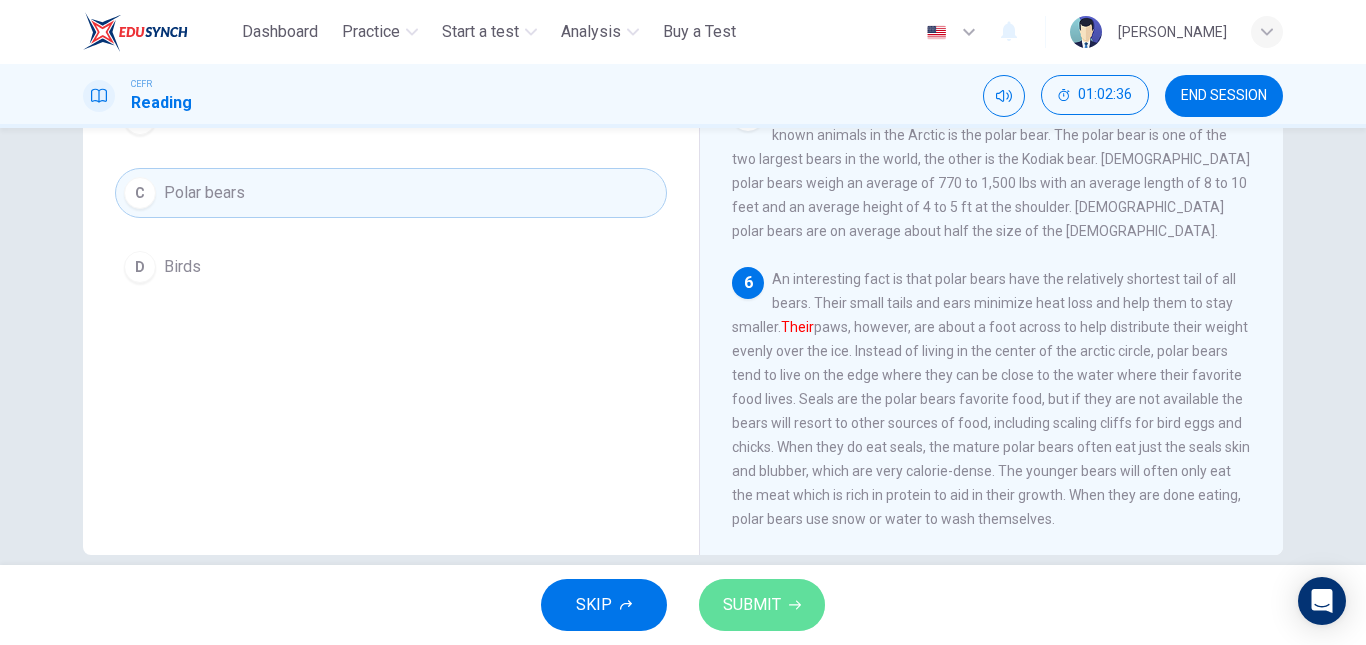 click on "SUBMIT" at bounding box center (762, 605) 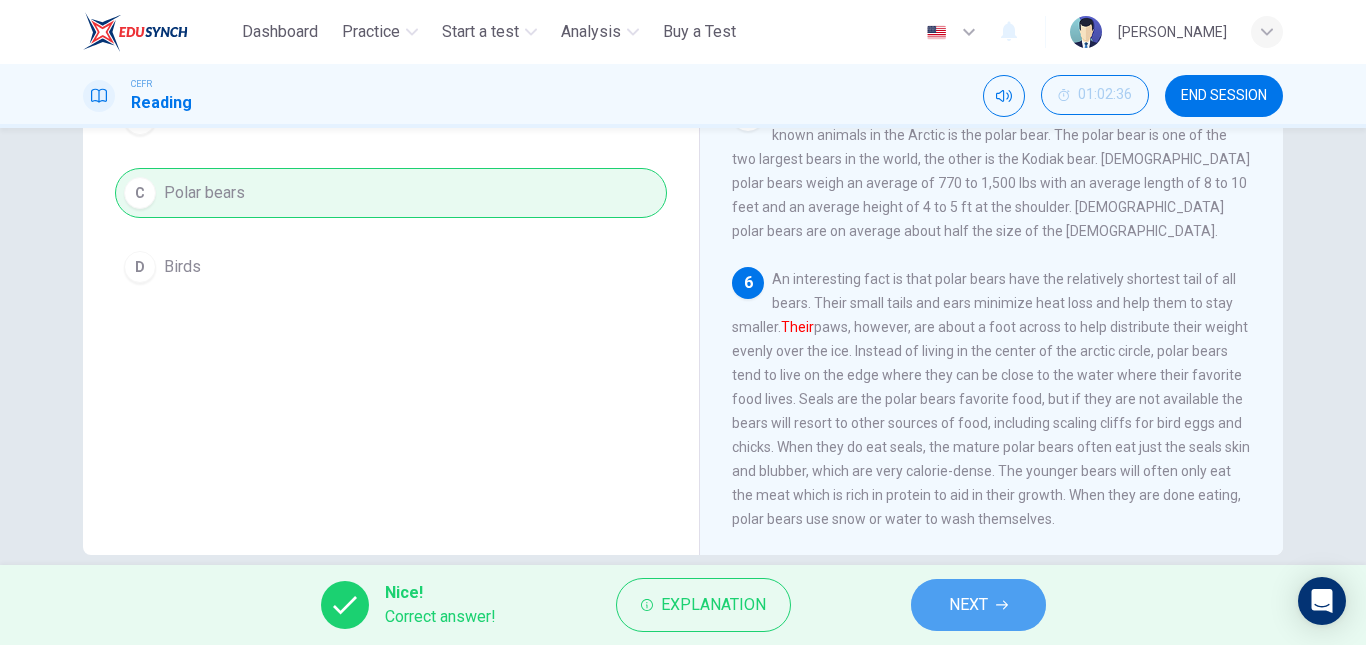 click on "NEXT" at bounding box center [968, 605] 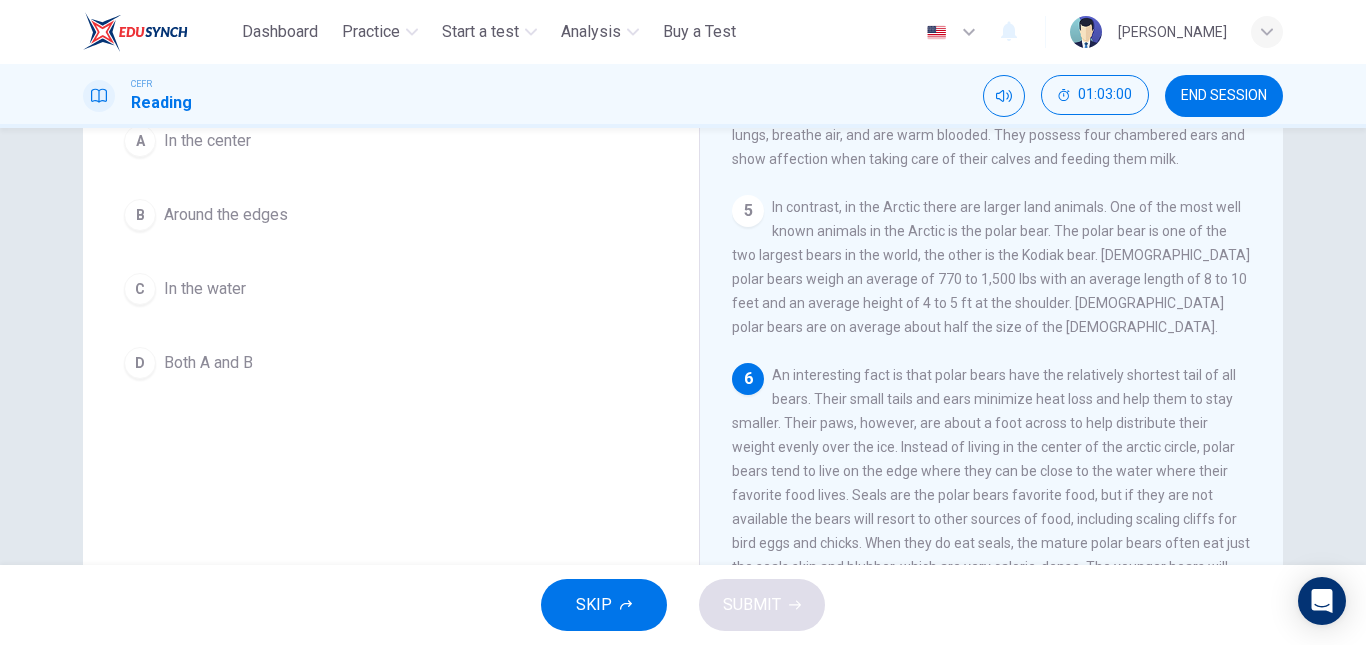 scroll, scrollTop: 211, scrollLeft: 0, axis: vertical 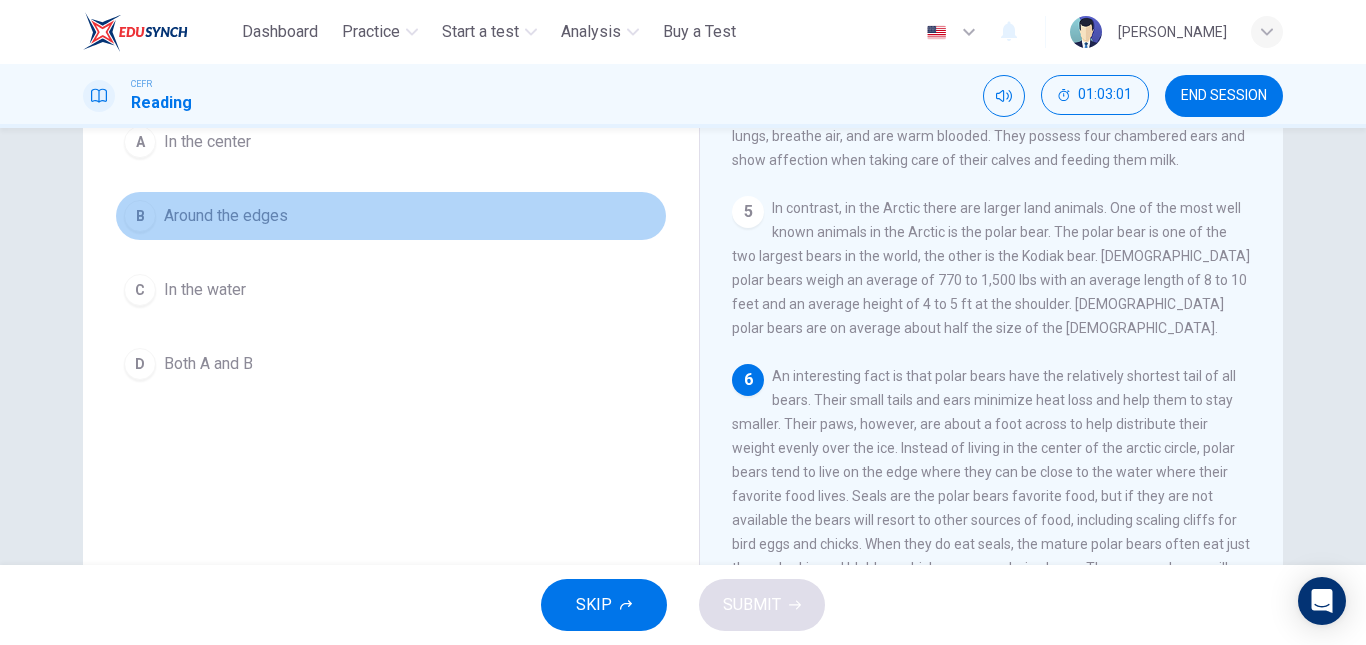 click on "B Around the edges" at bounding box center [391, 216] 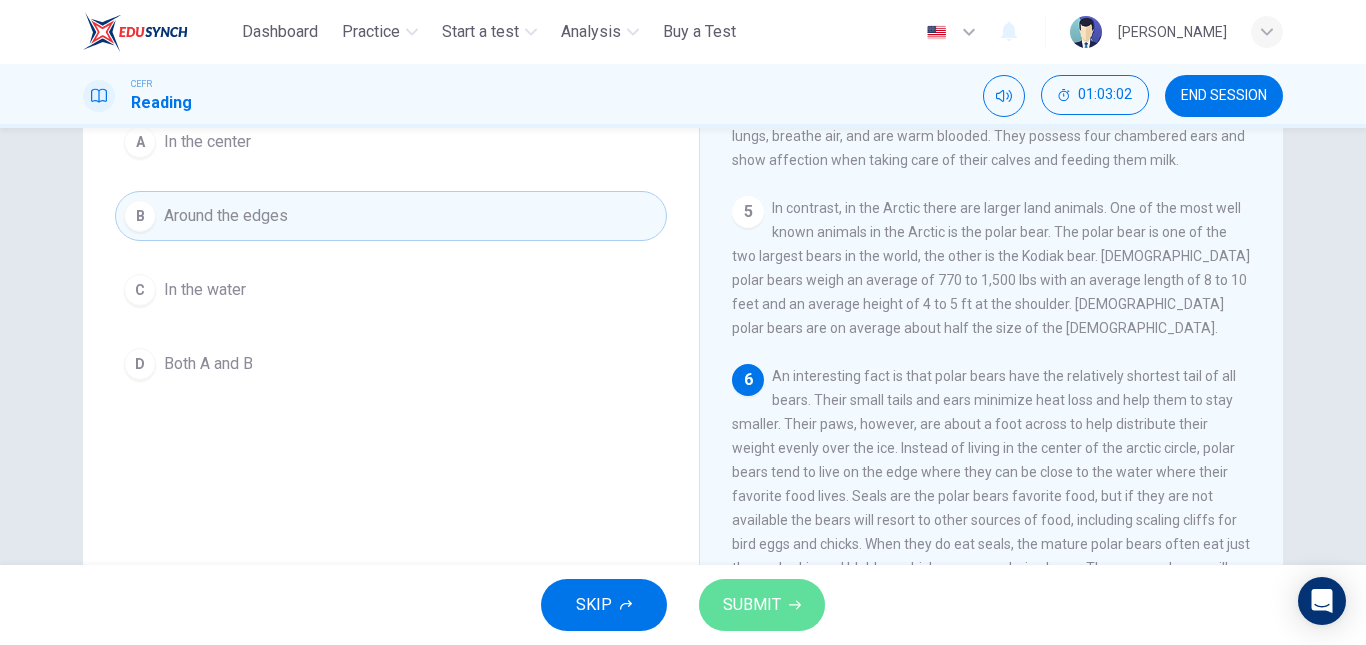 click on "SUBMIT" at bounding box center (752, 605) 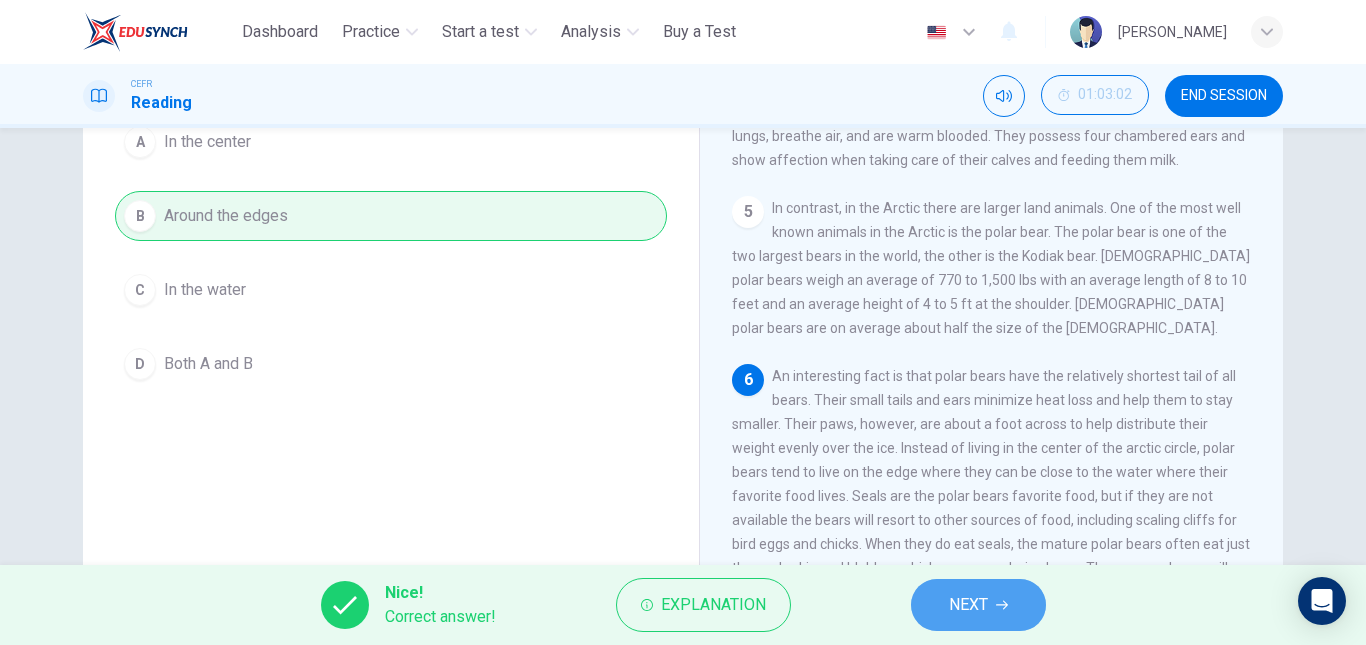 click 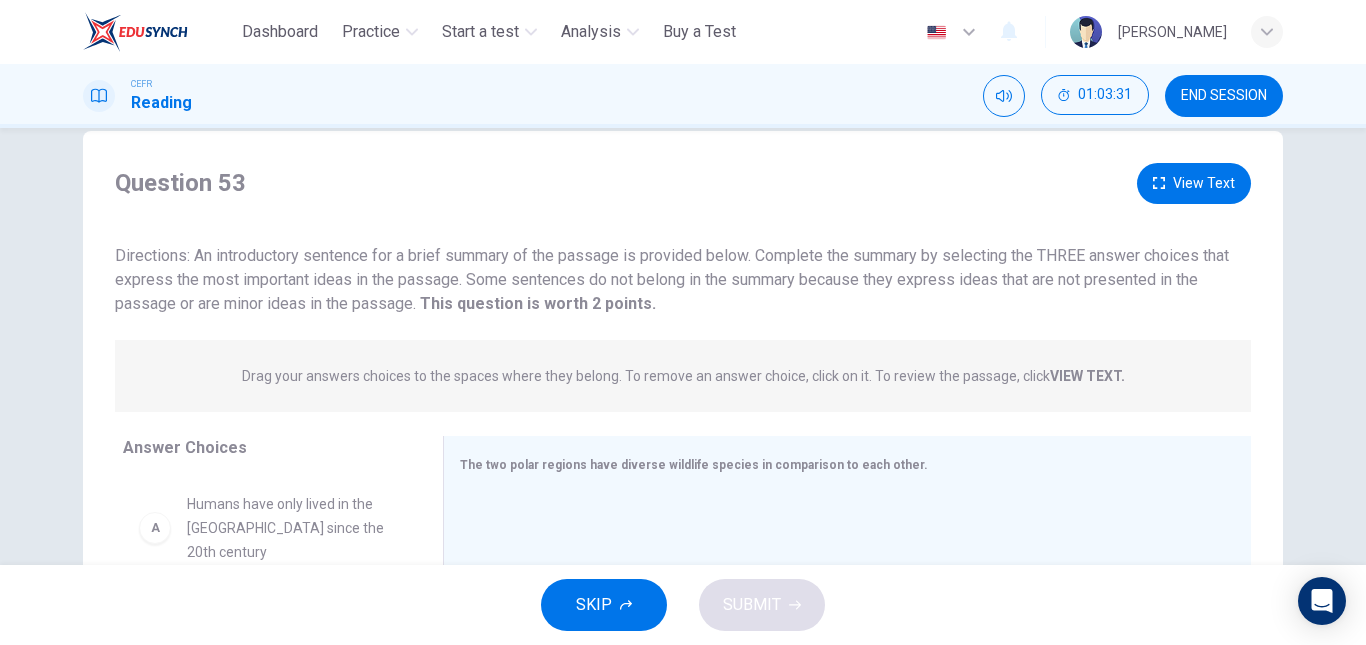 scroll, scrollTop: 36, scrollLeft: 0, axis: vertical 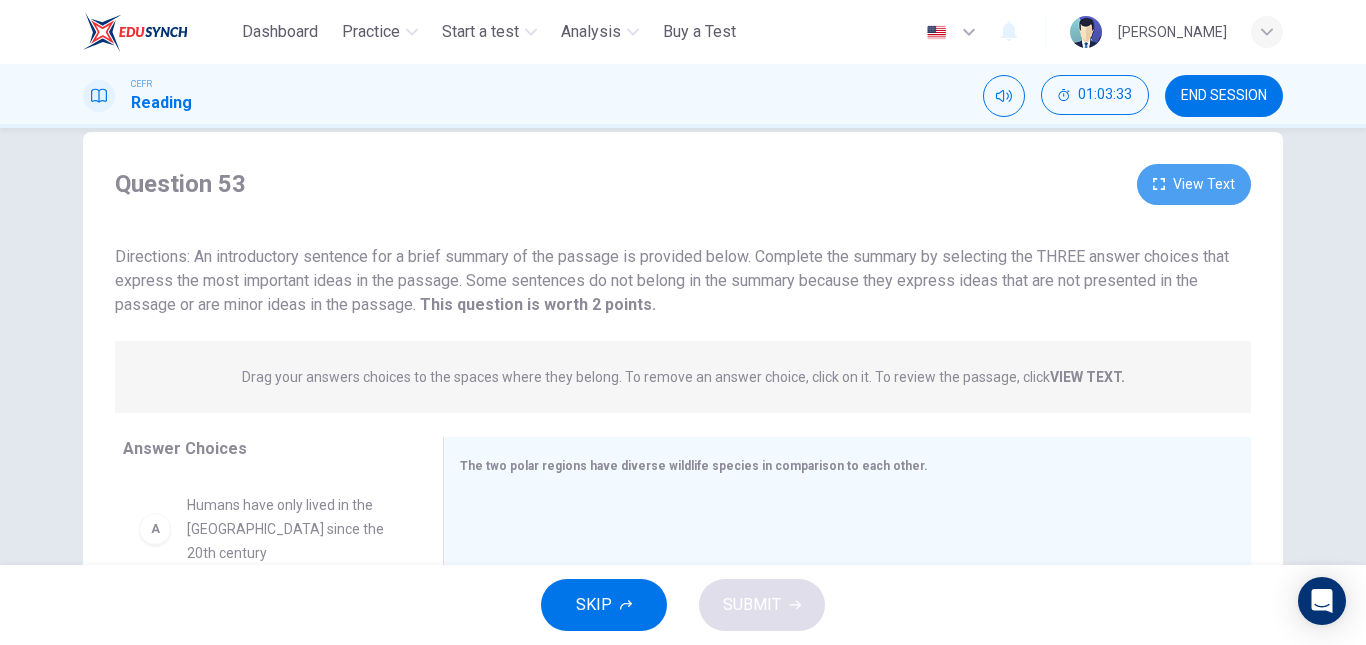 click on "View Text" at bounding box center (1194, 184) 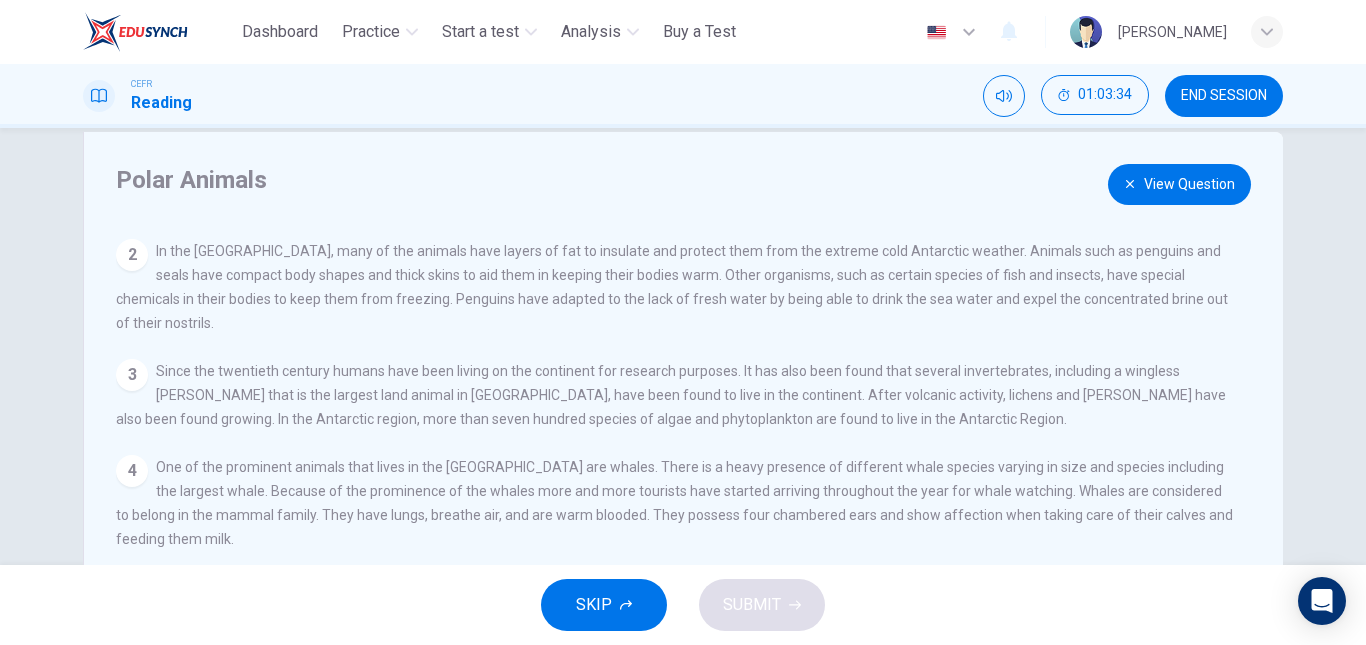 scroll, scrollTop: 0, scrollLeft: 0, axis: both 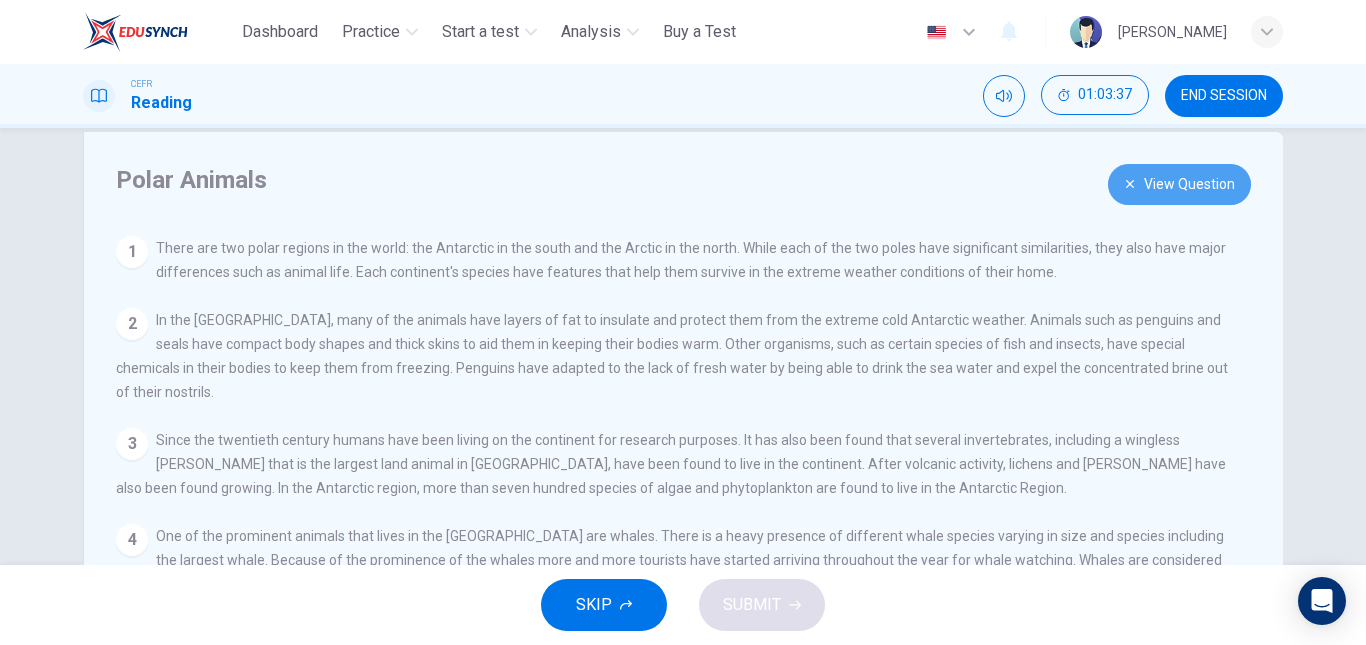click on "View Question" at bounding box center [1179, 184] 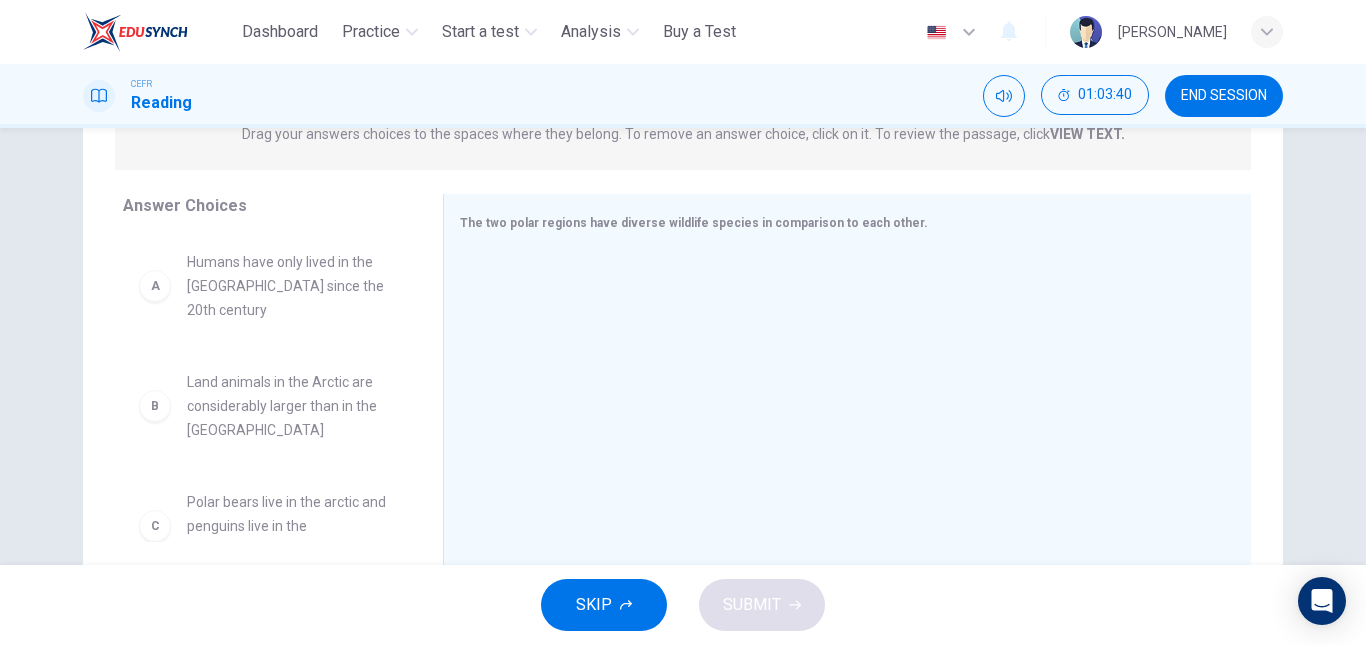 scroll, scrollTop: 285, scrollLeft: 0, axis: vertical 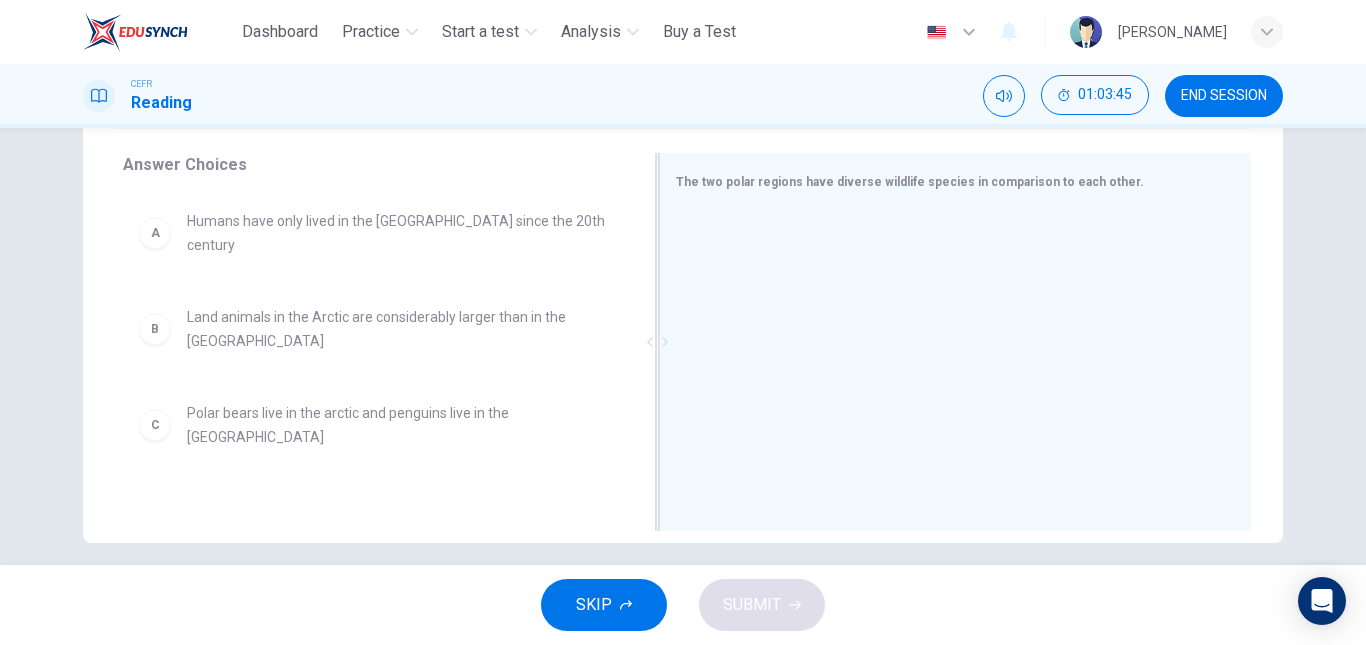 drag, startPoint x: 446, startPoint y: 346, endPoint x: 884, endPoint y: 404, distance: 441.8235 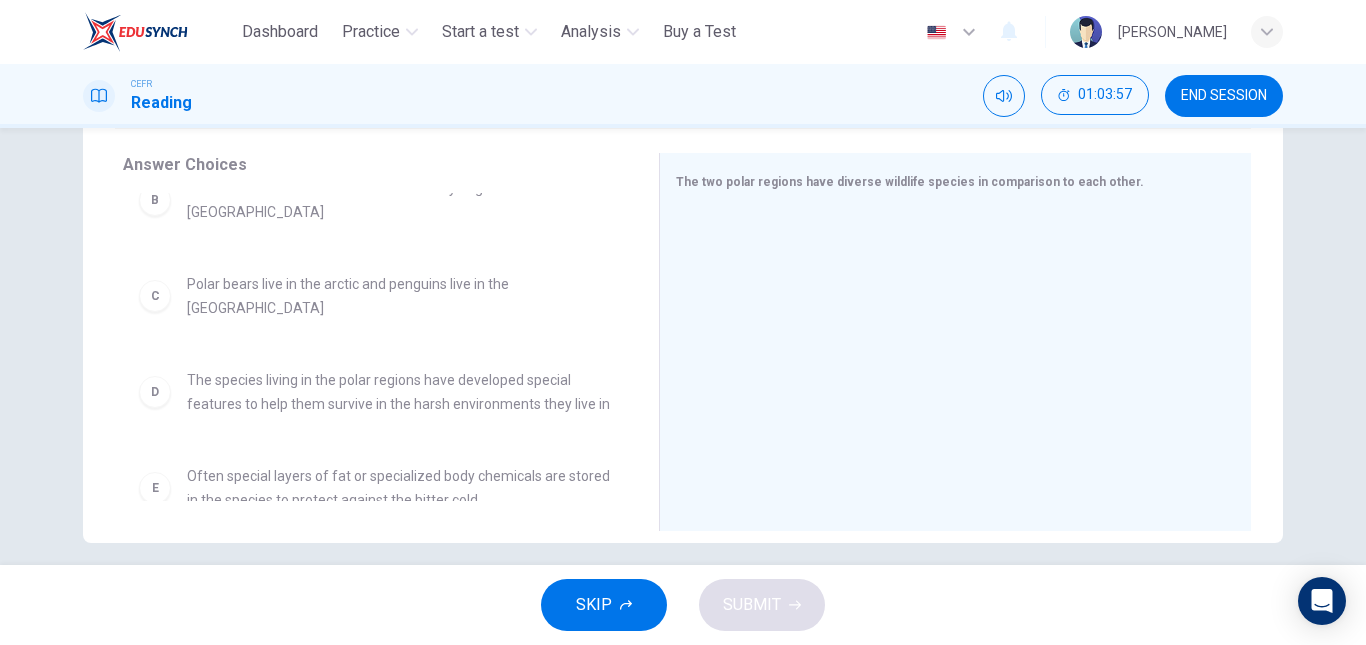 scroll, scrollTop: 111, scrollLeft: 0, axis: vertical 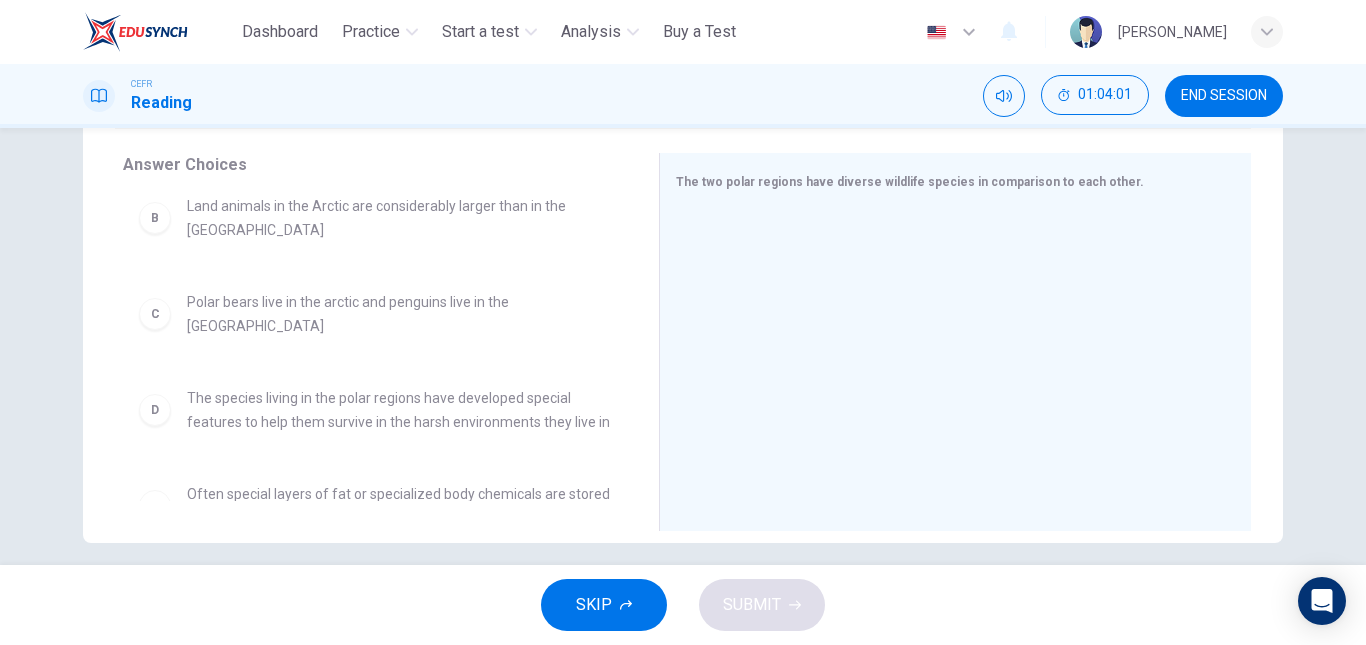 click on "The species living in the polar regions have developed special features to help them survive in the harsh environments they live in" at bounding box center (399, 410) 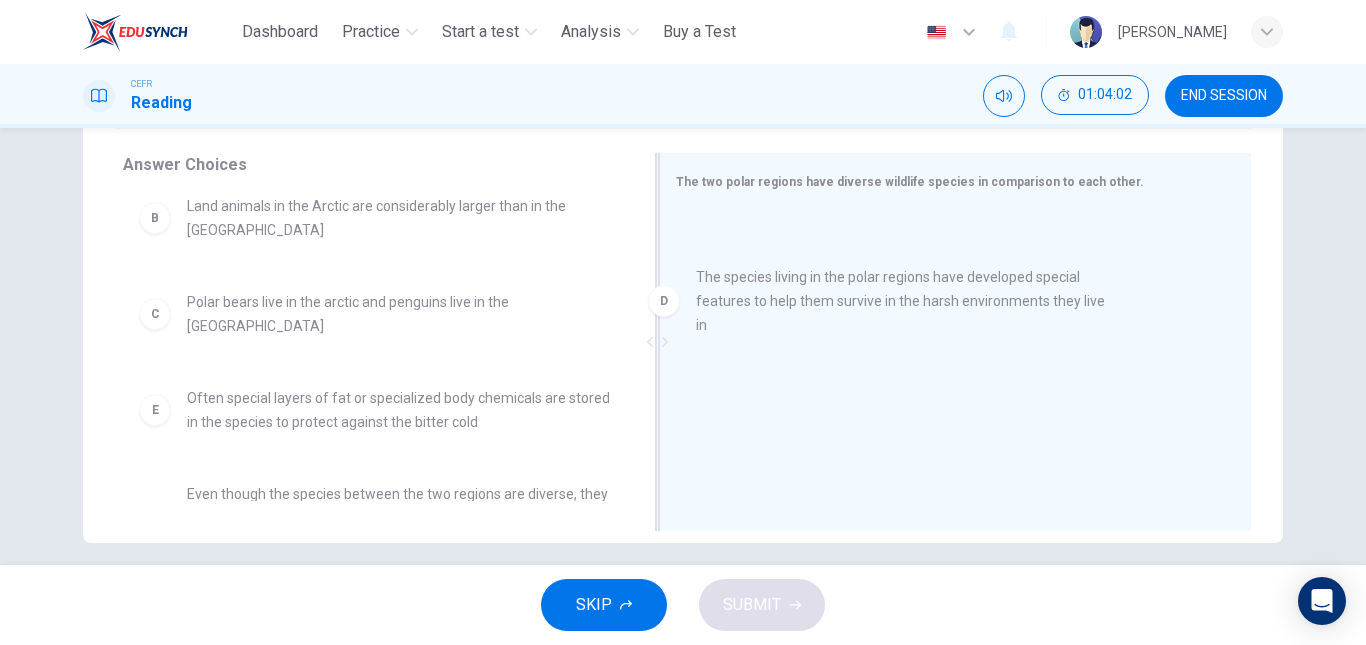 drag, startPoint x: 310, startPoint y: 392, endPoint x: 840, endPoint y: 289, distance: 539.9157 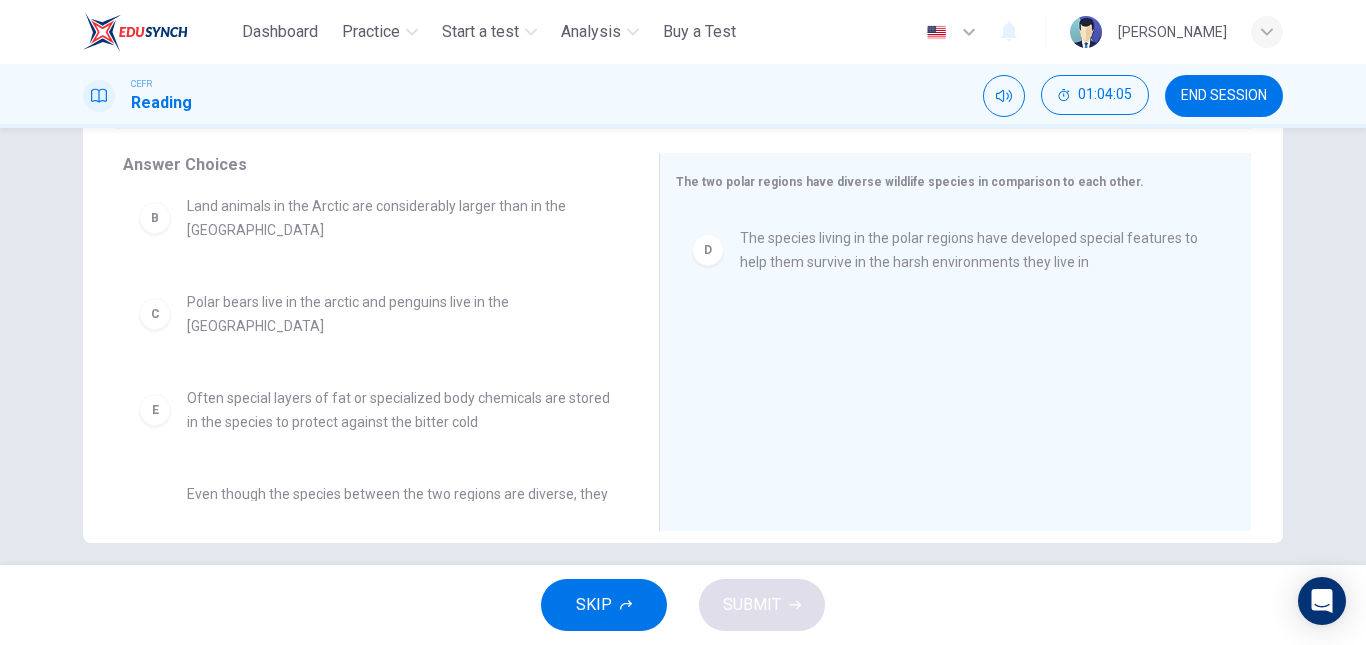 click on "A Humans have only lived in the [GEOGRAPHIC_DATA] since the 20th century B Land animals in the Arctic are considerably larger than in the Antarctic C Polar bears live in the arctic and penguins live in the [GEOGRAPHIC_DATA] E Often special layers of fat or specialized body chemicals are stored in the species to protect against the bitter cold F Even though the species between the two regions are diverse, they share some similar features that help them survive their hostile habitats" at bounding box center (375, 236) 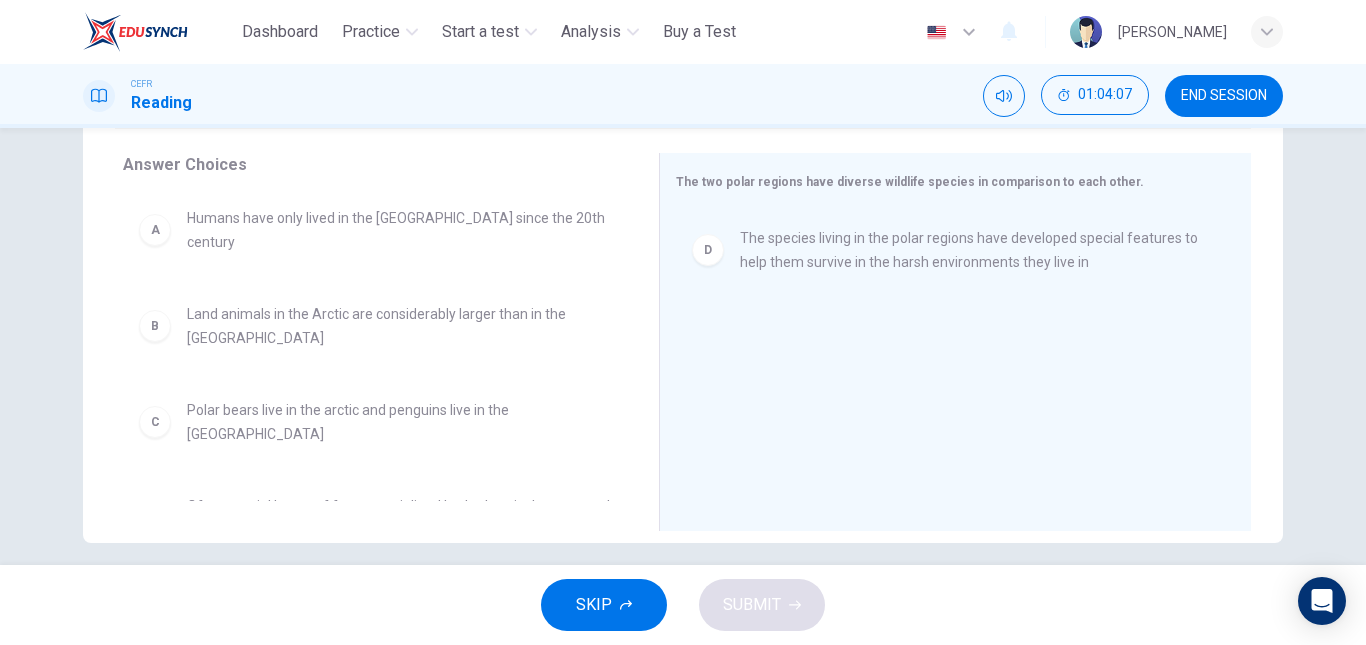 scroll, scrollTop: 0, scrollLeft: 0, axis: both 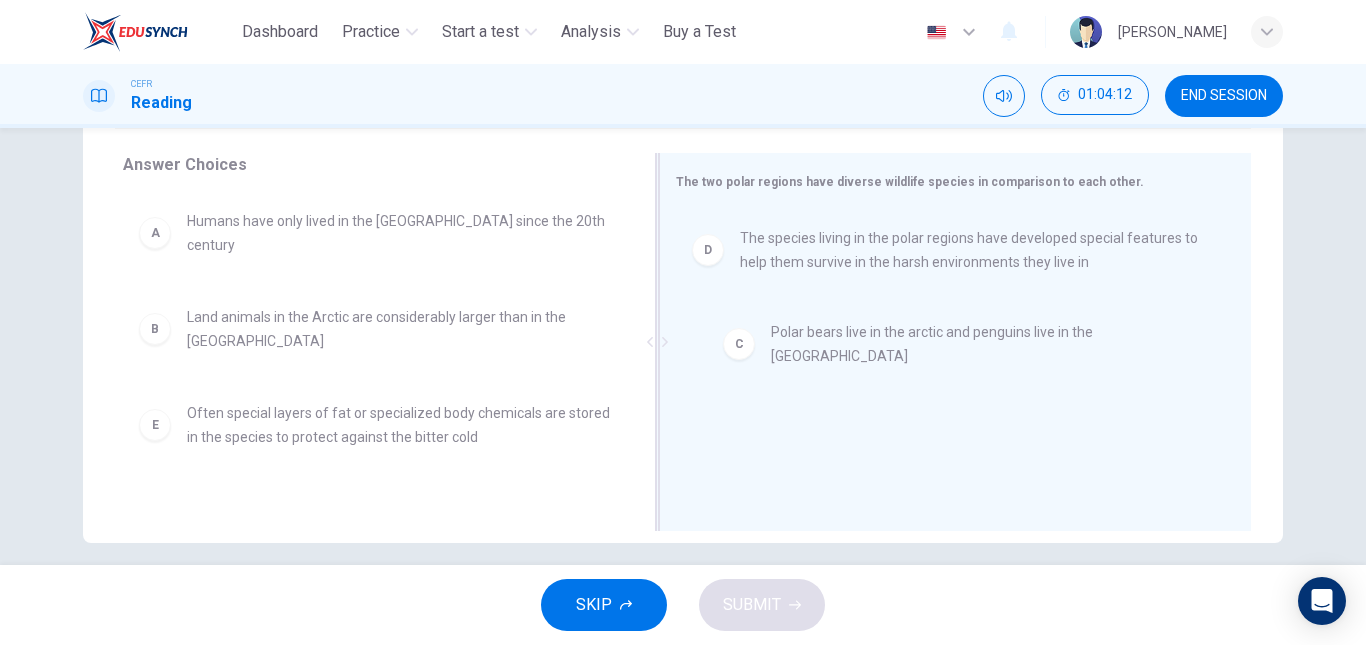 drag, startPoint x: 408, startPoint y: 415, endPoint x: 1002, endPoint y: 343, distance: 598.3477 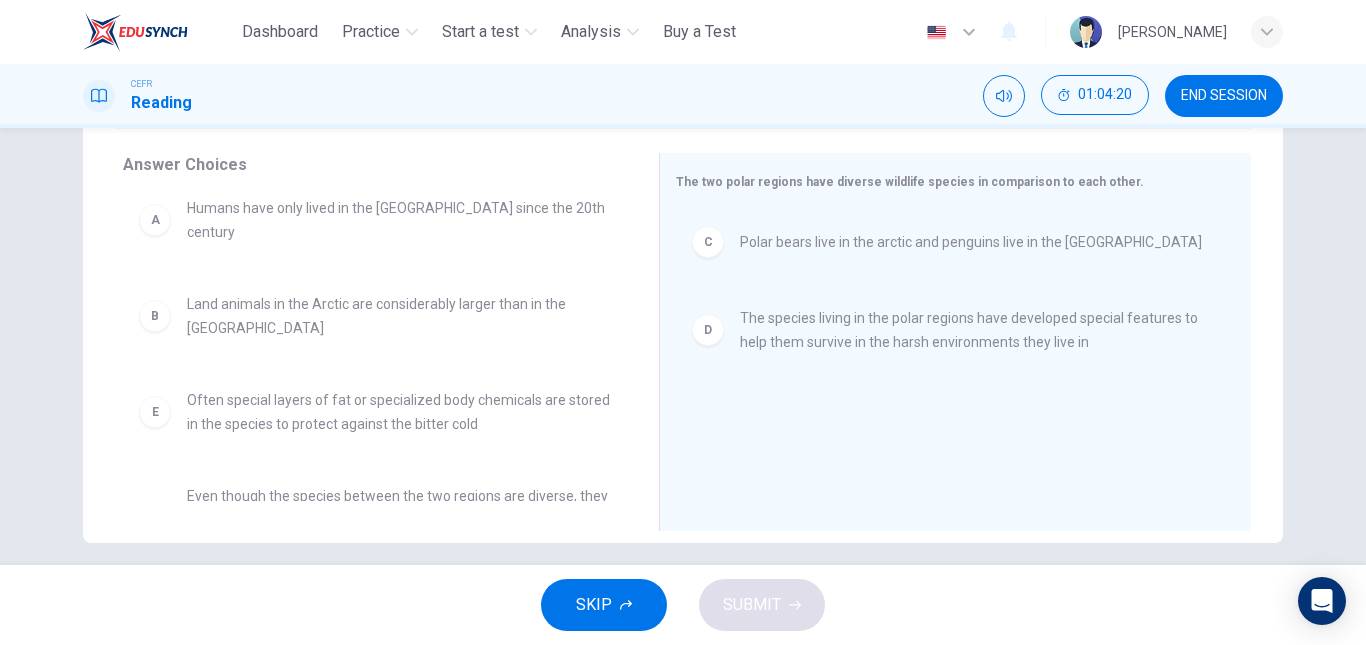 scroll, scrollTop: 20, scrollLeft: 0, axis: vertical 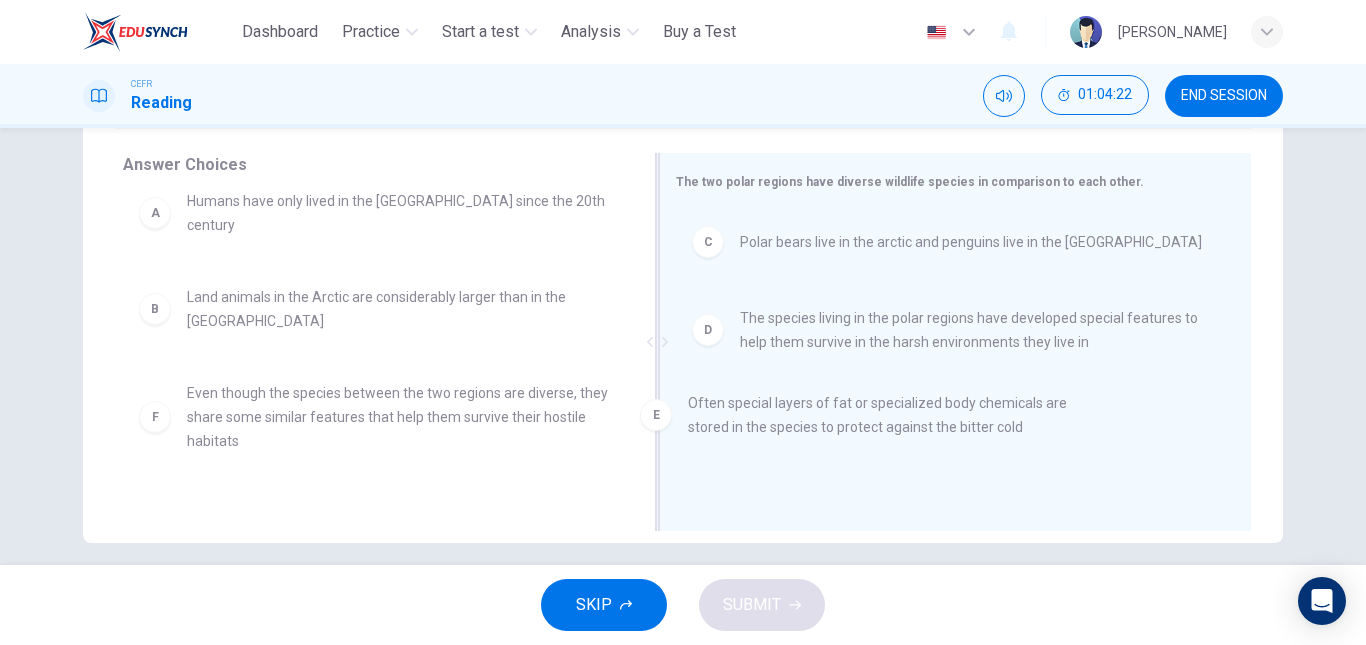 drag, startPoint x: 464, startPoint y: 395, endPoint x: 988, endPoint y: 420, distance: 524.596 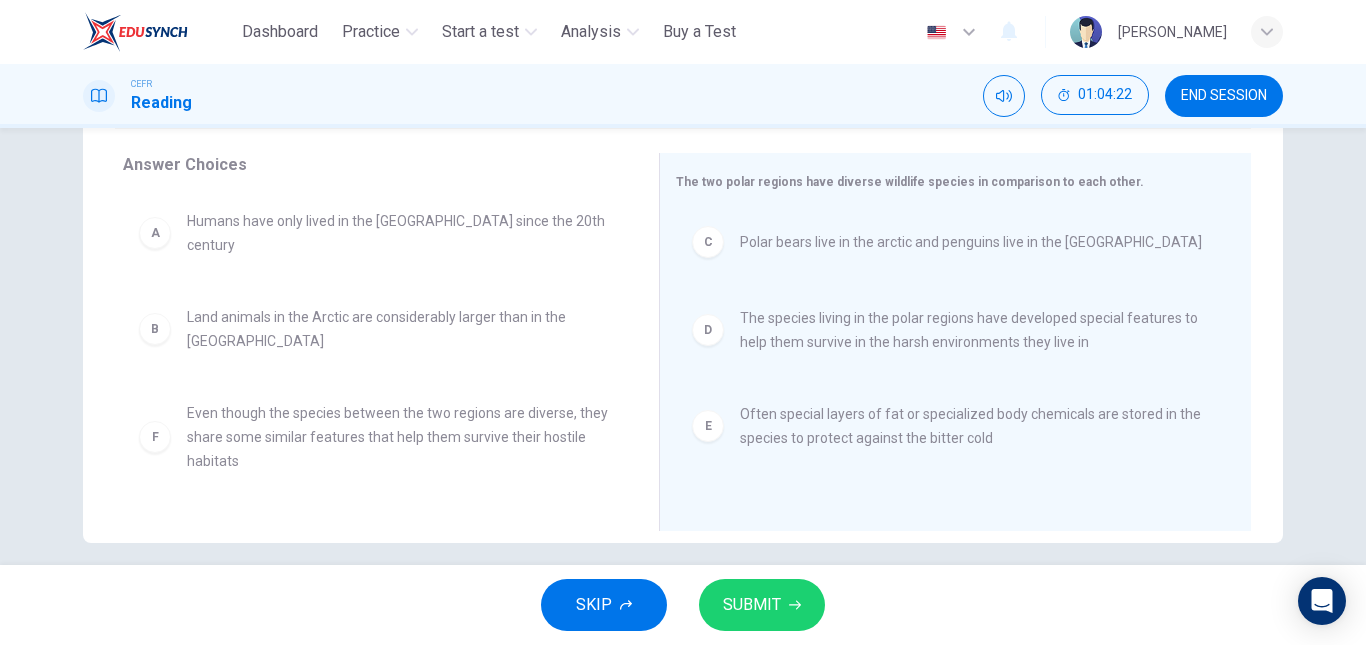 scroll, scrollTop: 0, scrollLeft: 0, axis: both 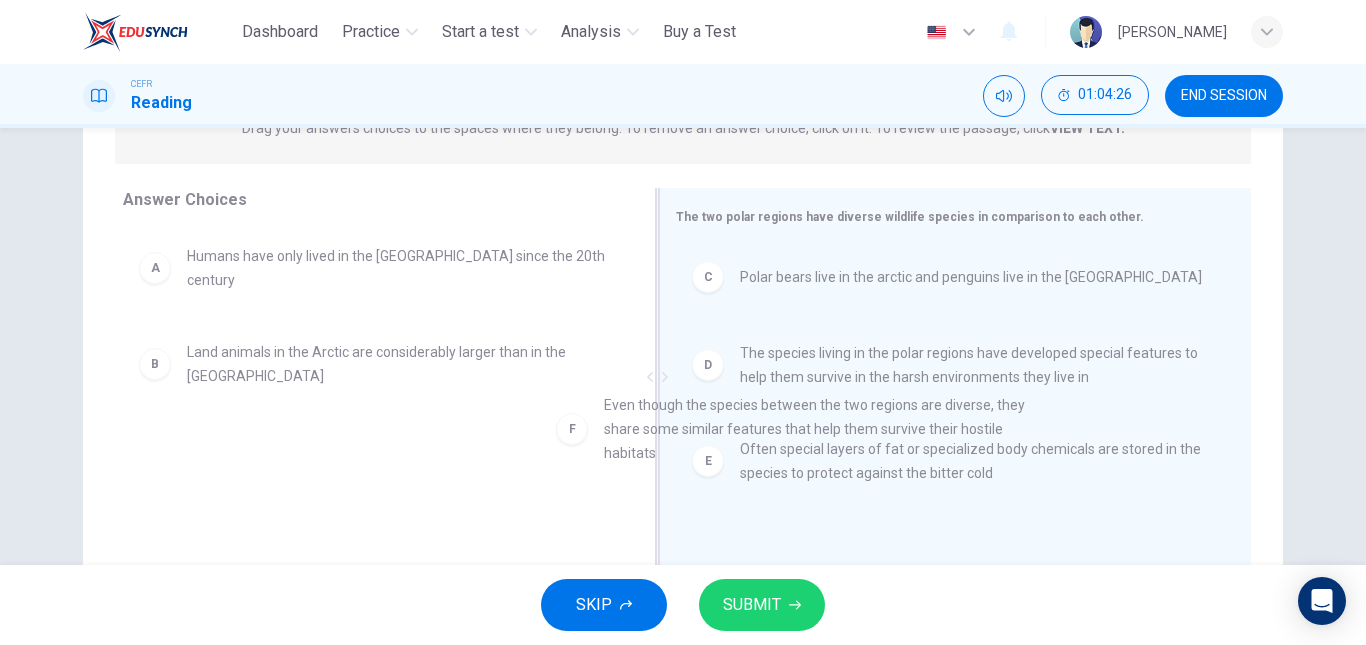 drag, startPoint x: 463, startPoint y: 455, endPoint x: 1001, endPoint y: 451, distance: 538.0149 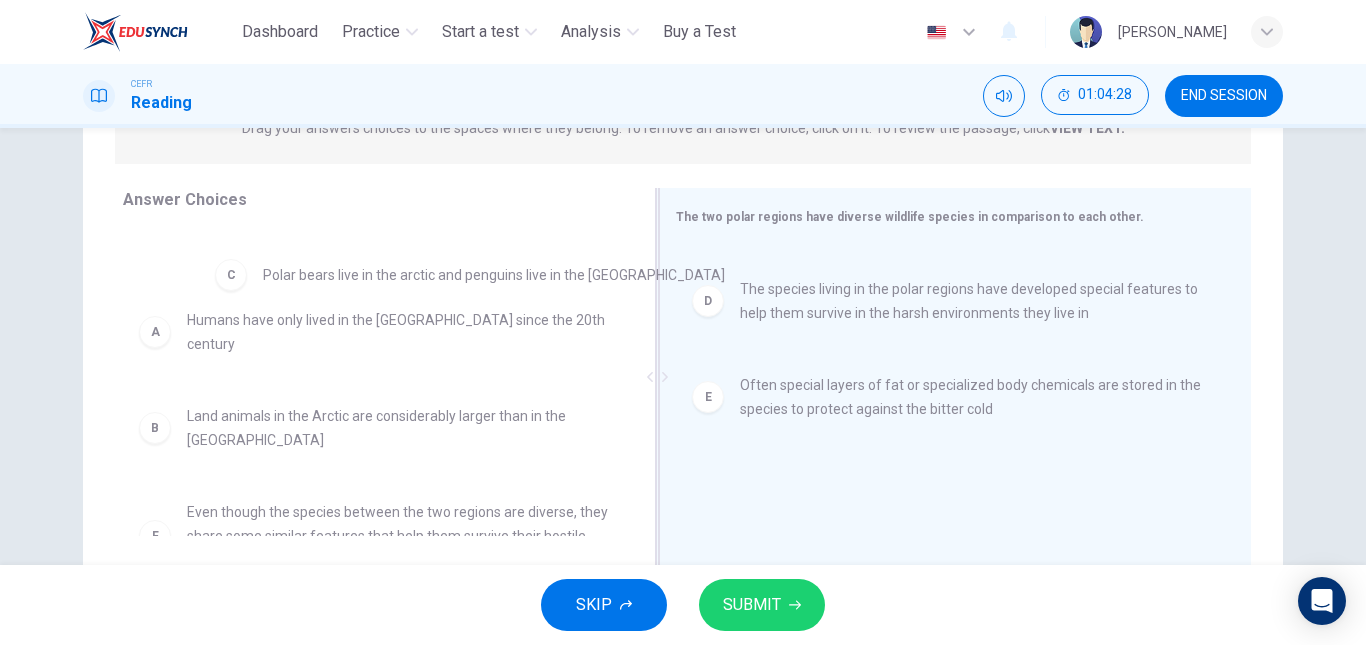 drag, startPoint x: 908, startPoint y: 277, endPoint x: 398, endPoint y: 305, distance: 510.76804 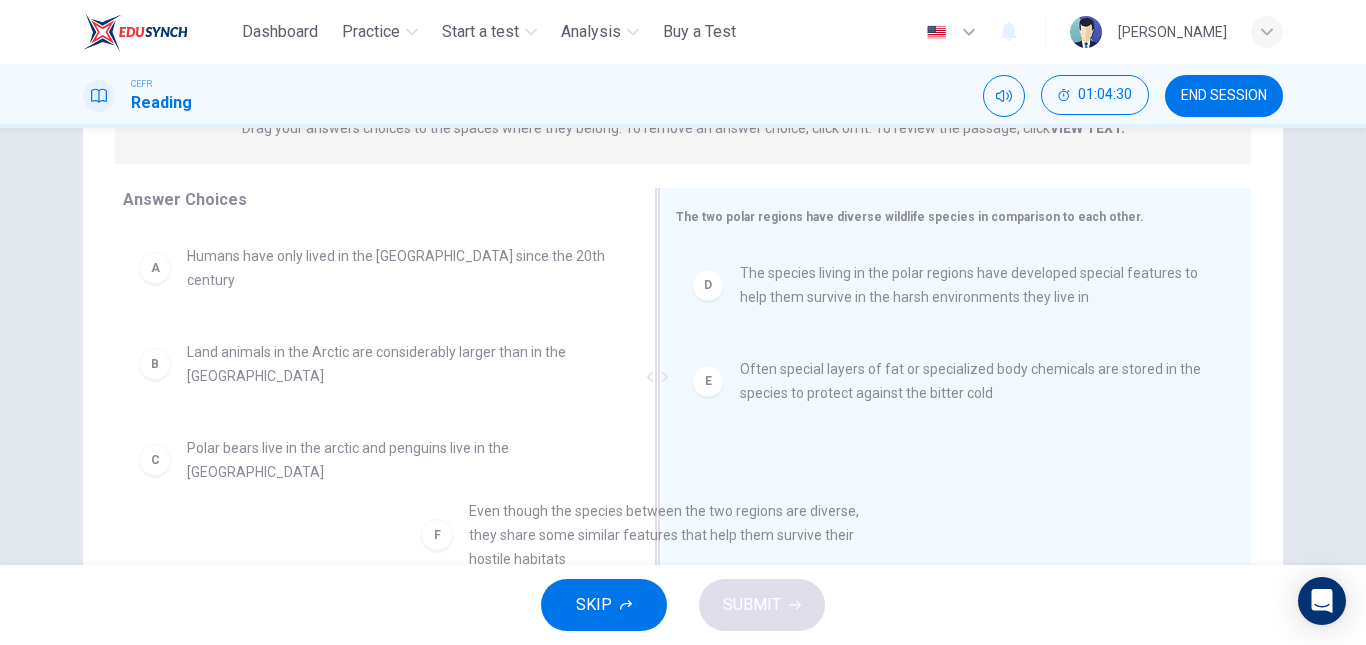 scroll, scrollTop: 2, scrollLeft: 0, axis: vertical 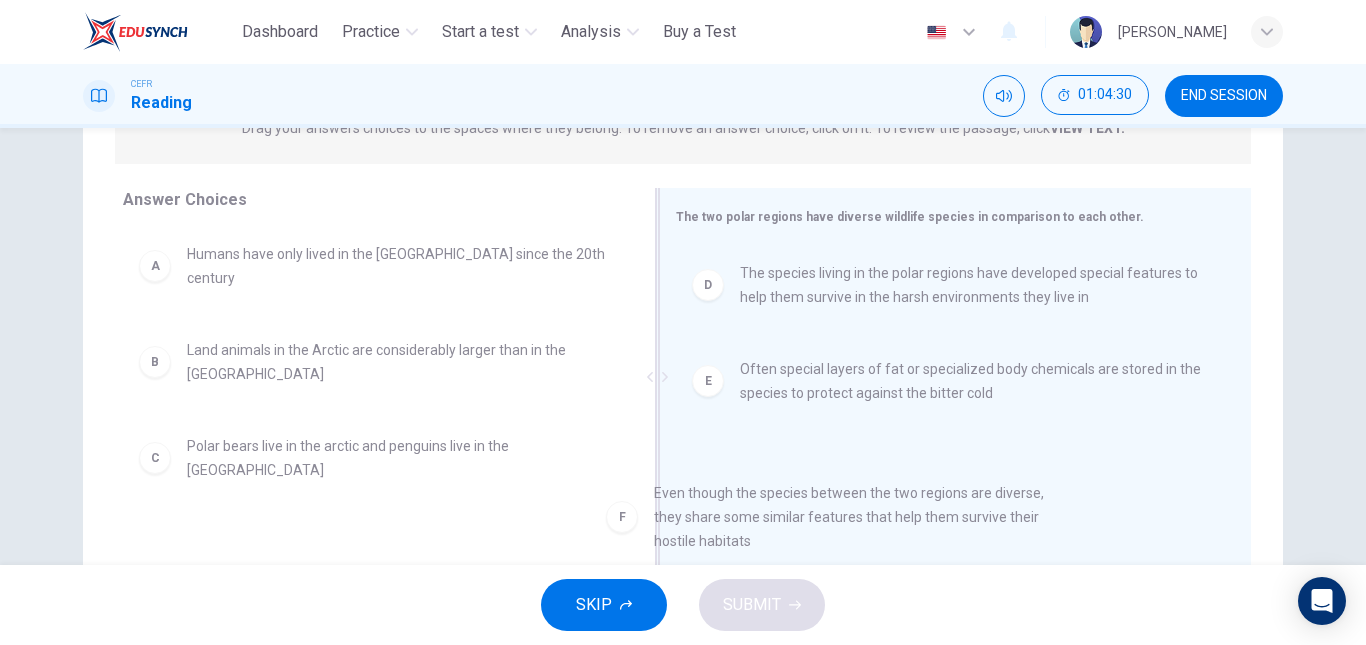 drag, startPoint x: 366, startPoint y: 513, endPoint x: 960, endPoint y: 477, distance: 595.0899 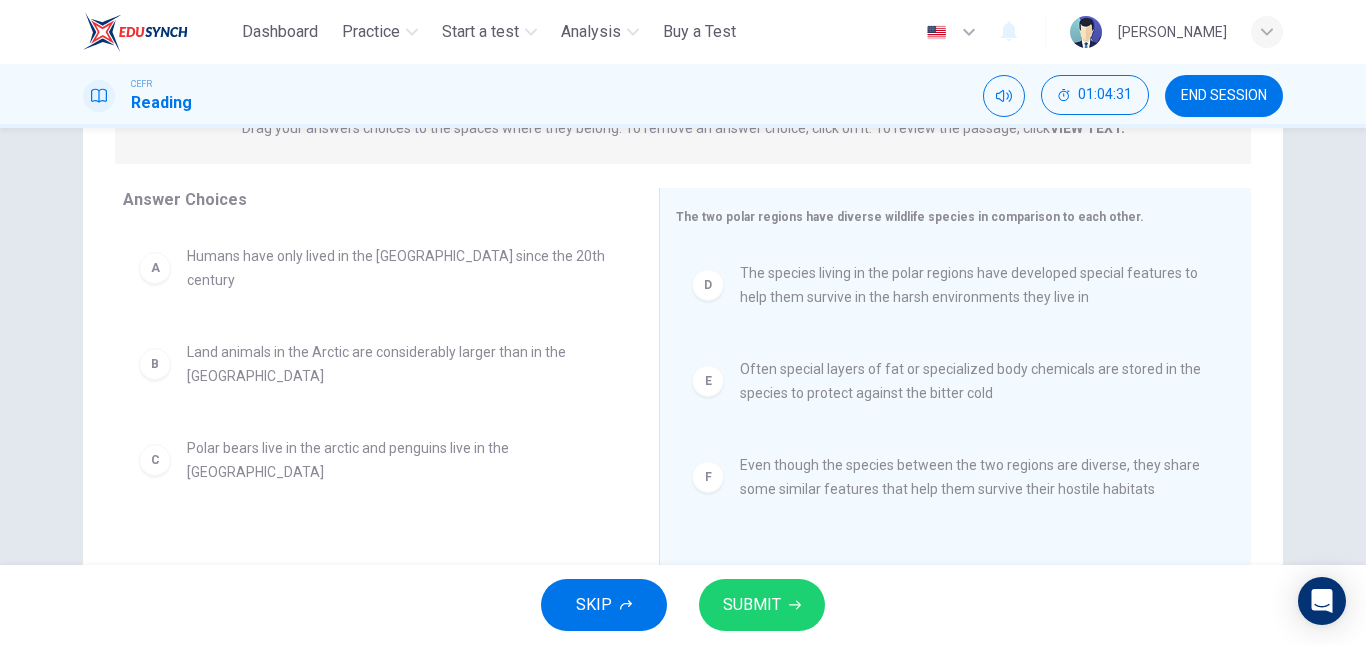 scroll, scrollTop: 0, scrollLeft: 0, axis: both 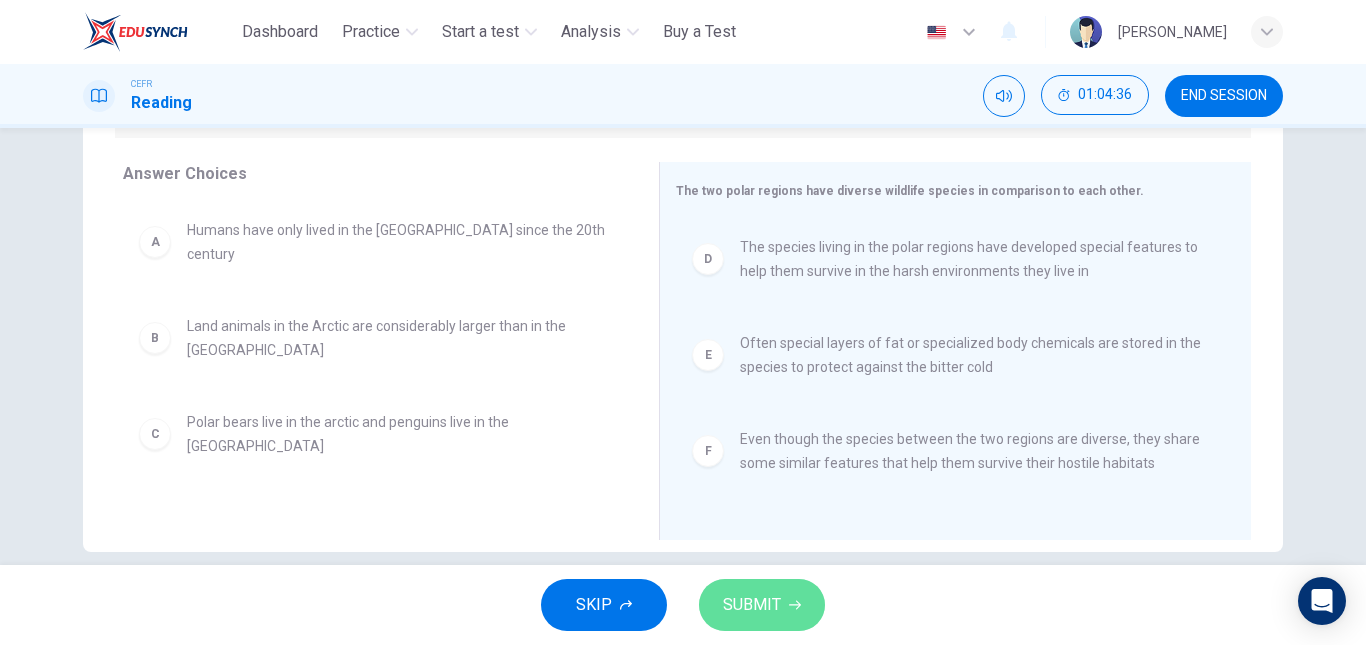 click on "SUBMIT" at bounding box center (762, 605) 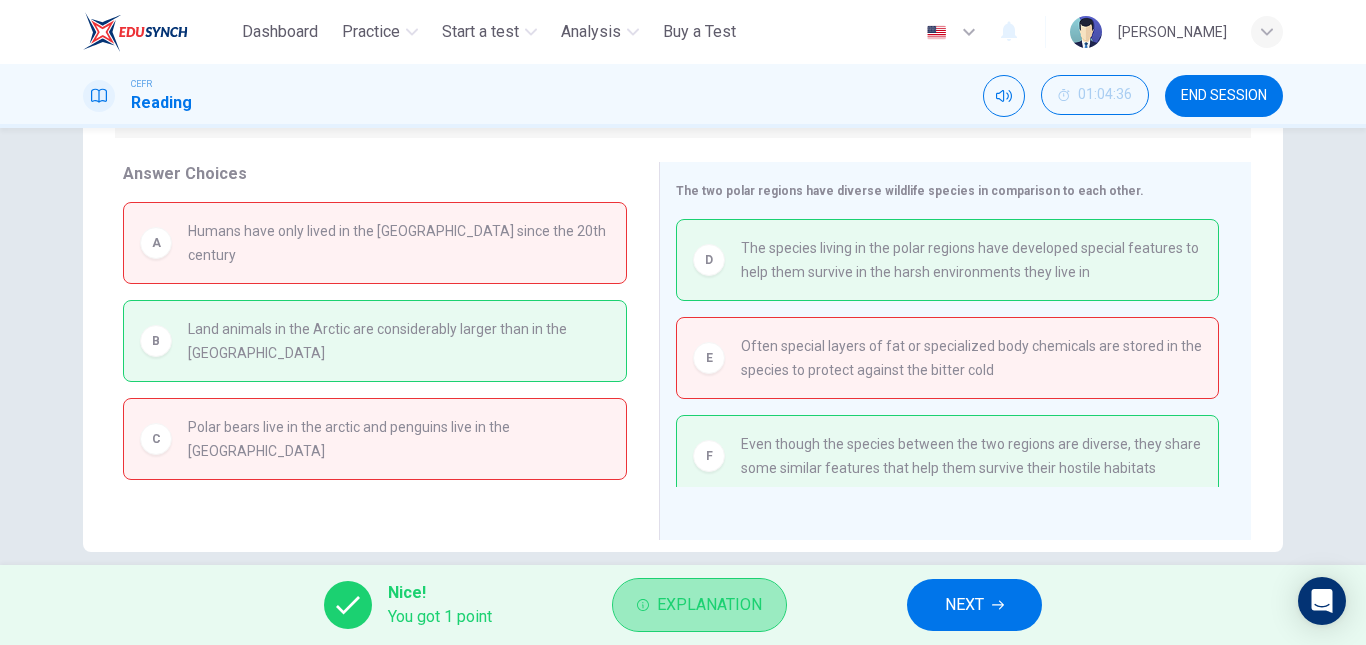 click on "Explanation" at bounding box center (709, 605) 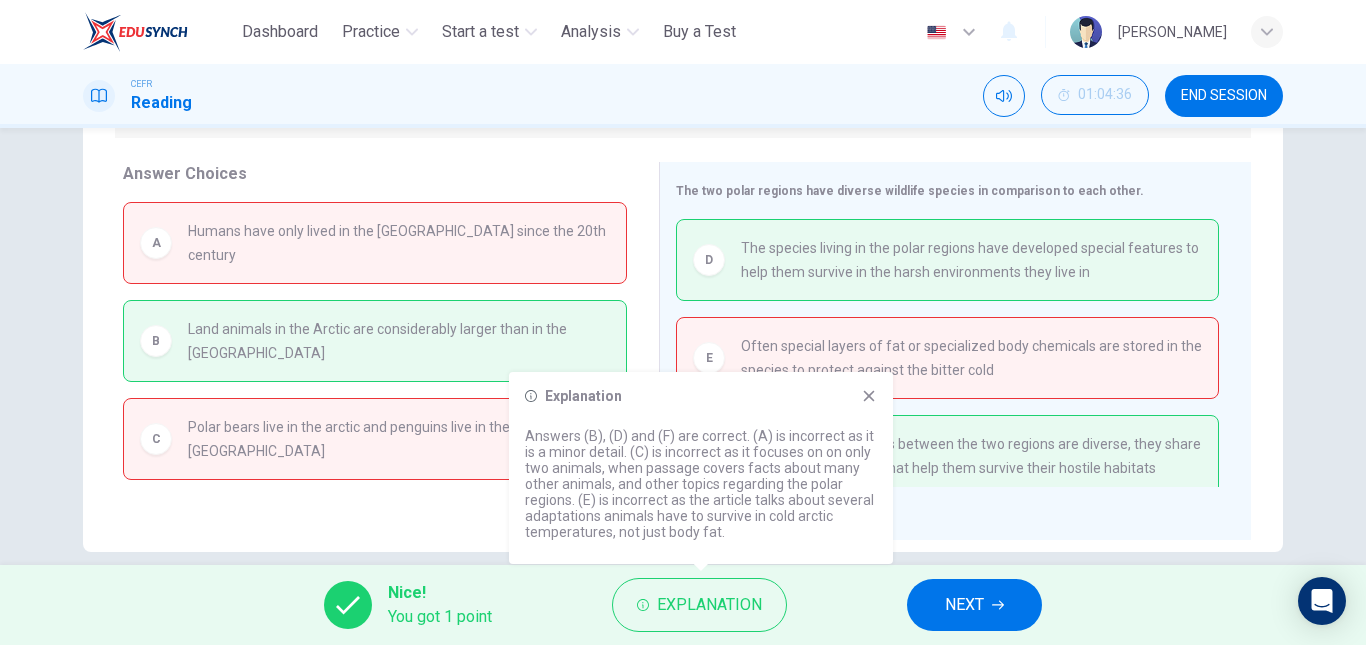 click 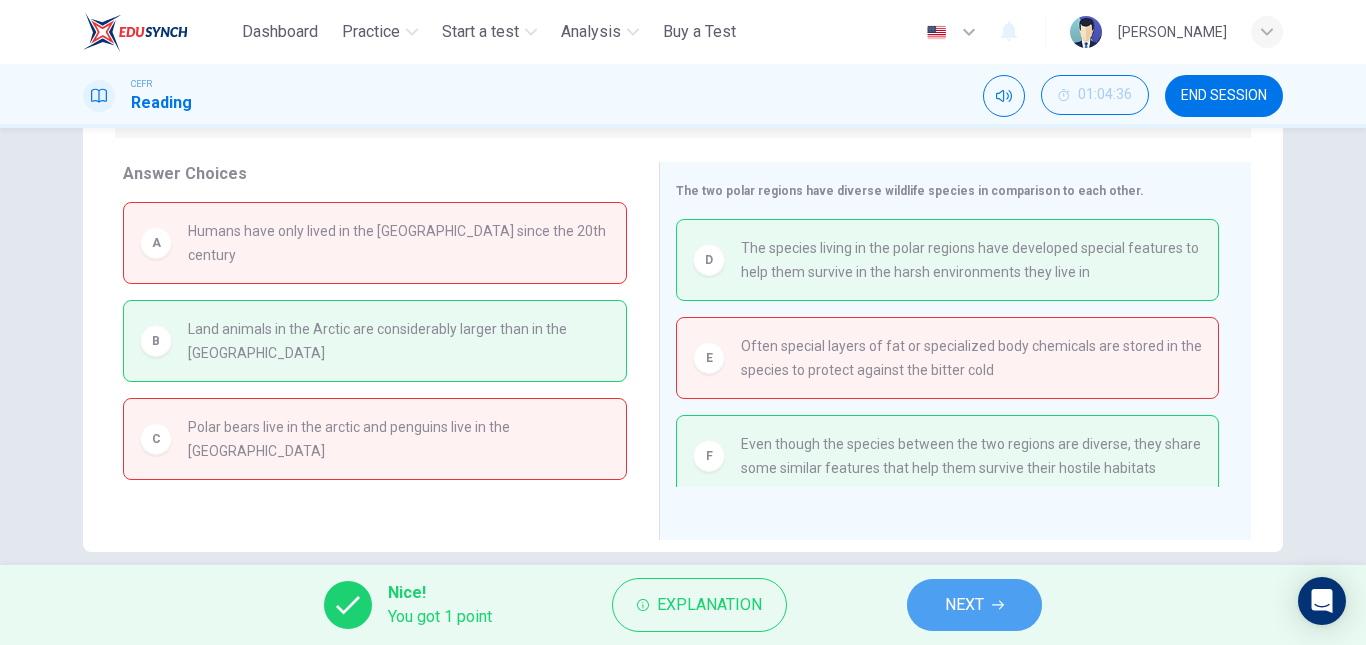 click on "NEXT" at bounding box center [964, 605] 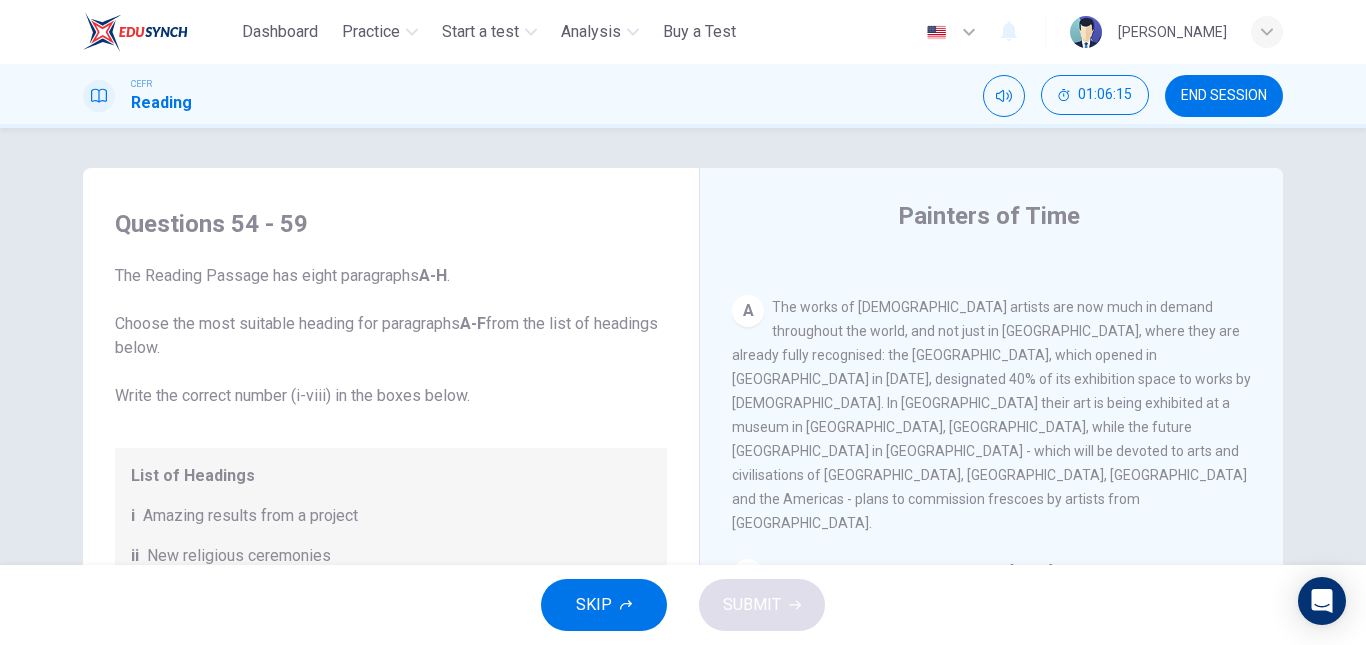 scroll, scrollTop: 381, scrollLeft: 0, axis: vertical 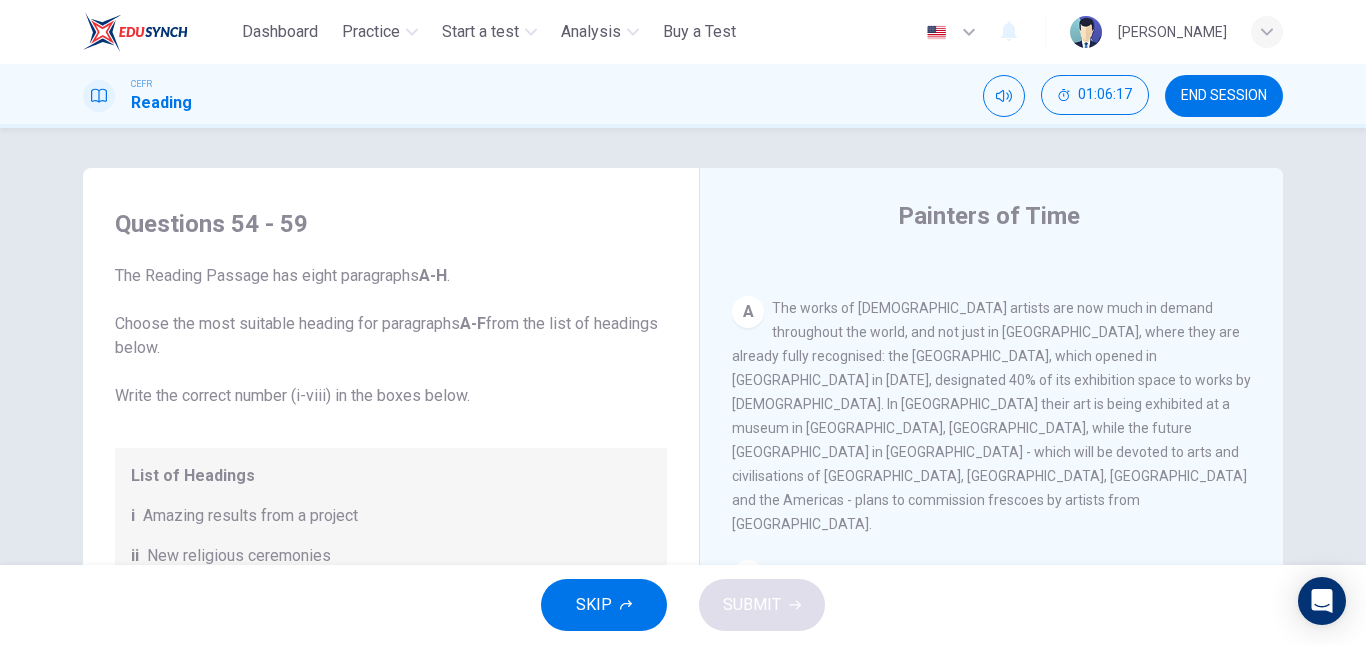 click on "The works of [DEMOGRAPHIC_DATA] artists are now much in demand throughout the world, and not just in [GEOGRAPHIC_DATA], where they are already fully recognised: the [GEOGRAPHIC_DATA], which opened in [GEOGRAPHIC_DATA] in [DATE], designated 40% of its exhibition space to works by [DEMOGRAPHIC_DATA]. In [GEOGRAPHIC_DATA] their art is being exhibited at a museum in [GEOGRAPHIC_DATA], [GEOGRAPHIC_DATA], while the future [GEOGRAPHIC_DATA] in [GEOGRAPHIC_DATA] - which will be devoted to arts and civilisations of [GEOGRAPHIC_DATA], [GEOGRAPHIC_DATA], [GEOGRAPHIC_DATA] and the Americas - plans to commission frescoes by artists from [GEOGRAPHIC_DATA]." at bounding box center (991, 416) 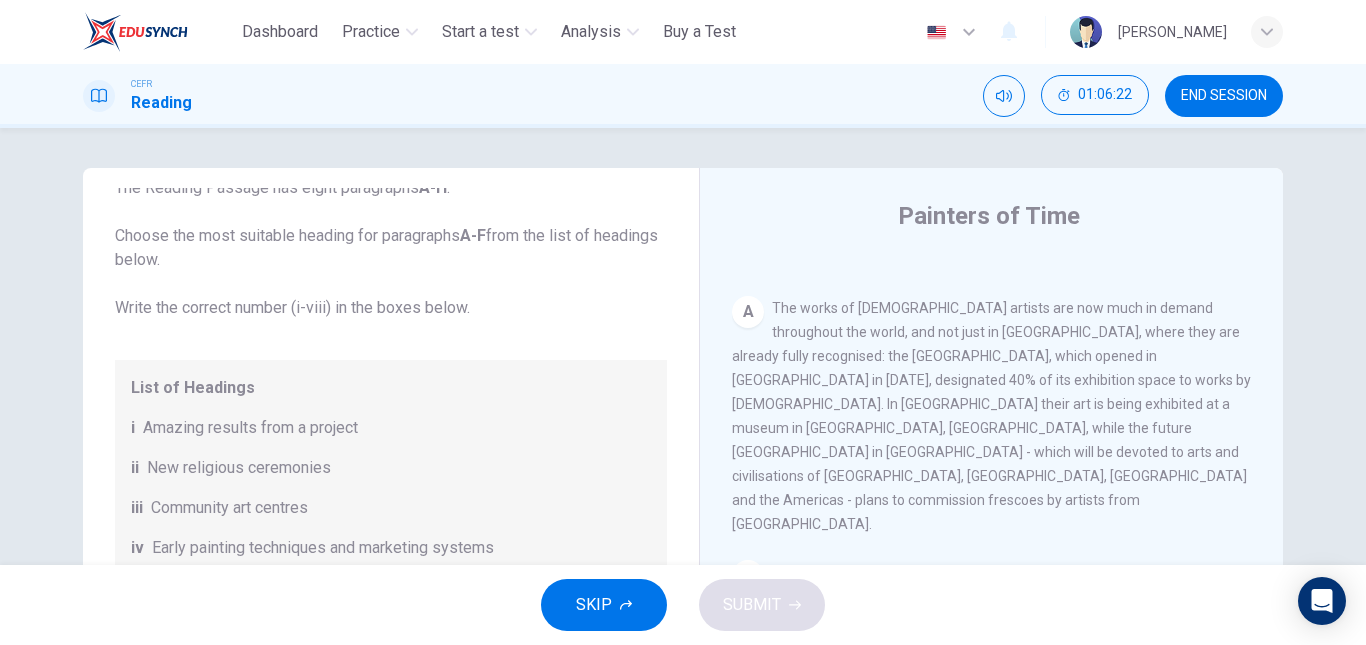 scroll, scrollTop: 353, scrollLeft: 0, axis: vertical 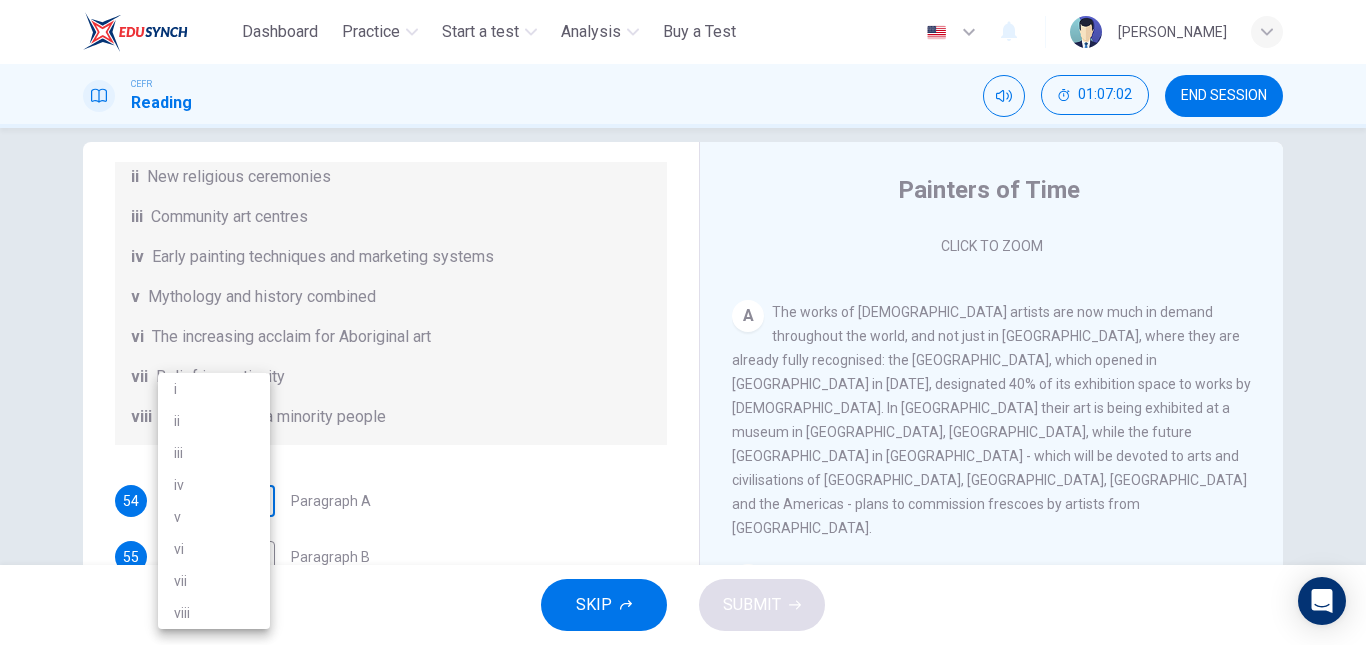 click on "This site uses cookies, as explained in our  Privacy Policy . If you agree to the use of cookies, please click the Accept button and continue to browse our site.   Privacy Policy Accept Dashboard Practice Start a test Analysis Buy a Test English ** ​ [PERSON_NAME] CEFR Reading 01:07:02 END SESSION Questions 54 - 59 The Reading Passage has eight paragraphs  A-H .
Choose the most suitable heading for paragraphs  A-F  from the list of headings below.
Write the correct number (i-viii) in the boxes below. List of Headings i Amazing results from a project ii New religious ceremonies iii Community art centres iv Early painting techniques and marketing systems v Mythology and history combined vi The increasing acclaim for Aboriginal art vii Belief in continuity viii Oppression of a minority people 54 ​ ​ Paragraph A 55 ​ ​ Paragraph B 56 ​ ​ Paragraph C 57 ​ ​ Paragraph D 58 ​ ​ Paragraph E 59 ​ ​ Paragraph F Painters of Time CLICK TO ZOOM Click to Zoom A B C D E F G H SKIP SUBMIT" at bounding box center (683, 322) 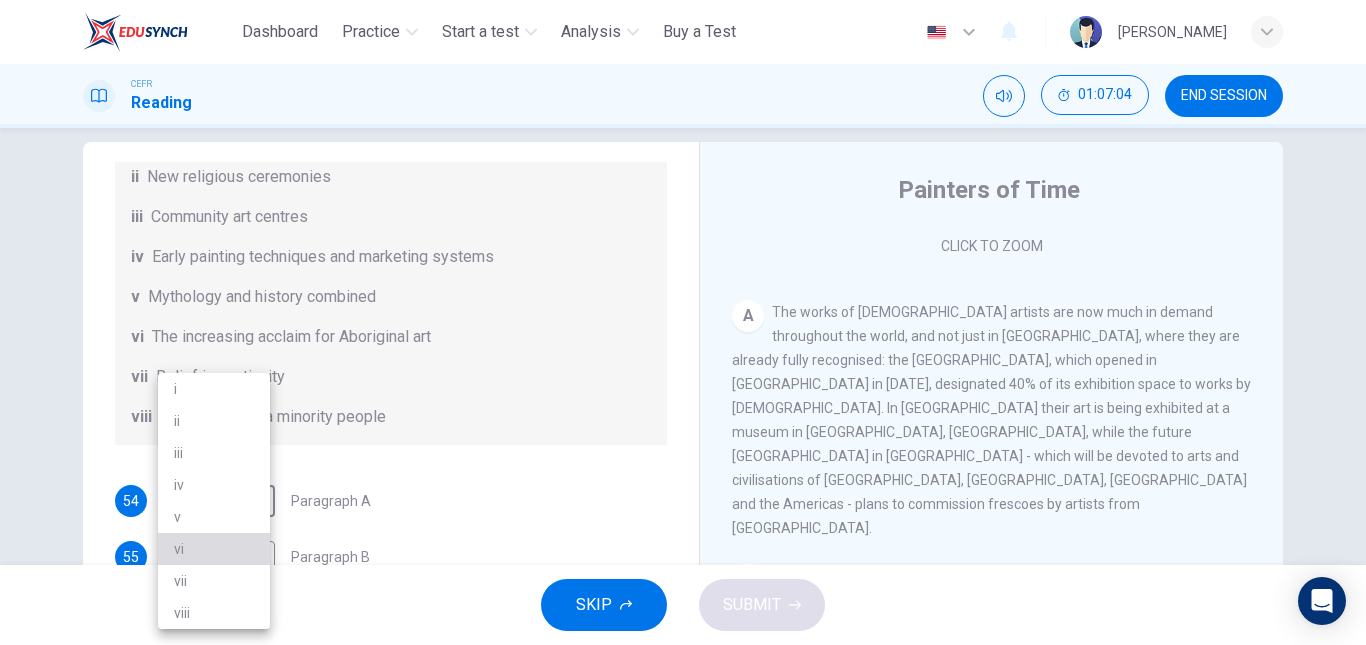 click on "vi" at bounding box center (214, 549) 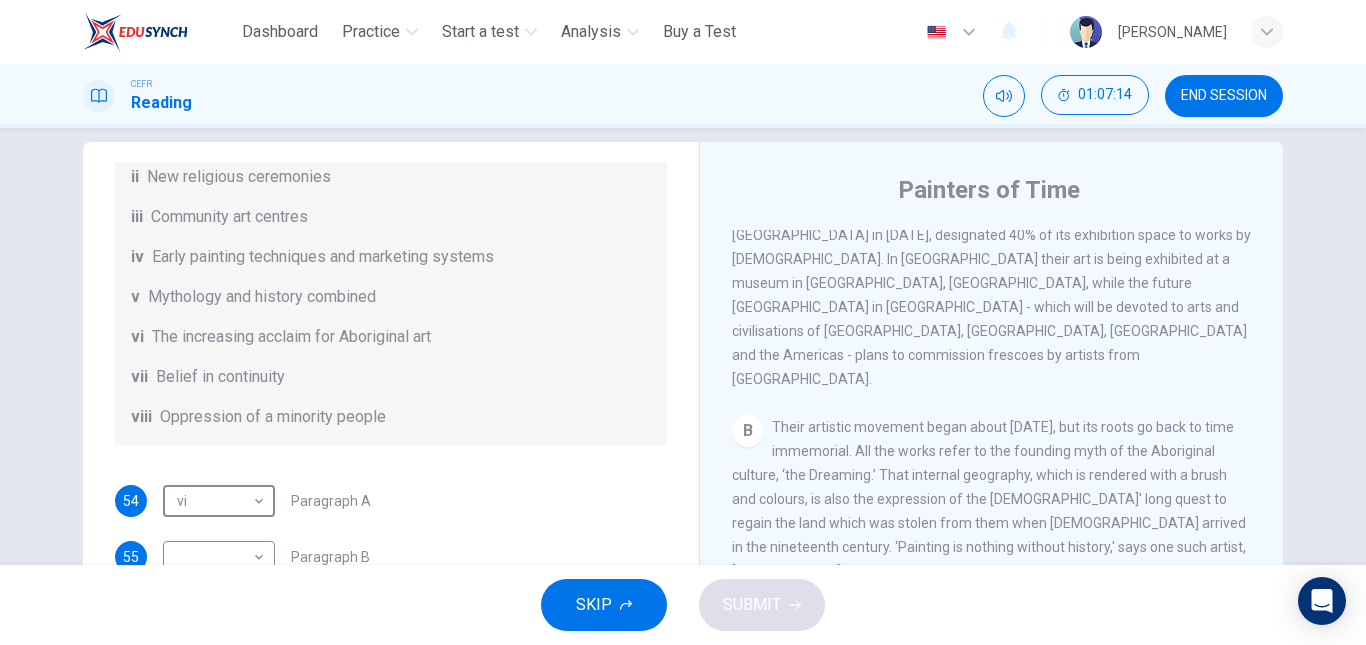 scroll, scrollTop: 521, scrollLeft: 0, axis: vertical 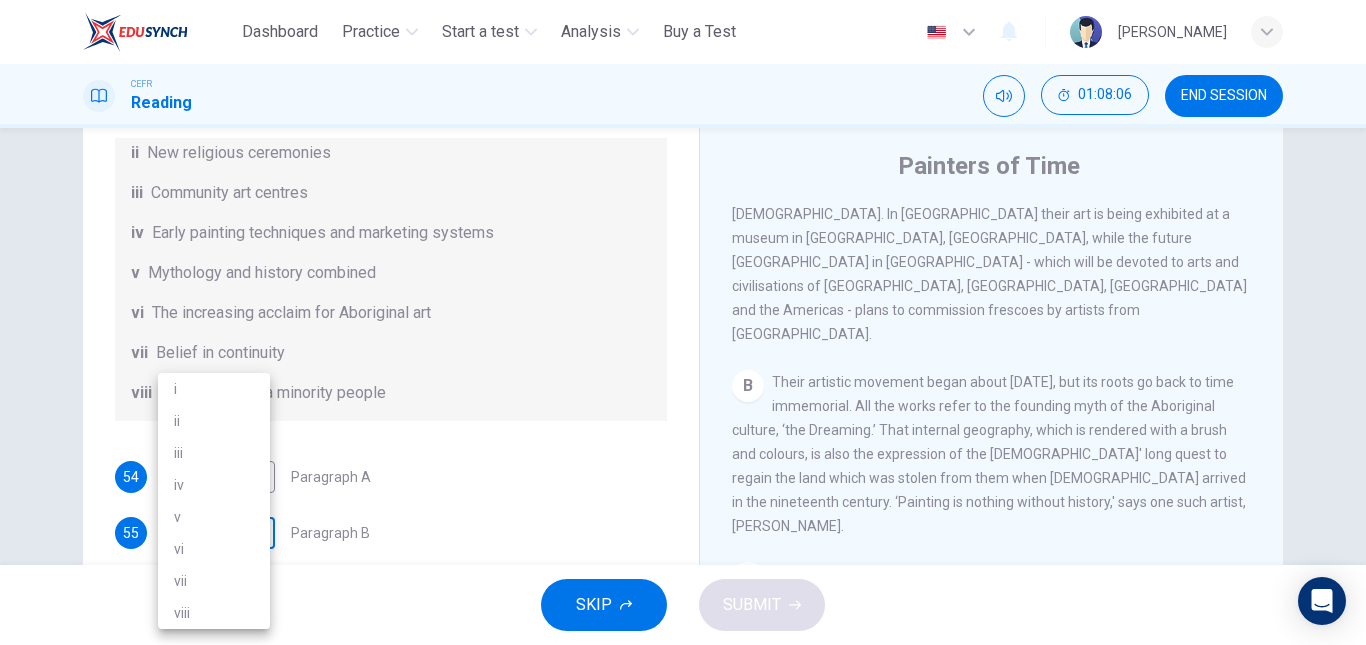 click on "This site uses cookies, as explained in our  Privacy Policy . If you agree to the use of cookies, please click the Accept button and continue to browse our site.   Privacy Policy Accept Dashboard Practice Start a test Analysis Buy a Test English ** ​ [PERSON_NAME] CEFR Reading 01:08:06 END SESSION Questions 54 - 59 The Reading Passage has eight paragraphs  A-H .
Choose the most suitable heading for paragraphs  A-F  from the list of headings below.
Write the correct number (i-viii) in the boxes below. List of Headings i Amazing results from a project ii New religious ceremonies iii Community art centres iv Early painting techniques and marketing systems v Mythology and history combined vi The increasing acclaim for Aboriginal art vii Belief in continuity viii Oppression of a minority people 54 vi ** ​ Paragraph A 55 ​ ​ Paragraph B 56 ​ ​ Paragraph C 57 ​ ​ Paragraph D 58 ​ ​ Paragraph E 59 ​ ​ Paragraph F Painters of Time CLICK TO ZOOM Click to Zoom A B C D E F G H SKIP" at bounding box center [683, 322] 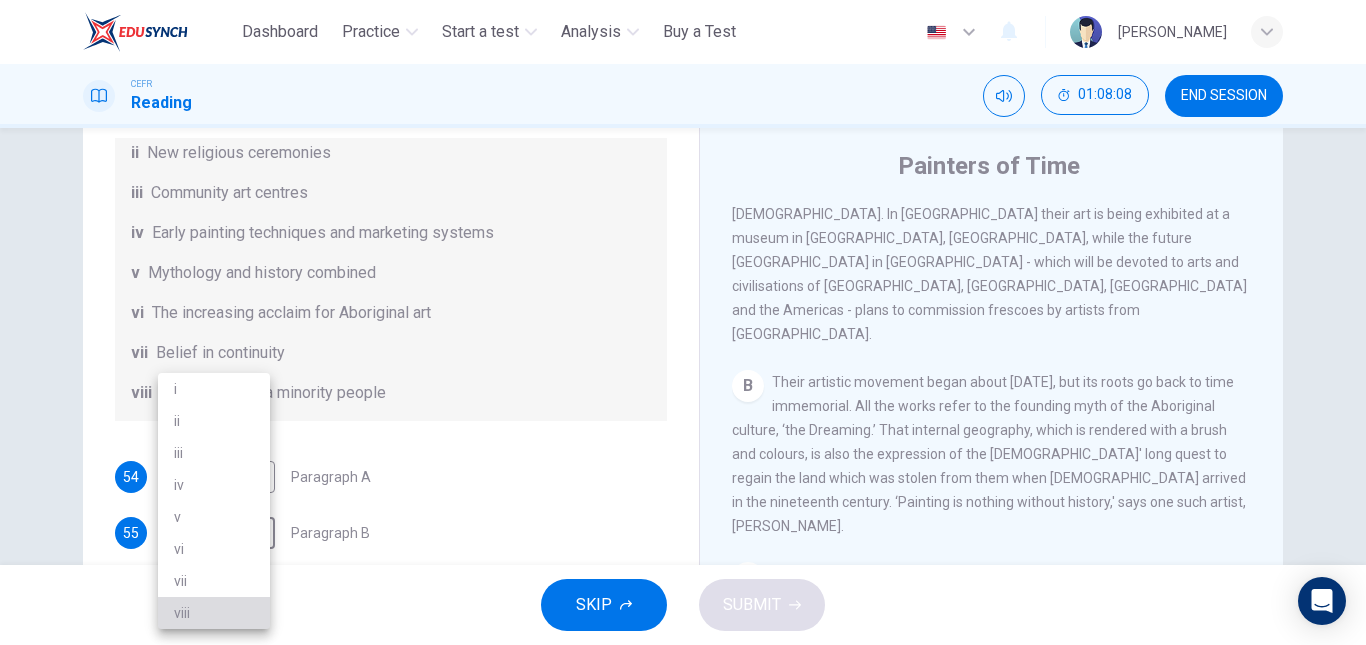 click on "viii" at bounding box center (214, 613) 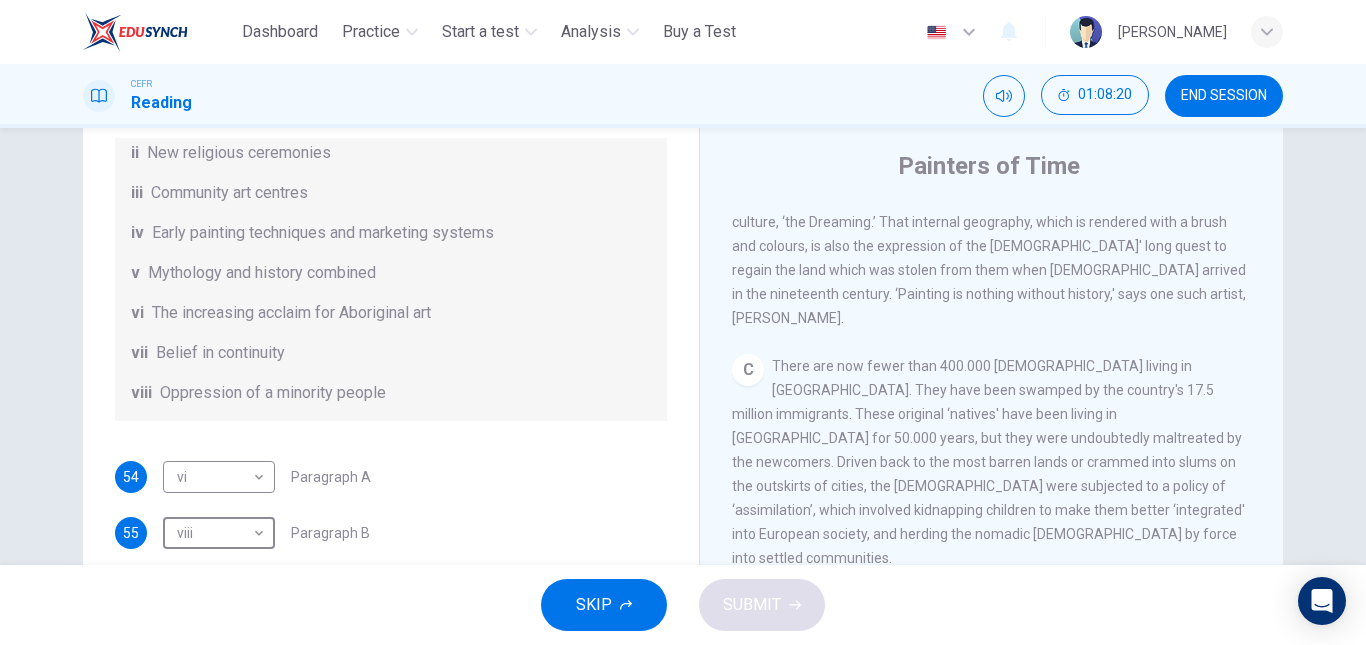 scroll, scrollTop: 732, scrollLeft: 0, axis: vertical 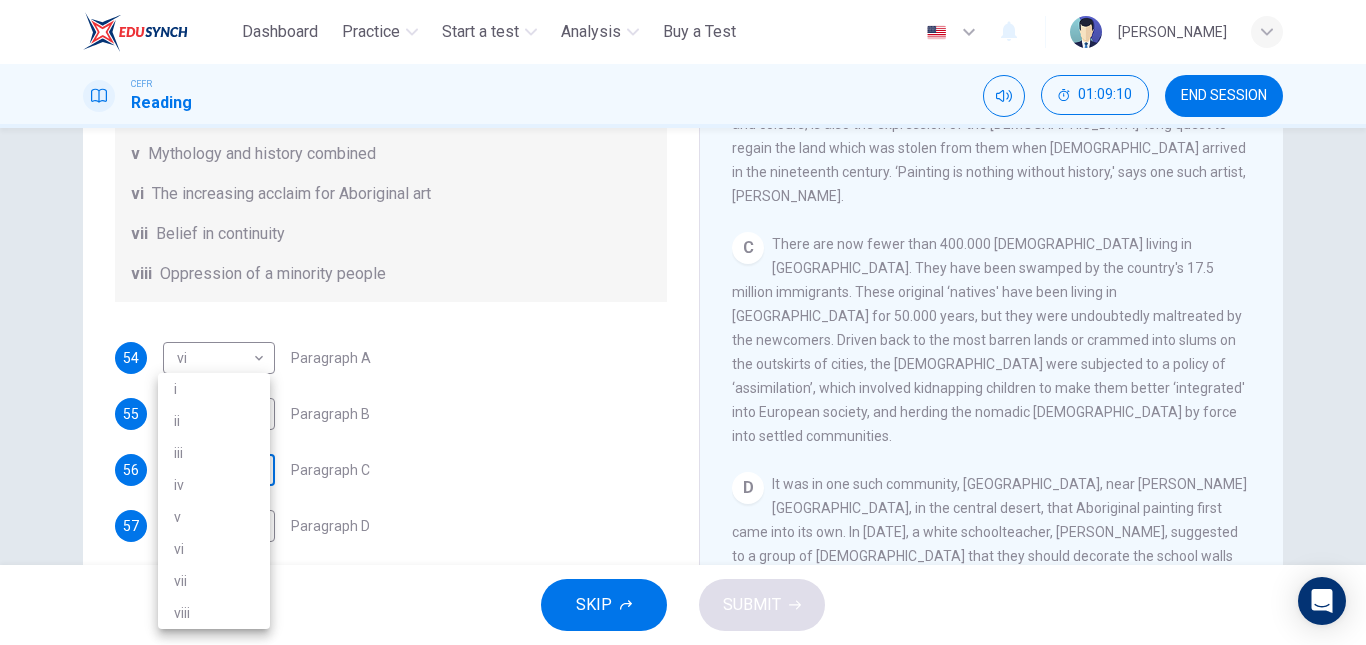 click on "This site uses cookies, as explained in our  Privacy Policy . If you agree to the use of cookies, please click the Accept button and continue to browse our site.   Privacy Policy Accept Dashboard Practice Start a test Analysis Buy a Test English ** ​ [PERSON_NAME] CEFR Reading 01:09:10 END SESSION Questions 54 - 59 The Reading Passage has eight paragraphs  A-H .
Choose the most suitable heading for paragraphs  A-F  from the list of headings below.
Write the correct number (i-viii) in the boxes below. List of Headings i Amazing results from a project ii New religious ceremonies iii Community art centres iv Early painting techniques and marketing systems v Mythology and history combined vi The increasing acclaim for Aboriginal art vii Belief in continuity viii Oppression of a minority people 54 vi ** ​ Paragraph A 55 viii **** ​ Paragraph B 56 ​ ​ Paragraph C 57 ​ ​ Paragraph D 58 ​ ​ Paragraph E 59 ​ ​ Paragraph F Painters of Time CLICK TO ZOOM Click to Zoom A B C D E F G H" at bounding box center (683, 322) 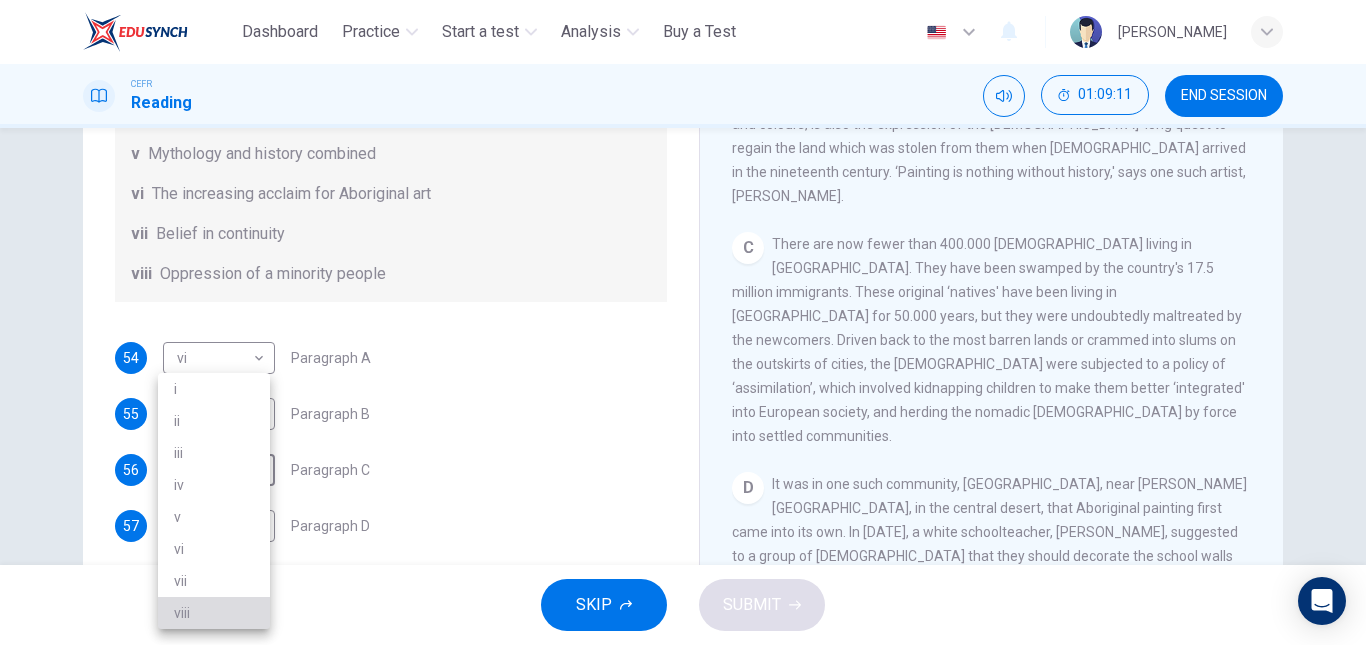 click on "viii" at bounding box center (214, 613) 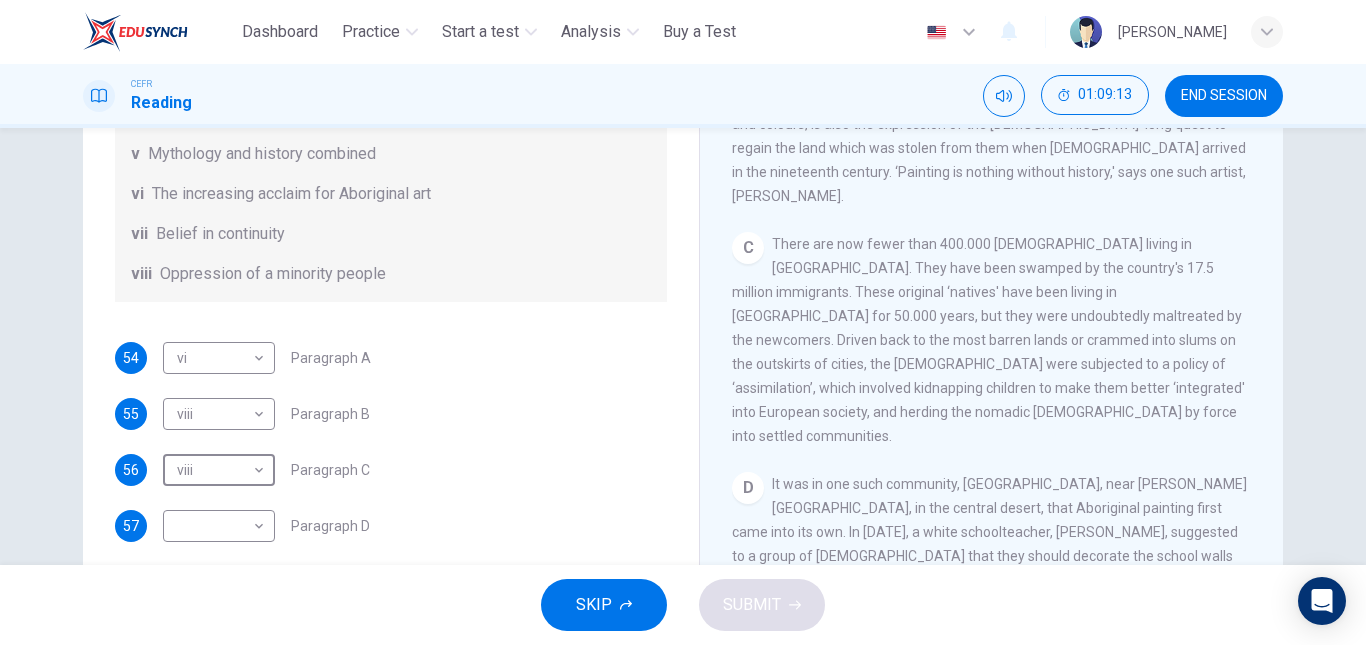 scroll, scrollTop: 317, scrollLeft: 0, axis: vertical 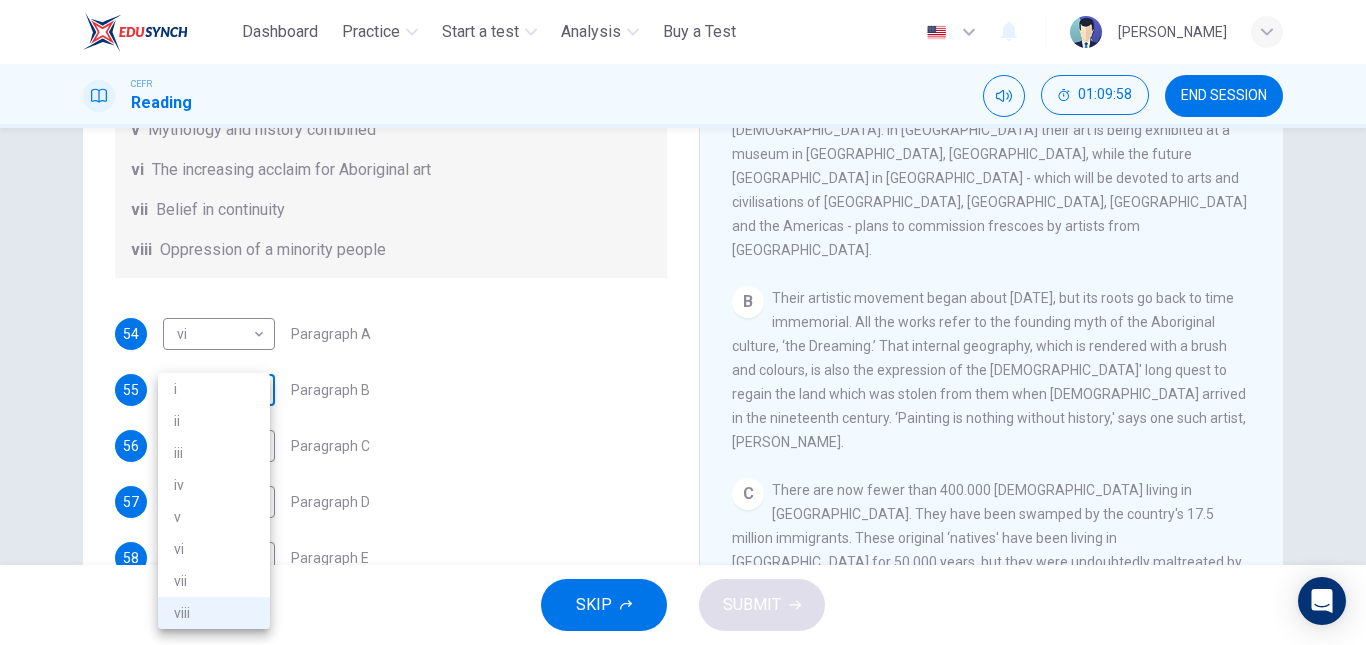 click on "This site uses cookies, as explained in our  Privacy Policy . If you agree to the use of cookies, please click the Accept button and continue to browse our site.   Privacy Policy Accept Dashboard Practice Start a test Analysis Buy a Test English ** ​ [PERSON_NAME] CEFR Reading 01:09:58 END SESSION Questions 54 - 59 The Reading Passage has eight paragraphs  A-H .
Choose the most suitable heading for paragraphs  A-F  from the list of headings below.
Write the correct number (i-viii) in the boxes below. List of Headings i Amazing results from a project ii New religious ceremonies iii Community art centres iv Early painting techniques and marketing systems v Mythology and history combined vi The increasing acclaim for Aboriginal art vii Belief in continuity viii Oppression of a minority people 54 vi ** ​ Paragraph A 55 viii **** ​ Paragraph B 56 viii **** ​ Paragraph C 57 ​ ​ Paragraph D 58 ​ ​ Paragraph E 59 ​ ​ Paragraph F Painters of Time CLICK TO ZOOM Click to Zoom A B C D E F G" at bounding box center [683, 322] 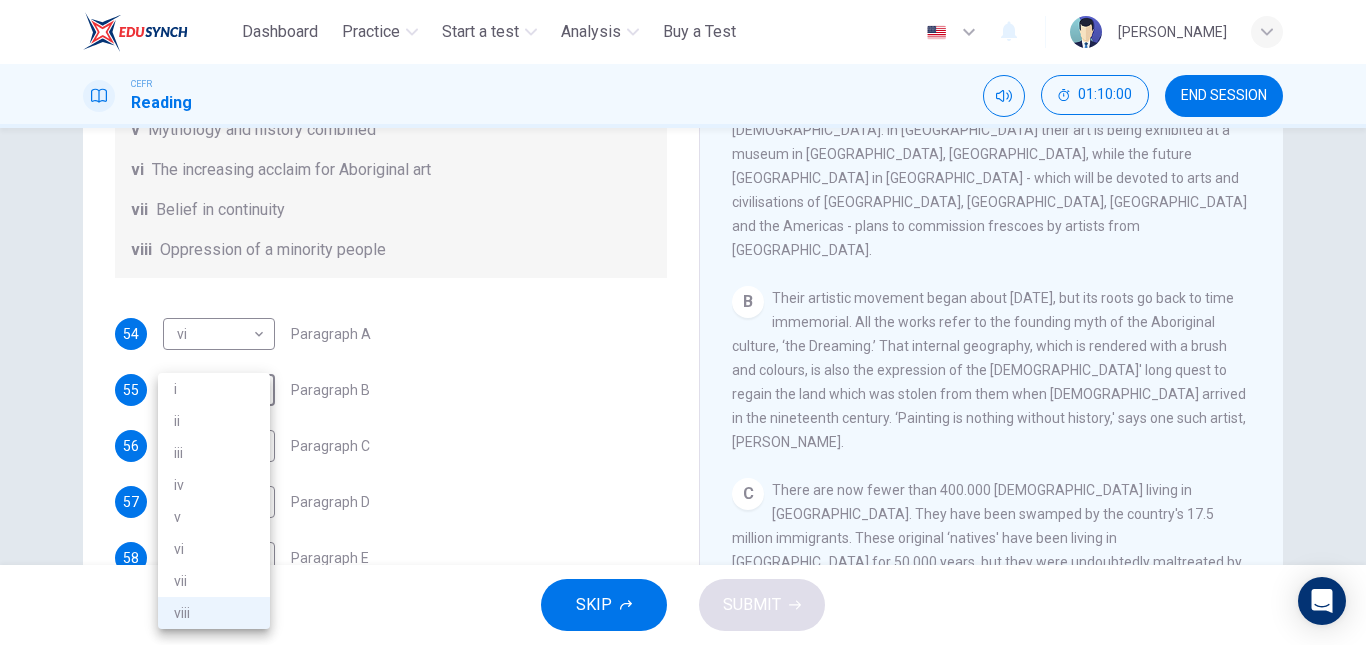 click at bounding box center (683, 322) 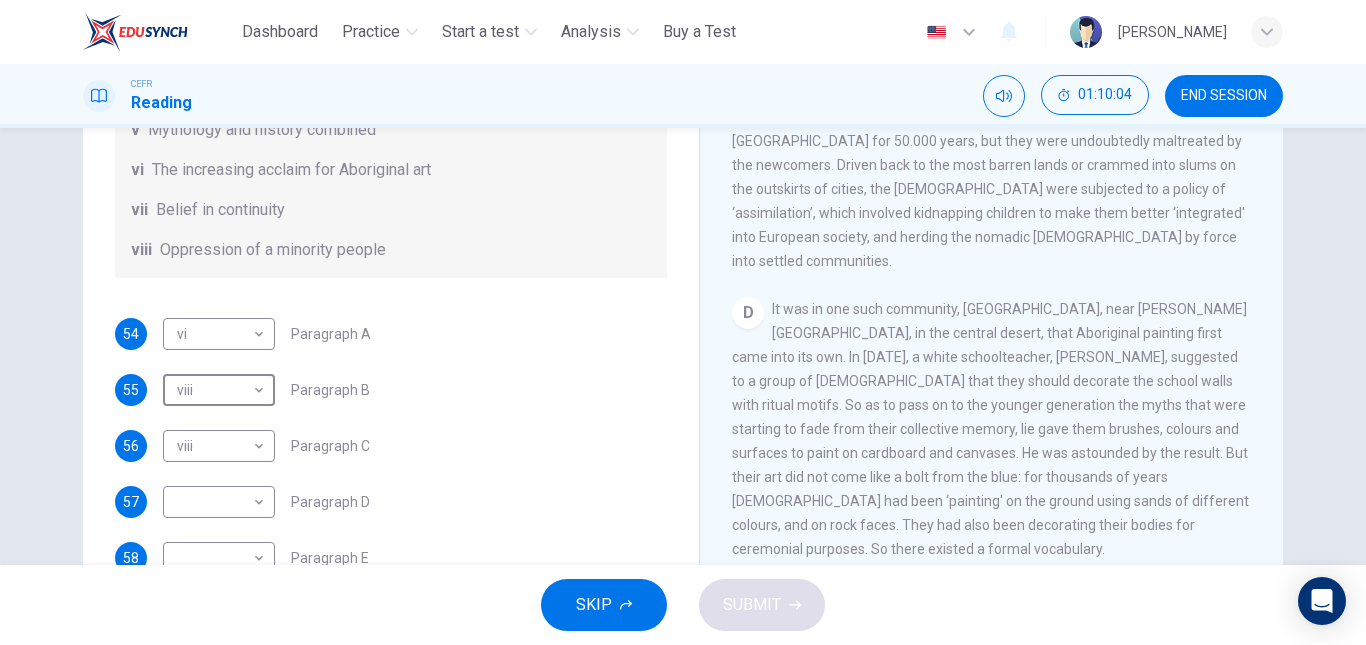 scroll, scrollTop: 915, scrollLeft: 0, axis: vertical 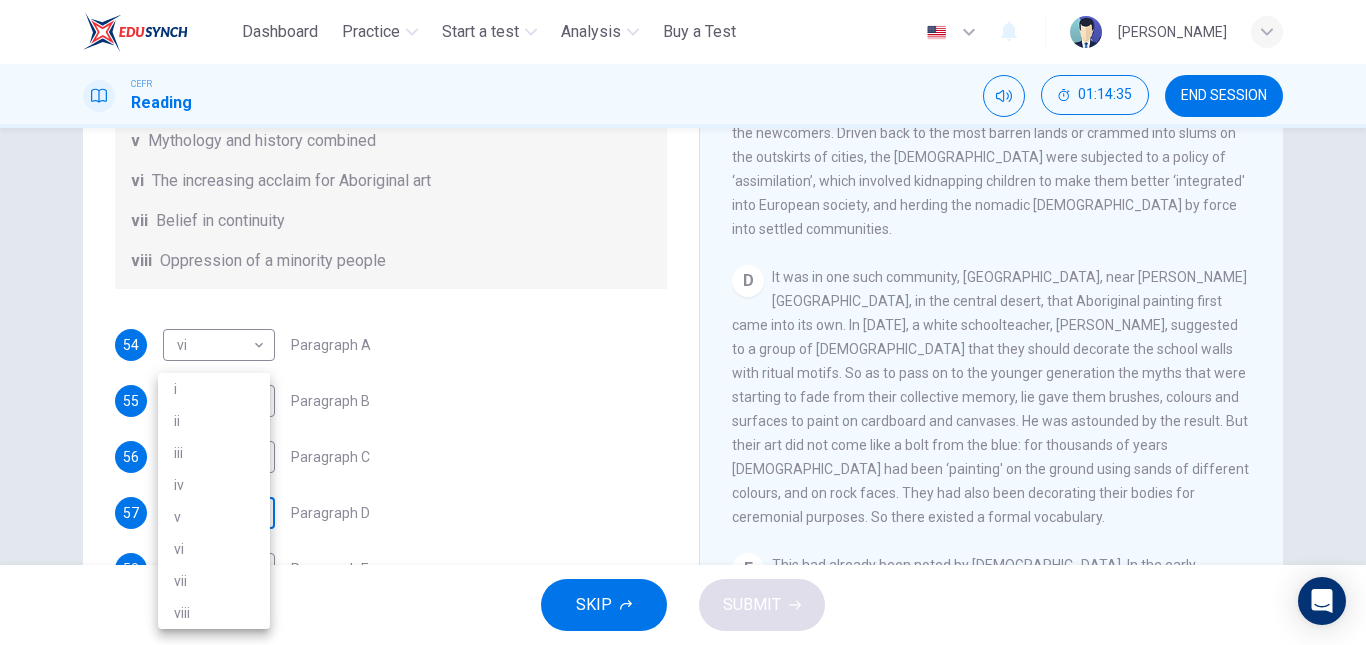 click on "This site uses cookies, as explained in our  Privacy Policy . If you agree to the use of cookies, please click the Accept button and continue to browse our site.   Privacy Policy Accept Dashboard Practice Start a test Analysis Buy a Test English ** ​ [PERSON_NAME] CEFR Reading 01:14:35 END SESSION Questions 54 - 59 The Reading Passage has eight paragraphs  A-H .
Choose the most suitable heading for paragraphs  A-F  from the list of headings below.
Write the correct number (i-viii) in the boxes below. List of Headings i Amazing results from a project ii New religious ceremonies iii Community art centres iv Early painting techniques and marketing systems v Mythology and history combined vi The increasing acclaim for Aboriginal art vii Belief in continuity viii Oppression of a minority people 54 vi ** ​ Paragraph A 55 viii **** ​ Paragraph B 56 viii **** ​ Paragraph C 57 ​ ​ Paragraph D 58 ​ ​ Paragraph E 59 ​ ​ Paragraph F Painters of Time CLICK TO ZOOM Click to Zoom A B C D E F G" at bounding box center (683, 322) 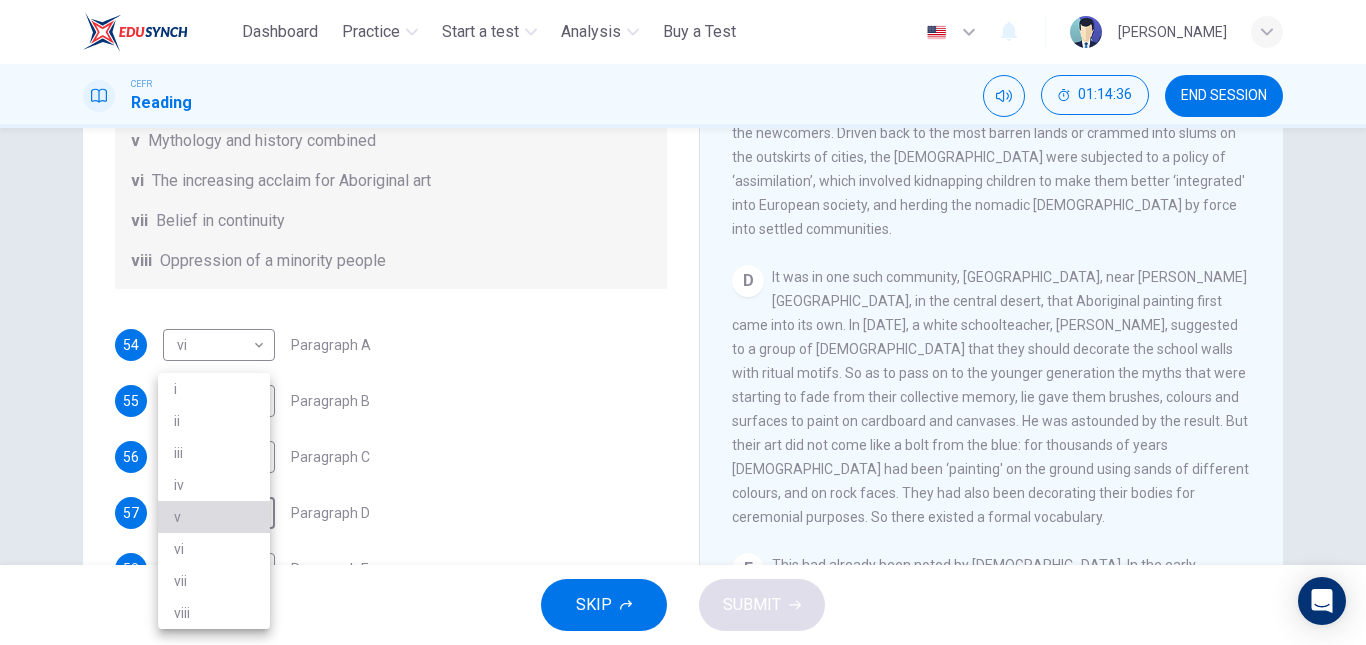 click on "v" at bounding box center [214, 517] 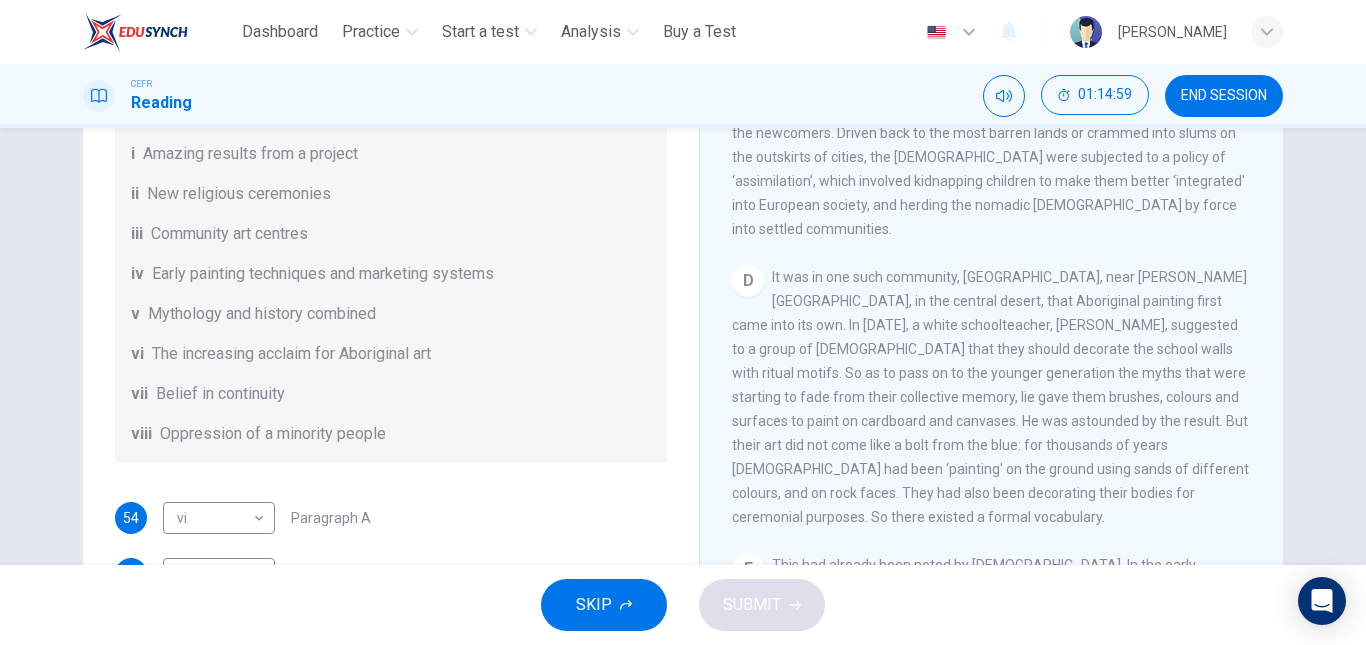 scroll, scrollTop: 353, scrollLeft: 0, axis: vertical 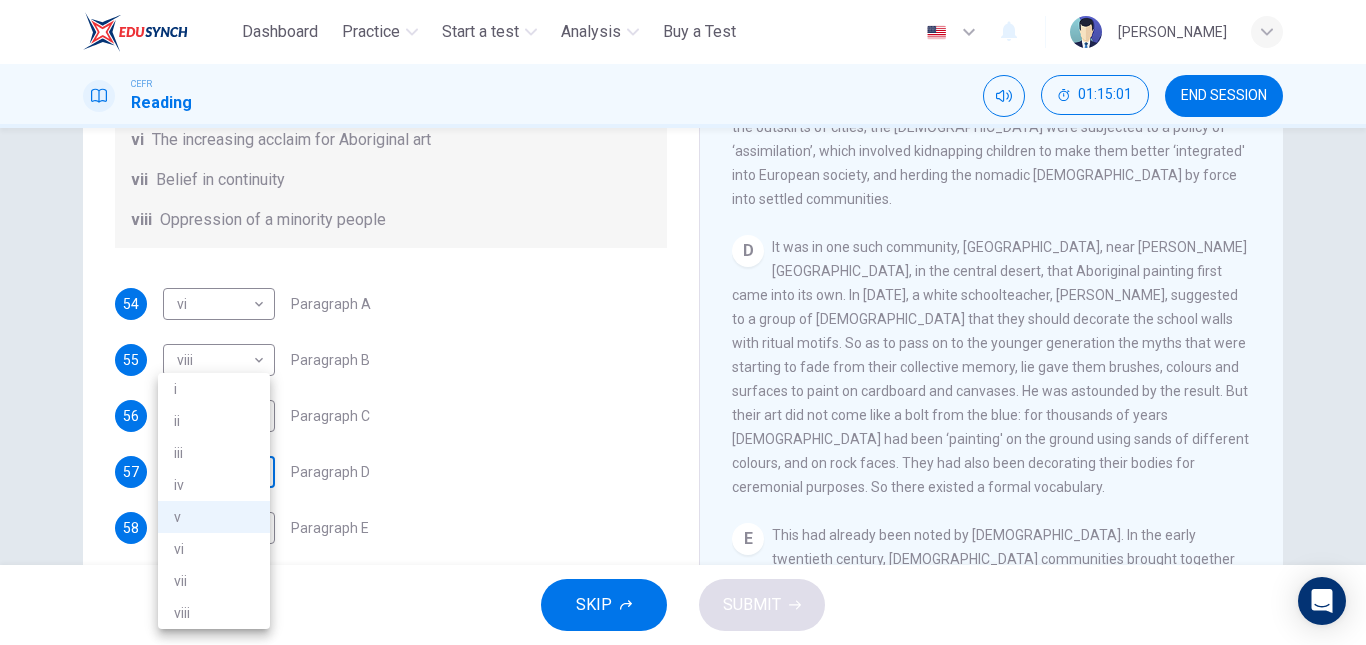 click on "This site uses cookies, as explained in our  Privacy Policy . If you agree to the use of cookies, please click the Accept button and continue to browse our site.   Privacy Policy Accept Dashboard Practice Start a test Analysis Buy a Test English ** ​ [PERSON_NAME] CEFR Reading 01:15:01 END SESSION Questions 54 - 59 The Reading Passage has eight paragraphs  A-H .
Choose the most suitable heading for paragraphs  A-F  from the list of headings below.
Write the correct number (i-viii) in the boxes below. List of Headings i Amazing results from a project ii New religious ceremonies iii Community art centres iv Early painting techniques and marketing systems v Mythology and history combined vi The increasing acclaim for Aboriginal art vii Belief in continuity viii Oppression of a minority people 54 vi ** ​ Paragraph A 55 viii **** ​ Paragraph B 56 viii **** ​ Paragraph C 57 v * ​ Paragraph D 58 ​ ​ Paragraph E 59 ​ ​ Paragraph F Painters of Time CLICK TO ZOOM Click to Zoom A B C D E F G" at bounding box center [683, 322] 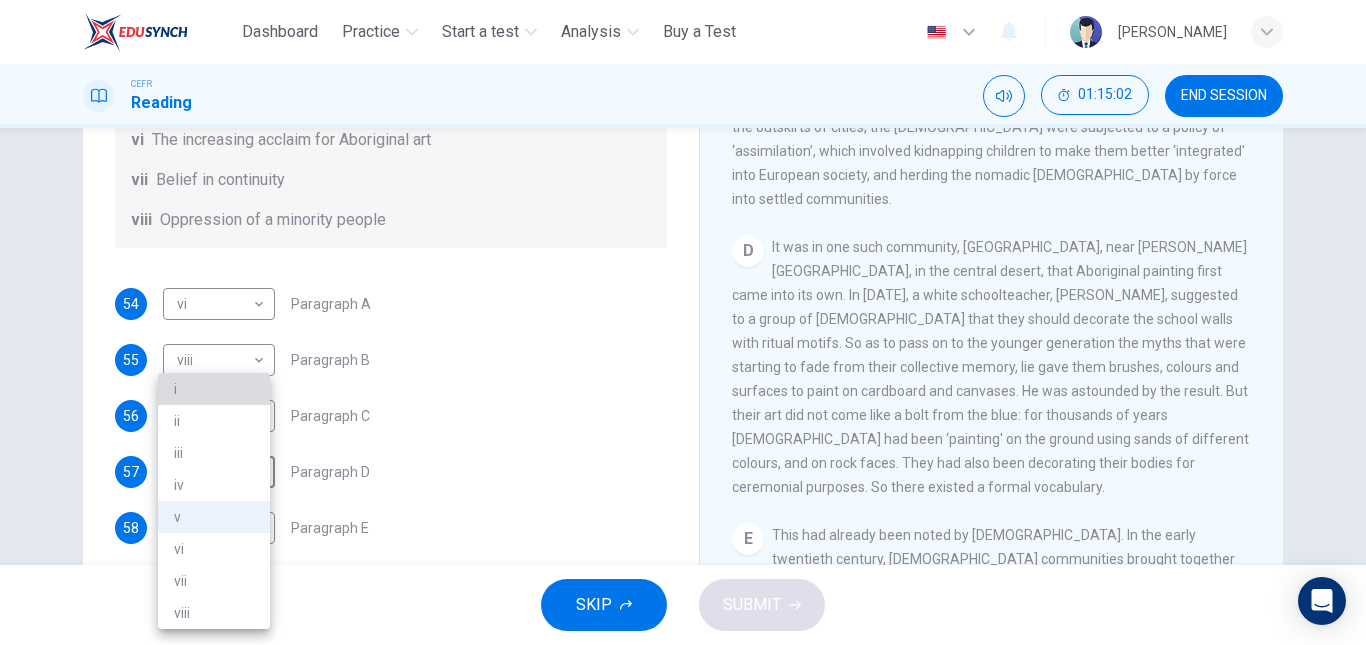 click on "i" at bounding box center [214, 389] 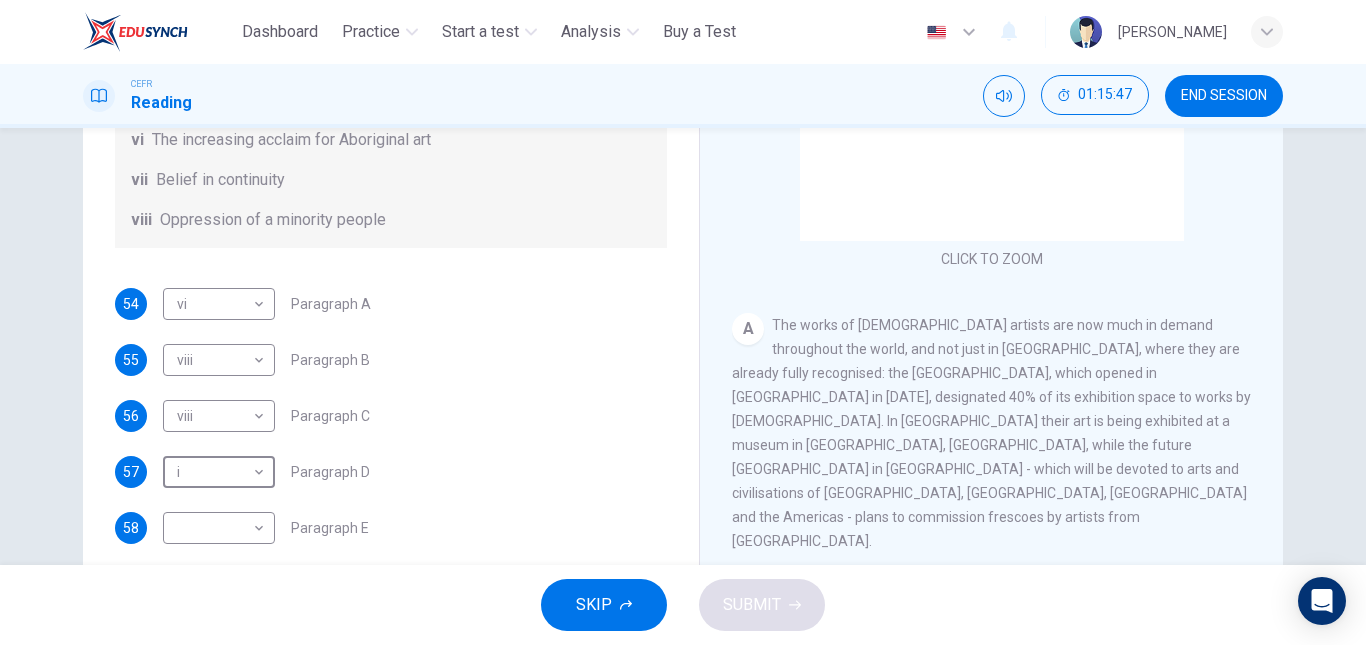 scroll, scrollTop: 0, scrollLeft: 0, axis: both 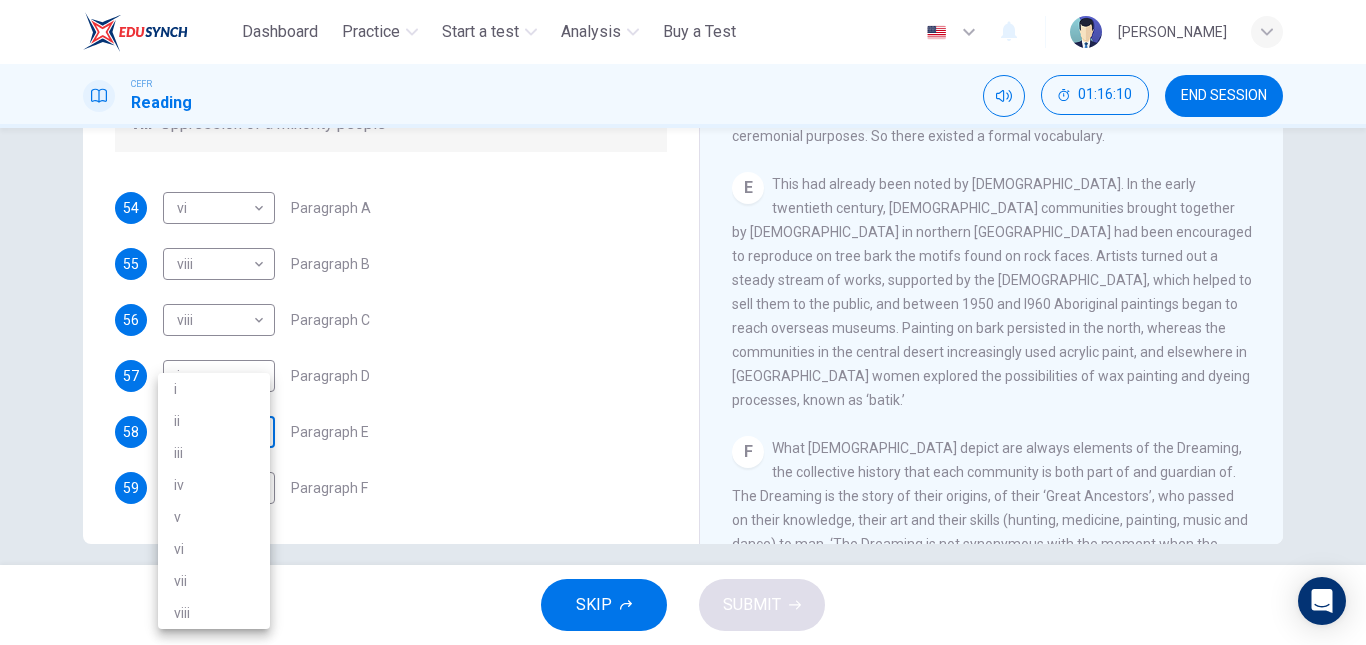 click on "This site uses cookies, as explained in our  Privacy Policy . If you agree to the use of cookies, please click the Accept button and continue to browse our site.   Privacy Policy Accept Dashboard Practice Start a test Analysis Buy a Test English ** ​ [PERSON_NAME] CEFR Reading 01:16:10 END SESSION Questions 54 - 59 The Reading Passage has eight paragraphs  A-H .
Choose the most suitable heading for paragraphs  A-F  from the list of headings below.
Write the correct number (i-viii) in the boxes below. List of Headings i Amazing results from a project ii New religious ceremonies iii Community art centres iv Early painting techniques and marketing systems v Mythology and history combined vi The increasing acclaim for Aboriginal art vii Belief in continuity viii Oppression of a minority people 54 vi ** ​ Paragraph A 55 viii **** ​ Paragraph B 56 viii **** ​ Paragraph C 57 i * ​ Paragraph D 58 ​ ​ Paragraph E 59 ​ ​ Paragraph F Painters of Time CLICK TO ZOOM Click to Zoom A B C D E F G" at bounding box center (683, 322) 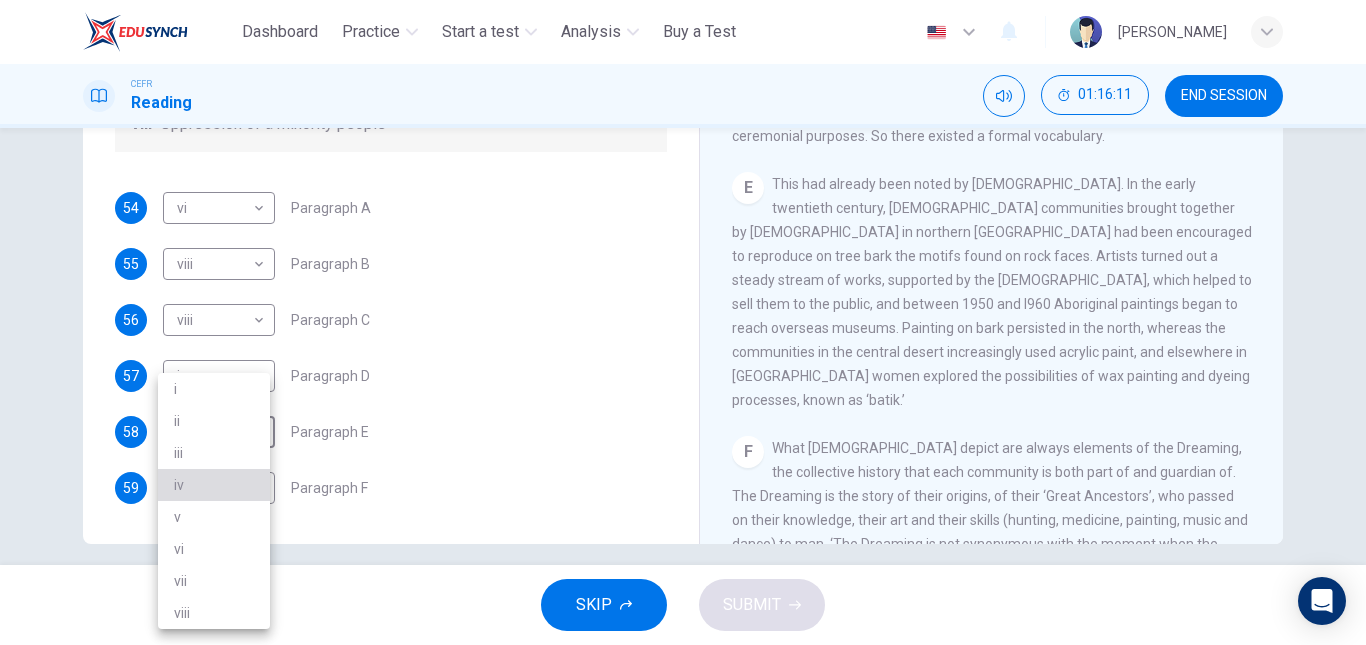 click on "iv" at bounding box center [214, 485] 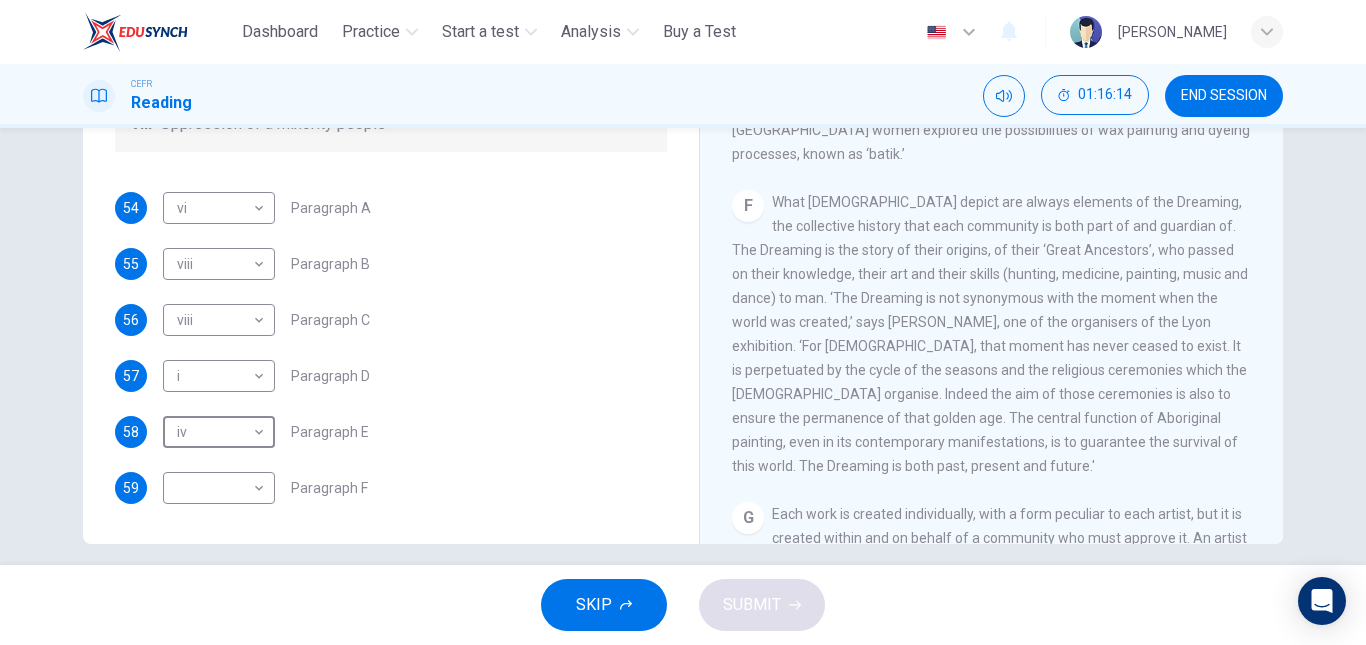 scroll, scrollTop: 1428, scrollLeft: 0, axis: vertical 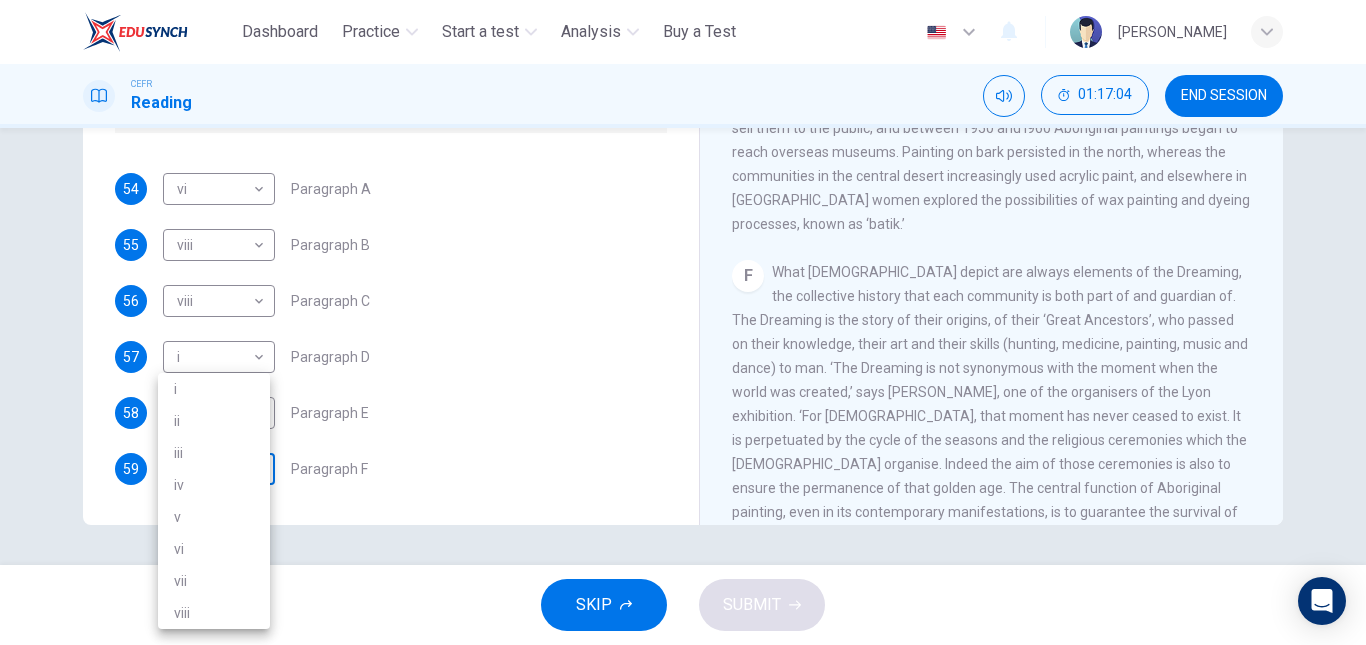 click on "This site uses cookies, as explained in our  Privacy Policy . If you agree to the use of cookies, please click the Accept button and continue to browse our site.   Privacy Policy Accept Dashboard Practice Start a test Analysis Buy a Test English ** ​ [PERSON_NAME] CEFR Reading 01:17:04 END SESSION Questions 54 - 59 The Reading Passage has eight paragraphs  A-H .
Choose the most suitable heading for paragraphs  A-F  from the list of headings below.
Write the correct number (i-viii) in the boxes below. List of Headings i Amazing results from a project ii New religious ceremonies iii Community art centres iv Early painting techniques and marketing systems v Mythology and history combined vi The increasing acclaim for Aboriginal art vii Belief in continuity viii Oppression of a minority people 54 vi ** ​ Paragraph A 55 viii **** ​ Paragraph B 56 viii **** ​ Paragraph C 57 i * ​ Paragraph D 58 iv ** ​ Paragraph E 59 ​ ​ Paragraph F Painters of Time CLICK TO ZOOM Click to Zoom A B C D E F" at bounding box center [683, 322] 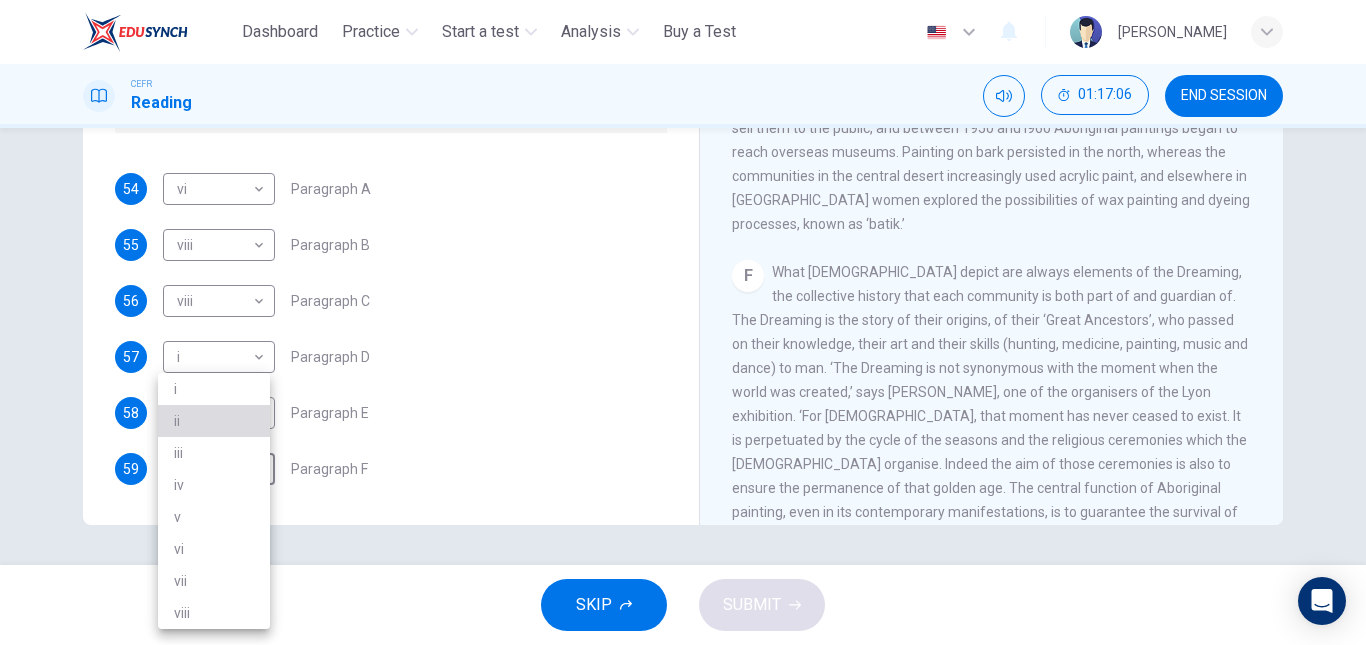 click on "ii" at bounding box center (214, 421) 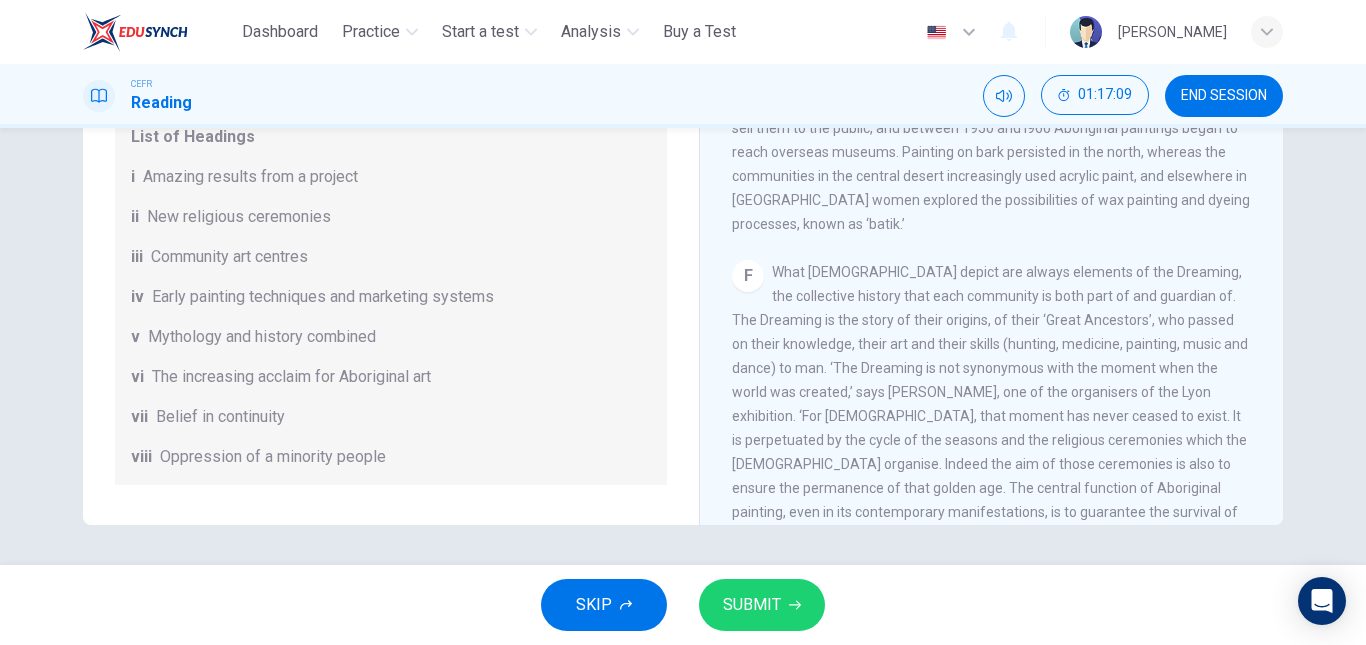 scroll, scrollTop: 0, scrollLeft: 0, axis: both 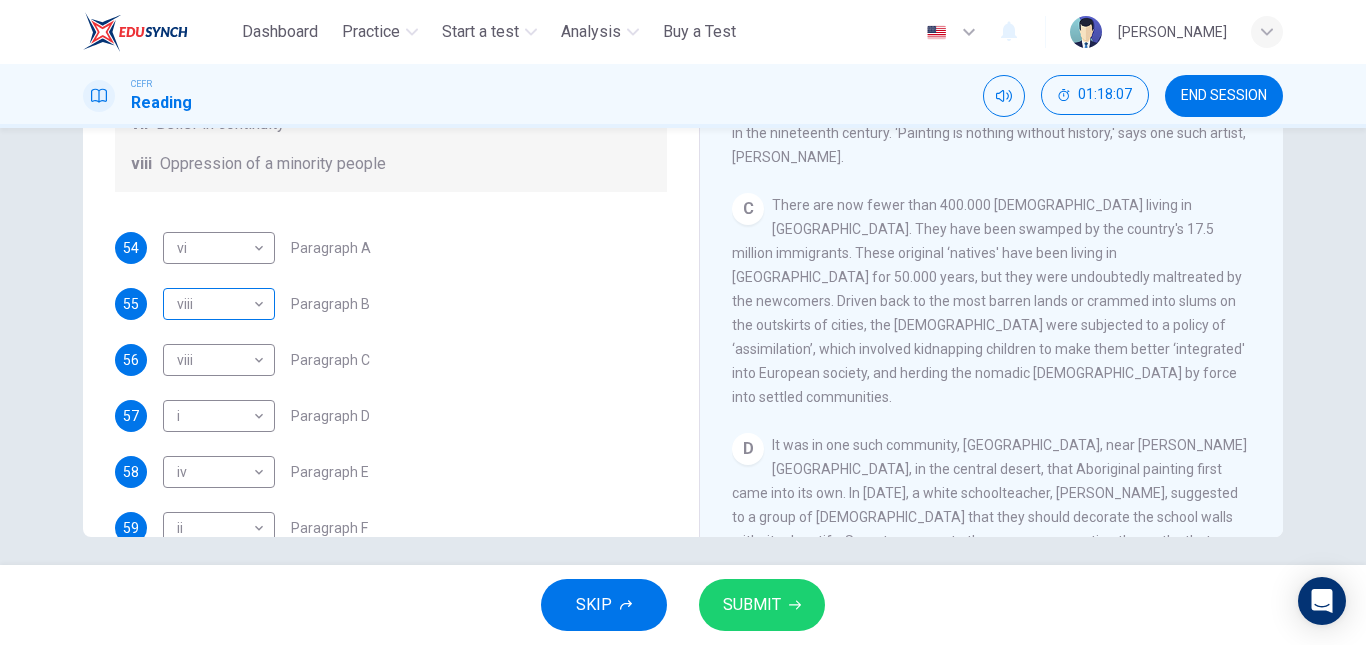 click on "viii **** ​" at bounding box center (219, 304) 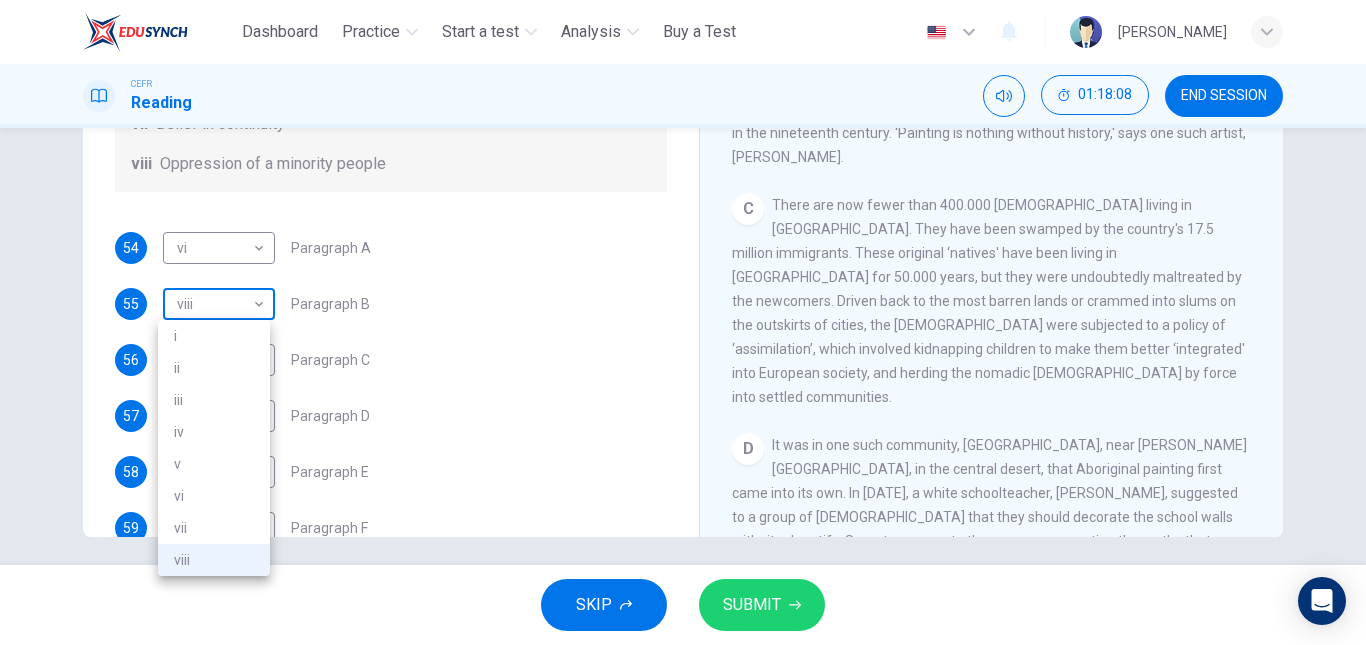 click on "This site uses cookies, as explained in our  Privacy Policy . If you agree to the use of cookies, please click the Accept button and continue to browse our site.   Privacy Policy Accept Dashboard Practice Start a test Analysis Buy a Test English ** ​ [PERSON_NAME] CEFR Reading 01:18:08 END SESSION Questions 54 - 59 The Reading Passage has eight paragraphs  A-H .
Choose the most suitable heading for paragraphs  A-F  from the list of headings below.
Write the correct number (i-viii) in the boxes below. List of Headings i Amazing results from a project ii New religious ceremonies iii Community art centres iv Early painting techniques and marketing systems v Mythology and history combined vi The increasing acclaim for Aboriginal art vii Belief in continuity viii Oppression of a minority people 54 vi ** ​ Paragraph A 55 viii **** ​ Paragraph B 56 viii **** ​ Paragraph C 57 i * ​ Paragraph D 58 iv ** ​ Paragraph E 59 ii ** ​ Paragraph F Painters of Time CLICK TO ZOOM Click to Zoom A B C D E" at bounding box center (683, 322) 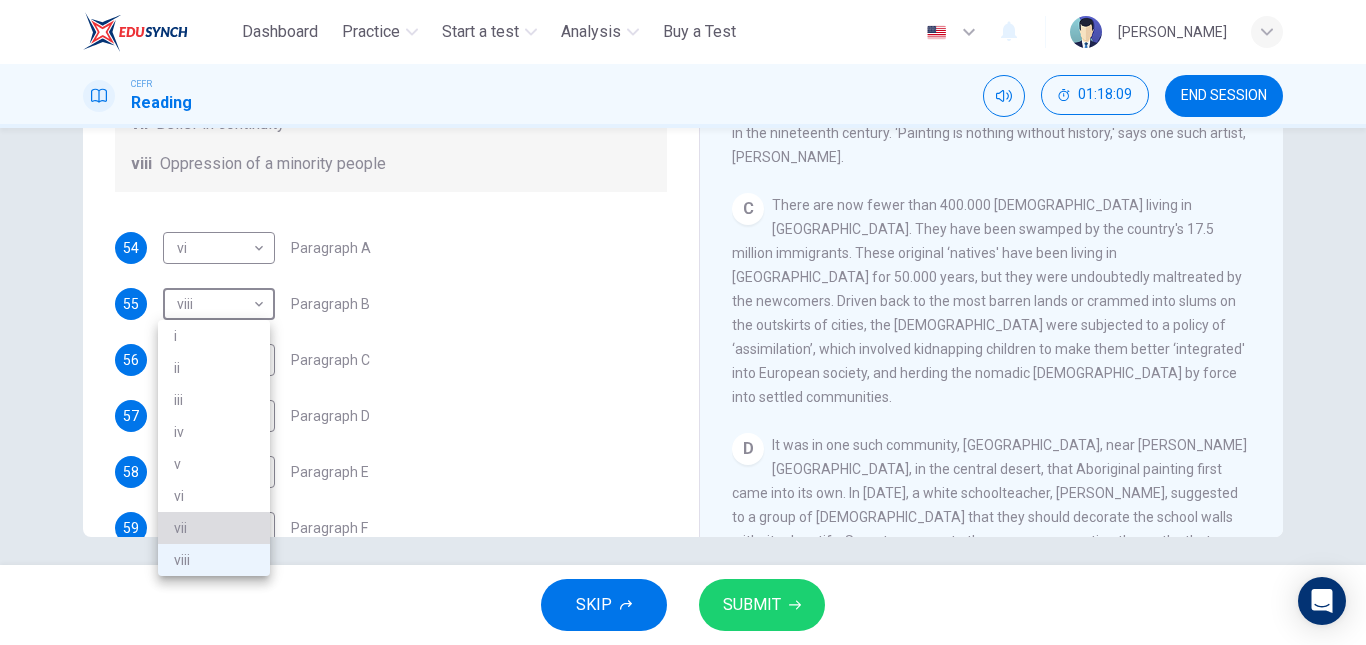 click on "vii" at bounding box center [214, 528] 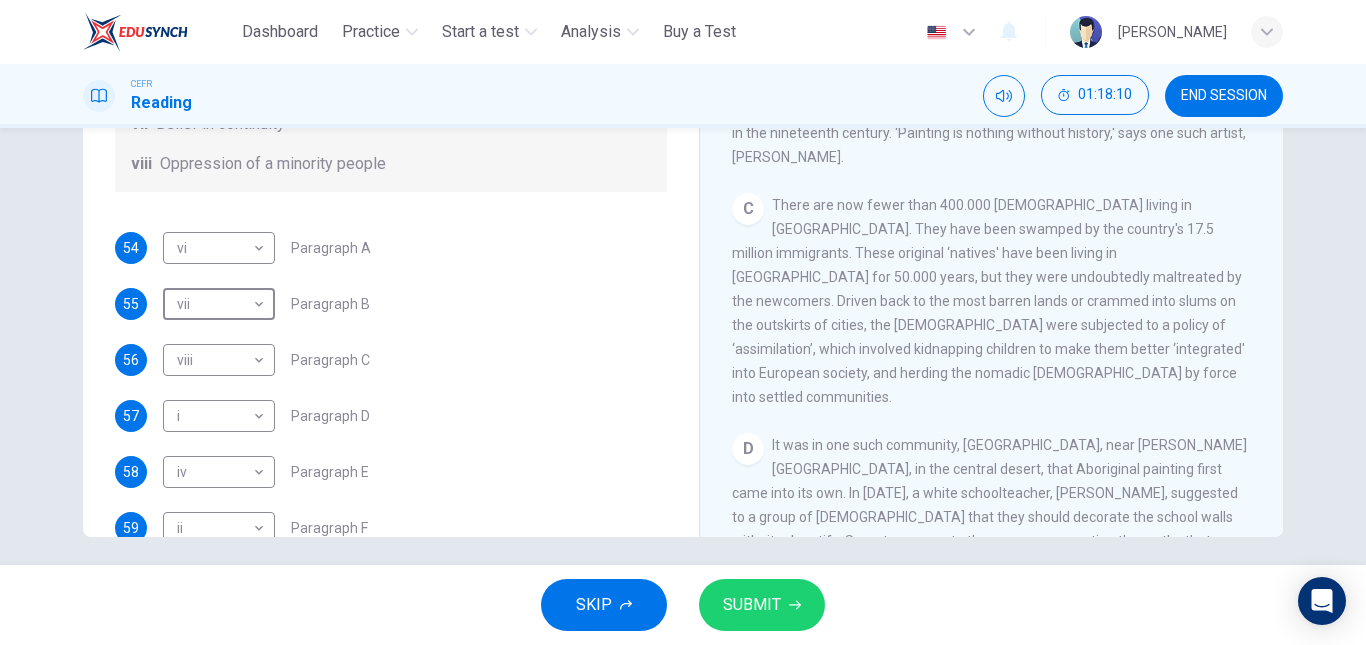 click on "SUBMIT" at bounding box center [762, 605] 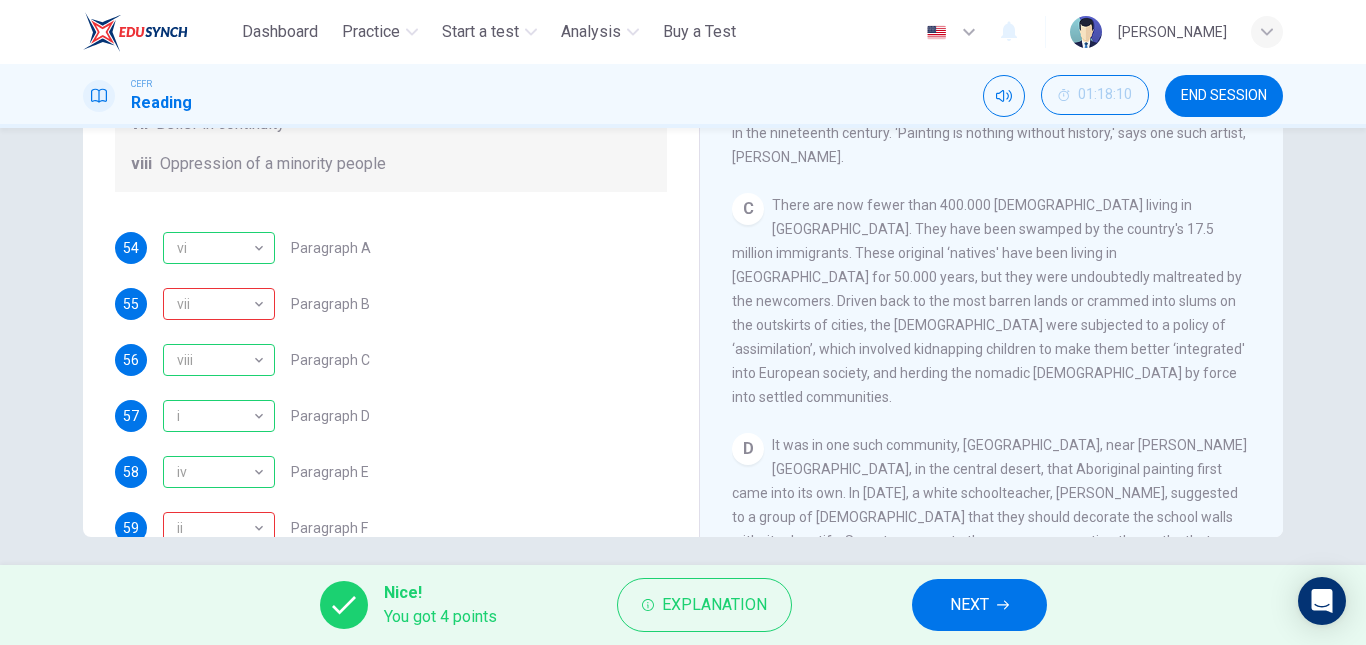 scroll, scrollTop: 353, scrollLeft: 0, axis: vertical 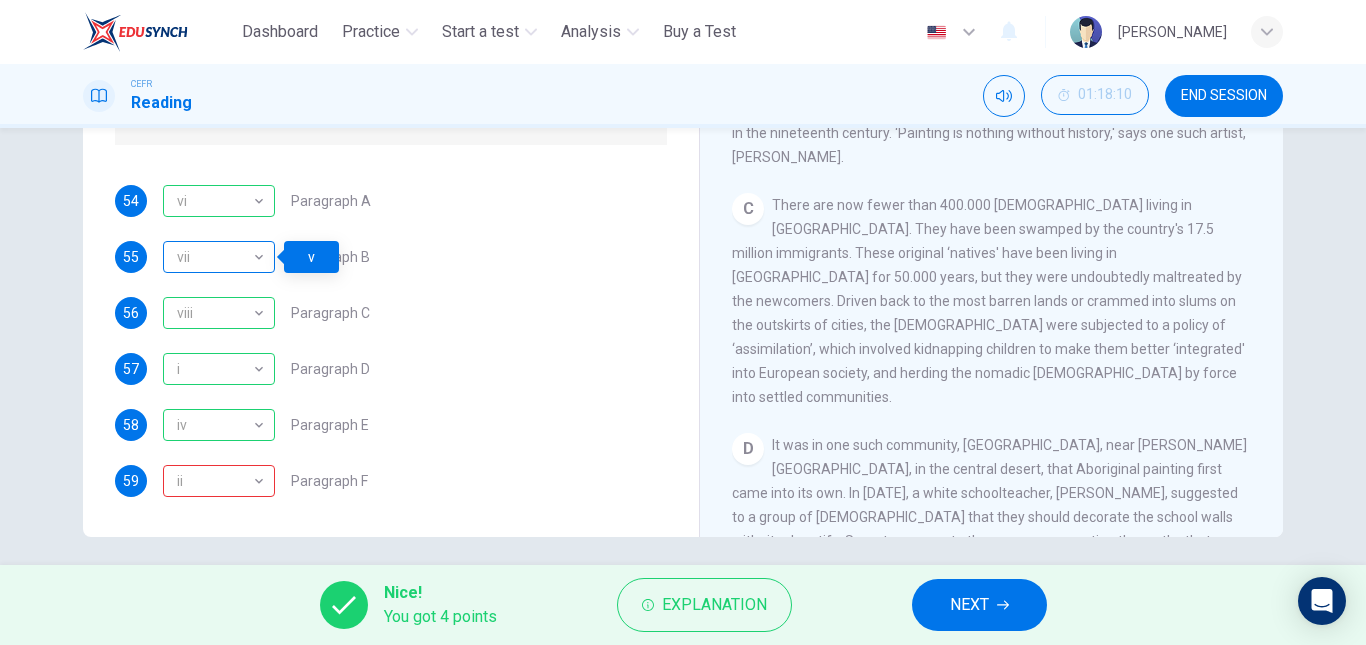 click on "vii" at bounding box center (215, 257) 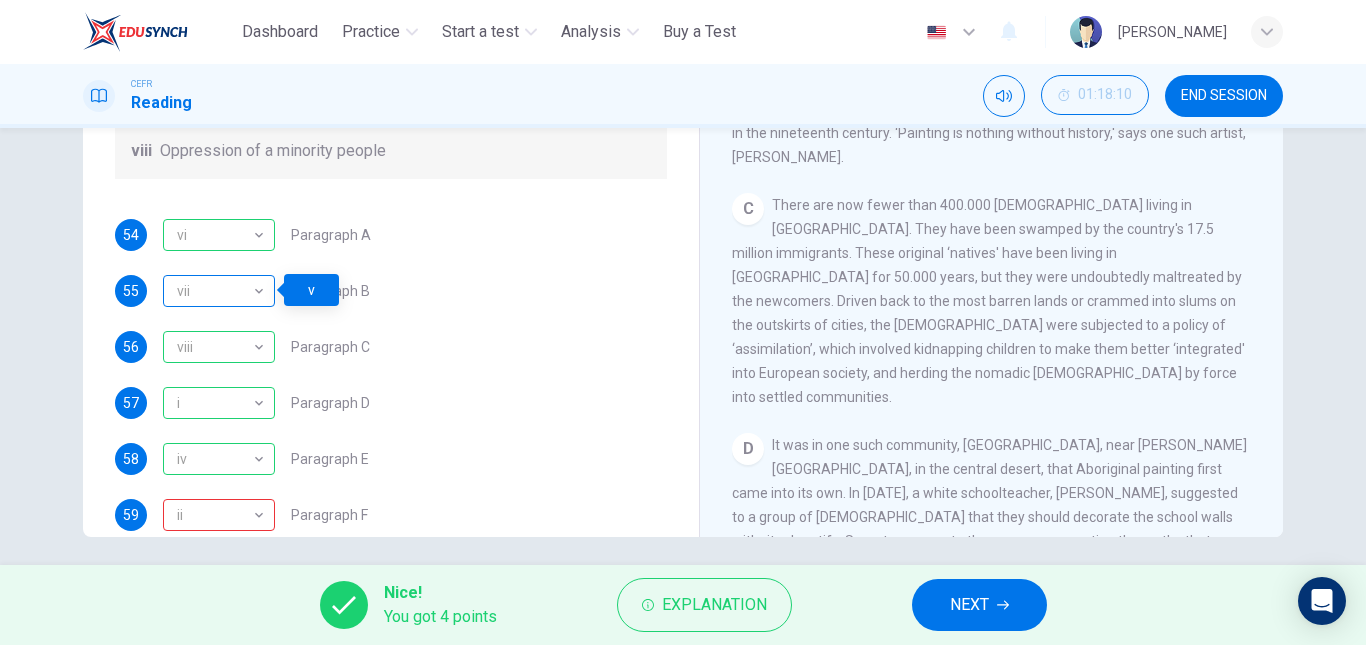 scroll, scrollTop: 320, scrollLeft: 0, axis: vertical 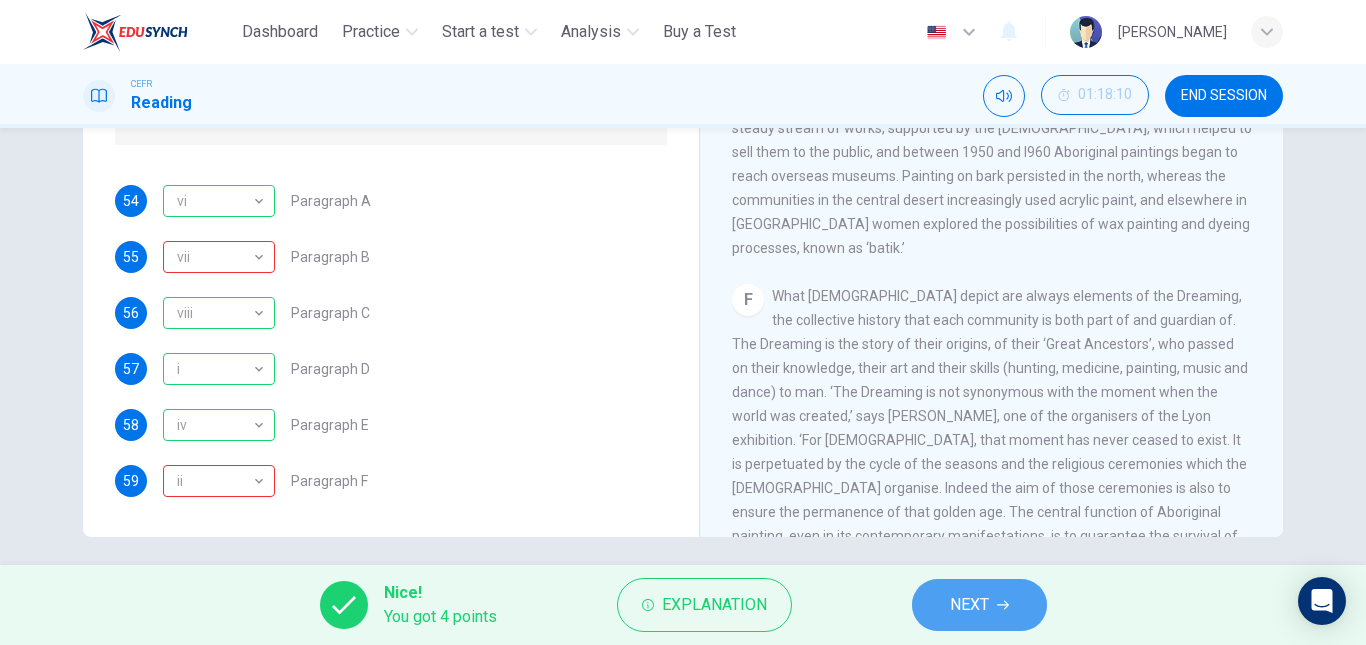 click on "NEXT" at bounding box center [969, 605] 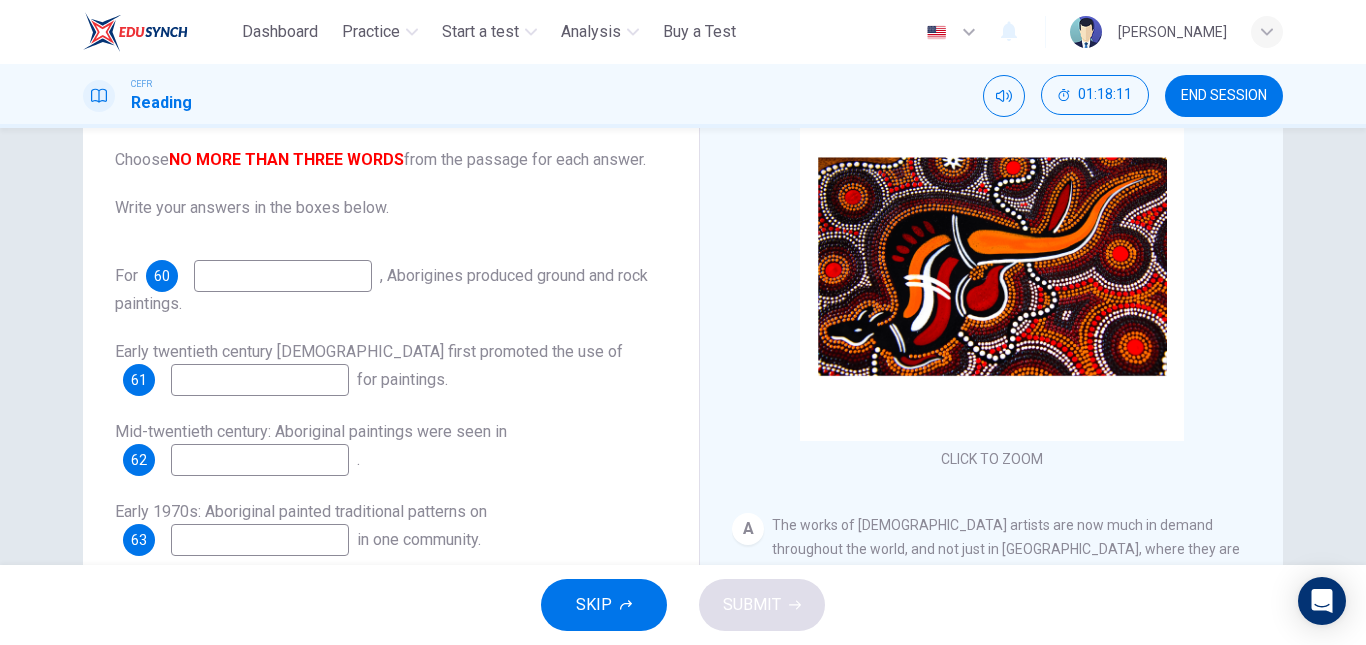 scroll, scrollTop: 163, scrollLeft: 0, axis: vertical 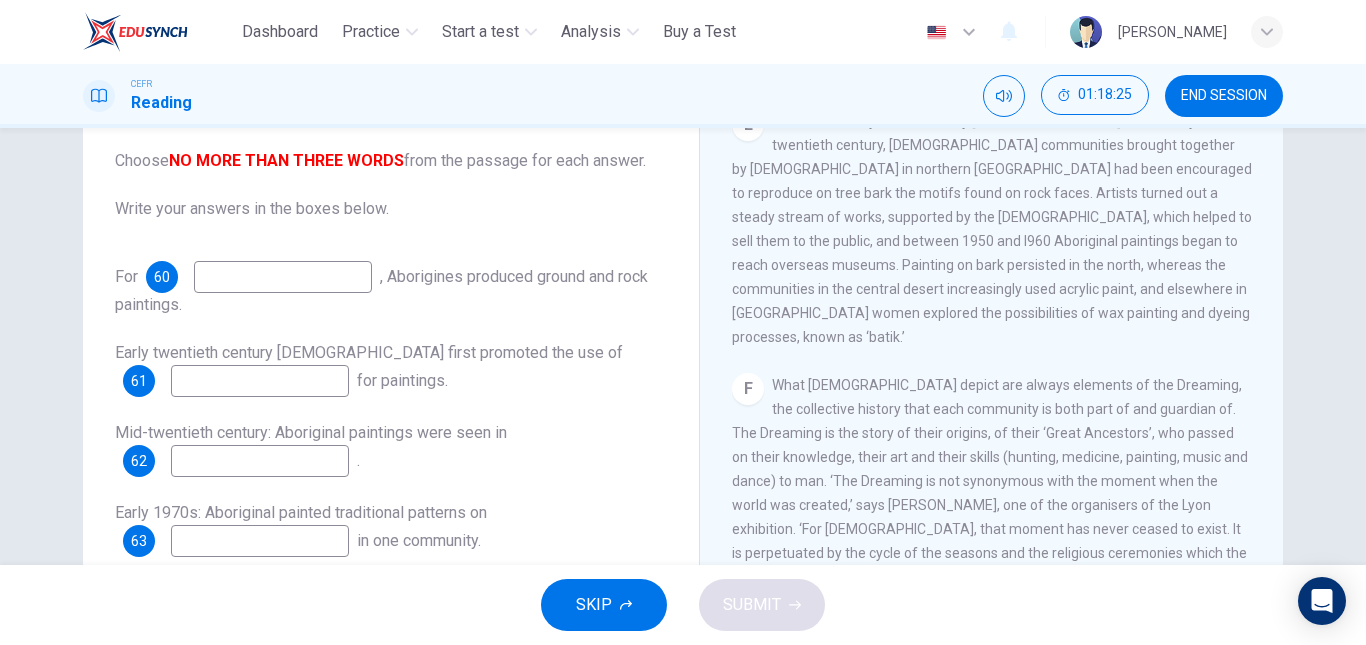 click on "What [DEMOGRAPHIC_DATA] depict are always elements of the Dreaming, the collective history that each community is both part of and guardian of. The Dreaming is the story of their origins, of their ‘Great Ancestors’, who passed on their knowledge, their art and their skills (hunting, medicine, painting, music and dance) to man. ‘The Dreaming is not synonymous with the moment when the world was created,’ says [PERSON_NAME], one of the organisers of the Lyon exhibition. ‘For [DEMOGRAPHIC_DATA], that moment has never ceased to exist. It is perpetuated by the cycle of the seasons and the religious ceremonies which the [DEMOGRAPHIC_DATA] organise. Indeed the aim of those ceremonies is also to ensure the permanence of that golden age. The central function of Aboriginal painting, even in its contemporary manifestations, is to guarantee the survival of this world. The Dreaming is both past, present and future.'" at bounding box center (990, 517) 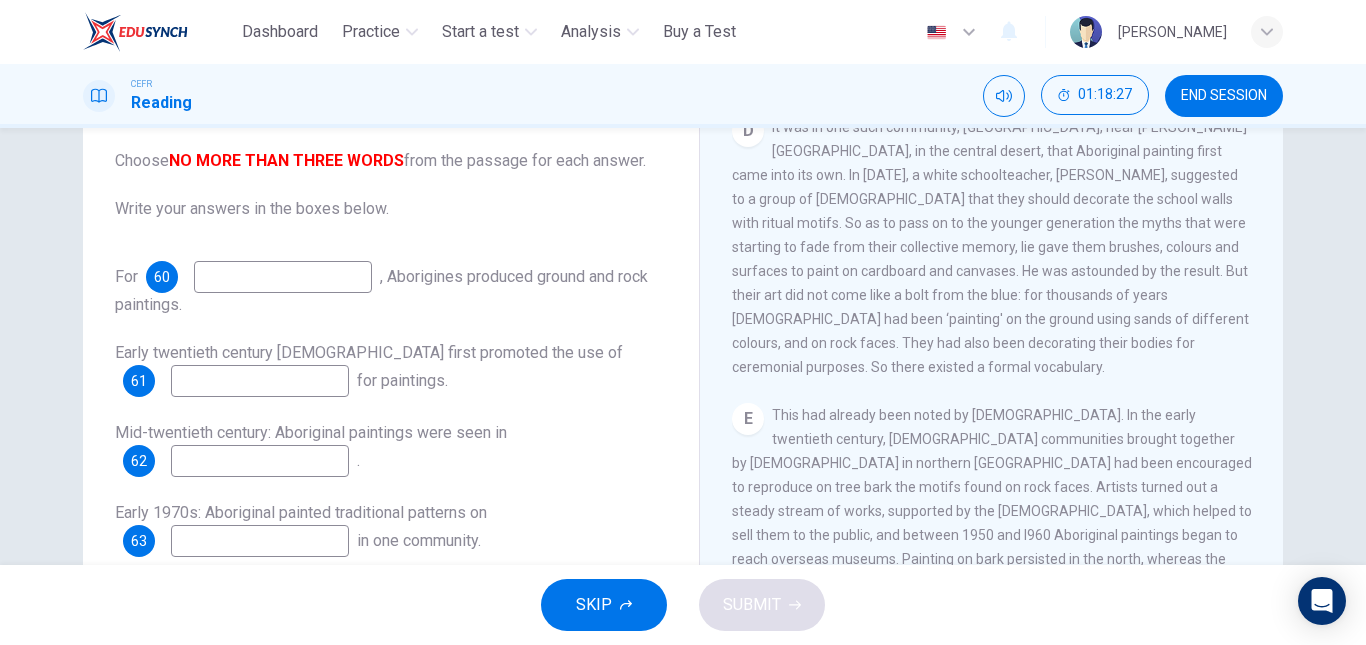 scroll, scrollTop: 953, scrollLeft: 0, axis: vertical 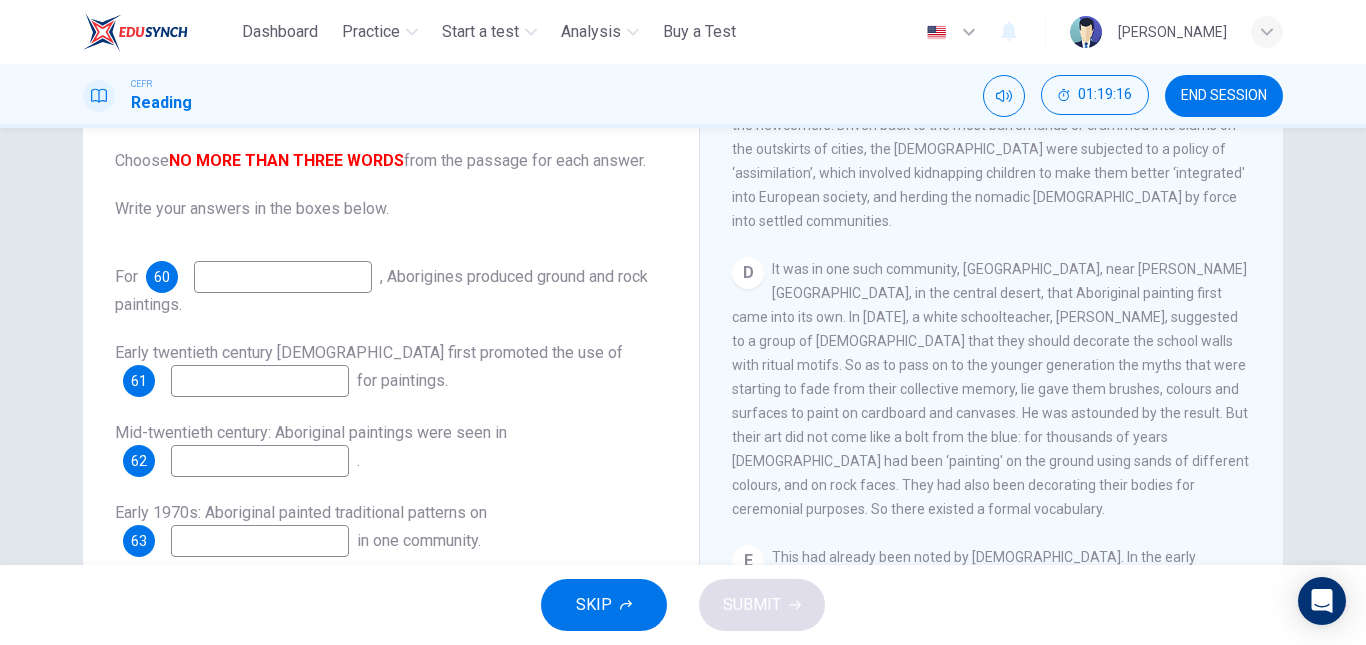 click at bounding box center [283, 277] 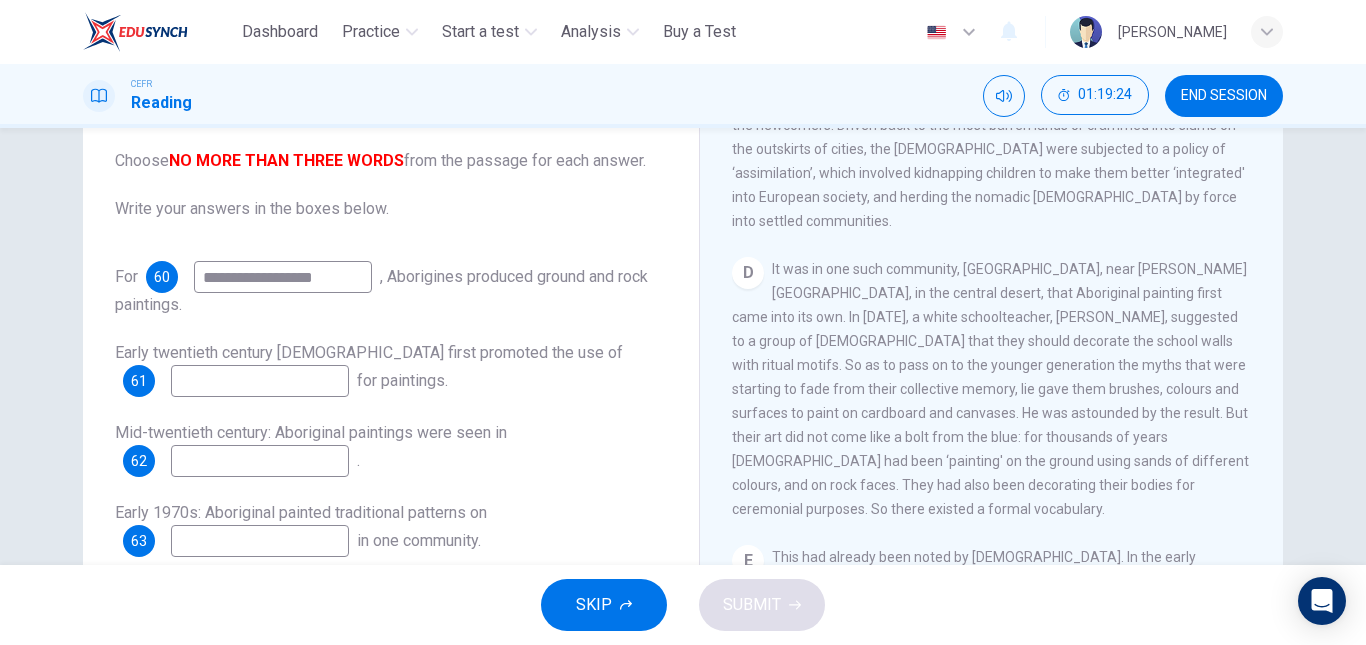 type on "**********" 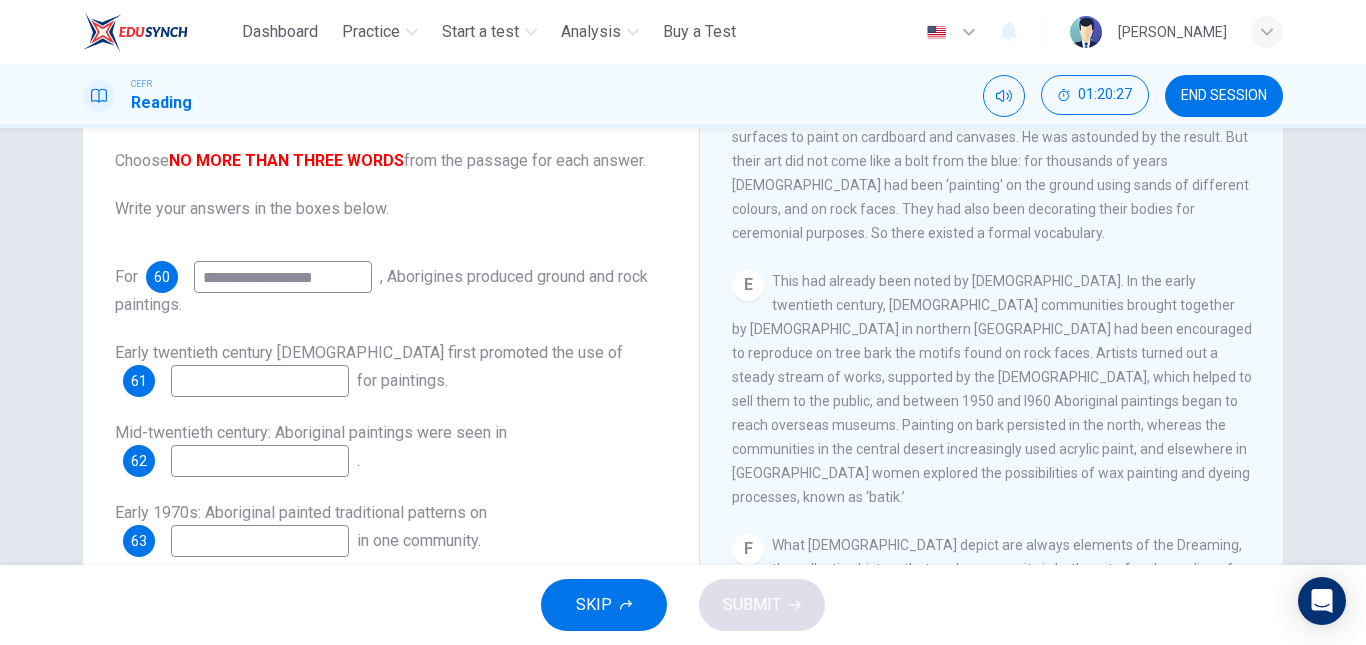 scroll, scrollTop: 1230, scrollLeft: 0, axis: vertical 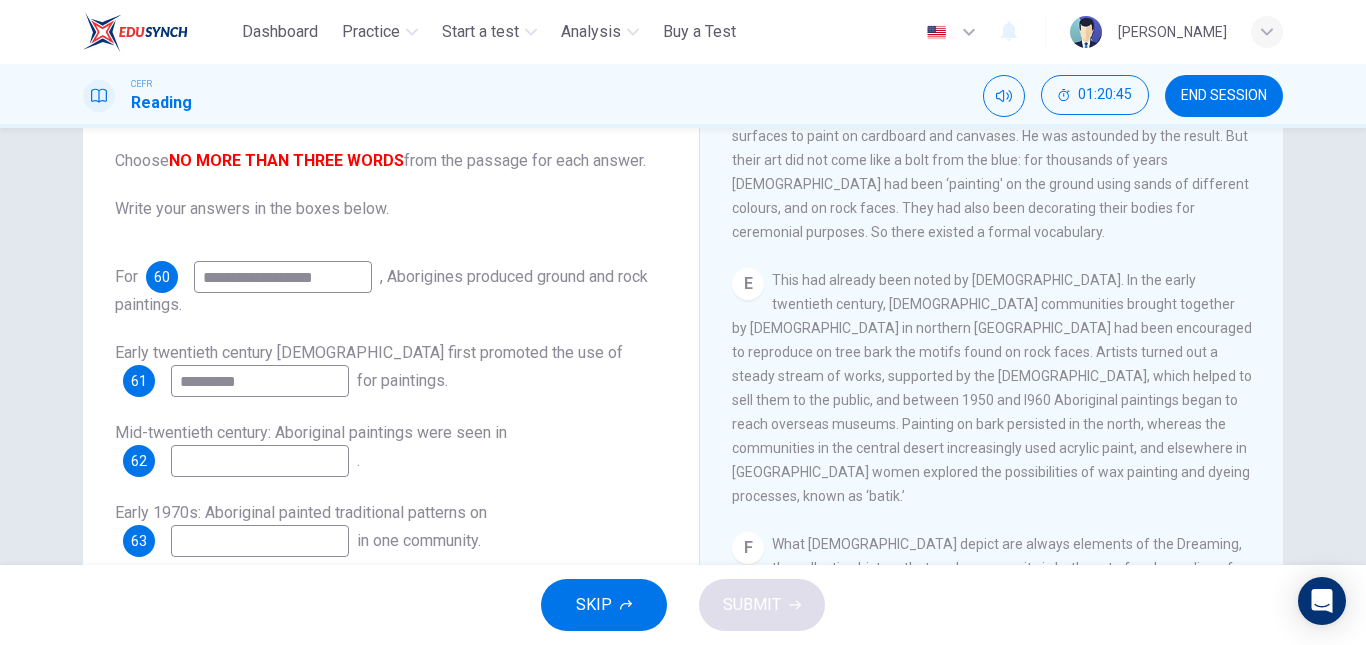 type on "*********" 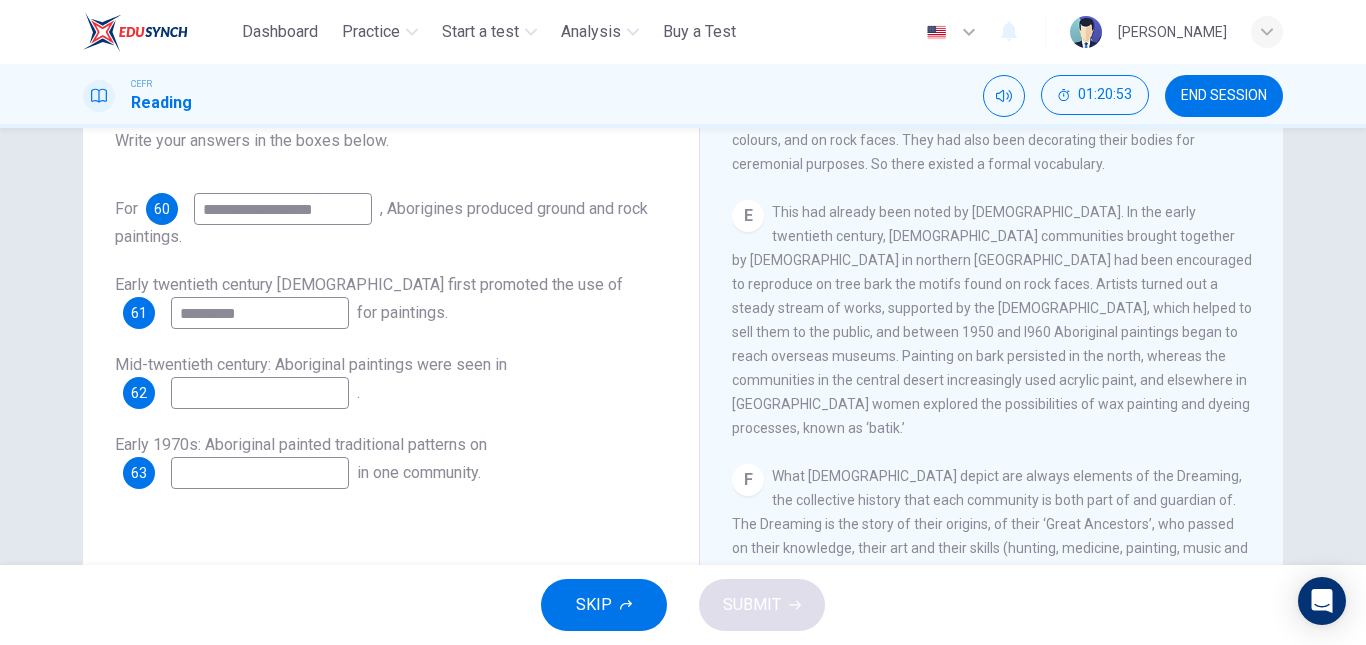 scroll, scrollTop: 232, scrollLeft: 0, axis: vertical 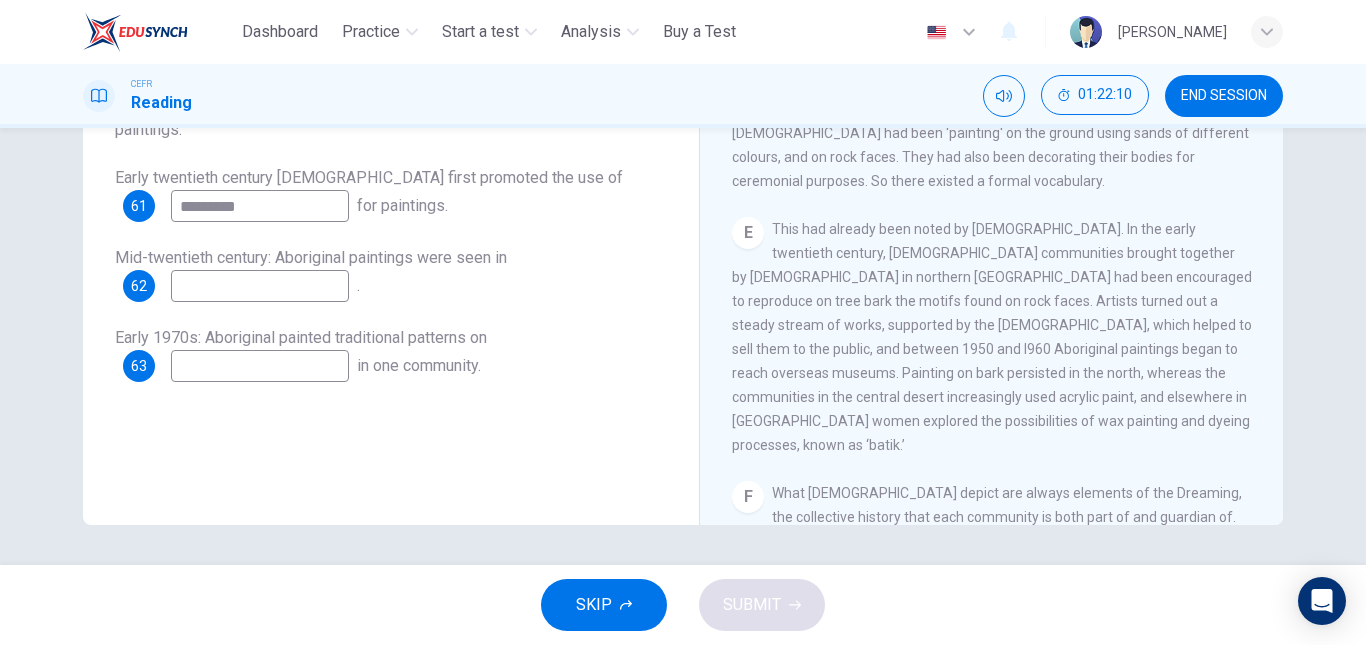 drag, startPoint x: 765, startPoint y: 239, endPoint x: 845, endPoint y: 284, distance: 91.787796 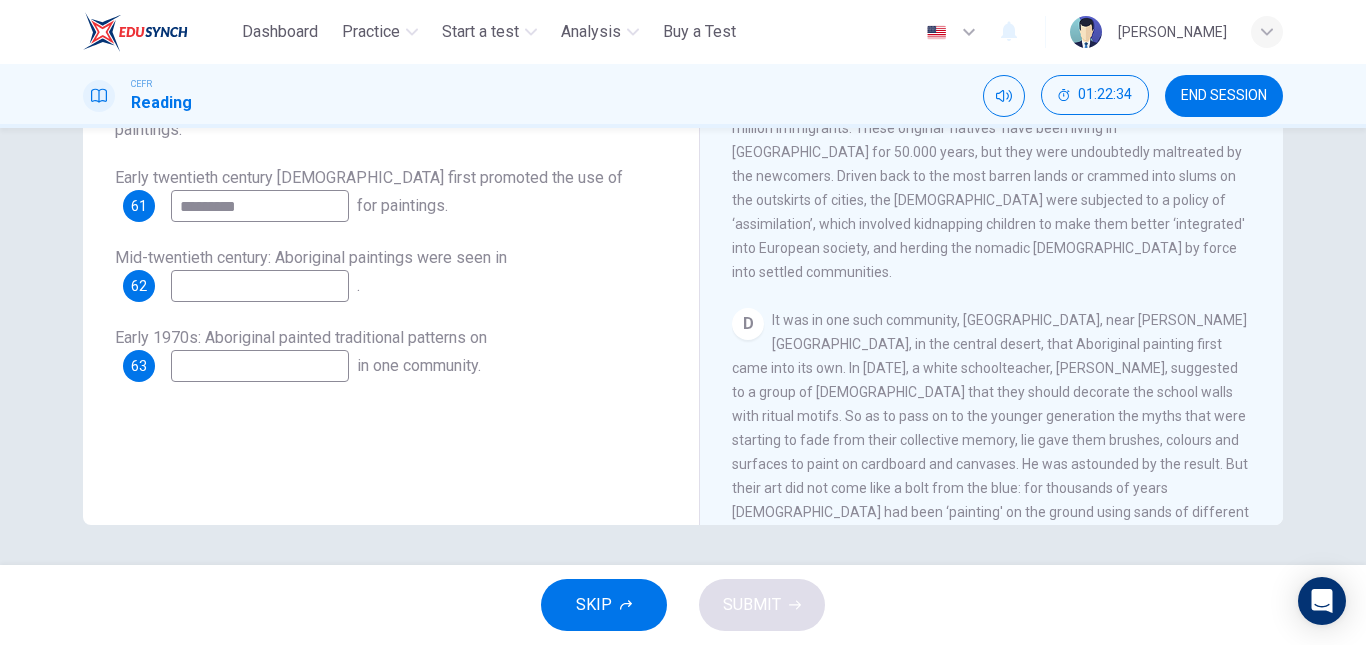 scroll, scrollTop: 728, scrollLeft: 0, axis: vertical 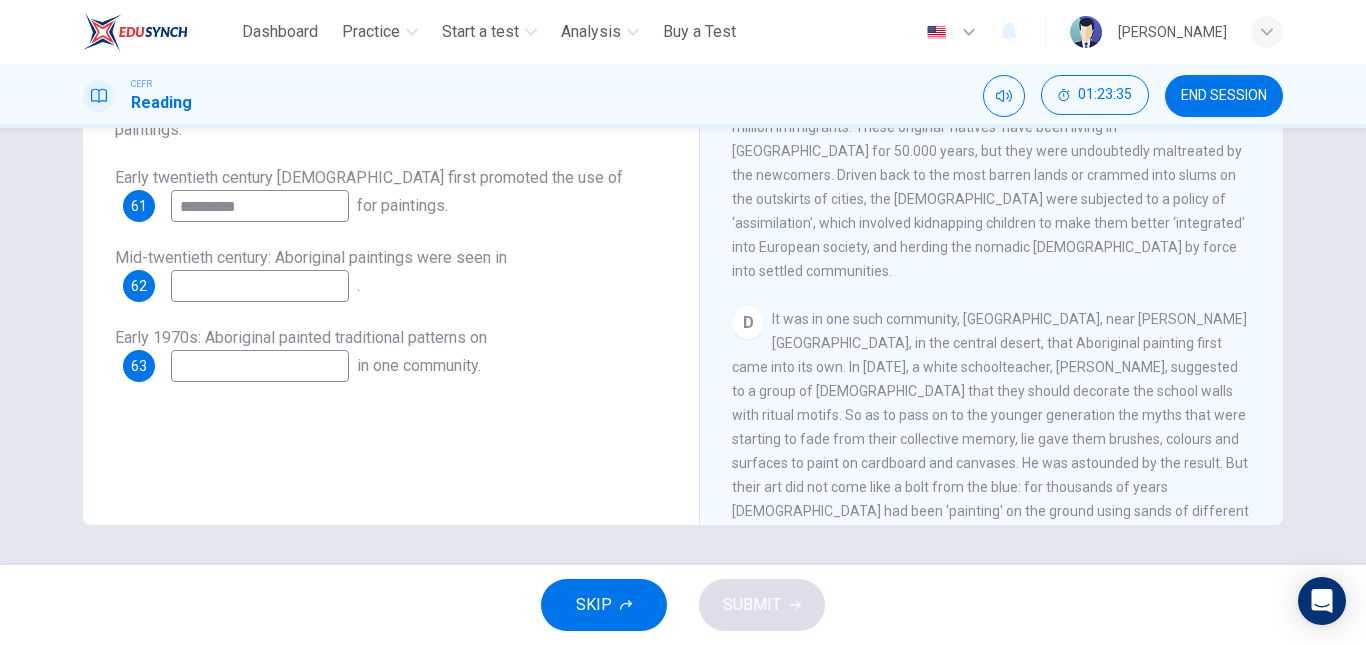 click on "in one community." at bounding box center [419, 365] 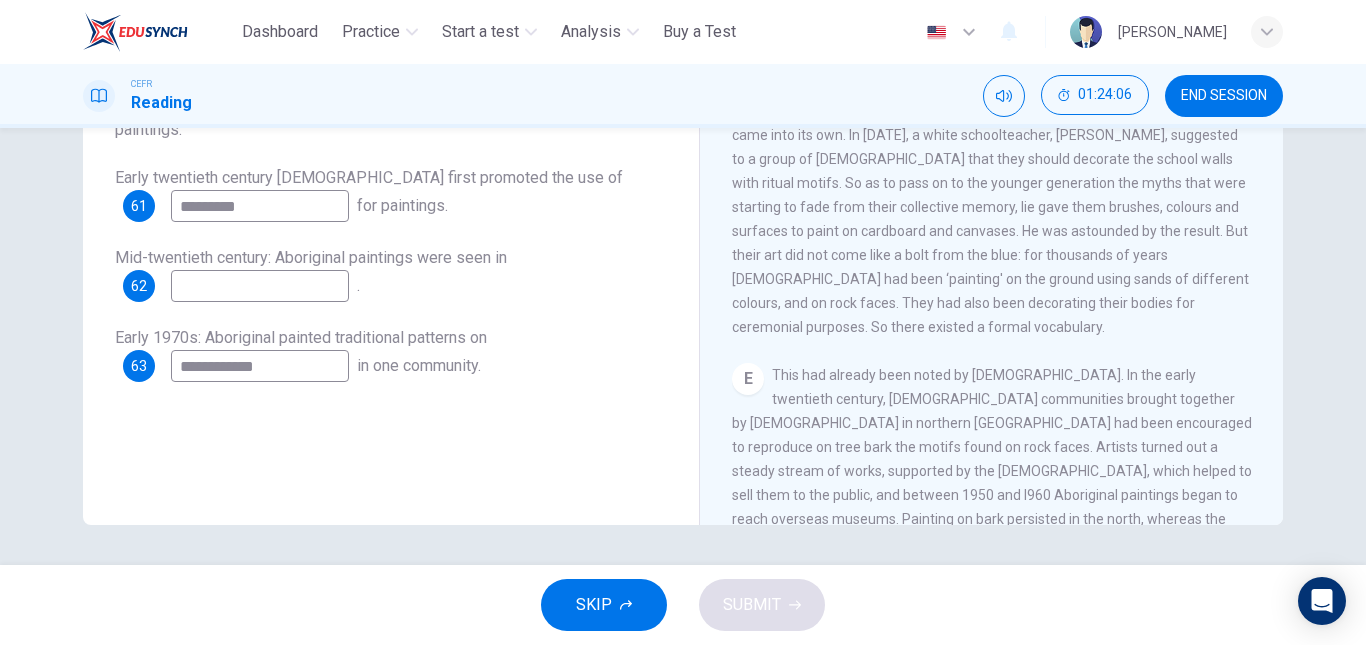 scroll, scrollTop: 1018, scrollLeft: 0, axis: vertical 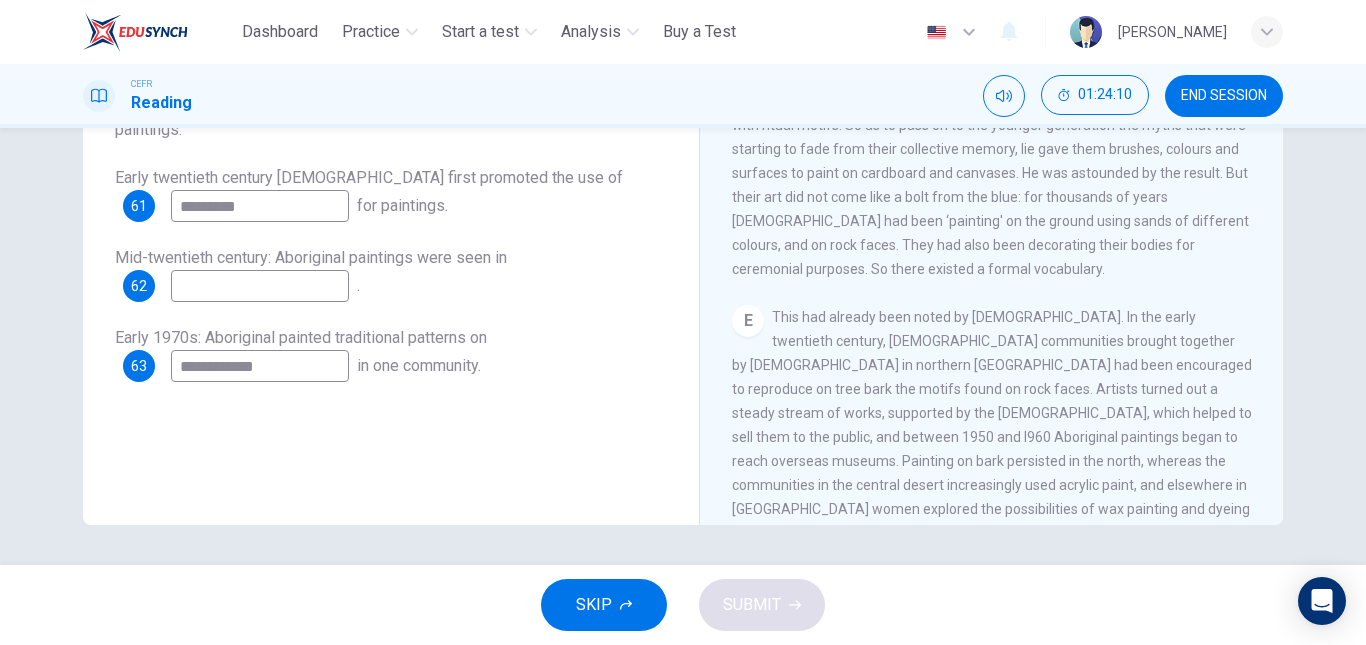 type on "**********" 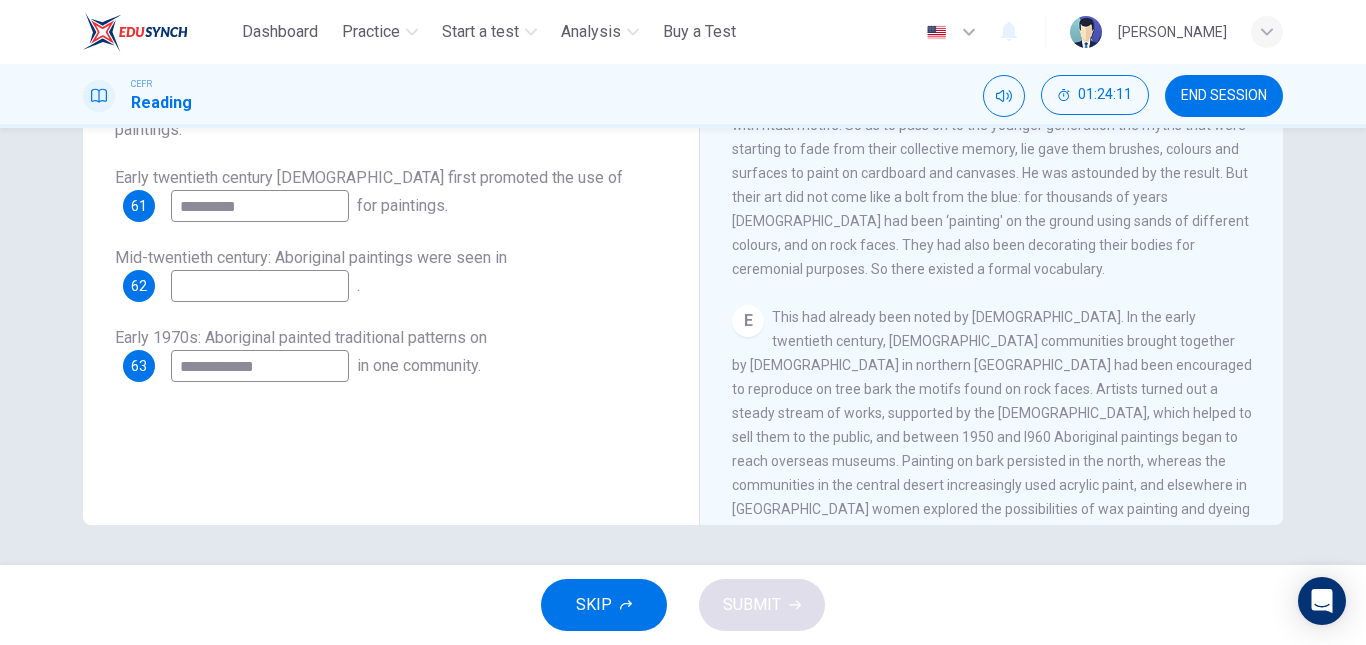 click at bounding box center (260, 286) 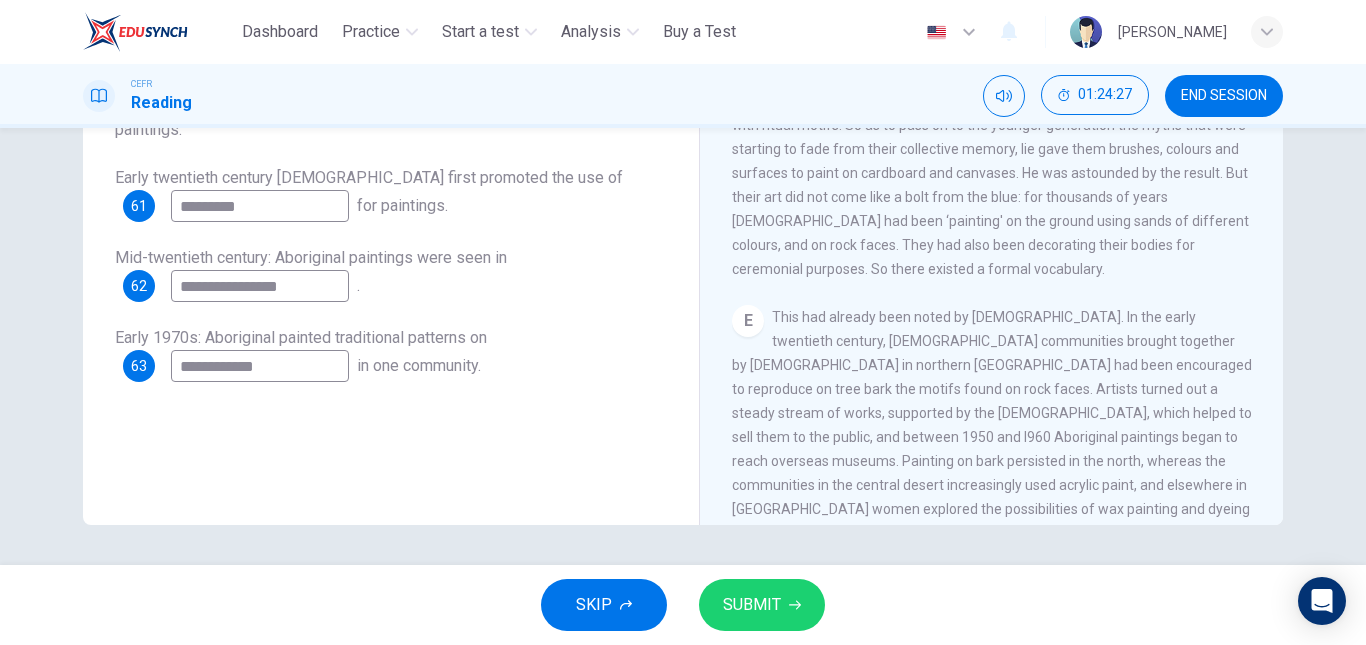 type on "**********" 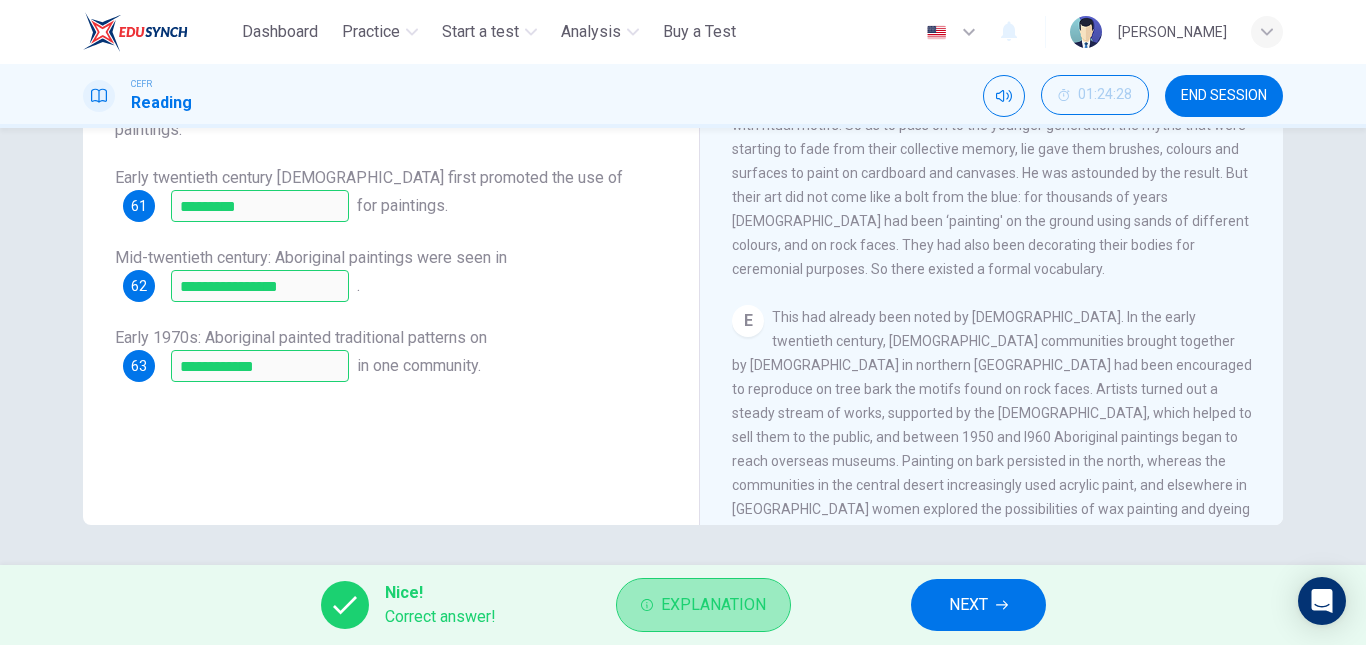 click on "Explanation" at bounding box center [713, 605] 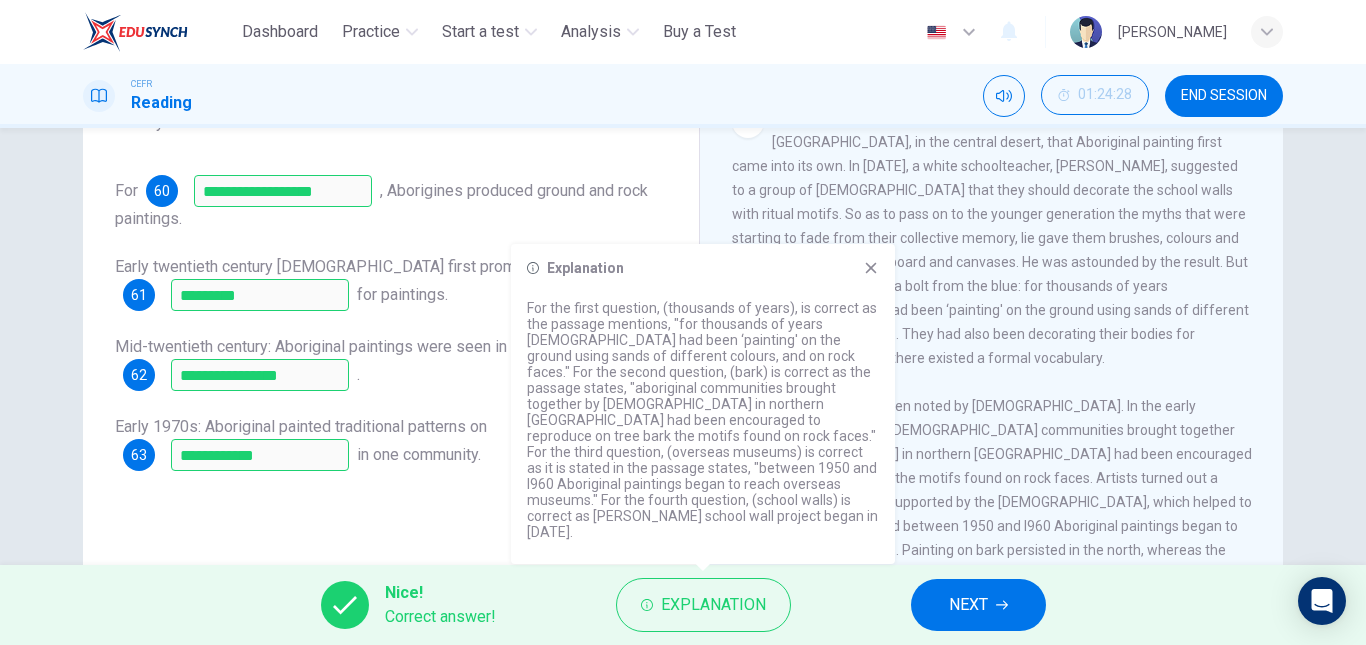 scroll, scrollTop: 216, scrollLeft: 0, axis: vertical 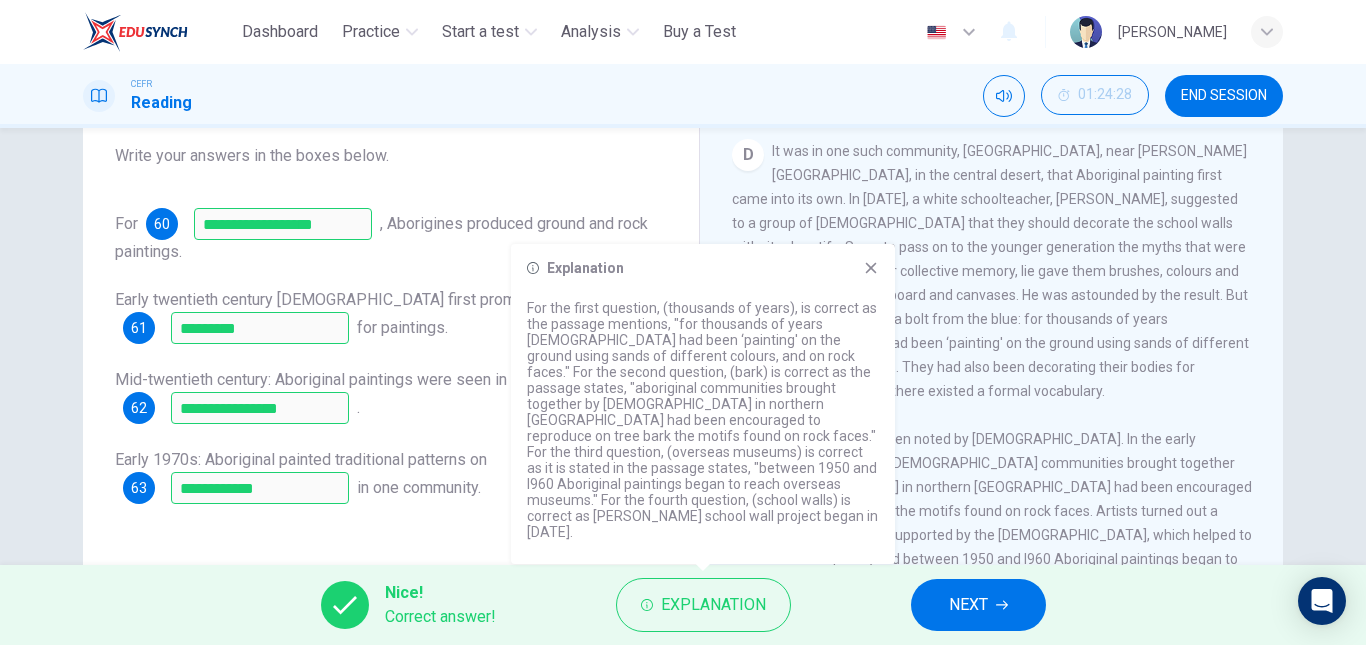 click on "Explanation For the first question, (thousands of years), is correct as the passage mentions, "for thousands of years [DEMOGRAPHIC_DATA] had been ‘painting' on the ground using sands of different colours, and on rock faces."
For the second question, (bark) is correct as the passage states, "aboriginal communities brought together by [DEMOGRAPHIC_DATA] in northern [GEOGRAPHIC_DATA] had been encouraged to reproduce on tree bark the motifs found on rock faces."
For the third question, (overseas museums) is correct as it is stated in the passage states, "between 1950 and I960 Aboriginal paintings began to reach overseas museums."
For the fourth question, (school walls) is correct as [PERSON_NAME] school wall project began in [DATE]." at bounding box center [703, 404] 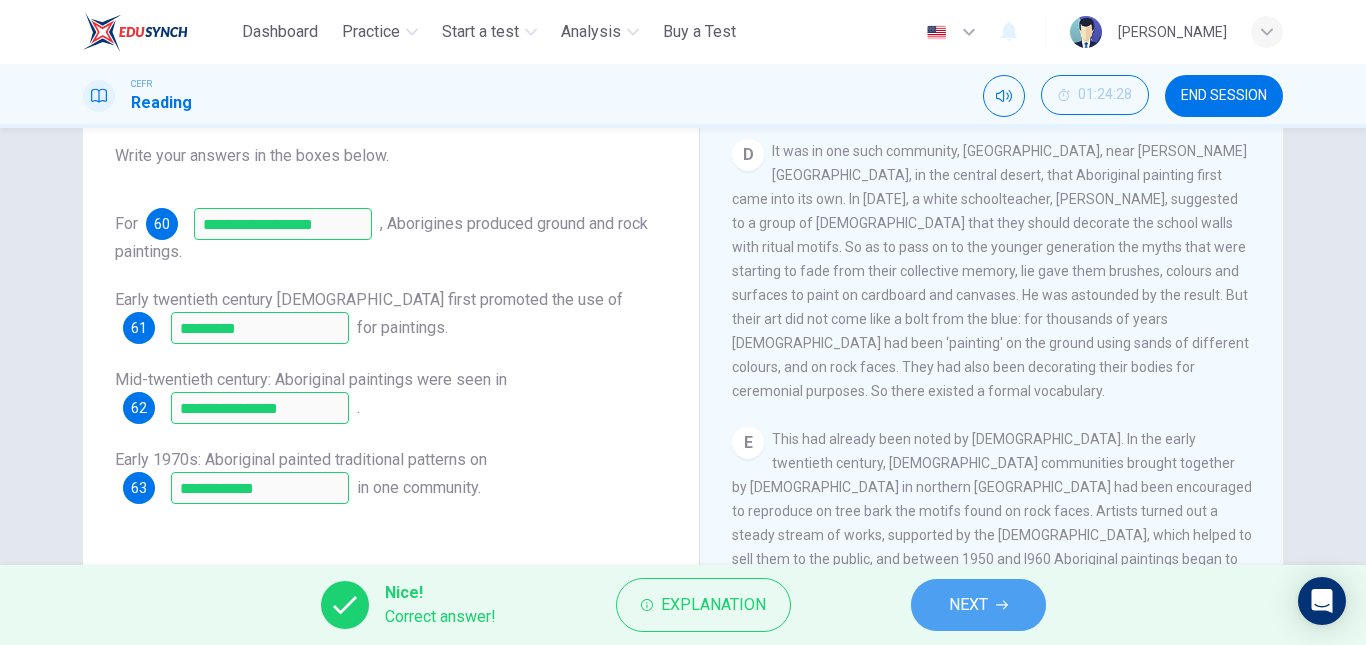 click on "NEXT" at bounding box center [968, 605] 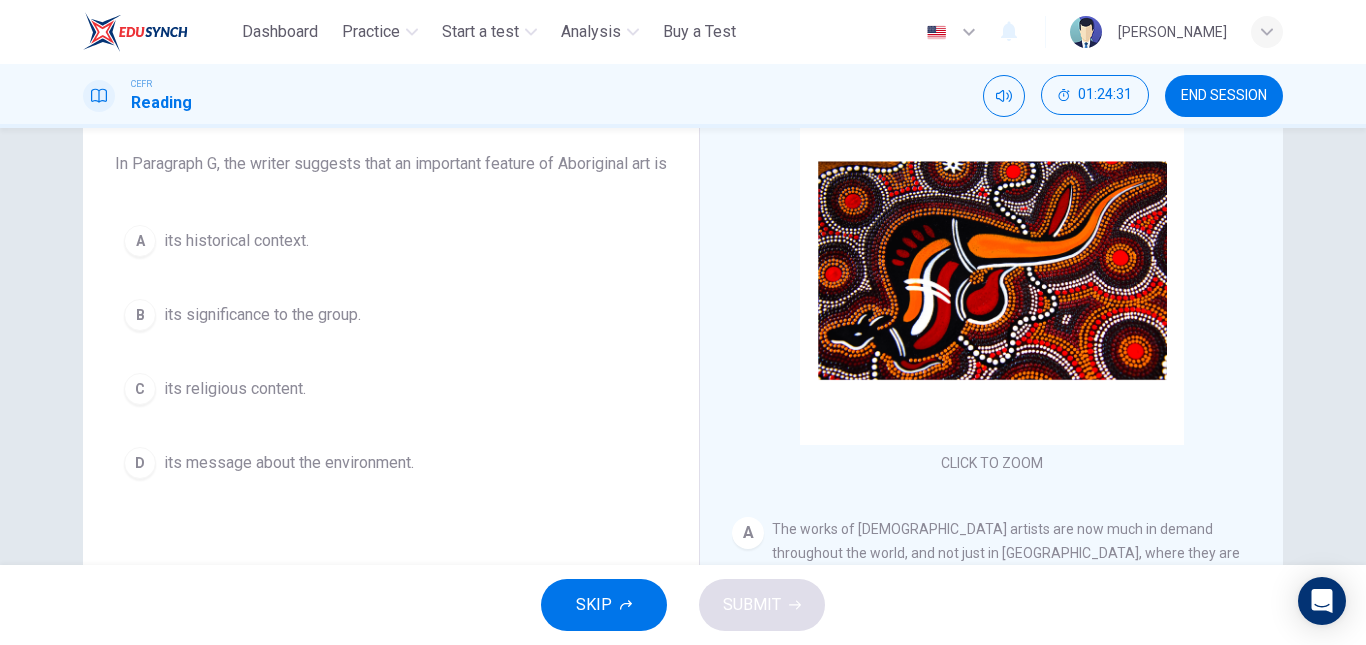 scroll, scrollTop: 161, scrollLeft: 0, axis: vertical 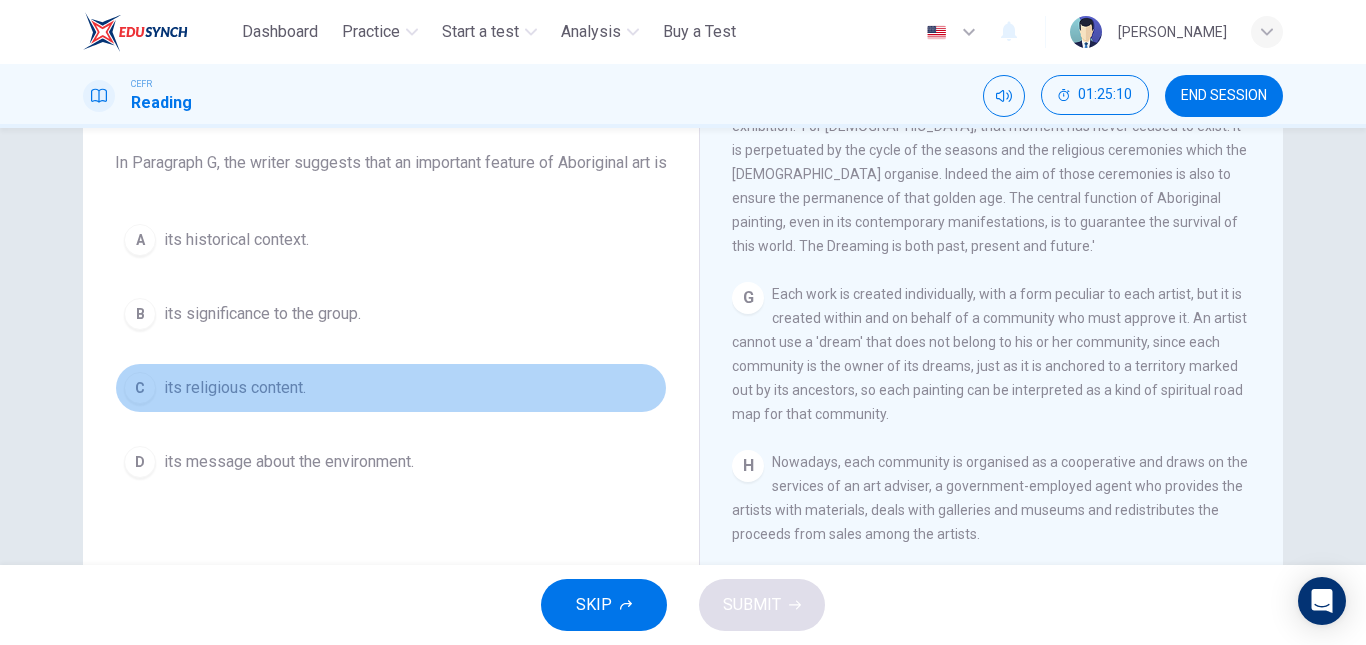 click on "C its religious content." at bounding box center [391, 388] 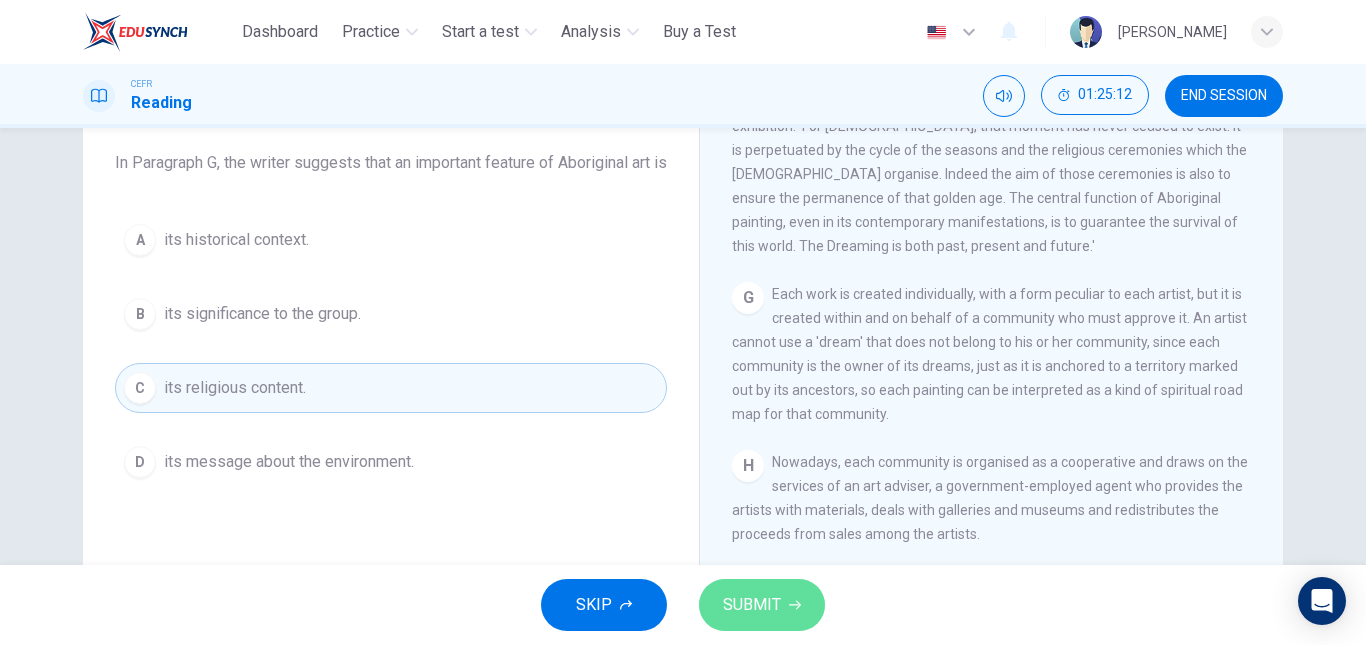 click on "SUBMIT" at bounding box center (762, 605) 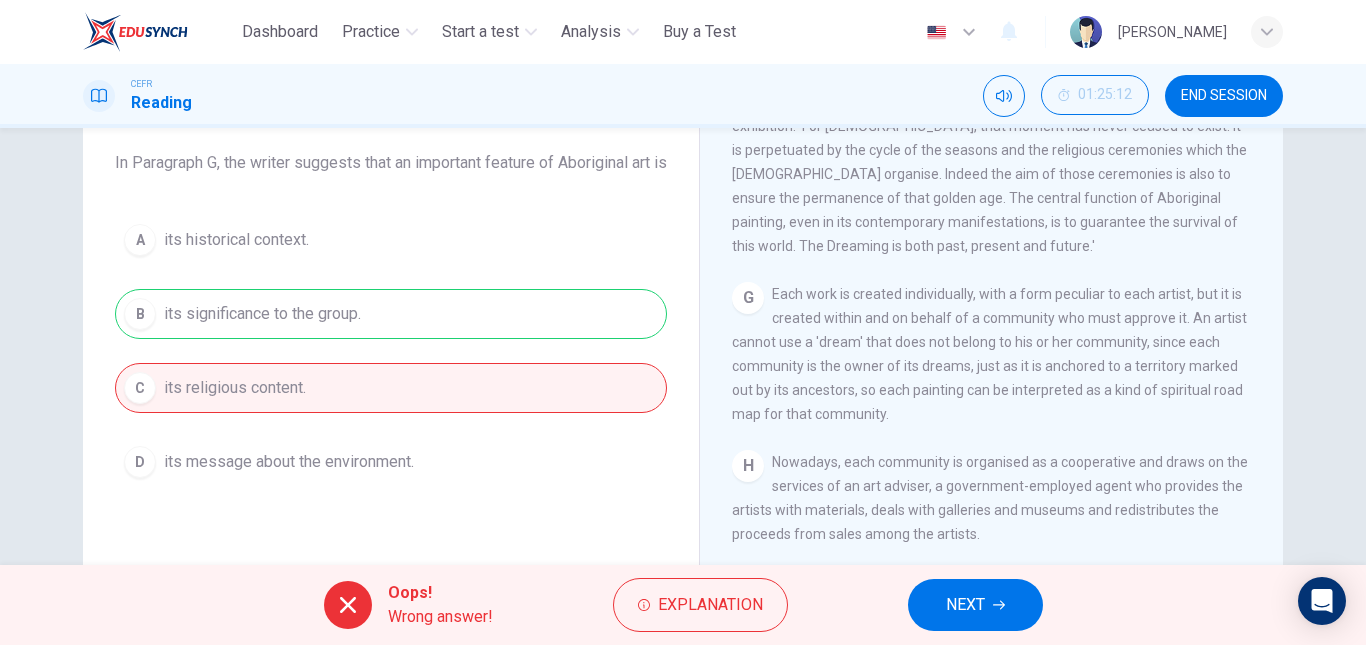 click on "Explanation" at bounding box center (700, 605) 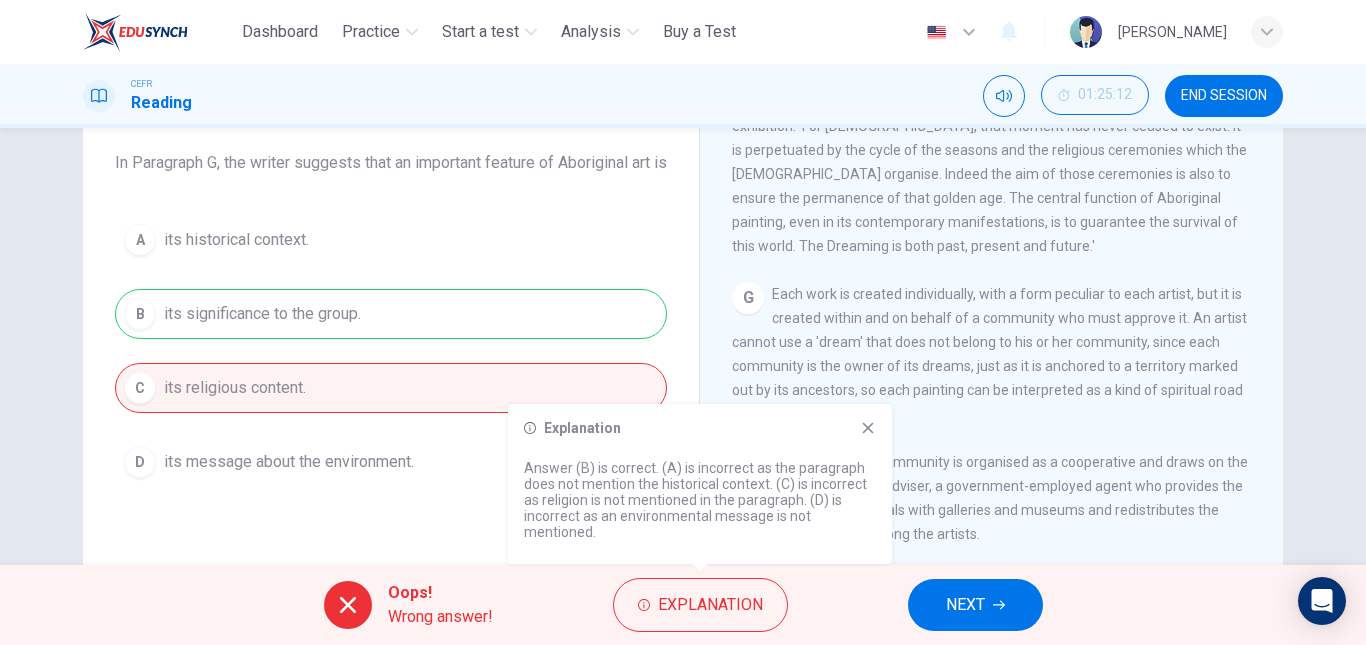 click 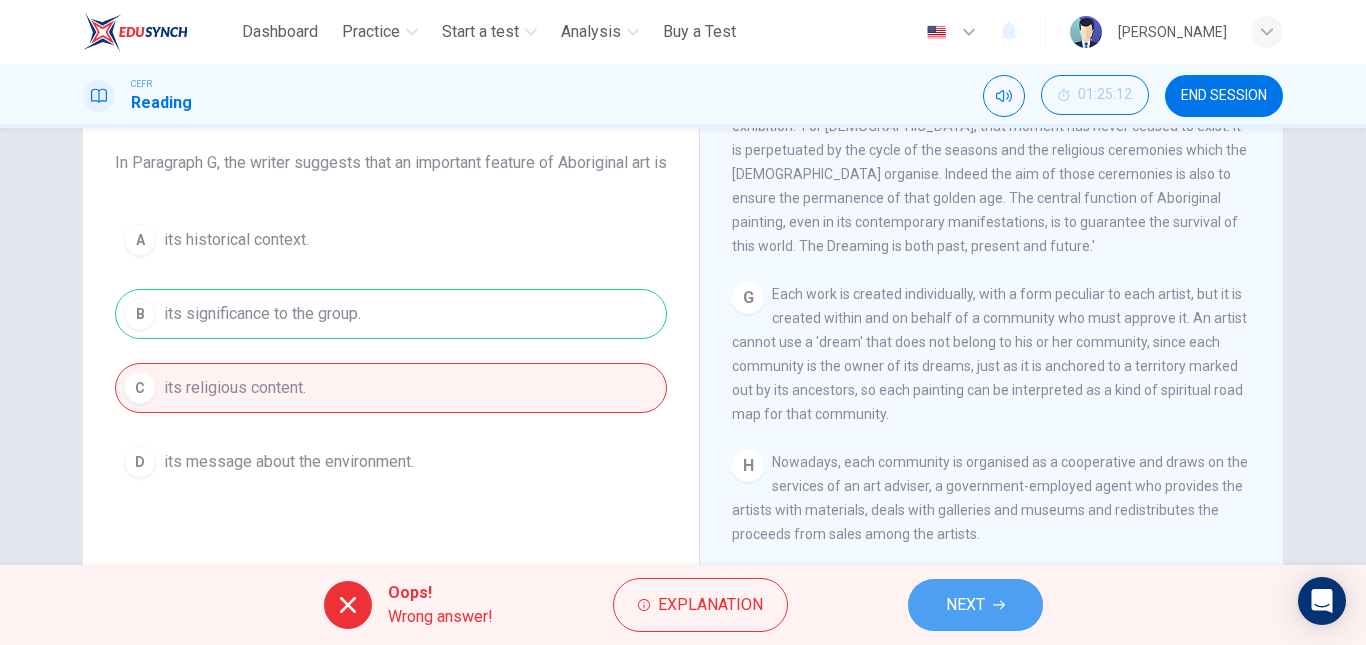 click on "NEXT" at bounding box center (975, 605) 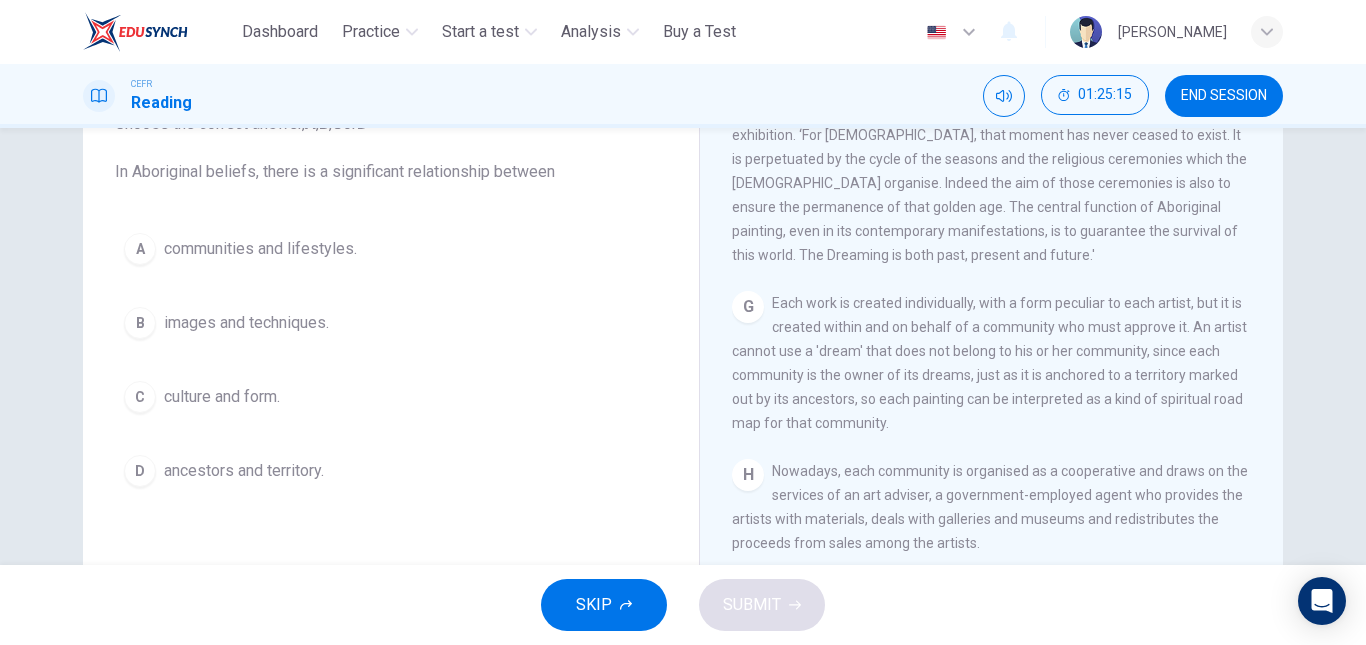 scroll, scrollTop: 159, scrollLeft: 0, axis: vertical 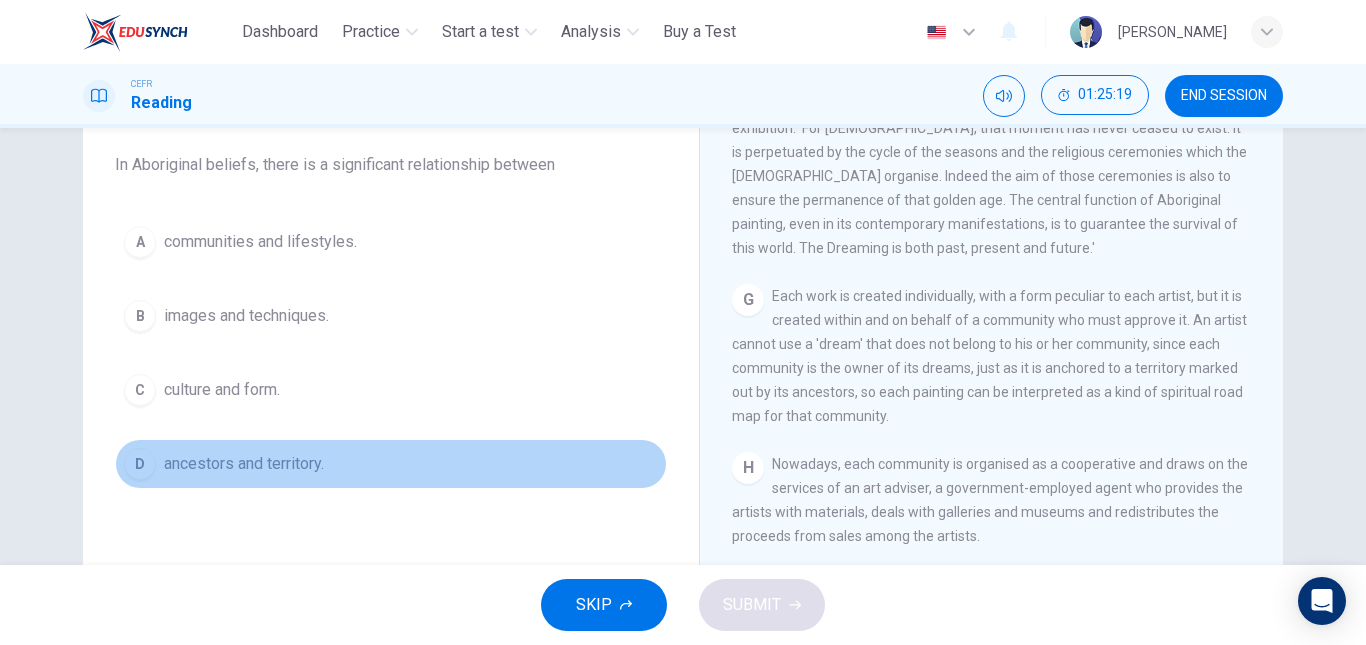 click on "D ancestors and territory." at bounding box center [391, 464] 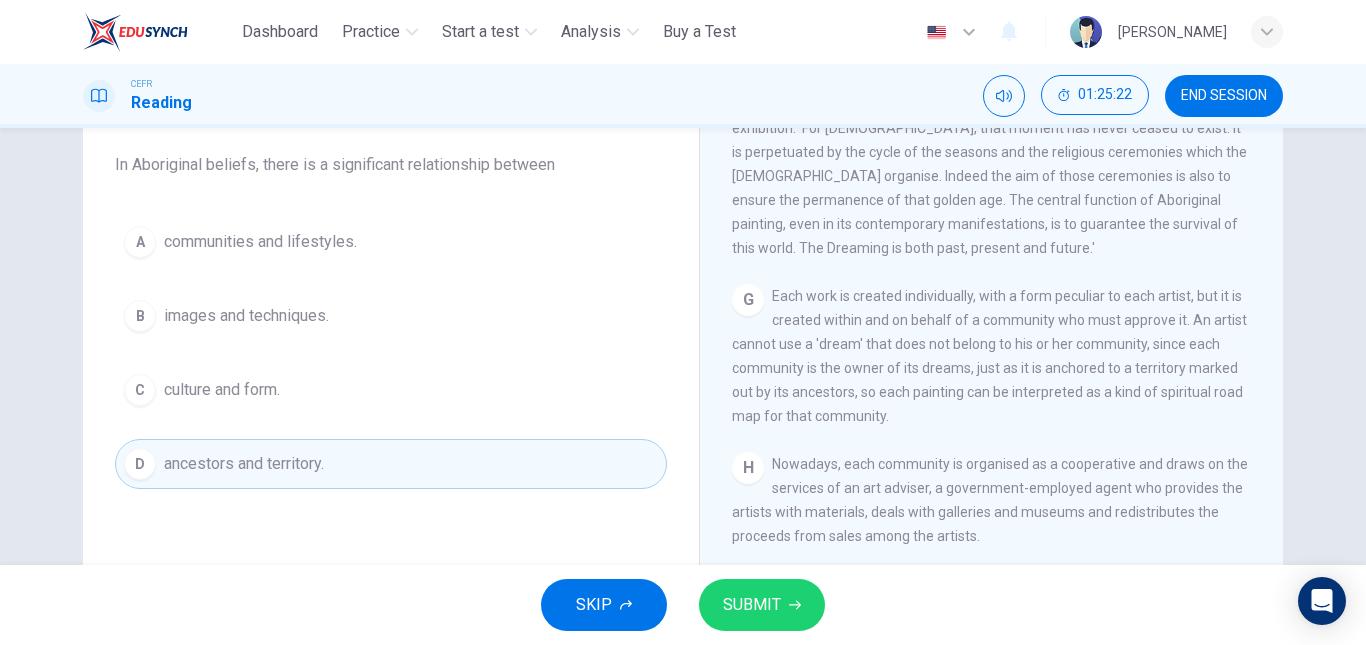 click on "SUBMIT" at bounding box center (752, 605) 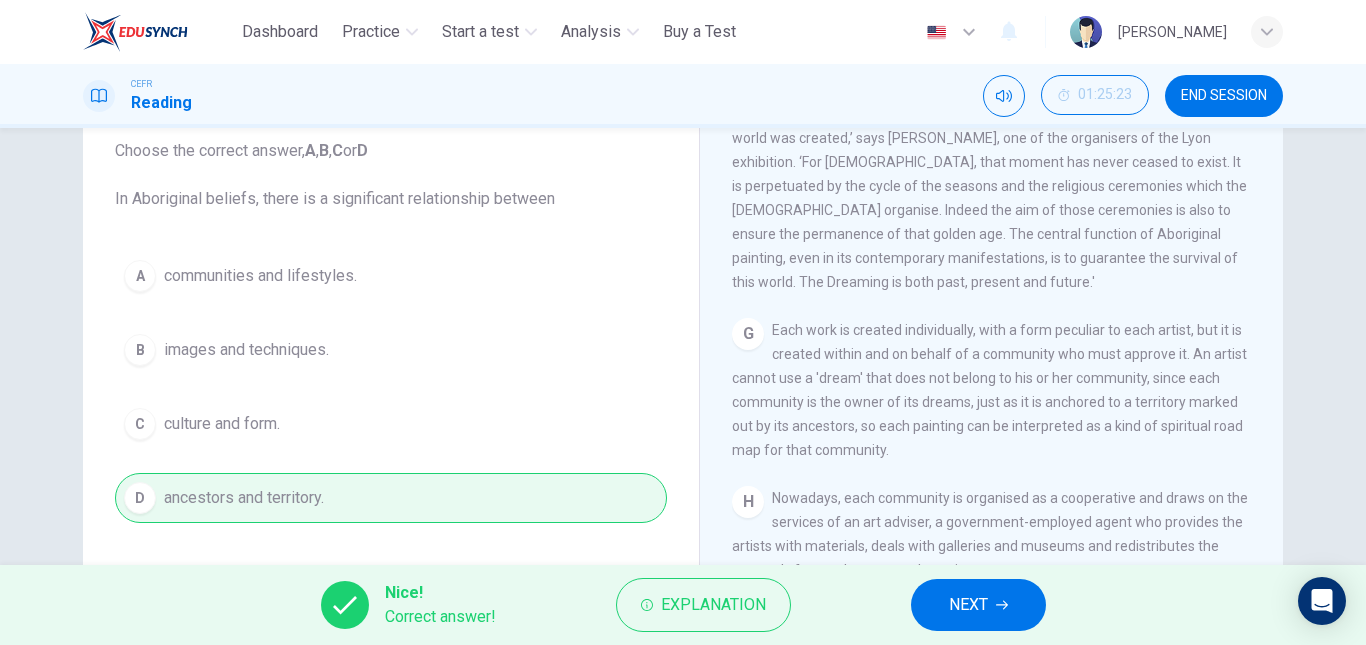 scroll, scrollTop: 114, scrollLeft: 0, axis: vertical 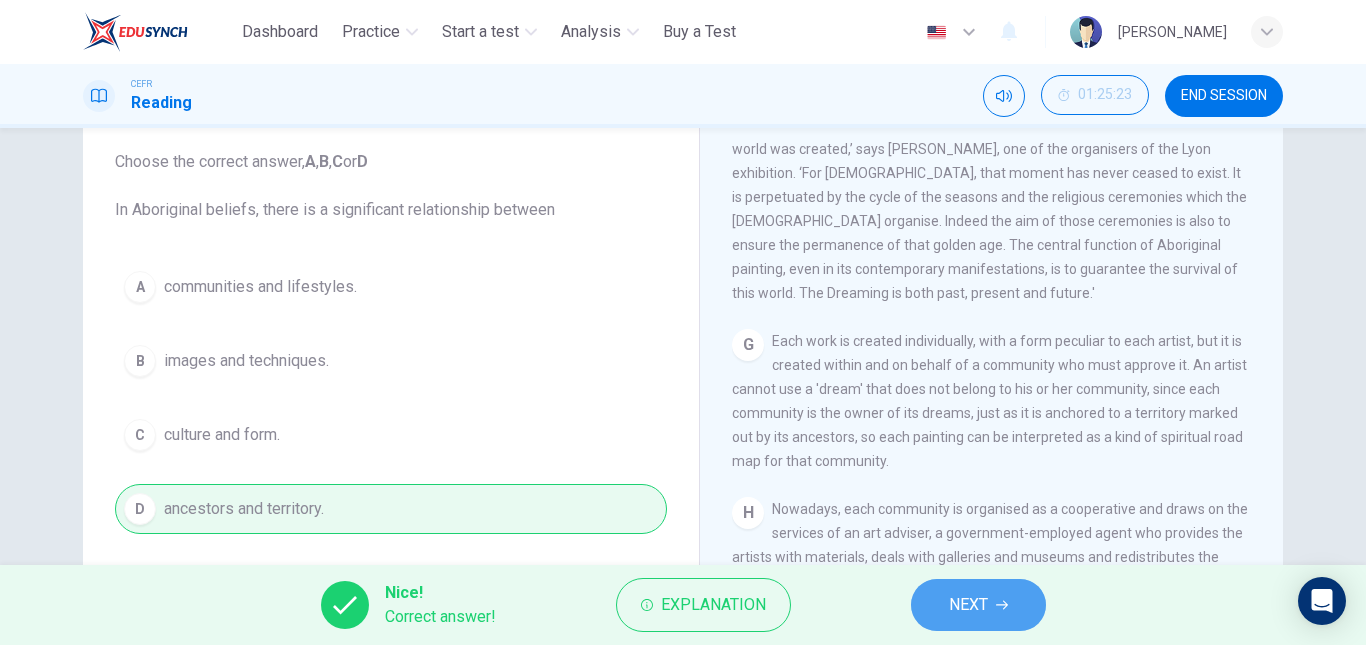 click on "NEXT" at bounding box center [978, 605] 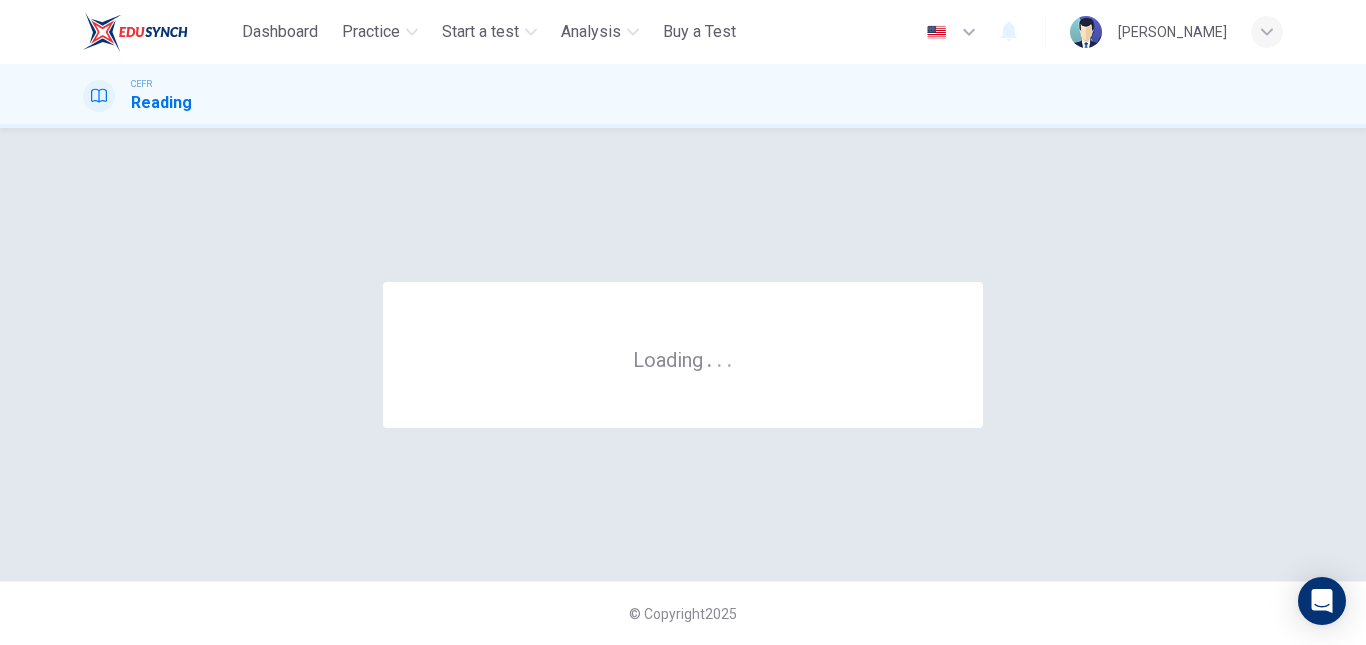 scroll, scrollTop: 0, scrollLeft: 0, axis: both 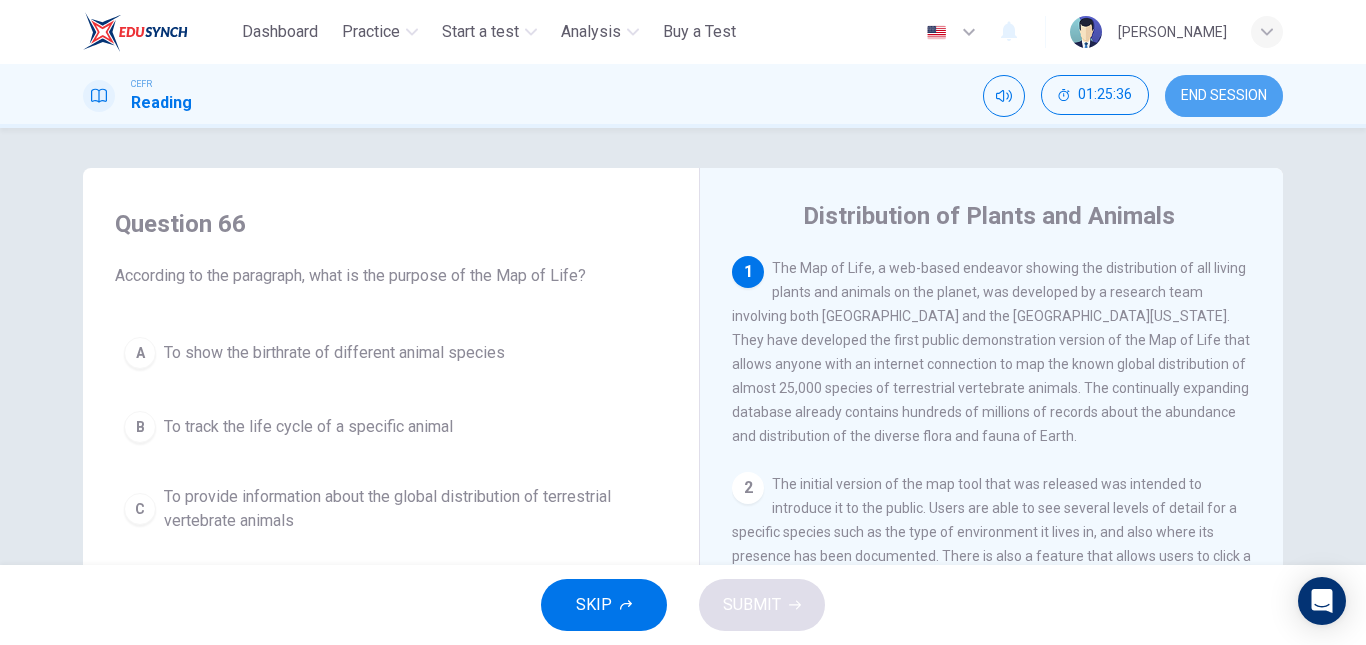 click on "END SESSION" at bounding box center [1224, 96] 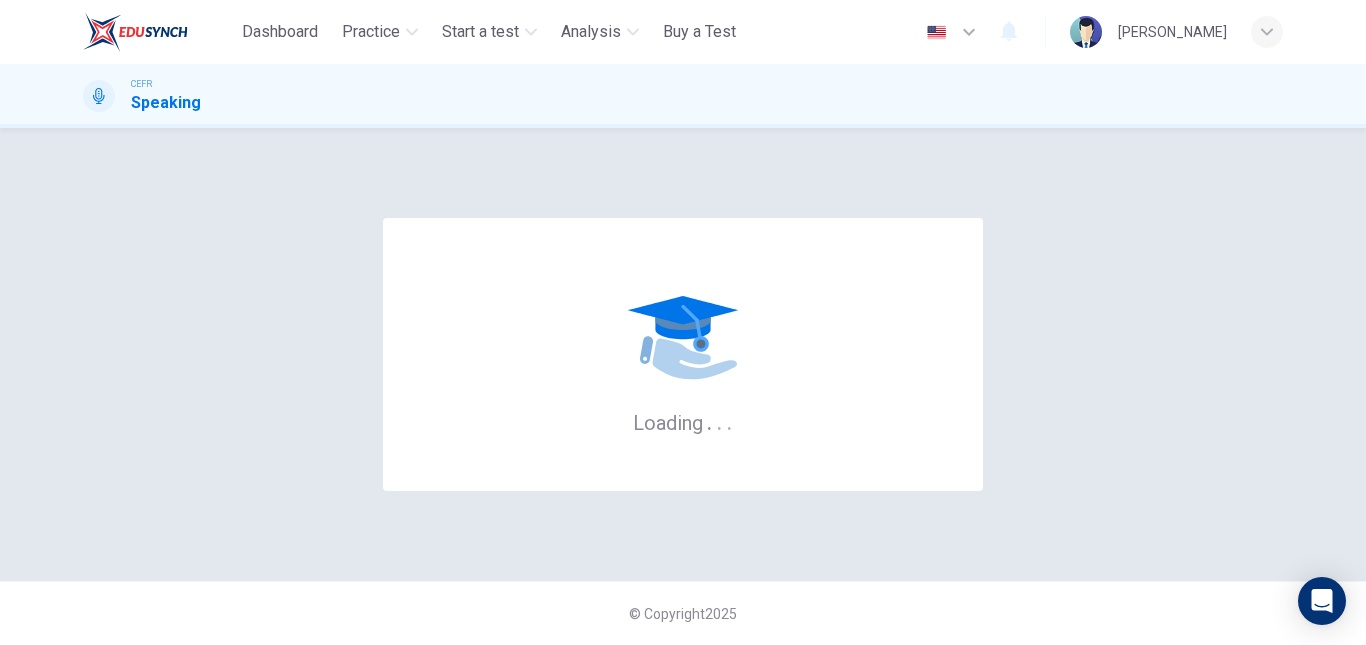 scroll, scrollTop: 0, scrollLeft: 0, axis: both 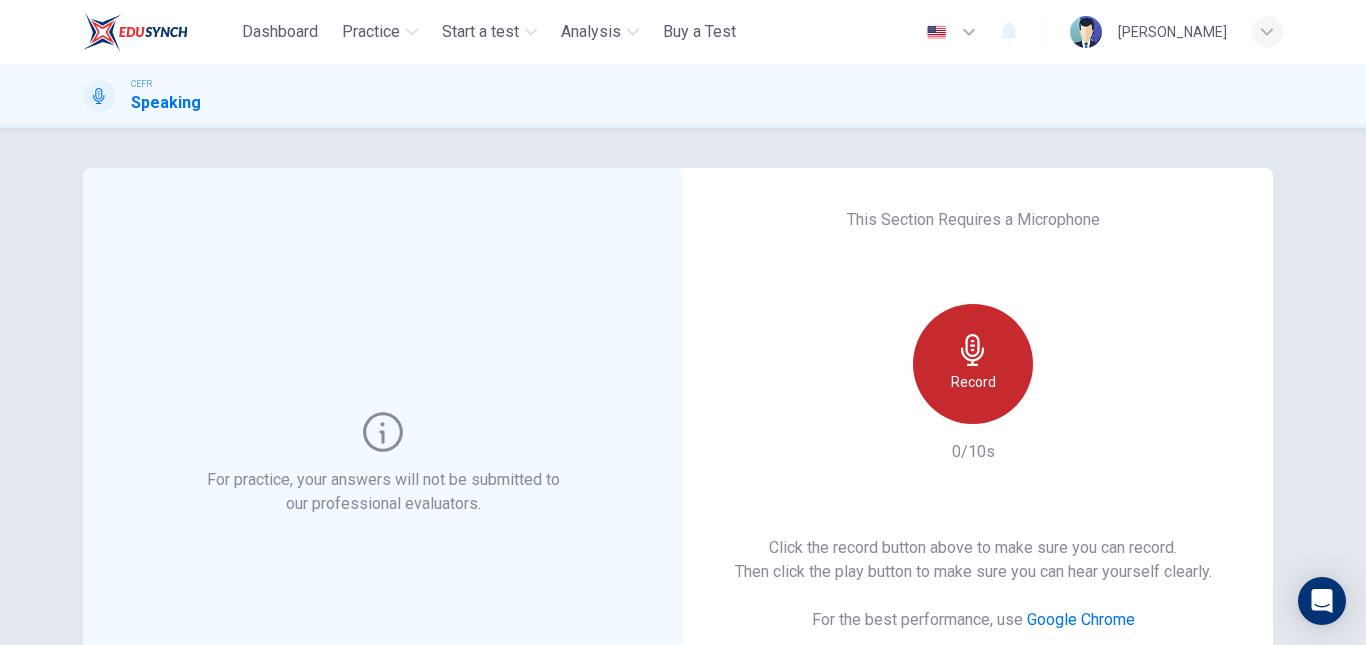 click on "Record" at bounding box center [973, 382] 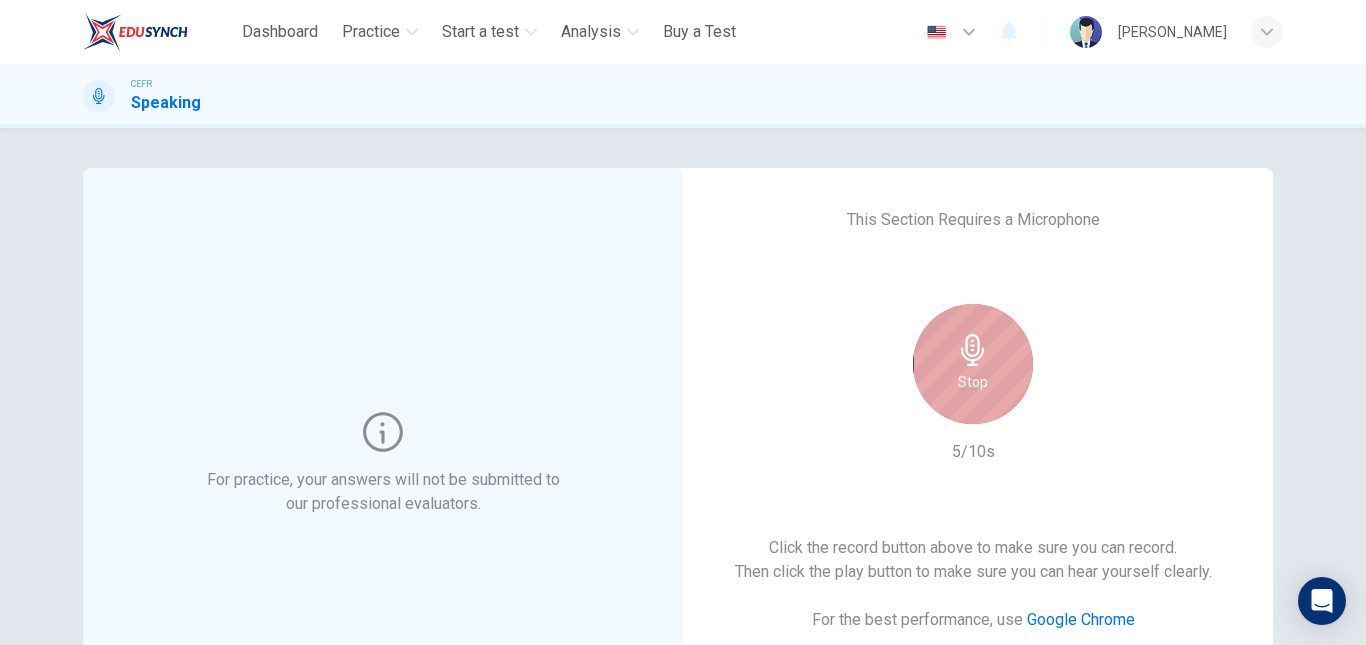 click on "Stop" at bounding box center (973, 382) 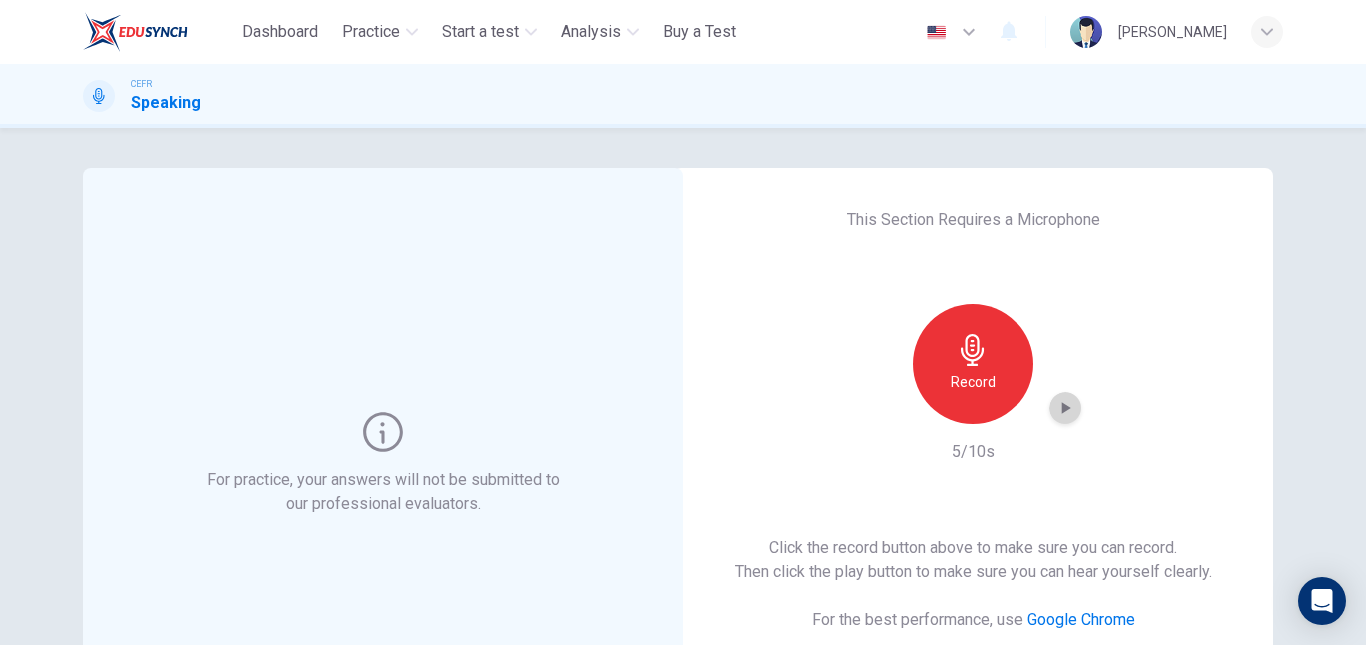 click at bounding box center [1065, 408] 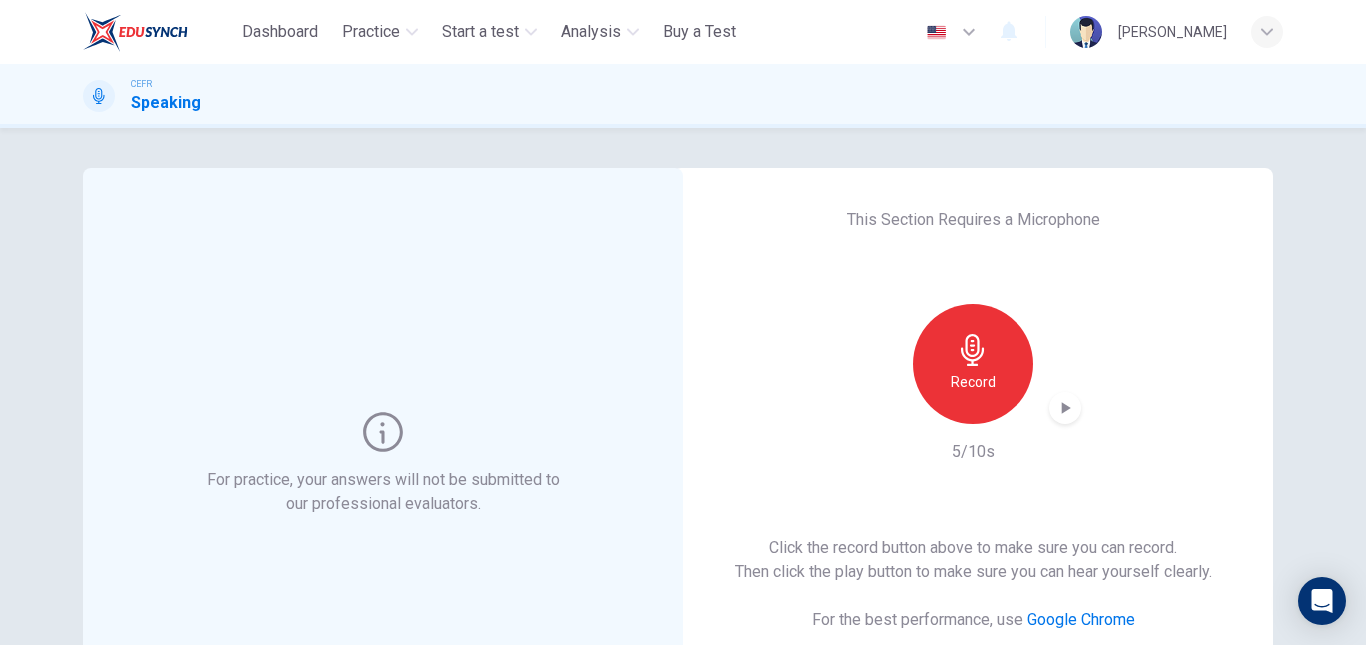 scroll, scrollTop: 186, scrollLeft: 0, axis: vertical 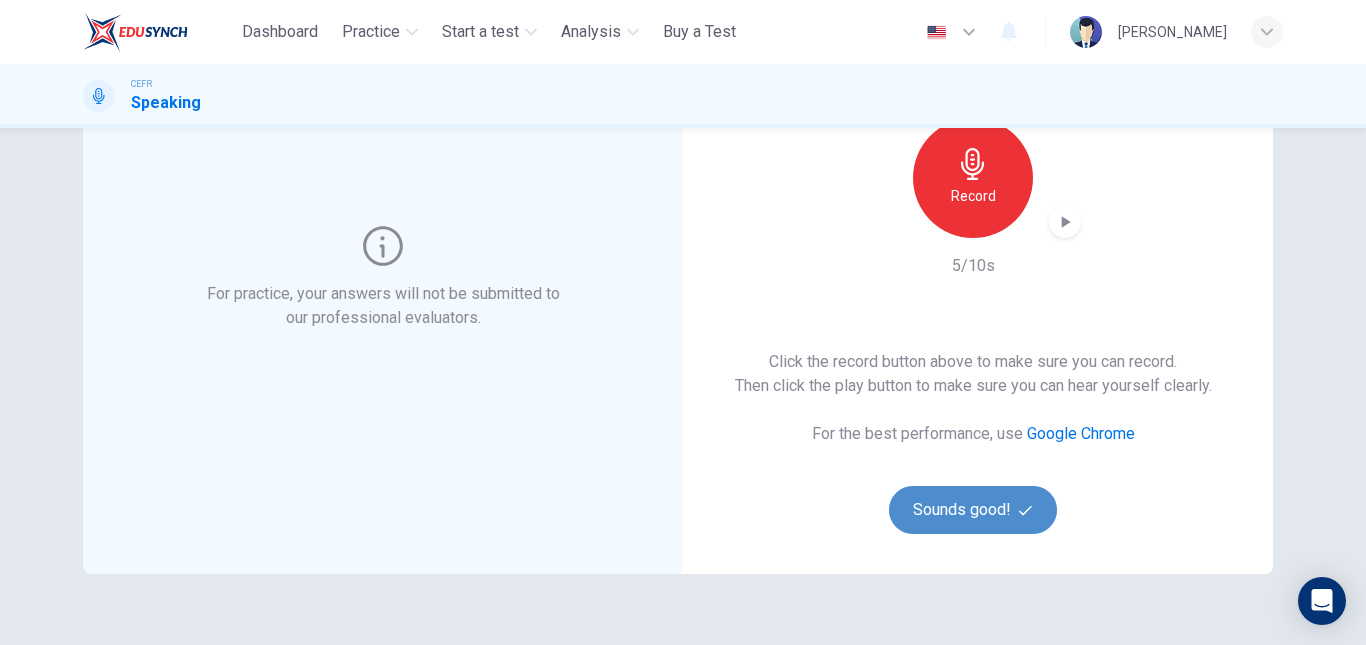 click 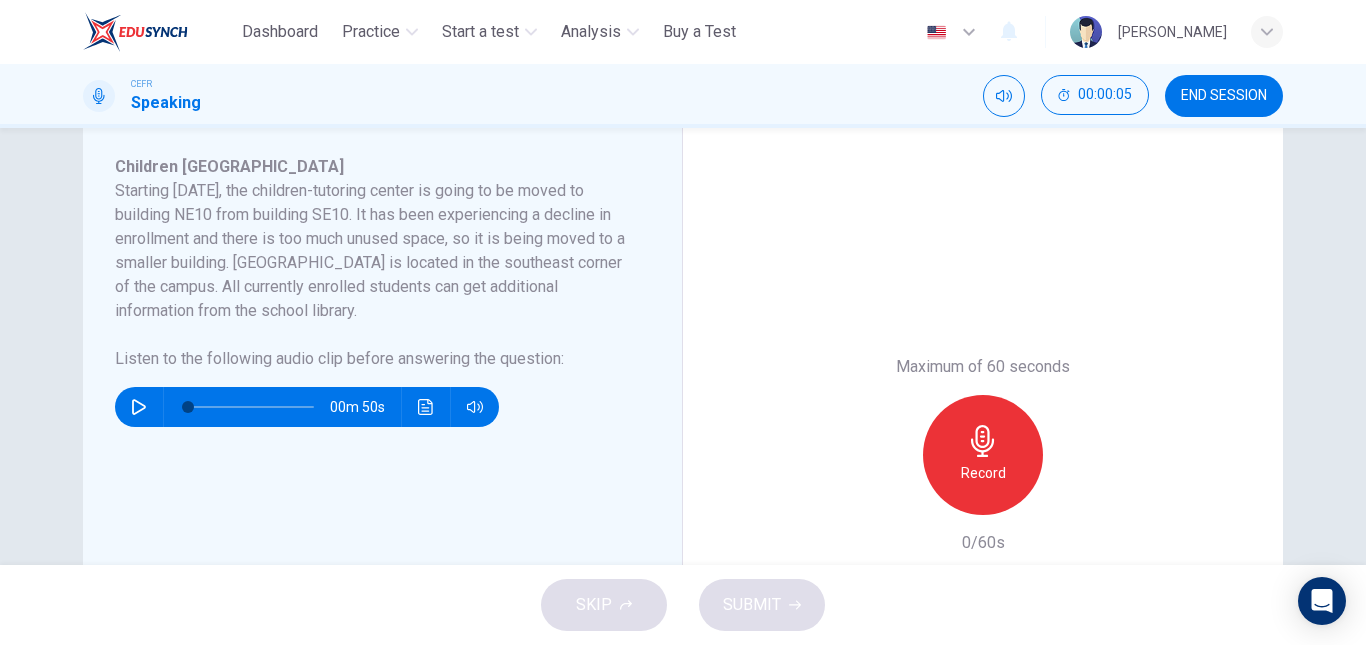 scroll, scrollTop: 348, scrollLeft: 0, axis: vertical 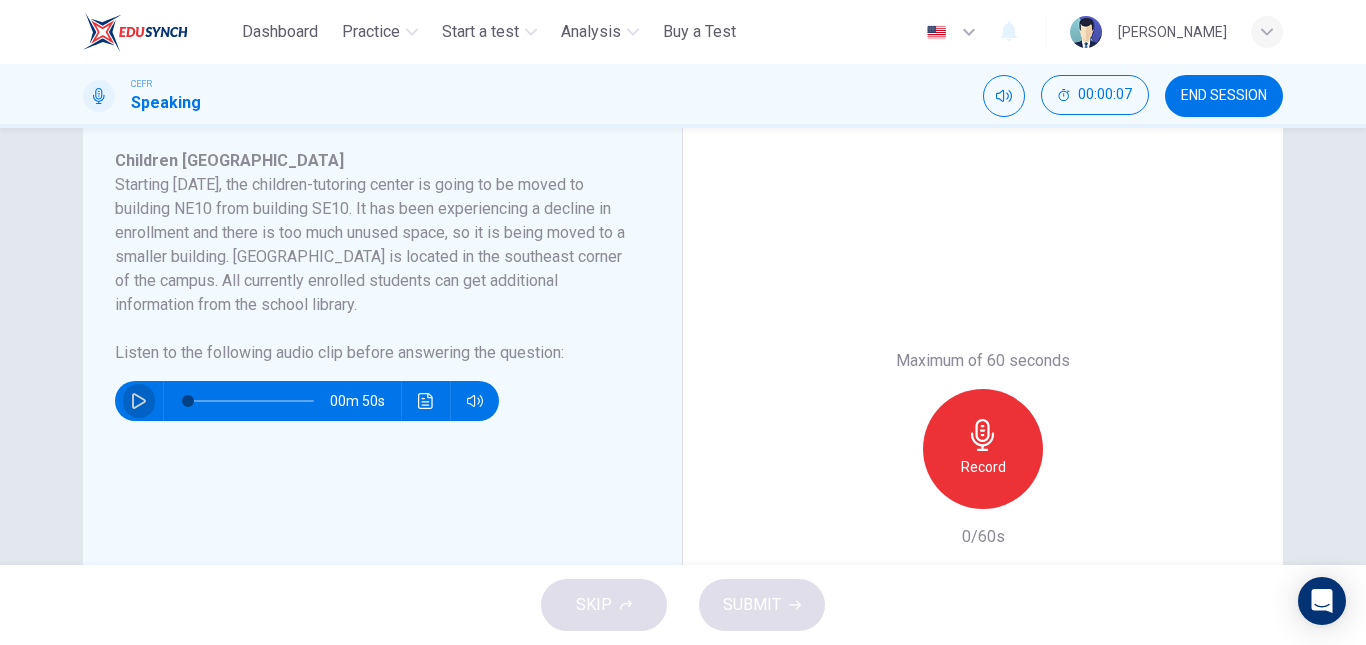 click at bounding box center (139, 401) 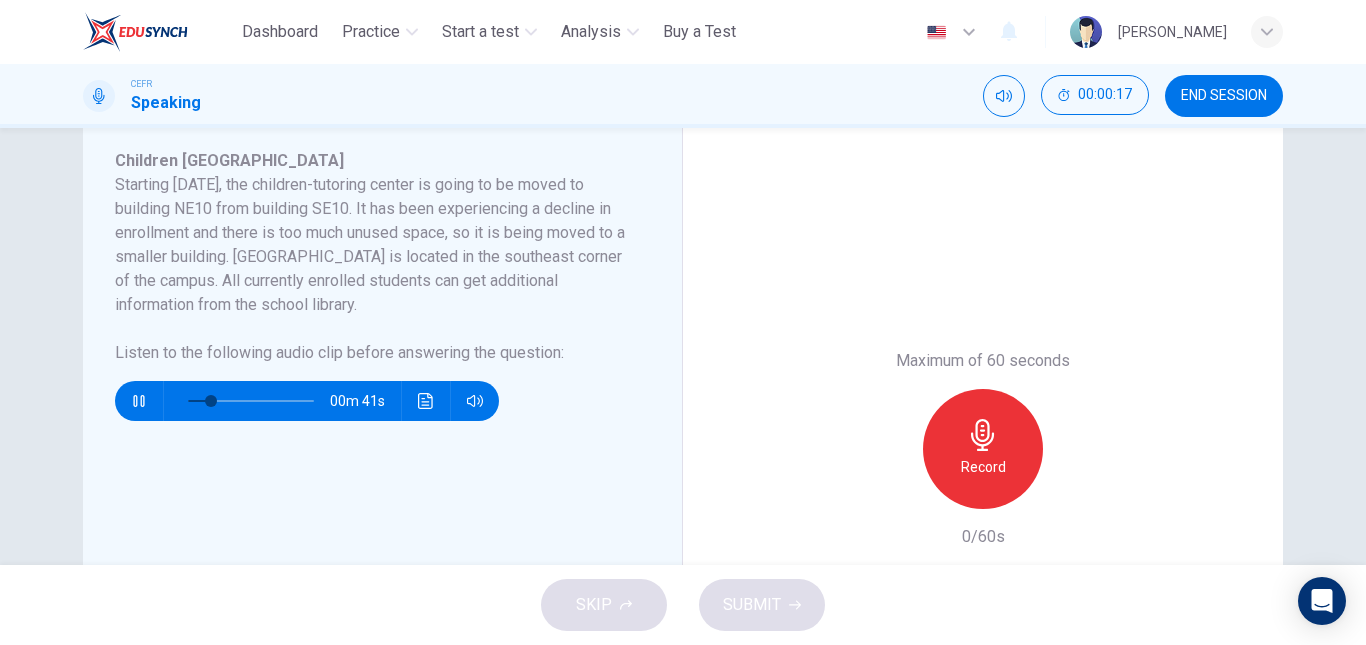 type on "**" 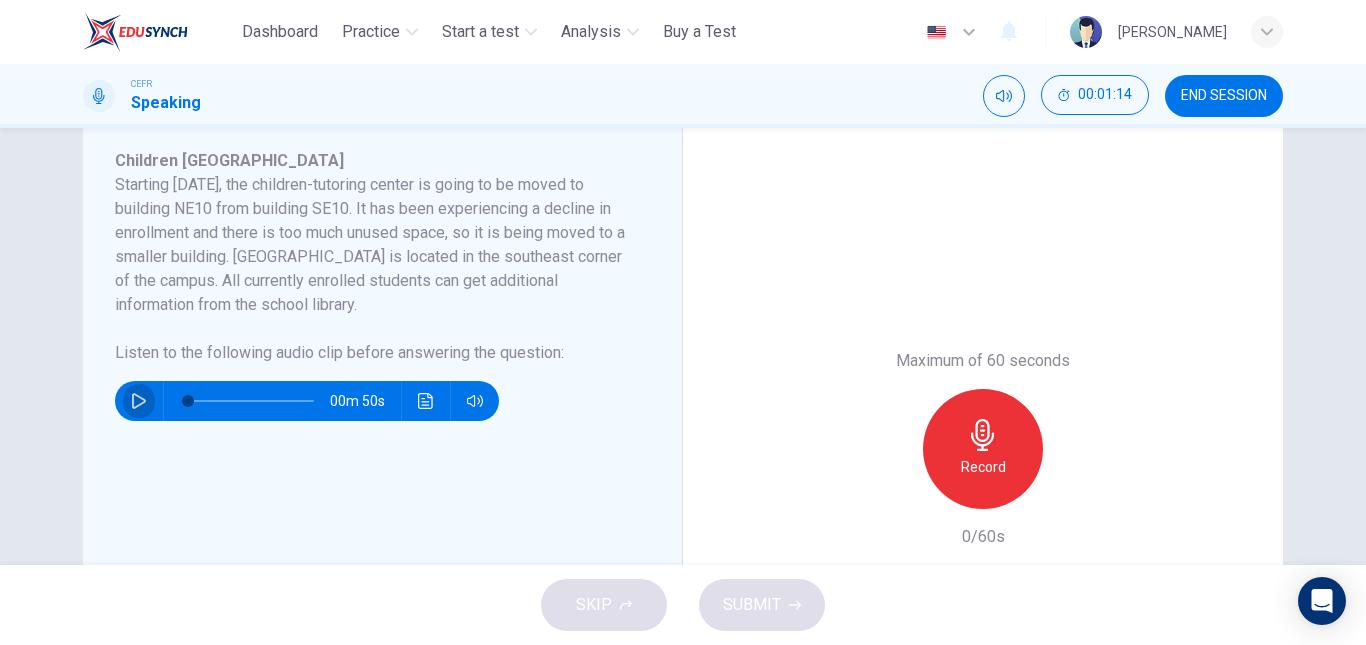 click at bounding box center [139, 401] 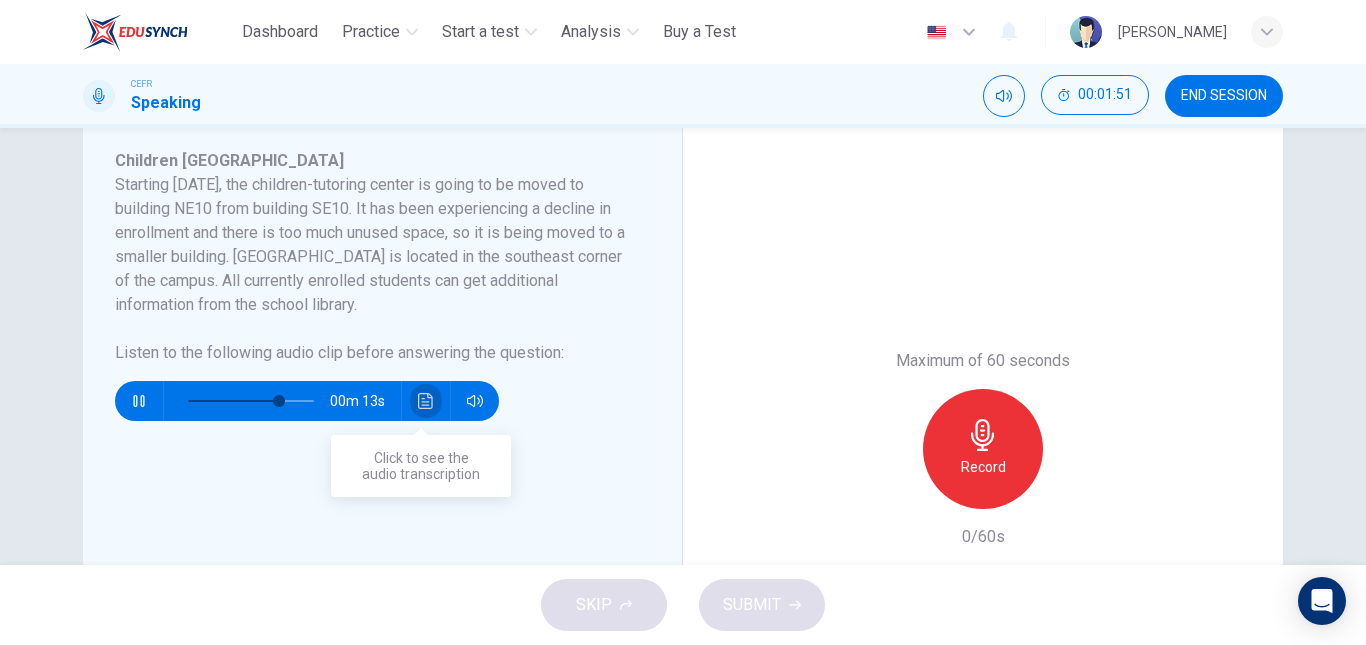 click 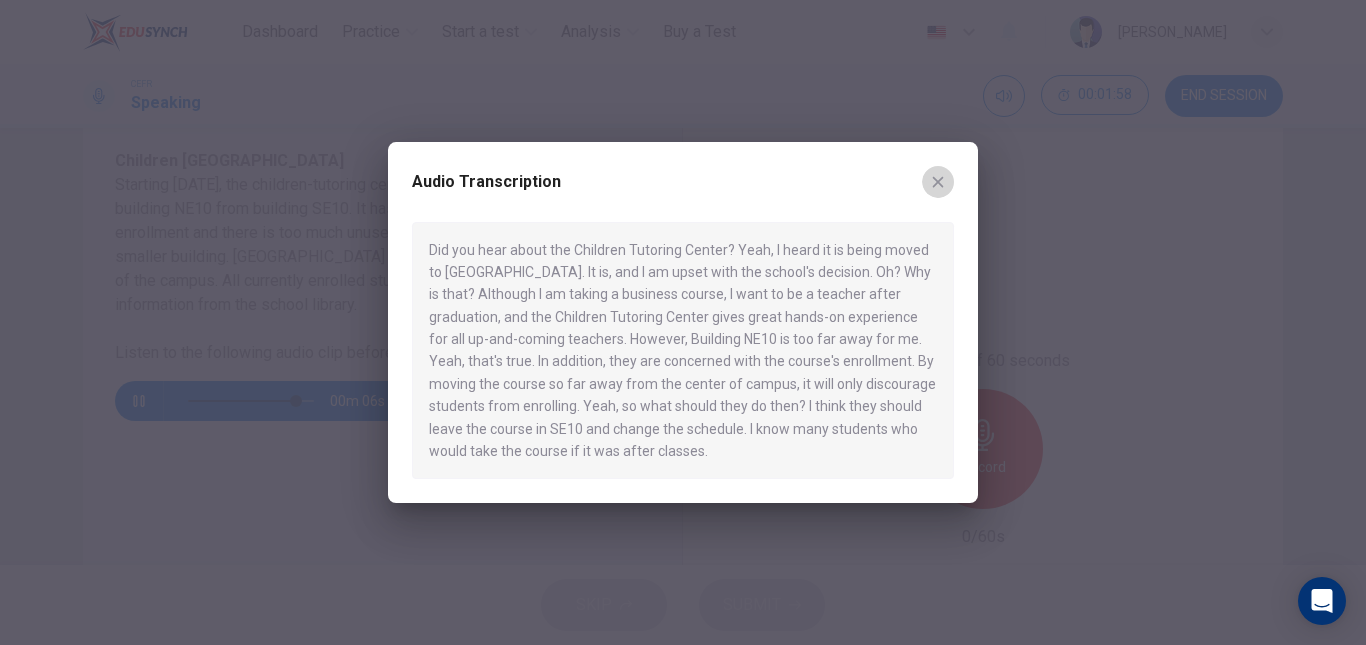 click at bounding box center (938, 182) 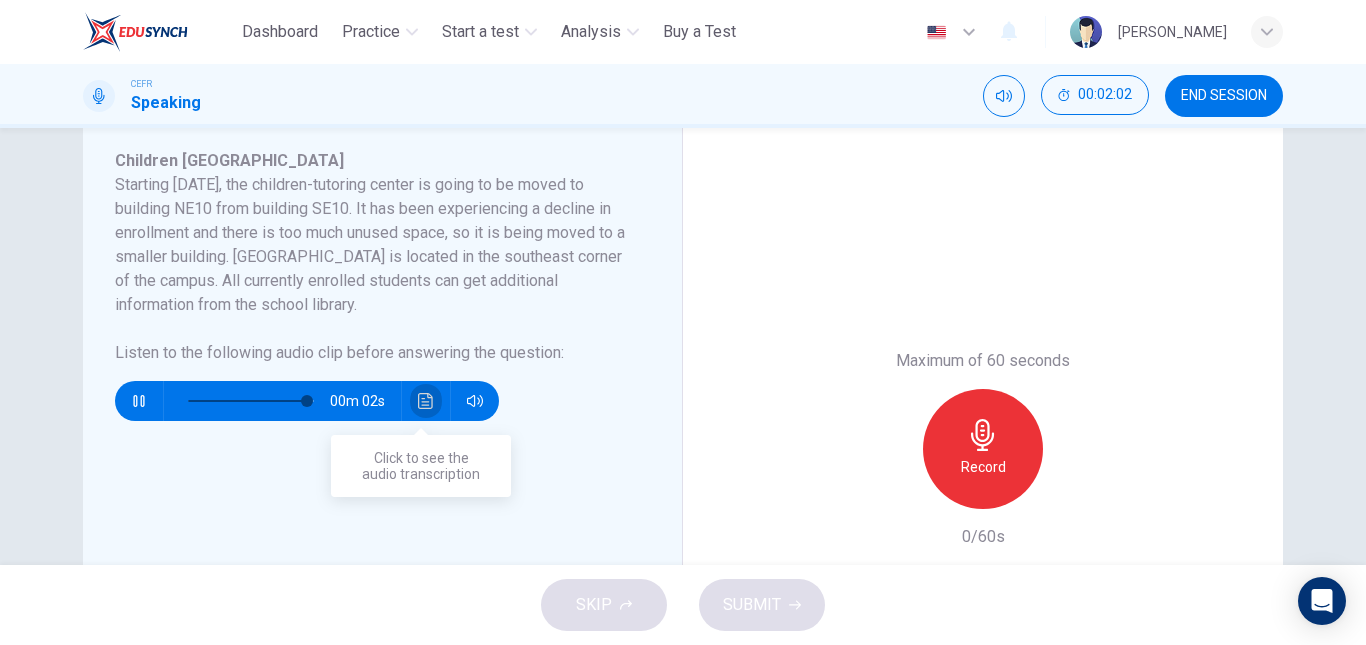 click at bounding box center [426, 401] 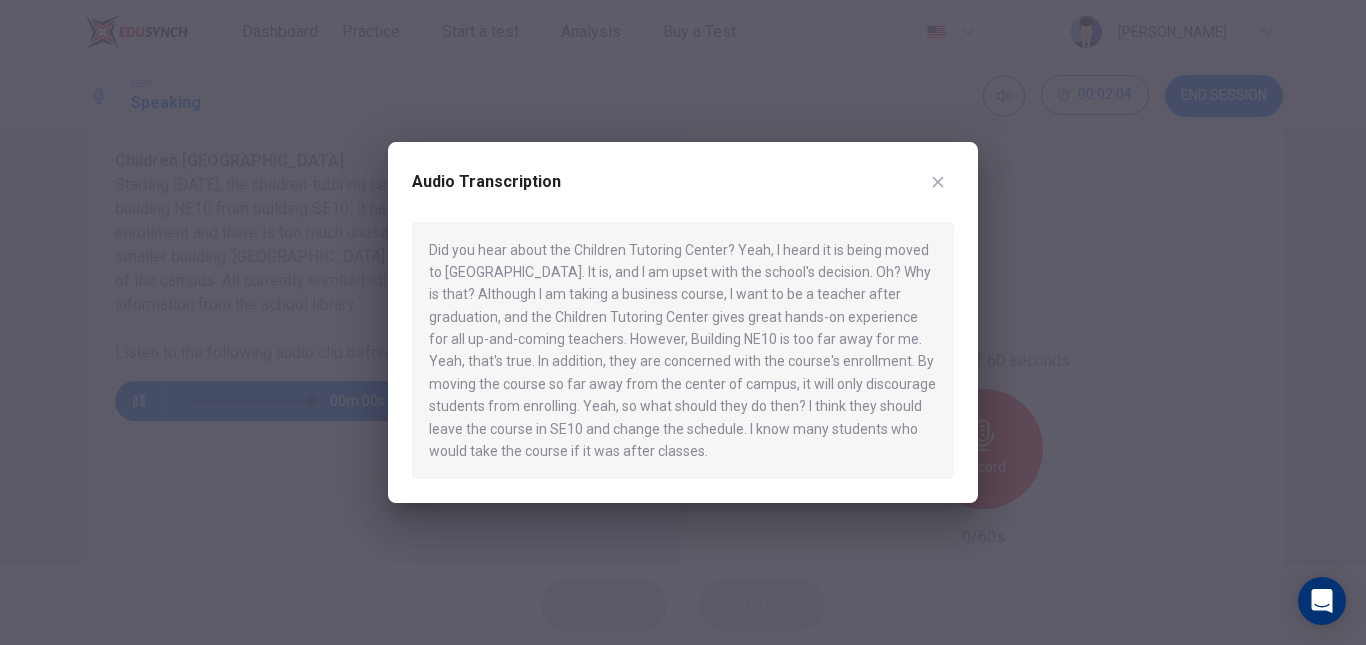 type on "*" 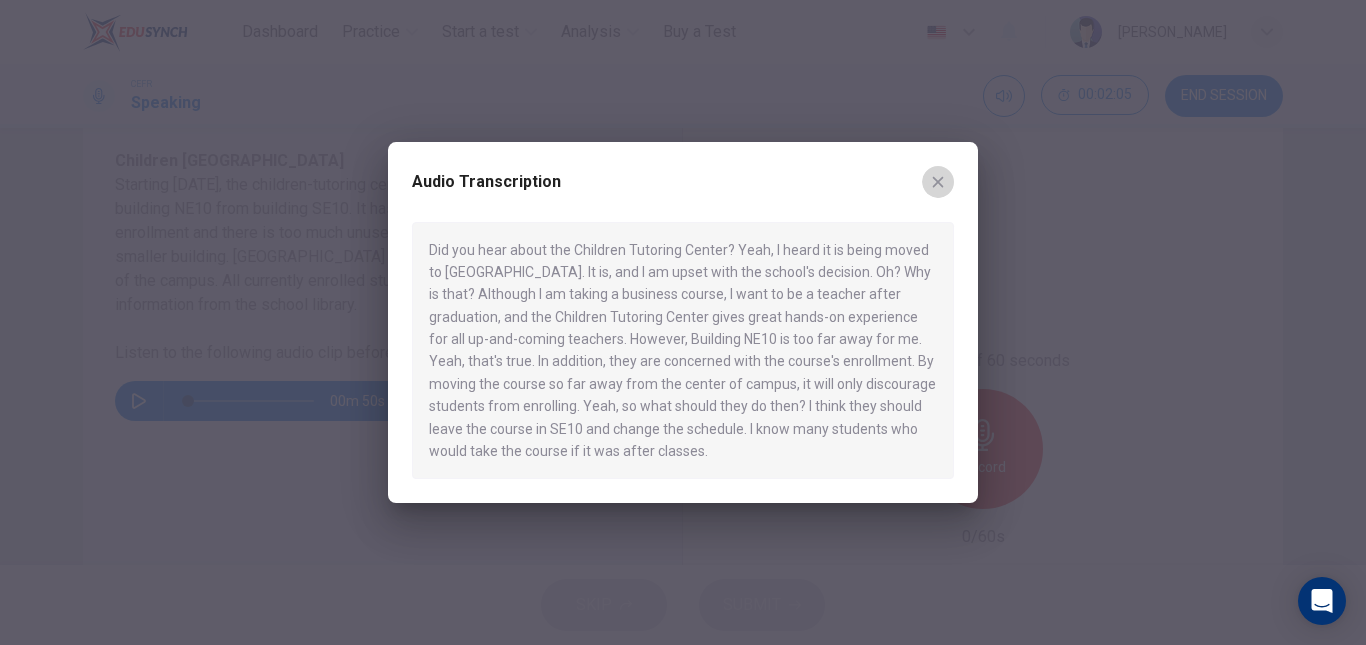 click at bounding box center (938, 182) 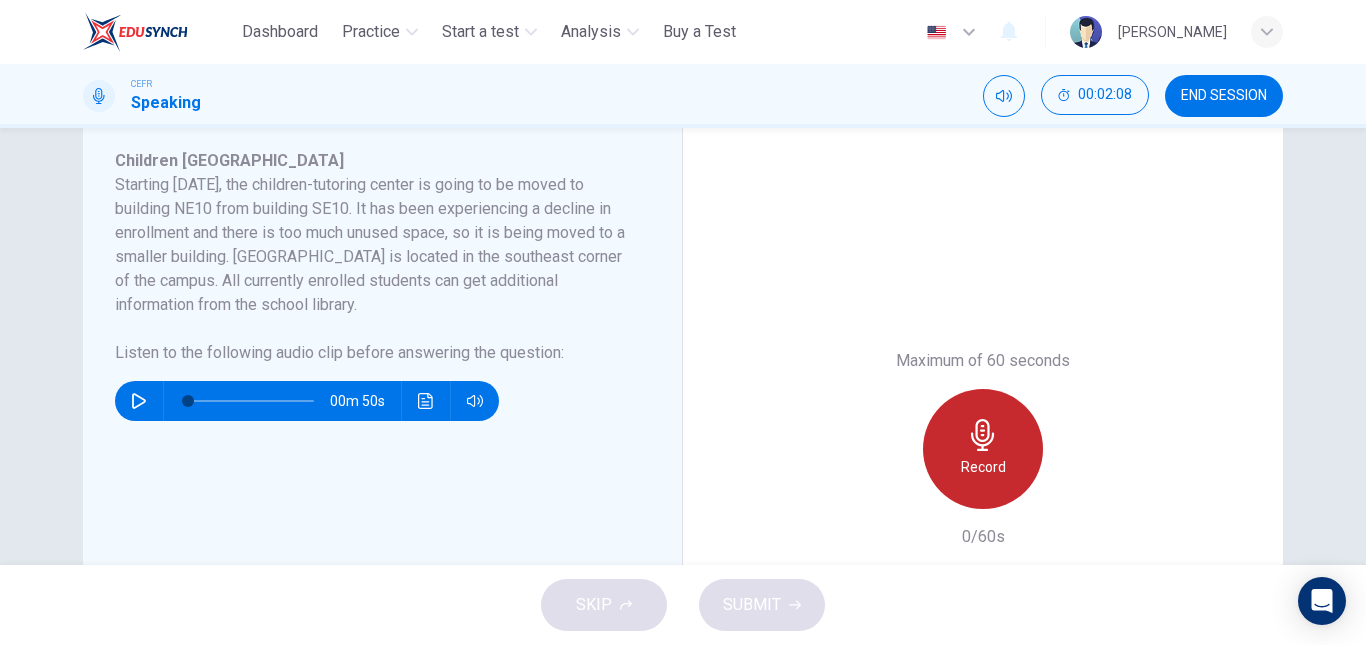 click on "Record" at bounding box center [983, 449] 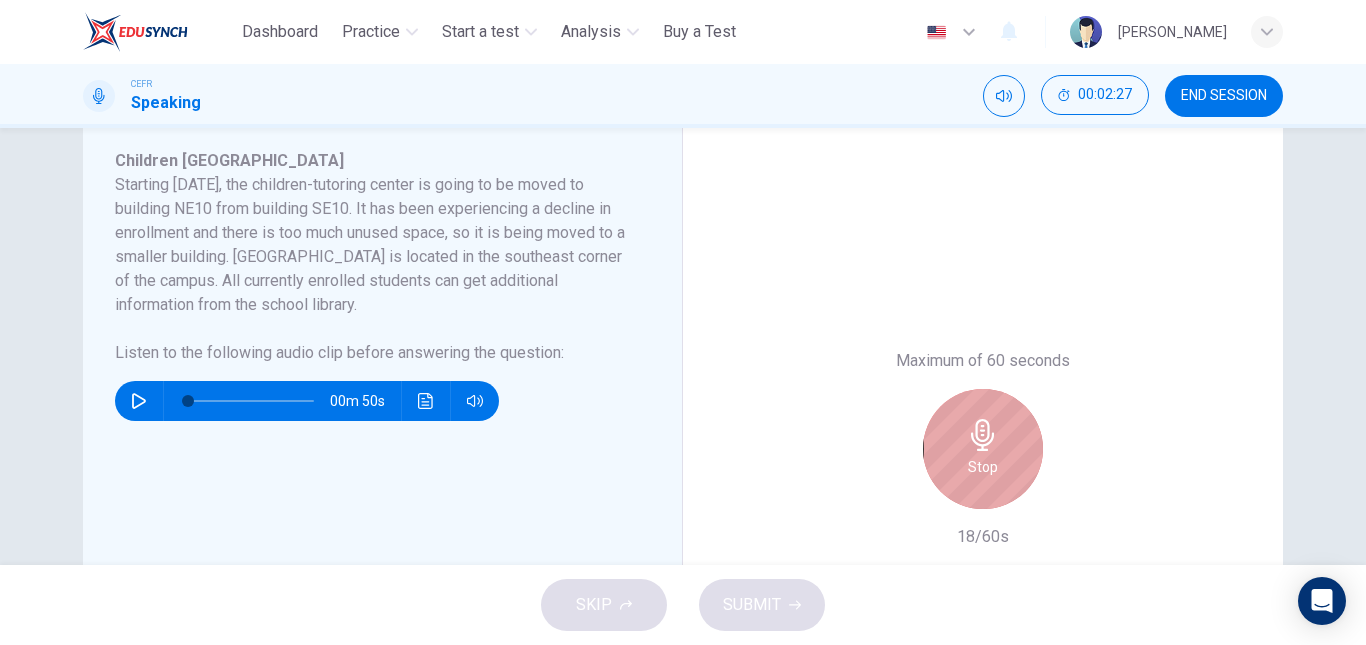 click on "Stop" at bounding box center (983, 449) 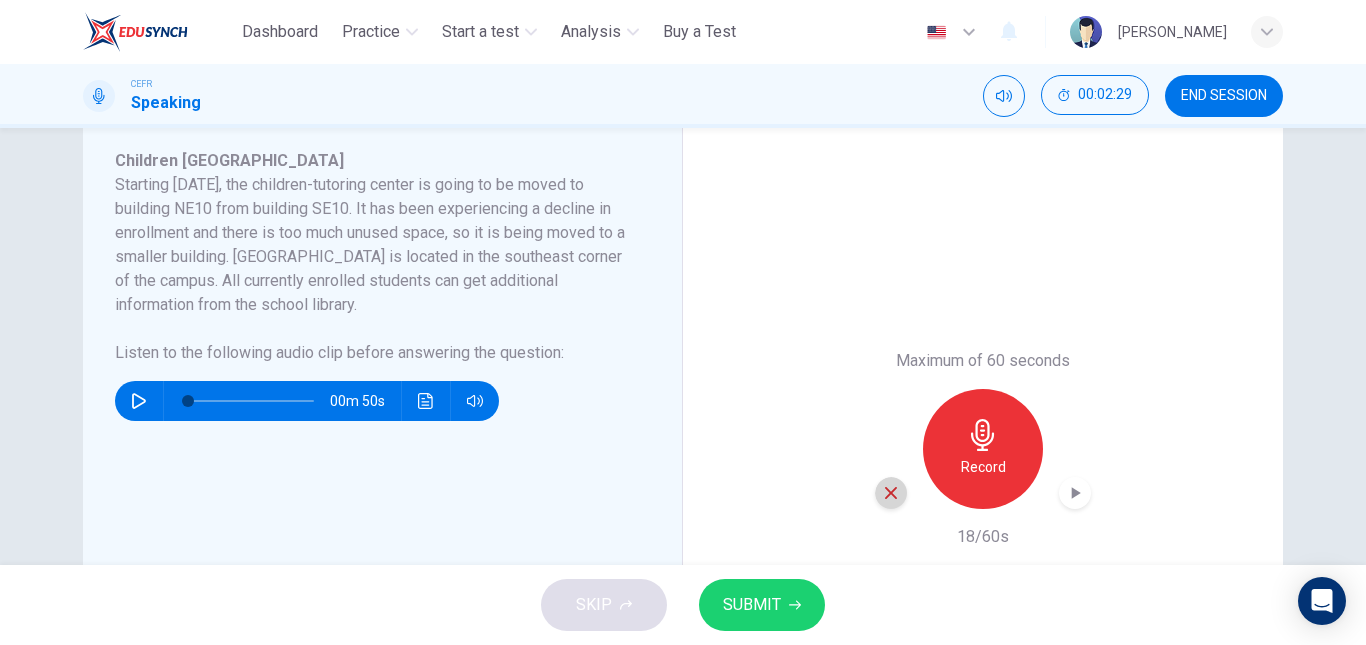 click at bounding box center (891, 493) 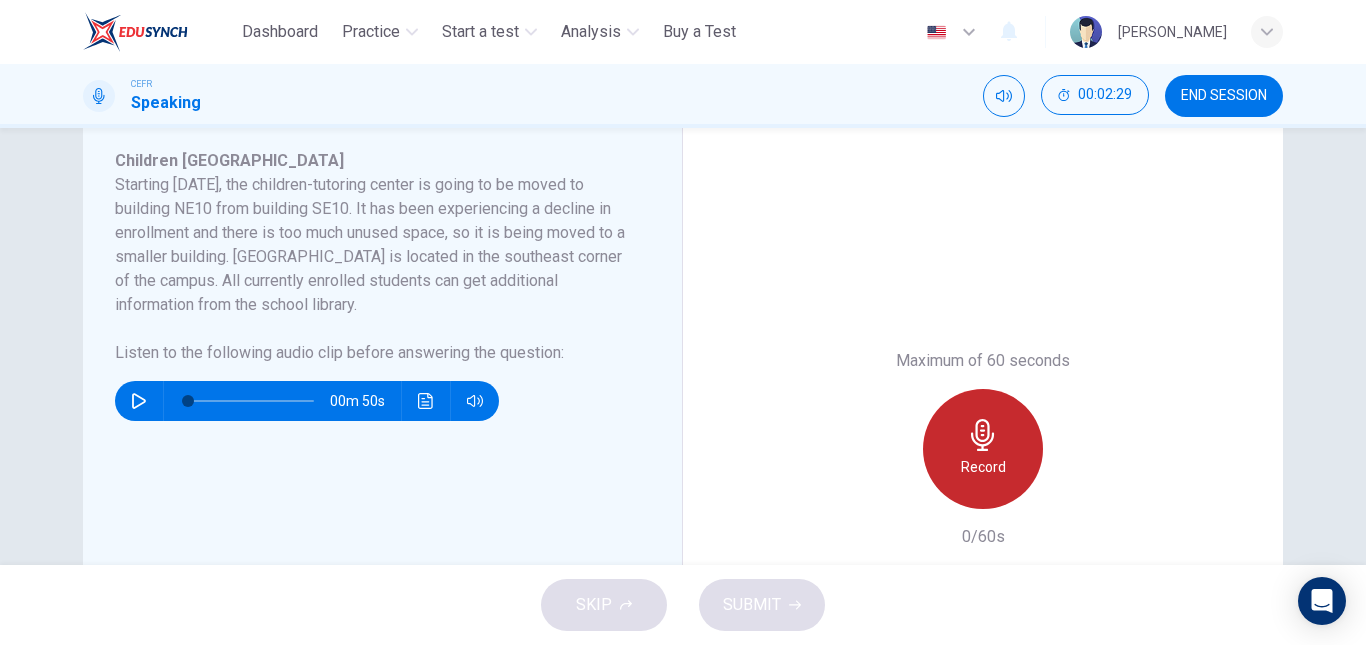 click on "Record" at bounding box center (983, 467) 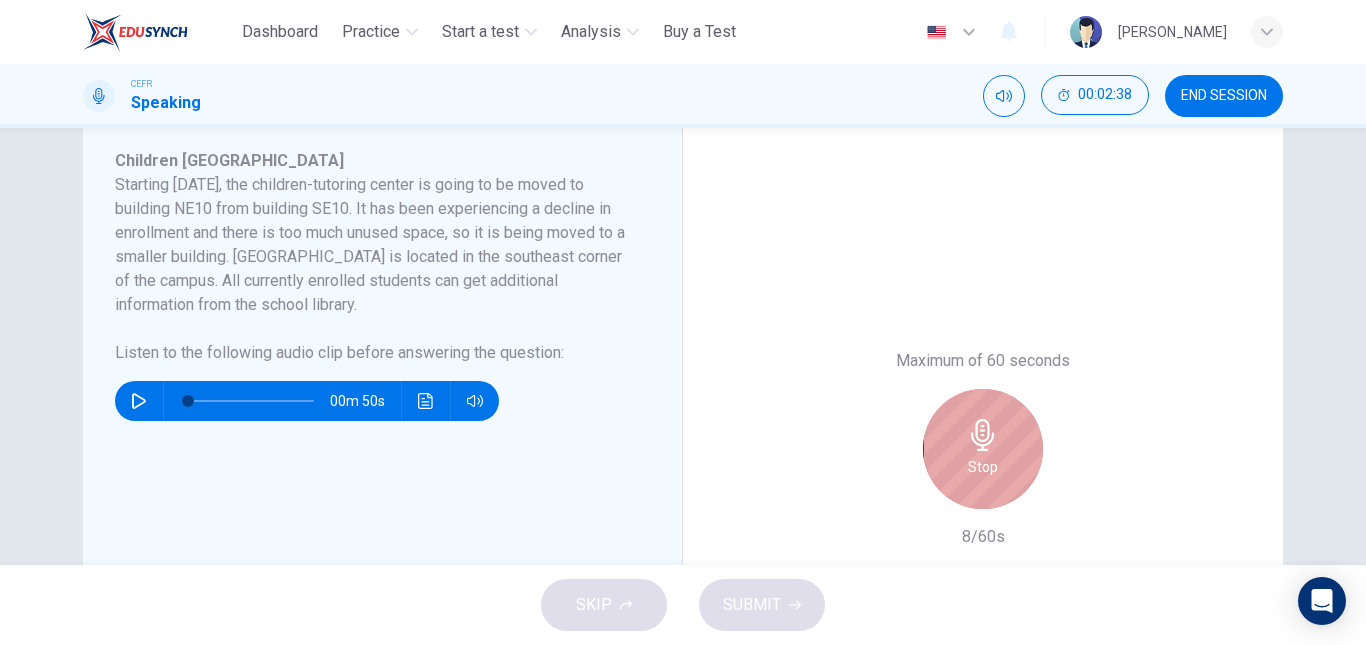 click on "Stop" at bounding box center (983, 467) 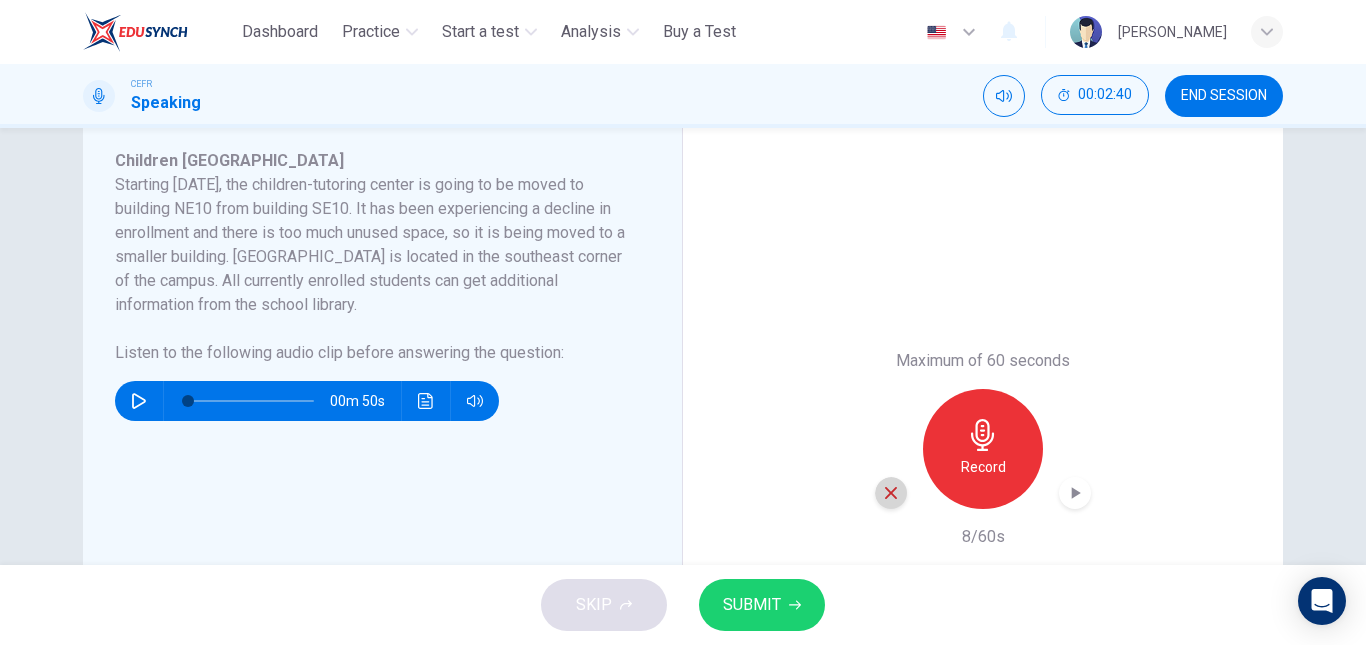 click 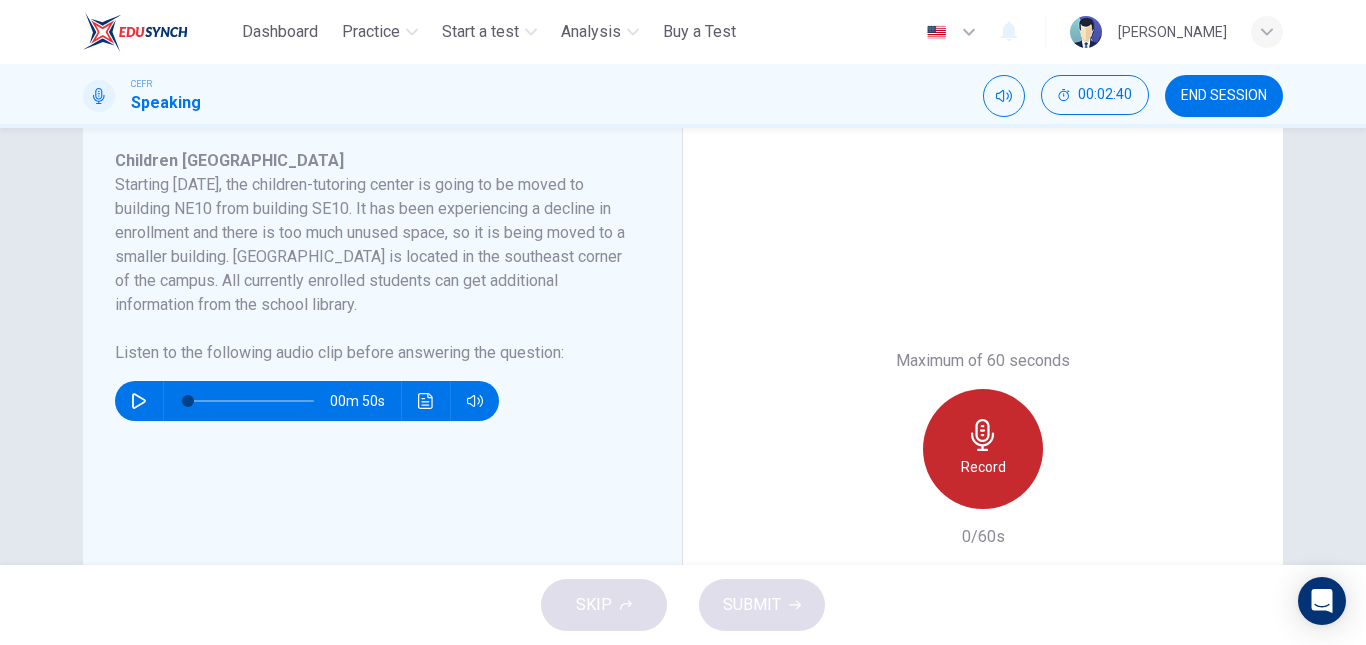 click 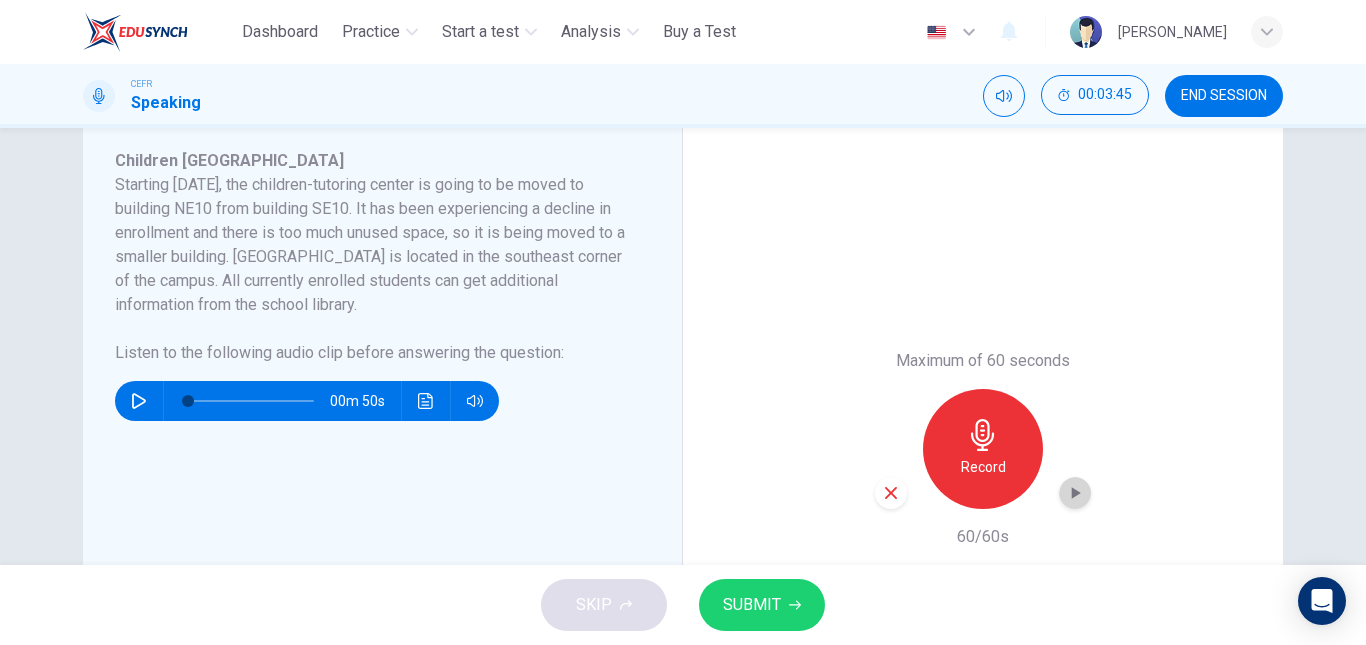 click 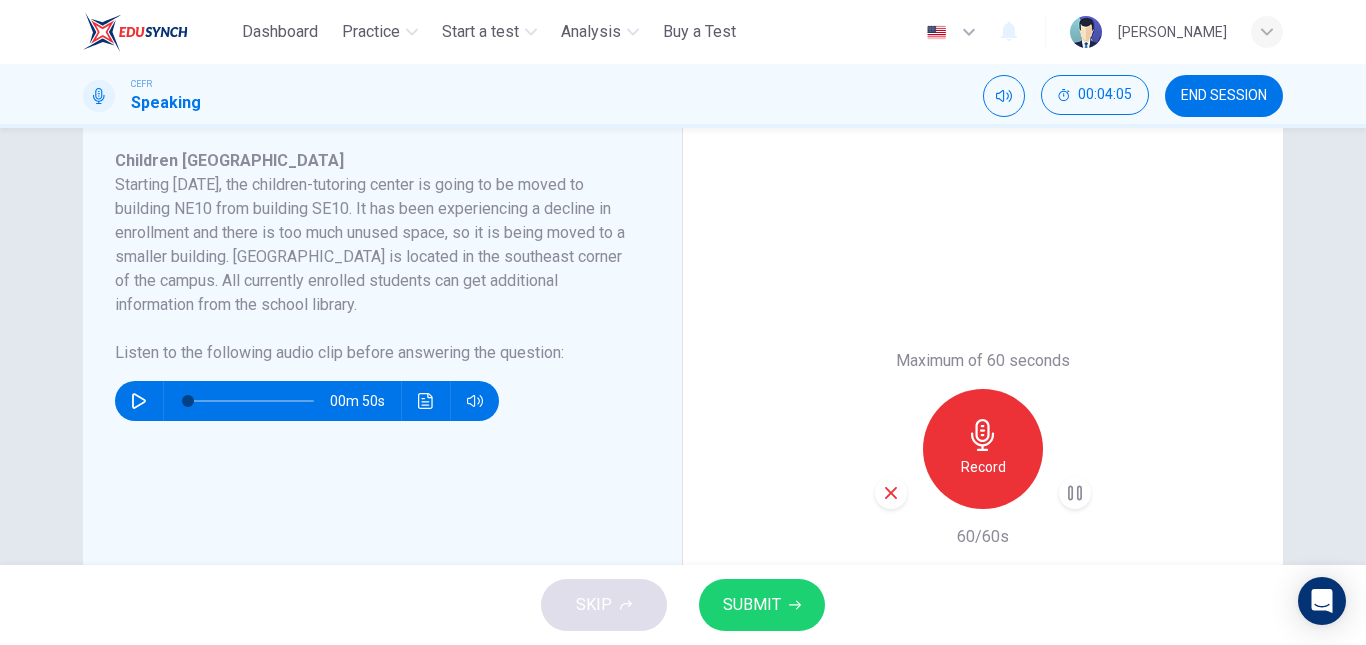 click on "SUBMIT" at bounding box center [752, 605] 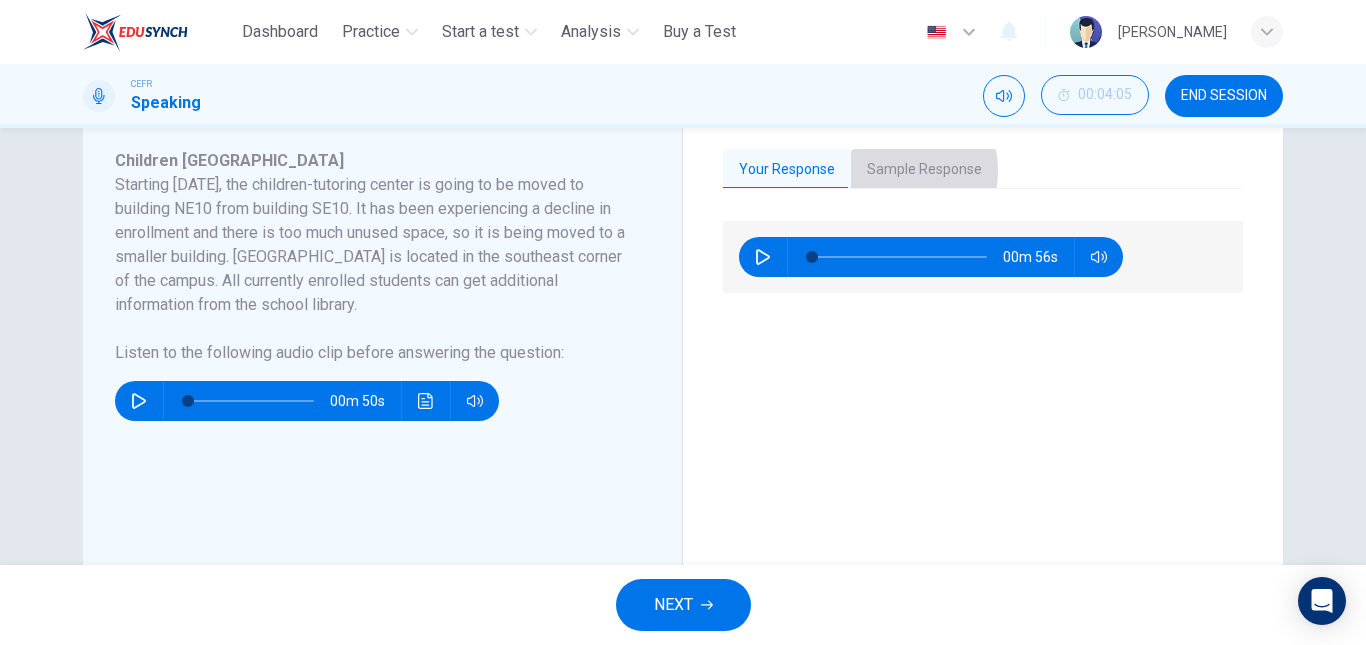 click on "Sample Response" at bounding box center [924, 170] 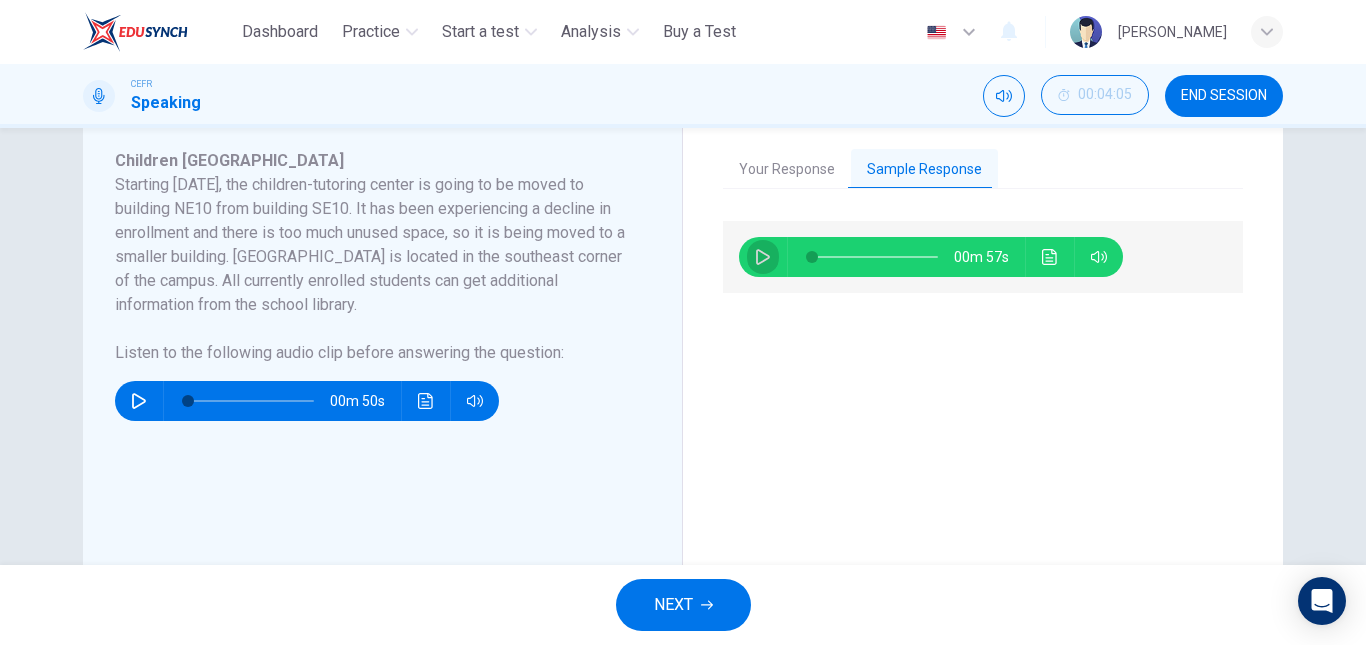 click 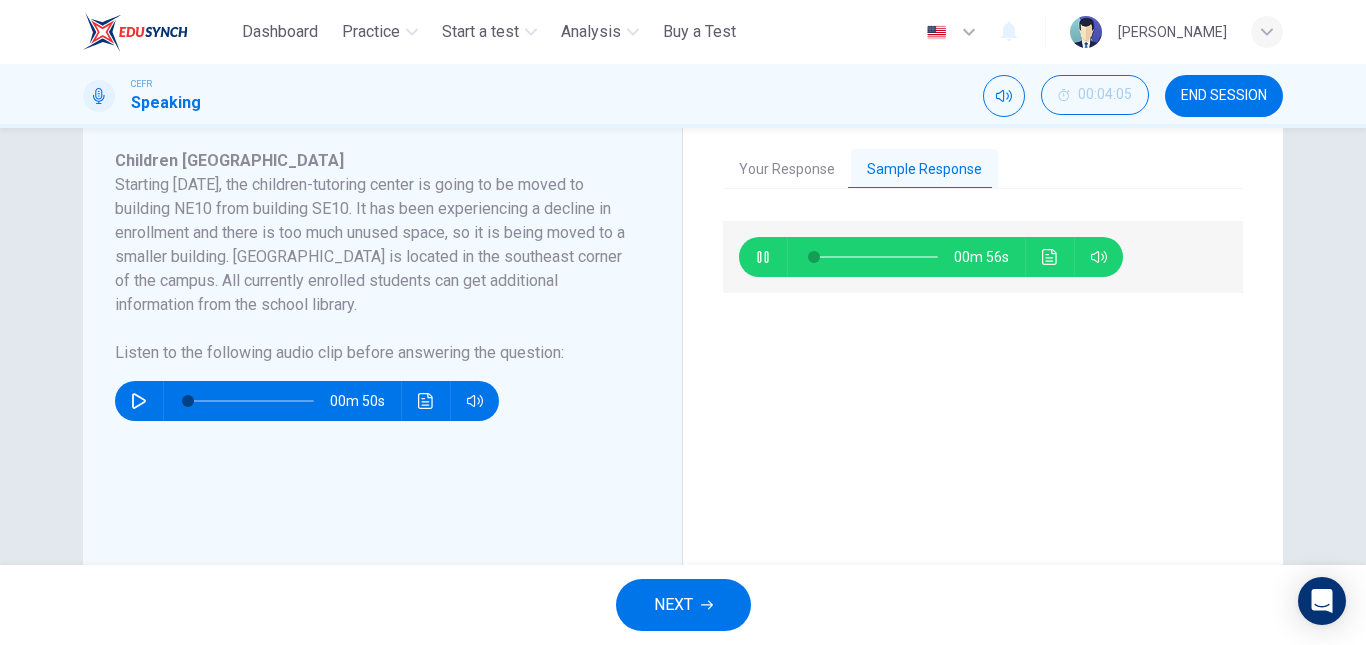 type on "*" 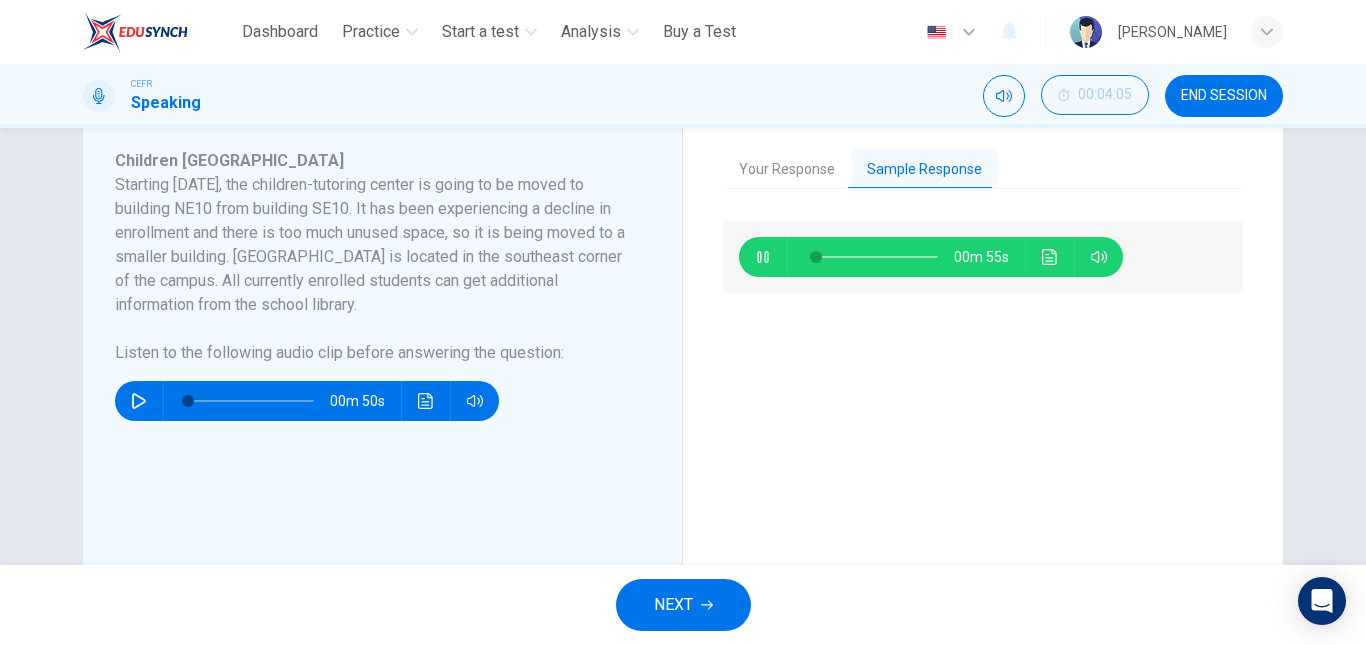 type 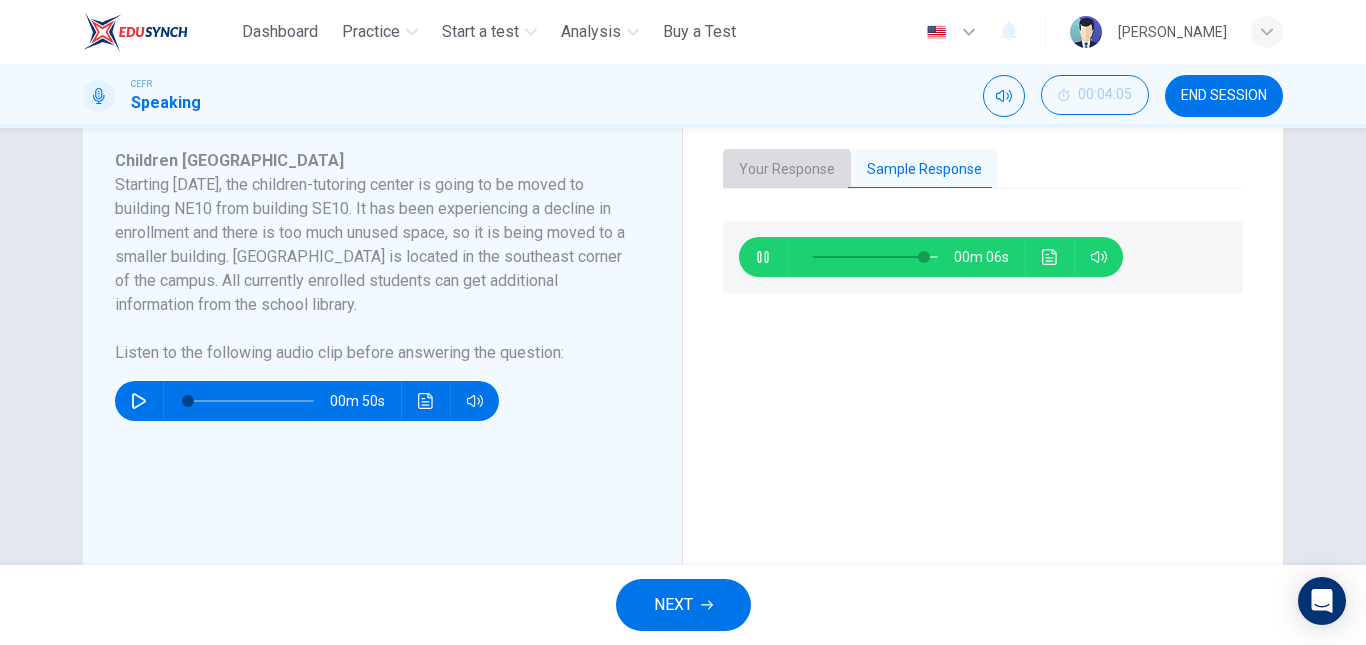 click on "Your Response" at bounding box center (787, 170) 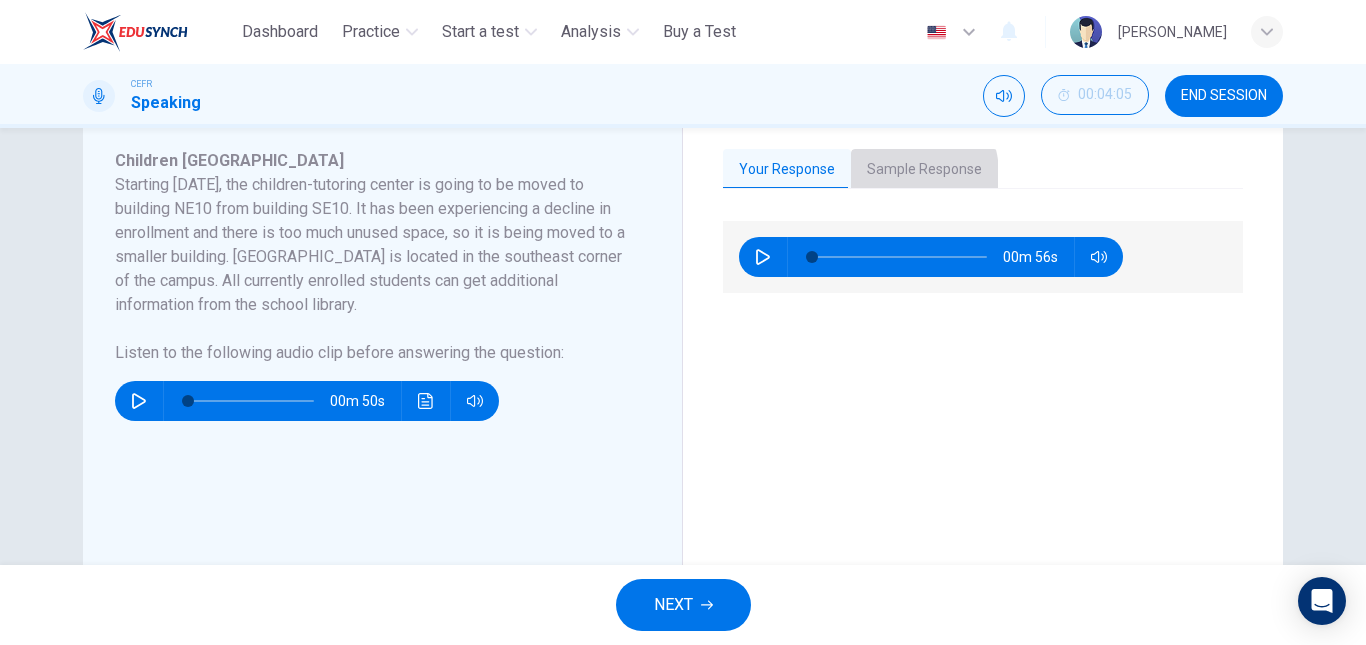 click on "Sample Response" at bounding box center (924, 170) 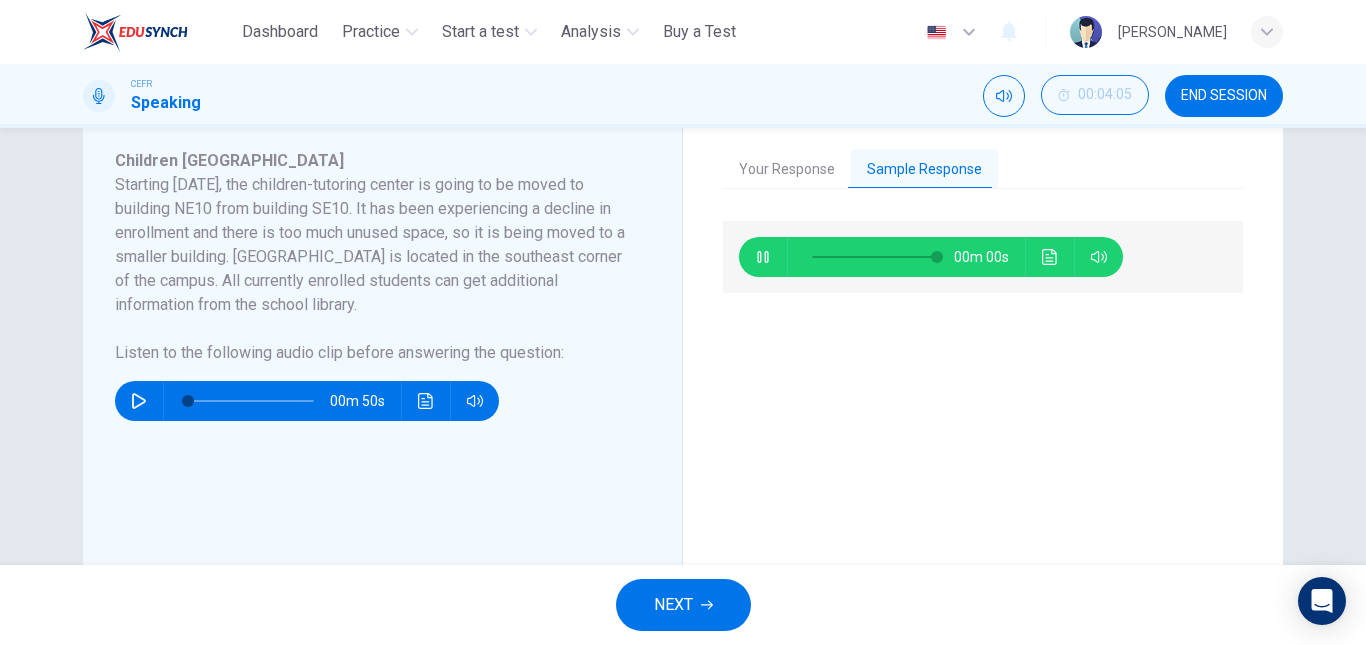 type on "*" 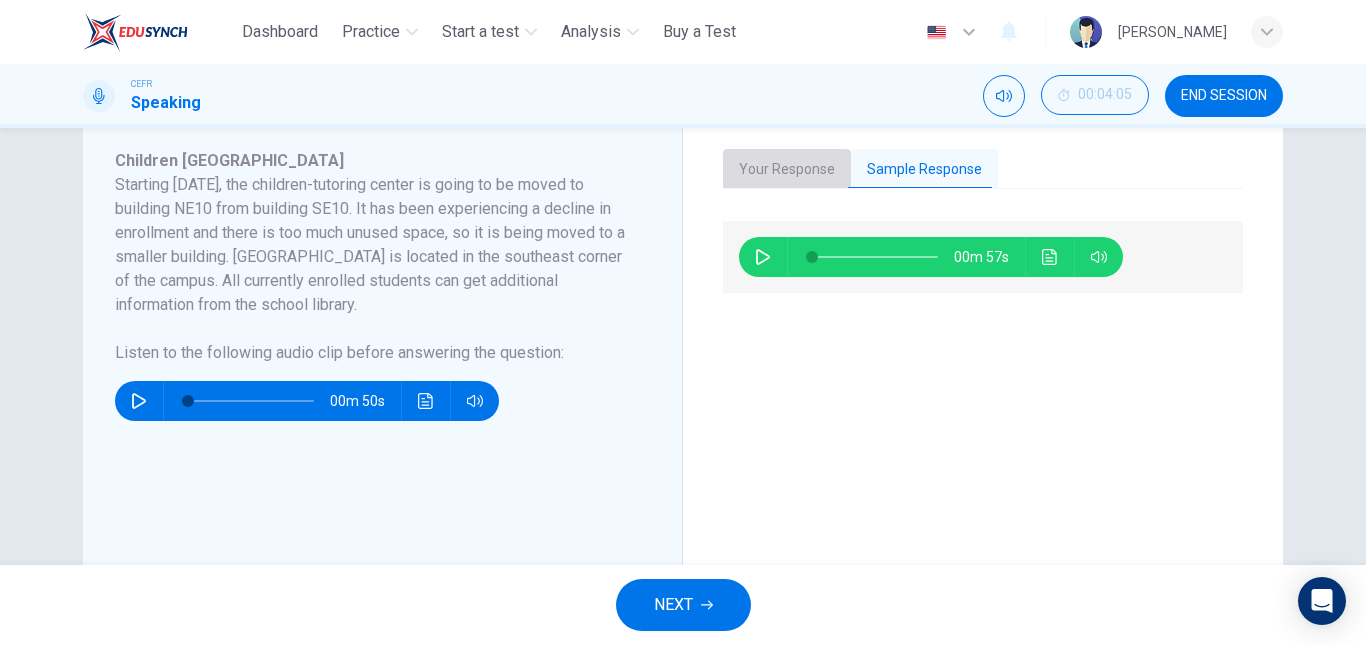 click on "Your Response" at bounding box center [787, 170] 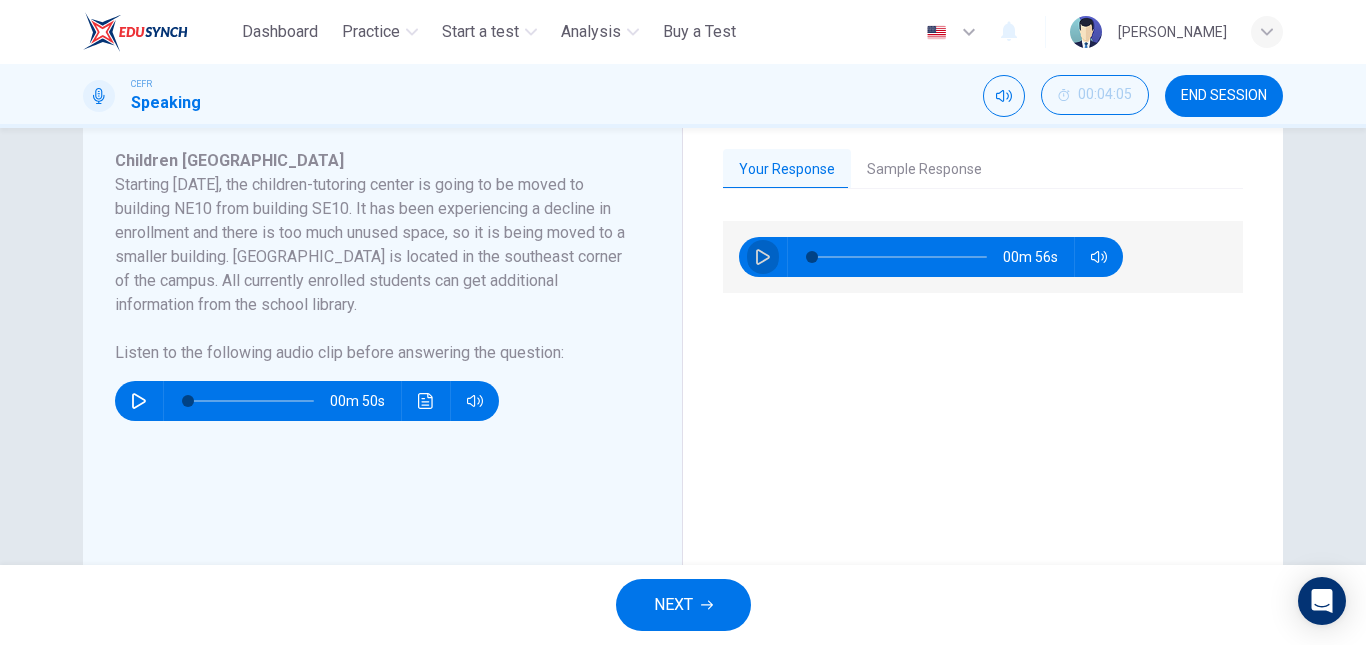 click at bounding box center (763, 257) 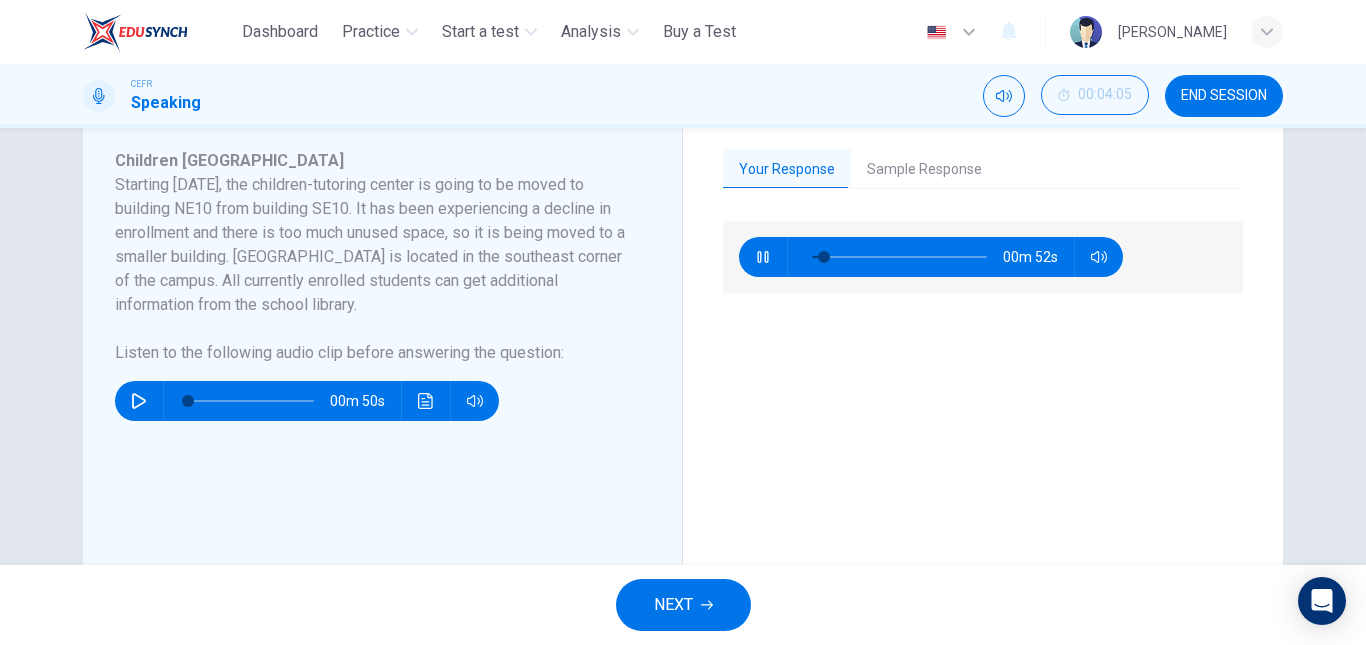 type on "*" 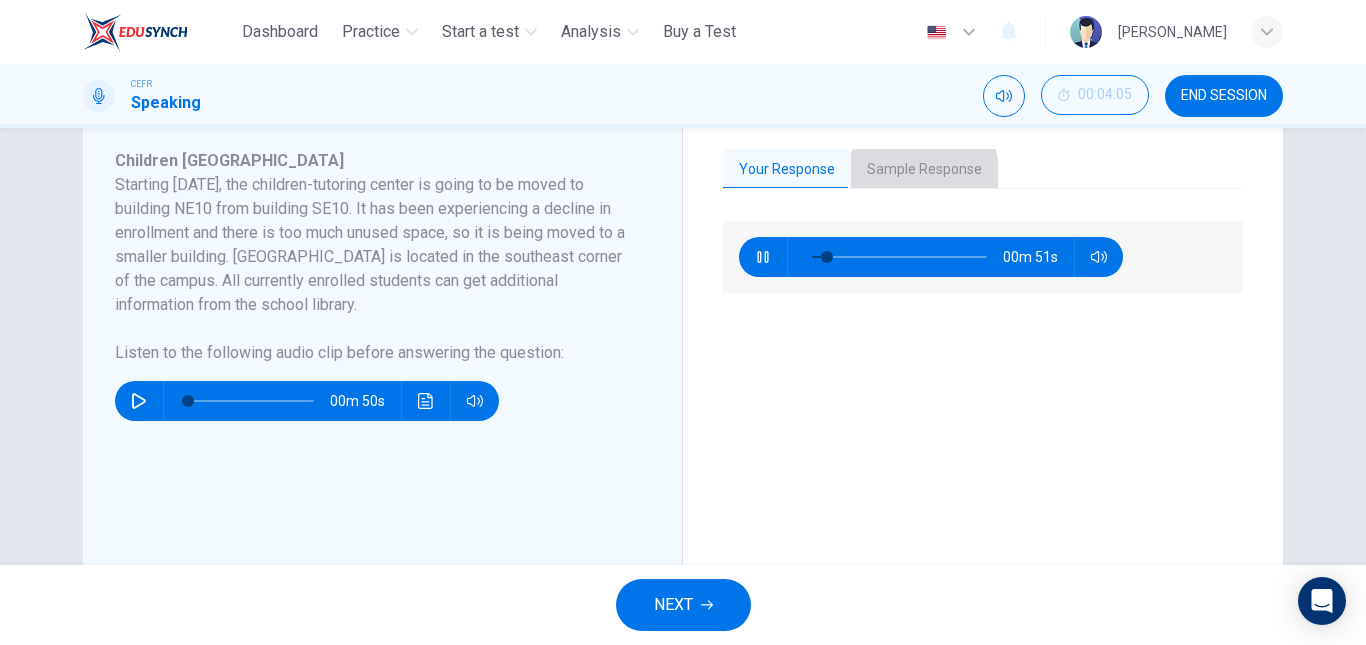 click on "Sample Response" at bounding box center [924, 170] 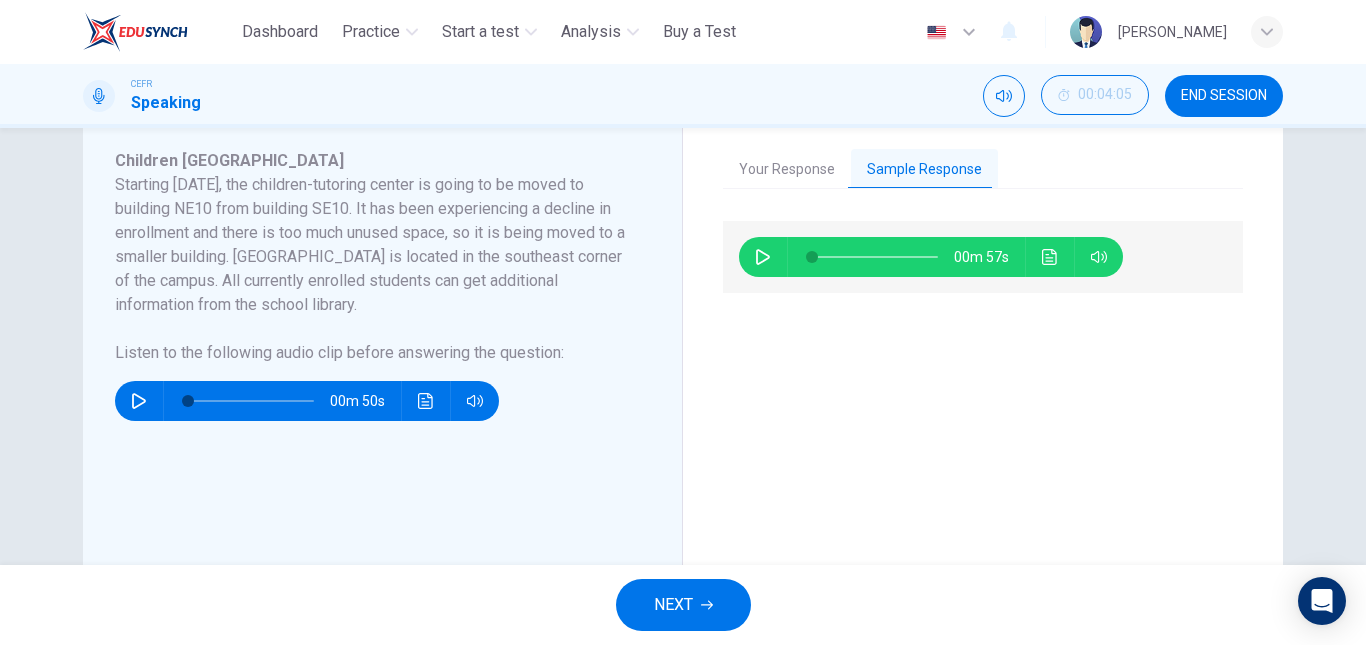 click 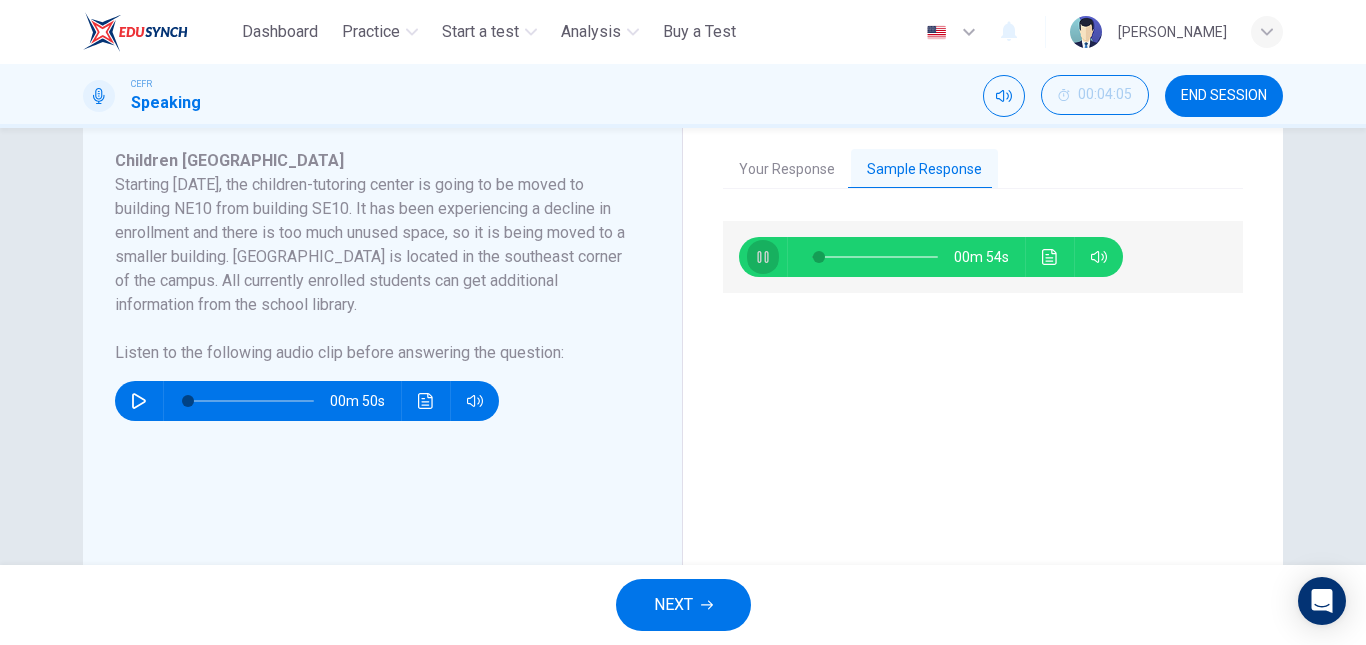 click at bounding box center (763, 257) 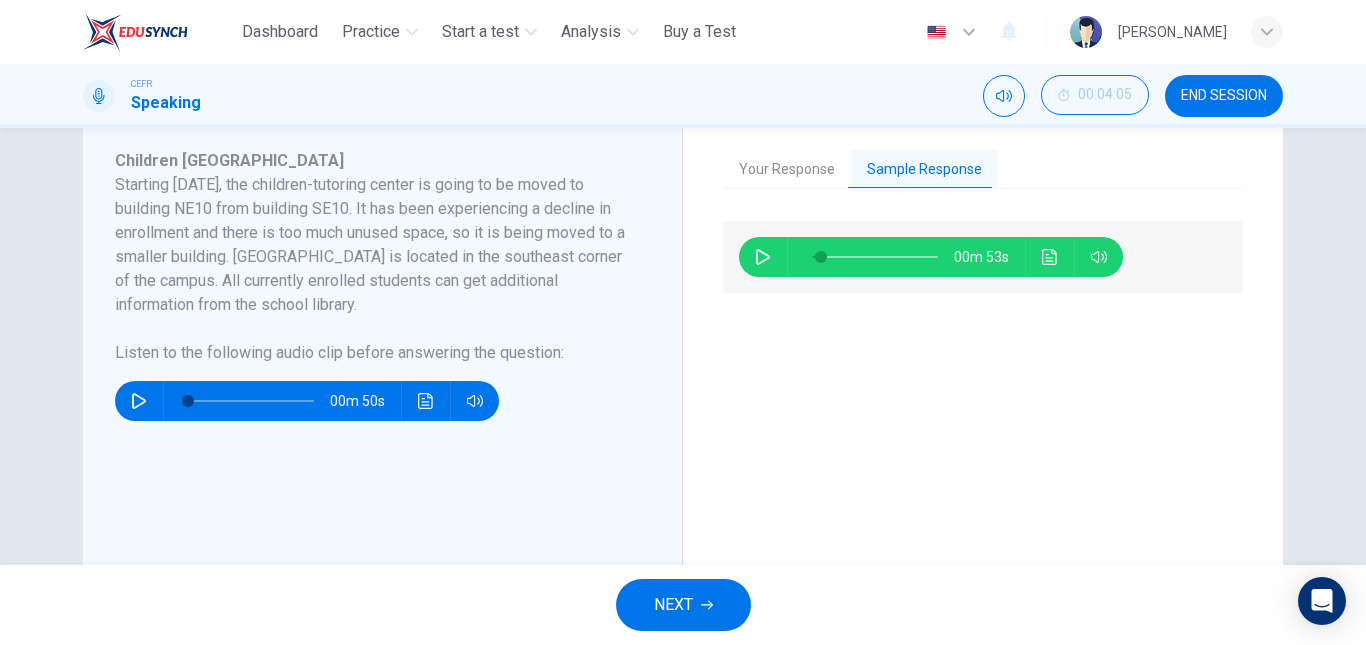 click on "Your Response" at bounding box center (787, 170) 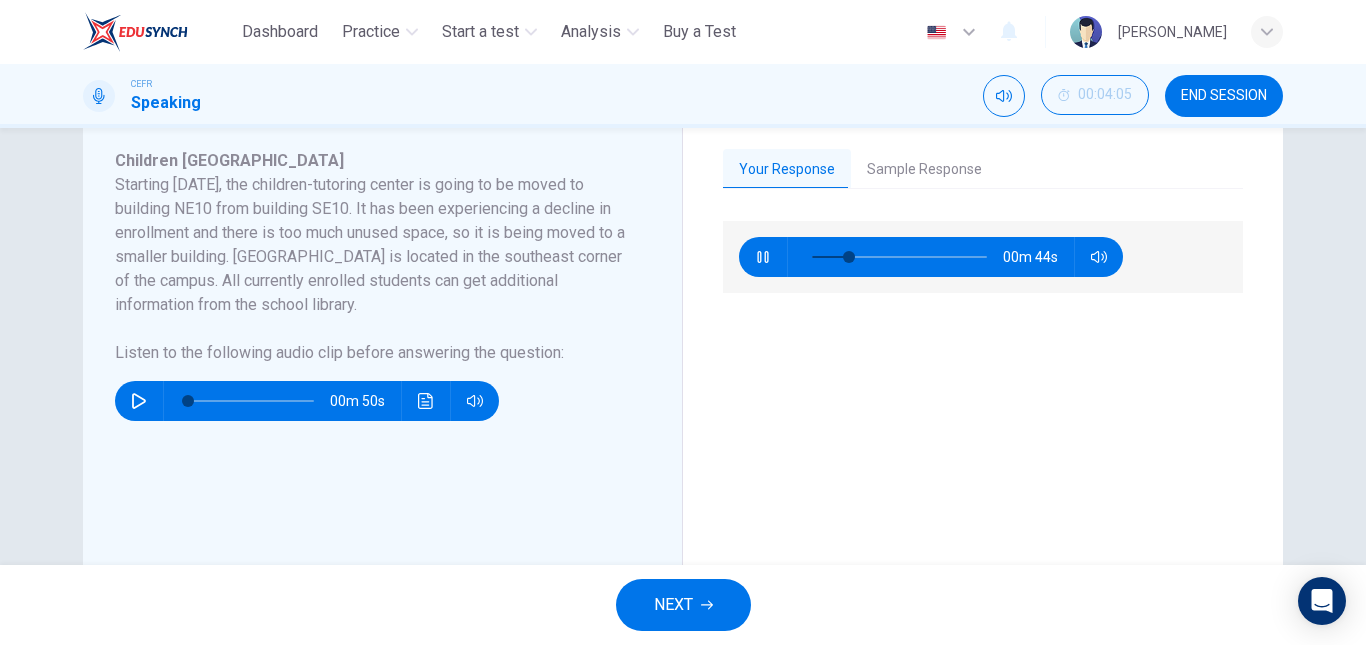 type on "**" 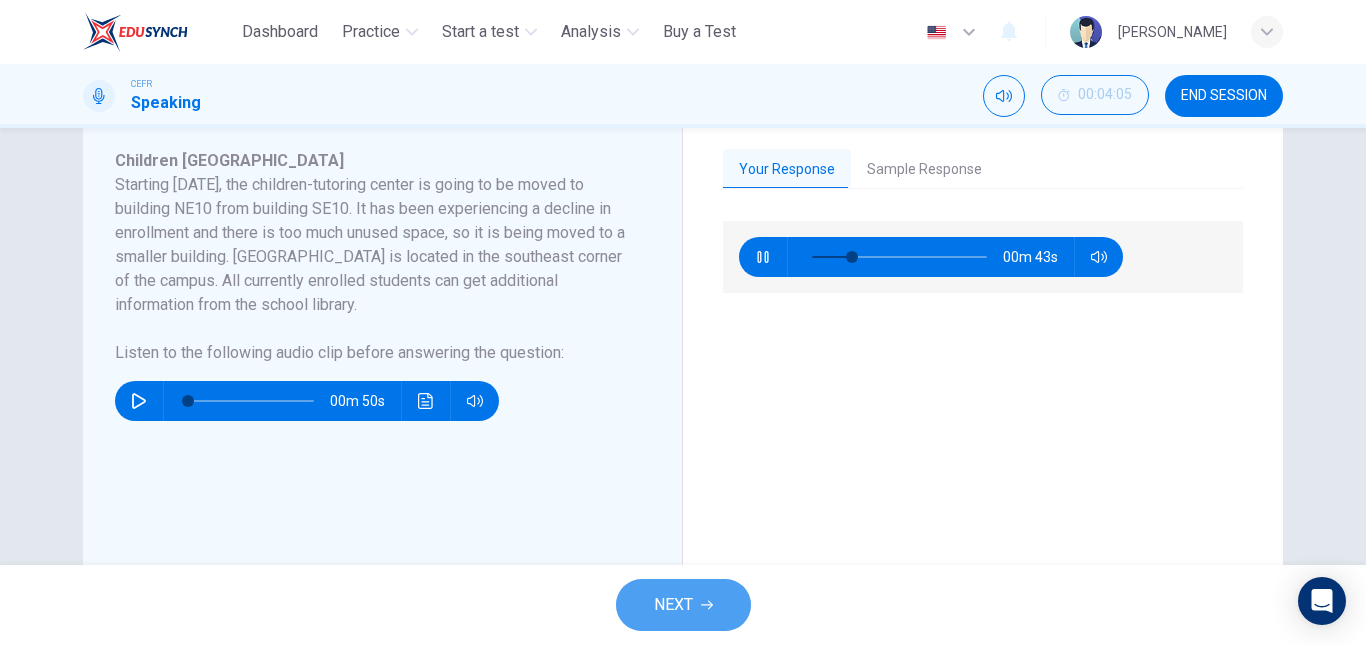 click on "NEXT" at bounding box center [673, 605] 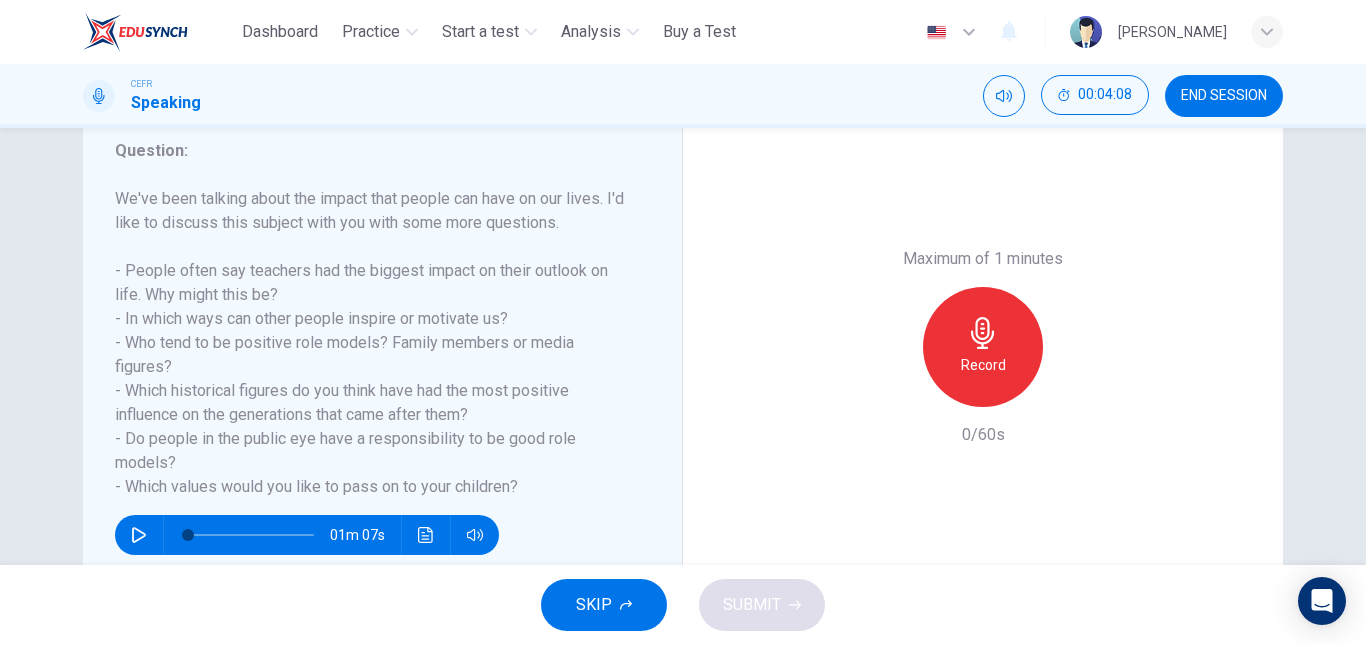 scroll, scrollTop: 271, scrollLeft: 0, axis: vertical 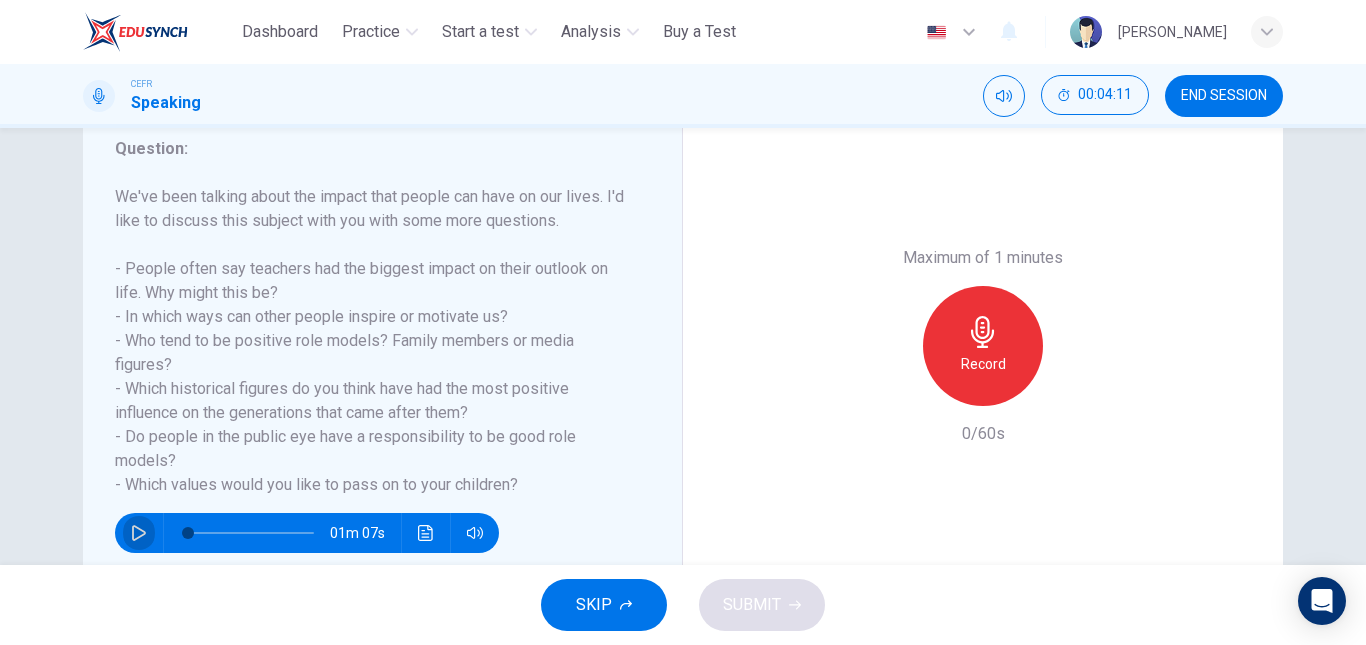 click 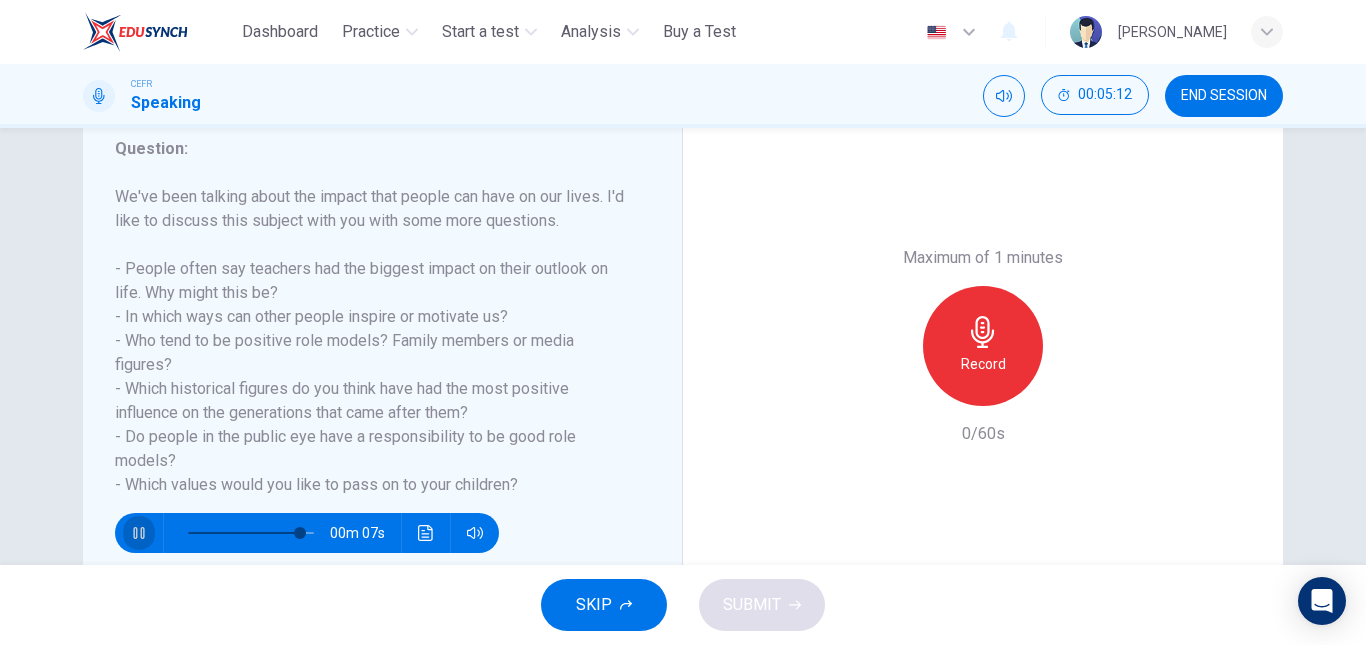 click 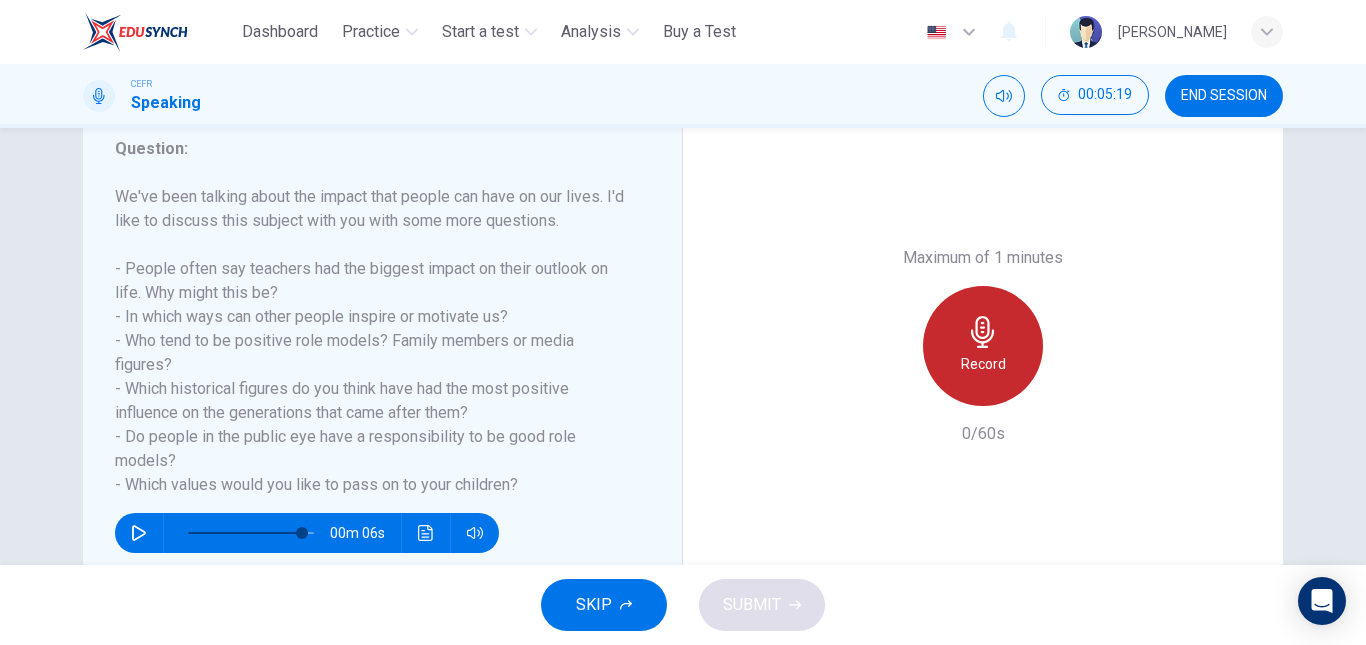 click on "Record" at bounding box center (983, 364) 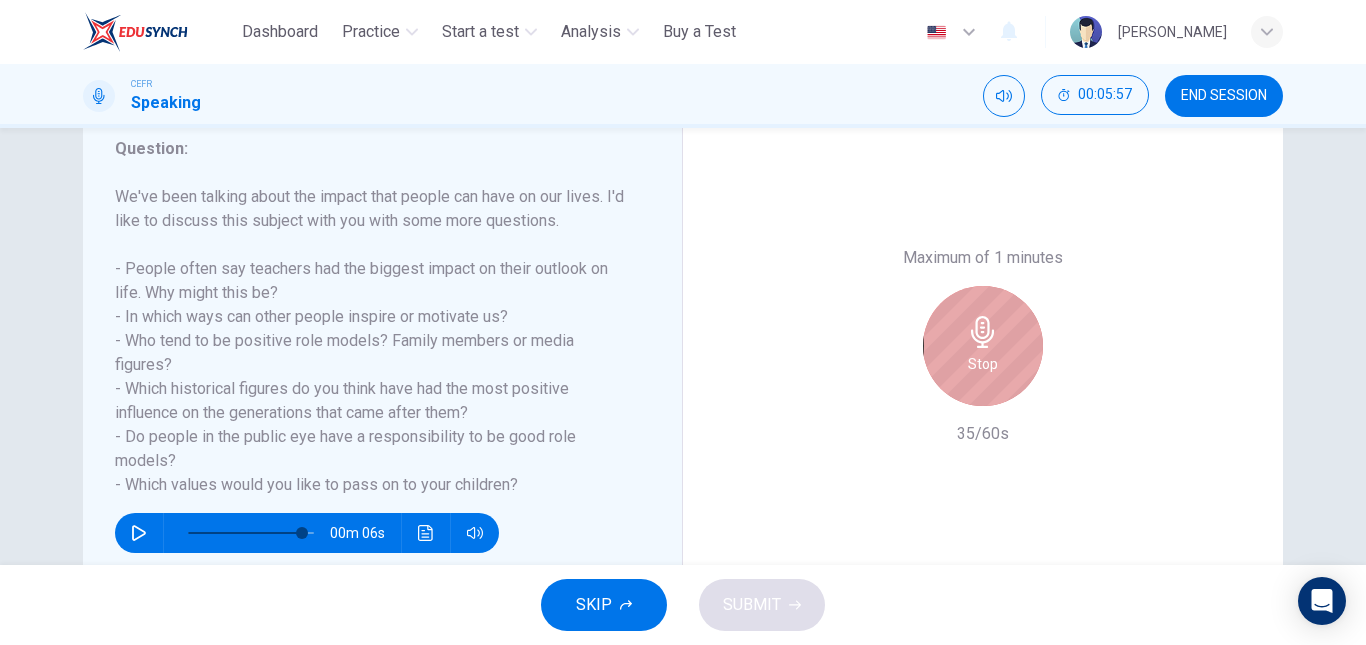 click on "Stop" at bounding box center (983, 346) 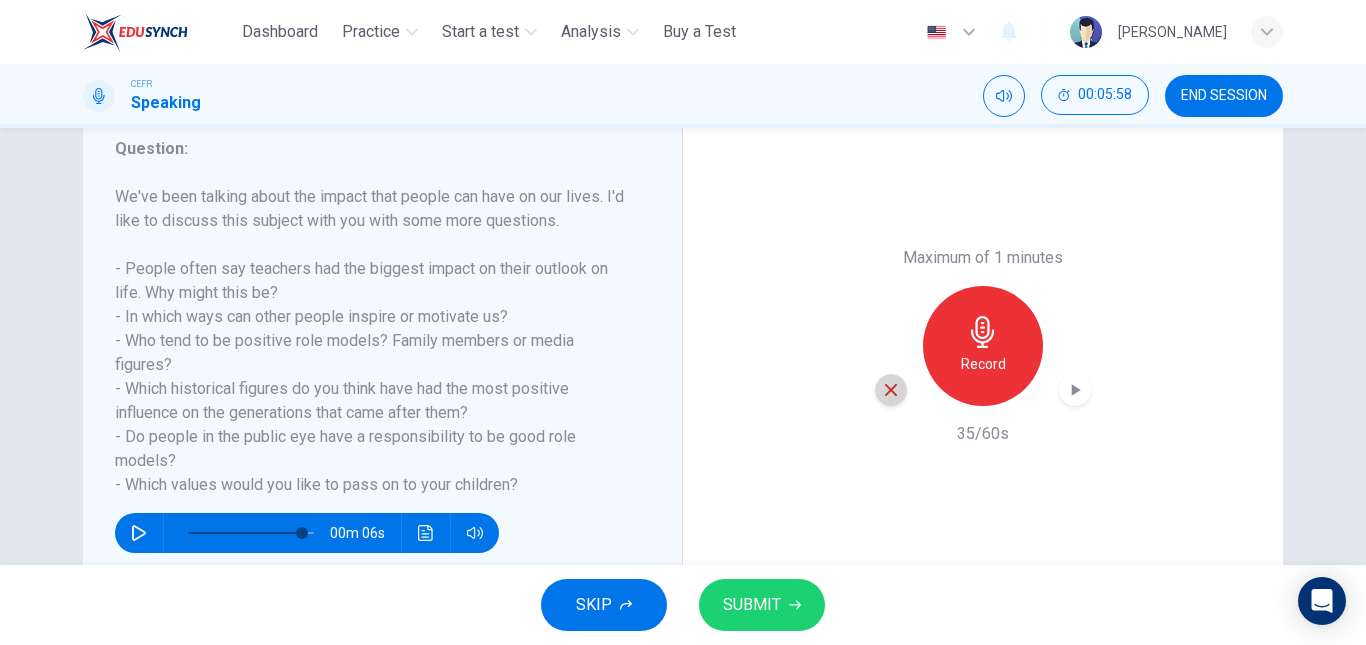 click at bounding box center [891, 390] 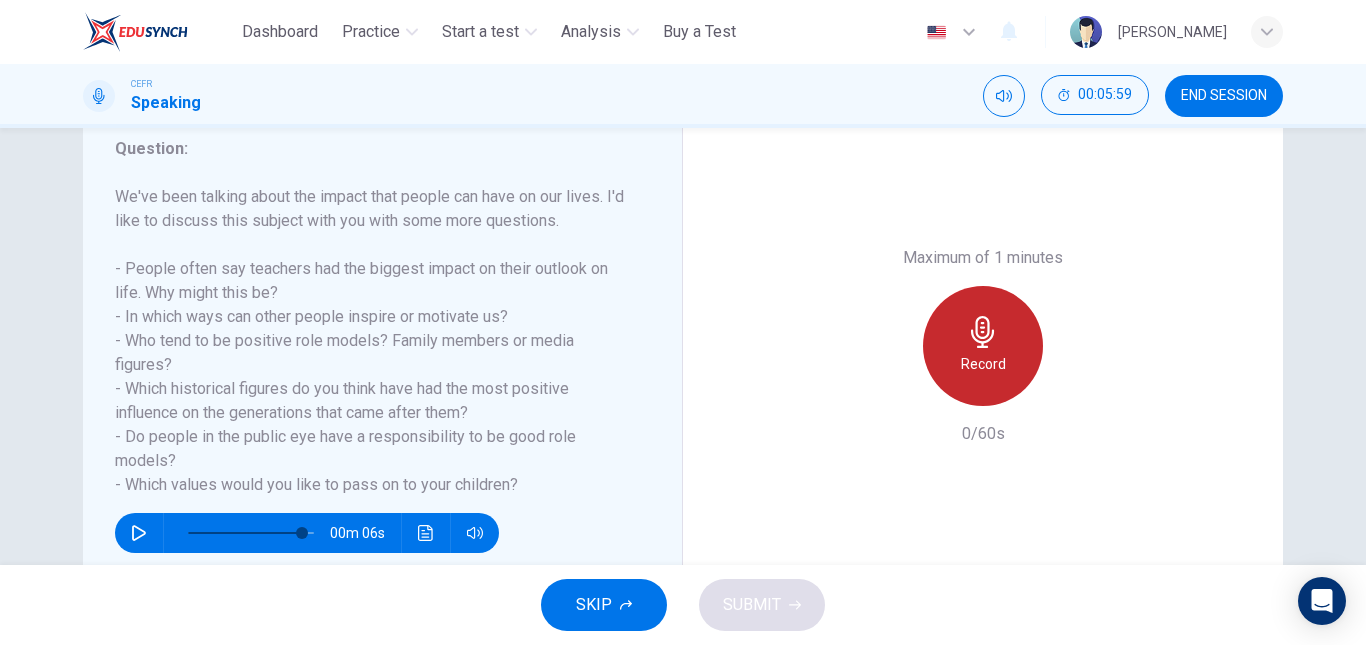 click 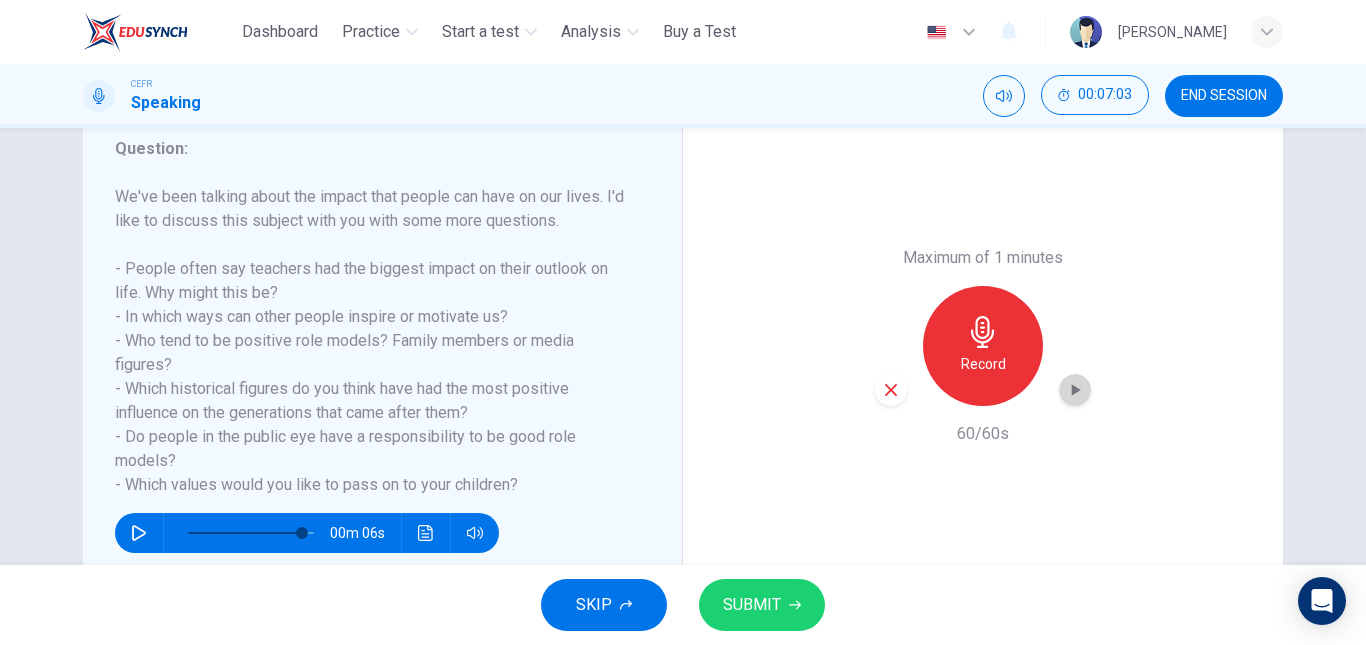 click at bounding box center (1075, 390) 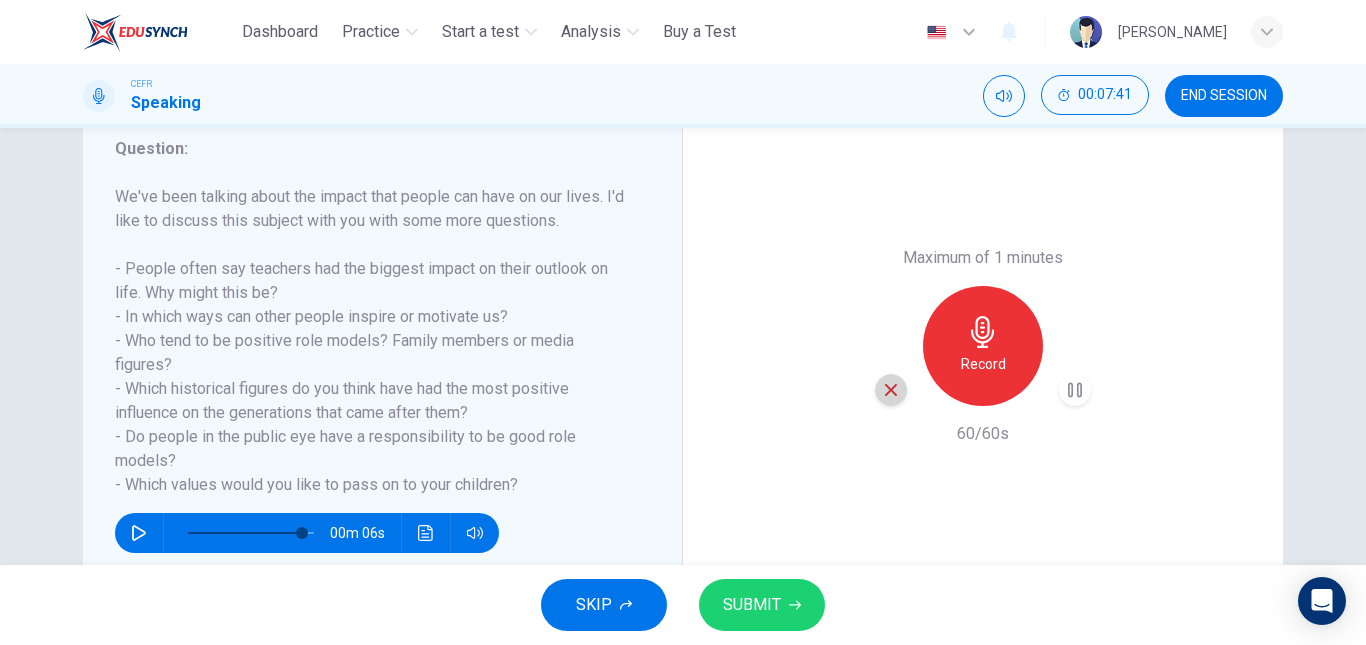 click 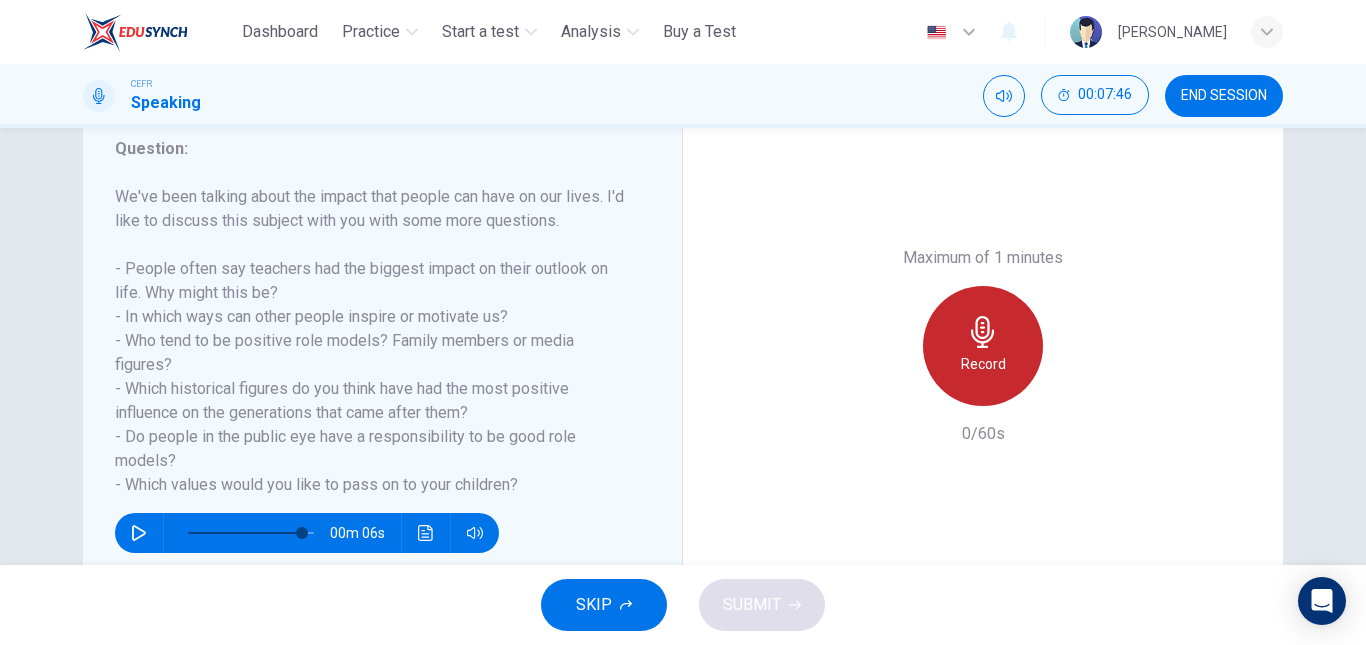 click 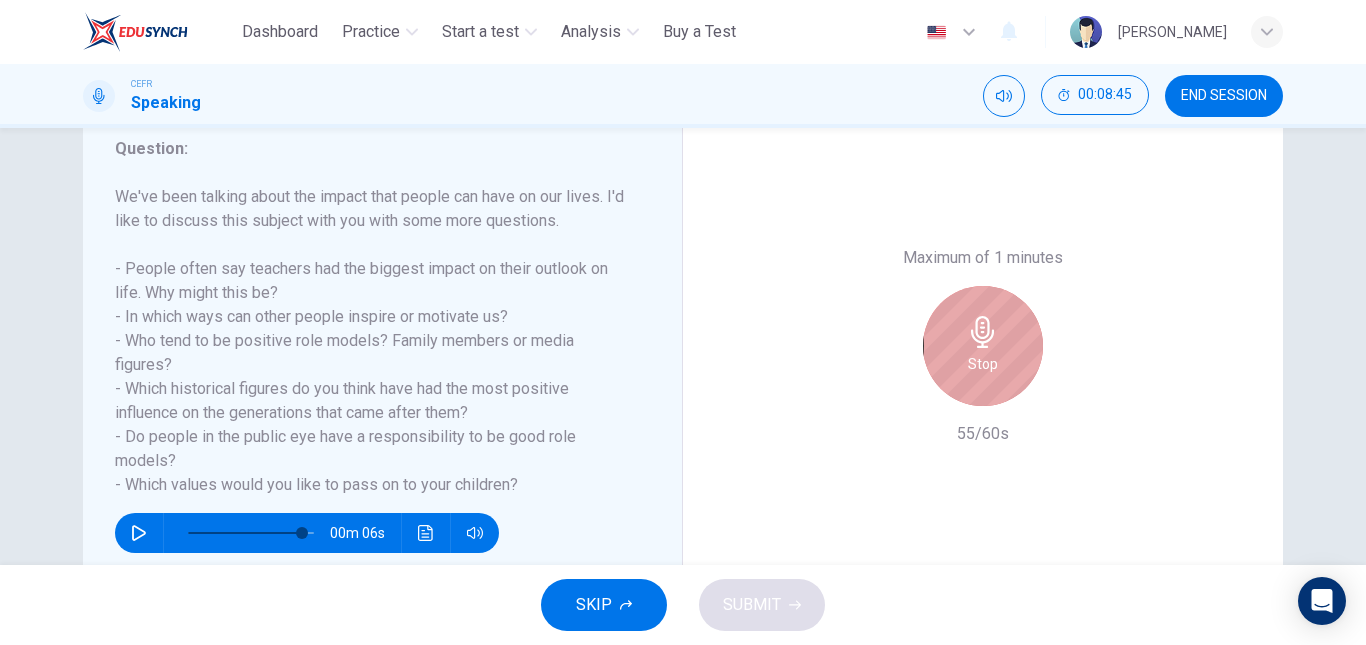 click 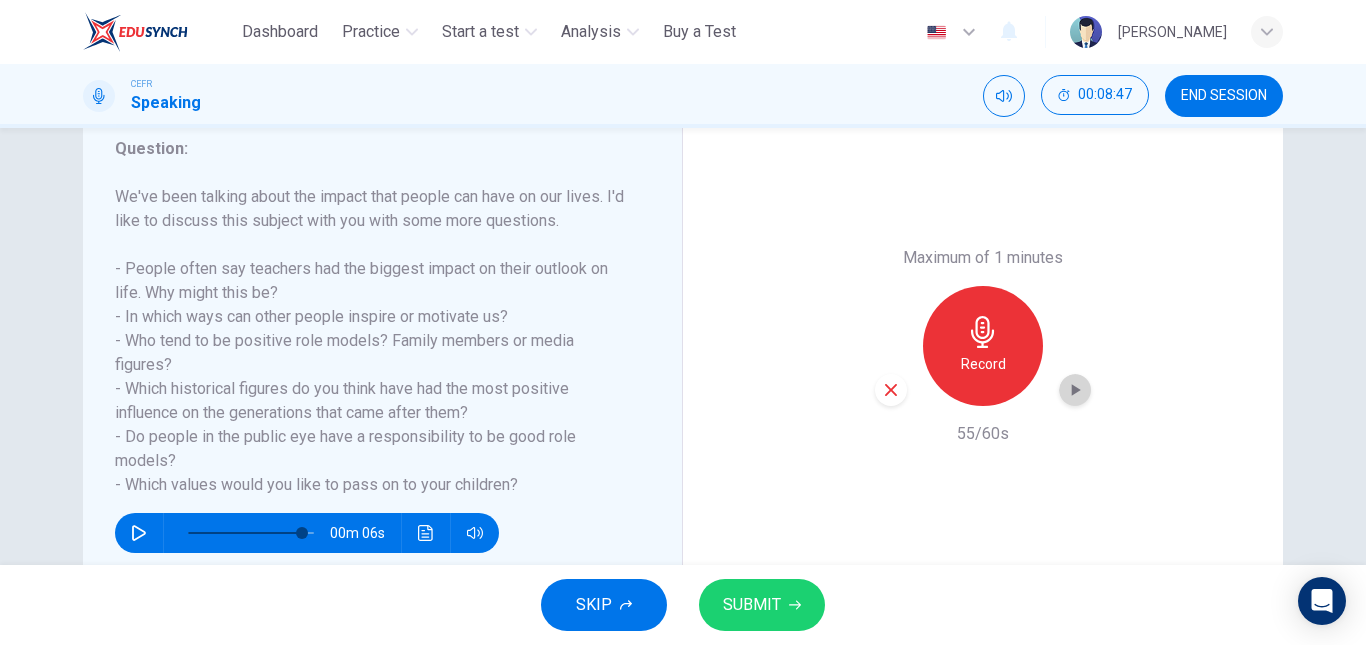click 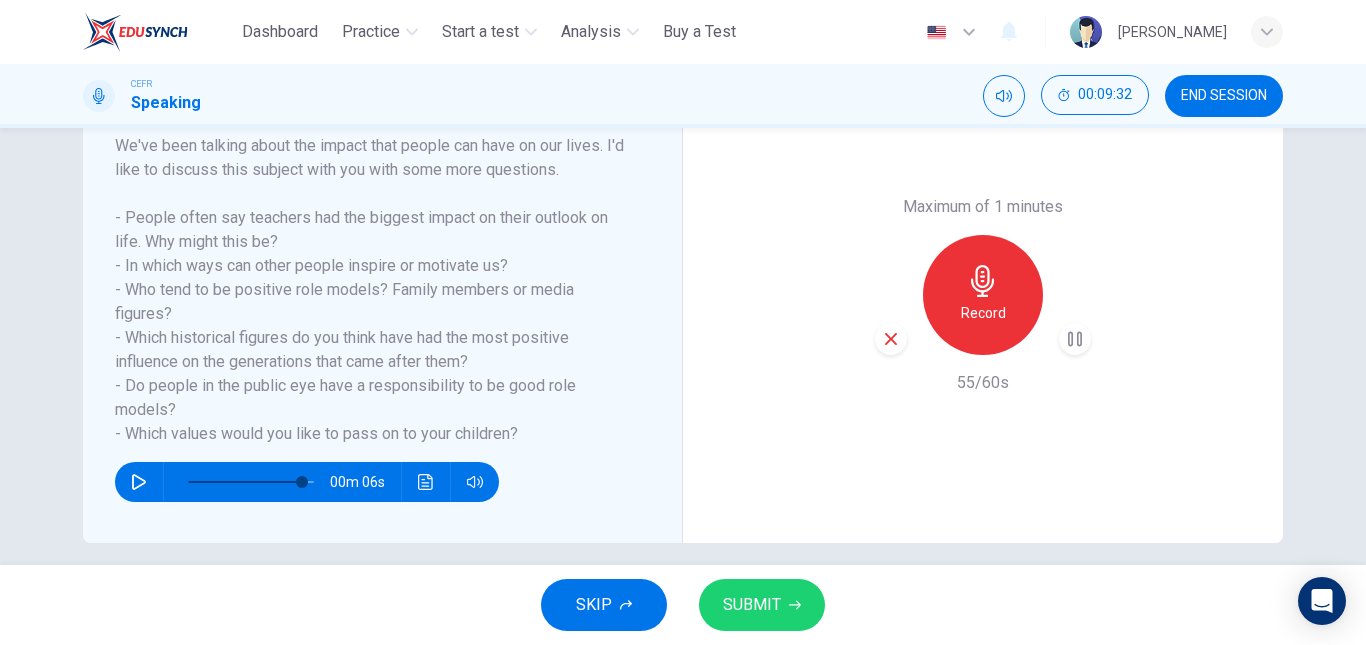 scroll, scrollTop: 323, scrollLeft: 0, axis: vertical 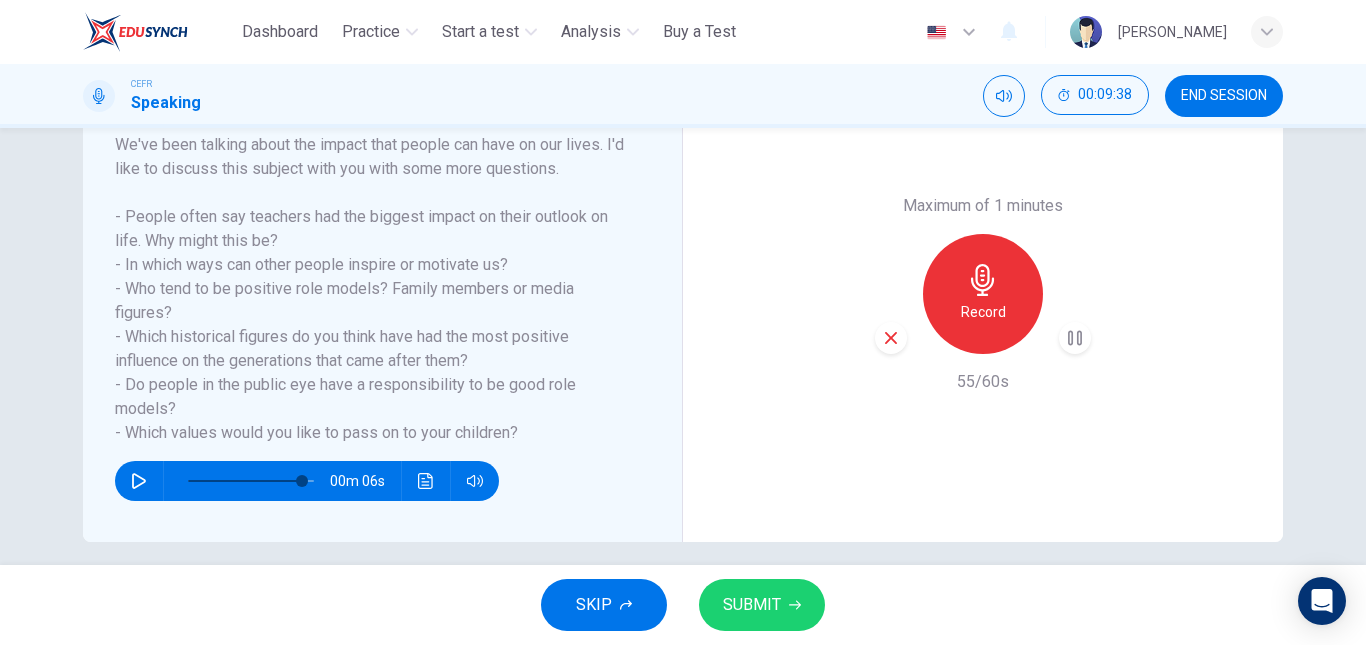 drag, startPoint x: 1001, startPoint y: 305, endPoint x: 1072, endPoint y: 339, distance: 78.72102 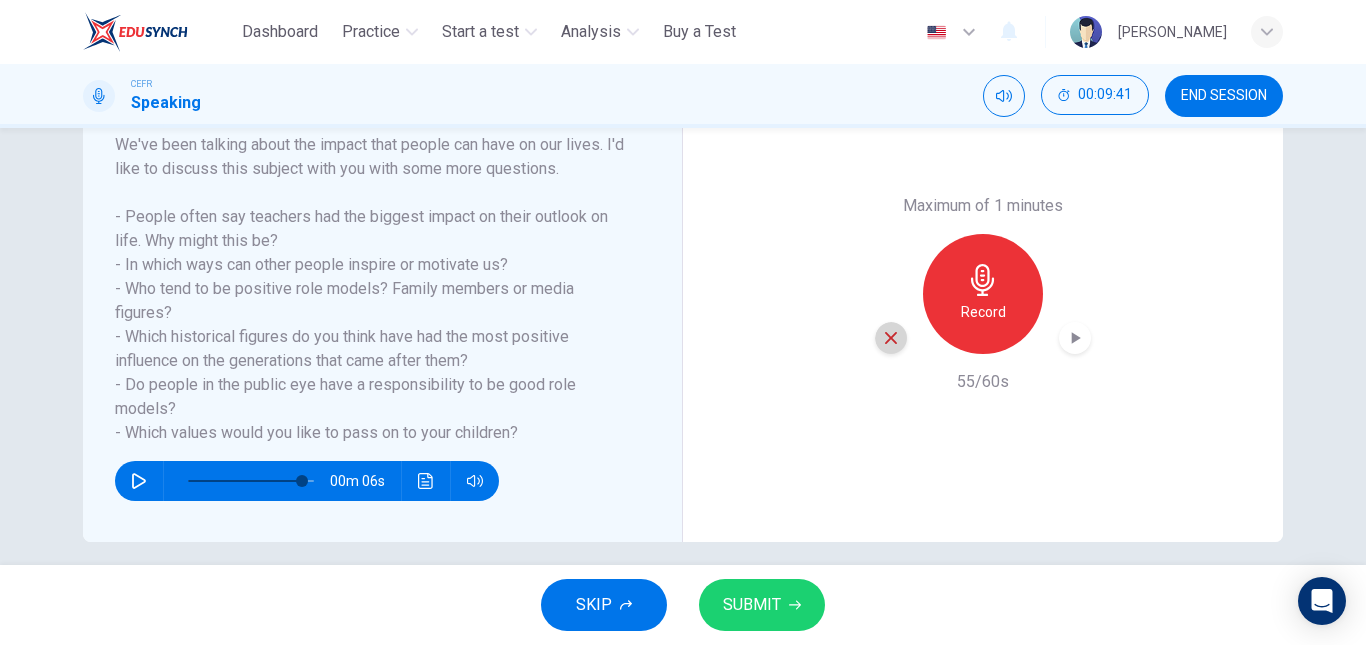 click at bounding box center (891, 338) 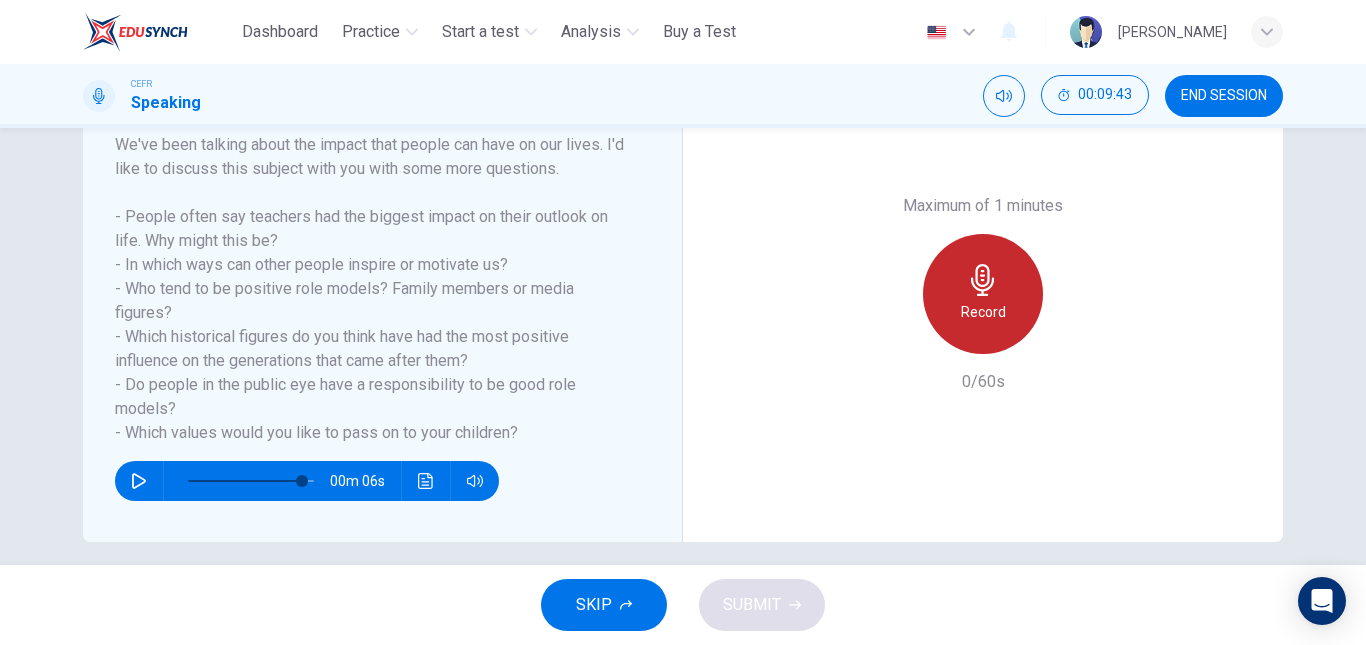 click on "Record" at bounding box center (983, 312) 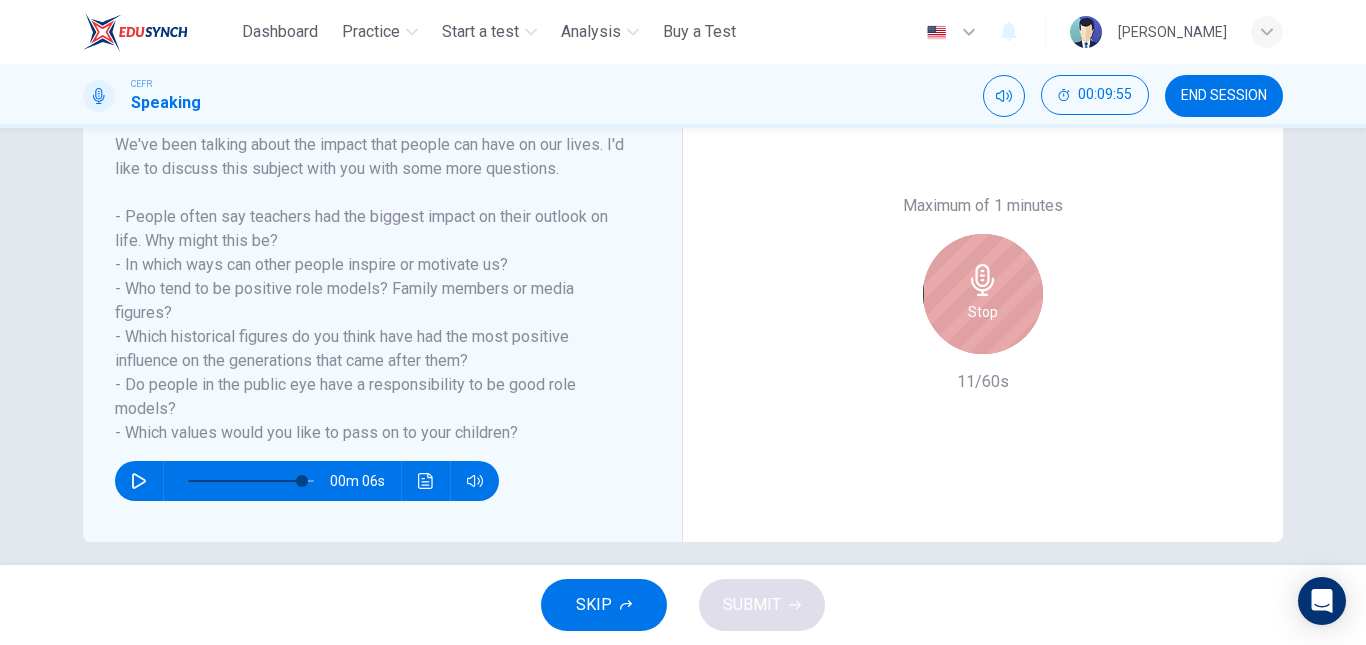 click on "Stop" at bounding box center (983, 312) 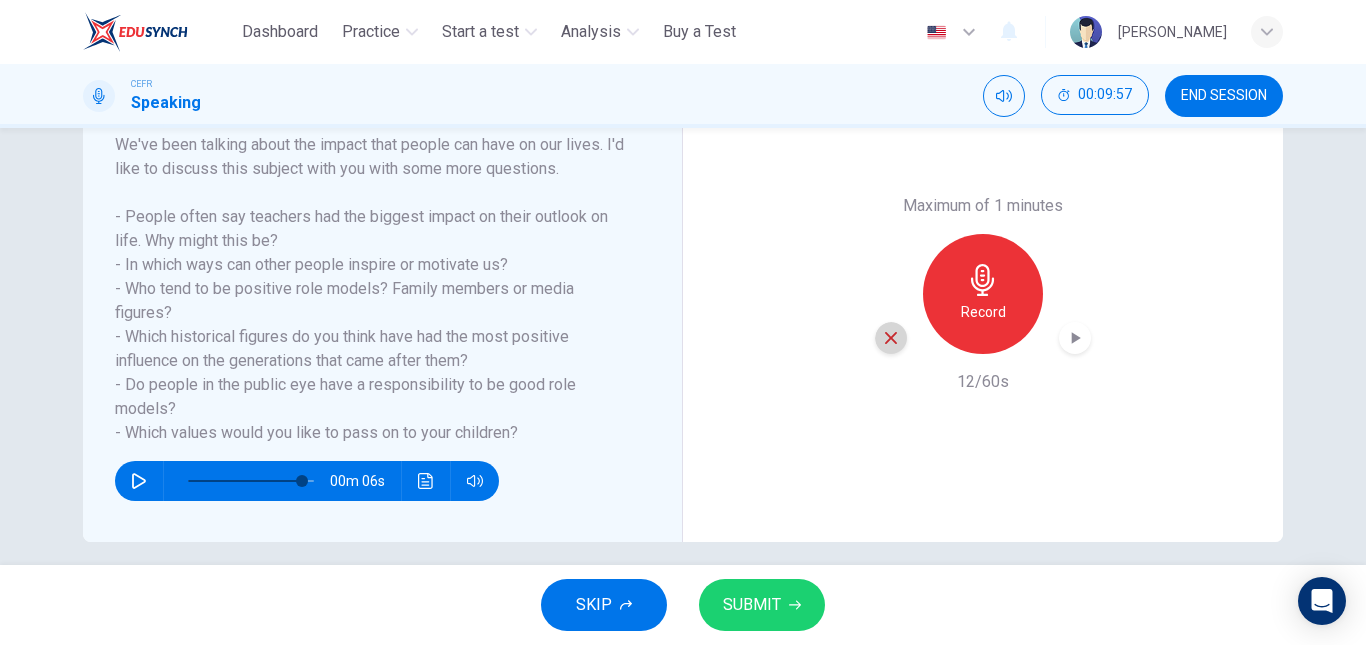 click at bounding box center (891, 338) 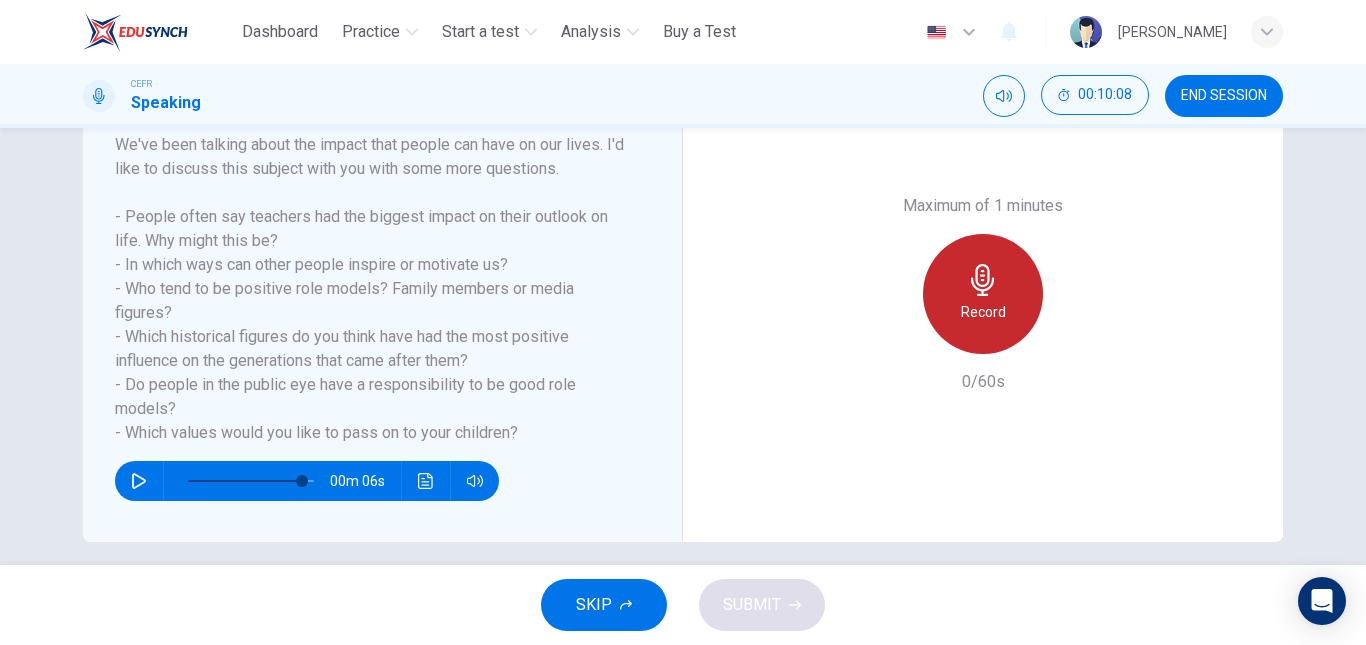 click on "Record" at bounding box center (983, 294) 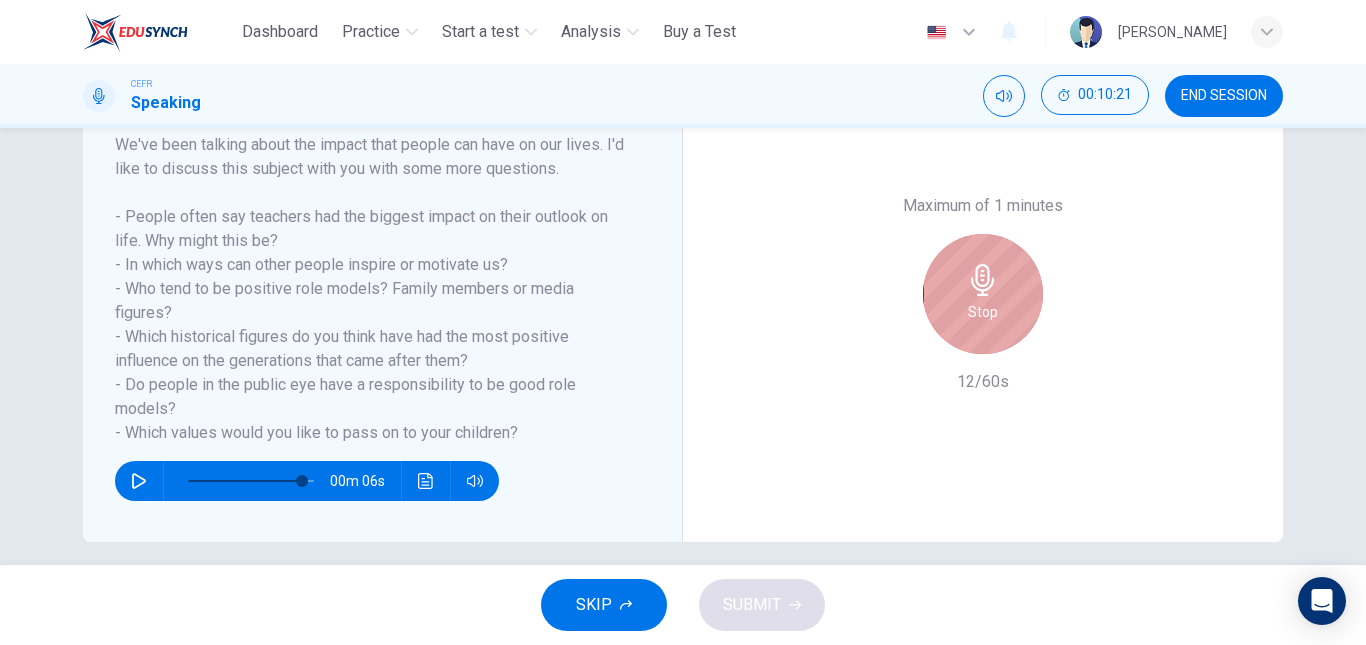 click on "Stop" at bounding box center [983, 312] 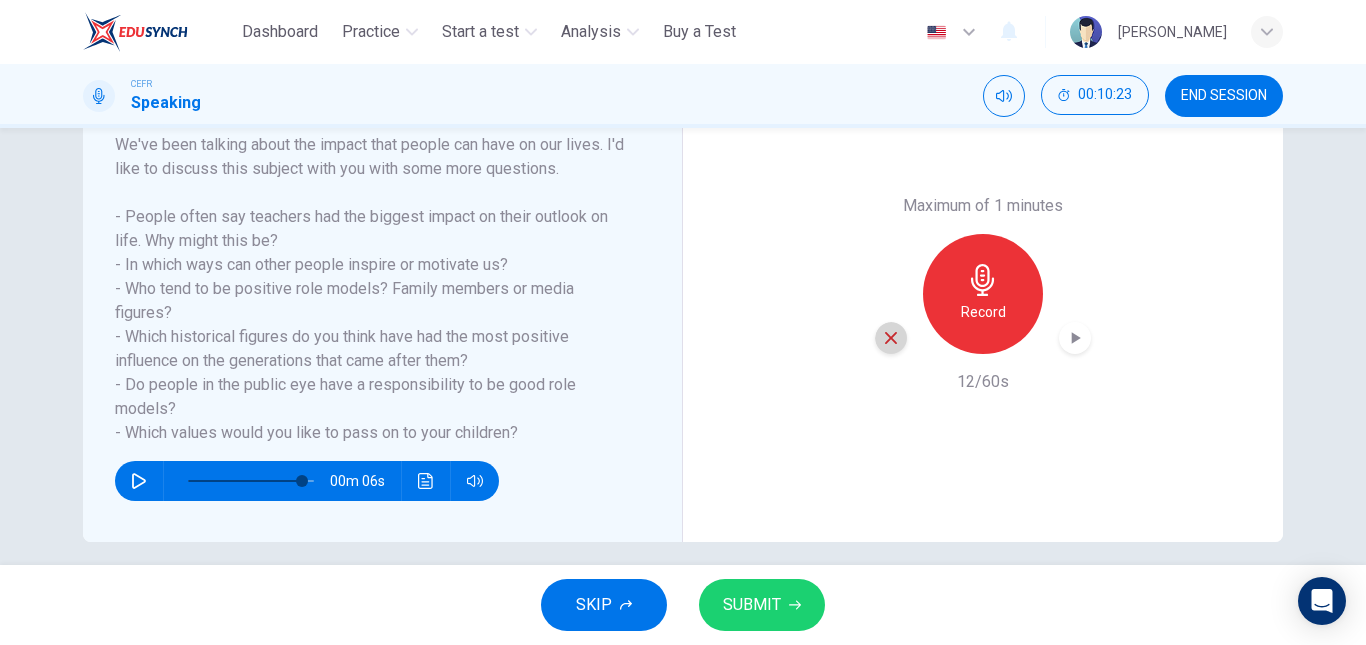 click 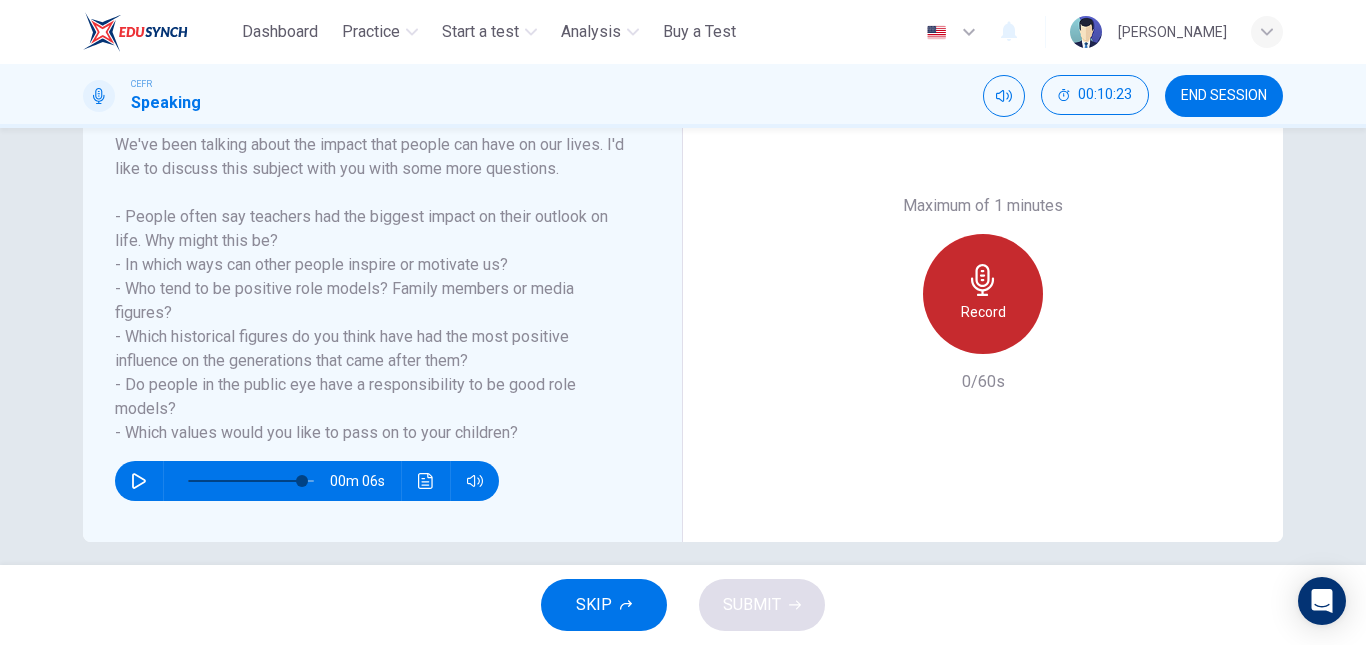 click on "Record" at bounding box center [983, 294] 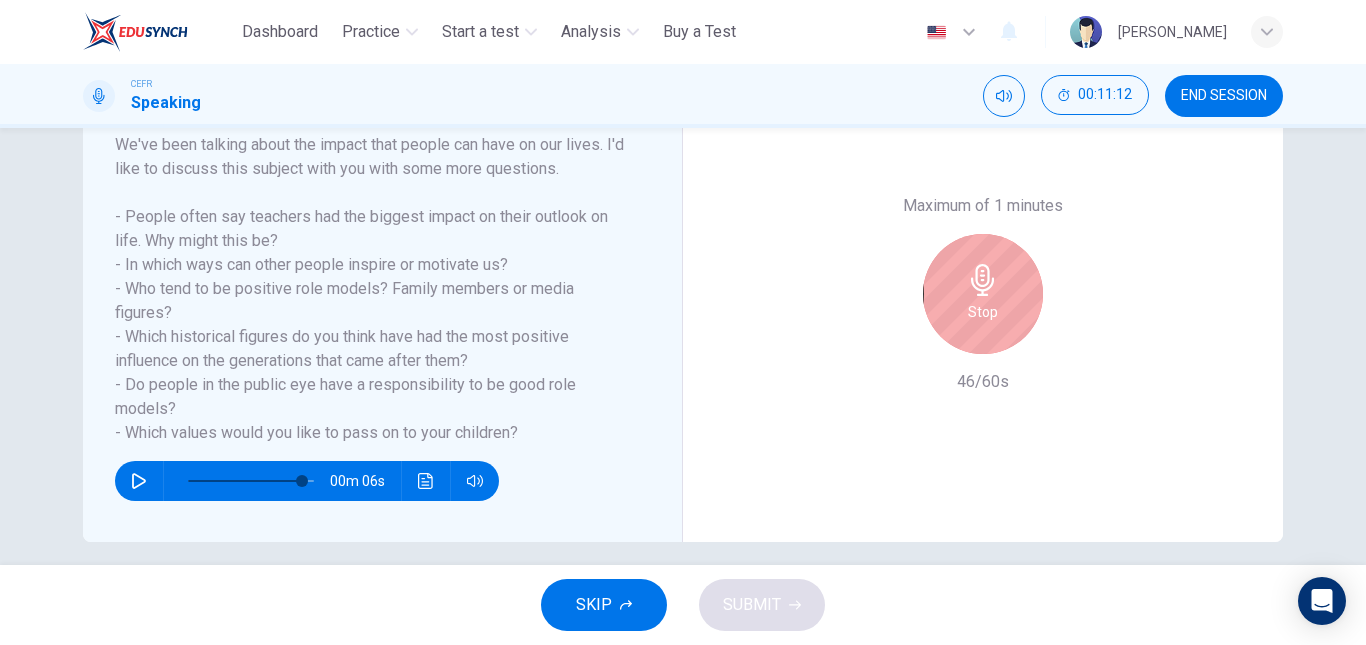 click 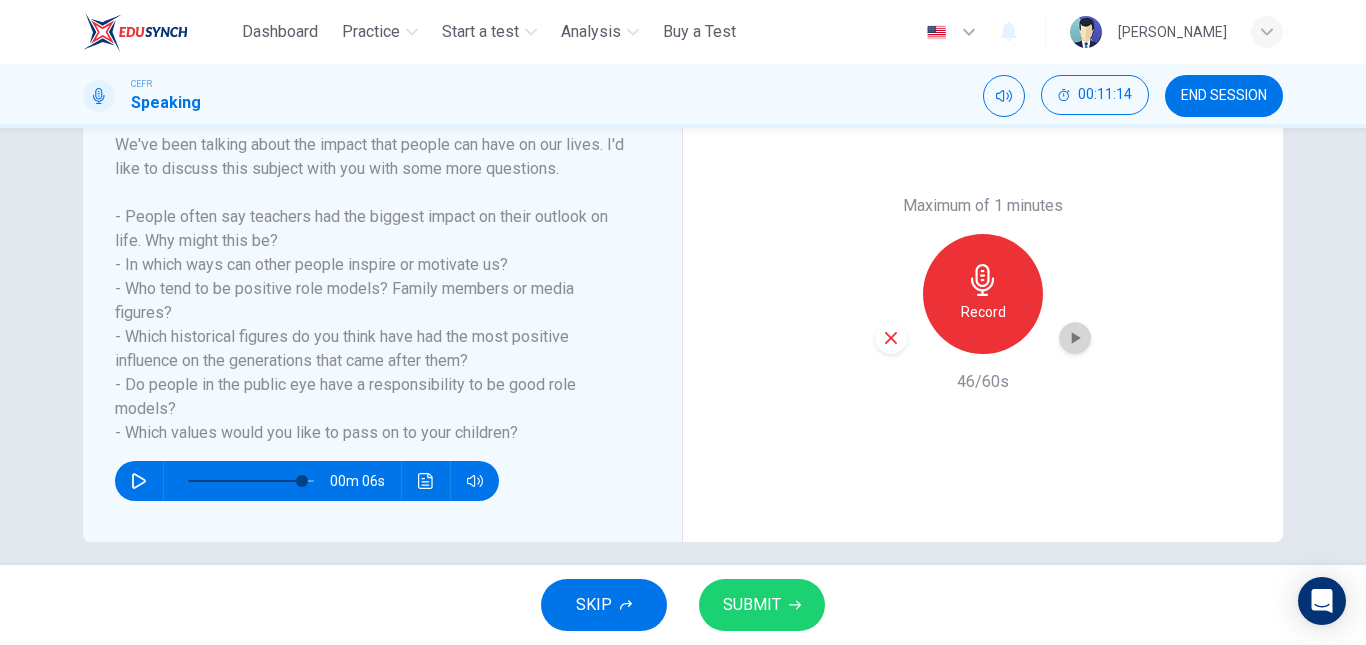 click 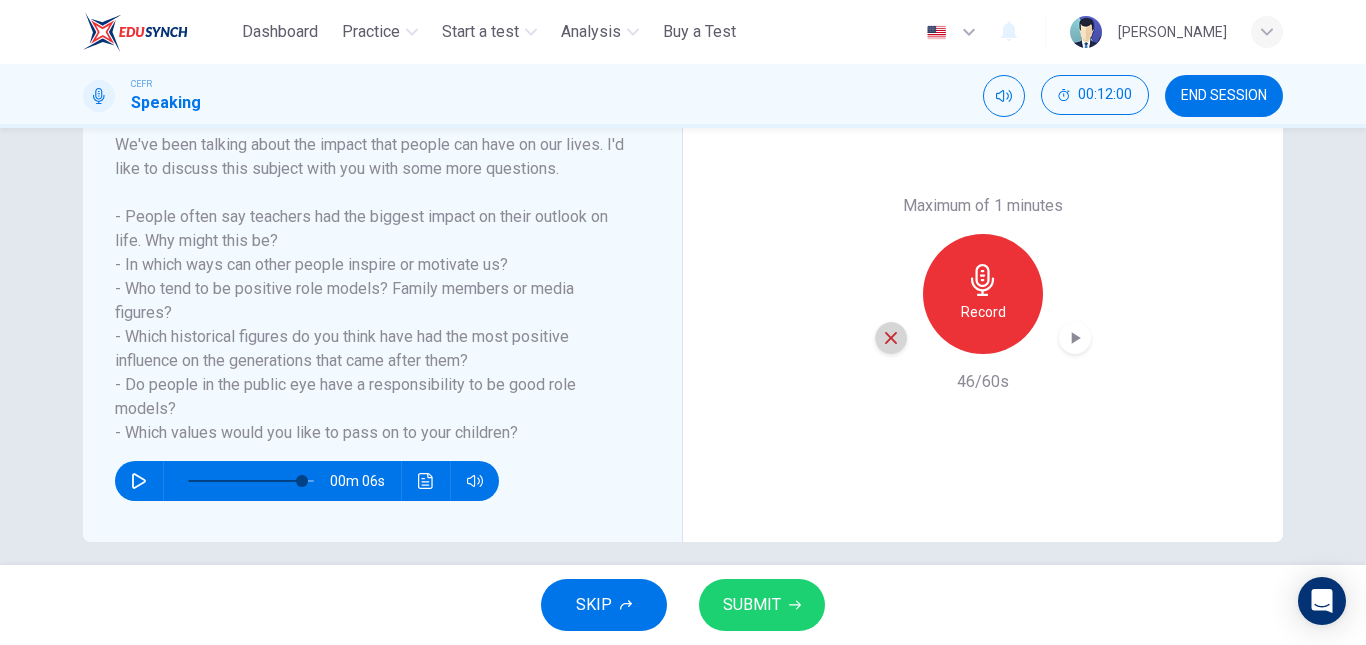 click 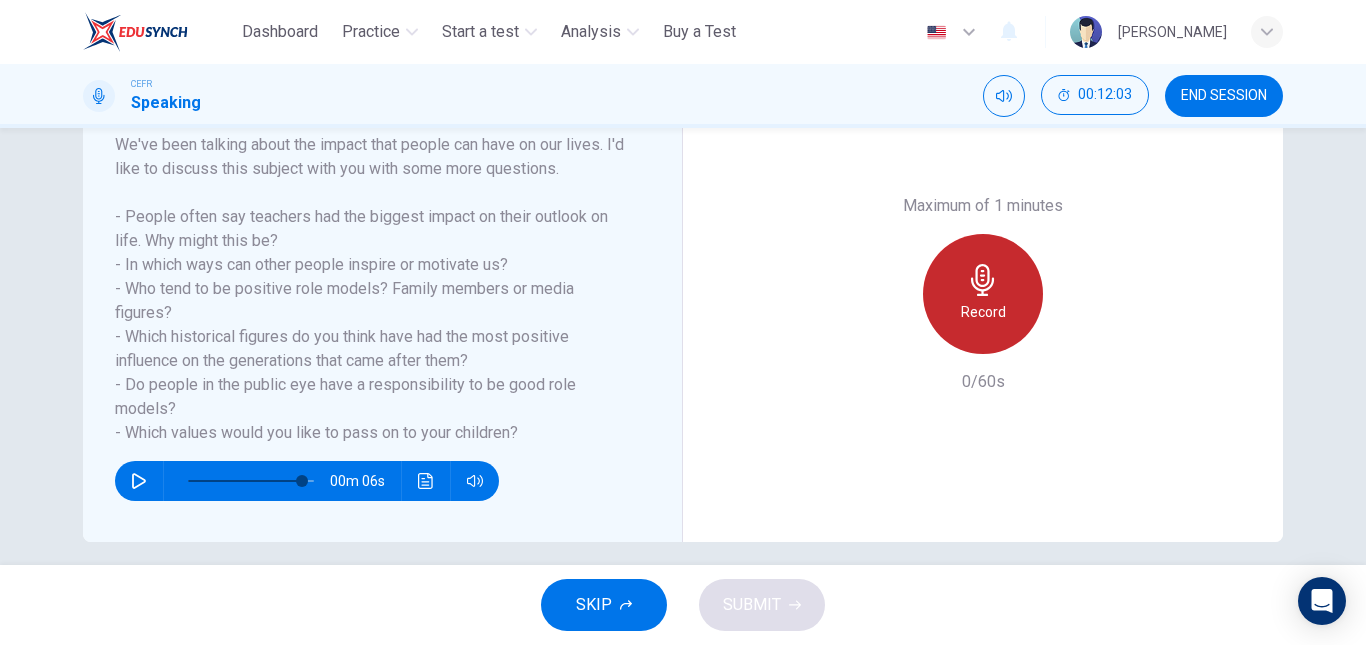 click on "Record" at bounding box center (983, 312) 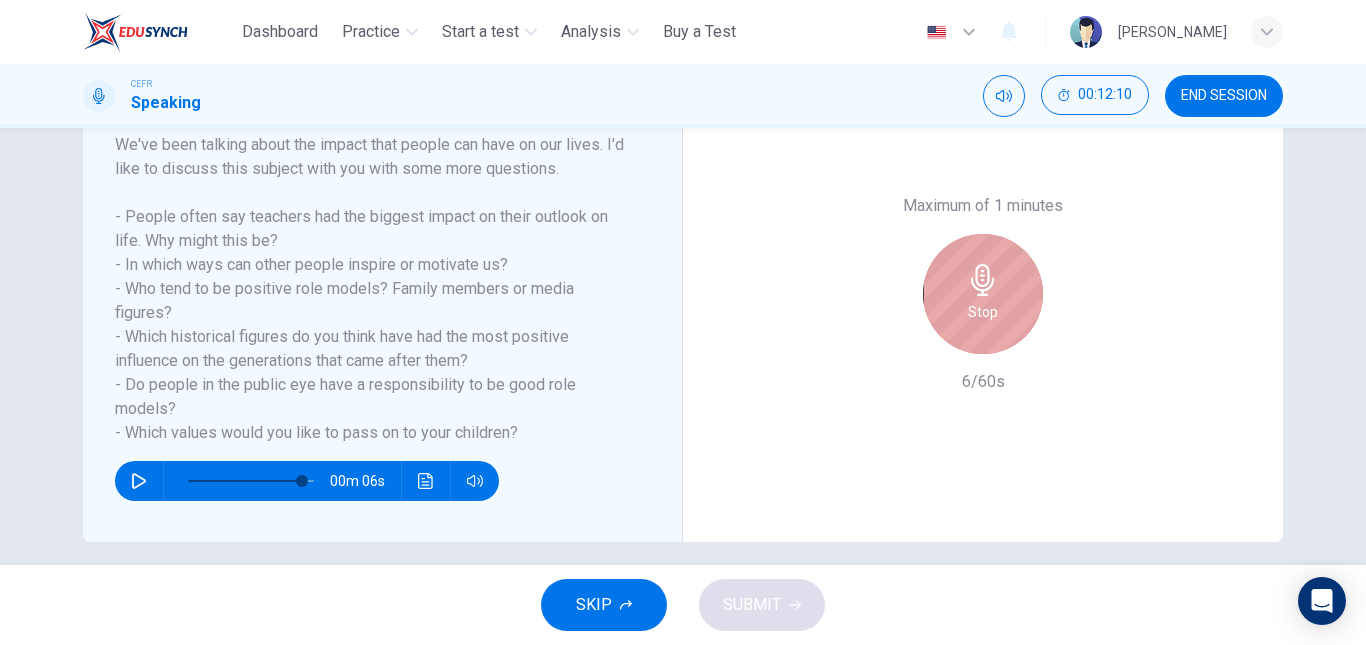 click on "Stop" at bounding box center [983, 294] 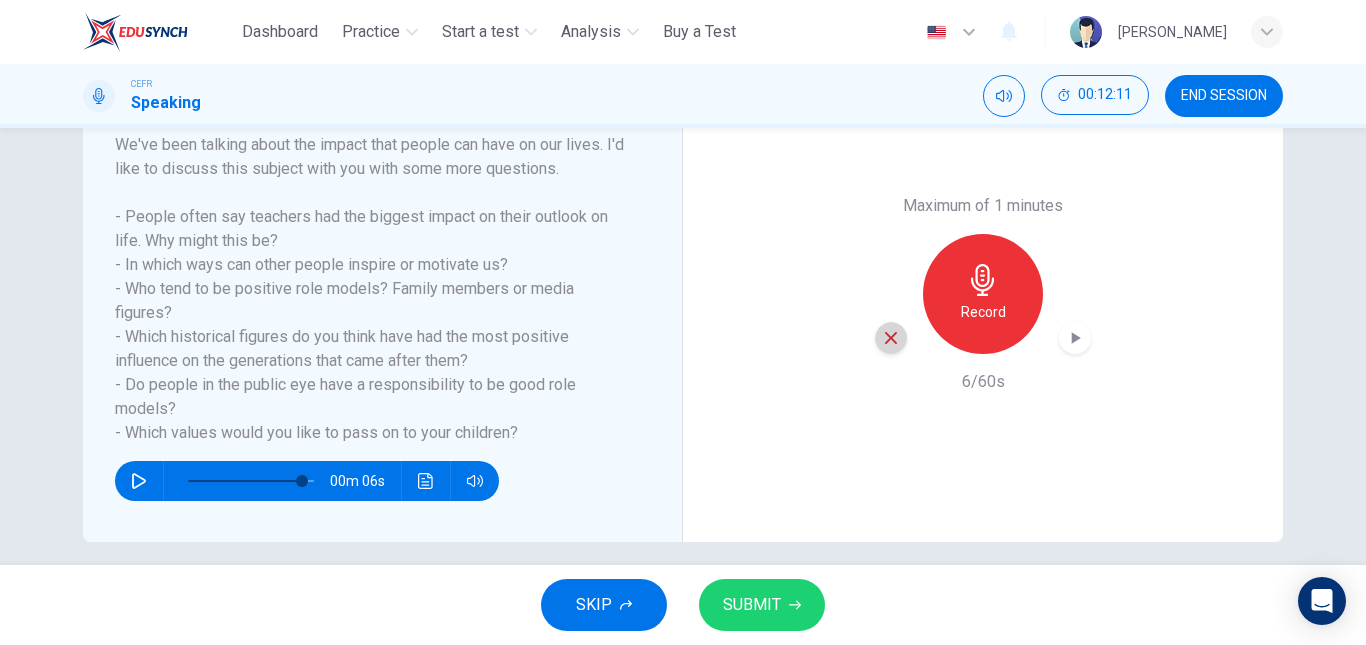 click at bounding box center [891, 338] 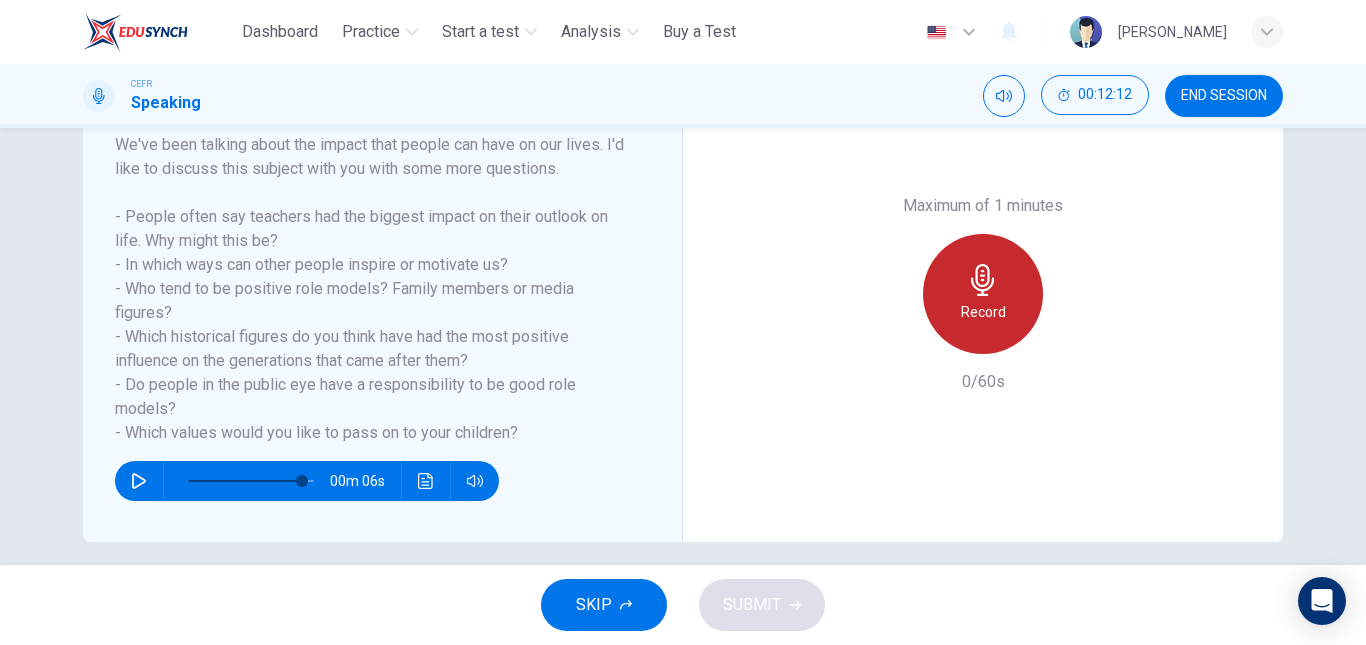 click on "Record" at bounding box center [983, 294] 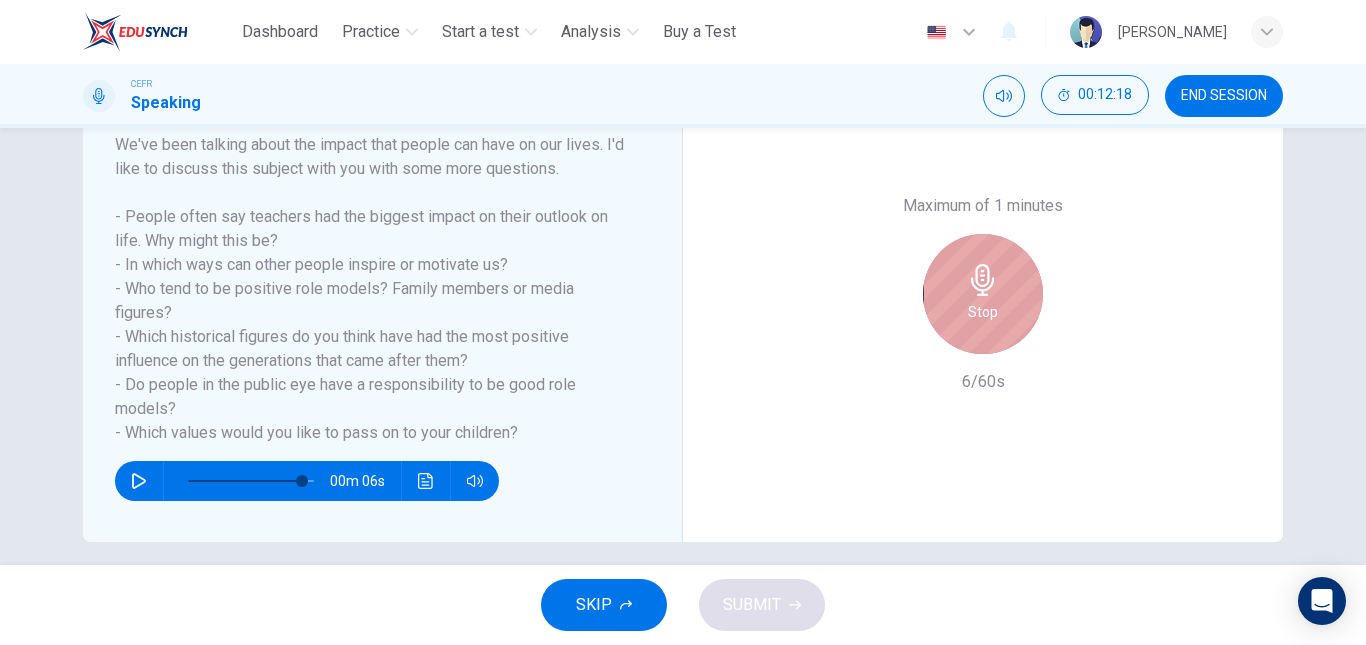 click on "Stop" at bounding box center (983, 294) 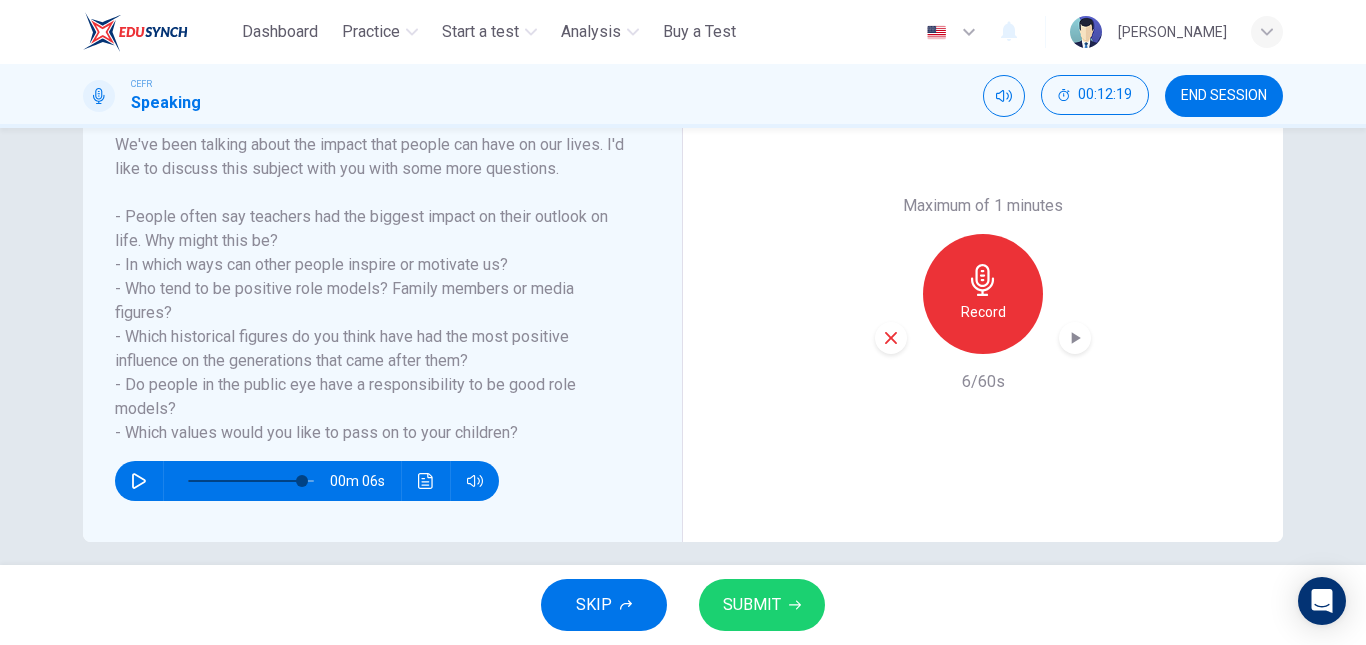 click 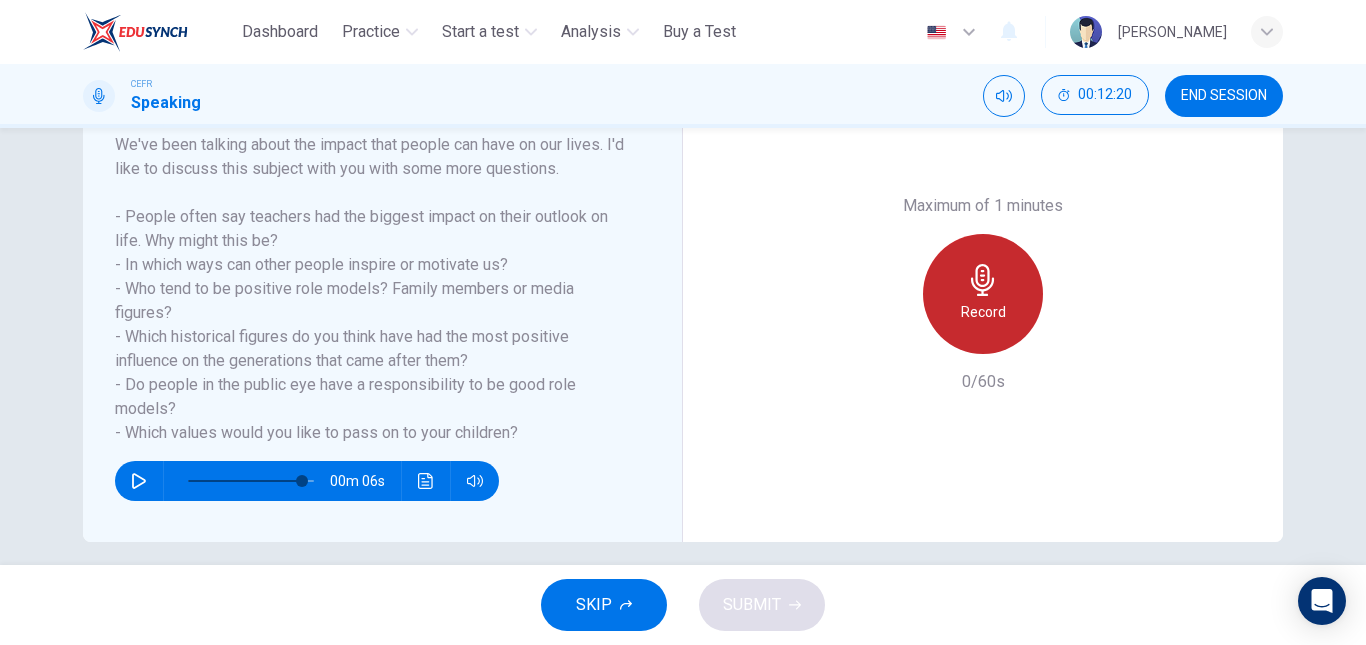 click on "Record" at bounding box center (983, 294) 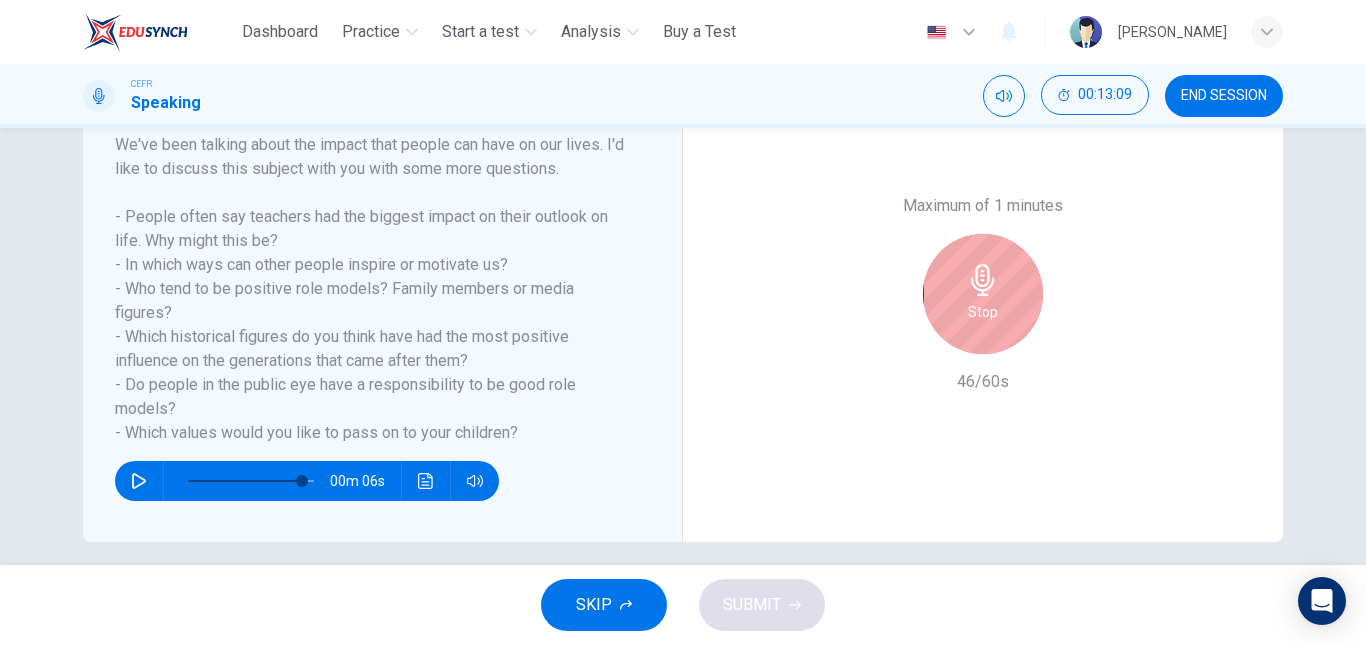 drag, startPoint x: 918, startPoint y: 325, endPoint x: 957, endPoint y: 313, distance: 40.804413 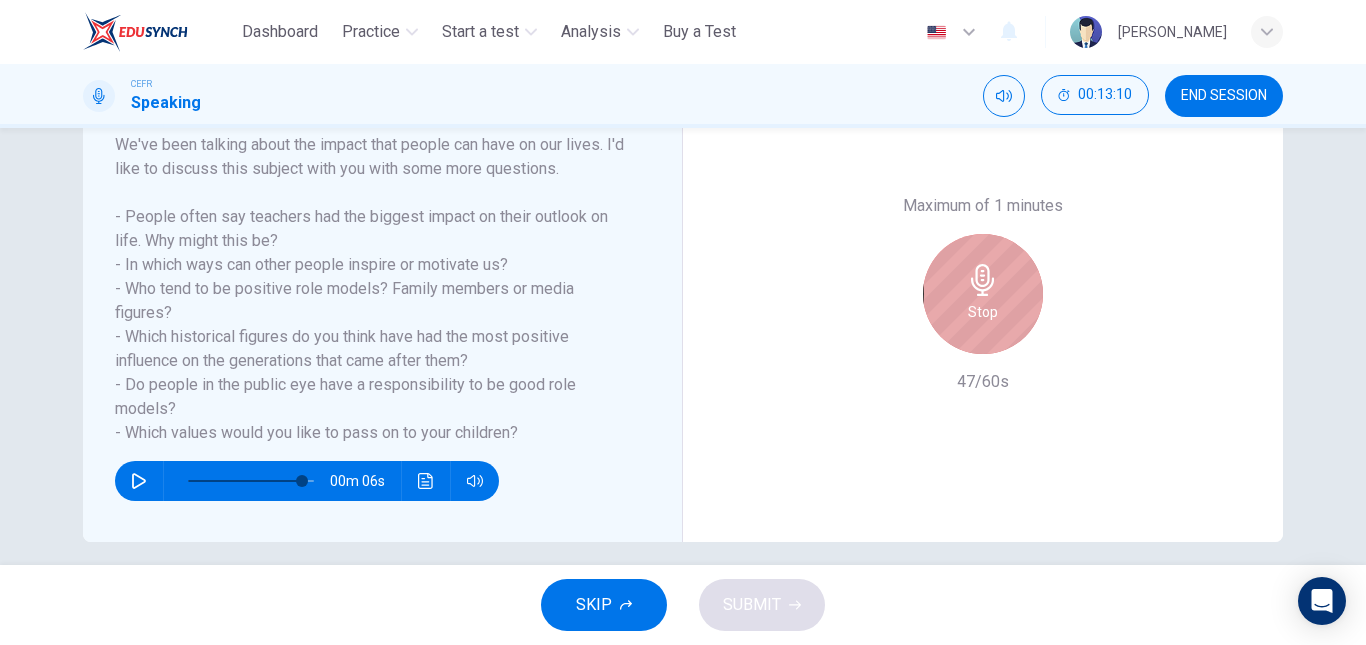 click on "Stop" at bounding box center [983, 294] 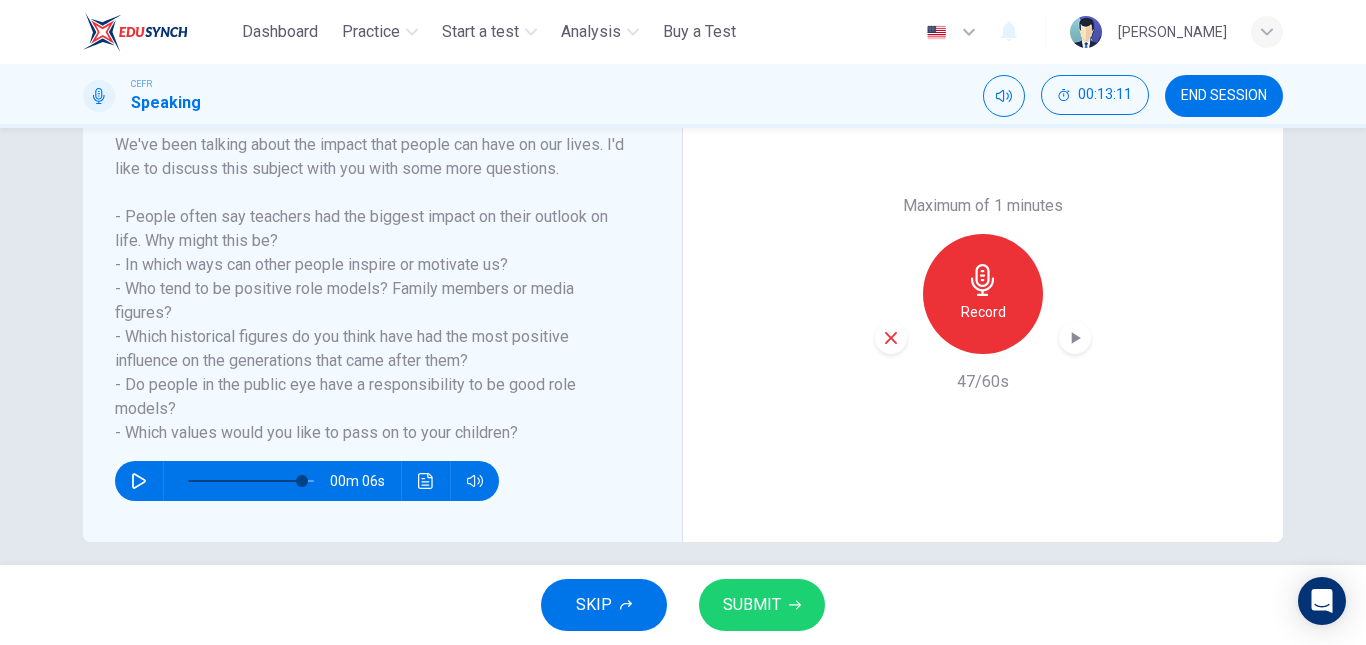 click 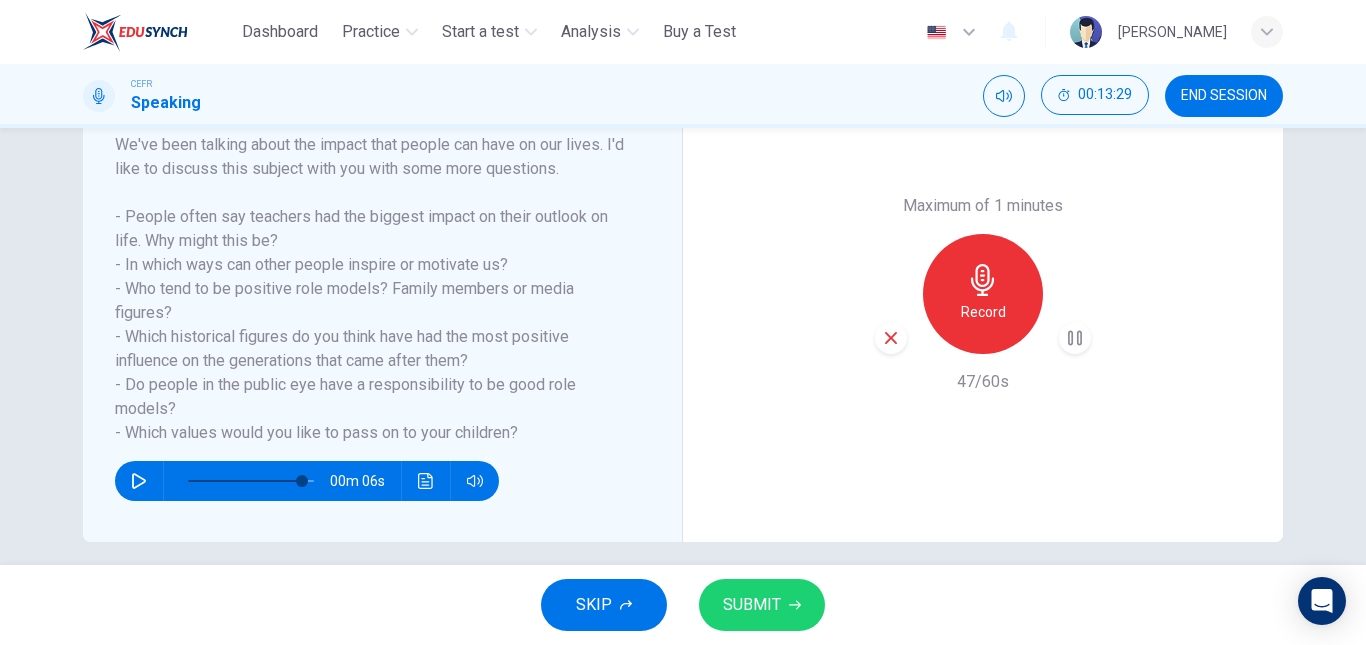 click 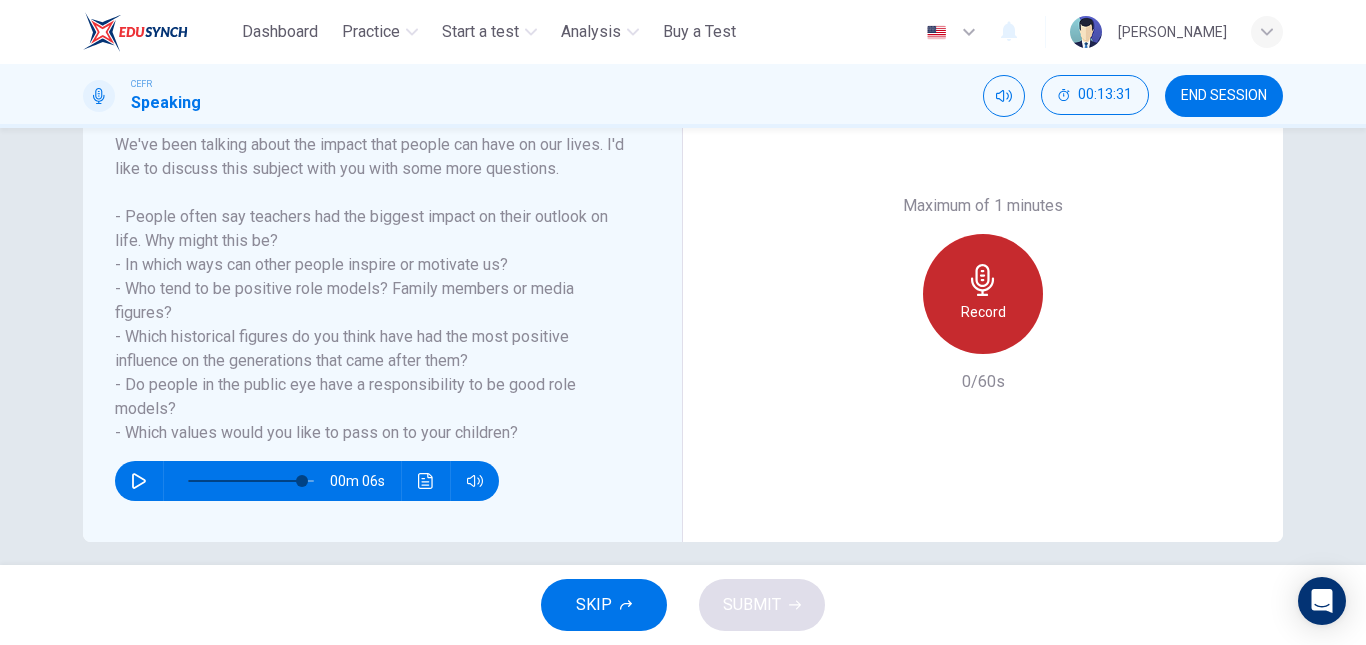 click on "Record" at bounding box center (983, 312) 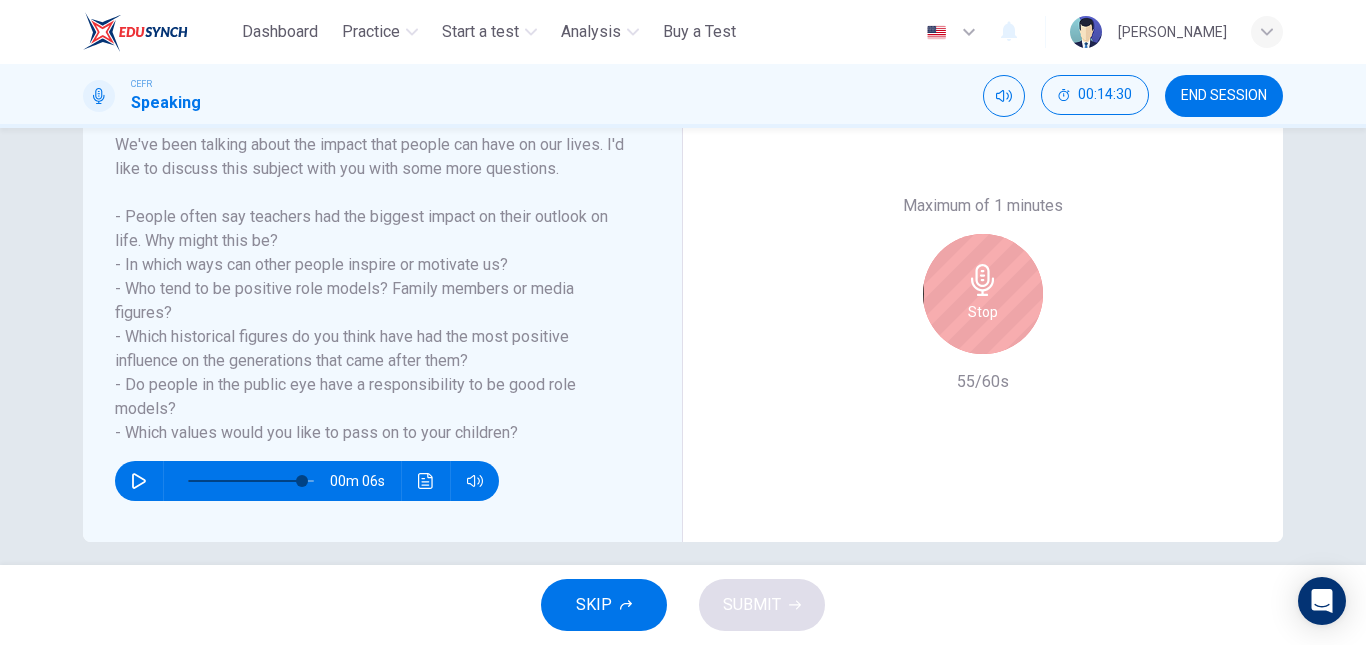 click on "Stop" at bounding box center (983, 294) 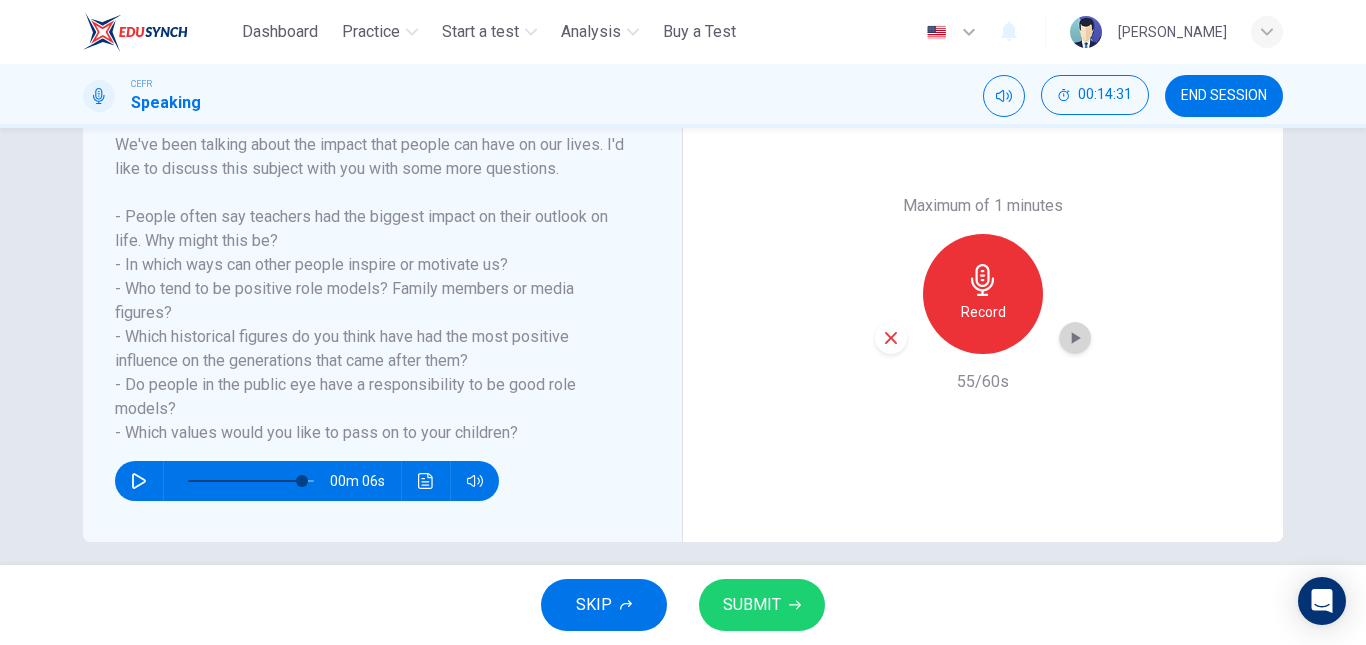 click 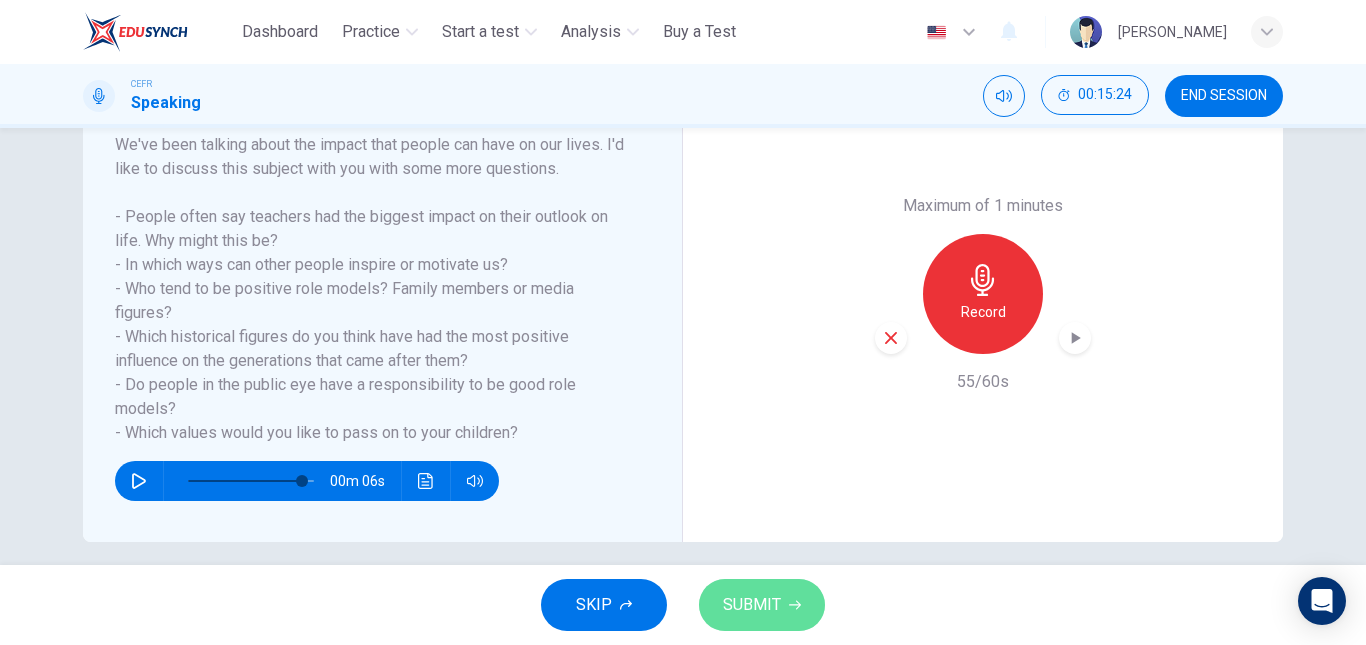 click on "SUBMIT" at bounding box center (762, 605) 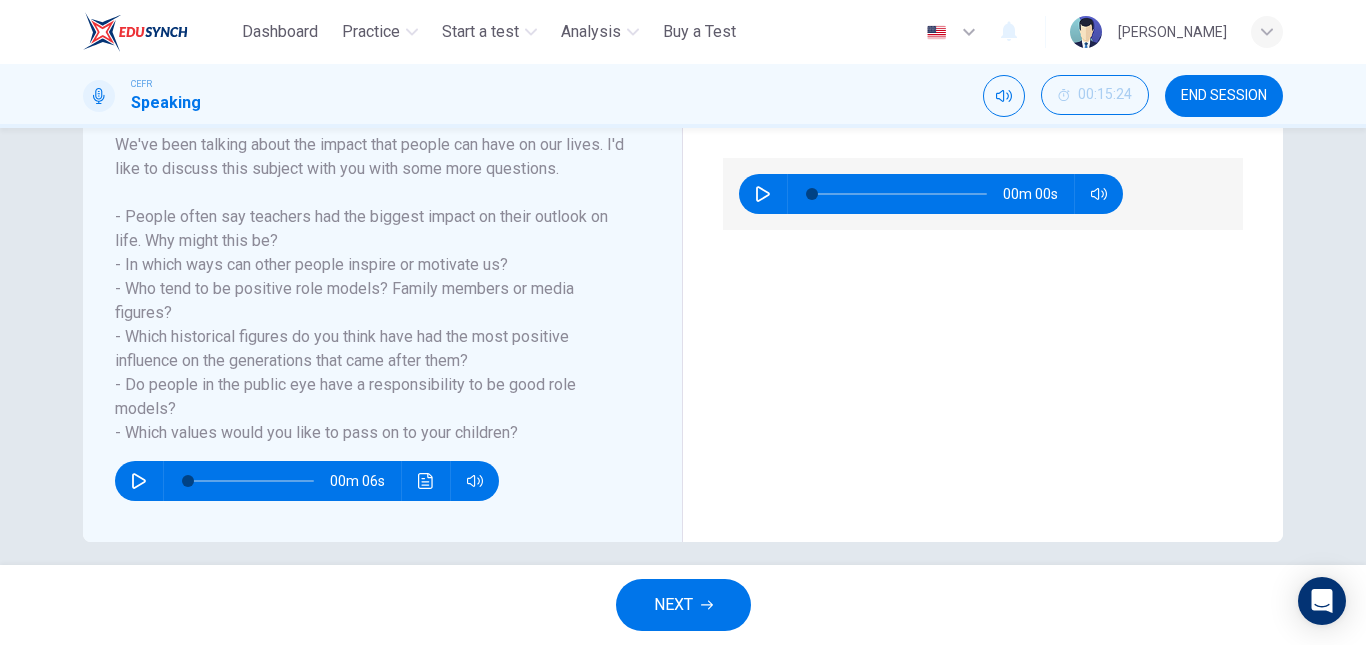 type on "*" 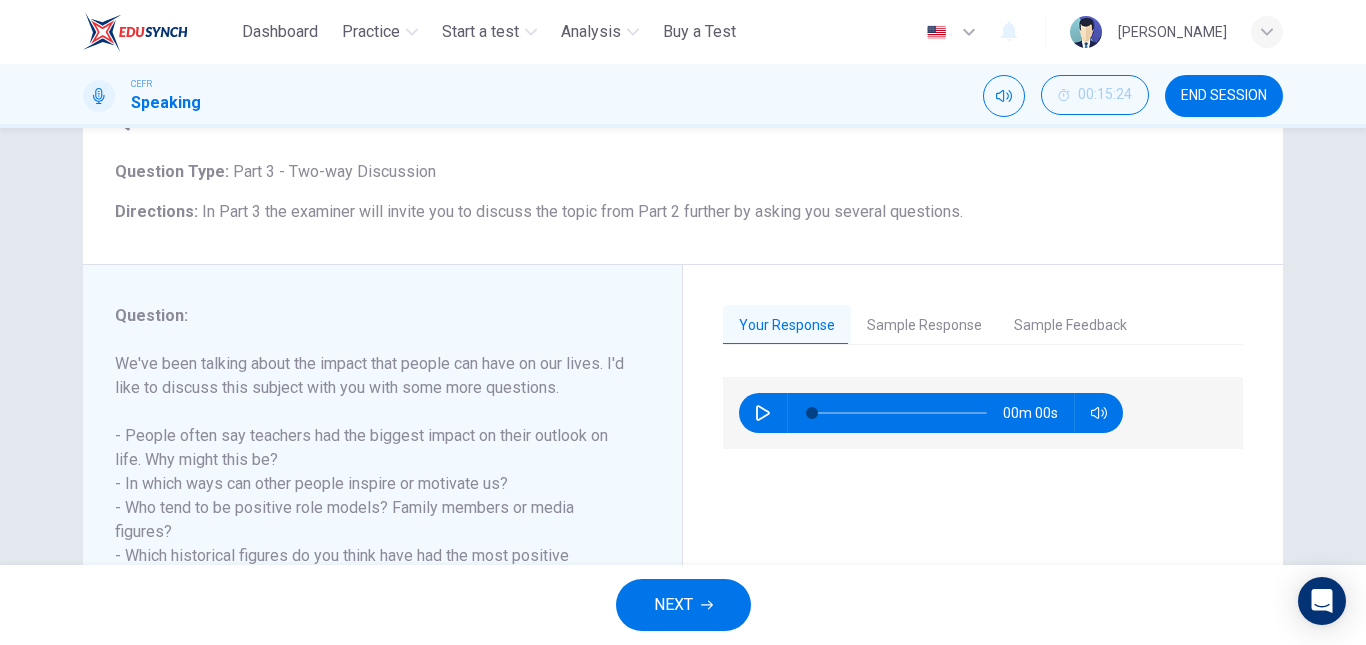 scroll, scrollTop: 100, scrollLeft: 0, axis: vertical 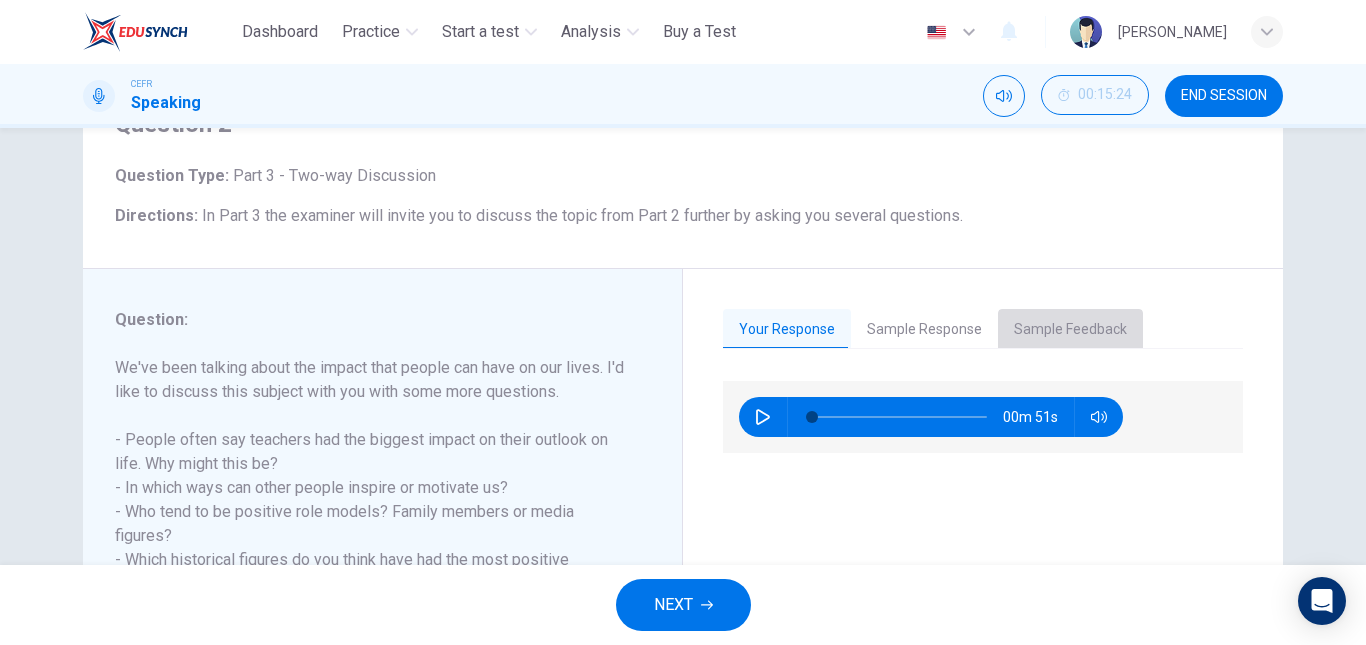 click on "Sample Feedback" at bounding box center [1070, 330] 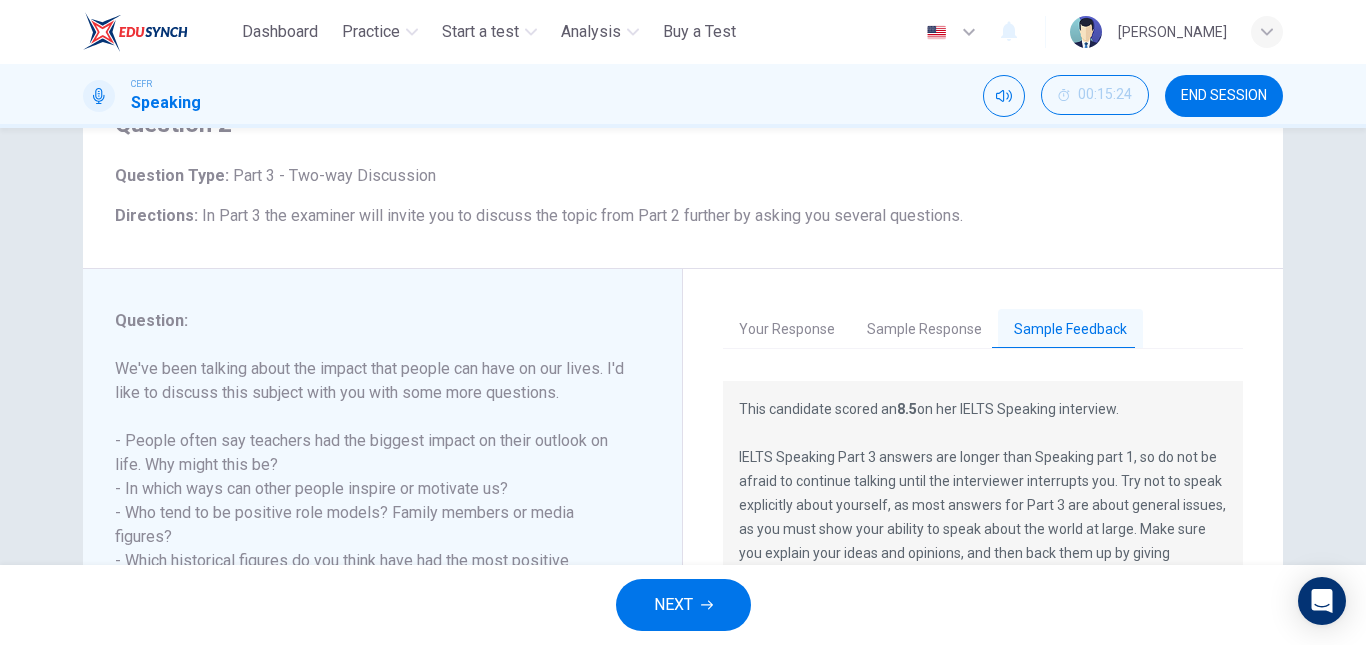 scroll, scrollTop: 0, scrollLeft: 0, axis: both 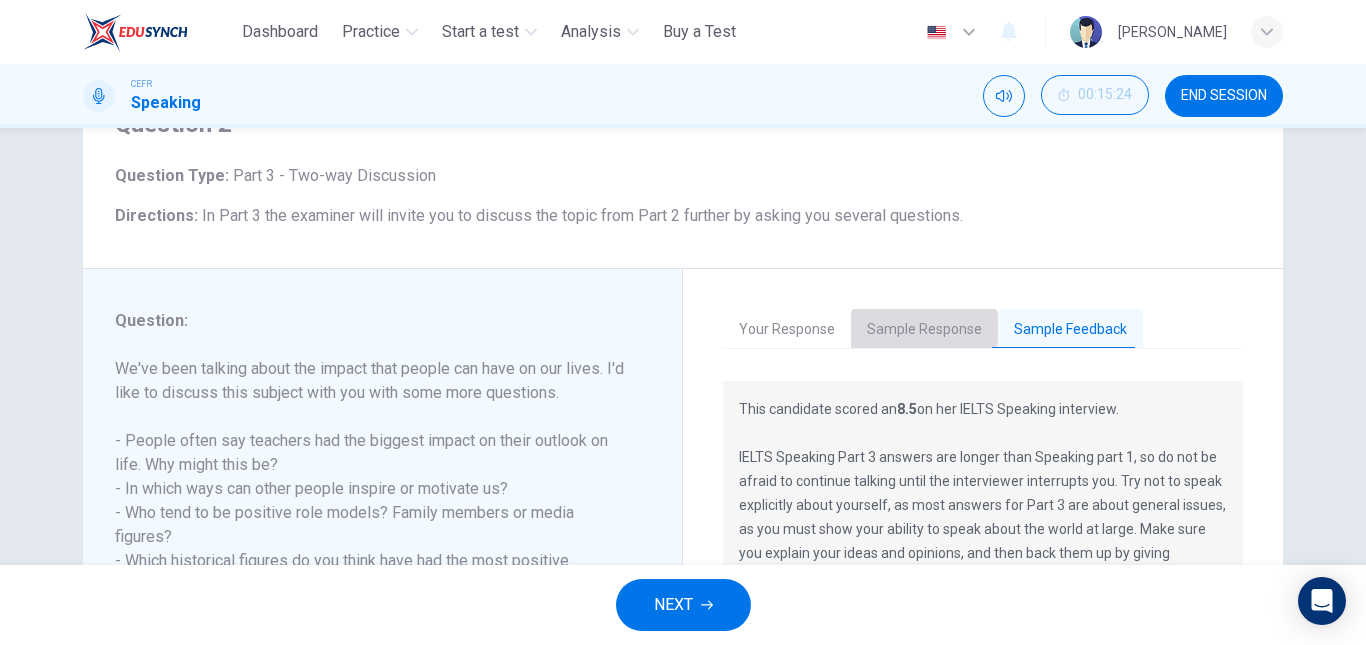 click on "Sample Response" at bounding box center (924, 330) 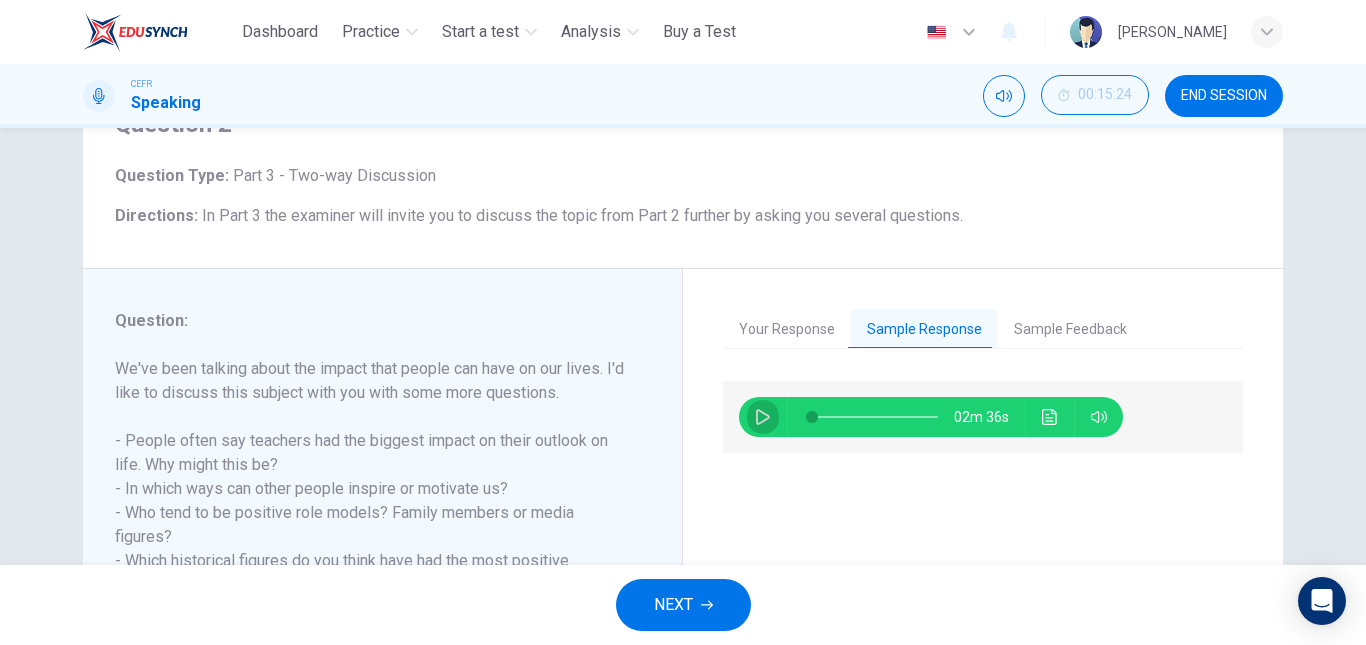 click 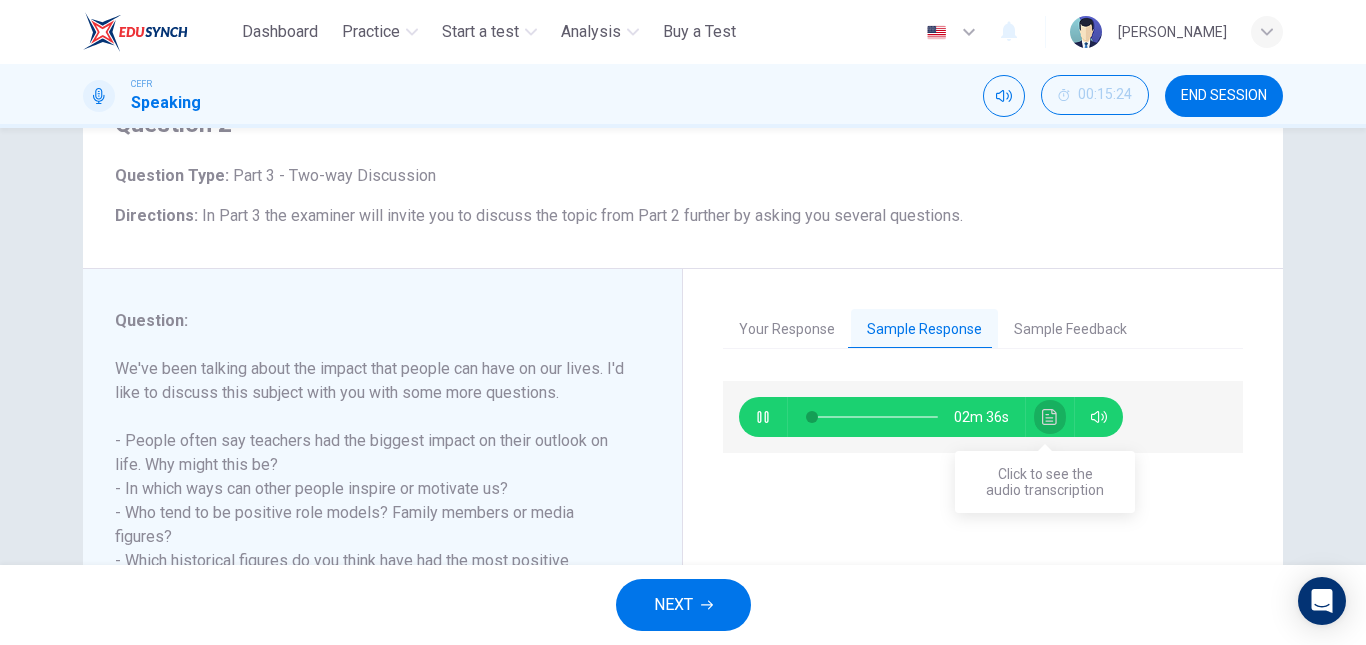 click at bounding box center [1050, 417] 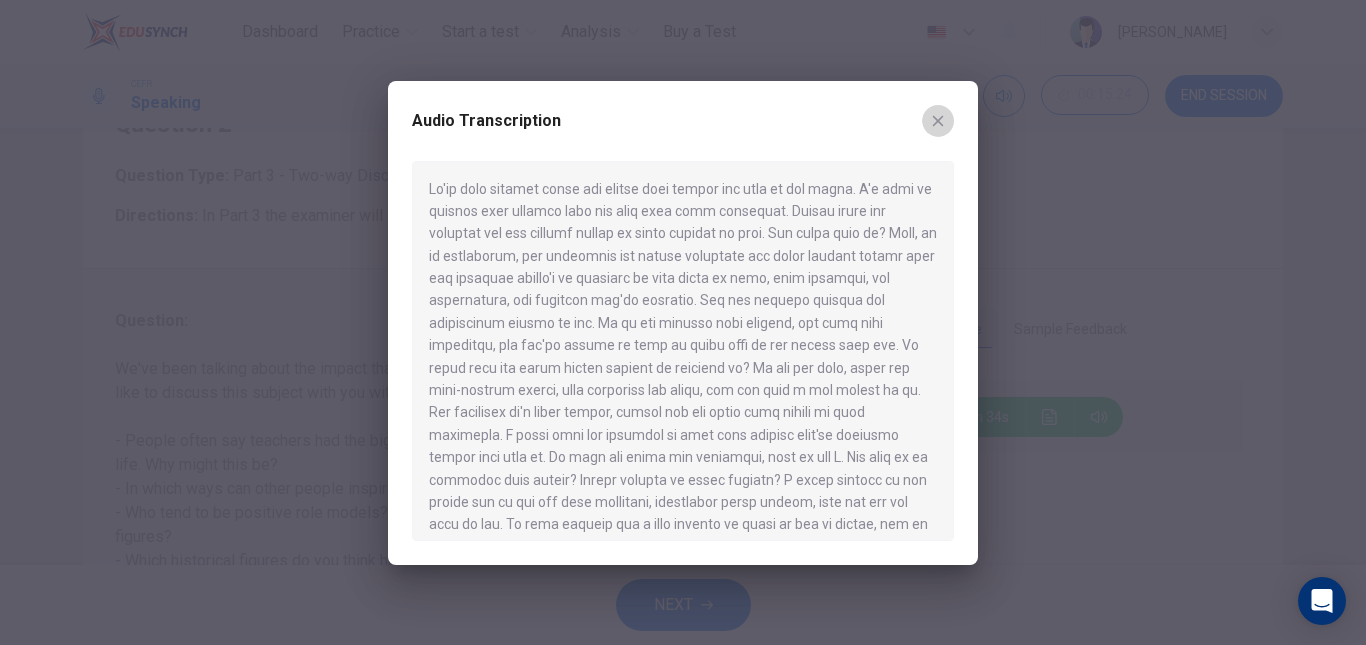 click at bounding box center (938, 121) 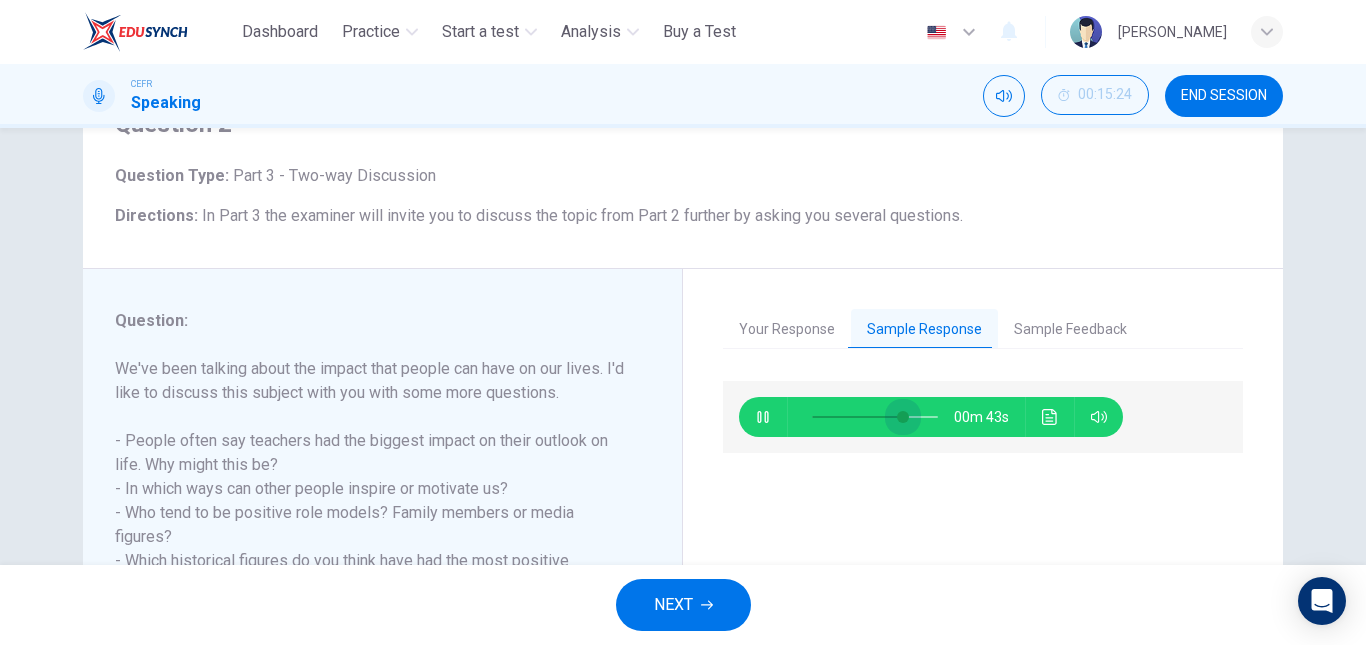 click at bounding box center [875, 417] 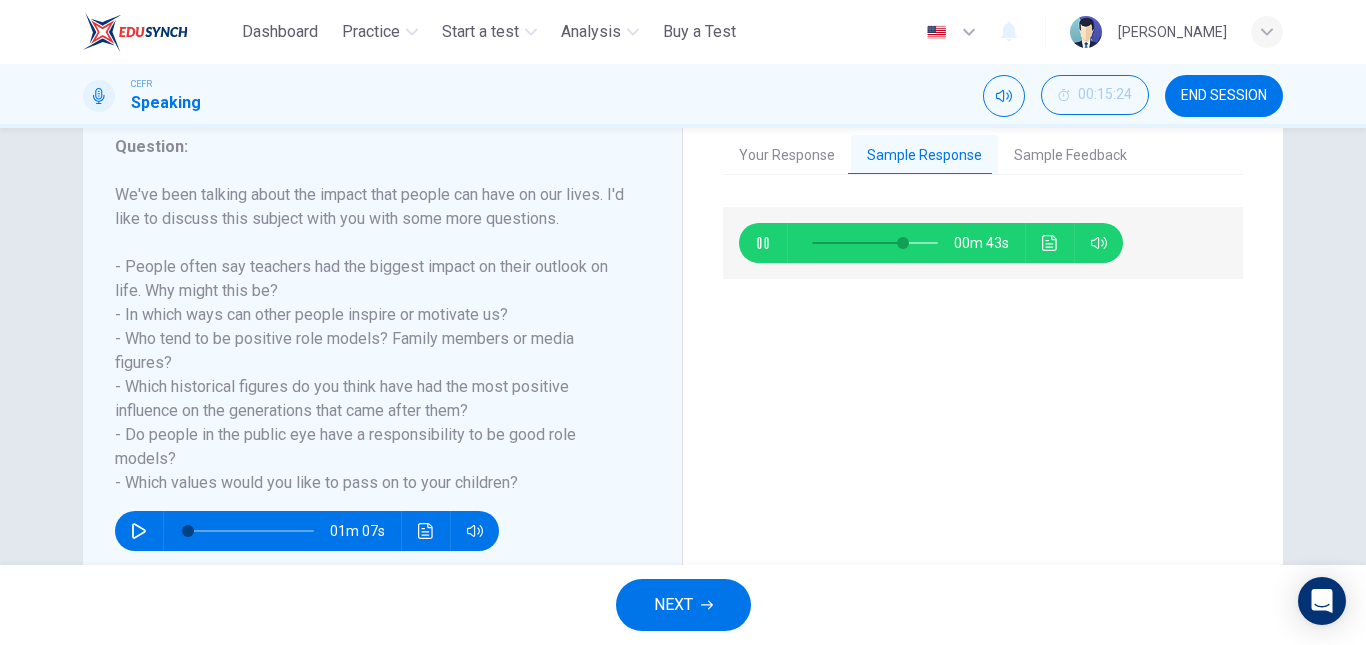 scroll, scrollTop: 278, scrollLeft: 0, axis: vertical 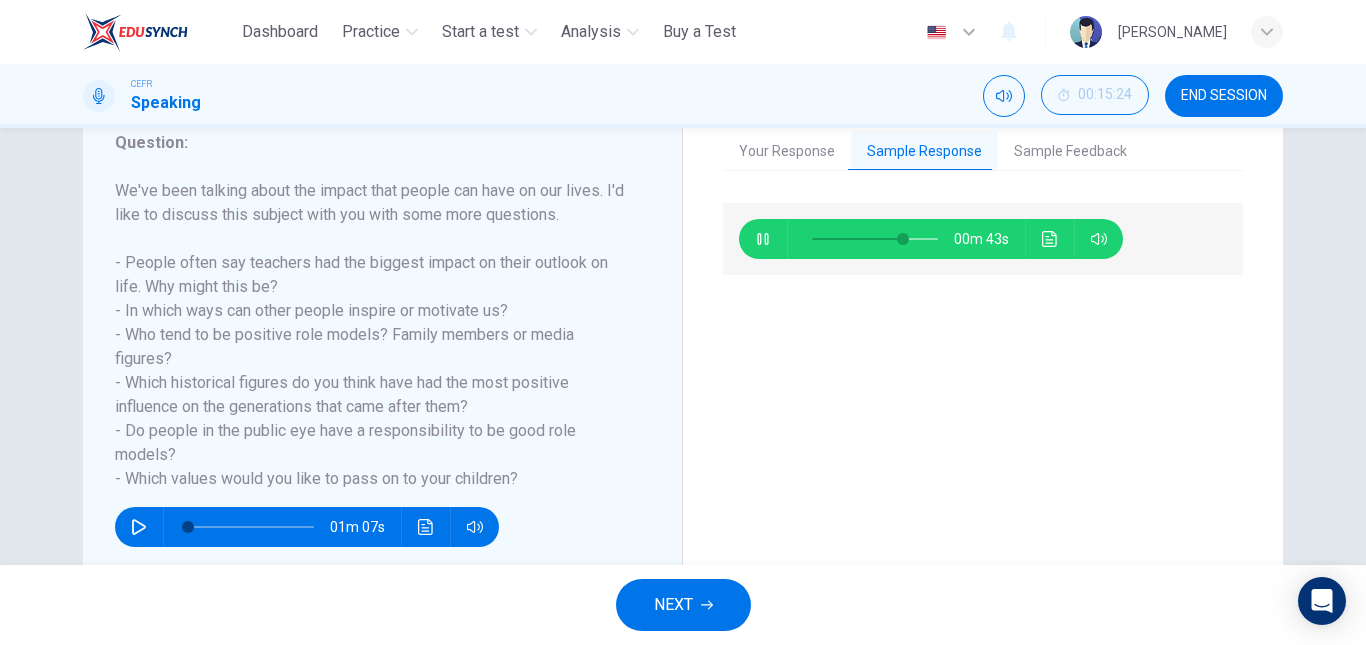 type on "**" 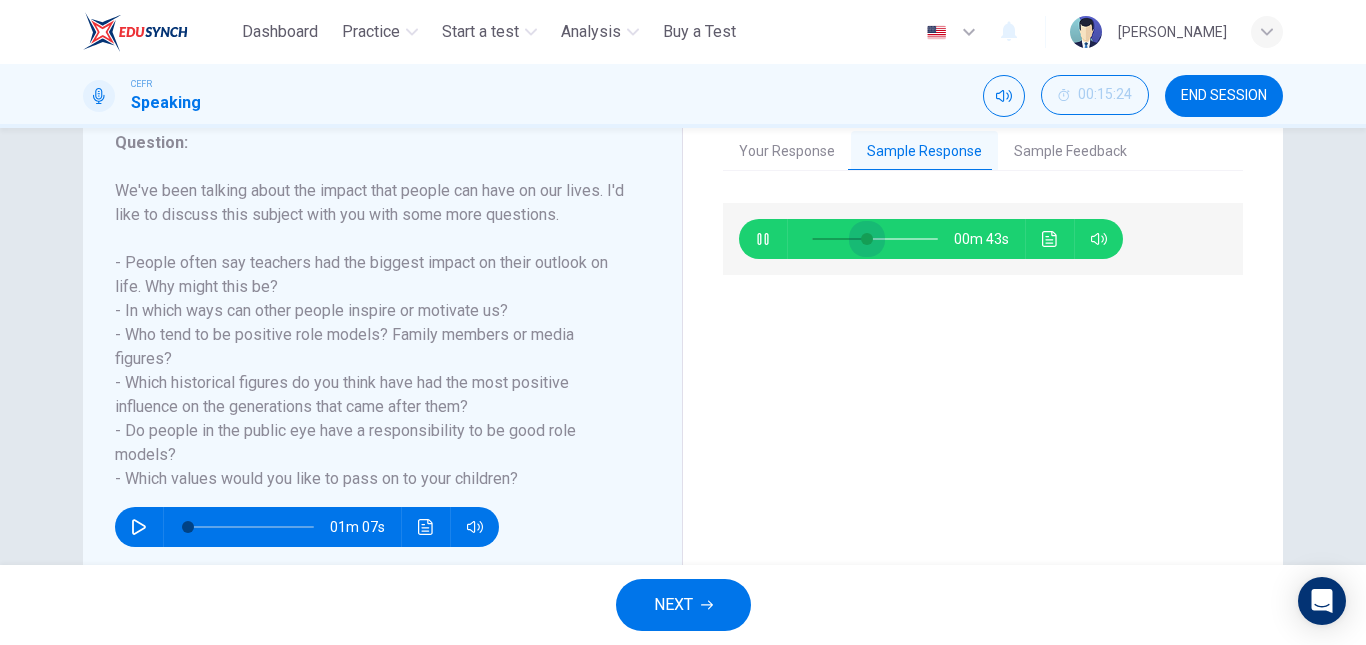 click at bounding box center (875, 239) 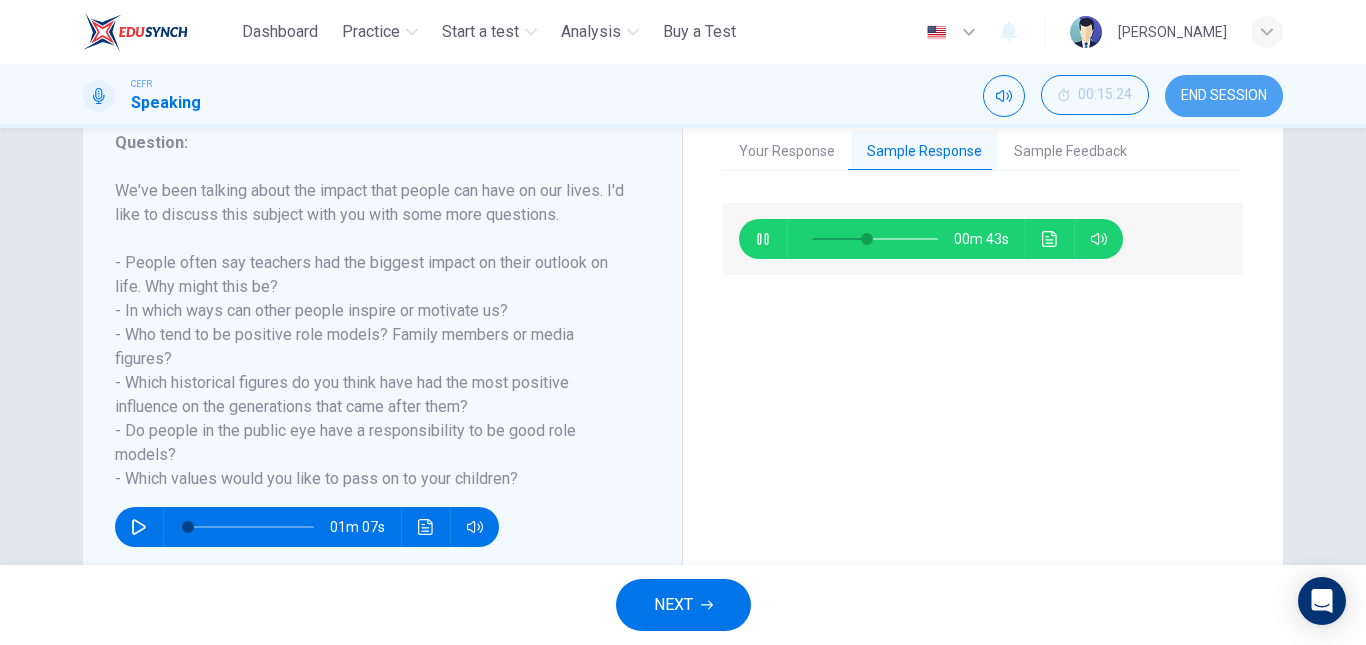 click on "END SESSION" at bounding box center [1224, 96] 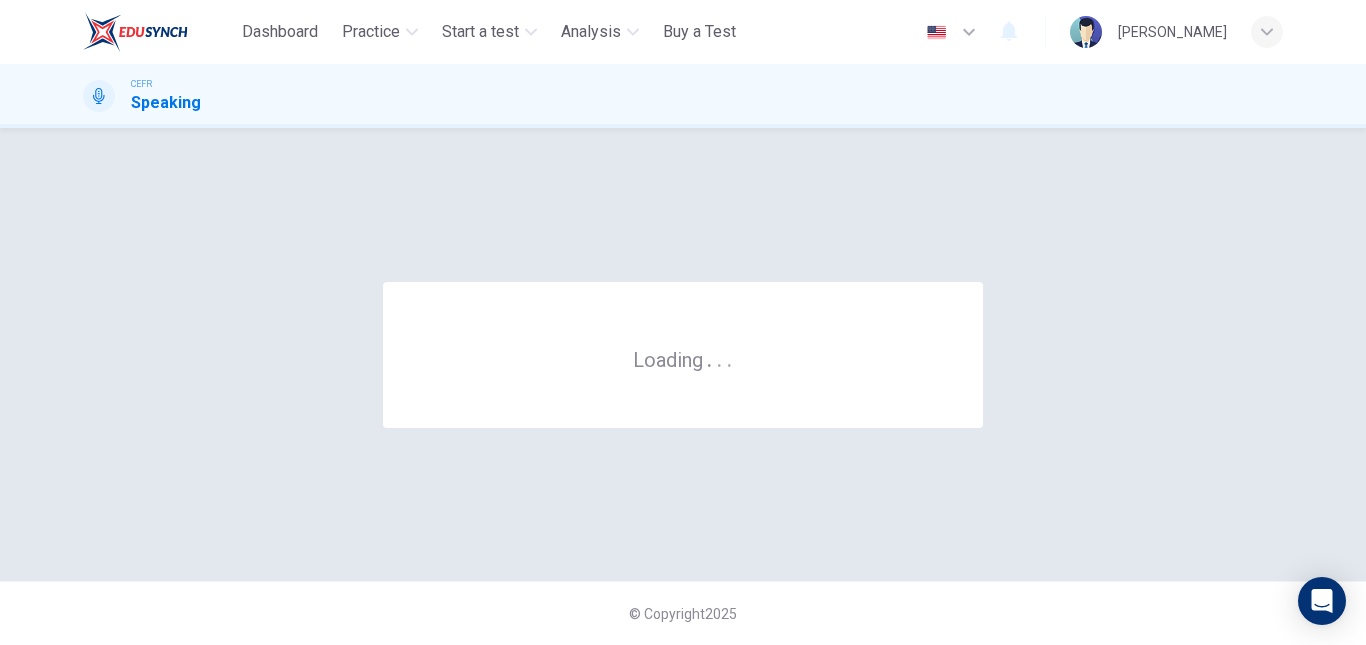 scroll, scrollTop: 0, scrollLeft: 0, axis: both 